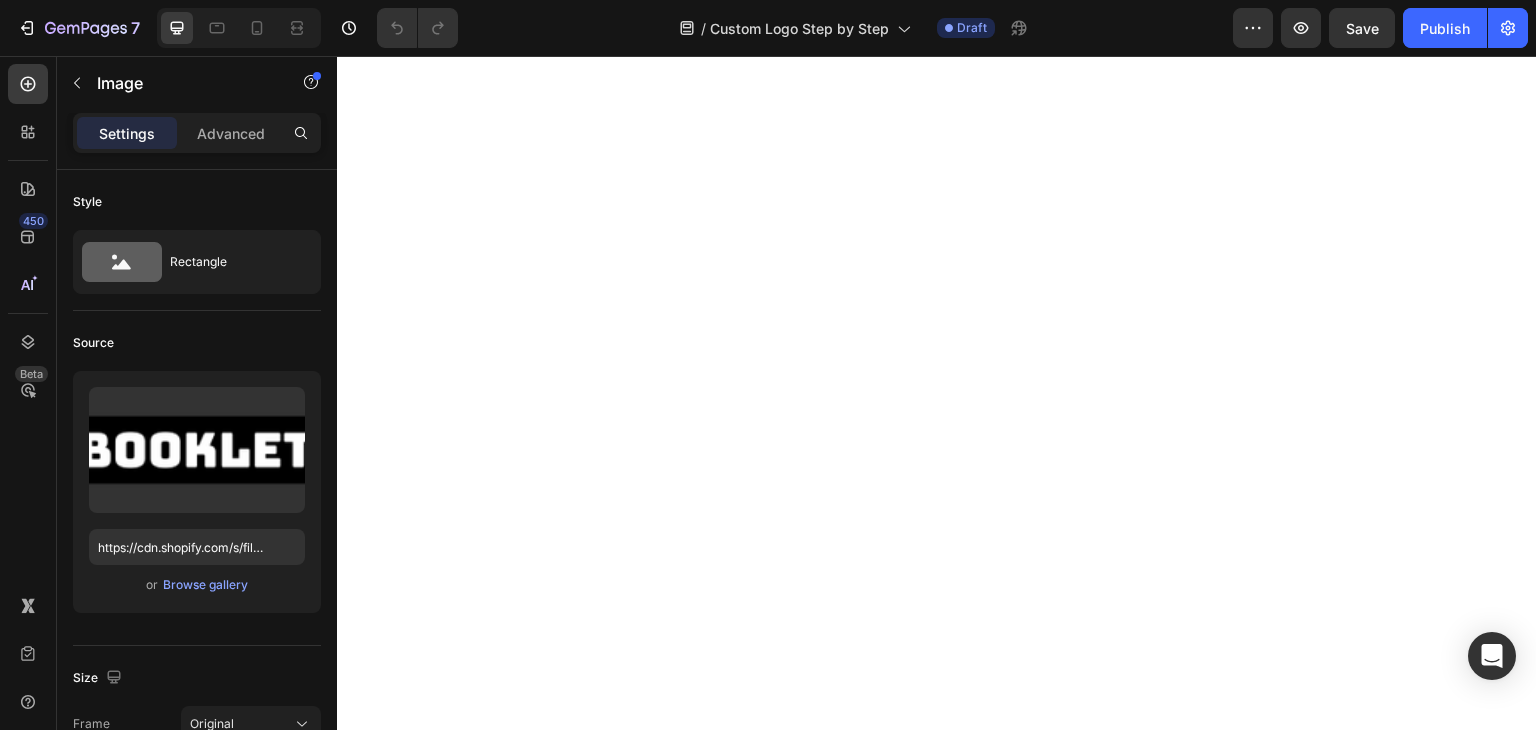 scroll, scrollTop: 0, scrollLeft: 0, axis: both 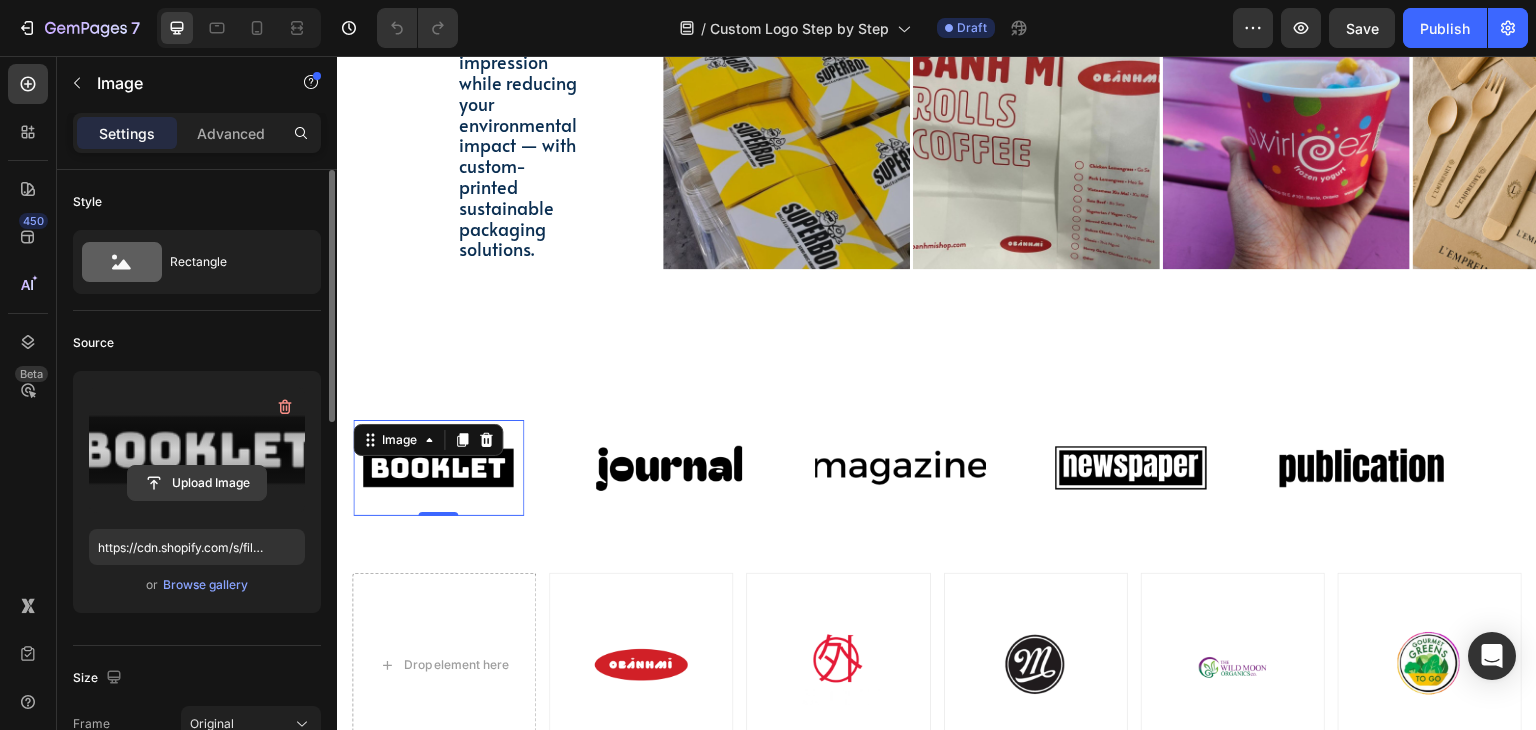 click 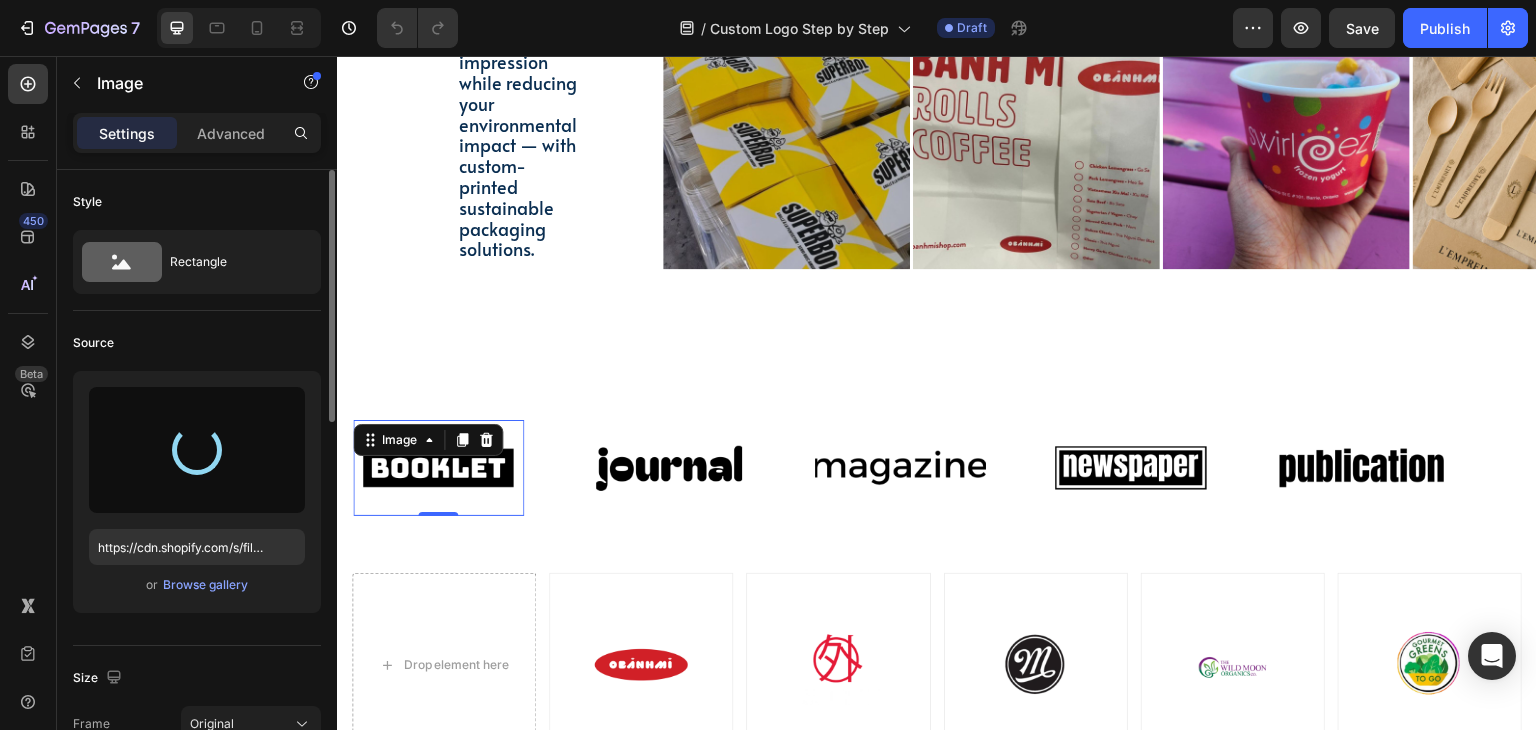 type on "https://cdn.shopify.com/s/files/1/0518/3825/5255/files/gempages_554882697223209794-08cad594-be99-47cd-ab53-2fff650dcbf4.png" 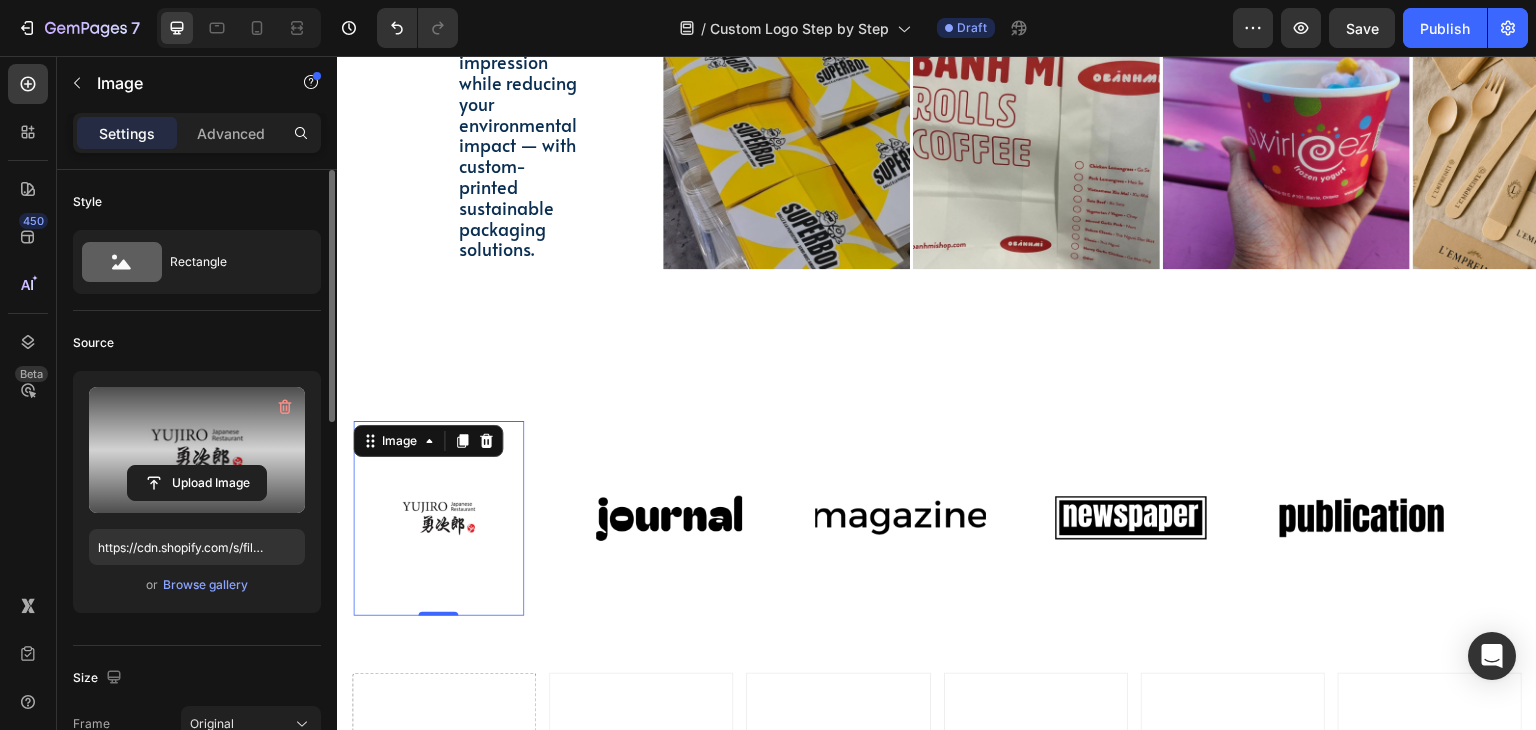 click at bounding box center (438, 518) 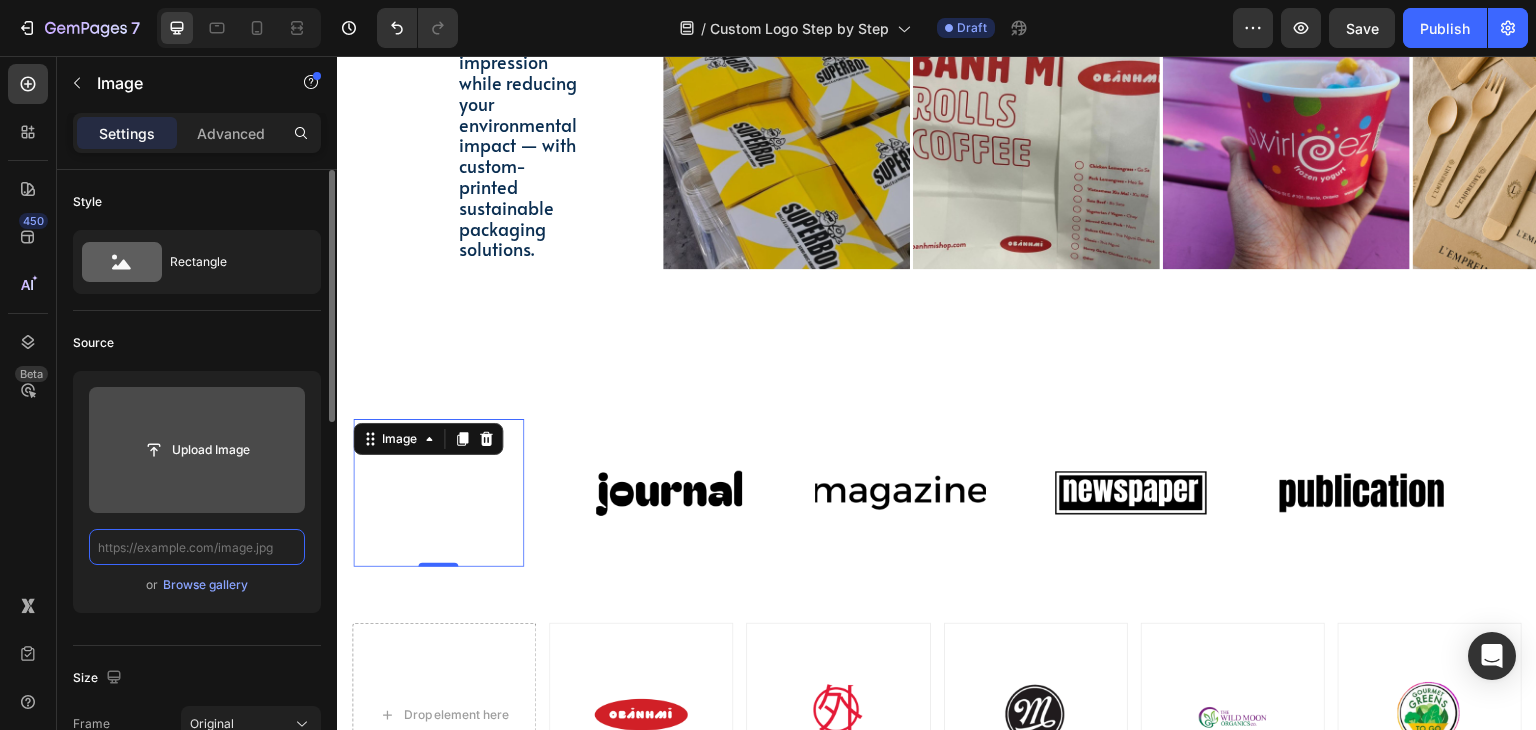 scroll, scrollTop: 0, scrollLeft: 0, axis: both 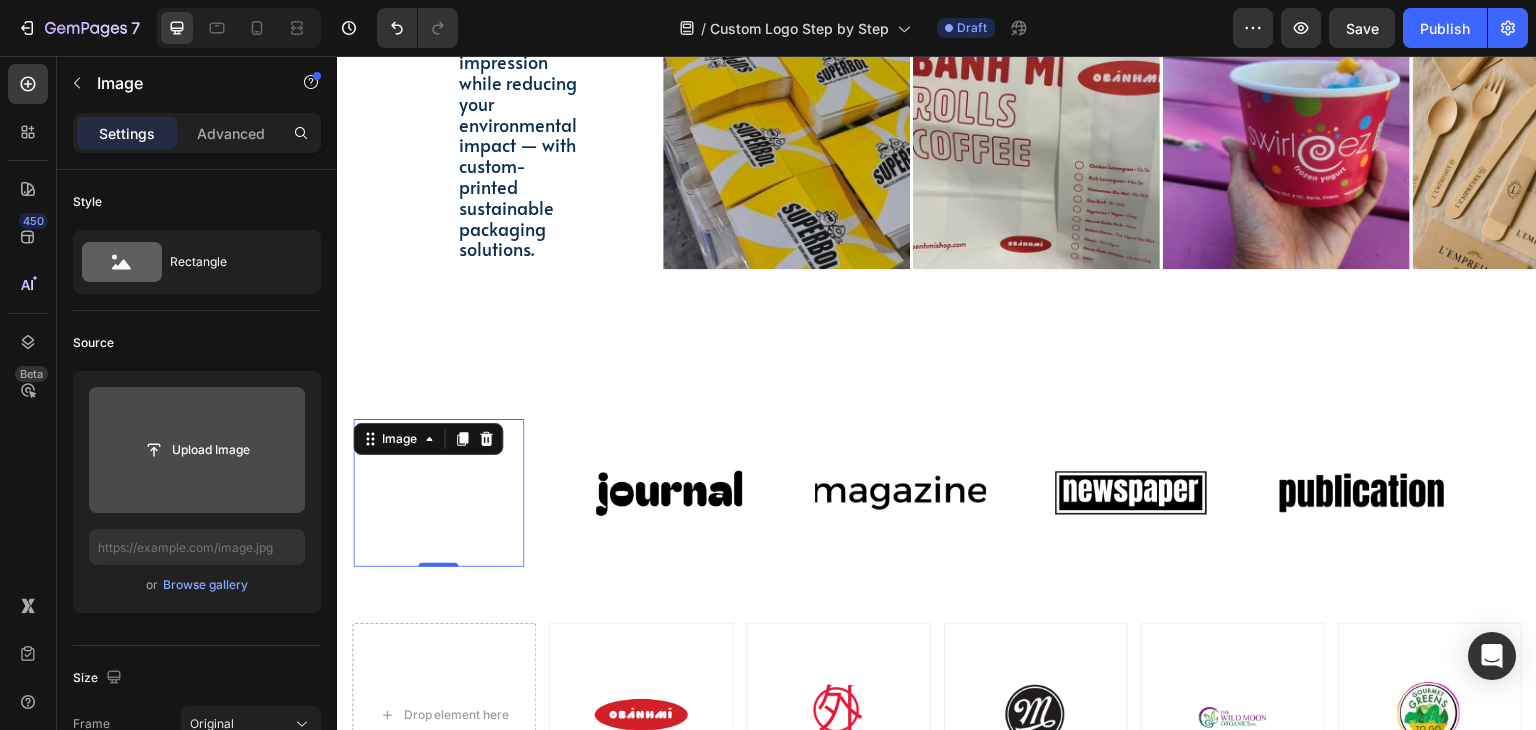 click 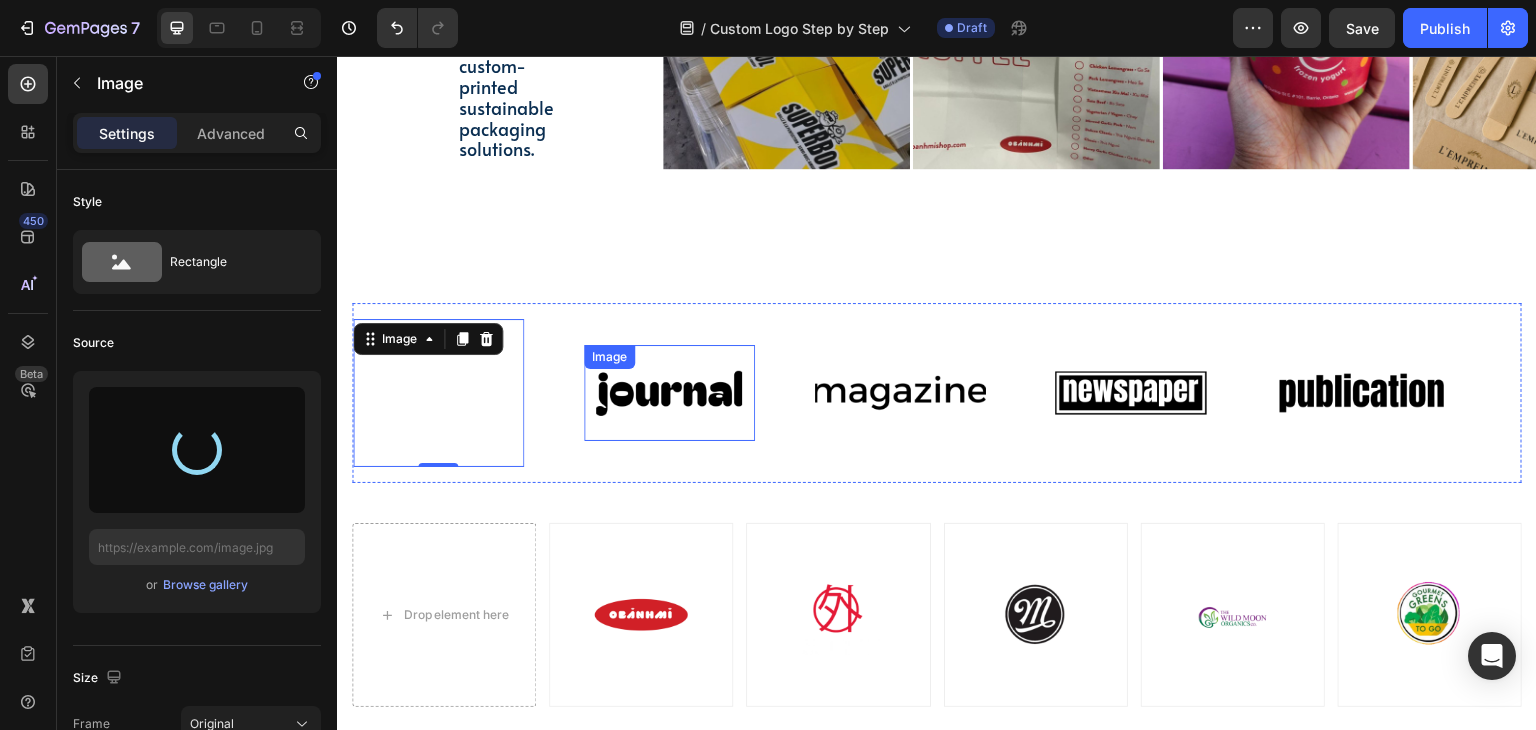 scroll, scrollTop: 5200, scrollLeft: 0, axis: vertical 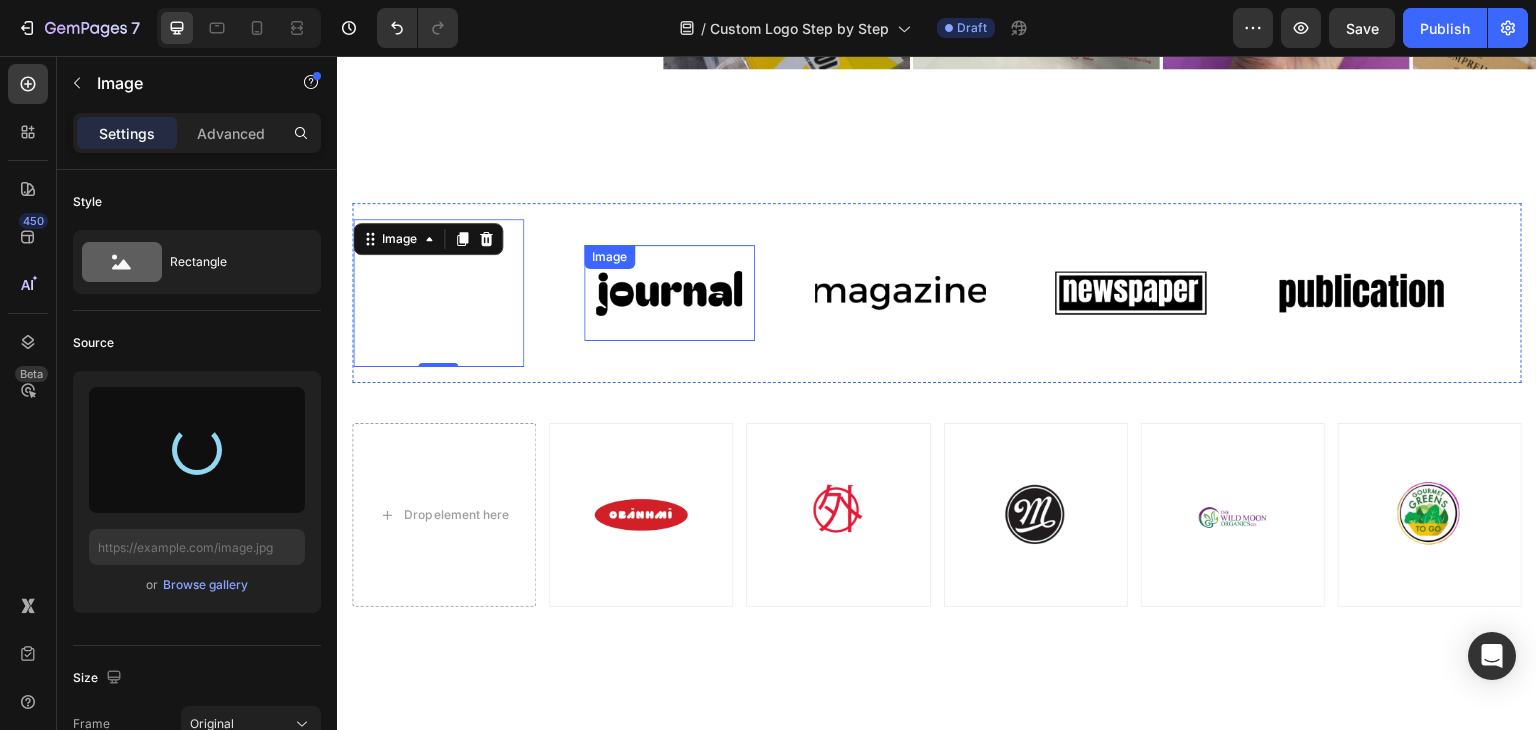 type on "https://cdn.shopify.com/s/files/1/0518/3825/5255/files/gempages_554882697223209794-34275296-d735-456a-9c5b-4b4887e76928.png" 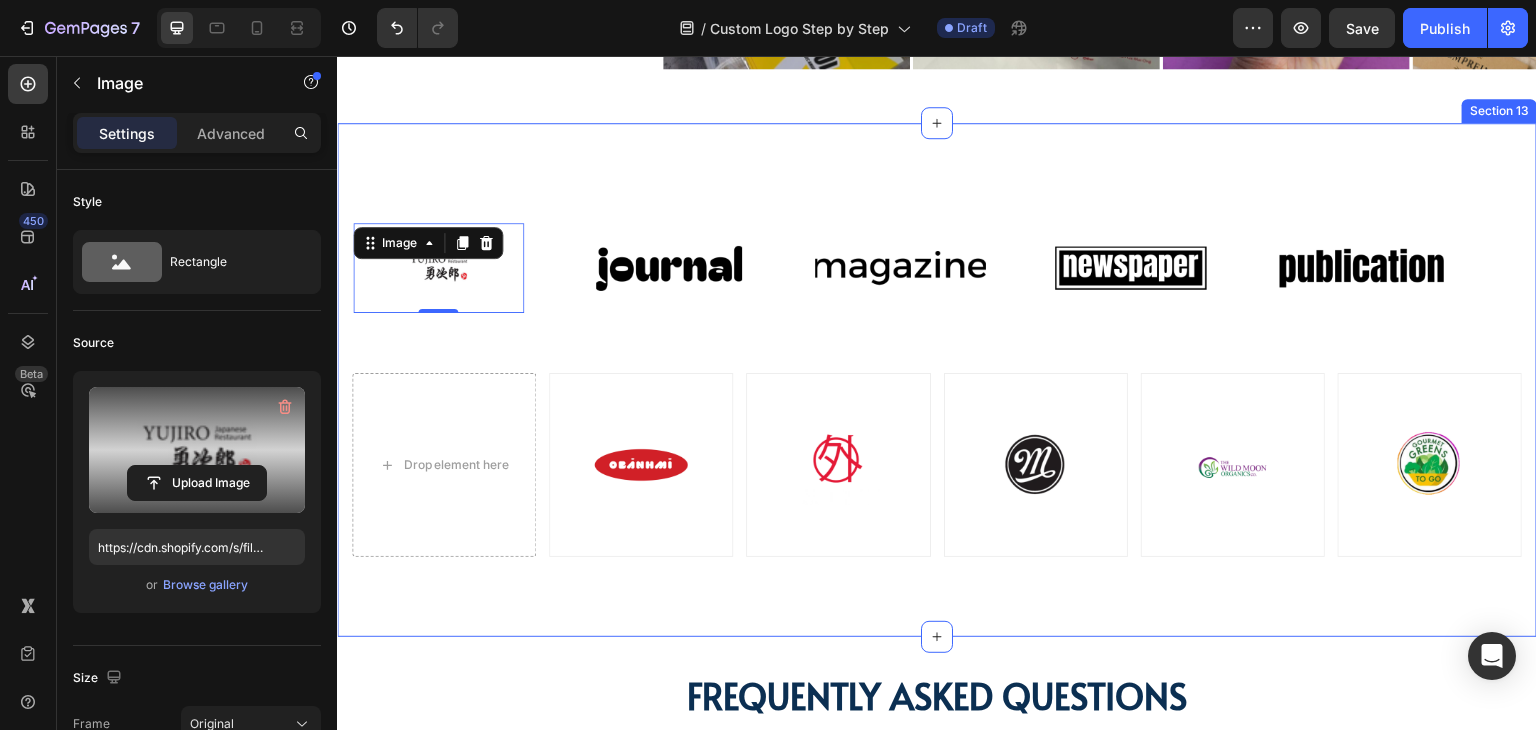 click on "Image   0 Image Image Image Image Image   0 Image Image Image Image Marquee" at bounding box center [937, 268] 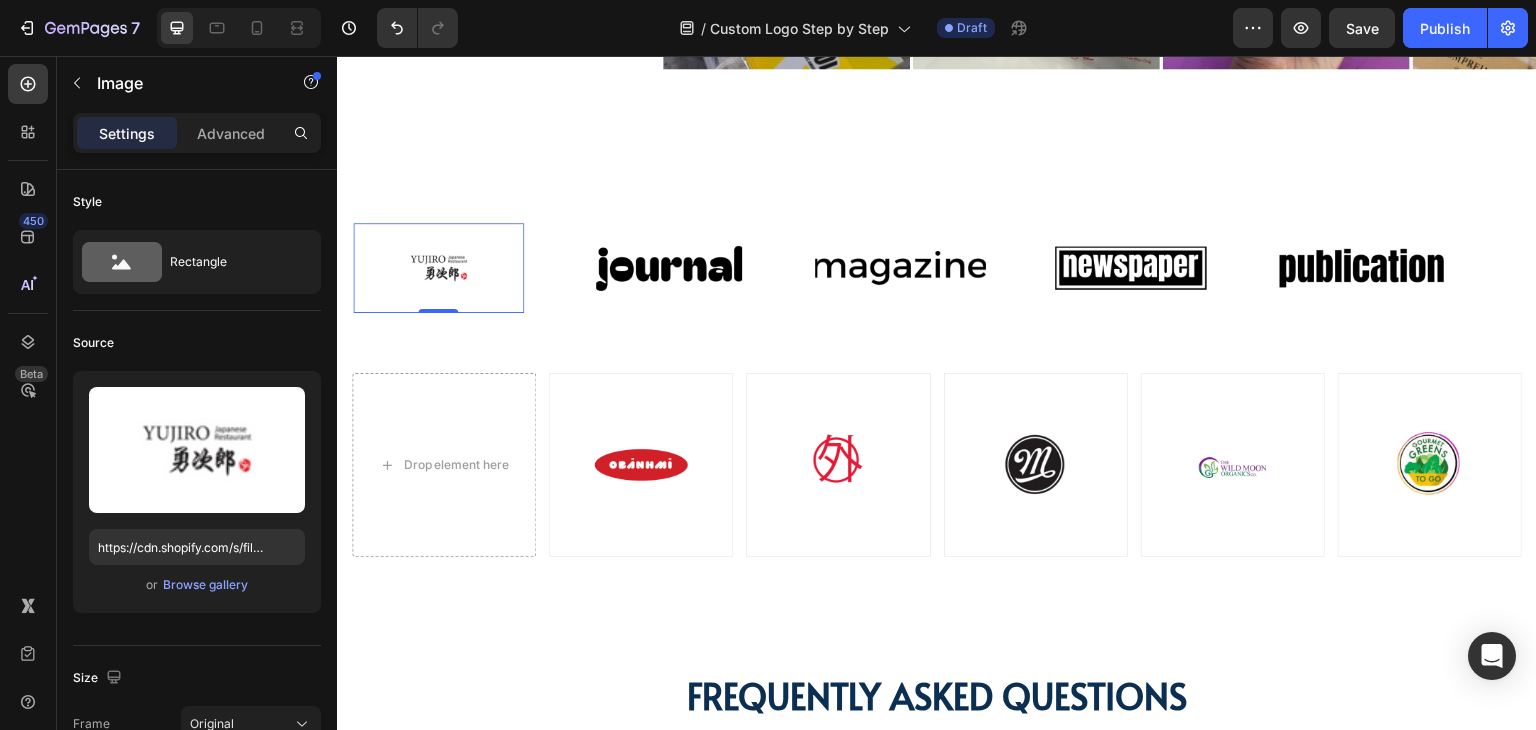 click on "Image   0" at bounding box center (438, 268) 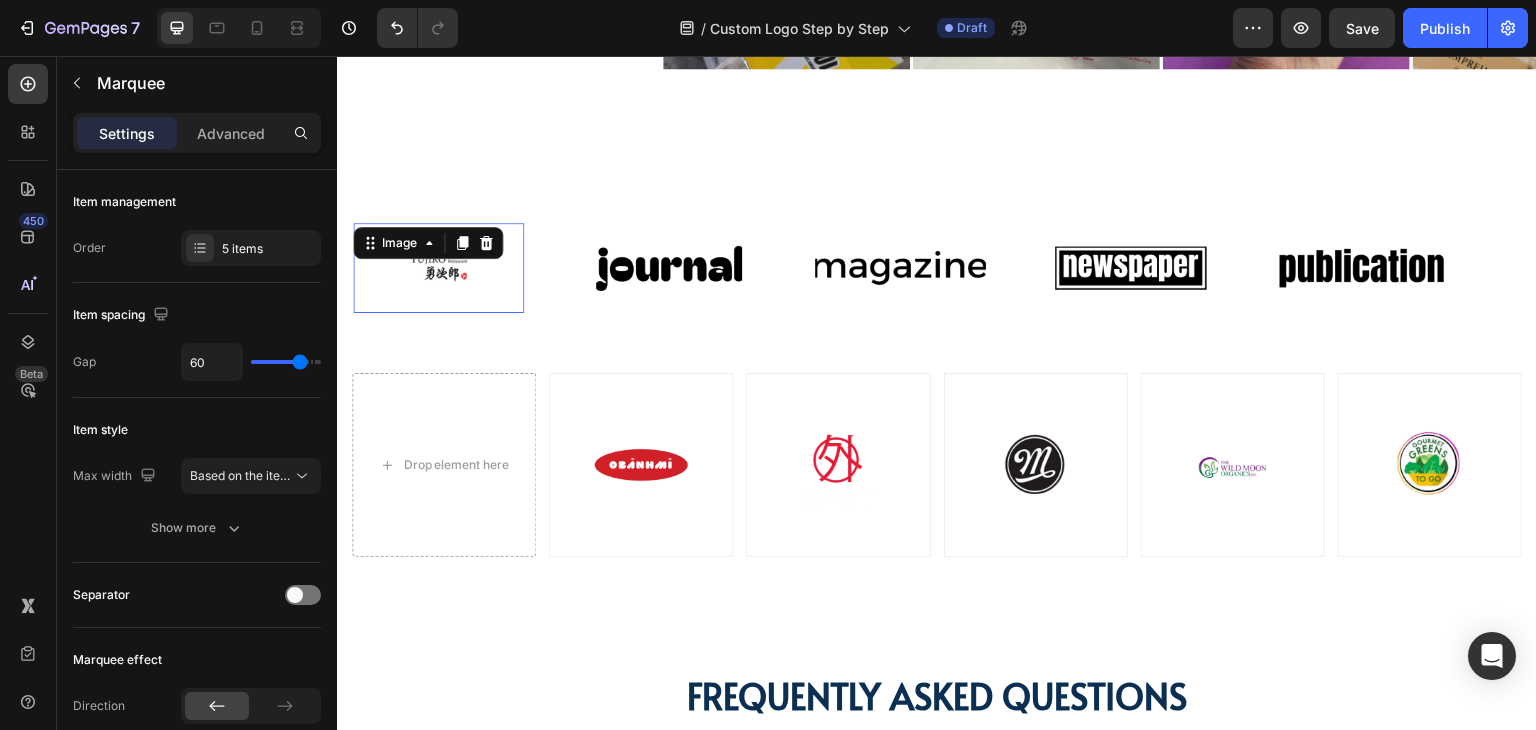 click at bounding box center [438, 268] 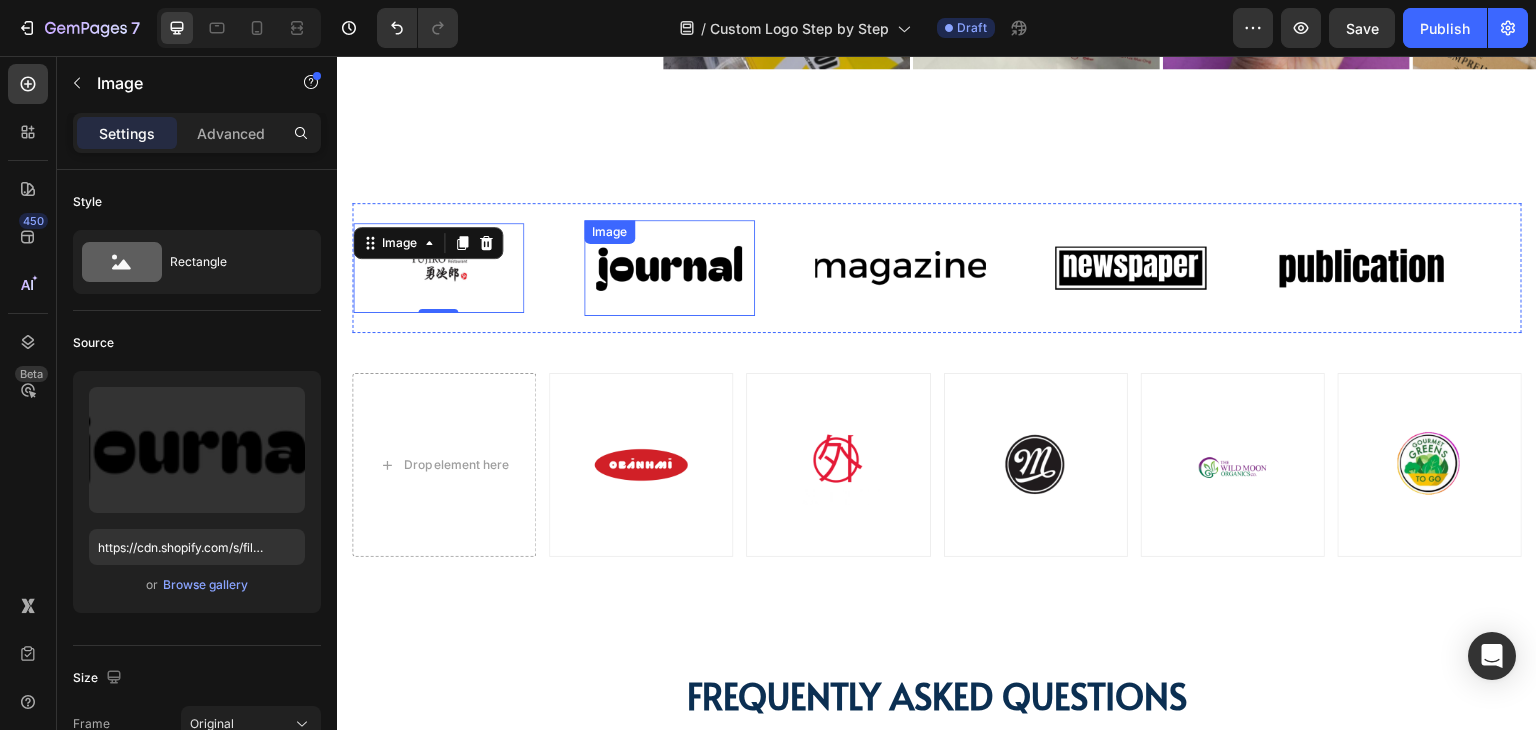 click at bounding box center (669, 268) 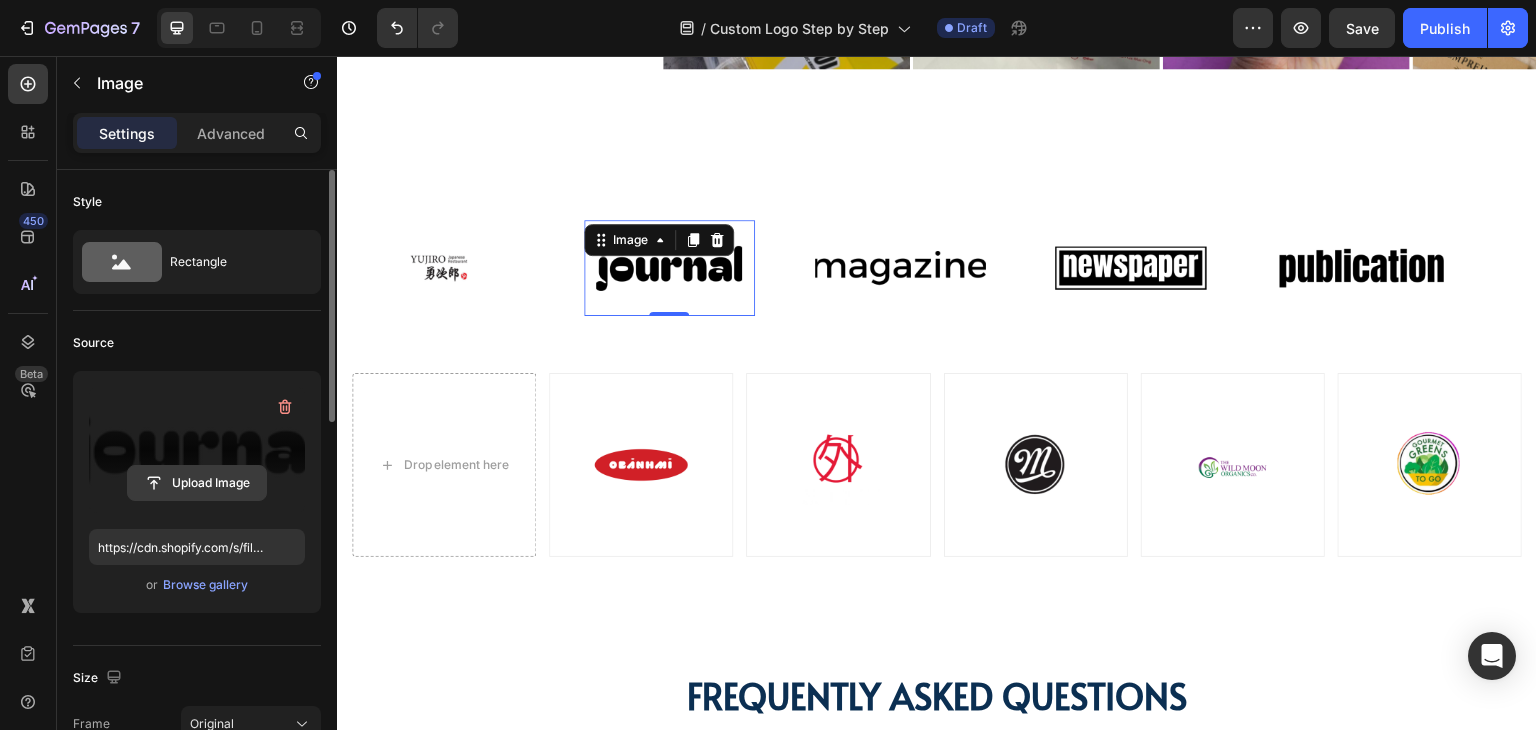 click 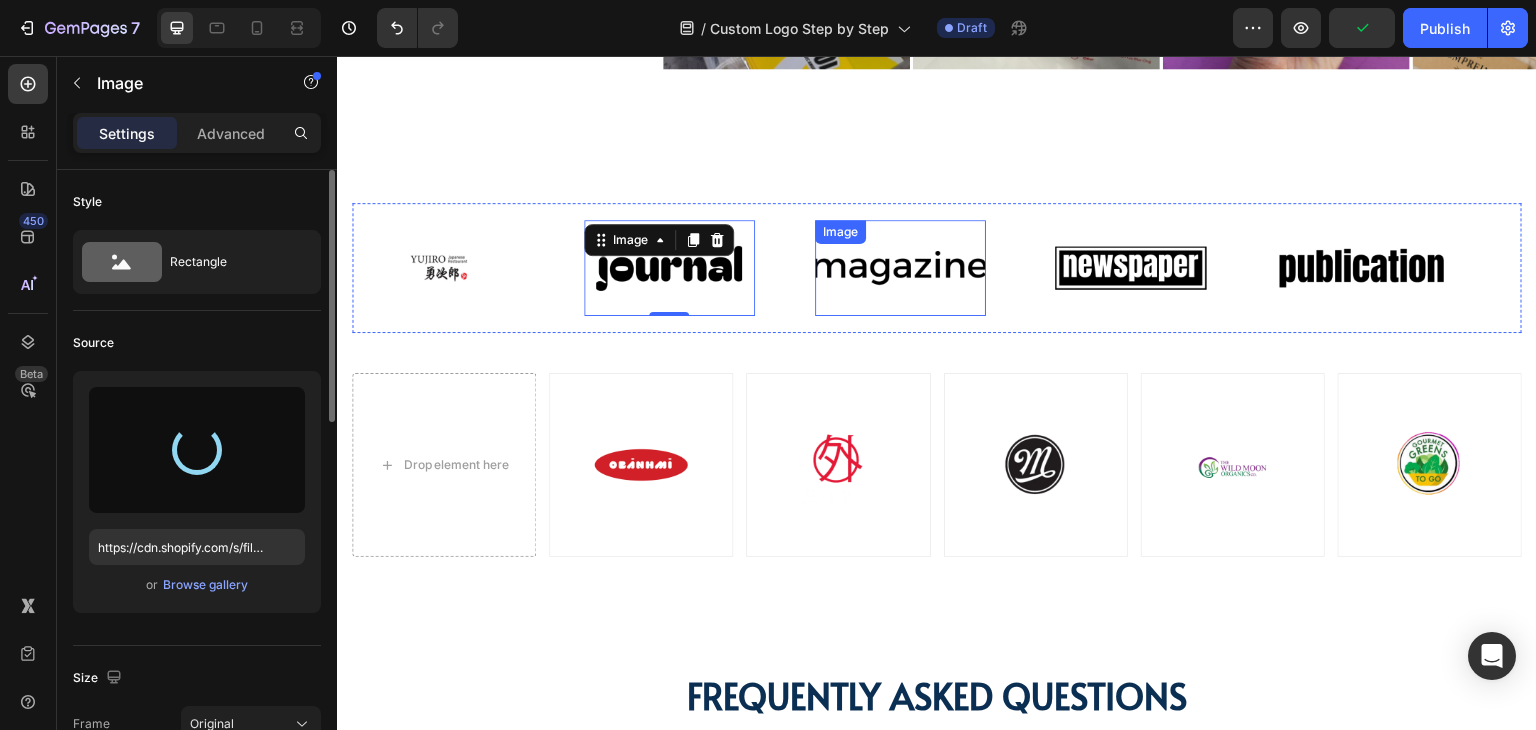 type on "https://cdn.shopify.com/s/files/1/0518/3825/5255/files/gempages_554882697223209794-b1490071-2328-4ef0-9b1a-0ca122ec4bdd.png" 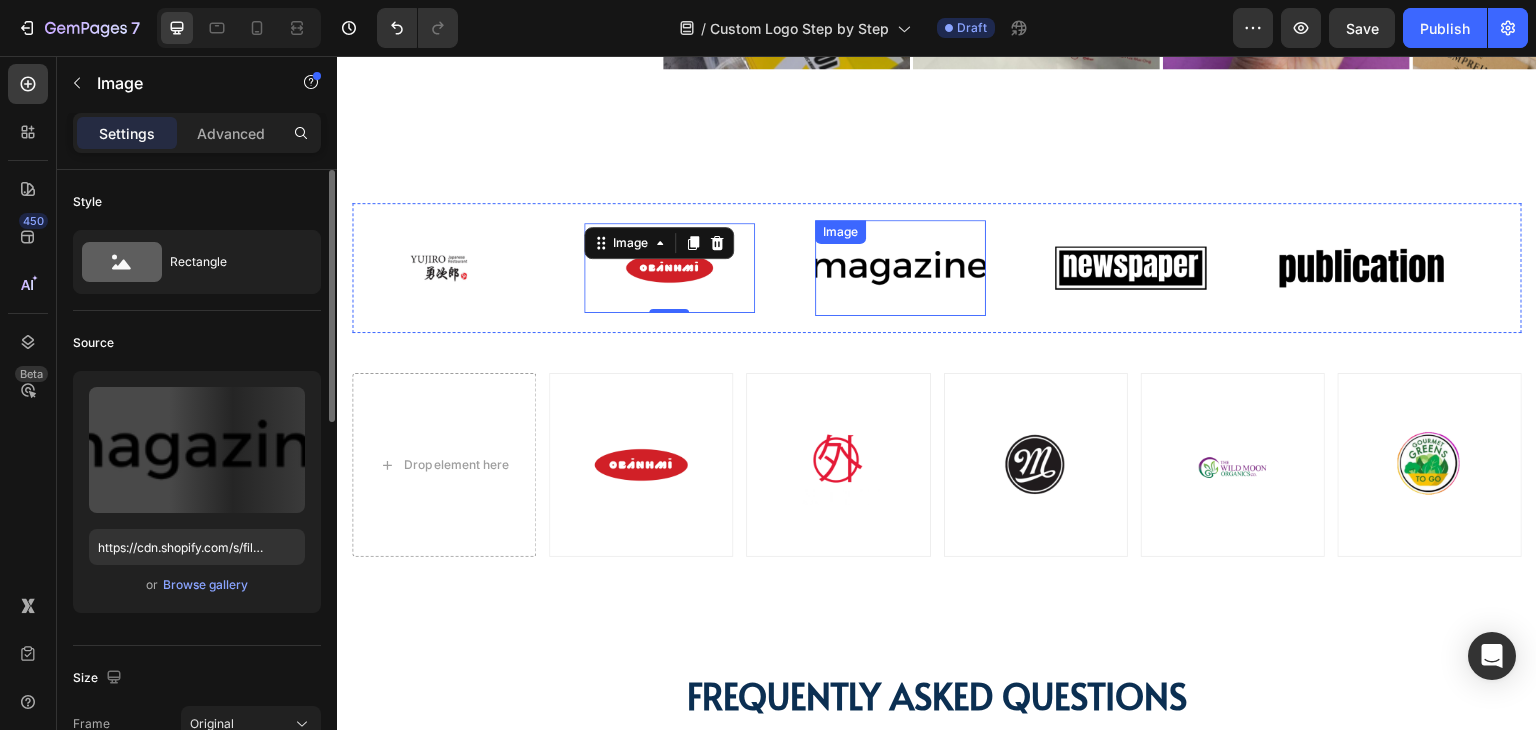 click at bounding box center (900, 268) 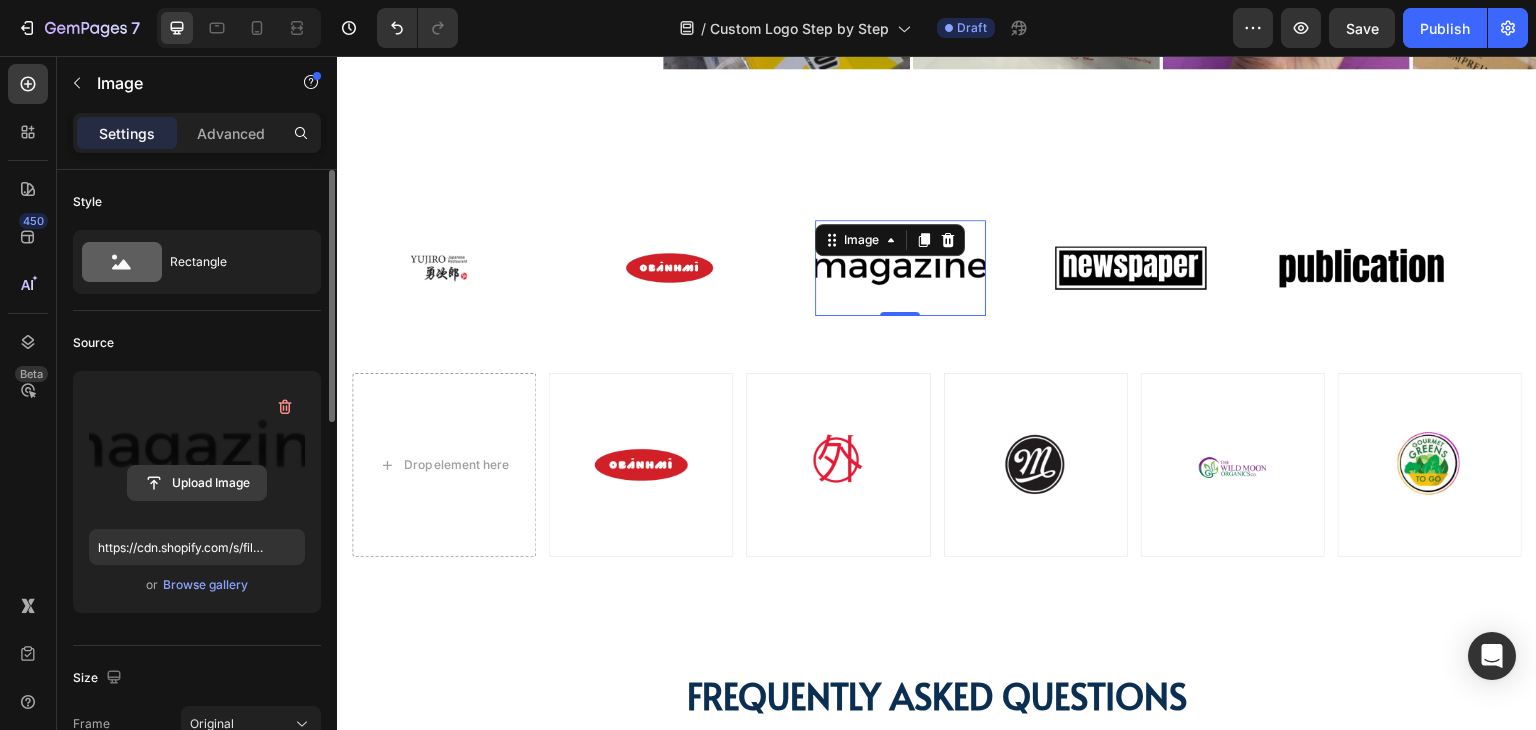 click 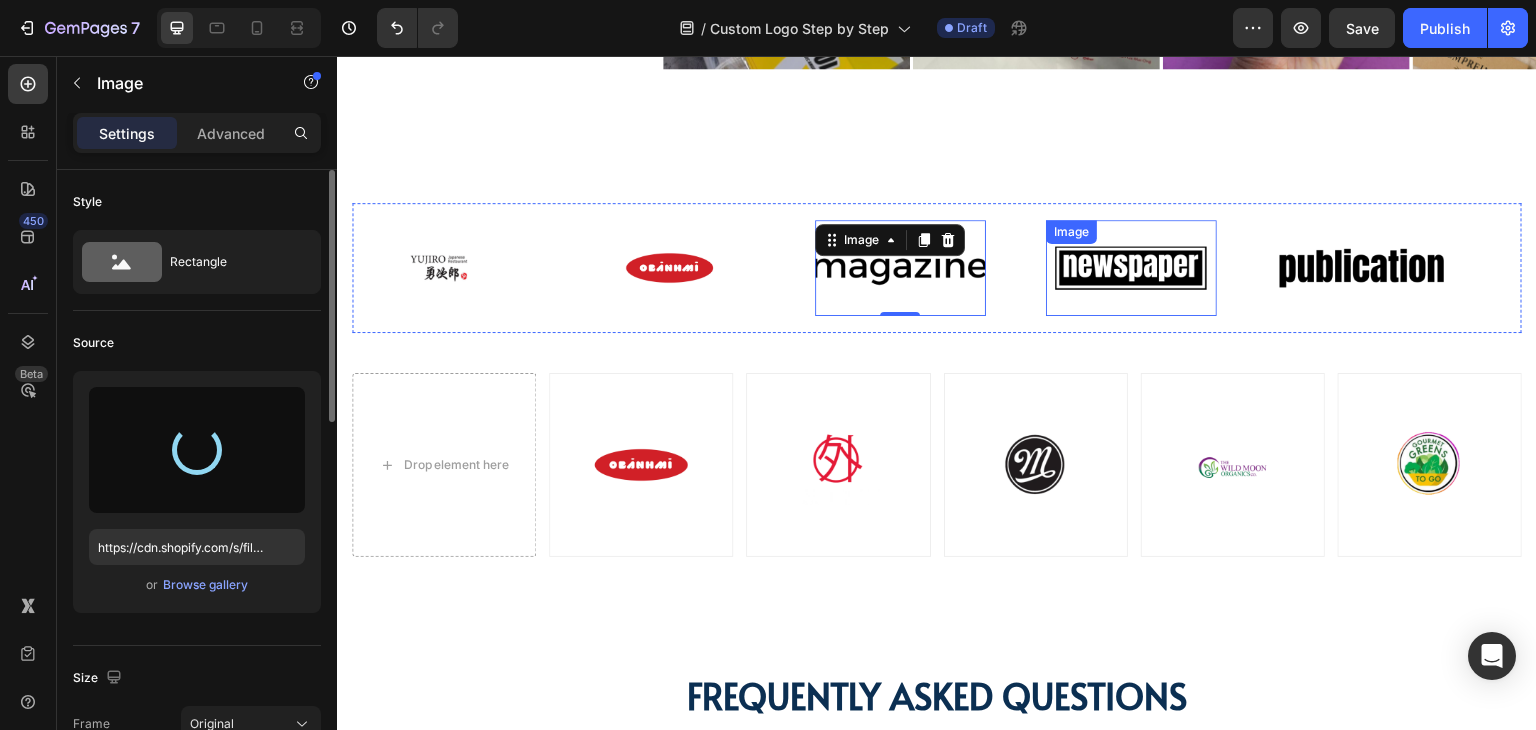 type on "https://cdn.shopify.com/s/files/1/0518/3825/5255/files/gempages_554882697223209794-364d34aa-52d6-45b4-88e2-1e3024d1acfc.png" 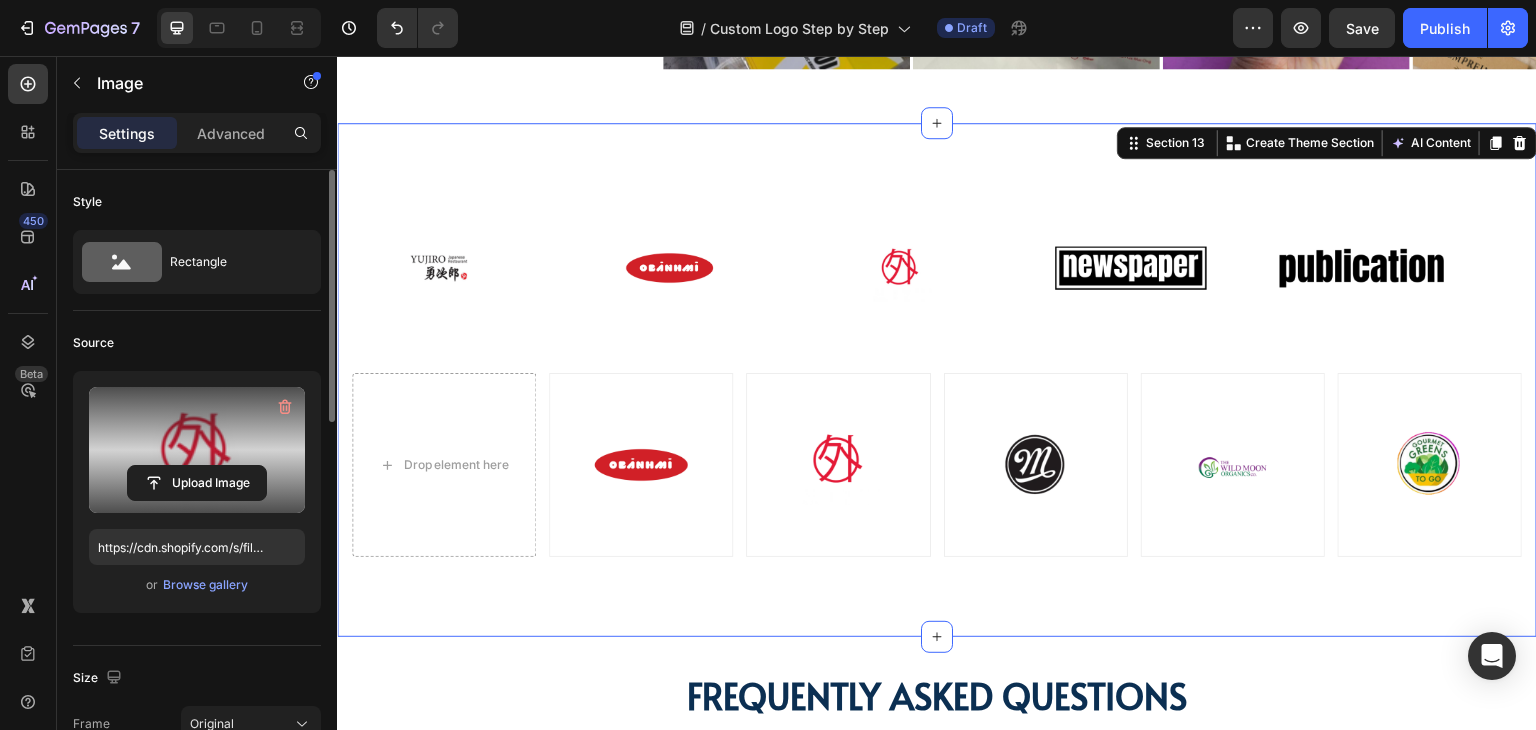 click on "Image Image Image Image Image Image Image Image Image Image Marquee
Drop element here Image Image Image Image Image Row" at bounding box center [937, 380] 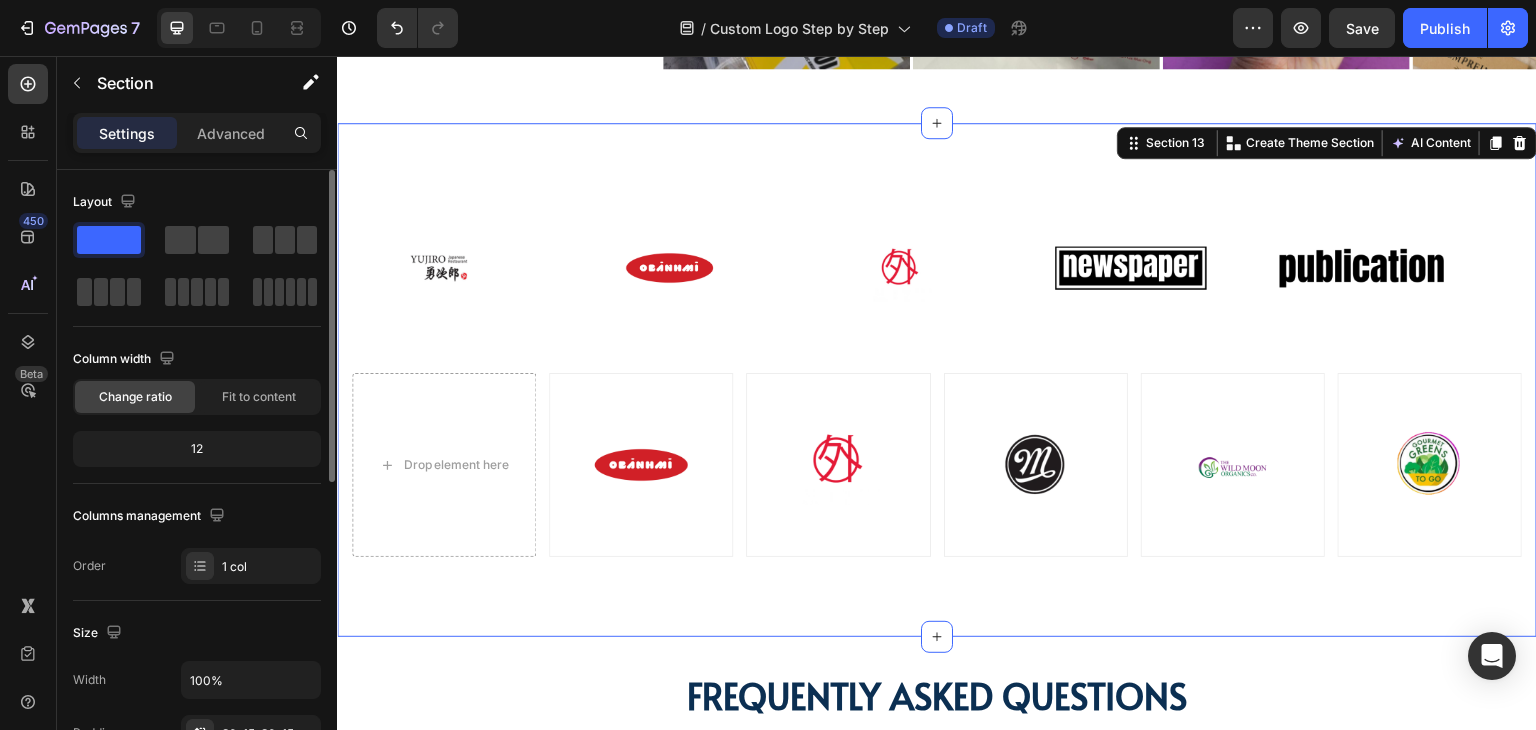 click on "Image Image Image Image Image Image Image Image Image Image Marquee
Drop element here Image Image Image Image Image Row" at bounding box center (937, 380) 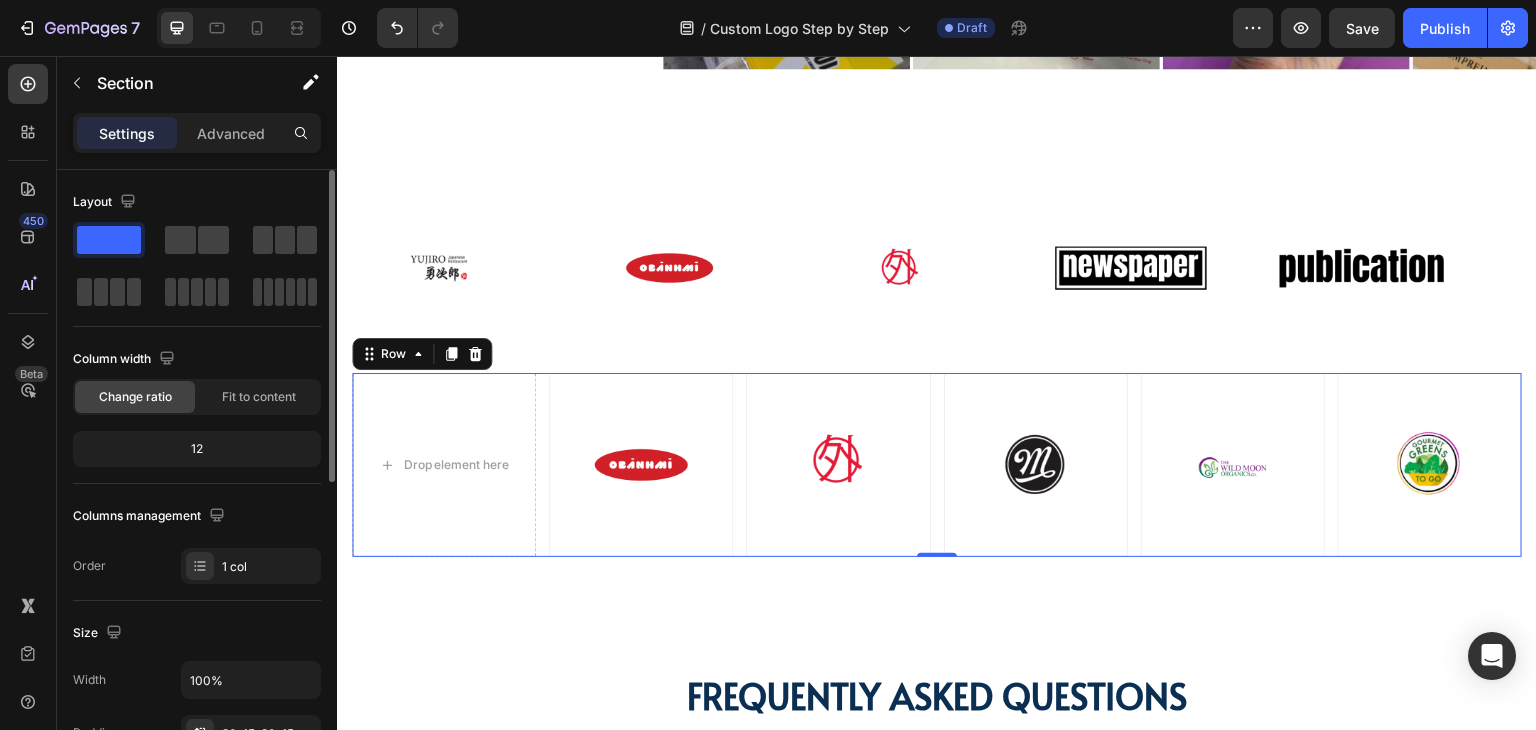 click on "Drop element here Image Image Image Image Image Row   0" at bounding box center [937, 465] 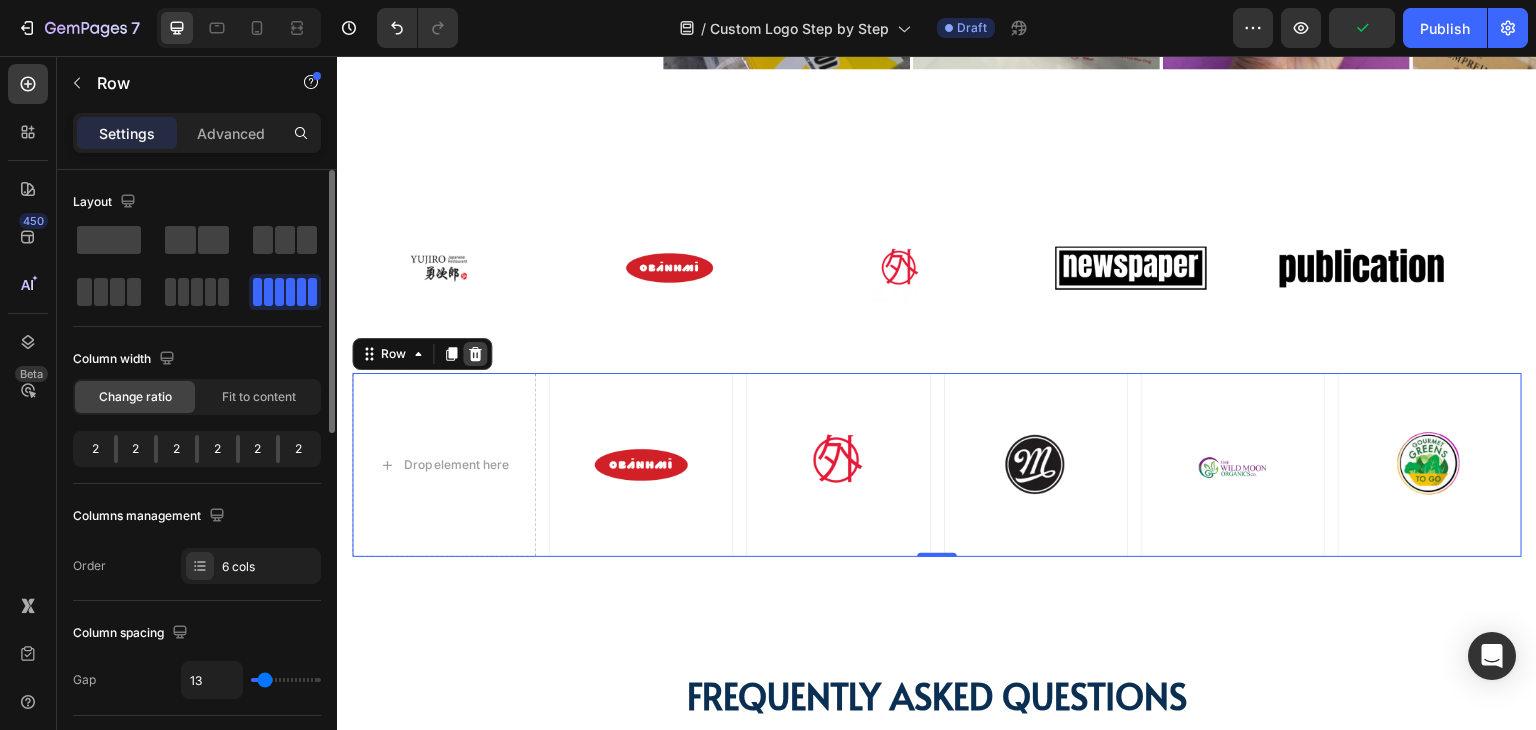 click 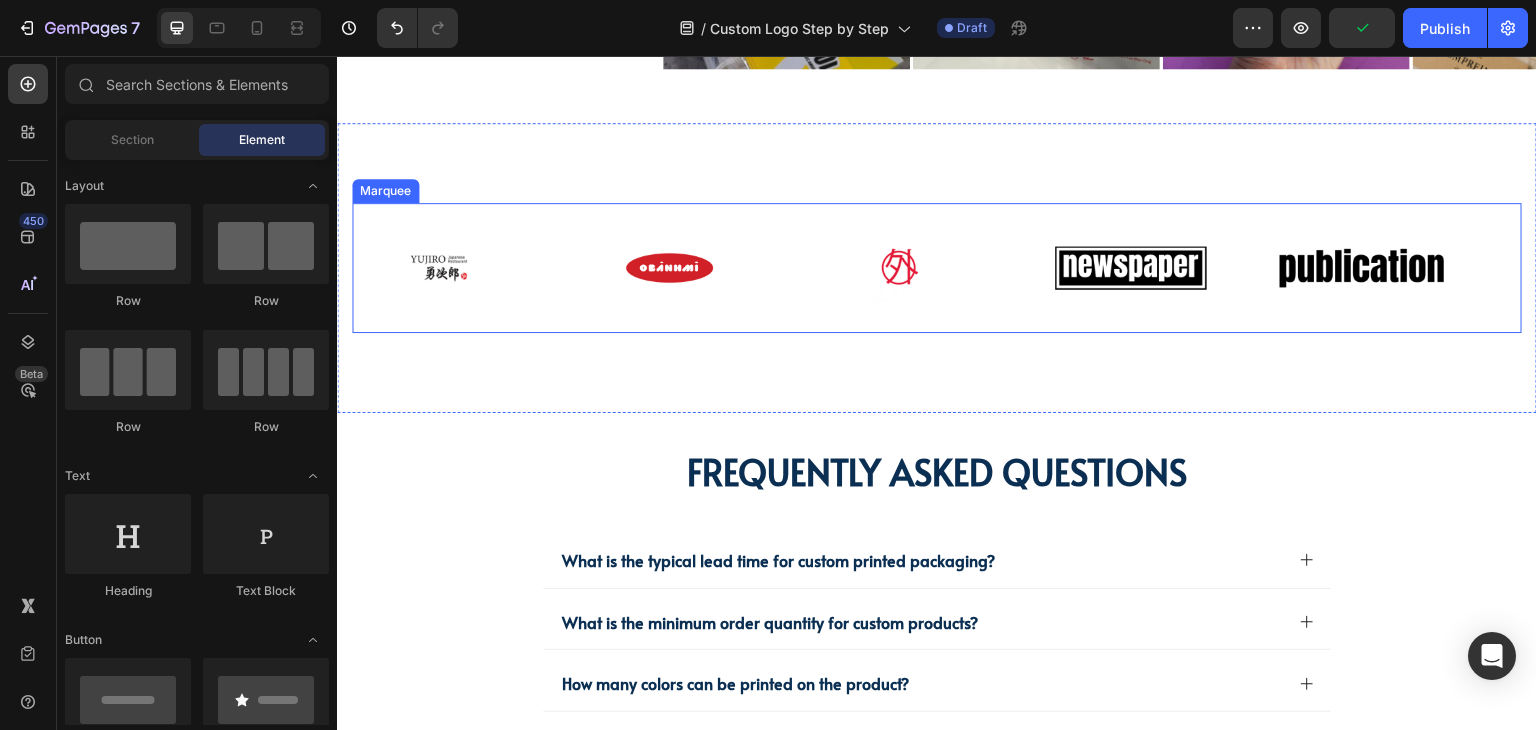 click on "Image" at bounding box center (468, 268) 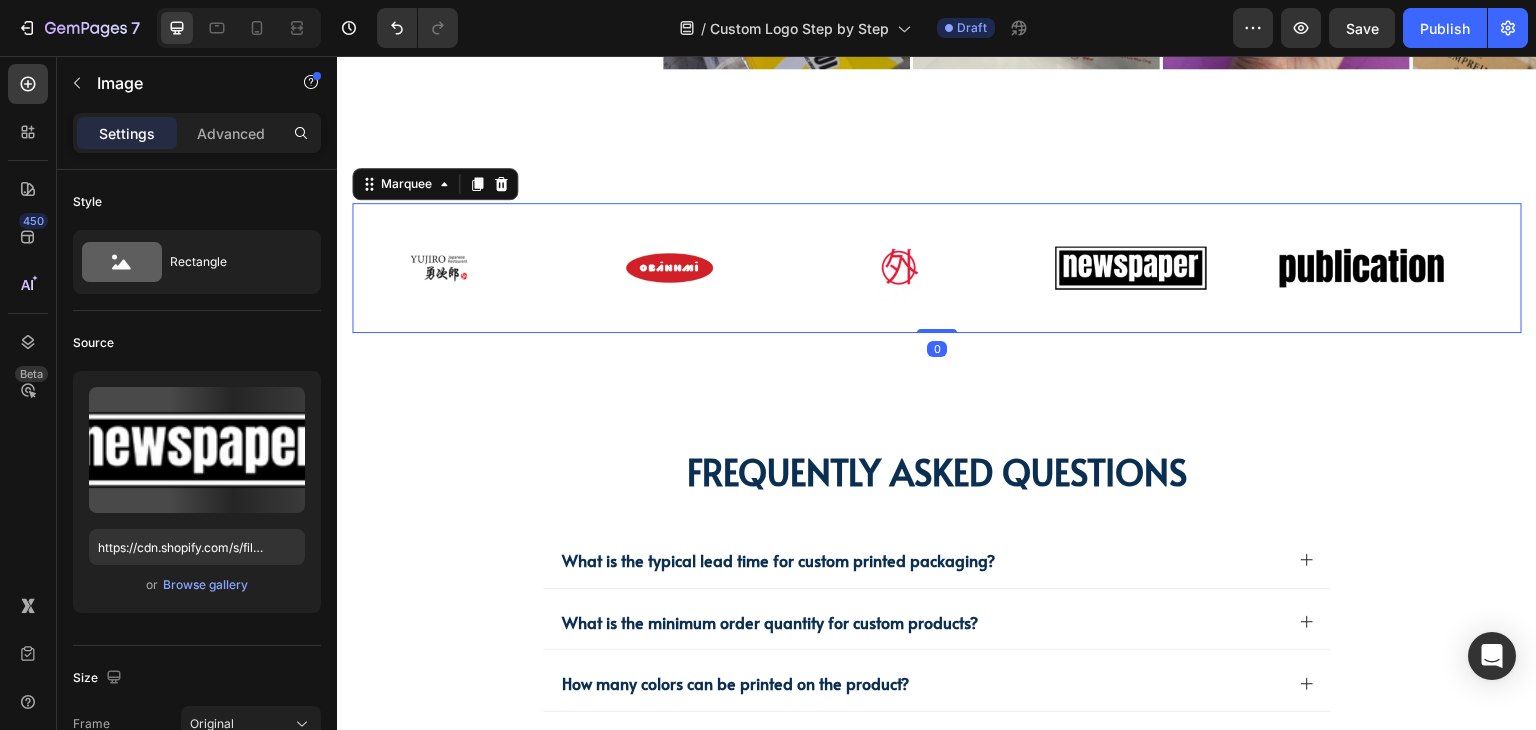 click at bounding box center (1131, 268) 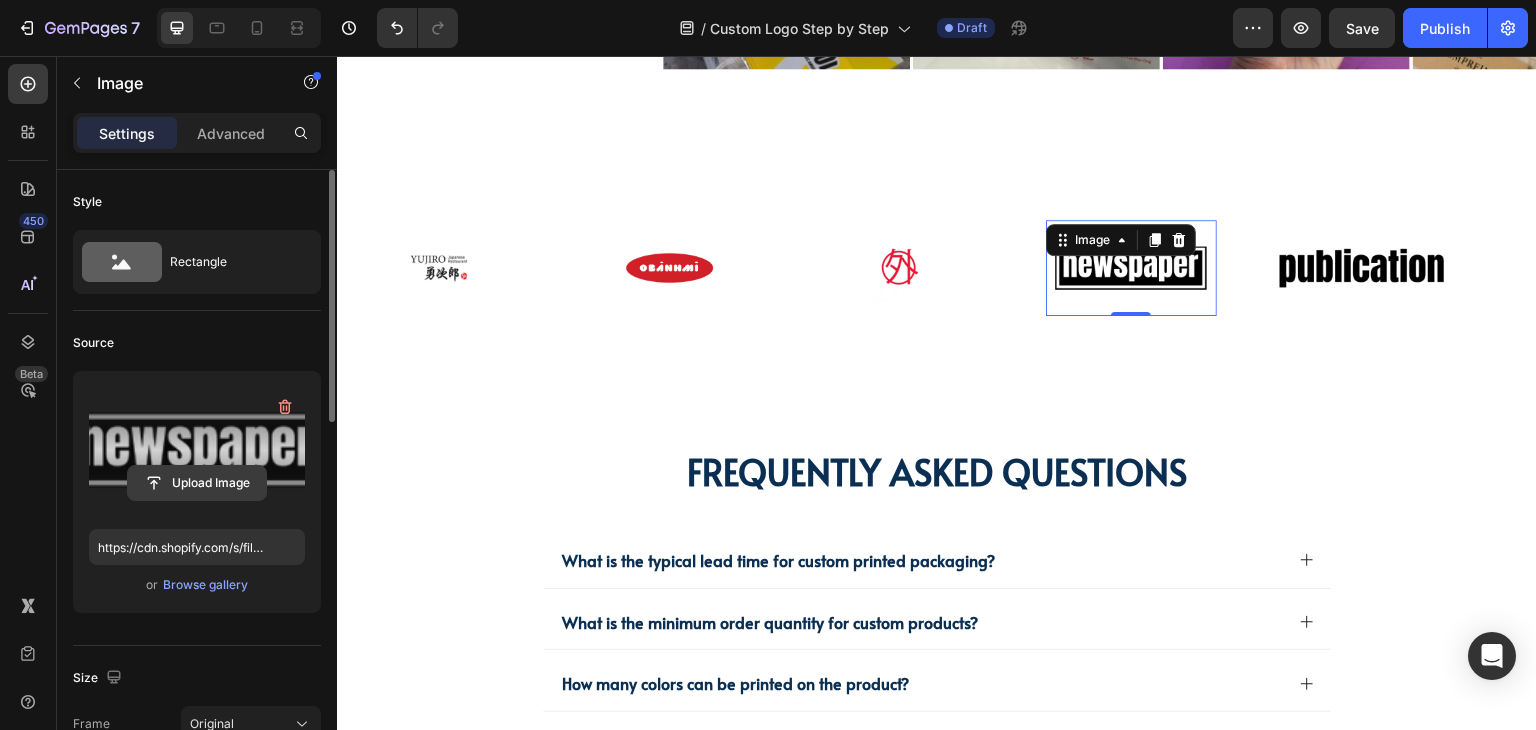 click 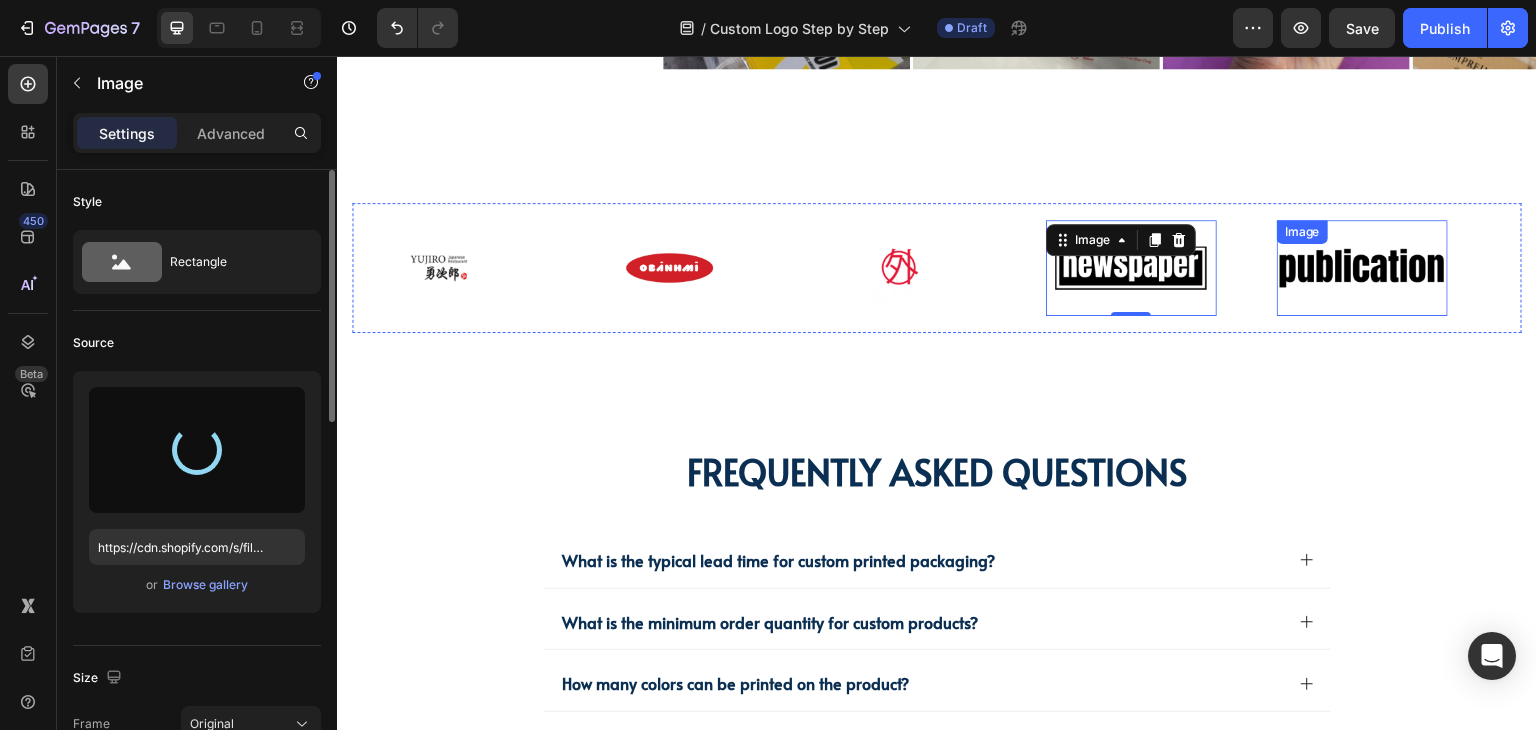 type on "https://cdn.shopify.com/s/files/1/0518/3825/5255/files/gempages_554882697223209794-7e90157c-ac8c-41e2-a077-48c5251bc2b4.png" 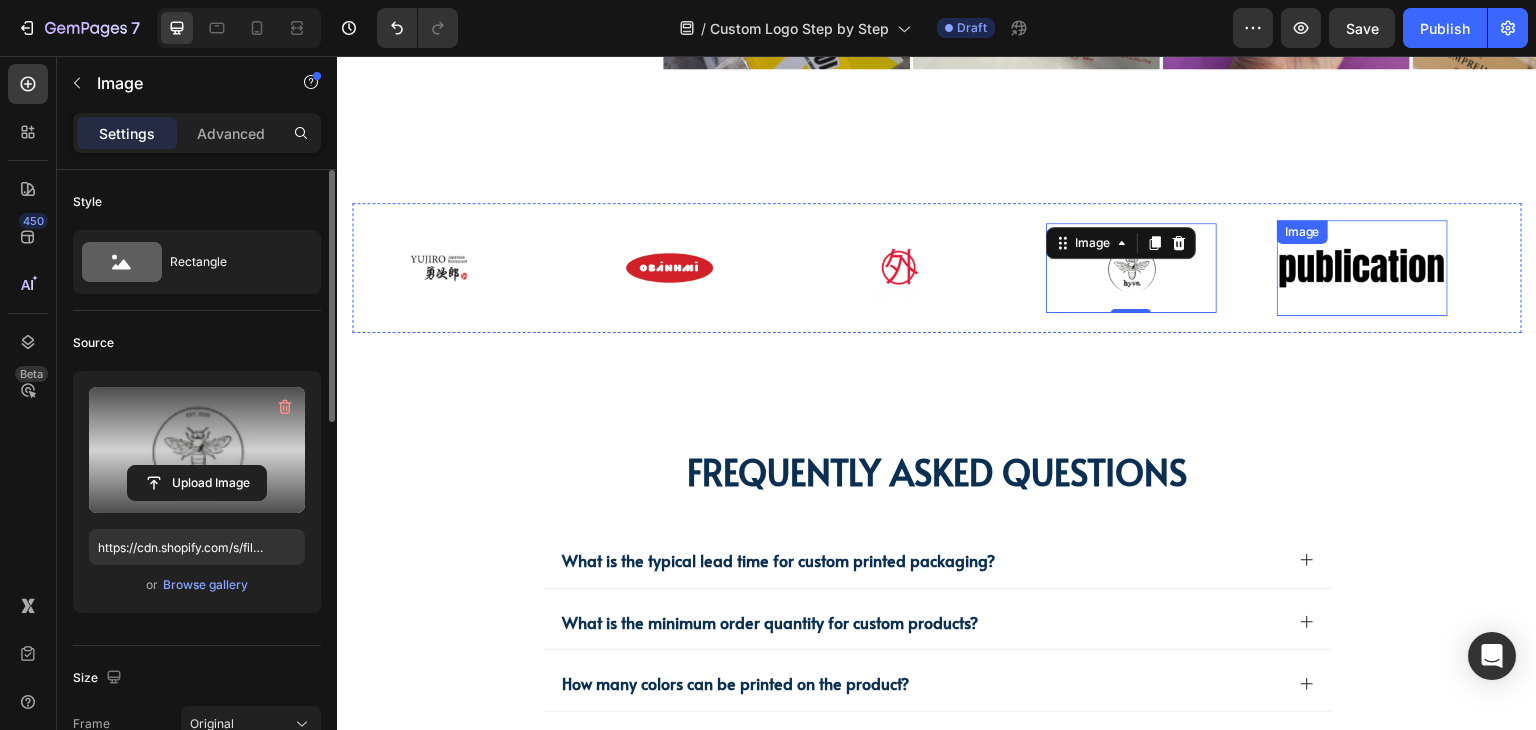 click at bounding box center [1362, 268] 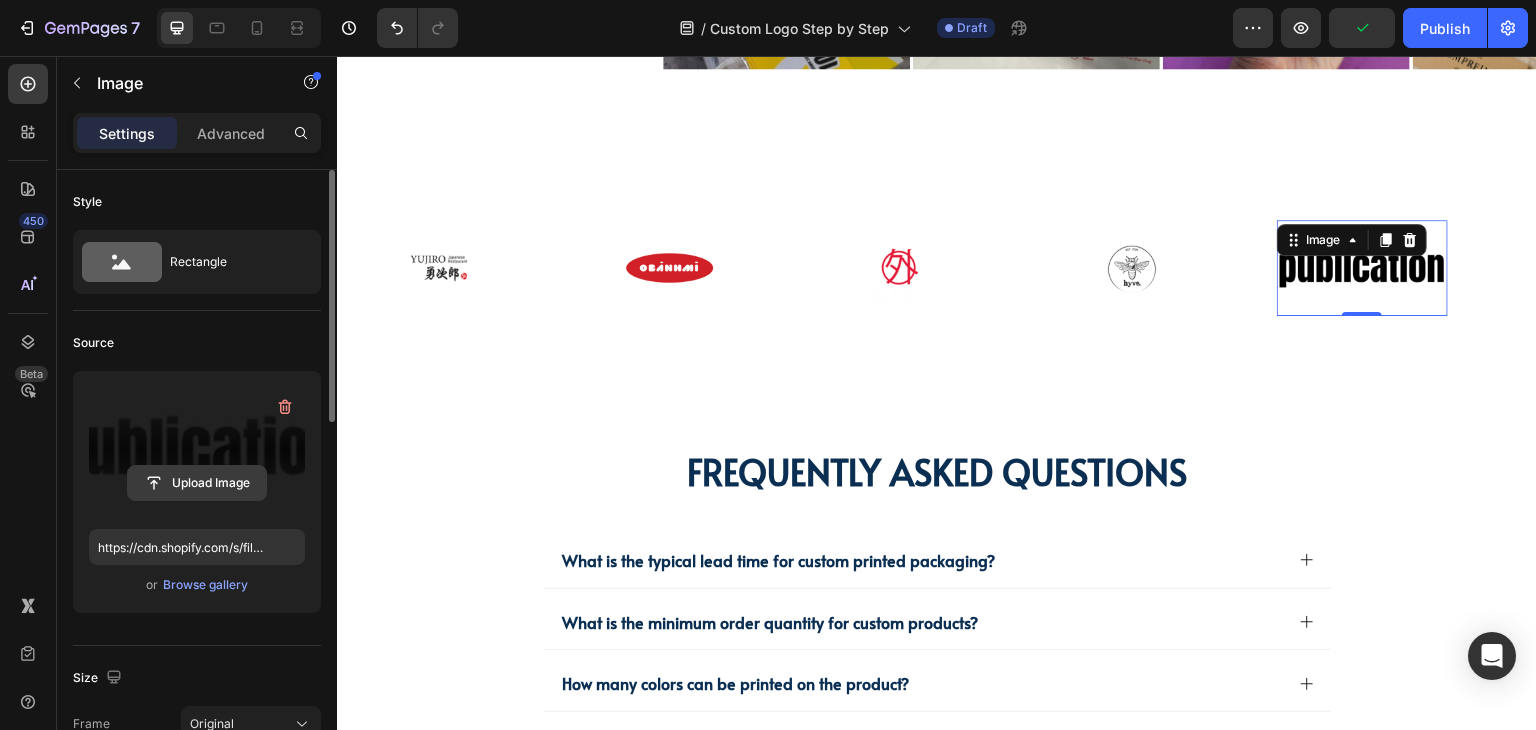 click 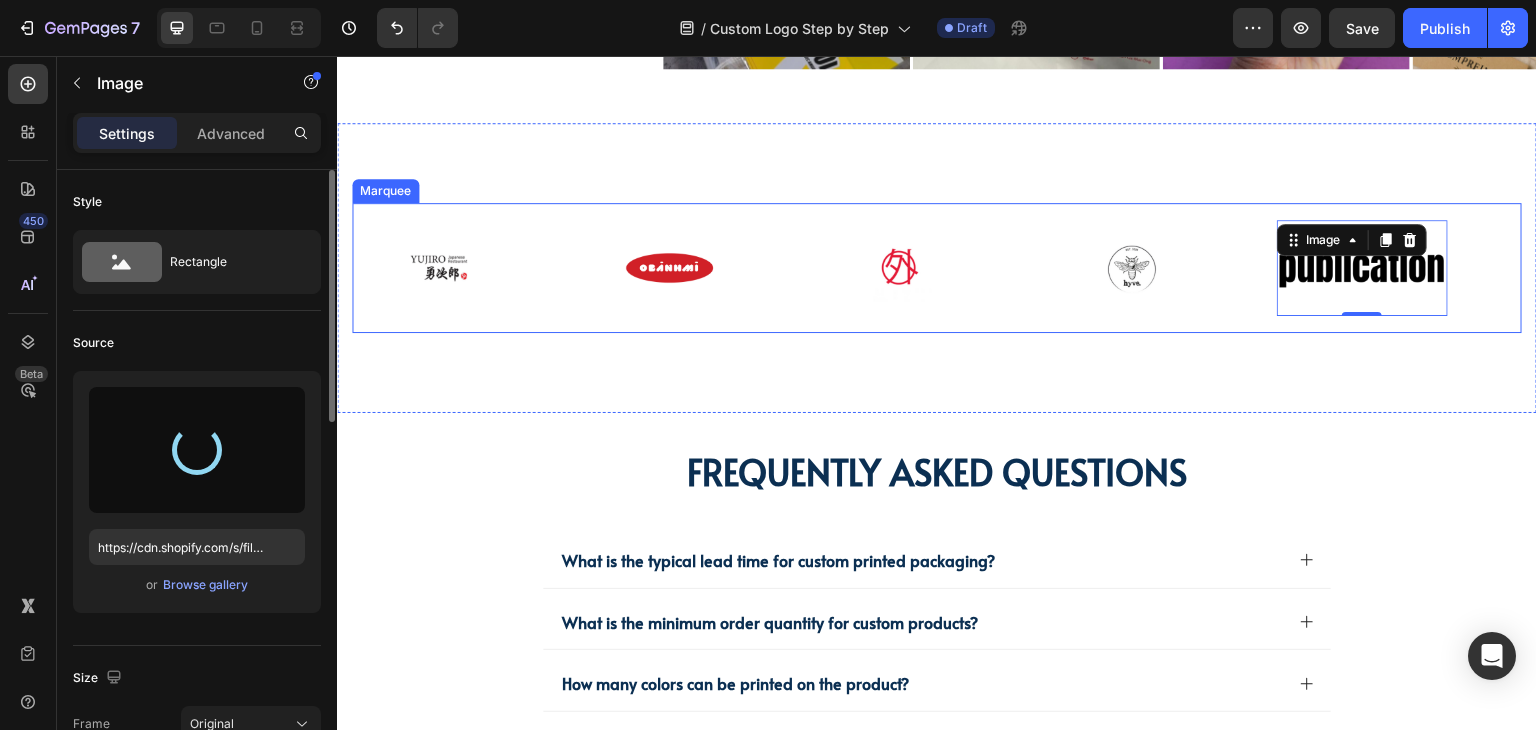 type on "https://cdn.shopify.com/s/files/1/0518/3825/5255/files/gempages_554882697223209794-c89fcfce-dd31-4902-8f3e-70ca48ff698f.png" 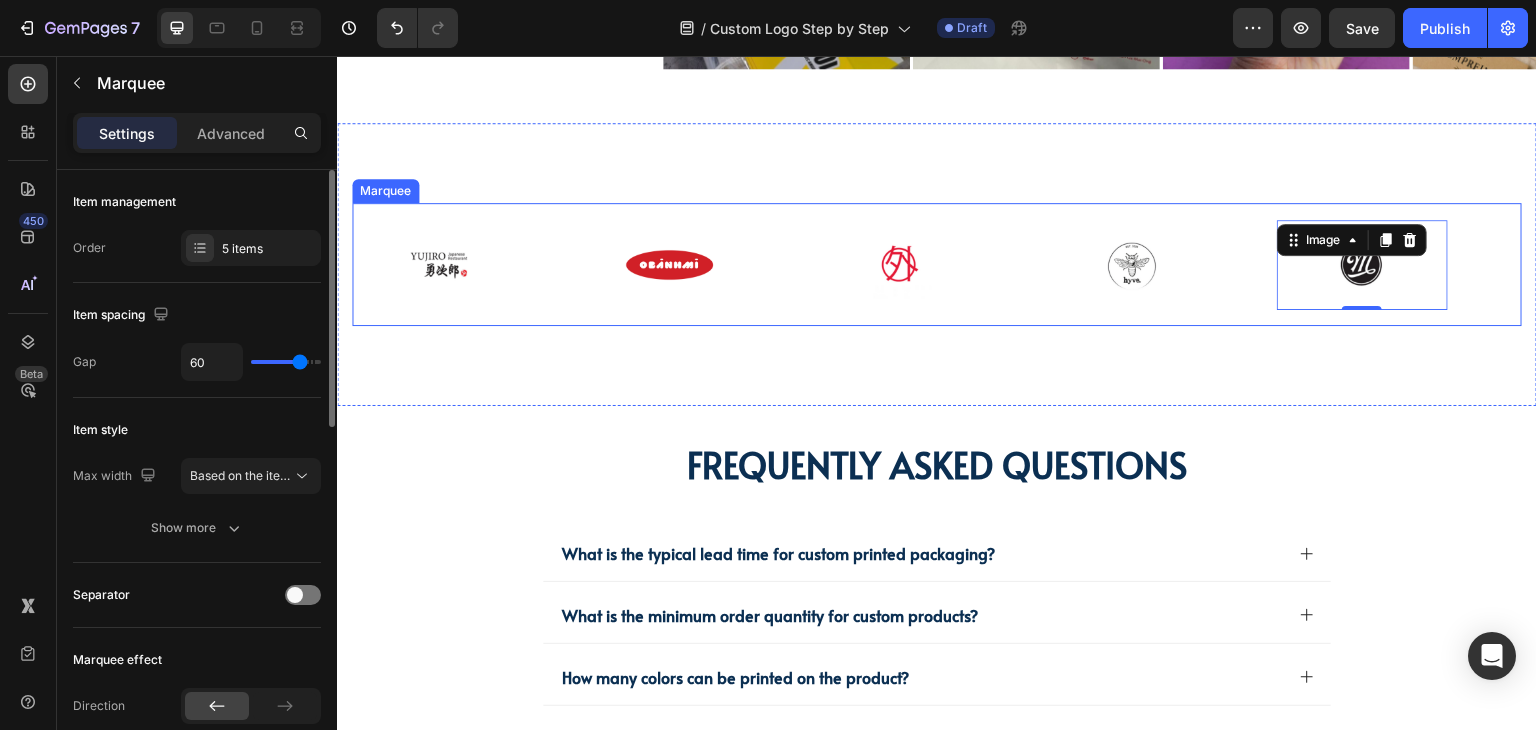 click on "Image Image Image Image Image   0 Image Image Image Image Image   0 Marquee" at bounding box center (937, 264) 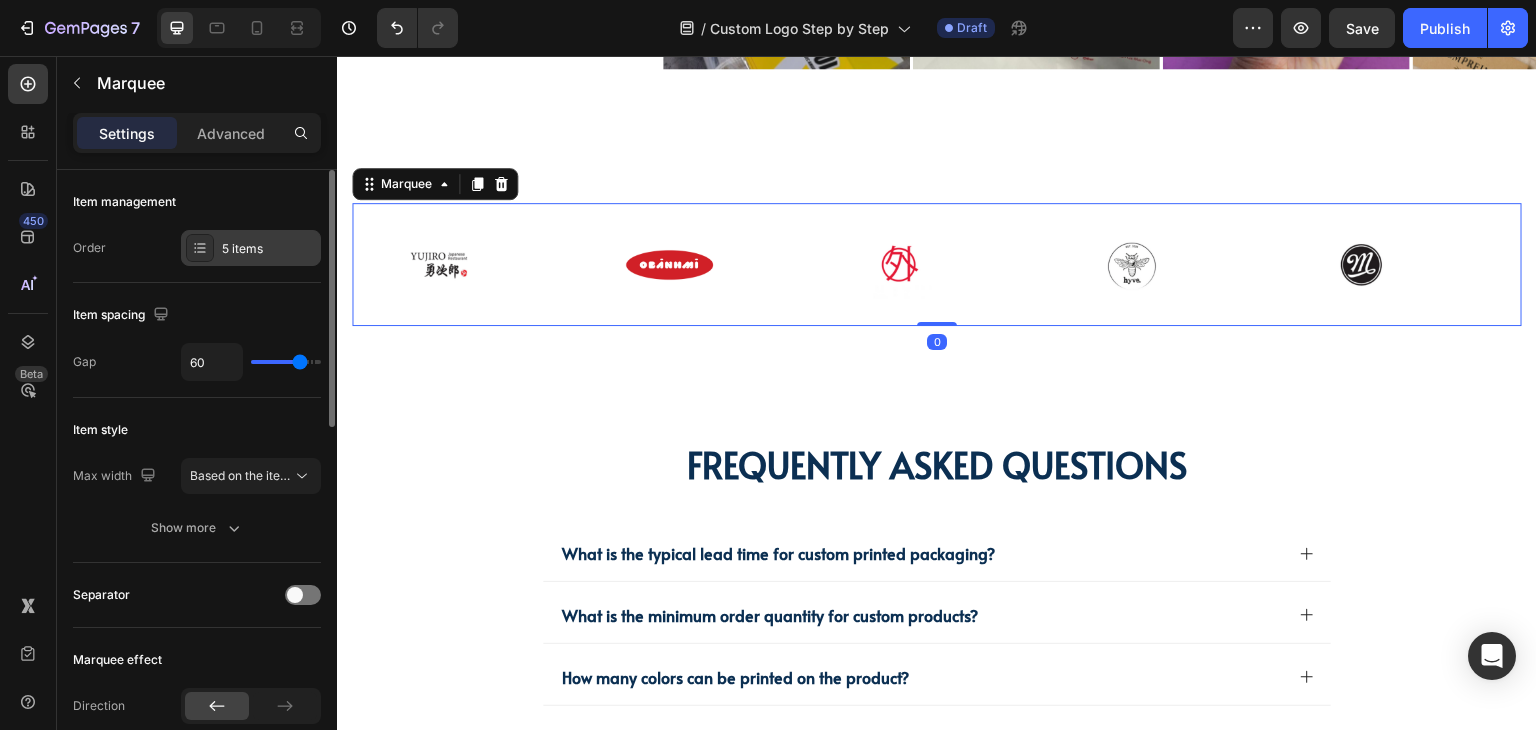 click on "5 items" at bounding box center (251, 248) 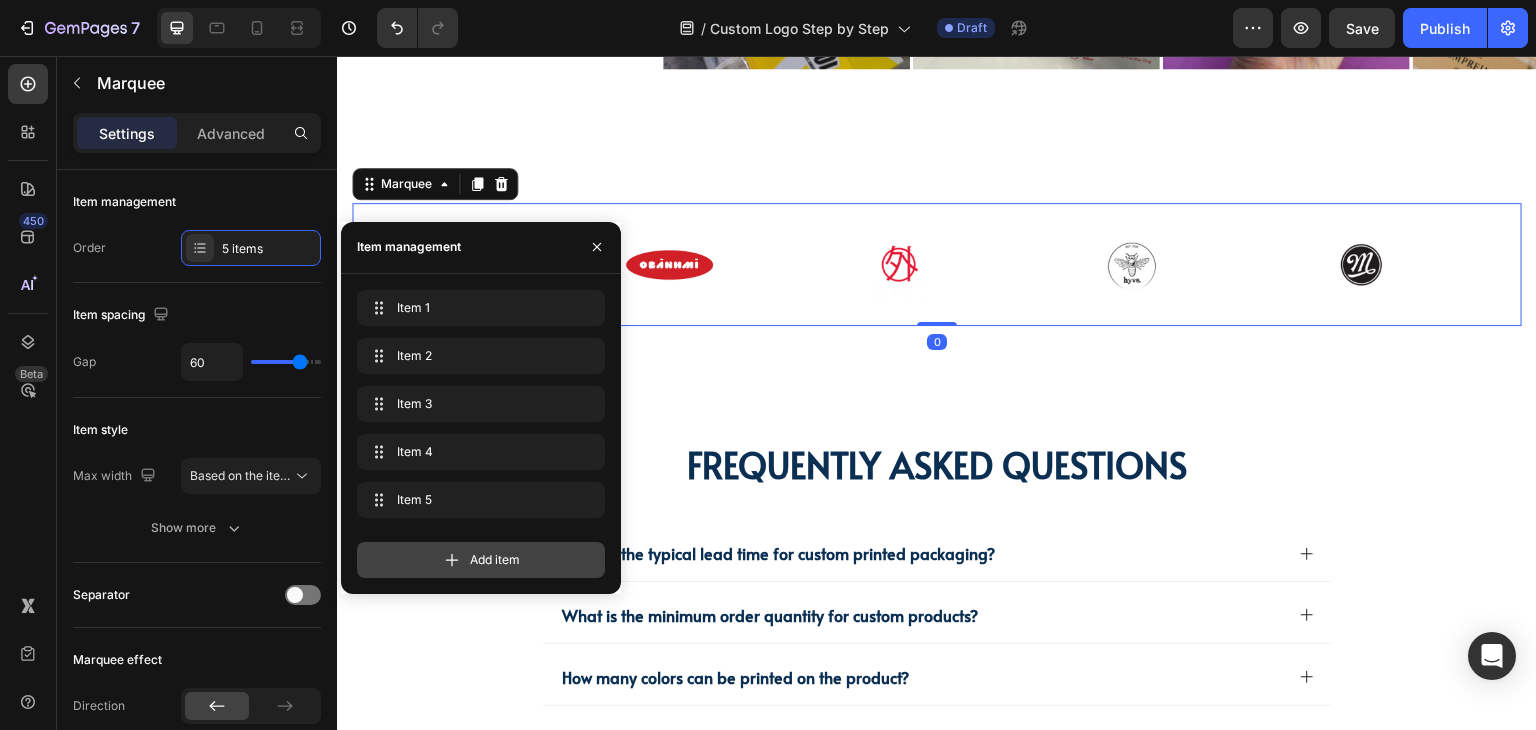 click 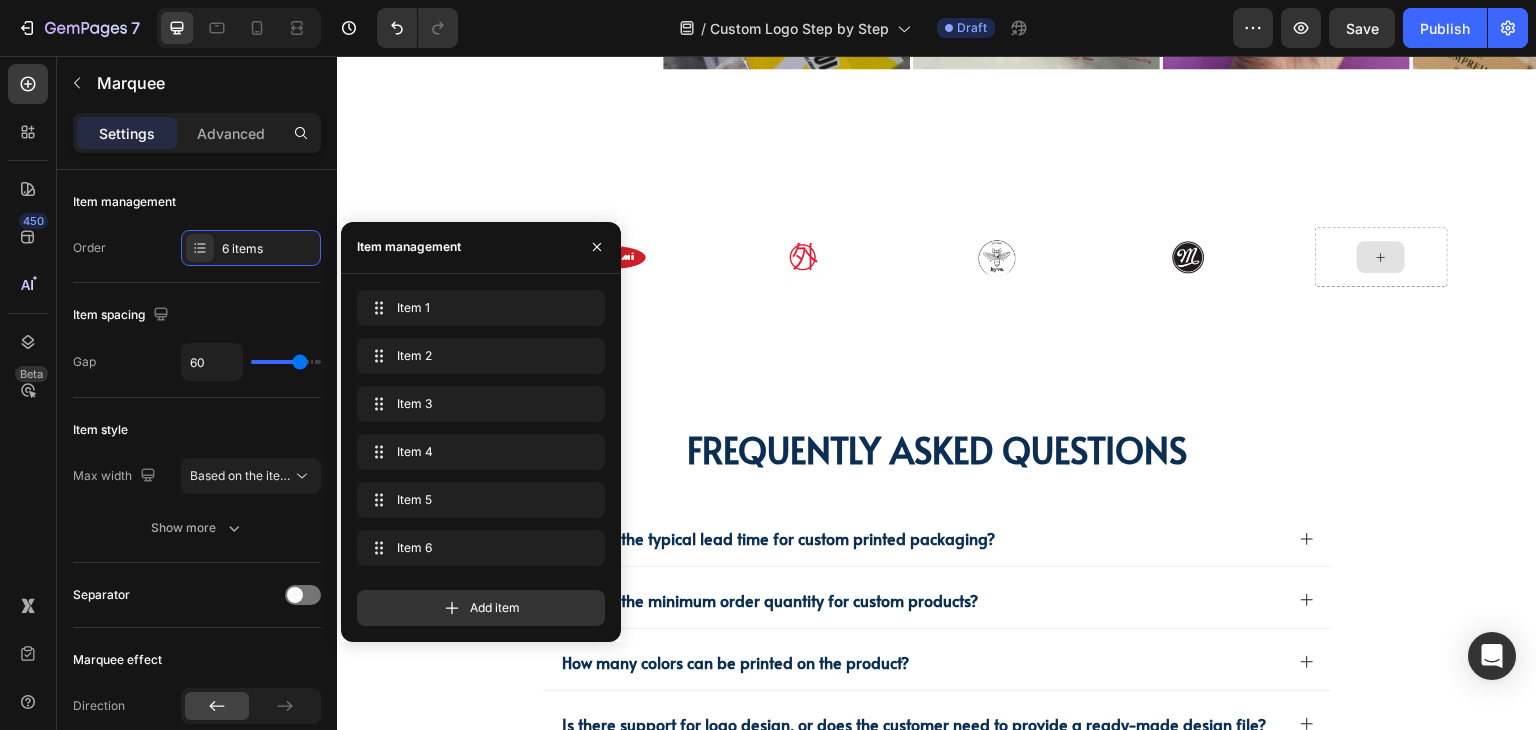 click at bounding box center (1381, 257) 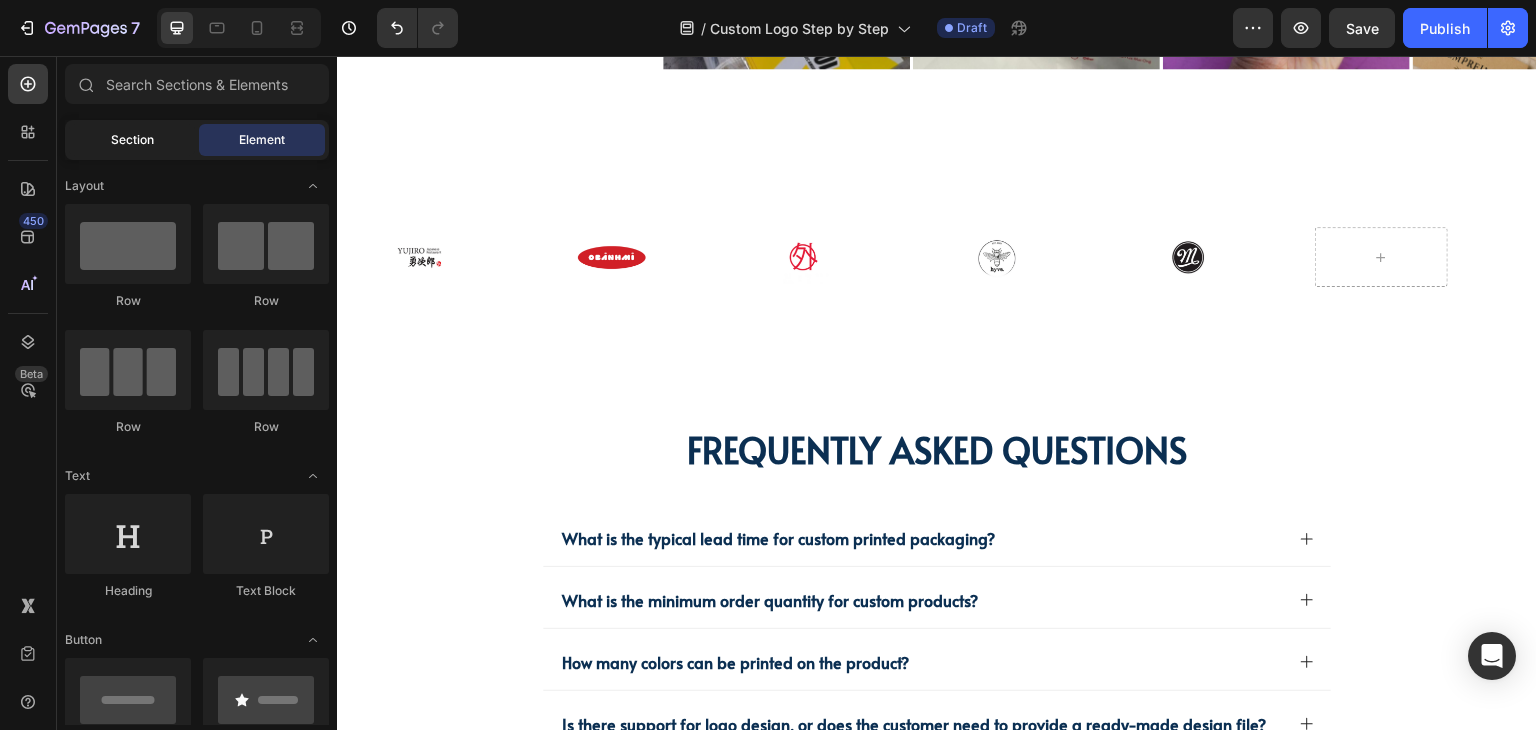 click on "Section" 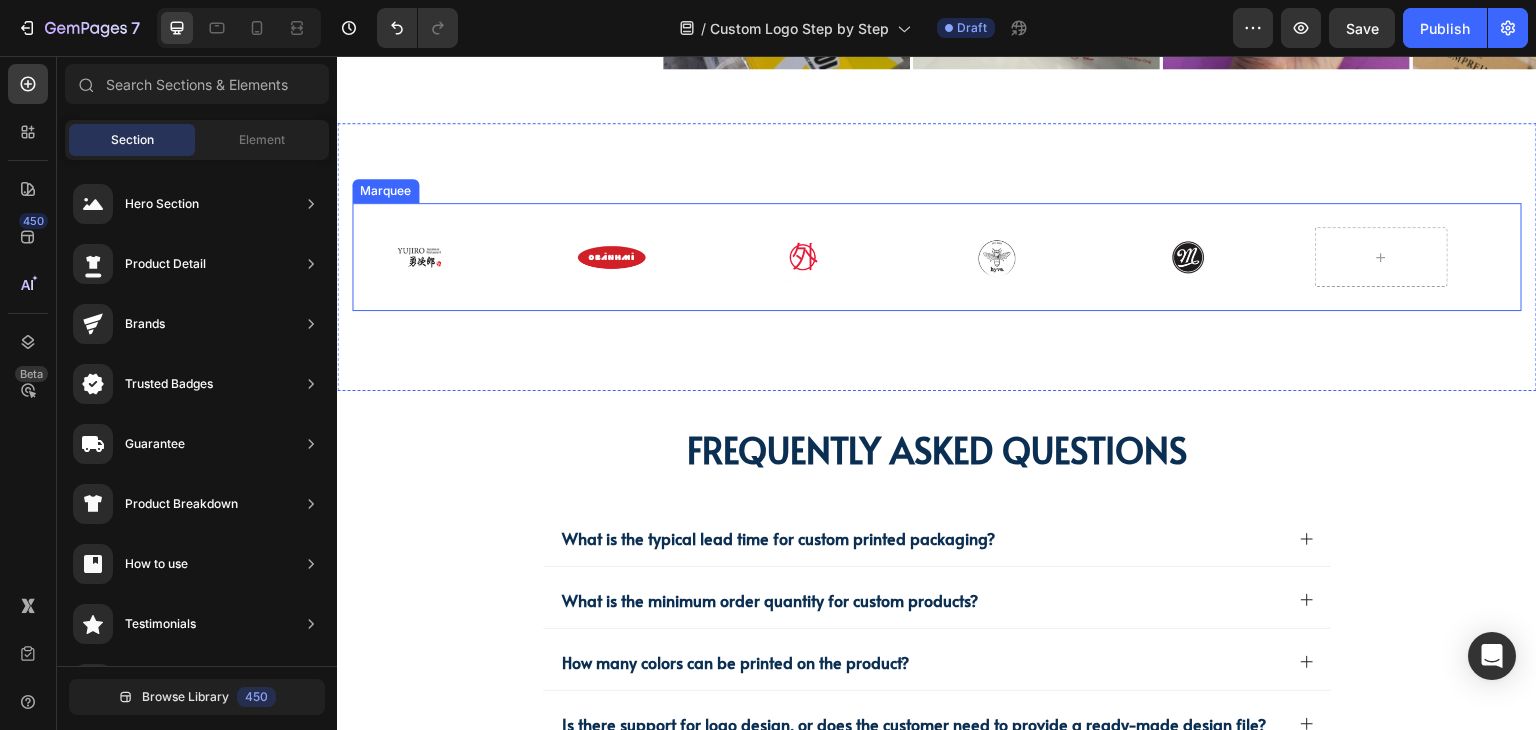 click on "Image" at bounding box center [1219, 257] 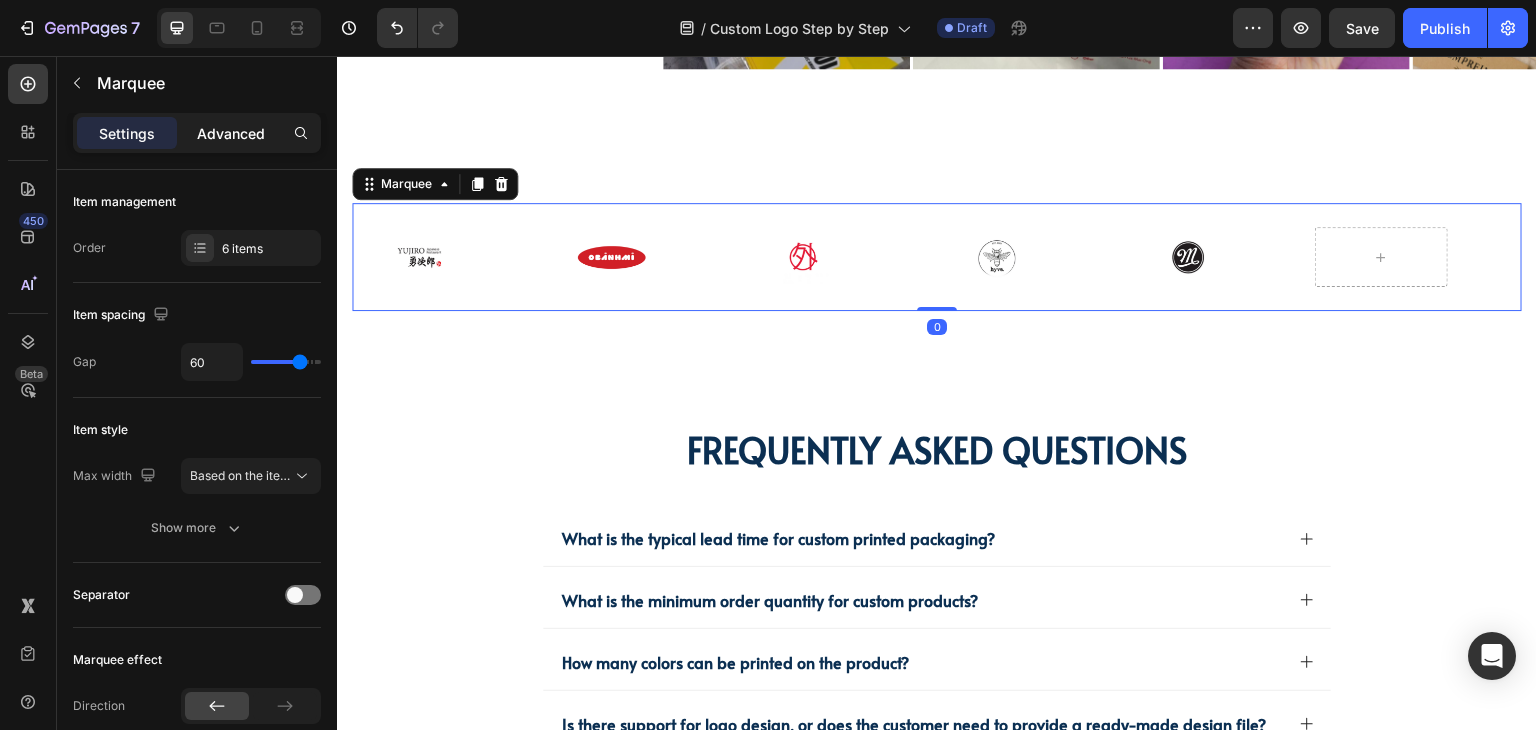 click on "Advanced" at bounding box center (231, 133) 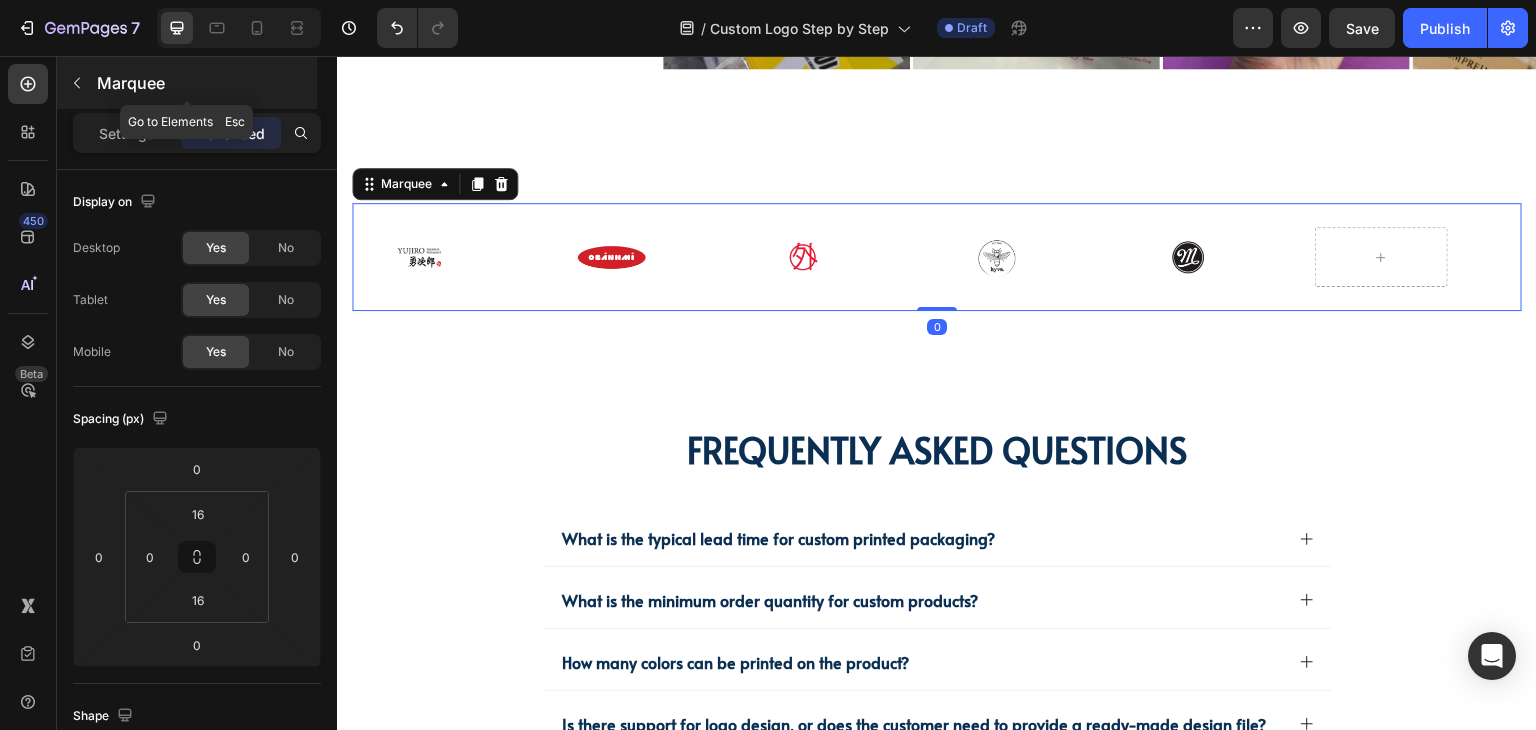 click at bounding box center (77, 83) 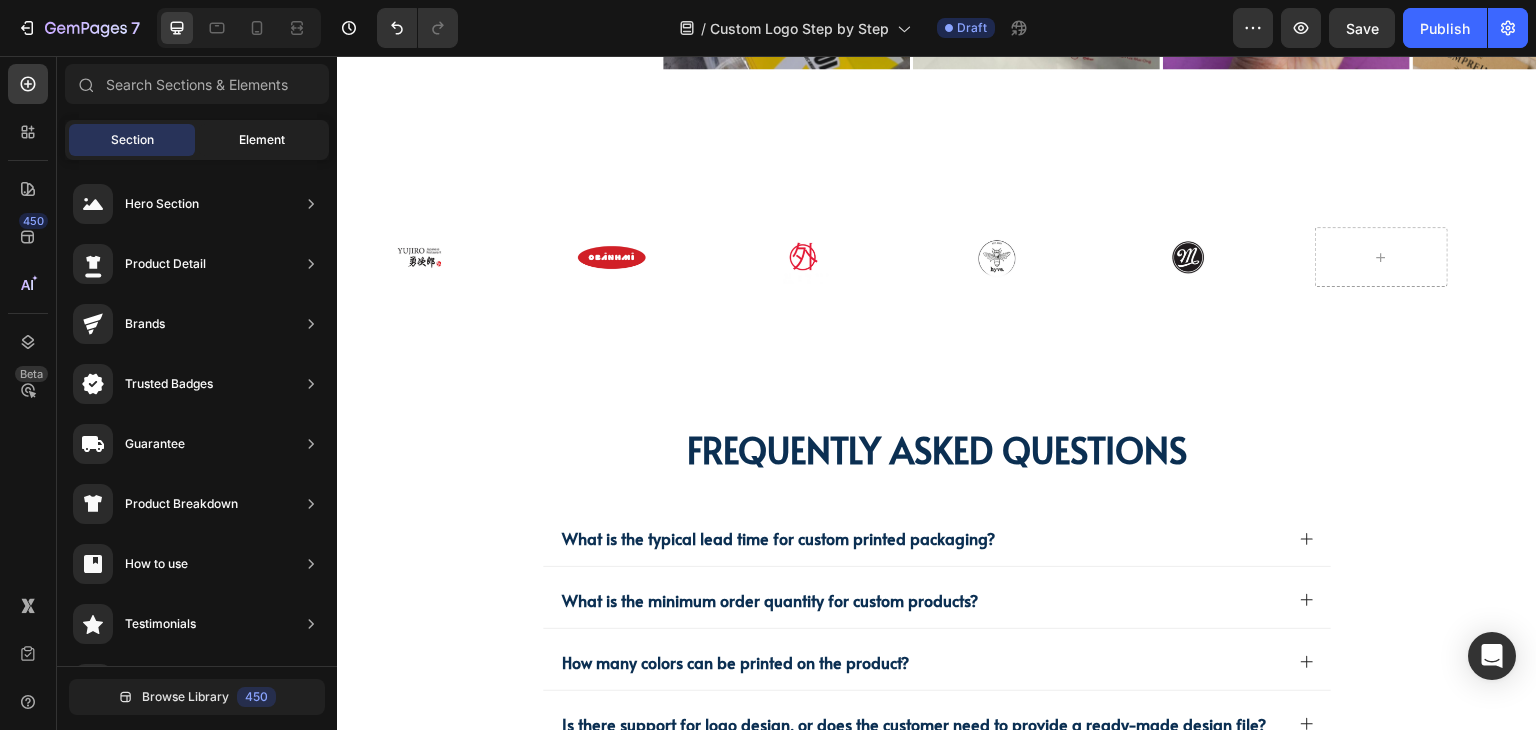 click on "Element" at bounding box center (262, 140) 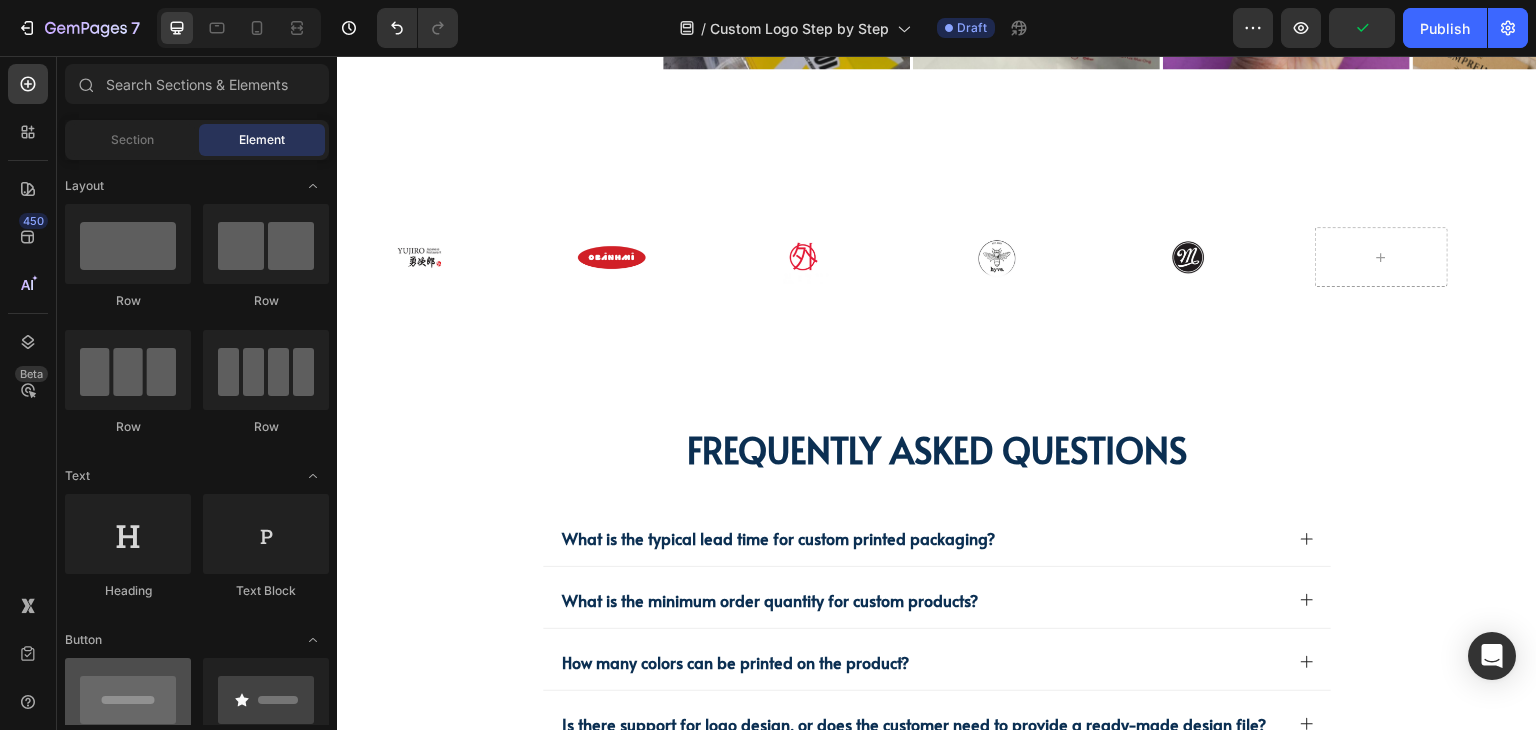 scroll, scrollTop: 200, scrollLeft: 0, axis: vertical 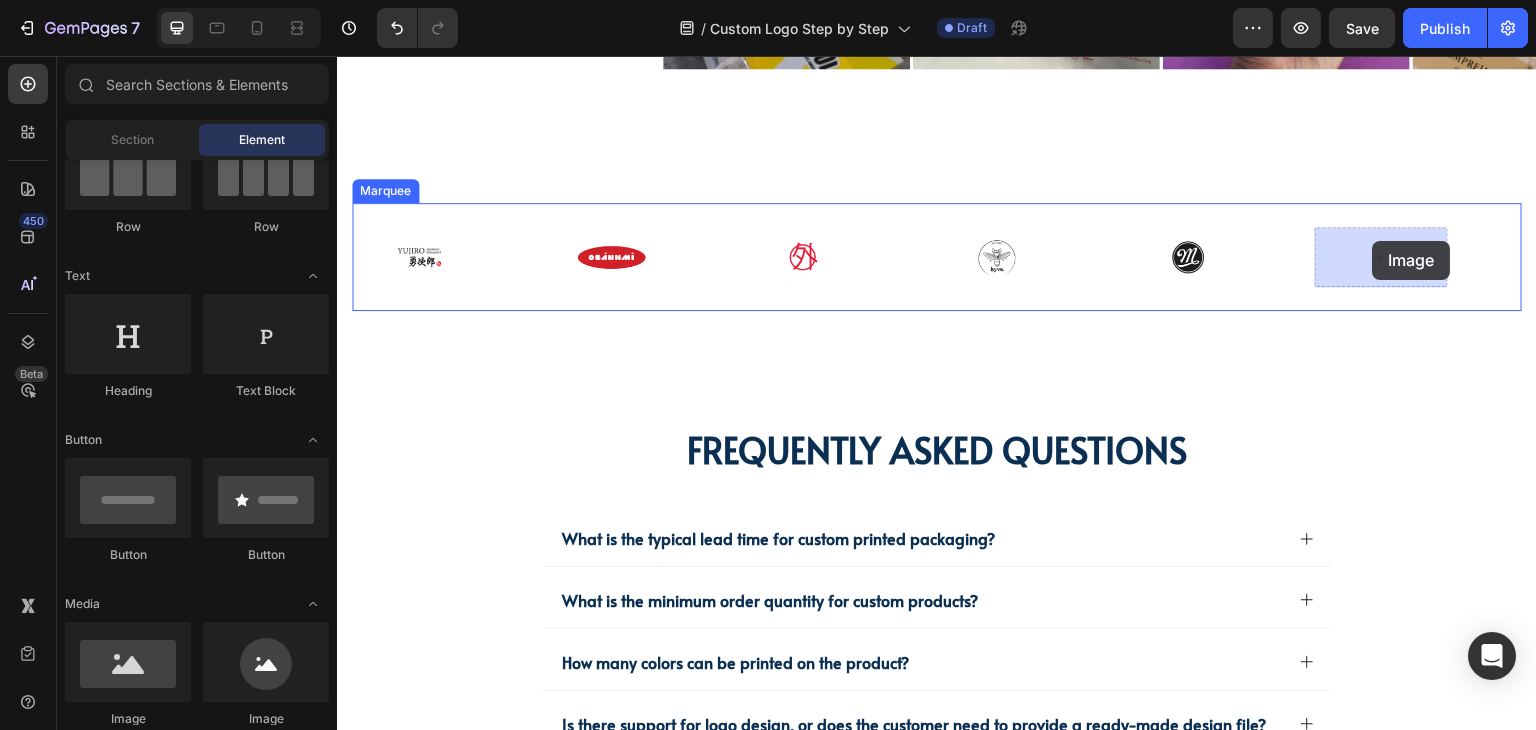 drag, startPoint x: 492, startPoint y: 719, endPoint x: 1373, endPoint y: 241, distance: 1002.3198 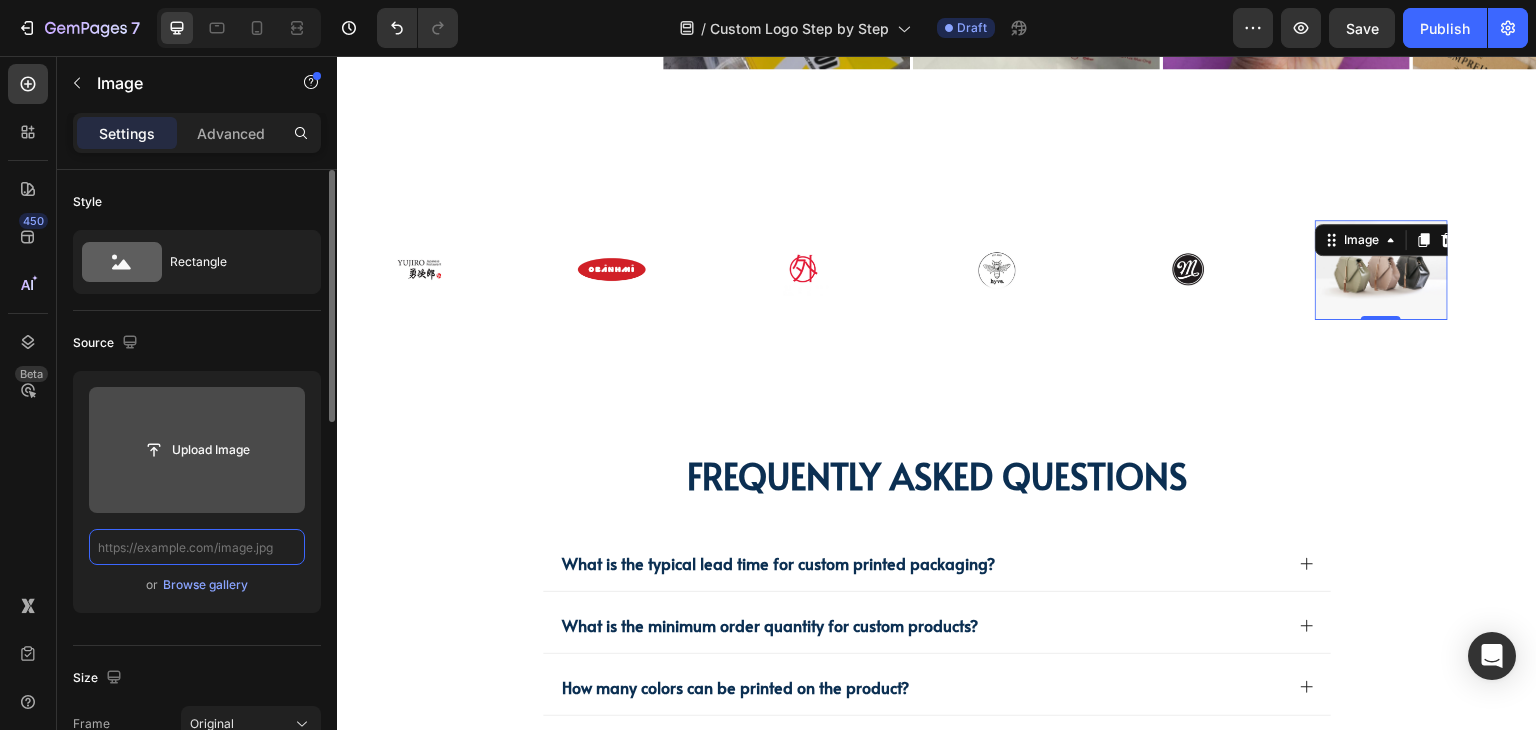scroll, scrollTop: 0, scrollLeft: 0, axis: both 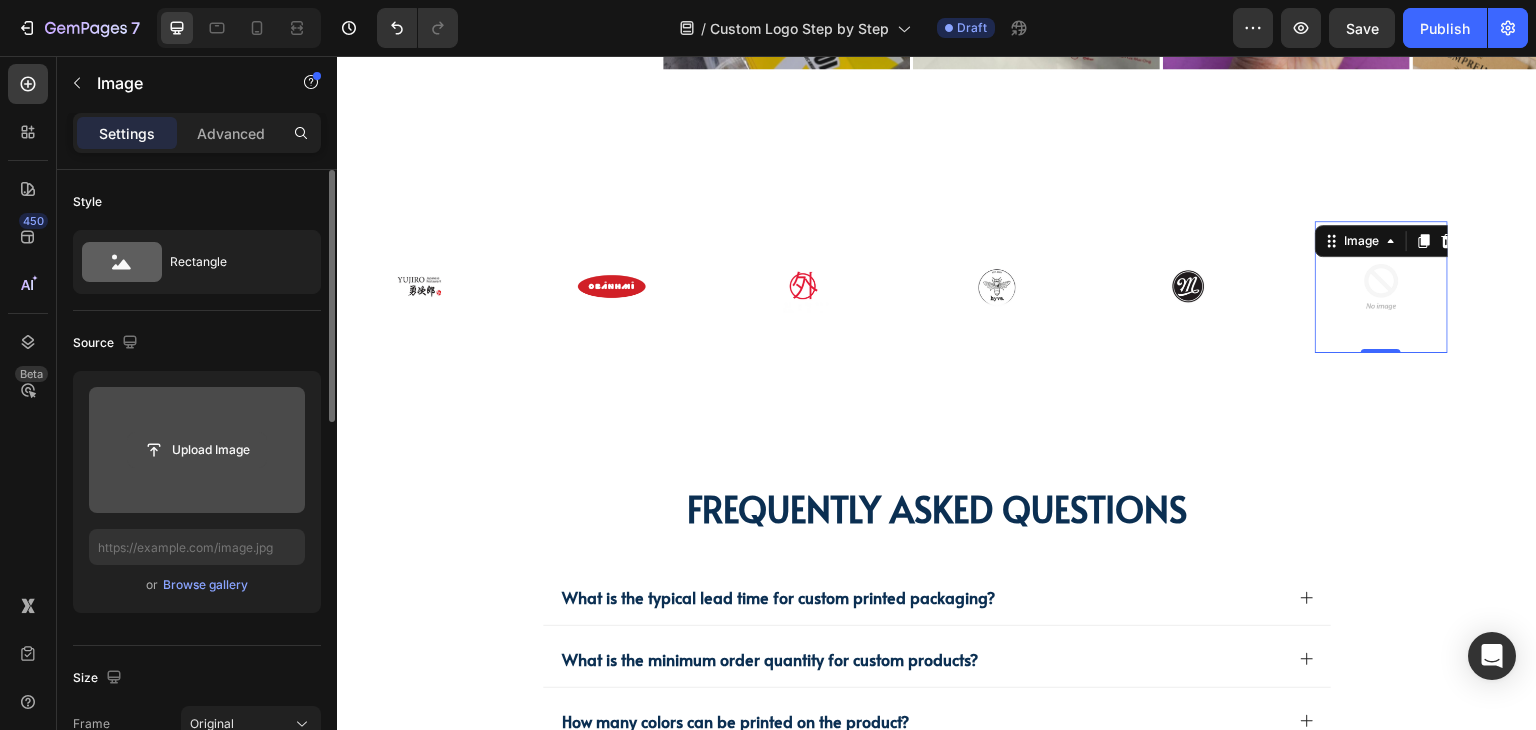 click 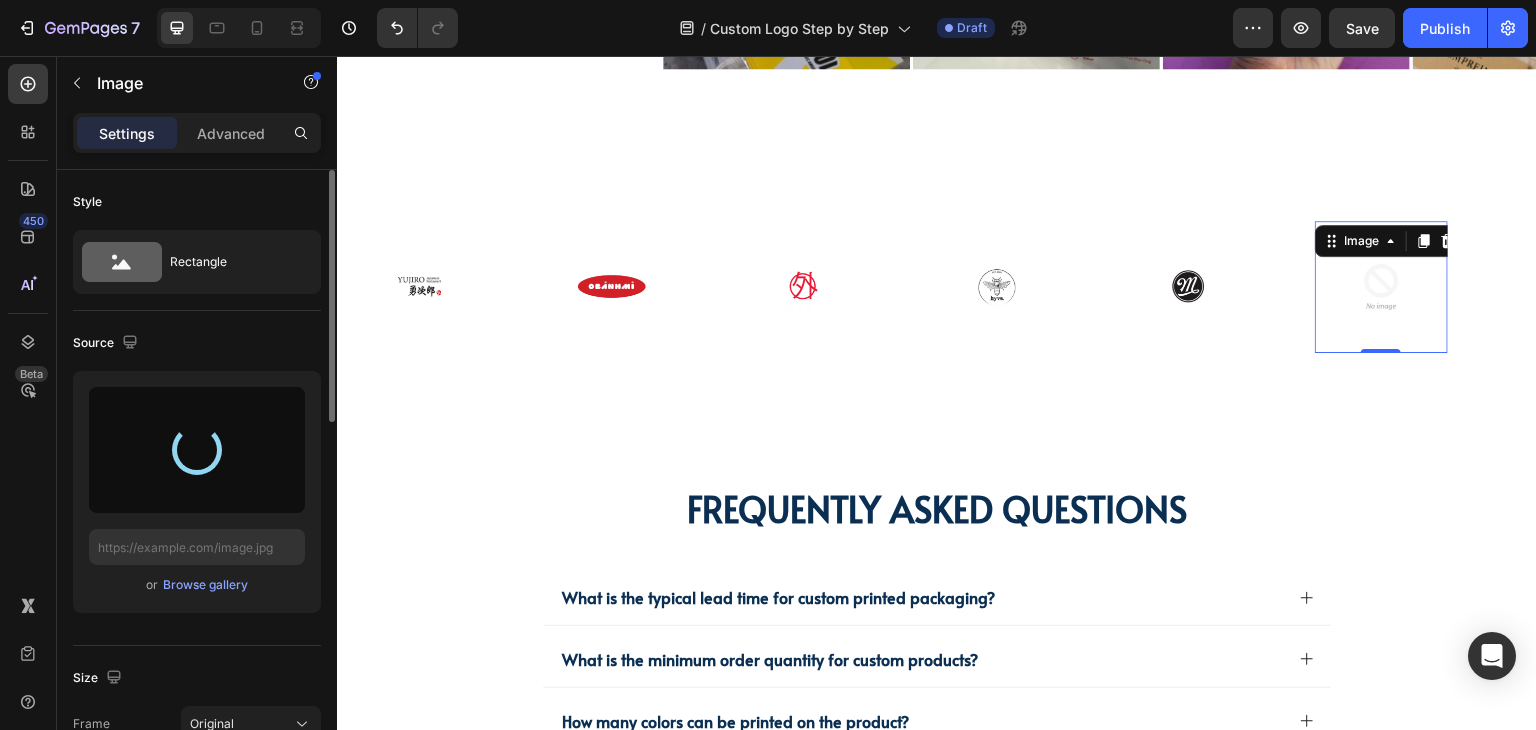 type on "https://cdn.shopify.com/s/files/1/0518/3825/5255/files/gempages_554882697223209794-d3cf1576-071a-4fb3-a4d5-452f84969b72.png" 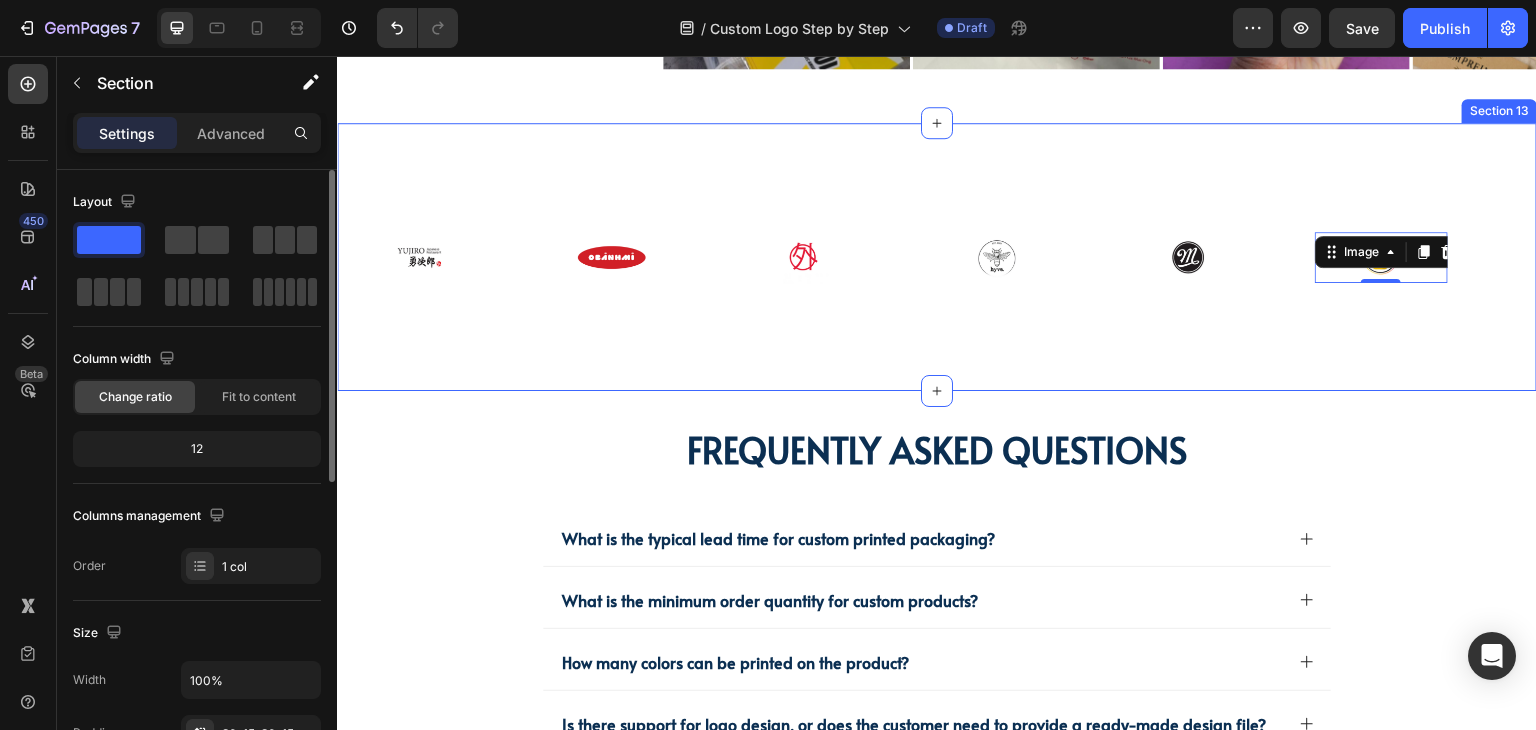 click on "Image Image Image Image Image Image   0 Image Image Image Image Image Image   0 Marquee Section 13" at bounding box center [937, 257] 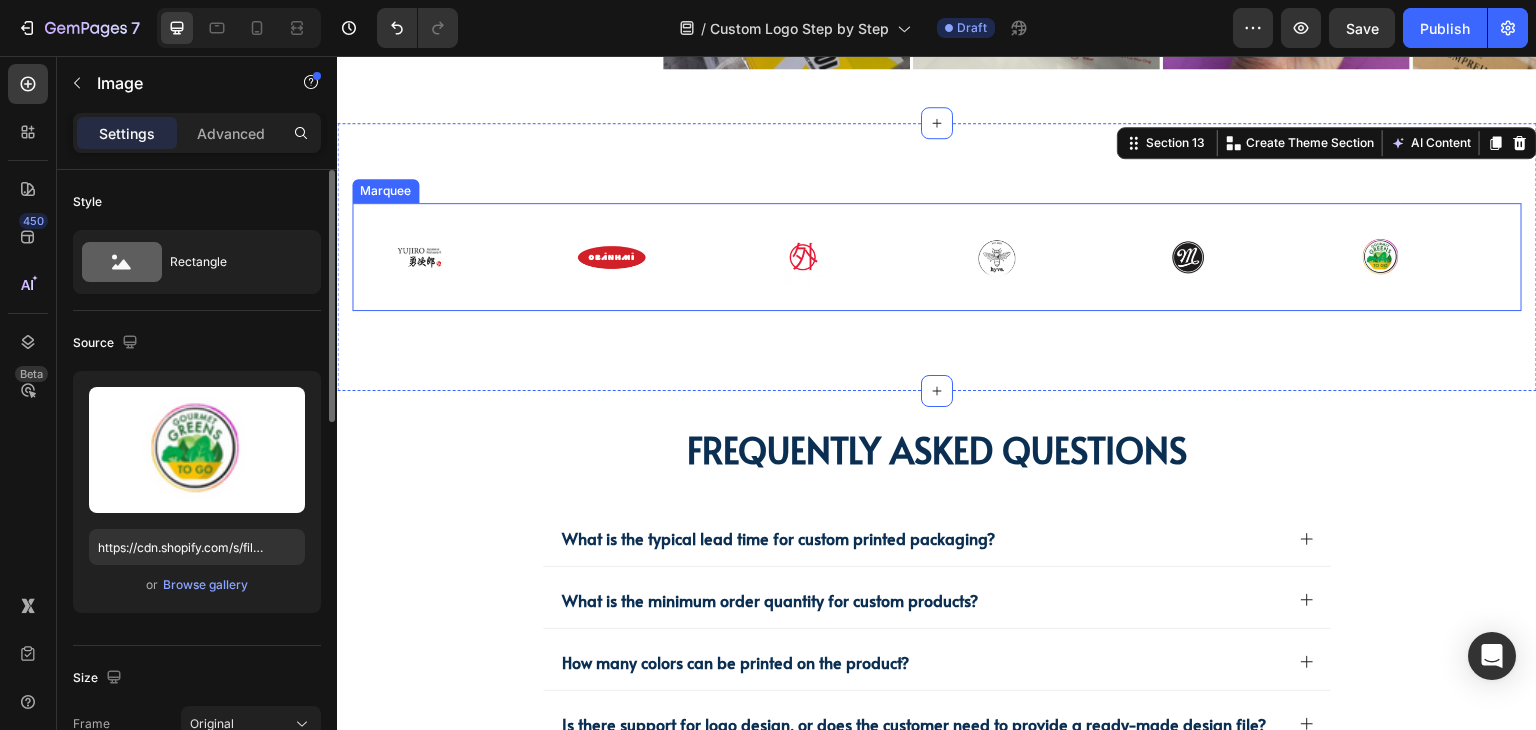 click at bounding box center [1381, 257] 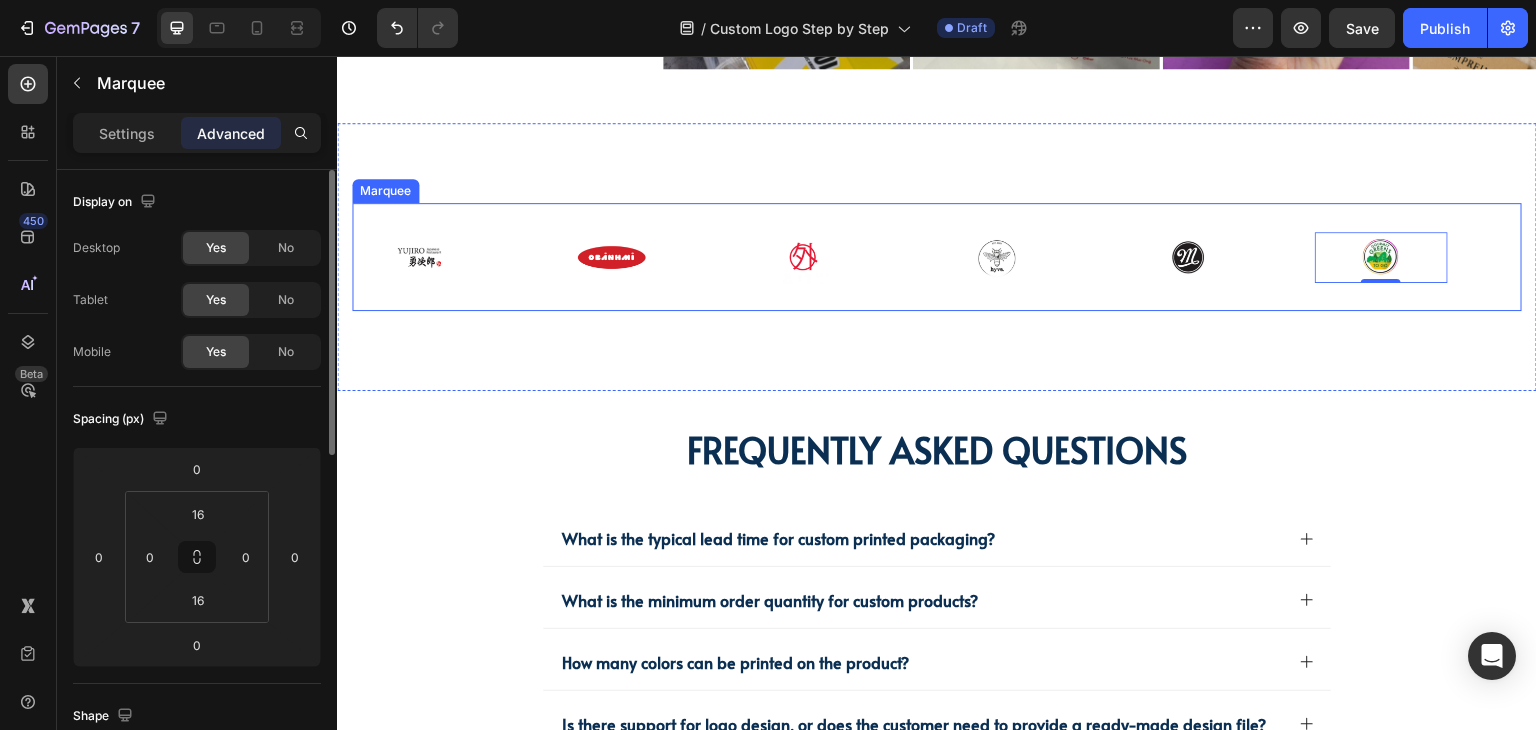 click on "Image   0" at bounding box center (1411, 257) 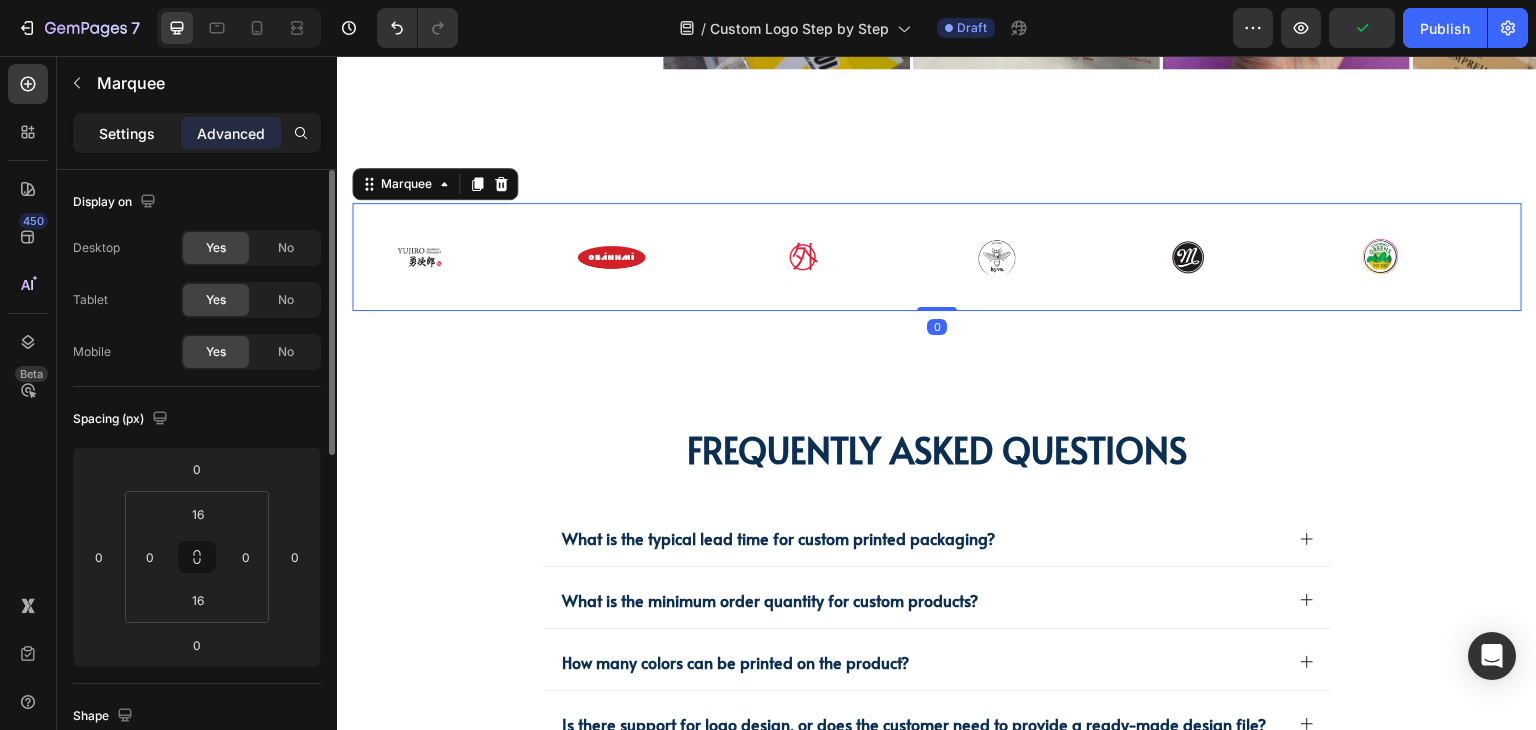 click on "Settings" at bounding box center (127, 133) 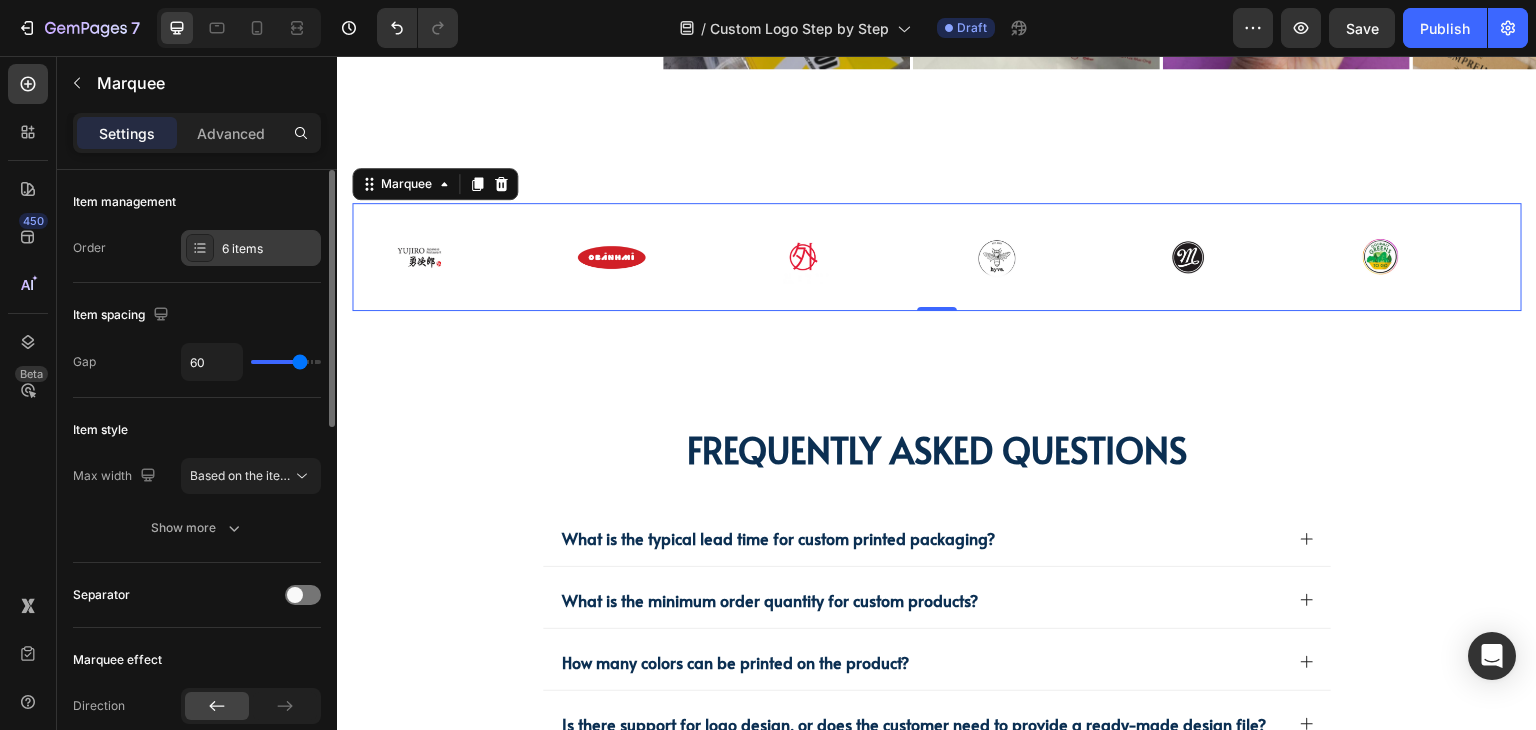 click on "6 items" at bounding box center (269, 249) 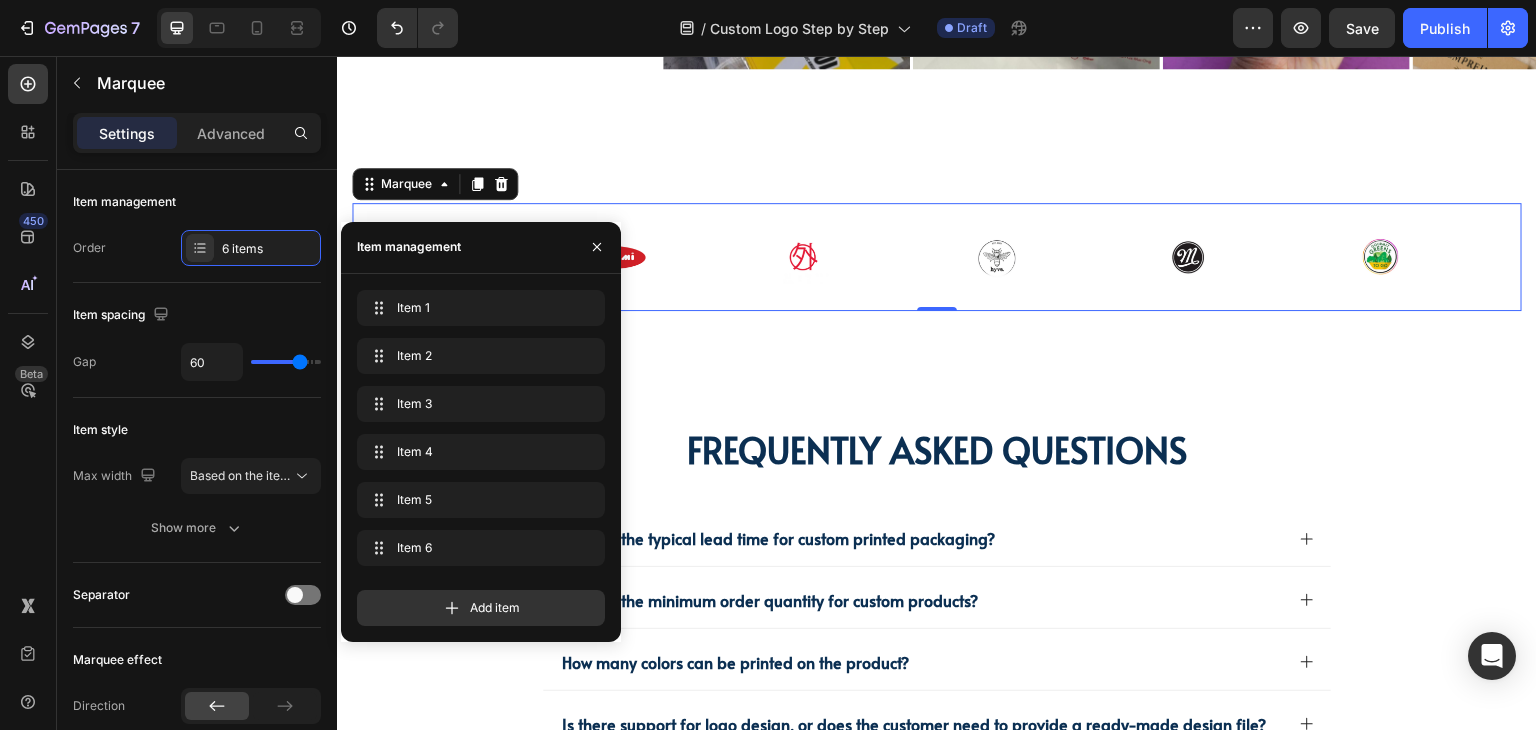 click on "Add item" at bounding box center (481, 608) 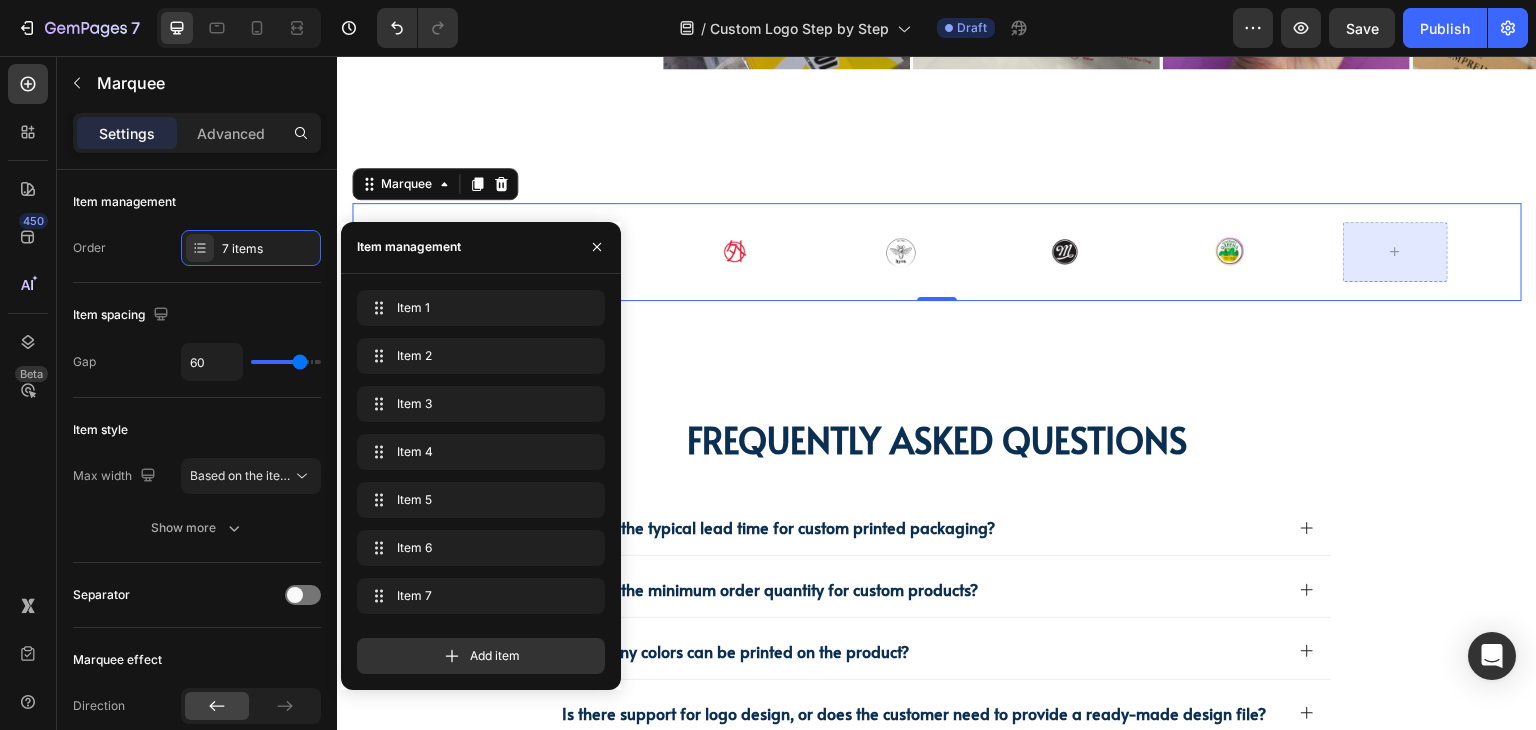 click at bounding box center (1395, 252) 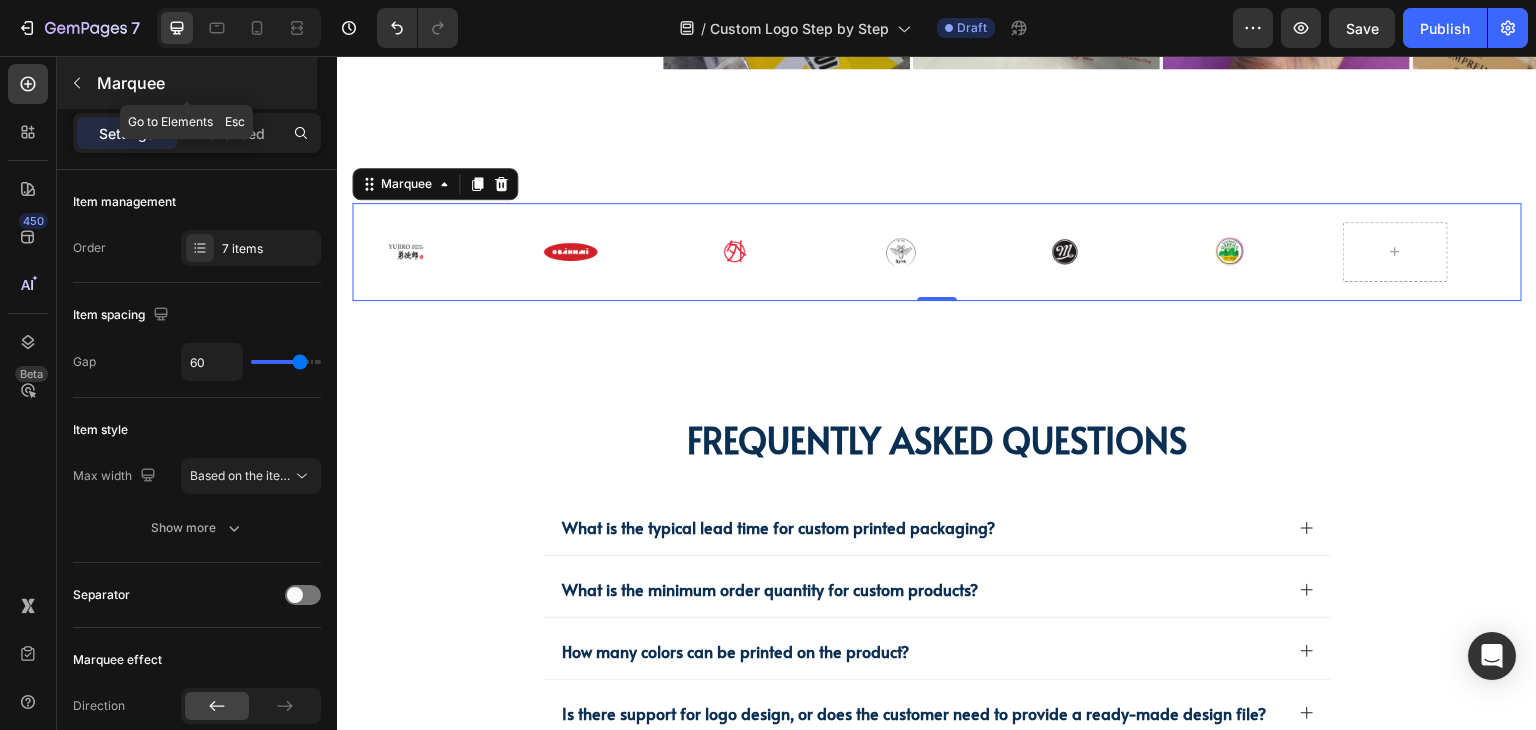 click on "Marquee" at bounding box center [187, 83] 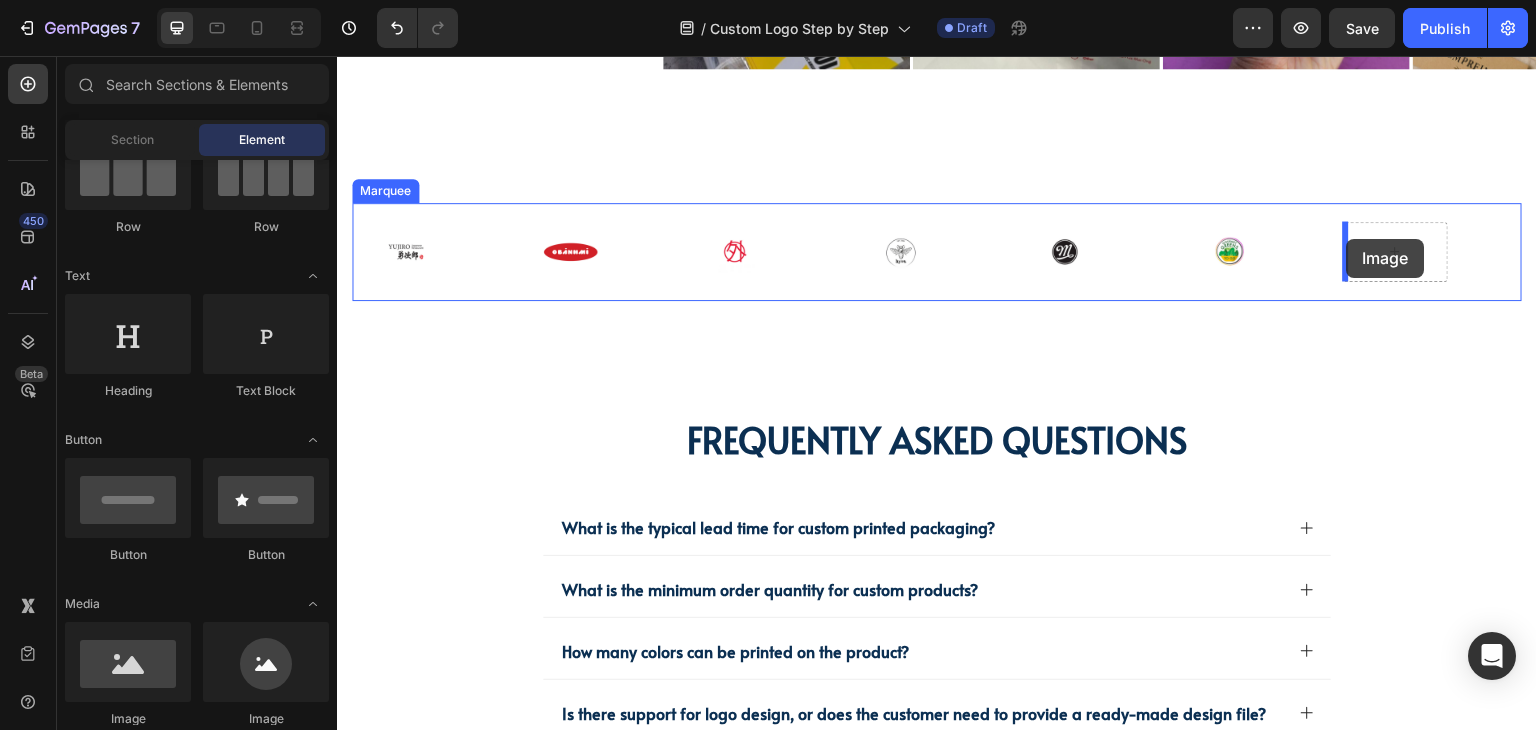drag, startPoint x: 439, startPoint y: 703, endPoint x: 1347, endPoint y: 239, distance: 1019.6862 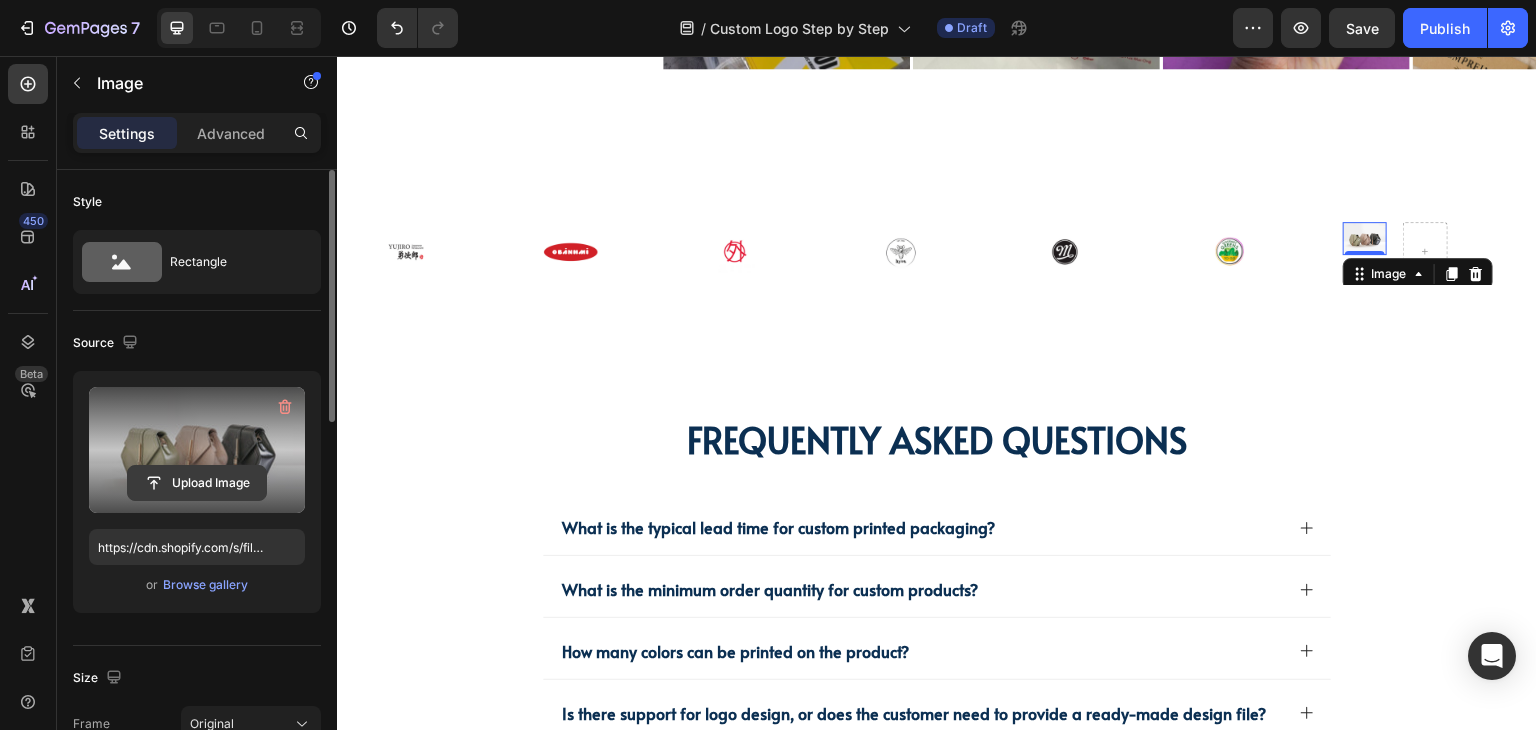 click 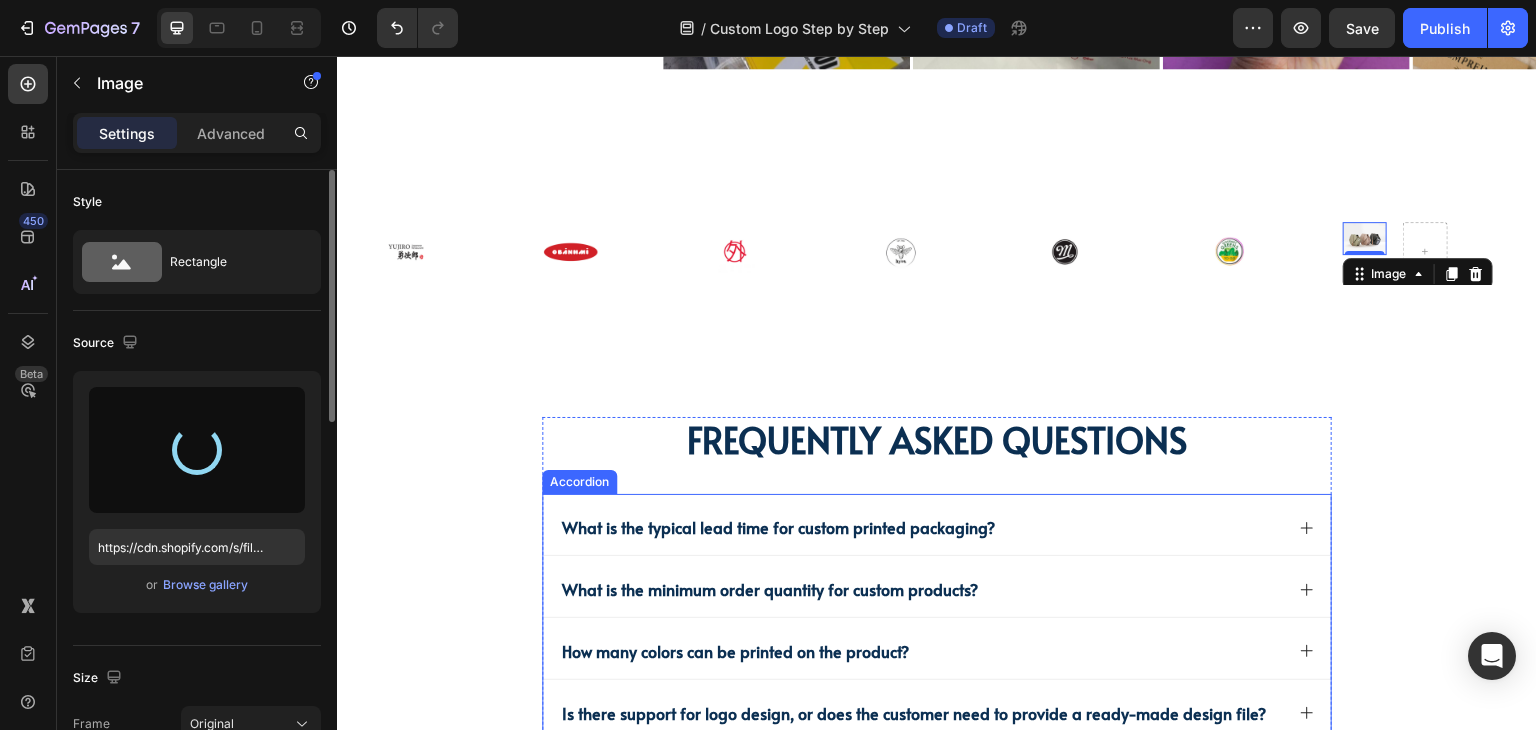 type on "https://cdn.shopify.com/s/files/1/0518/3825/5255/files/gempages_554882697223209794-d3cf1576-071a-4fb3-a4d5-452f84969b72.png" 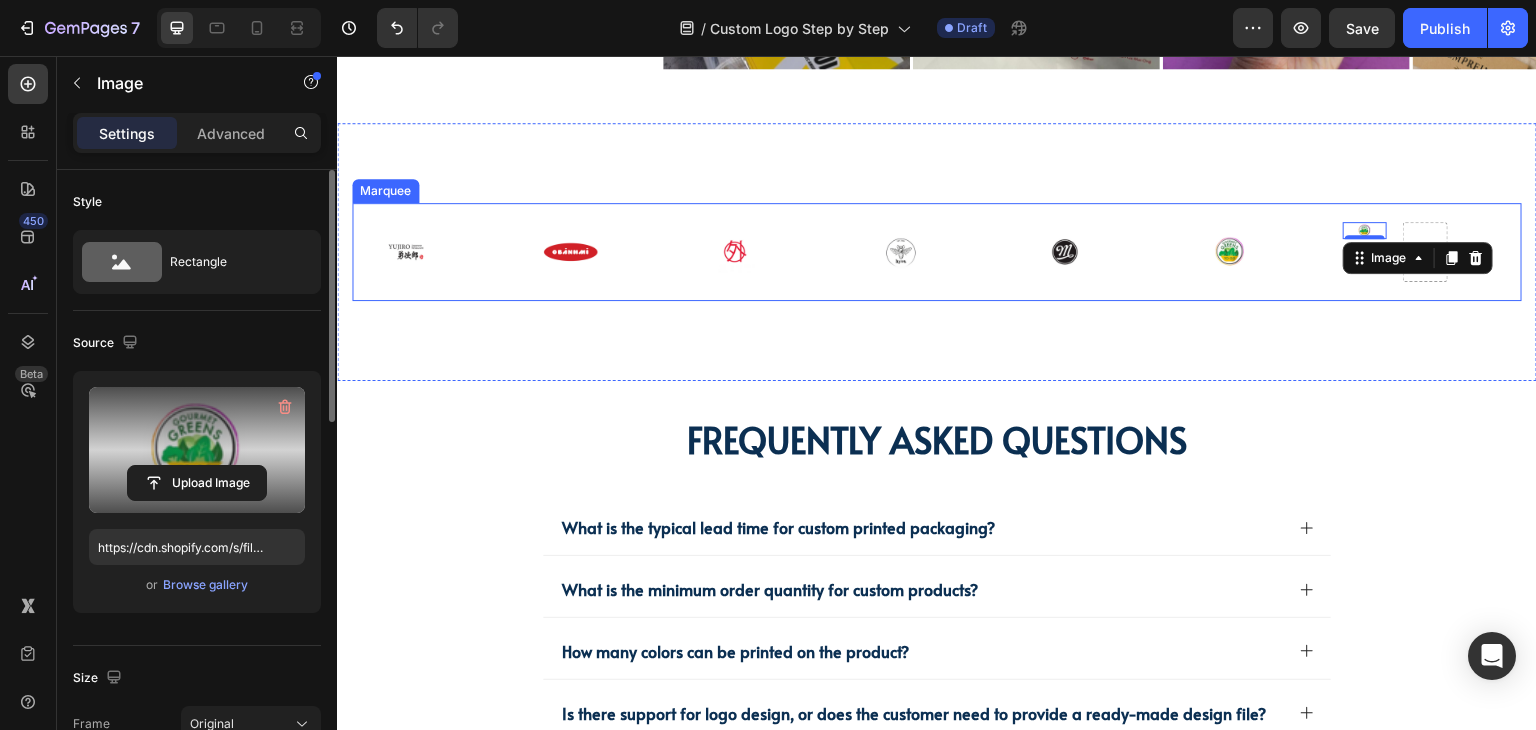 click on "Image Image Image Image Image Image Image 0 Row" at bounding box center (930, 252) 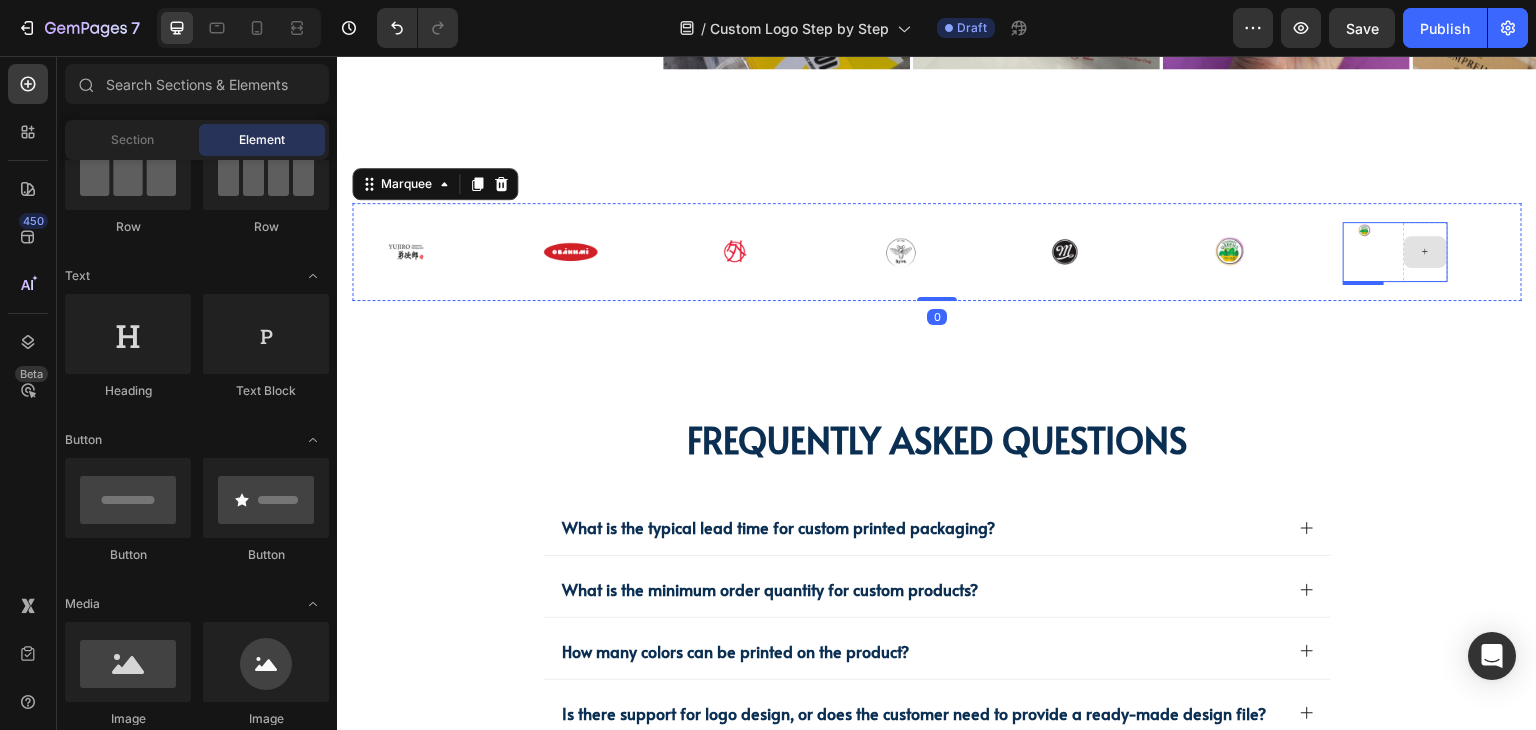 click at bounding box center (1425, 252) 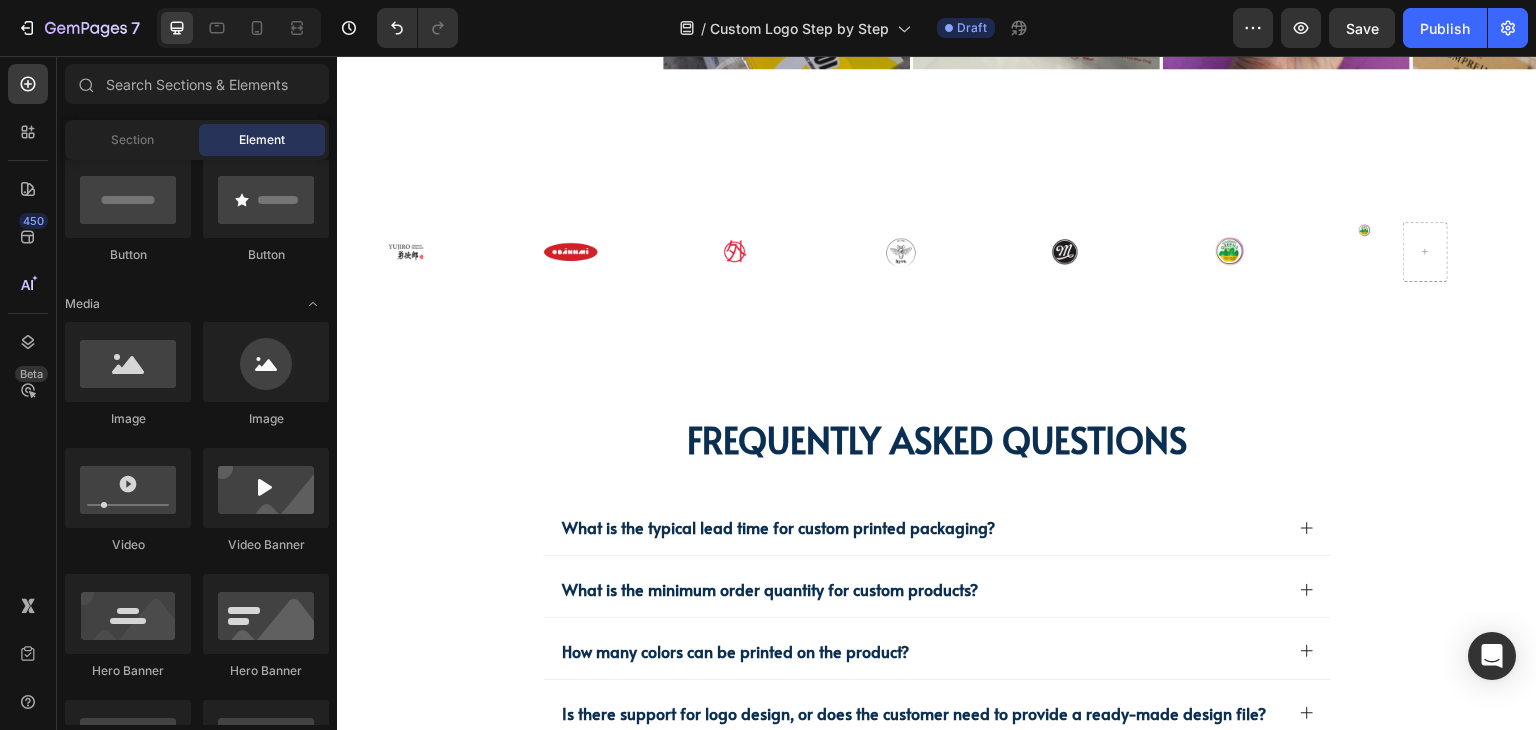 scroll, scrollTop: 600, scrollLeft: 0, axis: vertical 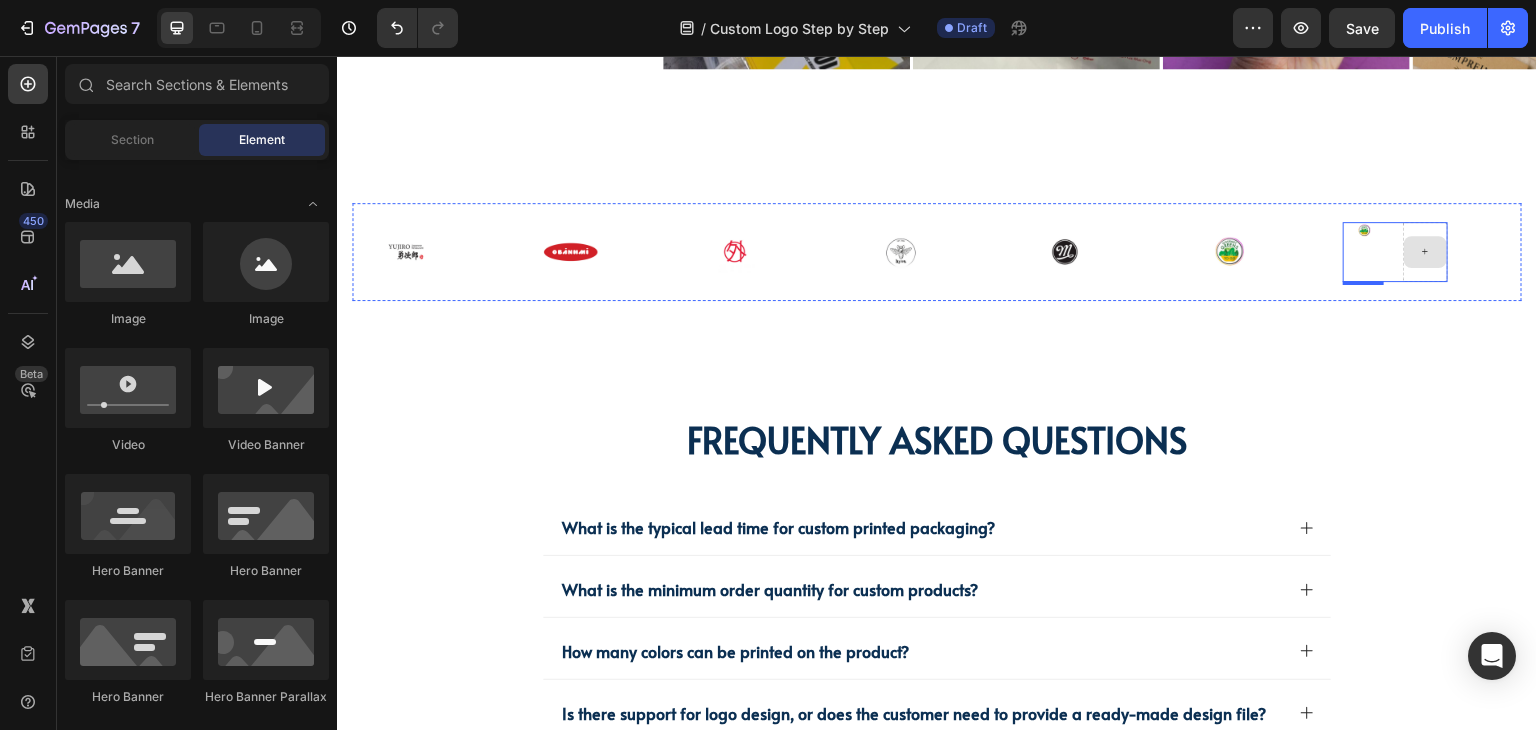 click at bounding box center [1425, 252] 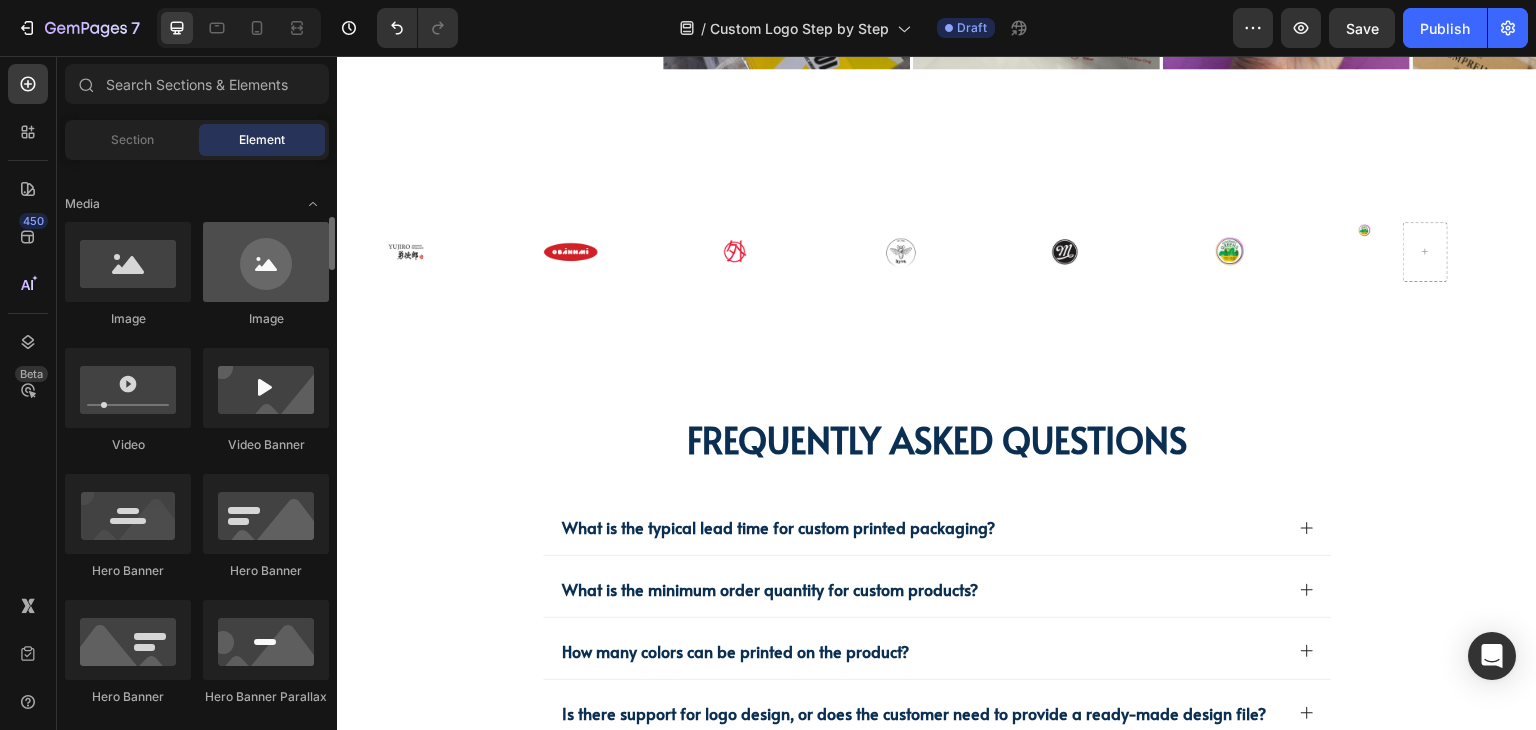 scroll, scrollTop: 0, scrollLeft: 0, axis: both 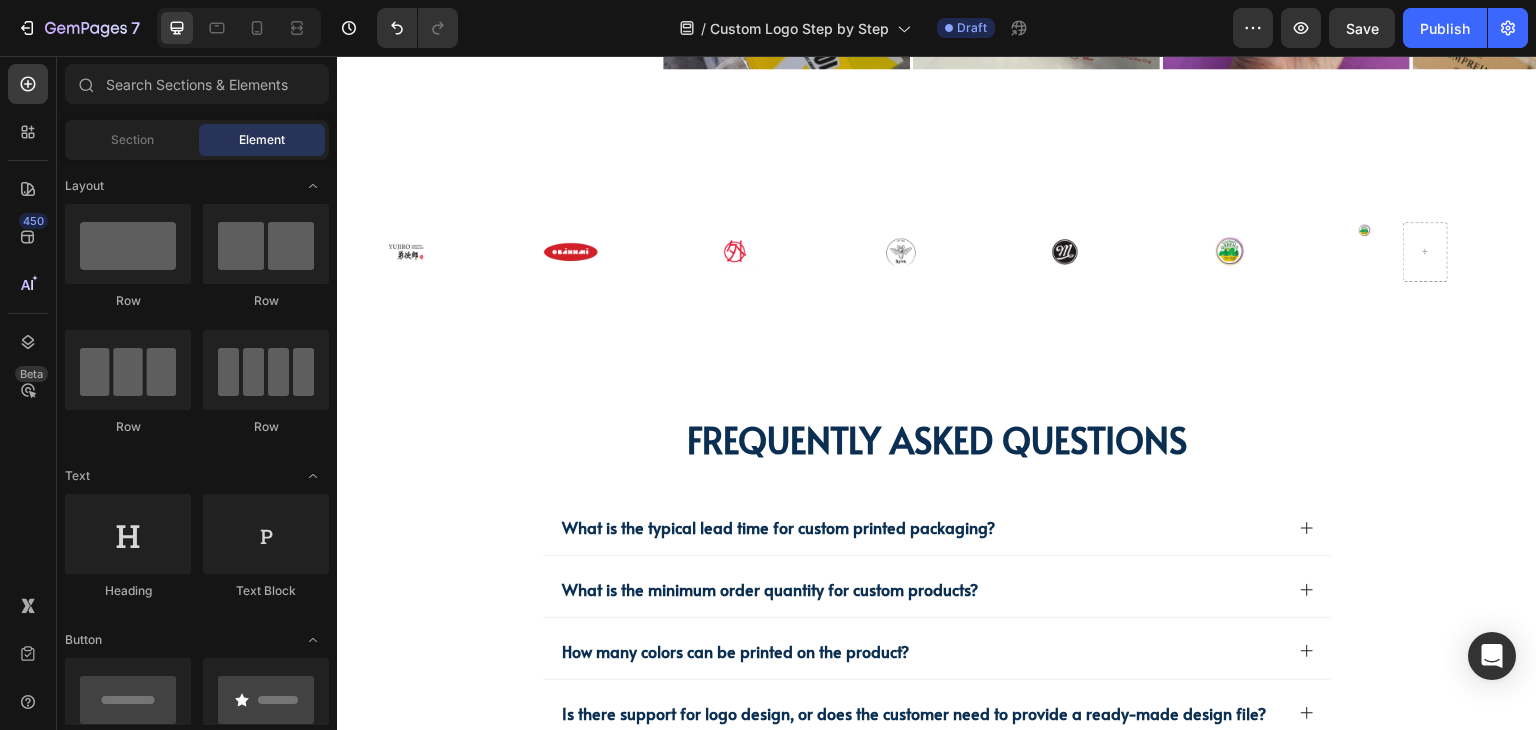 click on "Element" 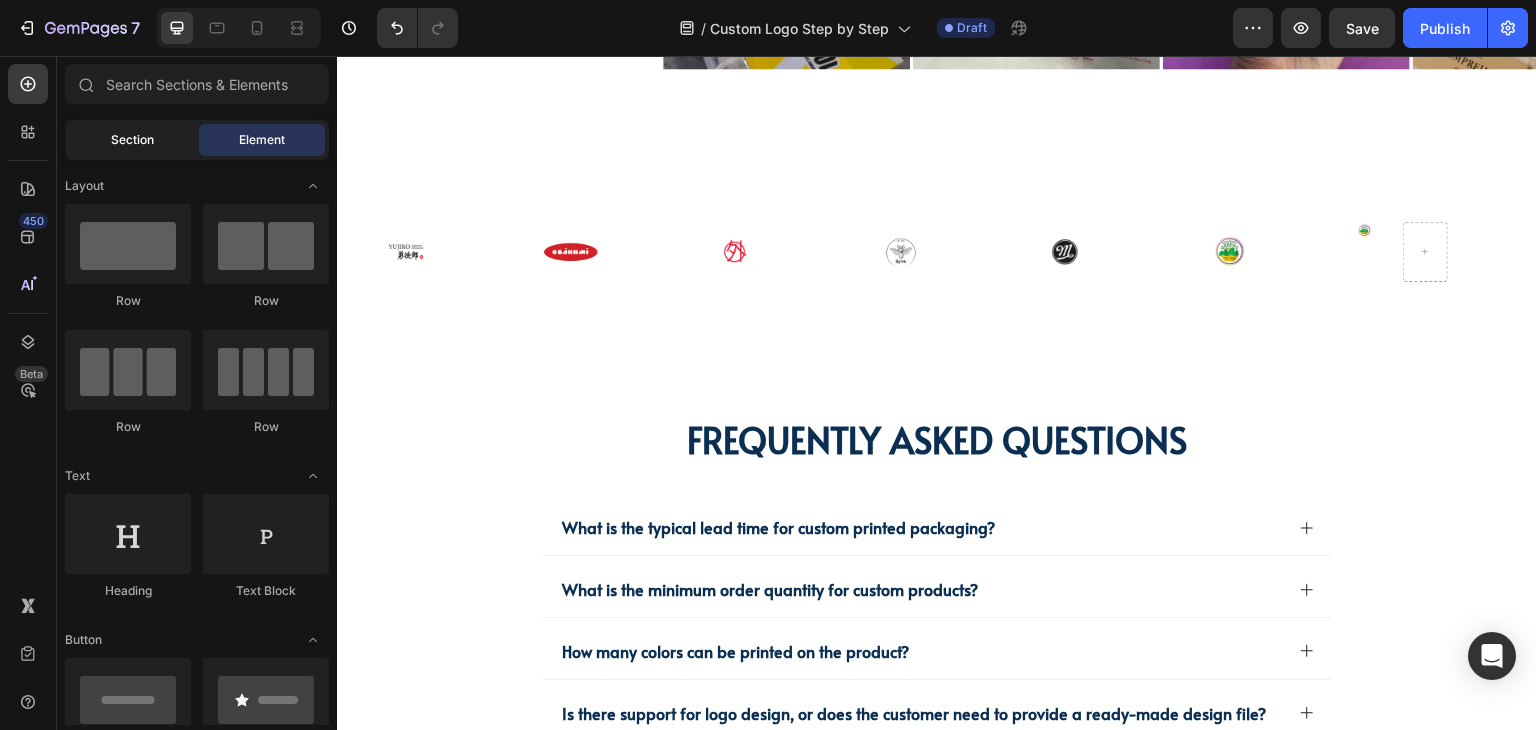 click on "Section" 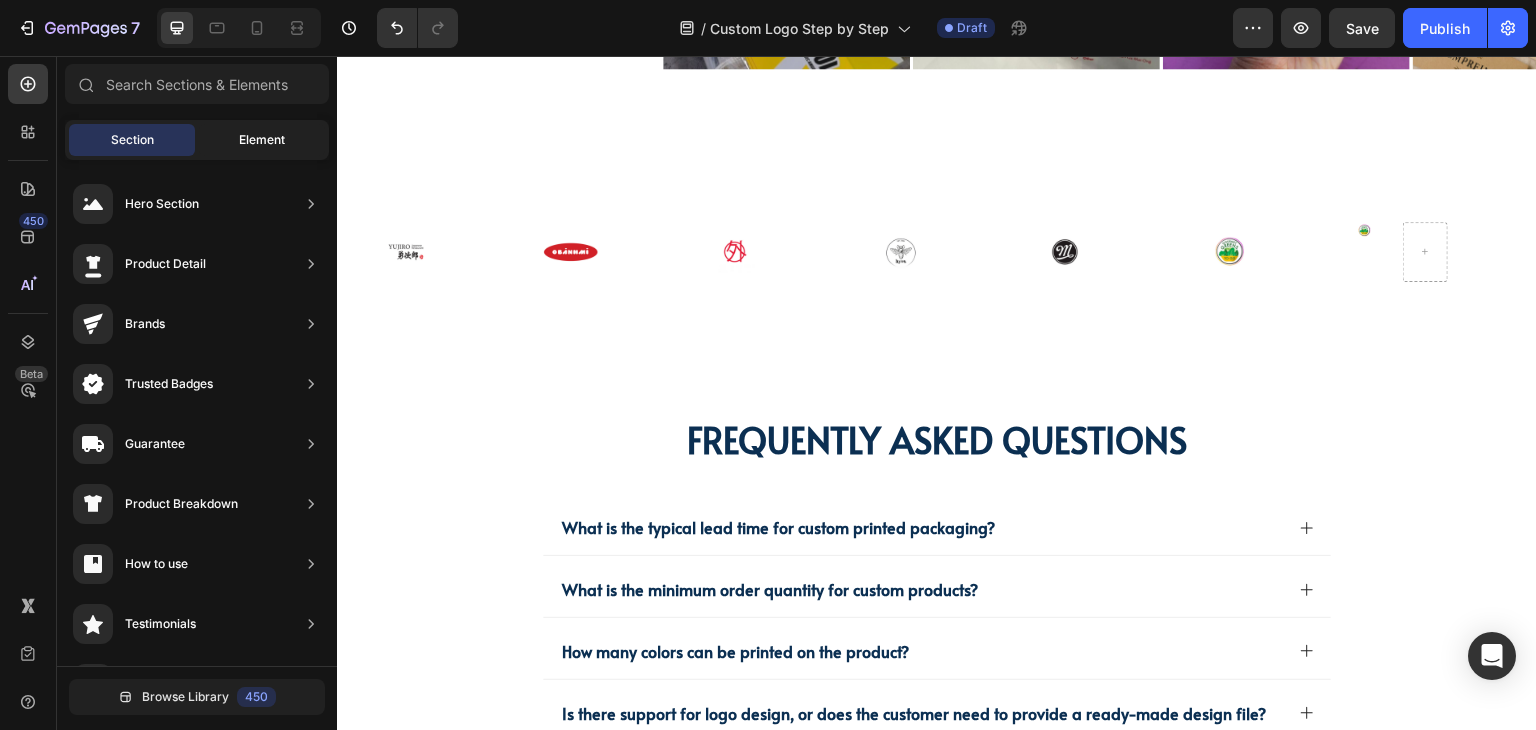 click on "Element" 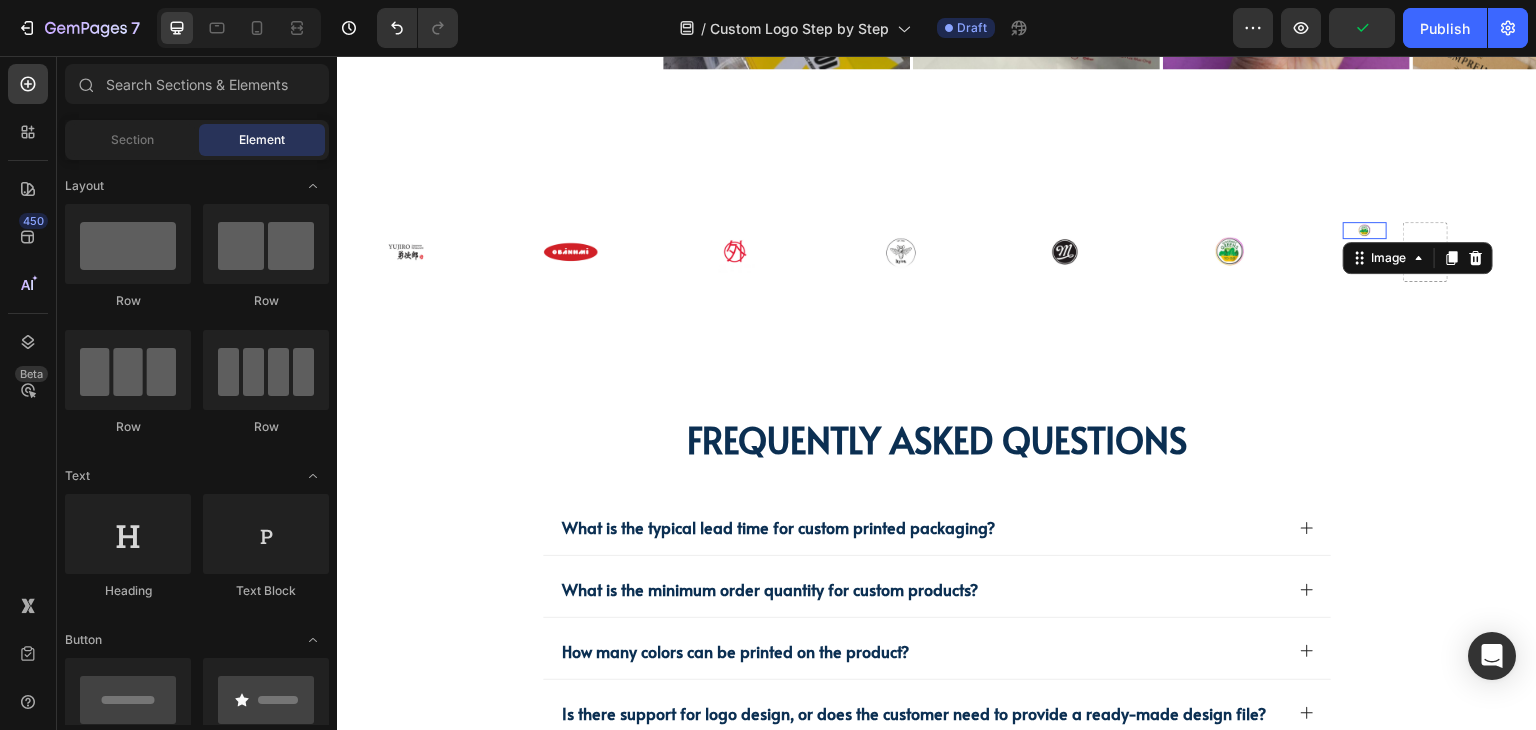 click on "Image   0" at bounding box center (1365, 230) 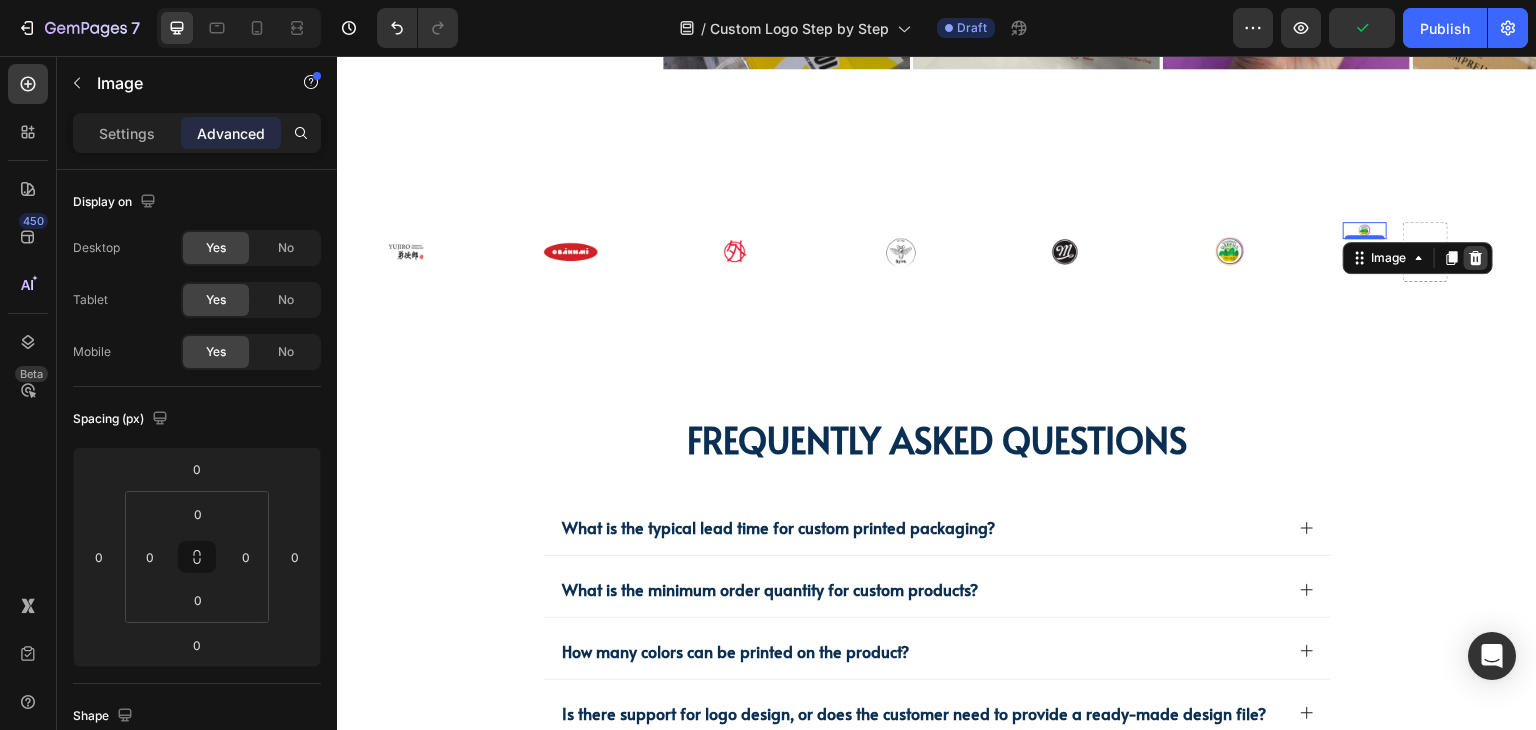 click 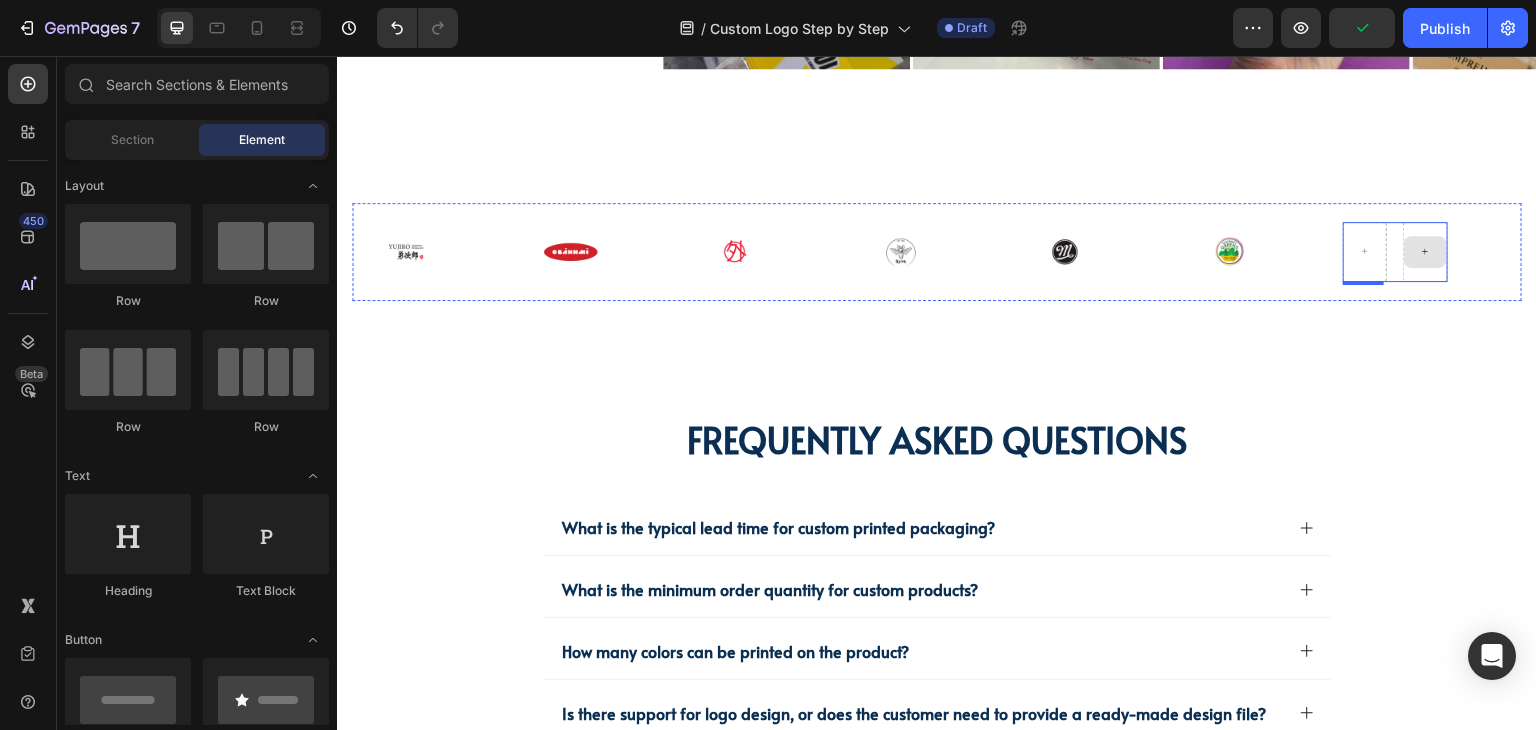 click 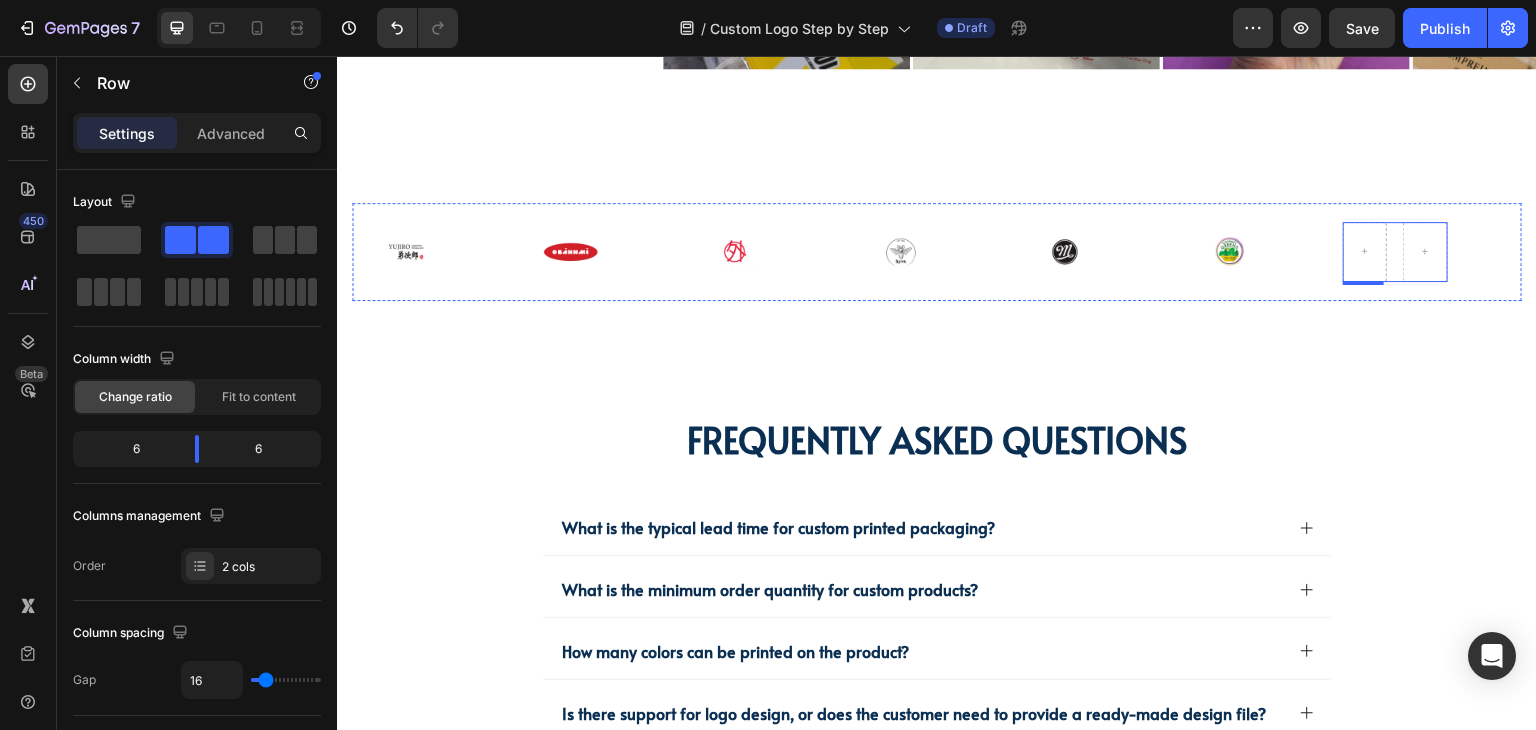 click on "Row" at bounding box center [1395, 252] 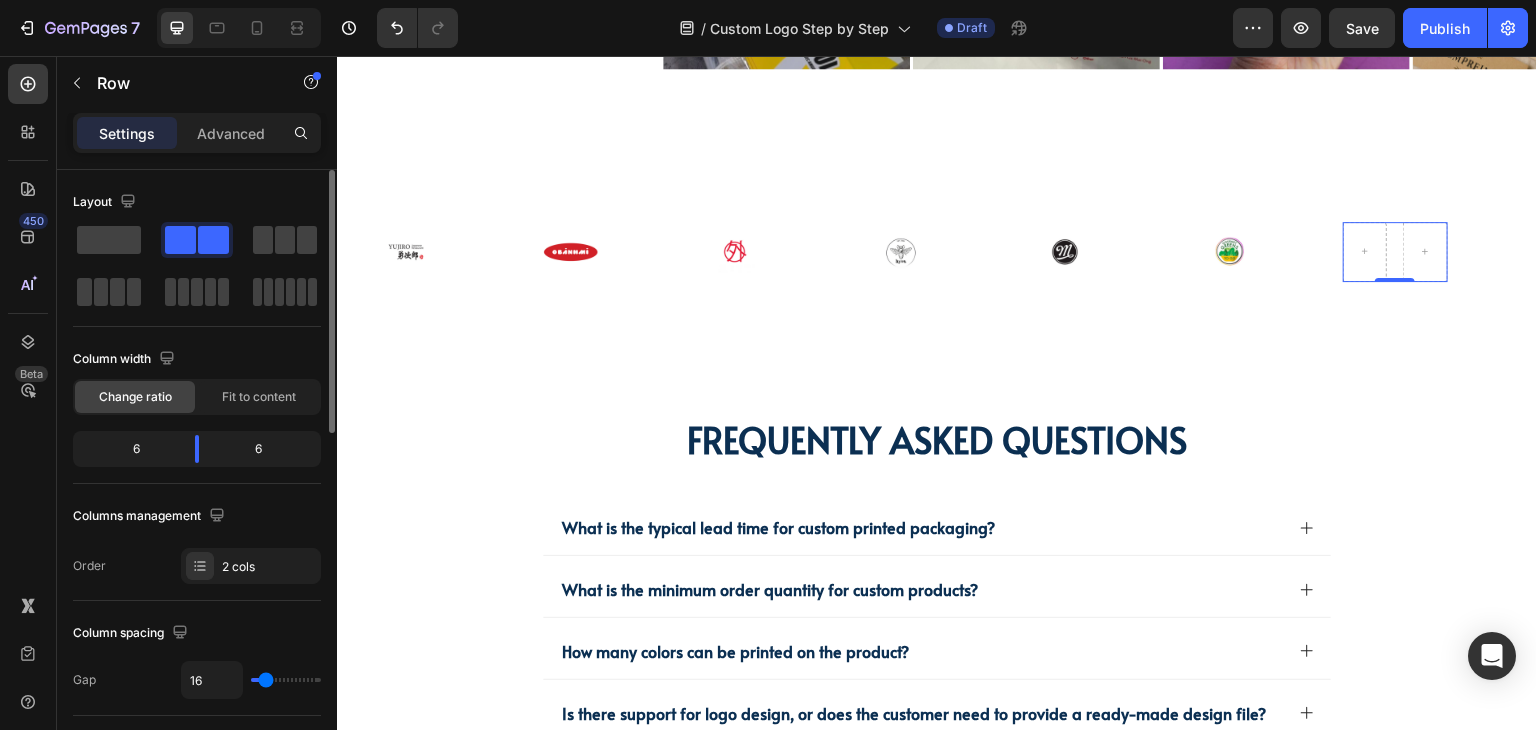 click on "Layout" at bounding box center (197, 248) 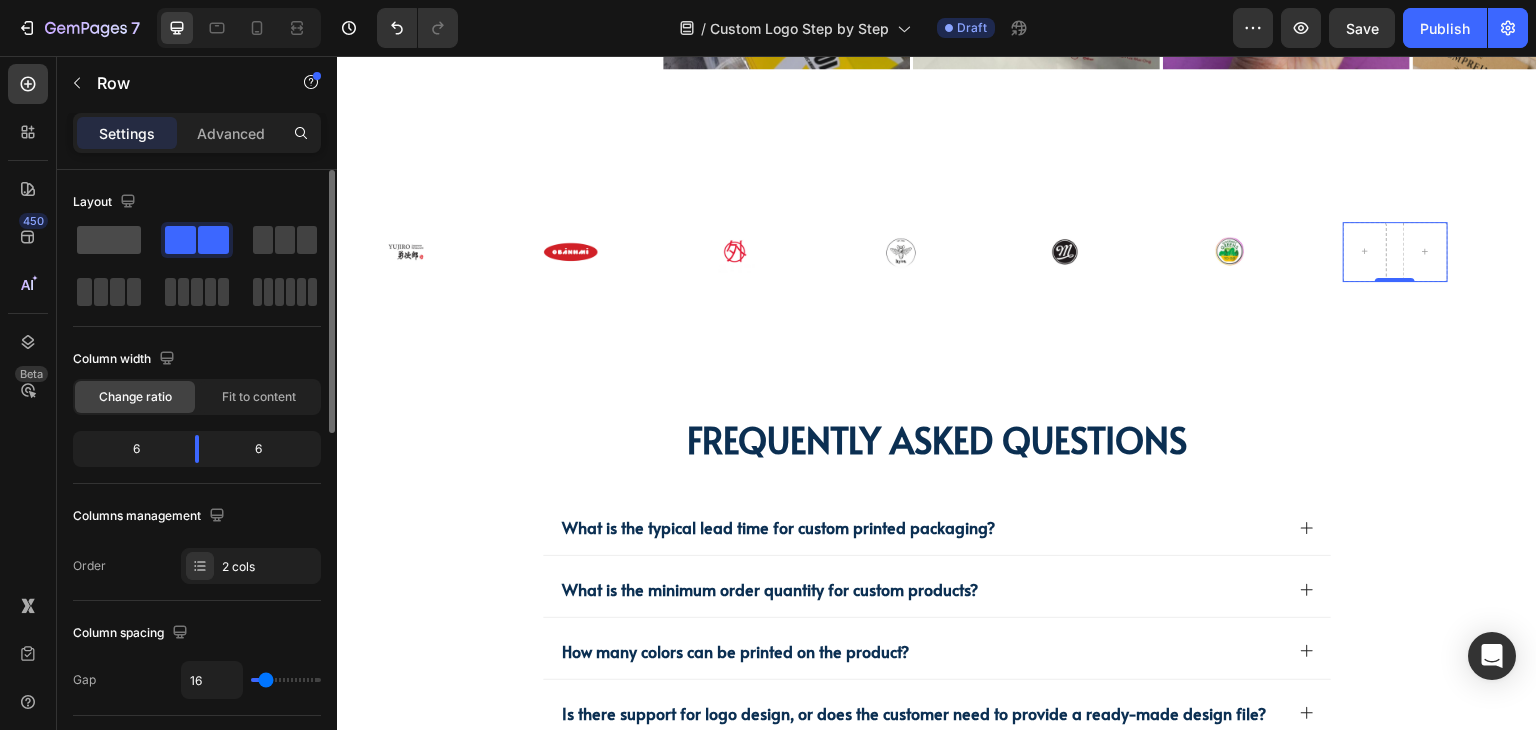 click 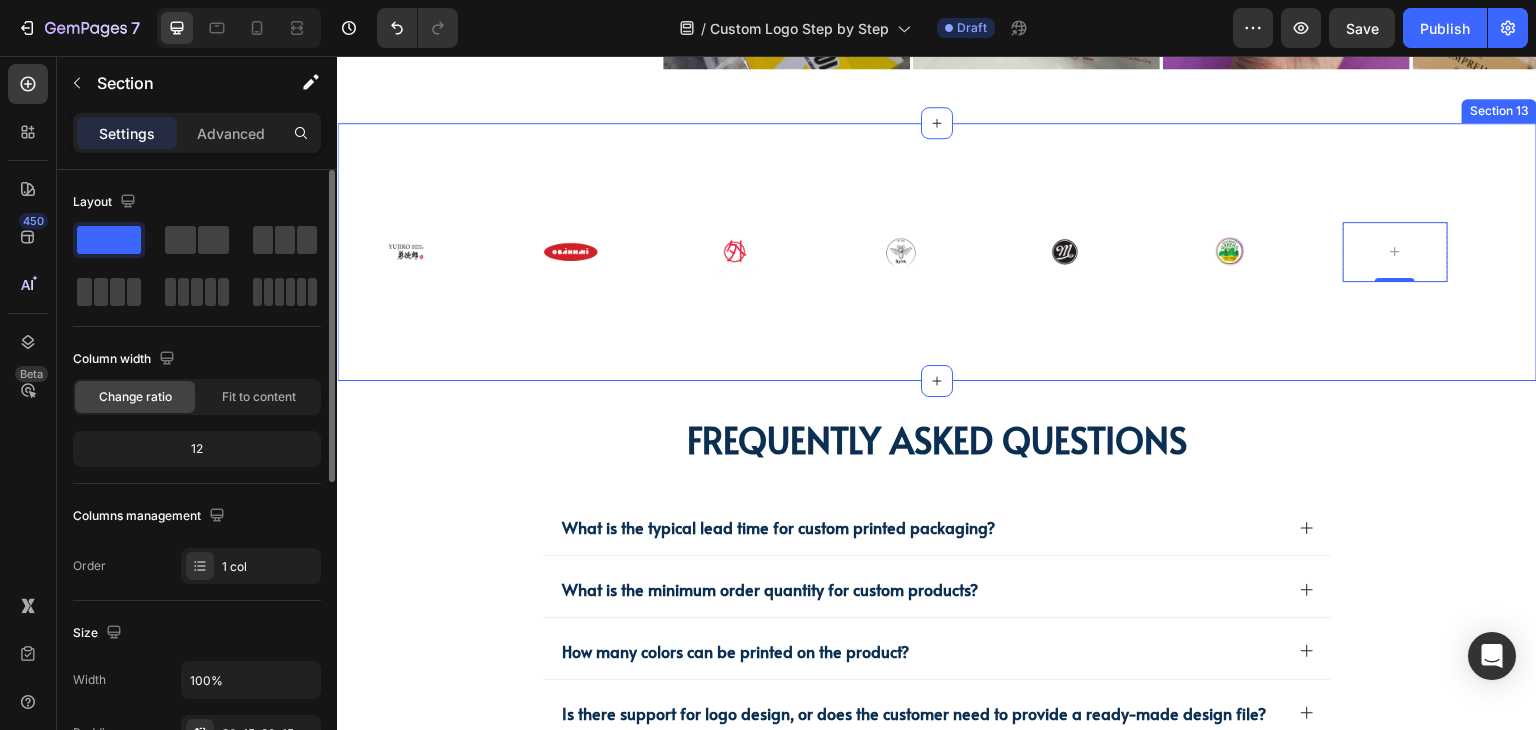 click on "Image Image Image Image Image Image
Row   0 Image Image Image Image Image Image
Row   0 Marquee Section 13" at bounding box center (937, 251) 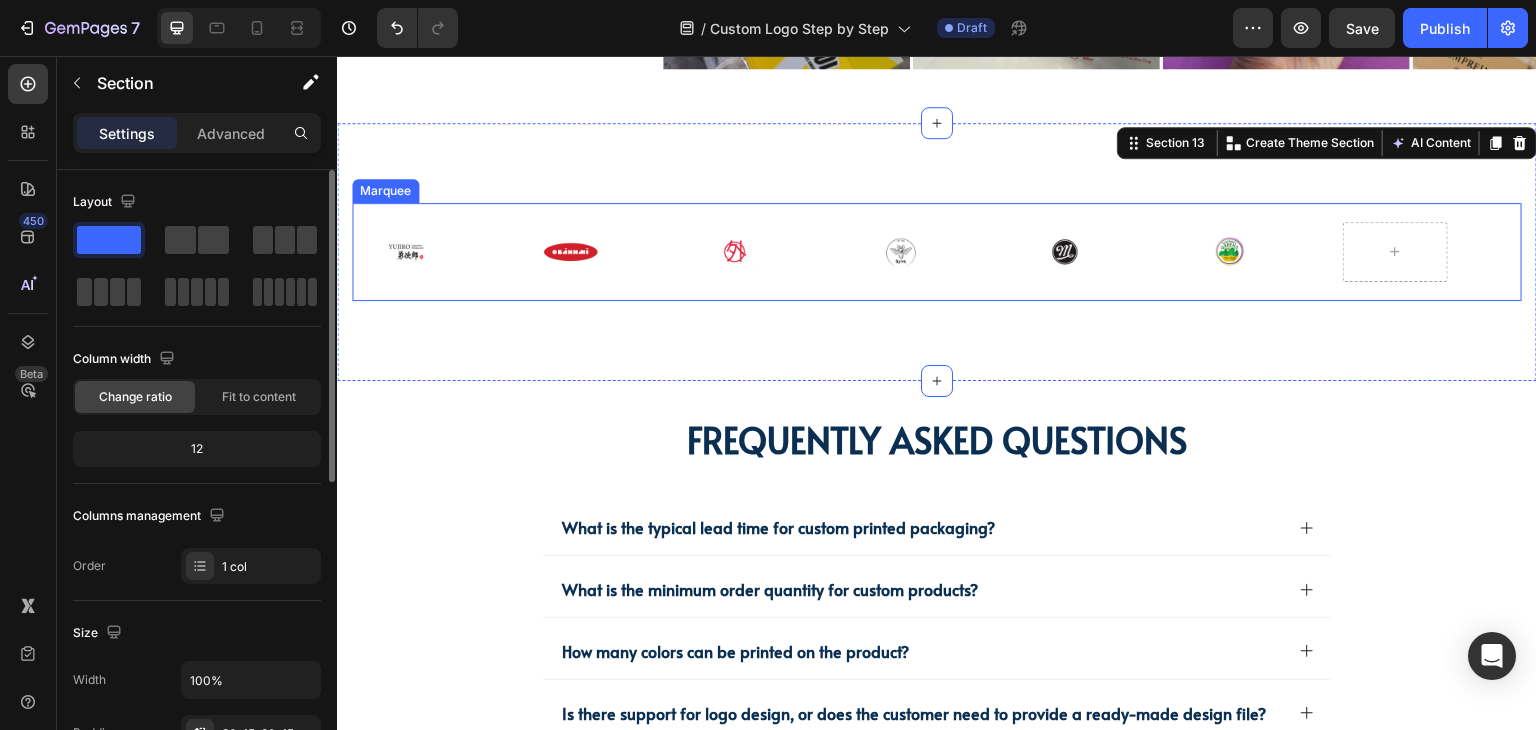 click on "Image Image Image Image Image Image
Row" at bounding box center (930, 252) 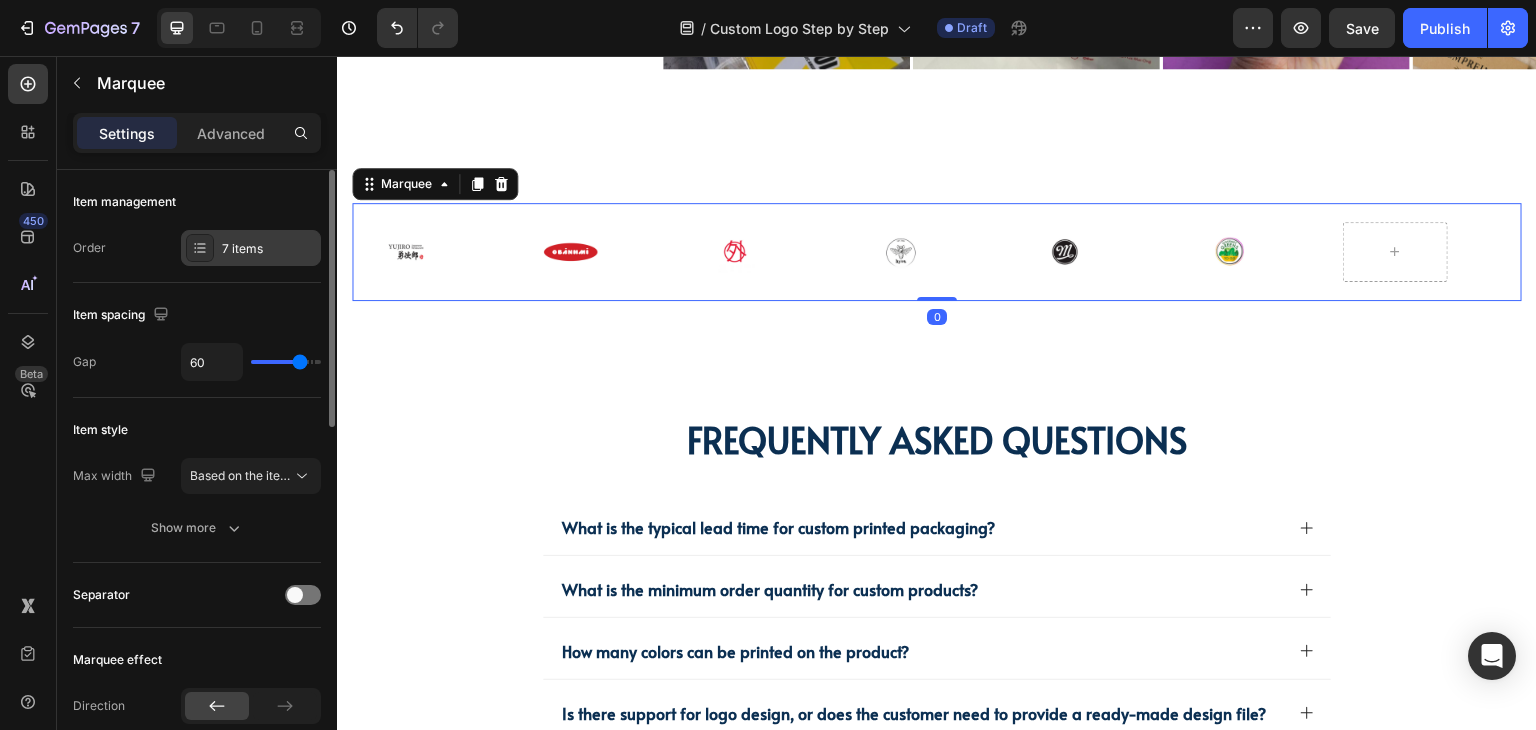 click on "7 items" at bounding box center (269, 249) 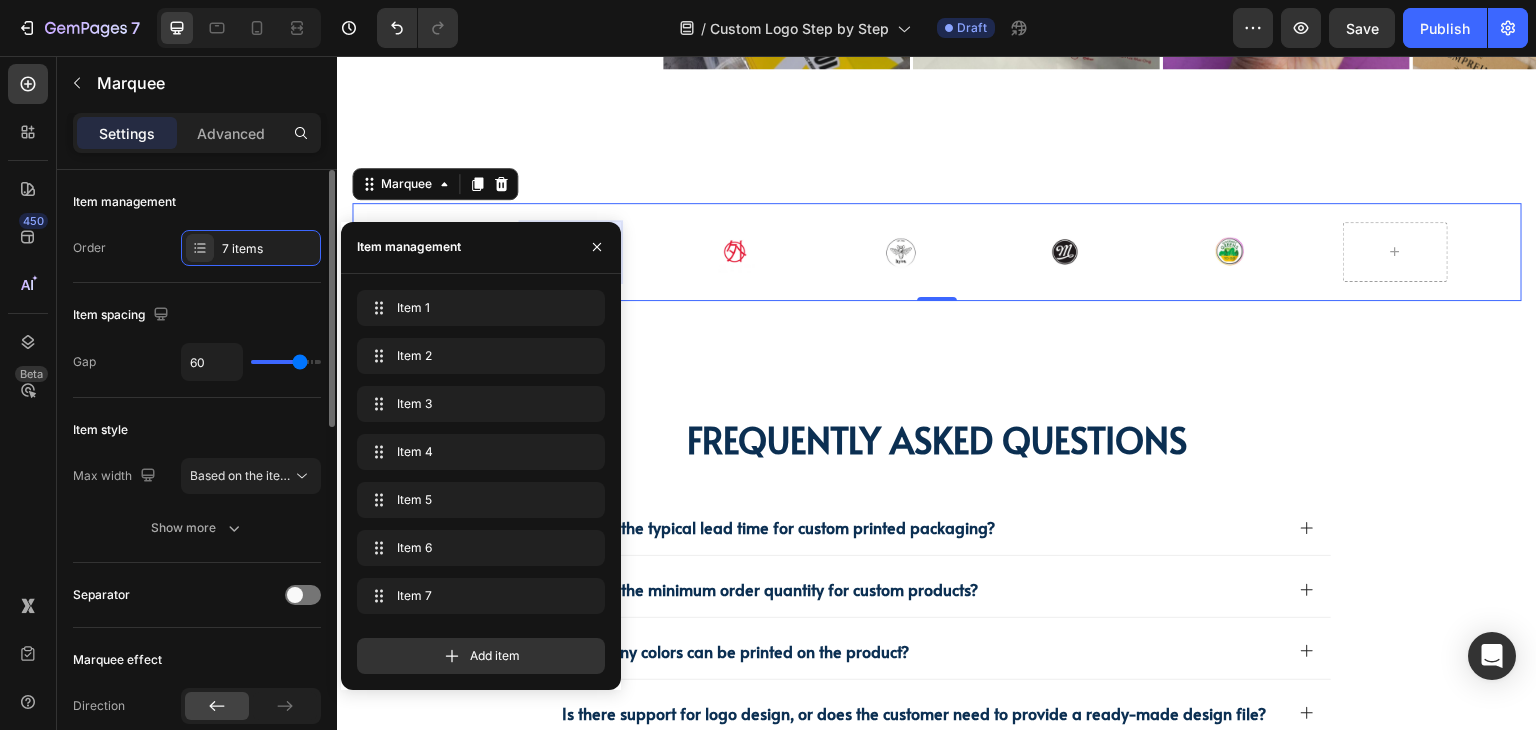 click on "Order 7 items" at bounding box center (197, 248) 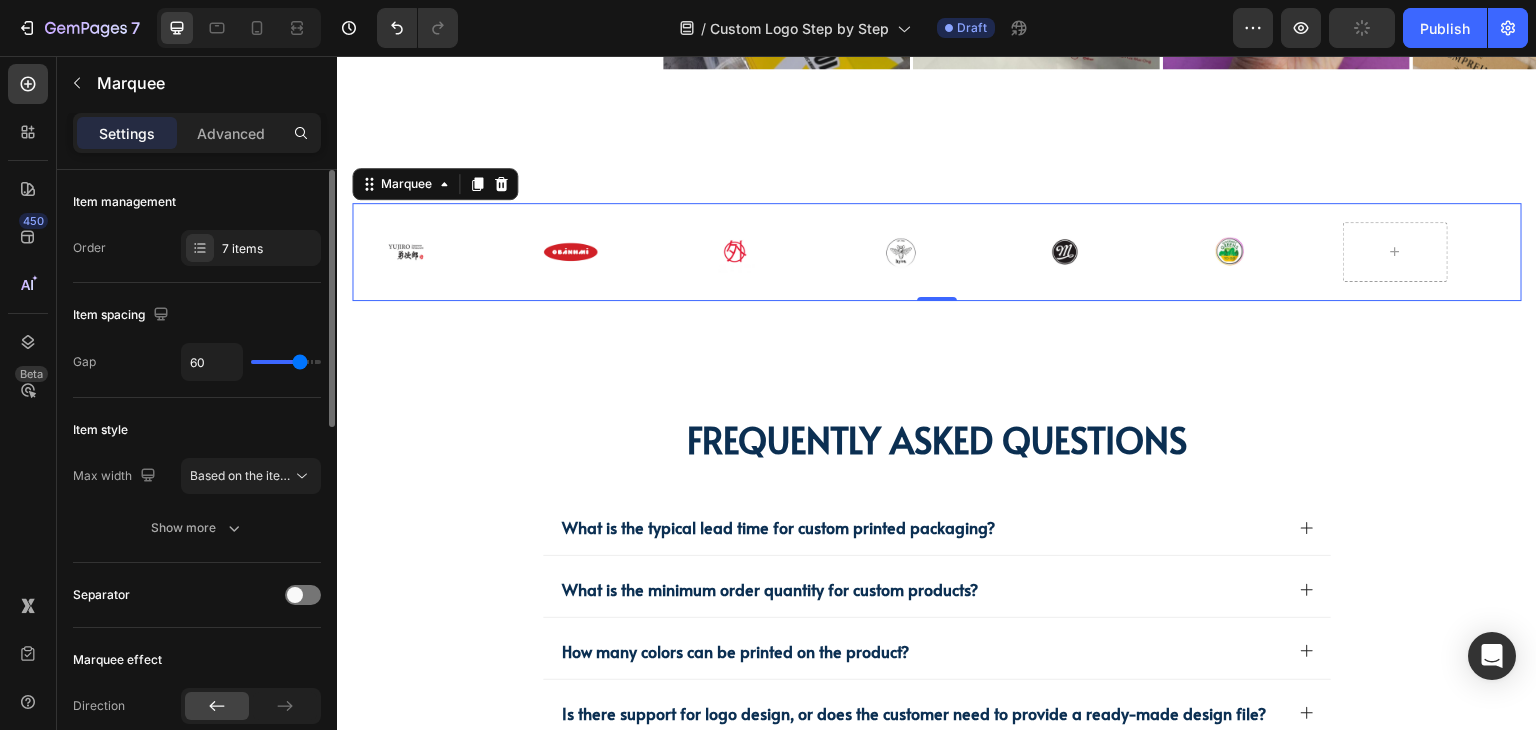 type on "31" 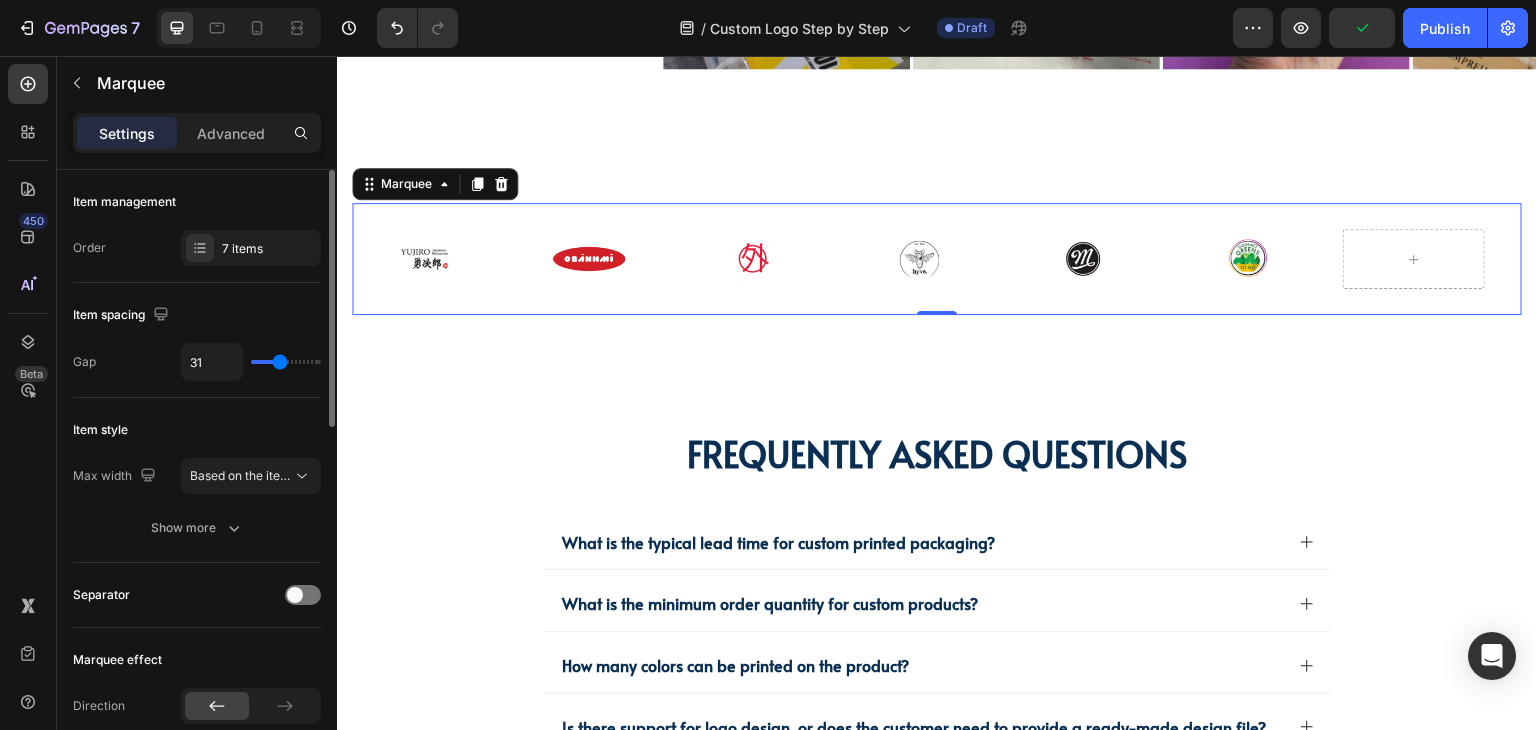 type on "23" 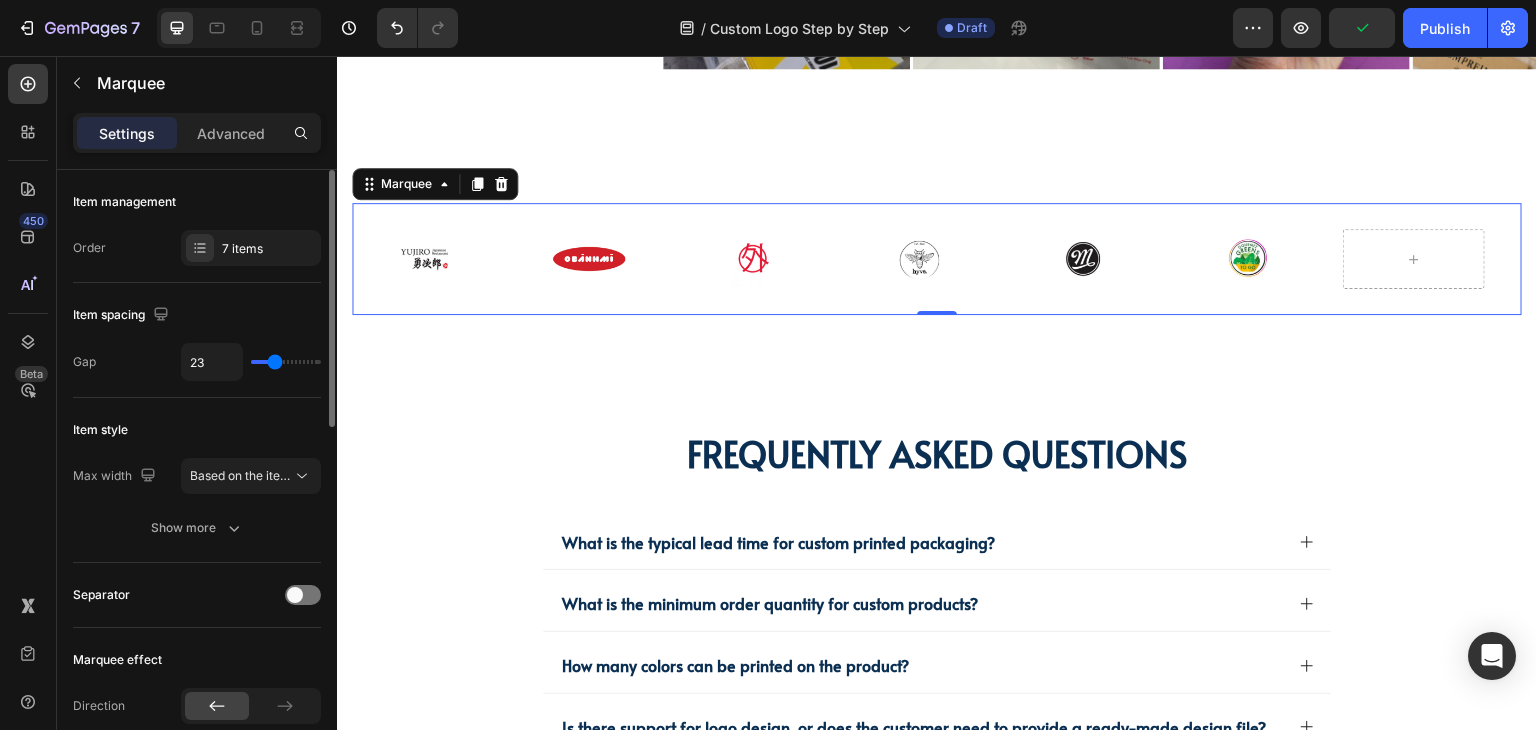 type on "18" 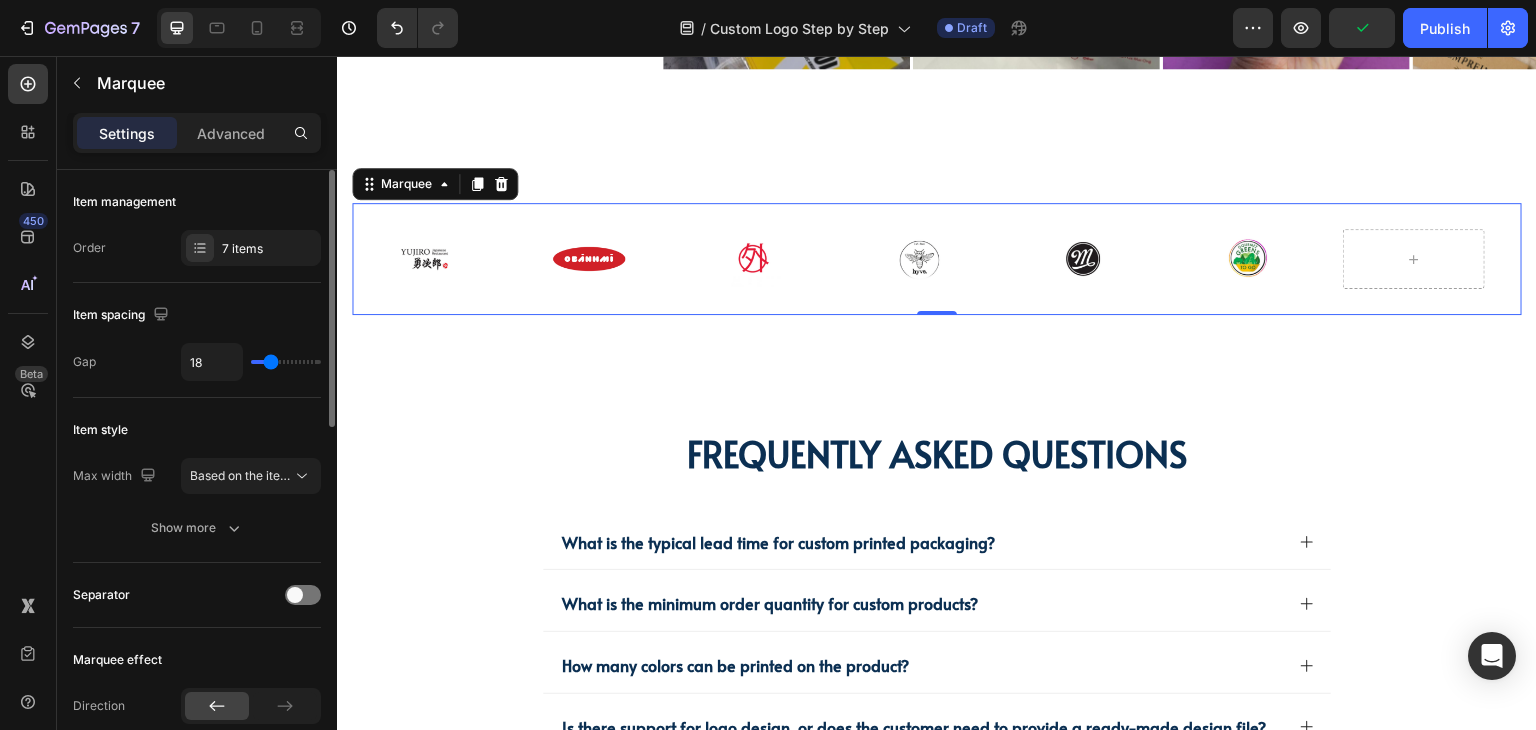 type on "16" 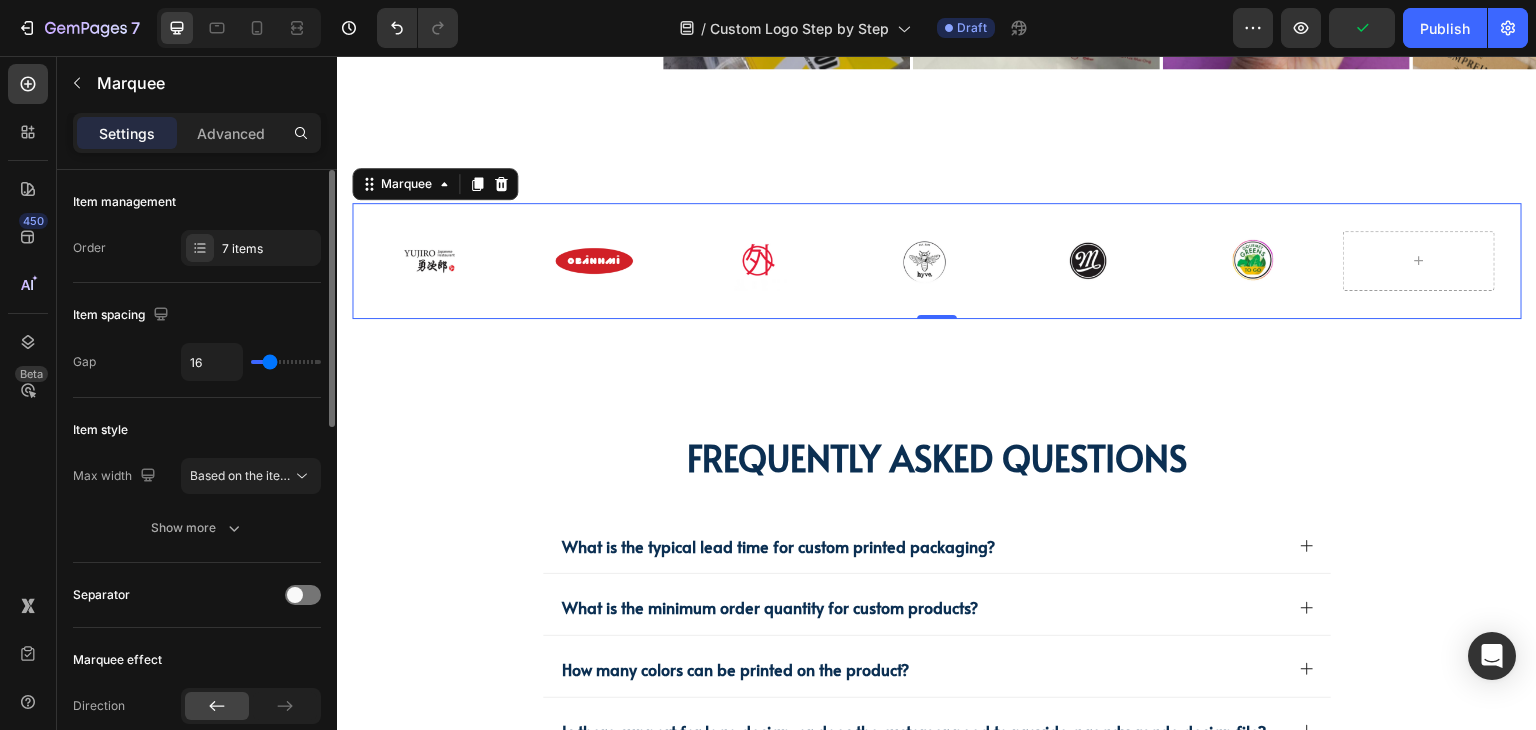 type on "13" 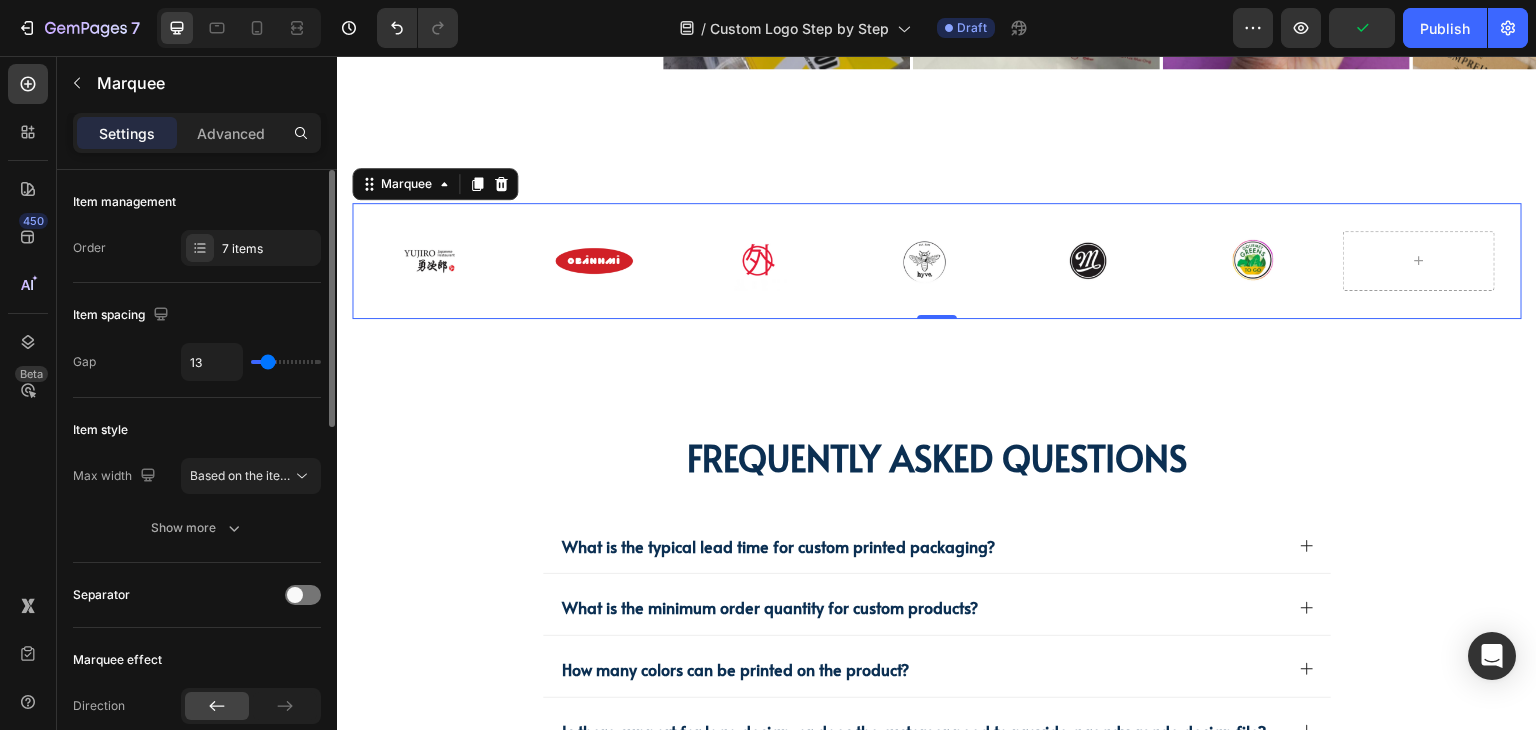 type on "12" 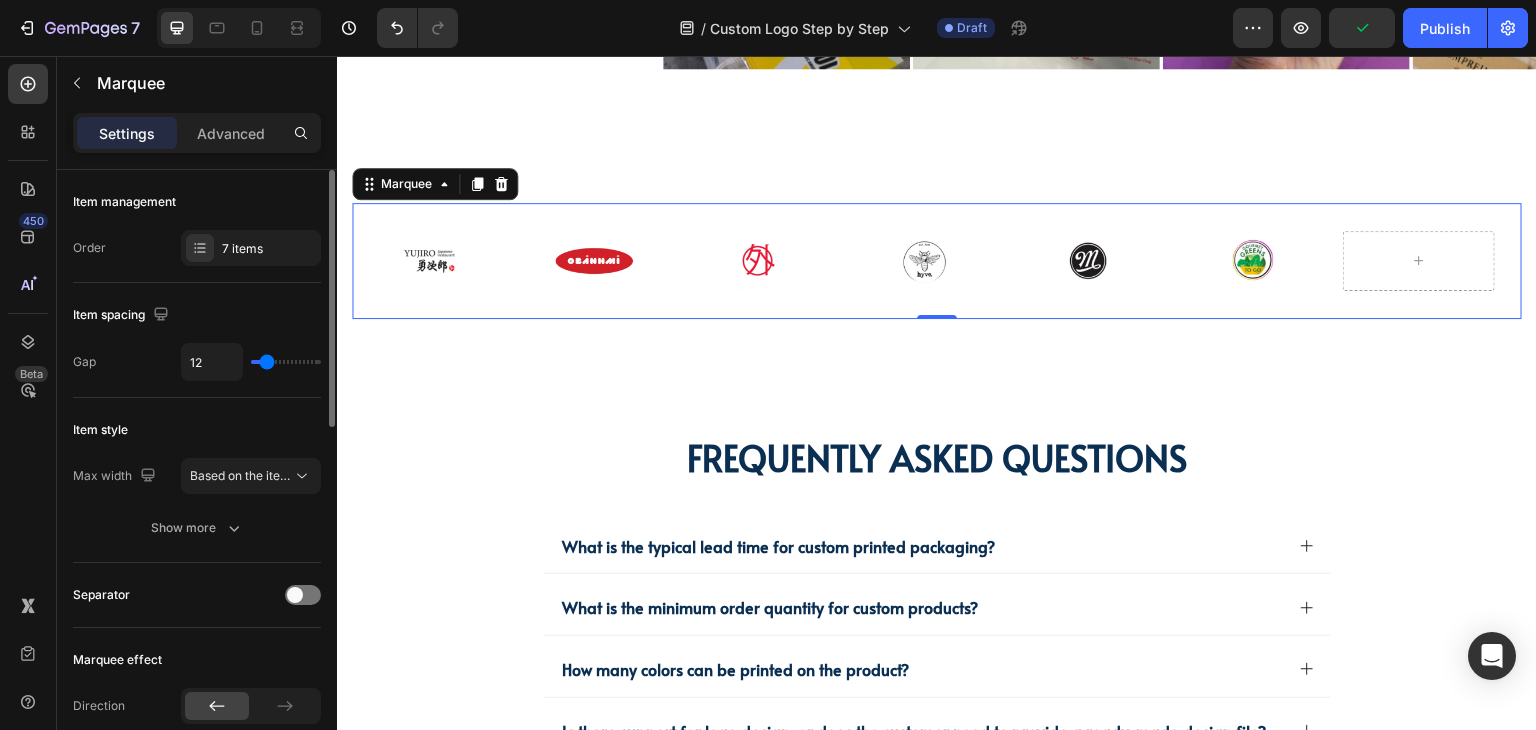 drag, startPoint x: 297, startPoint y: 360, endPoint x: 267, endPoint y: 363, distance: 30.149628 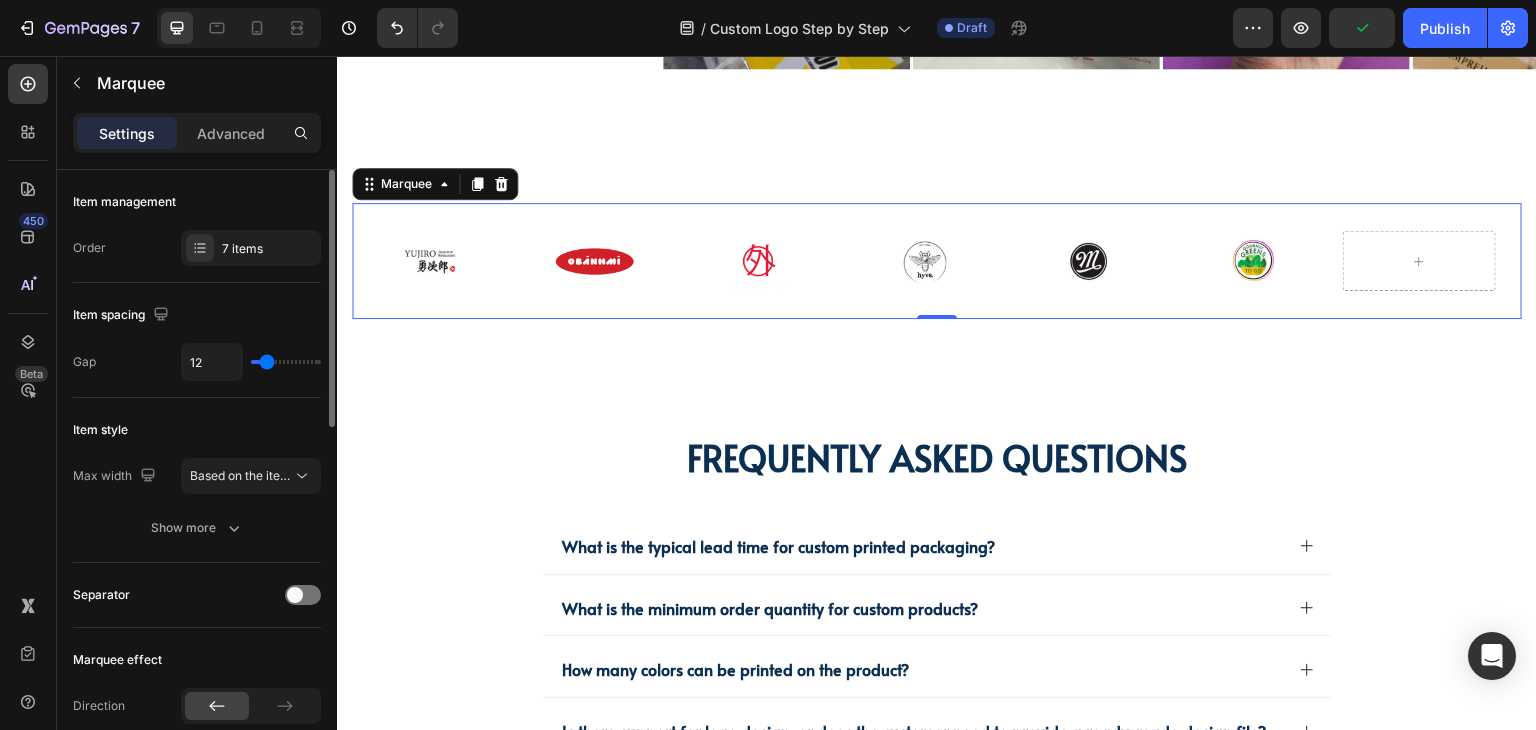 type on "0" 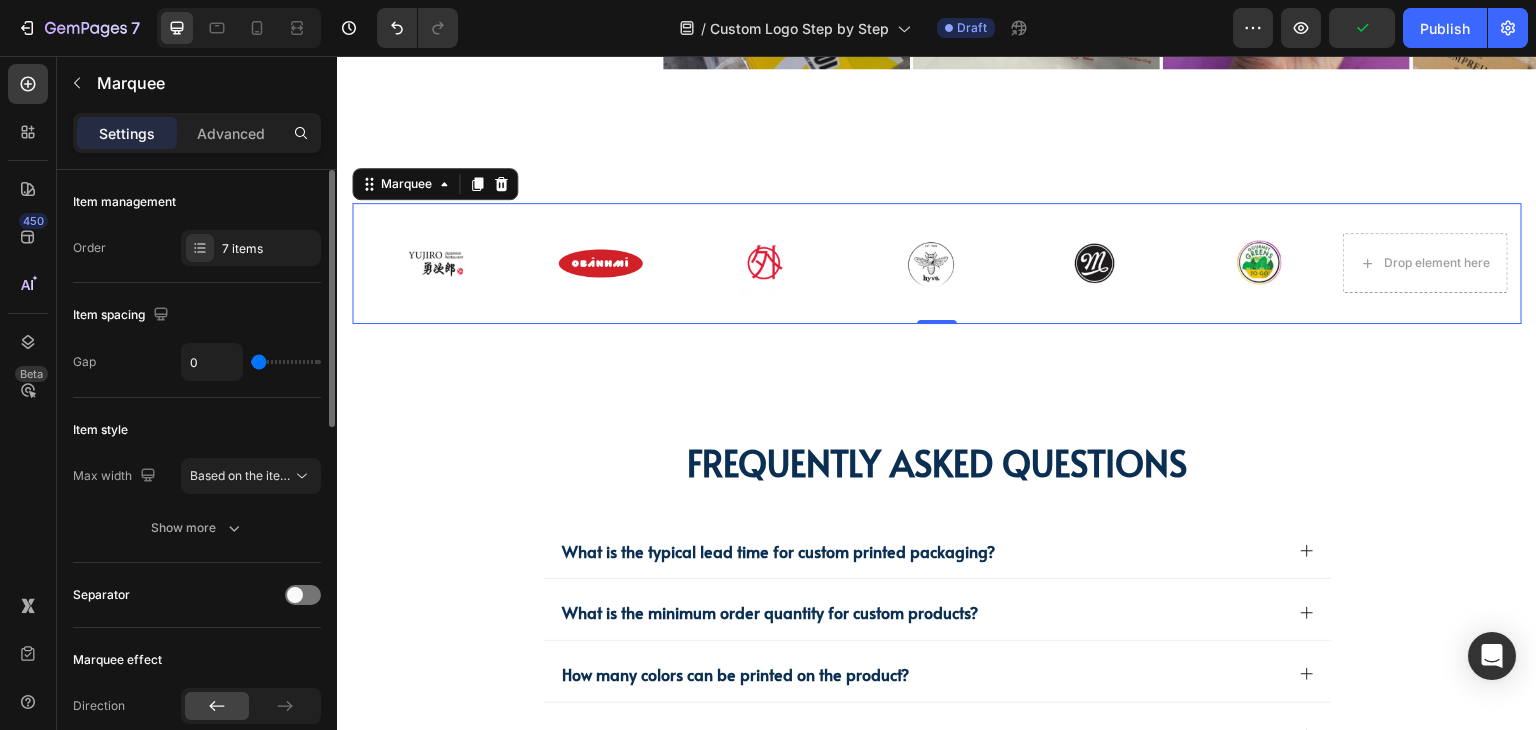 drag, startPoint x: 267, startPoint y: 363, endPoint x: 213, endPoint y: 384, distance: 57.939625 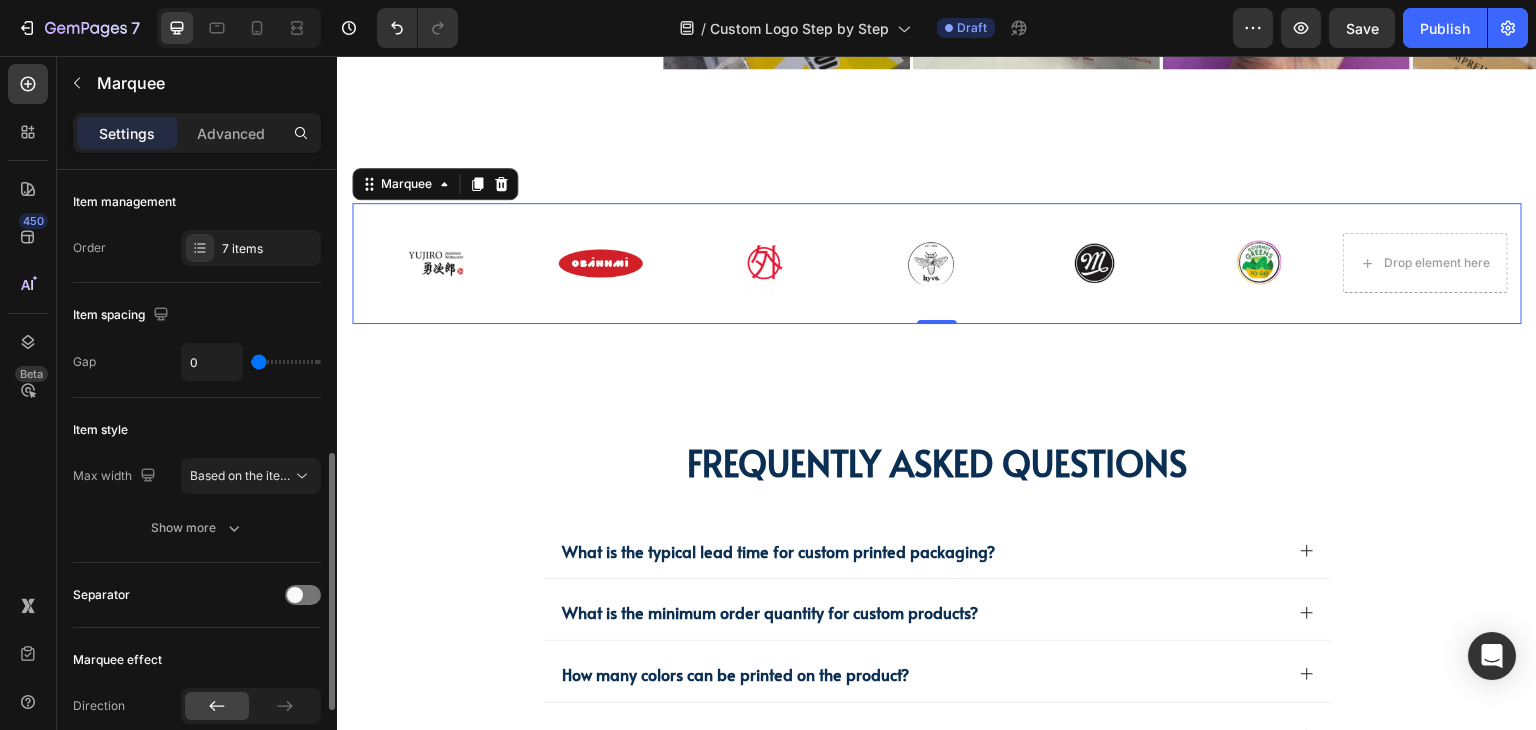 scroll, scrollTop: 200, scrollLeft: 0, axis: vertical 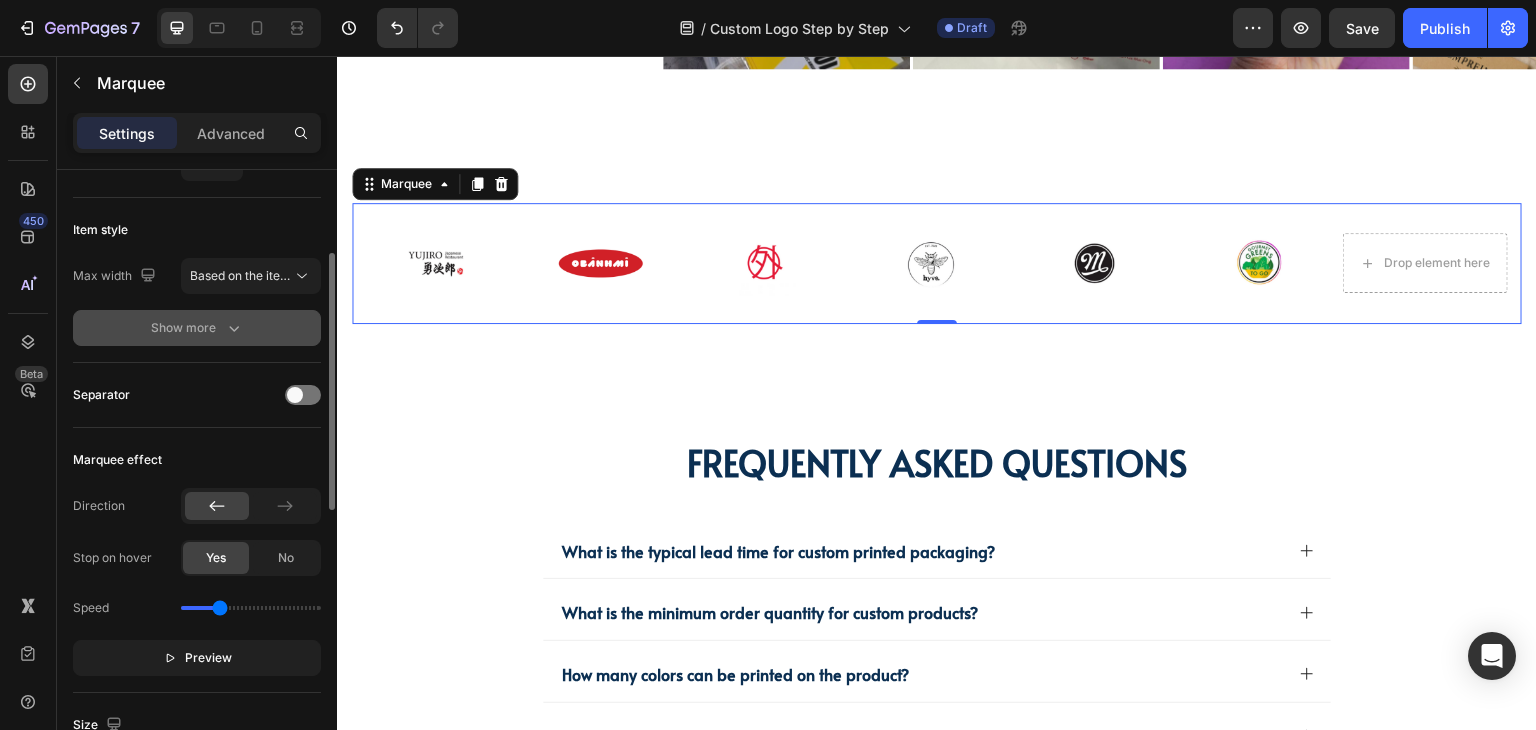 click on "Show more" at bounding box center [197, 328] 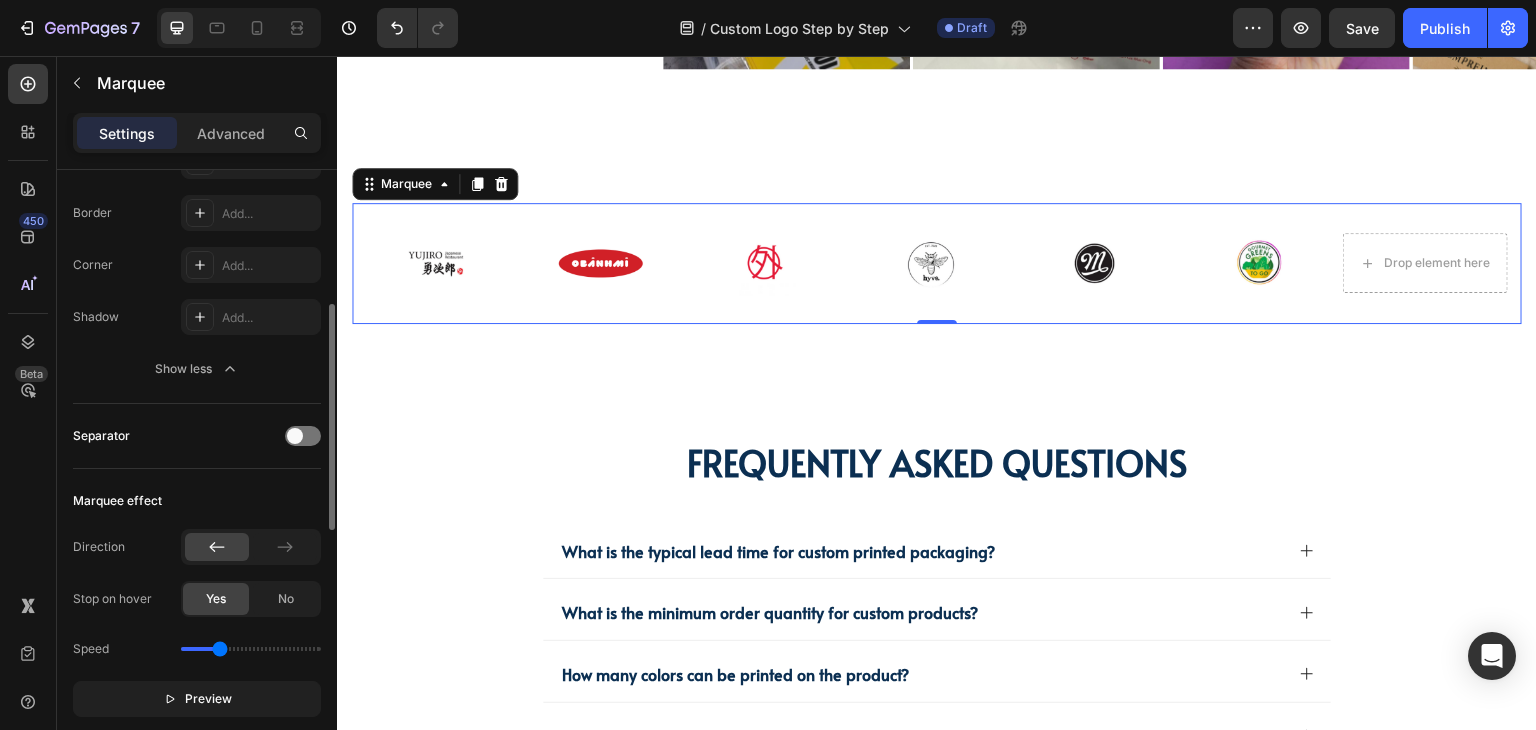 scroll, scrollTop: 0, scrollLeft: 0, axis: both 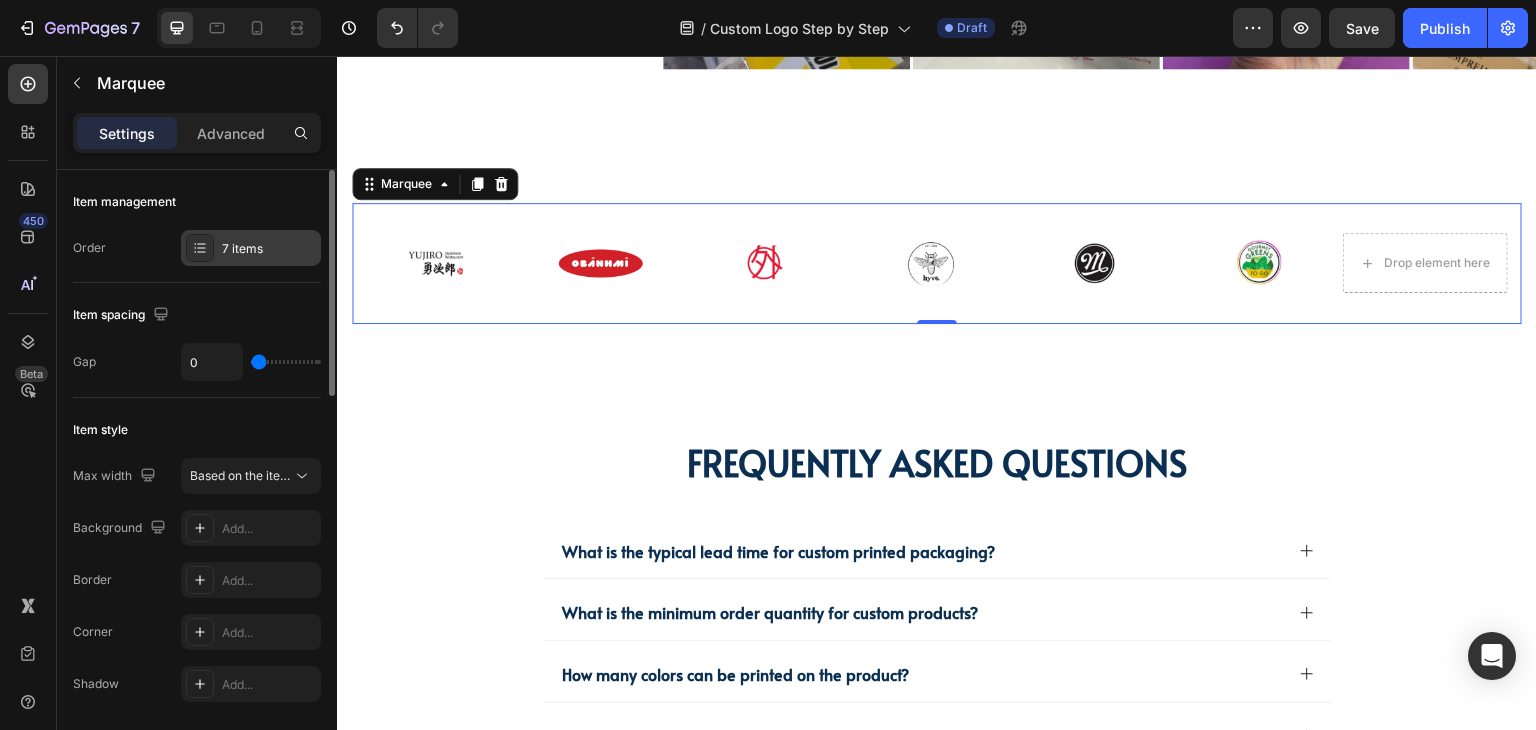 click on "7 items" at bounding box center [269, 249] 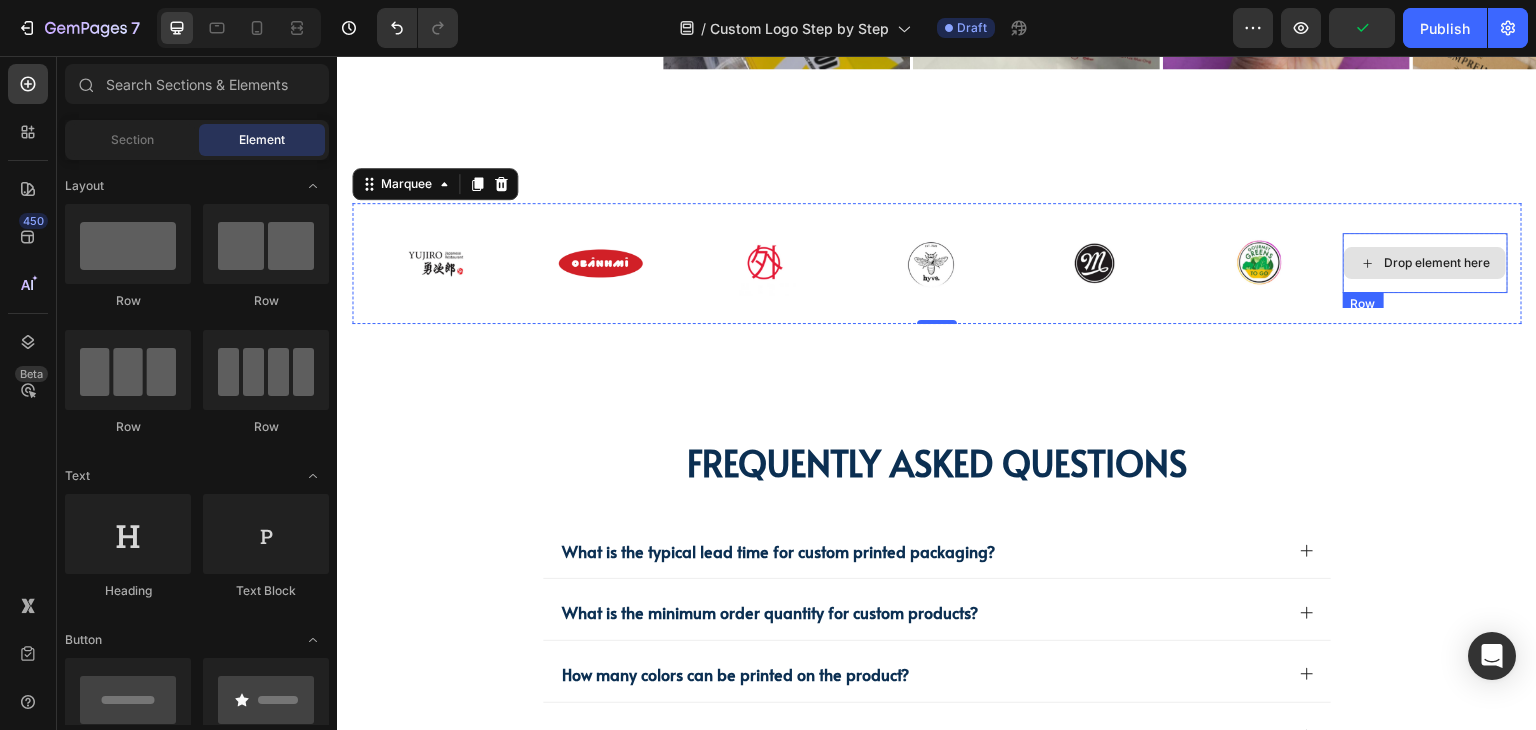 click 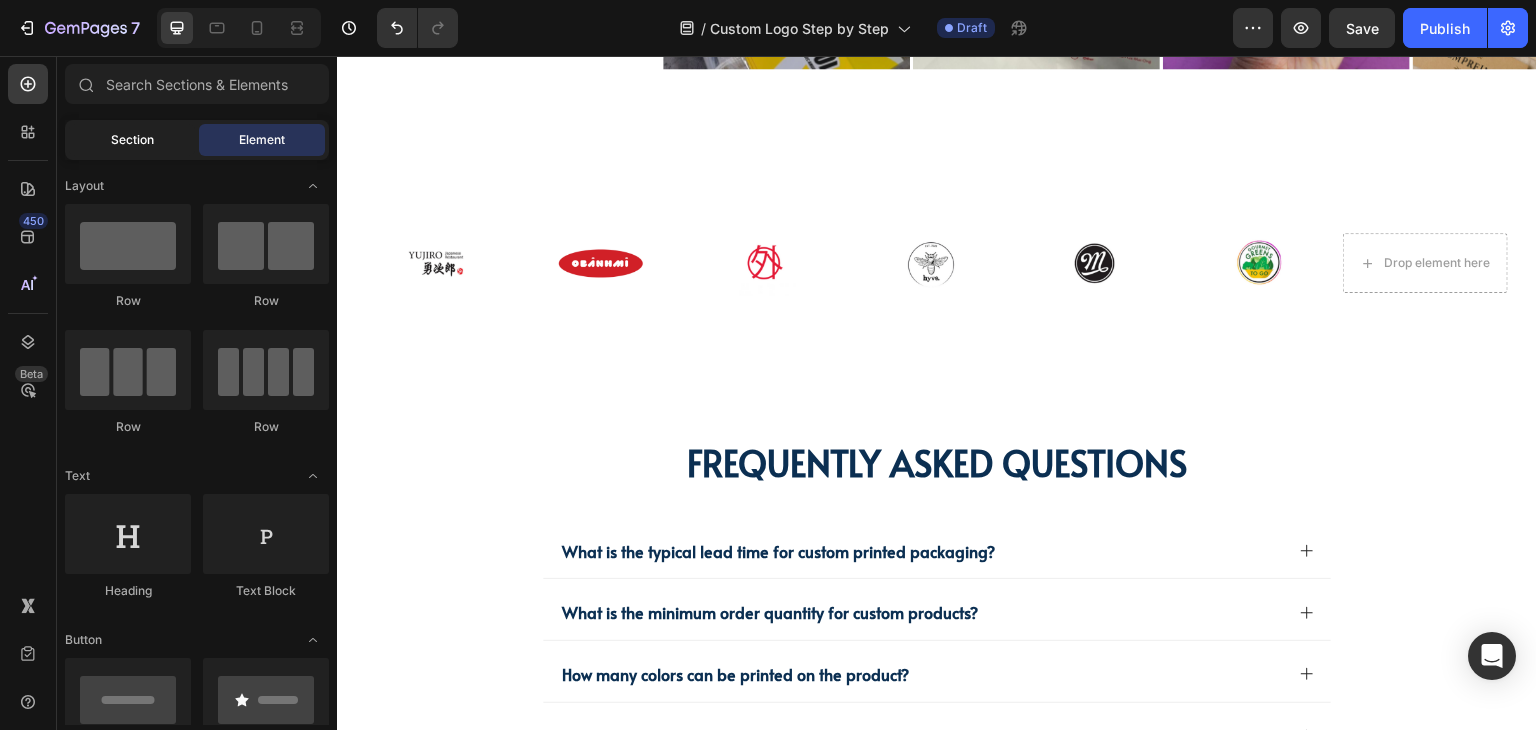 click on "Section" at bounding box center (132, 140) 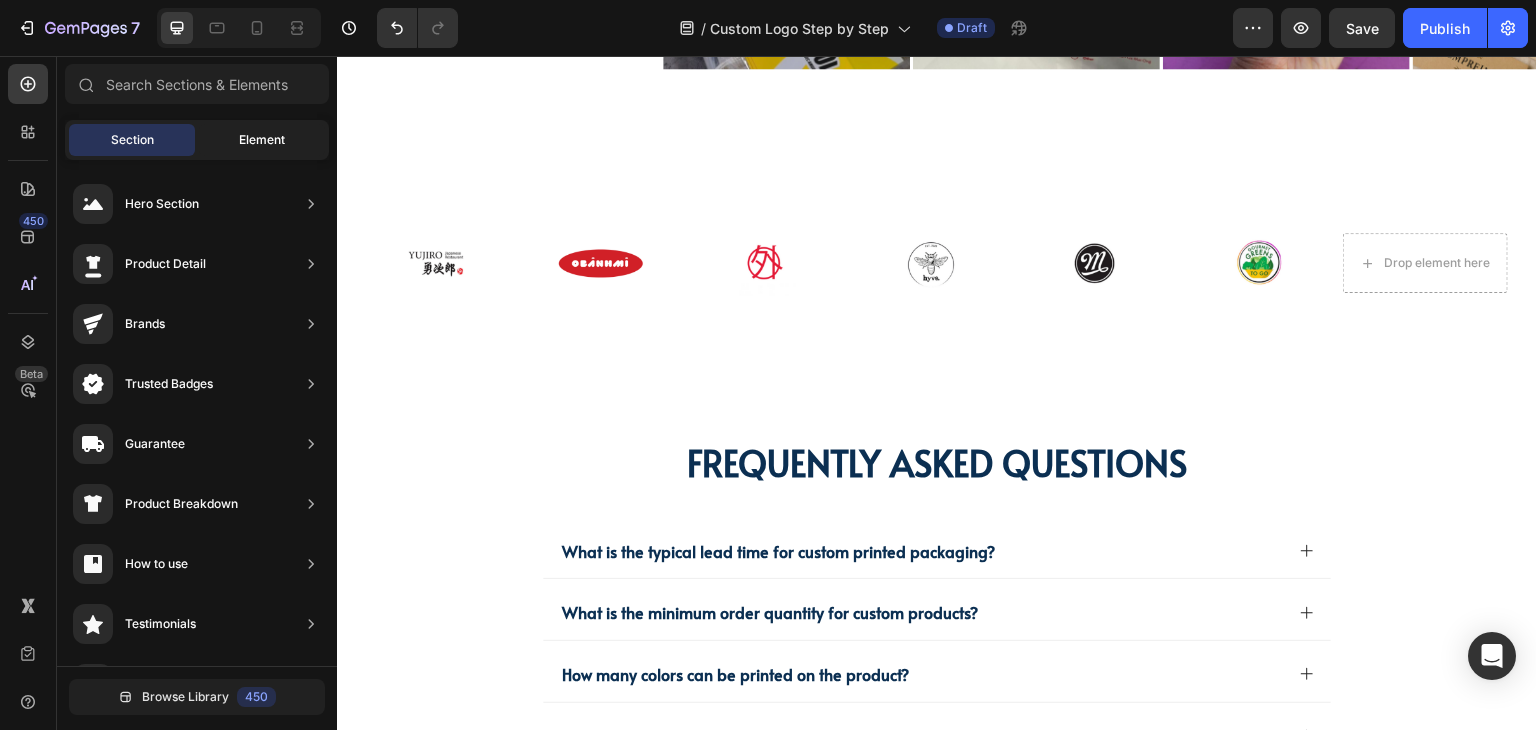 click on "Element" at bounding box center [262, 140] 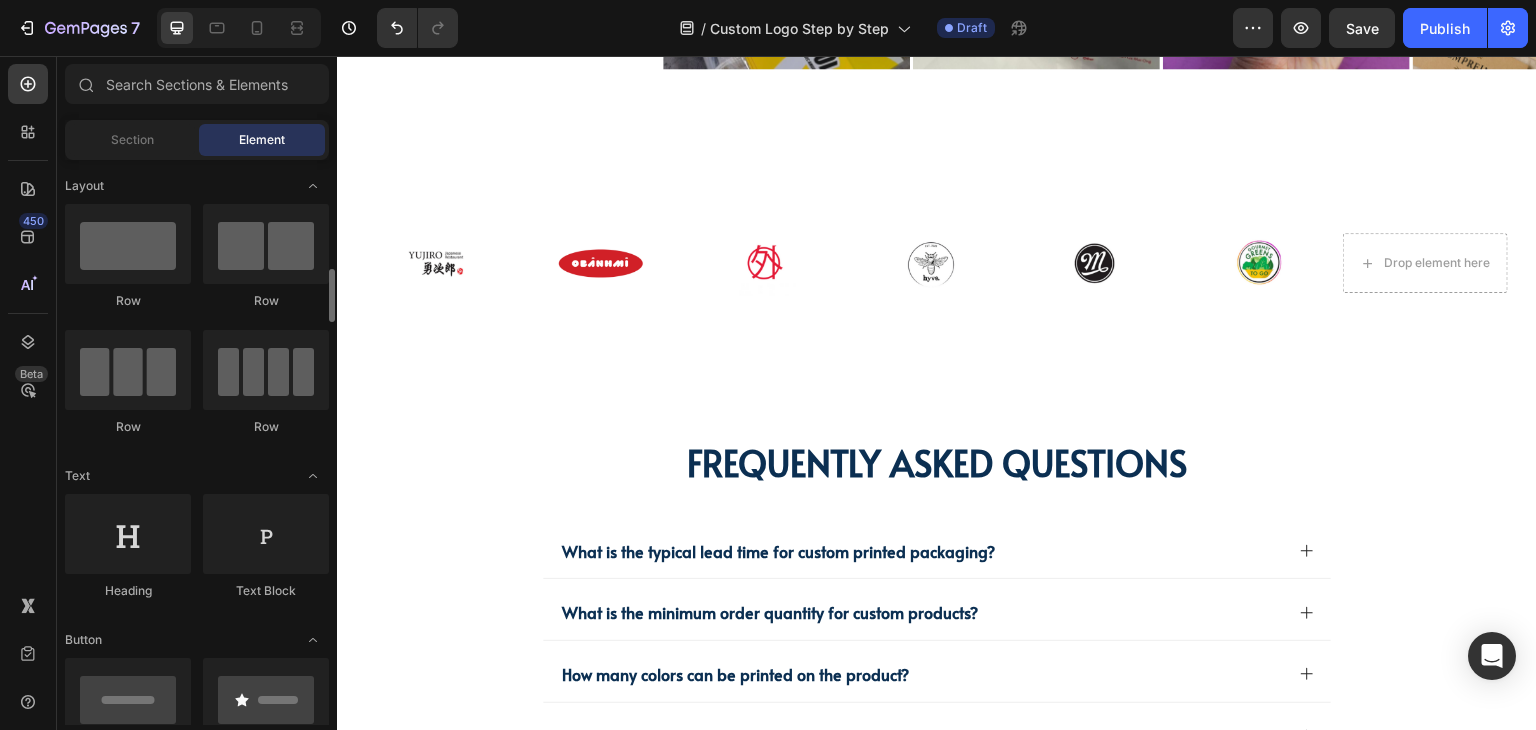 scroll, scrollTop: 300, scrollLeft: 0, axis: vertical 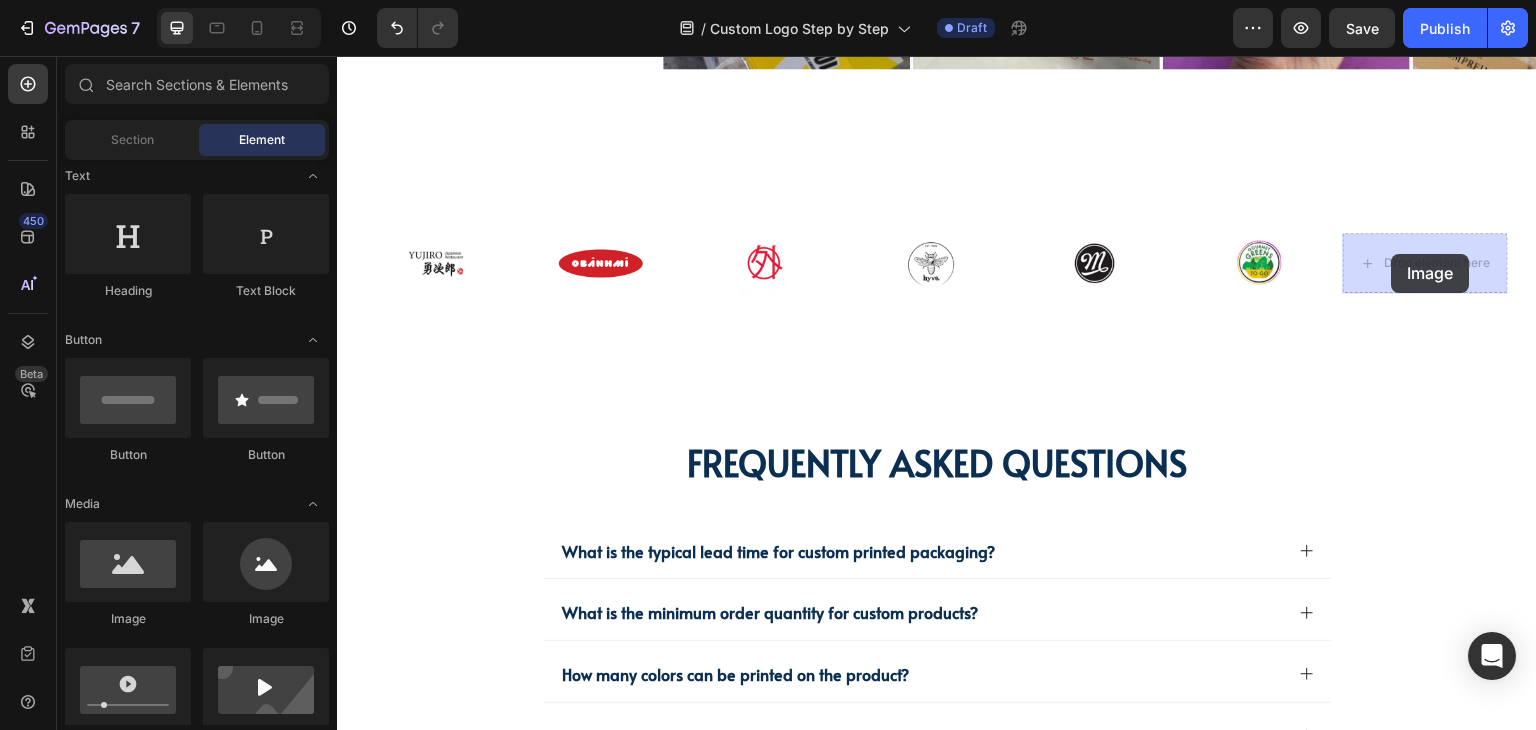 drag, startPoint x: 467, startPoint y: 619, endPoint x: 1392, endPoint y: 254, distance: 994.40936 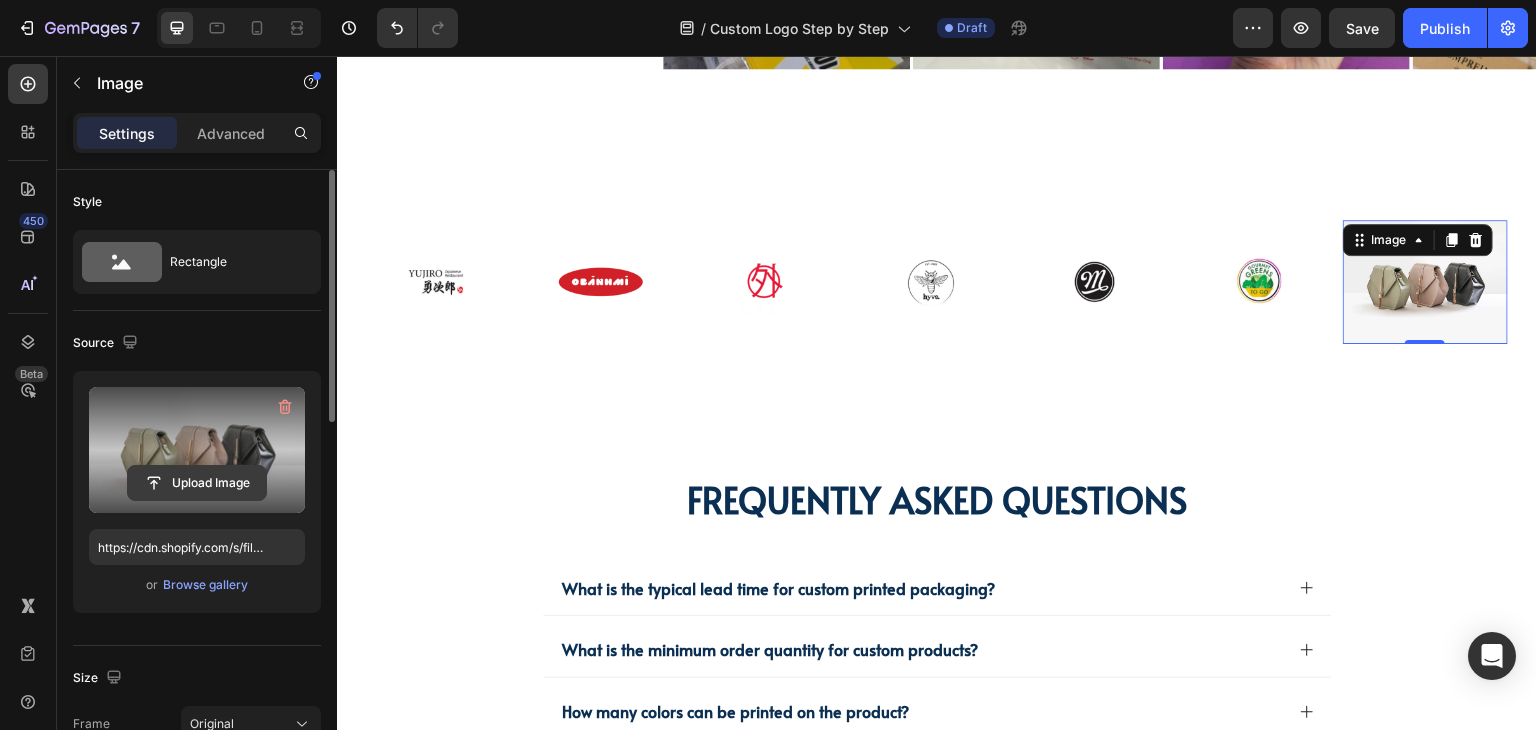click 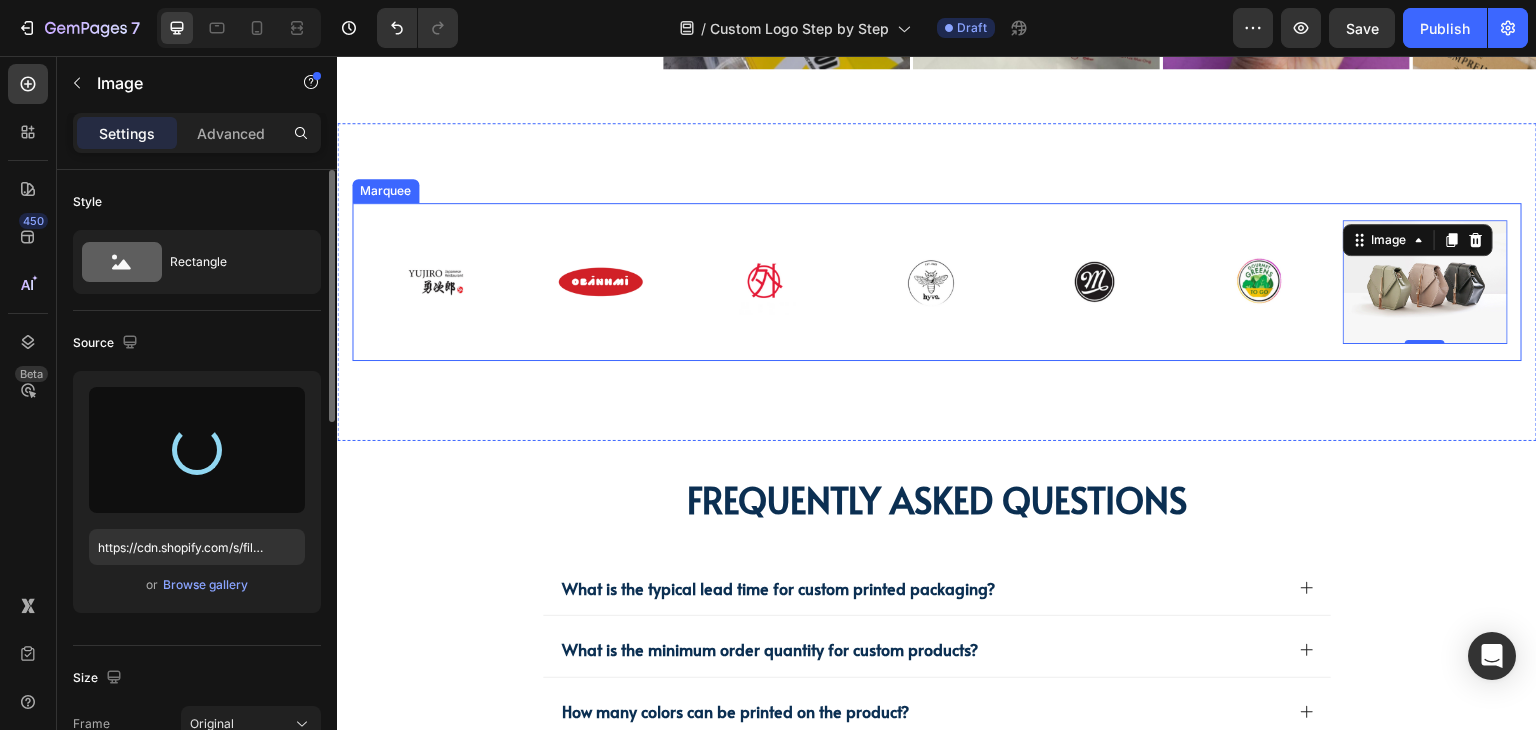 type on "https://cdn.shopify.com/s/files/1/0518/3825/5255/files/gempages_554882697223209794-0d8f5d42-4698-4b0c-8c44-fa258b933b8d.png" 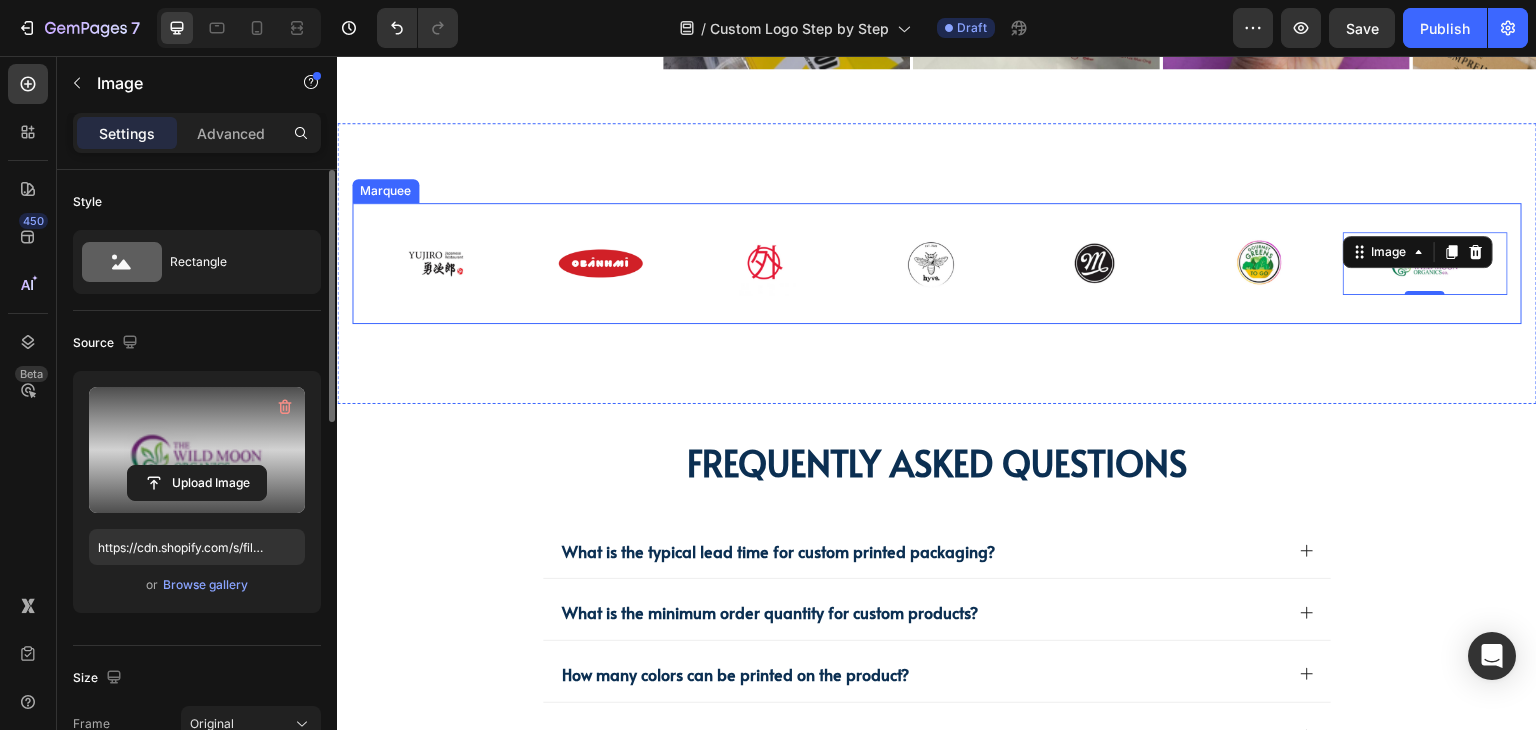 click on "Image Image Image Image Image Image Image   0 Row Image Image Image Image Image Image Image   0 Row Marquee Section 13" at bounding box center [937, 263] 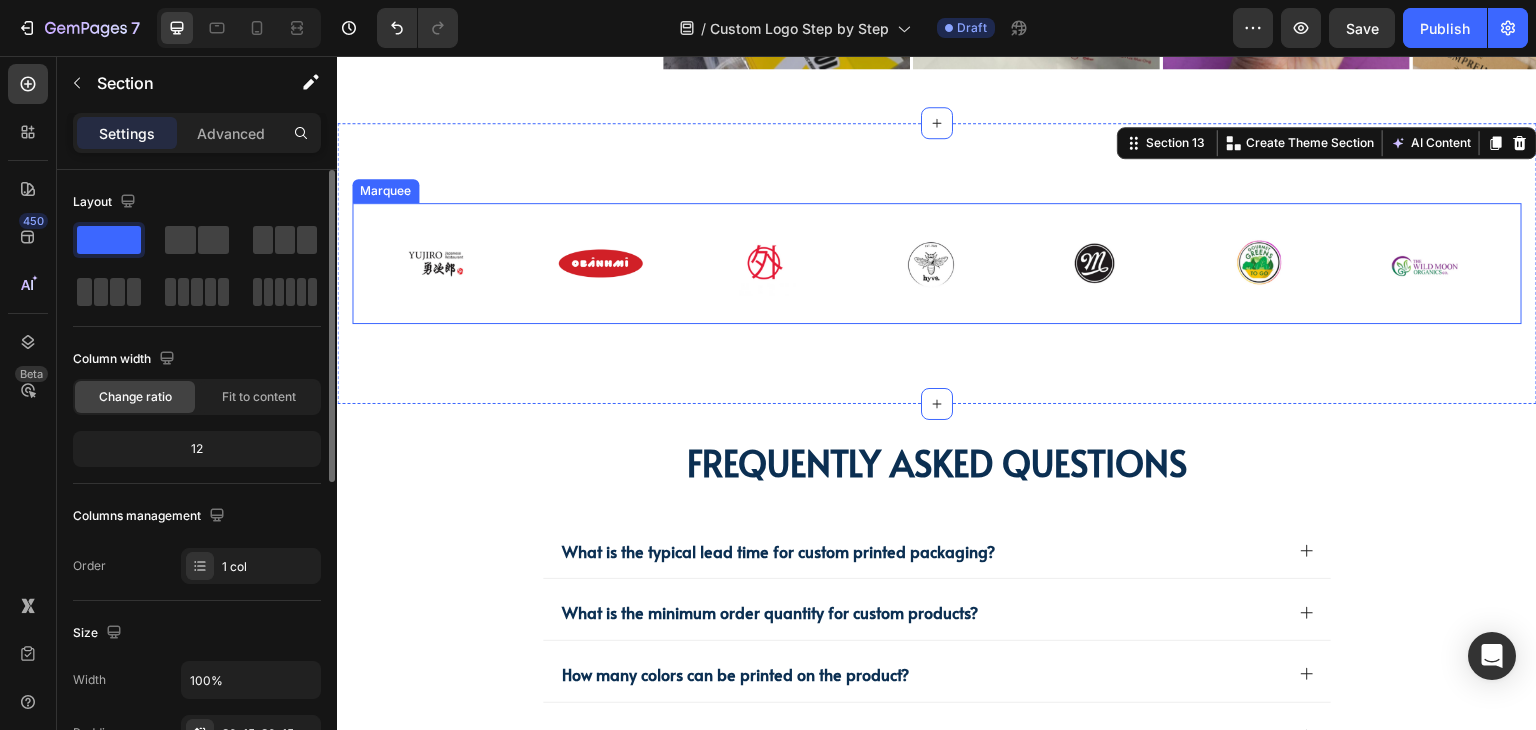 click on "Image Image Image Image Image Image Image Row" at bounding box center (930, 263) 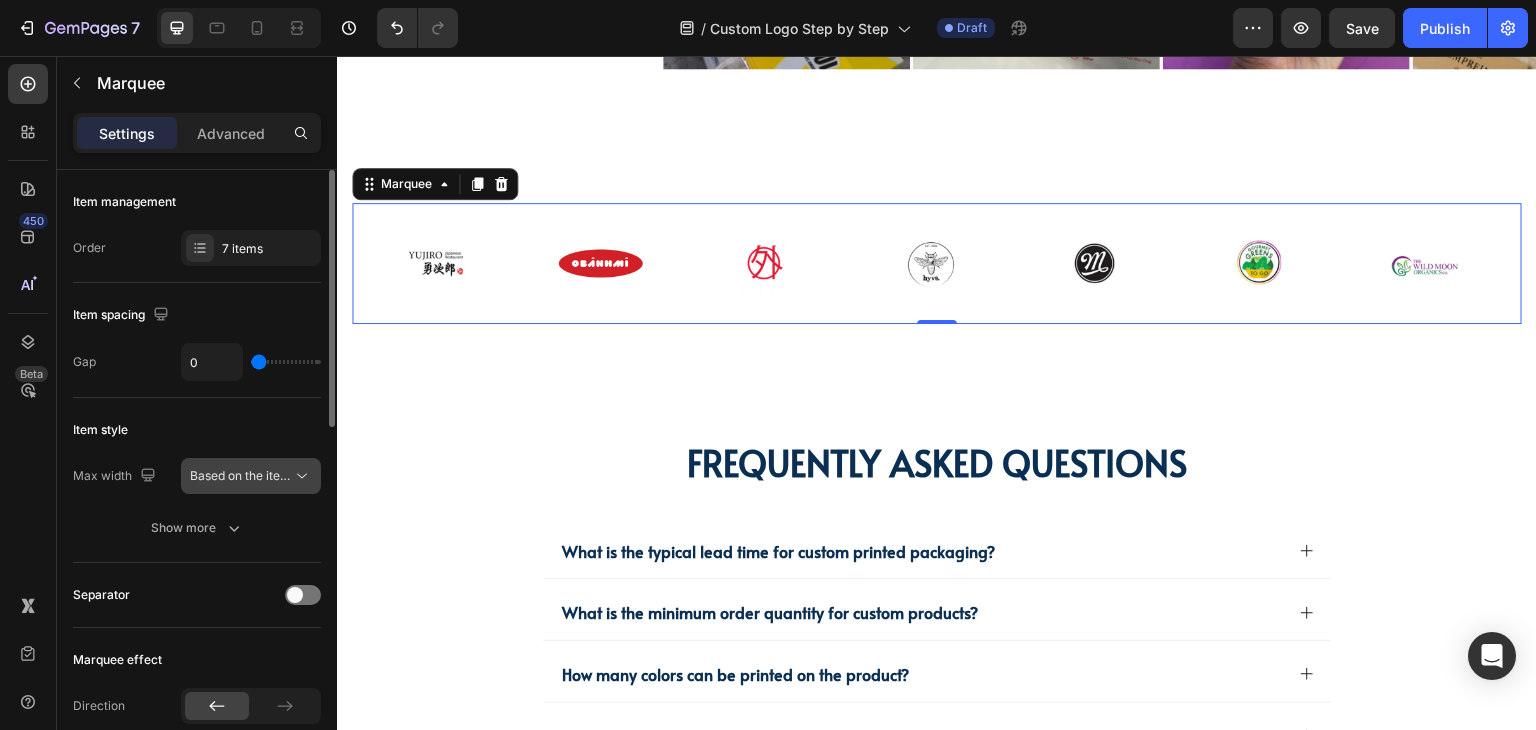 click on "Based on the item count" at bounding box center [258, 475] 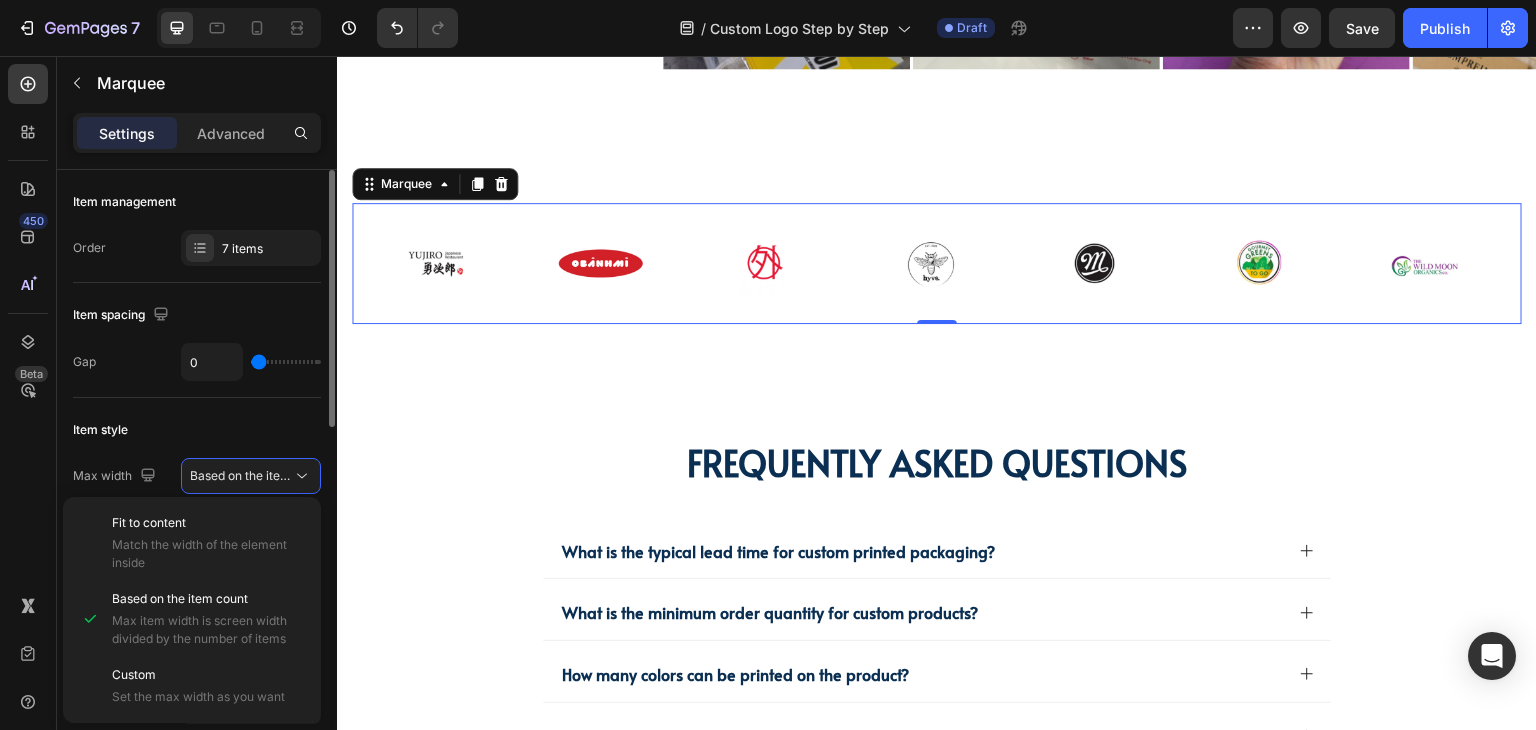 click on "Item style" at bounding box center (197, 430) 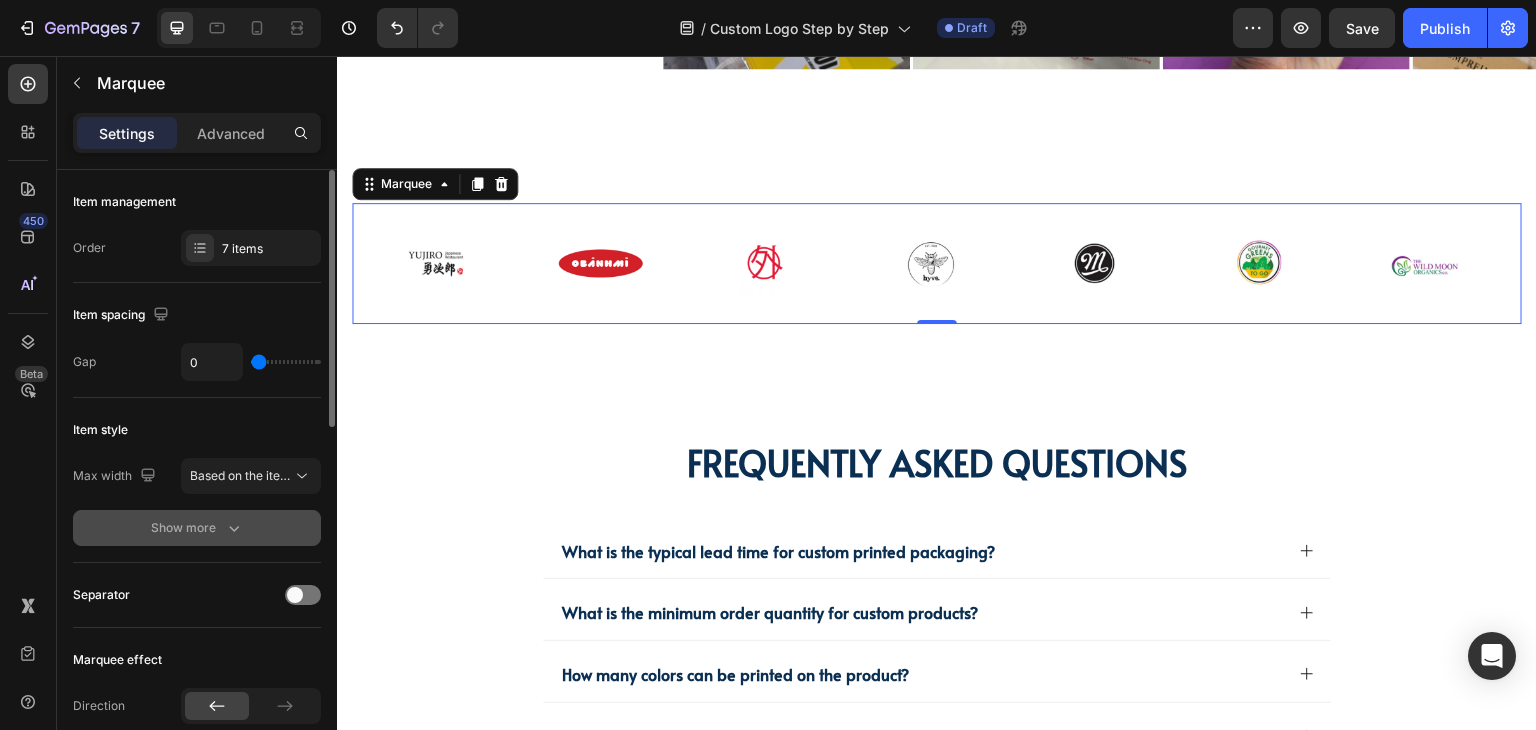 click 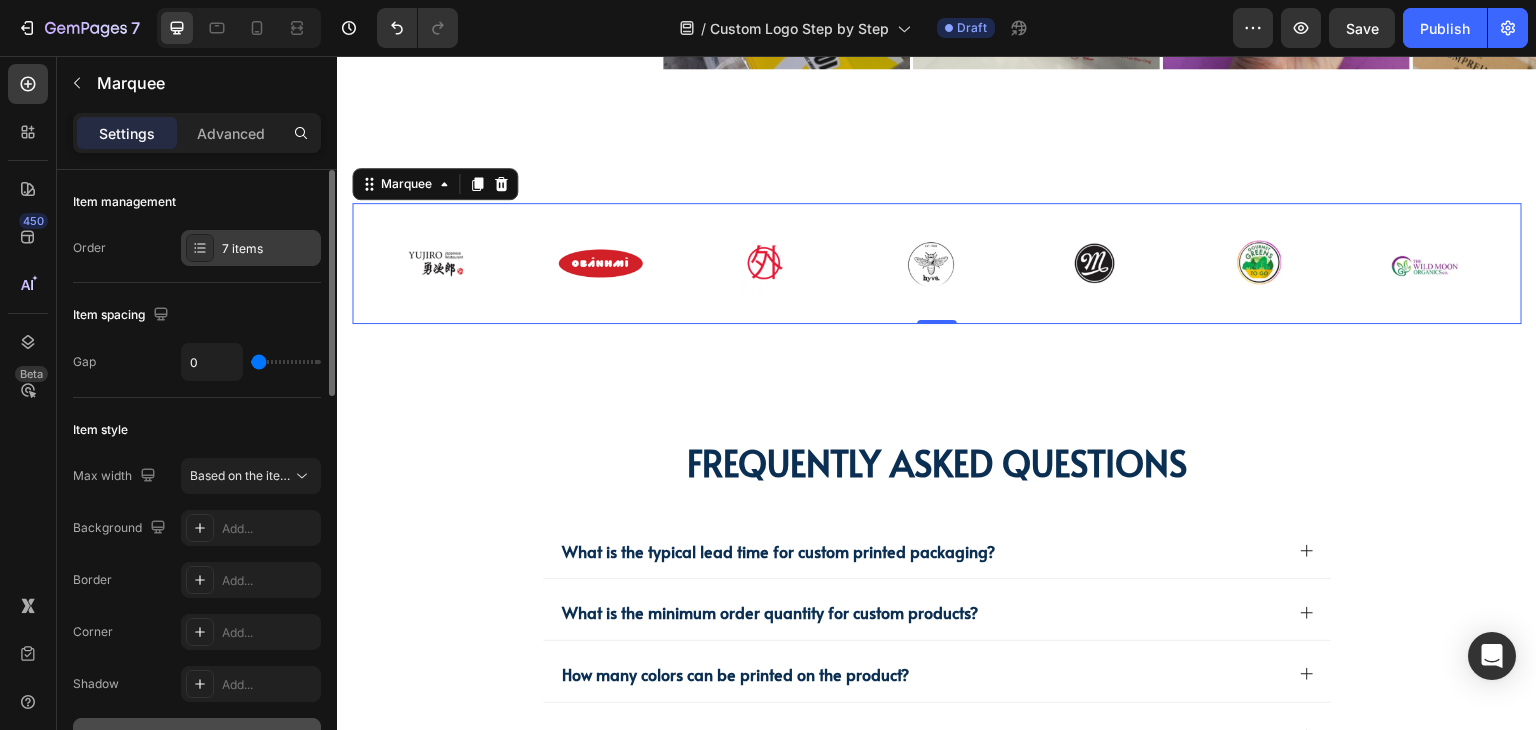 click on "7 items" at bounding box center (269, 249) 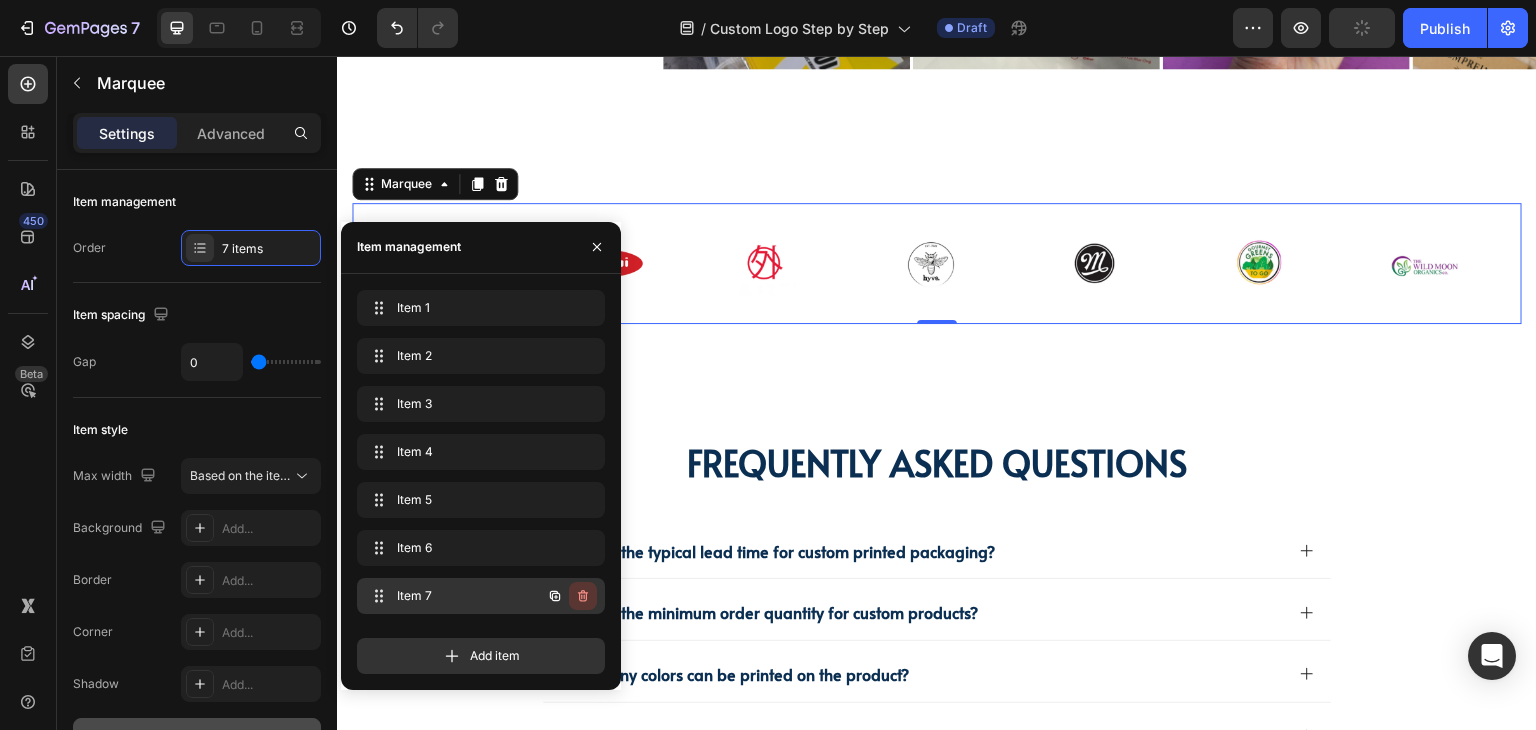click 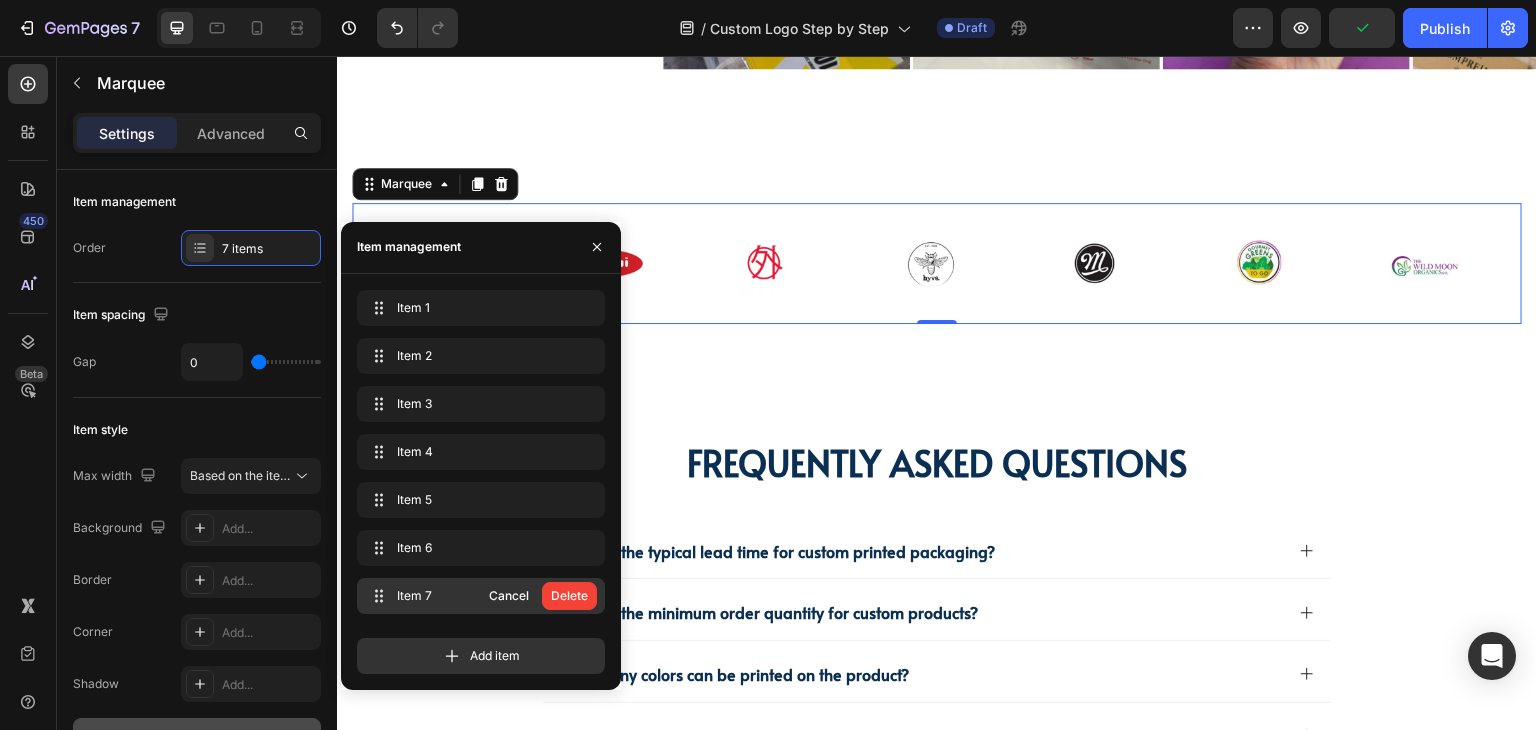 click on "Delete" at bounding box center (569, 596) 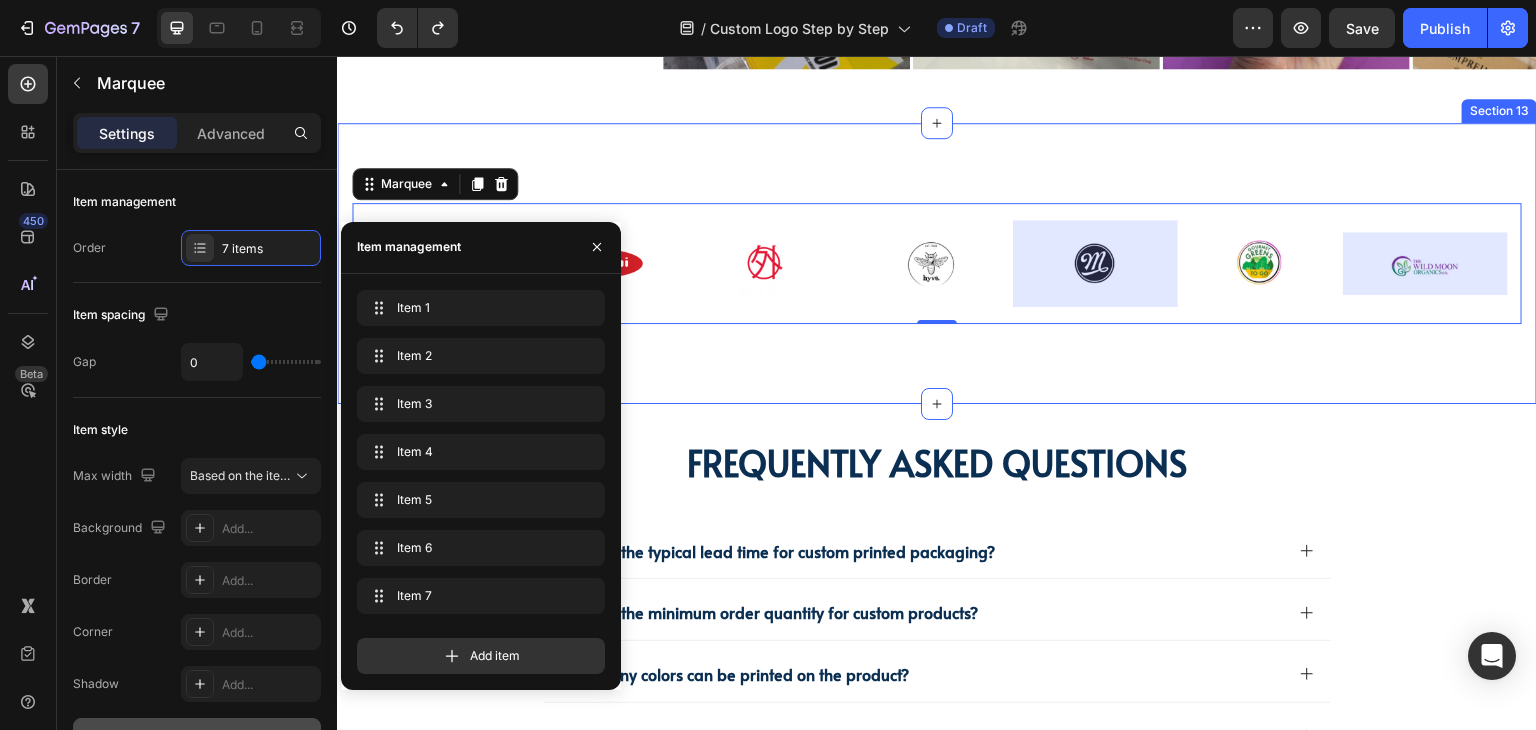 click on "Image Image Image Image Image Image Image Row Image Image Image Image Image Image Image Row Marquee 0 Section 13" at bounding box center (937, 263) 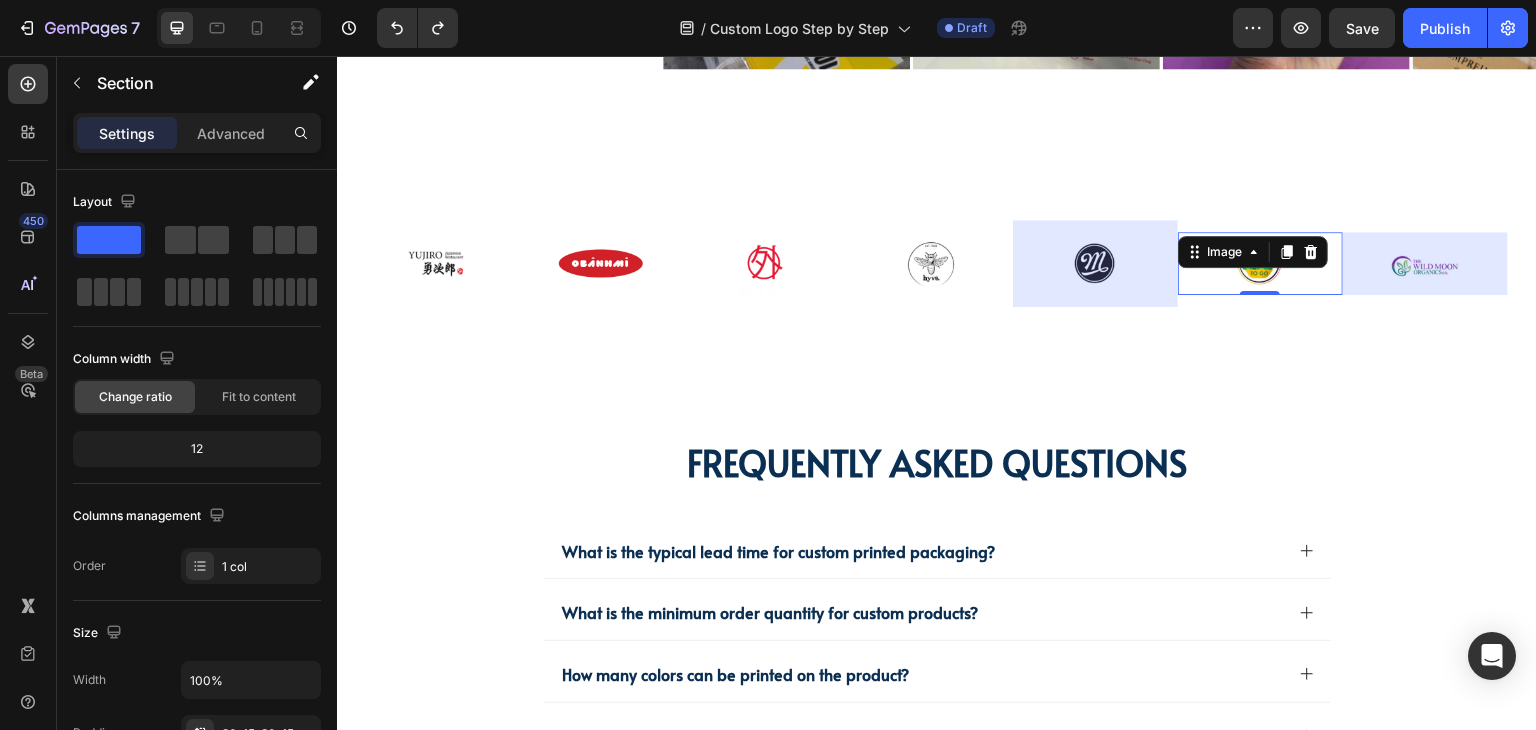 click at bounding box center [1260, 263] 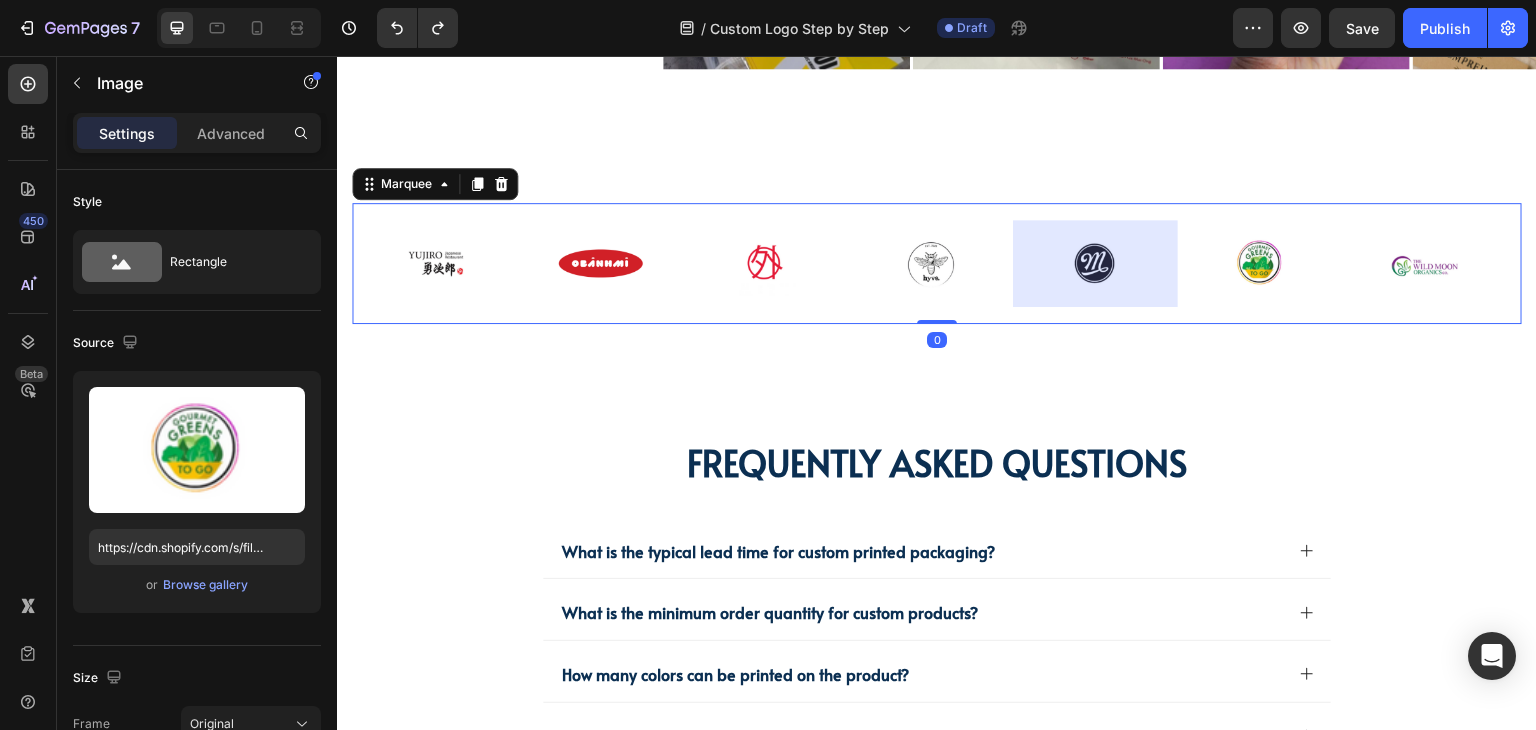 click on "Image Image Image Image Image Image Image Row" at bounding box center (930, 263) 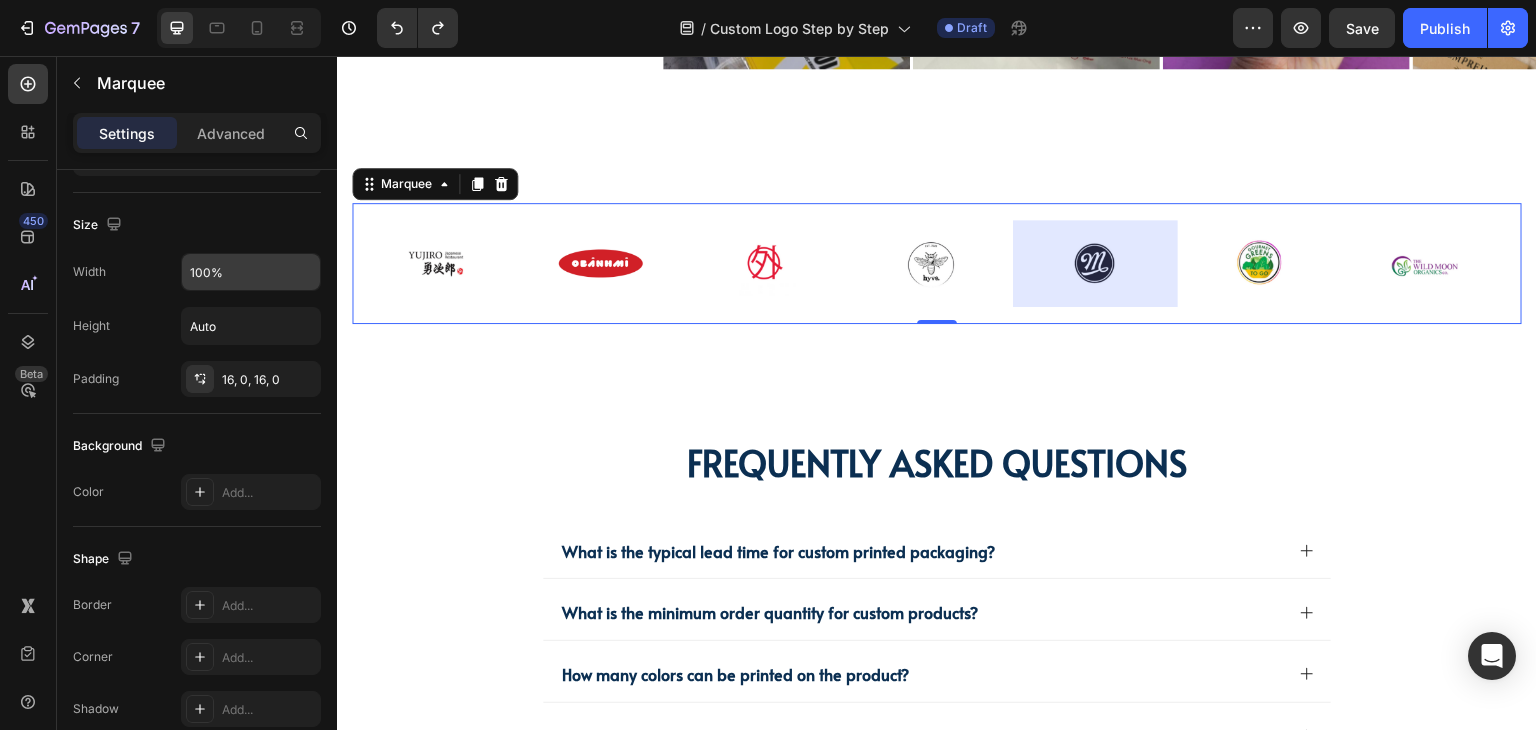scroll, scrollTop: 0, scrollLeft: 0, axis: both 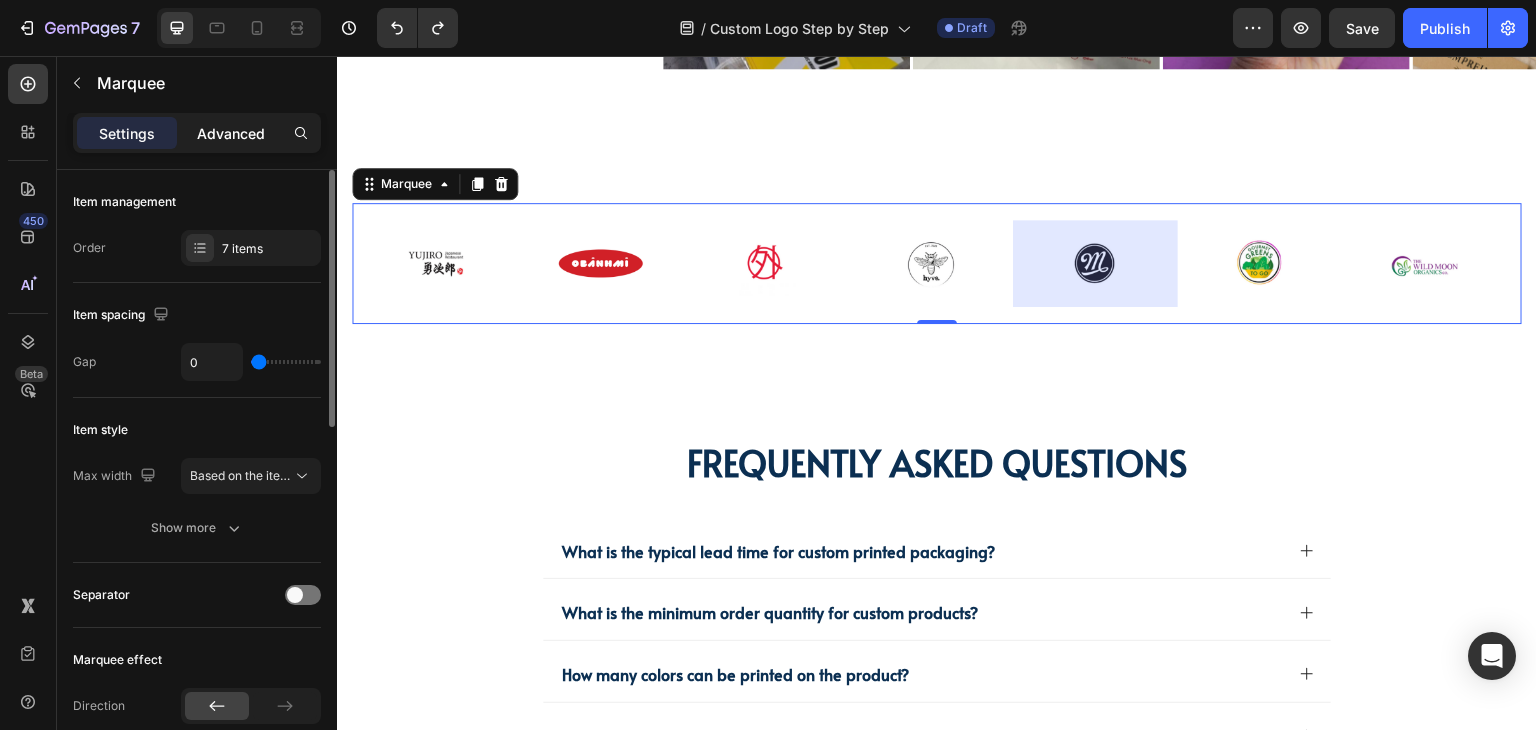 click on "Advanced" at bounding box center [231, 133] 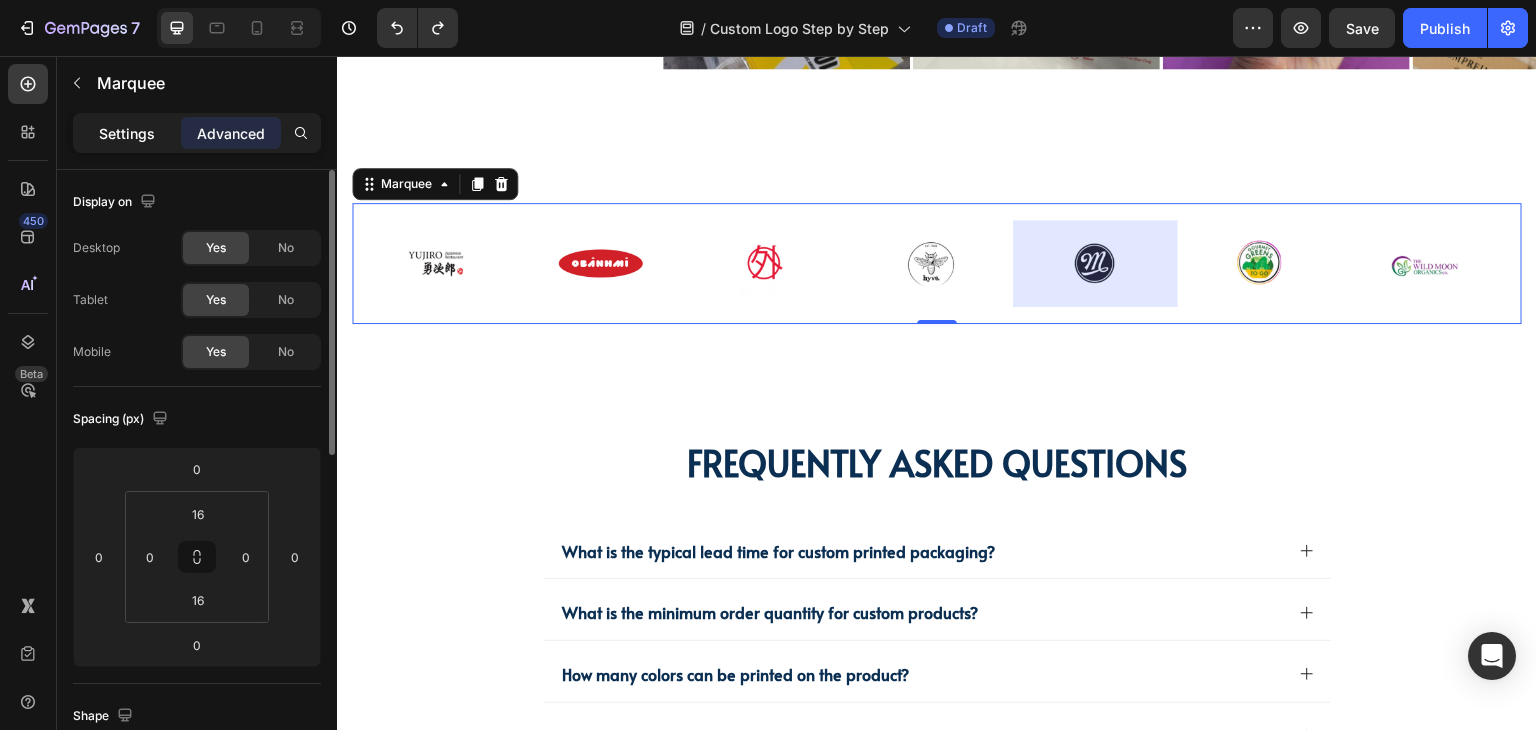 click on "Settings" 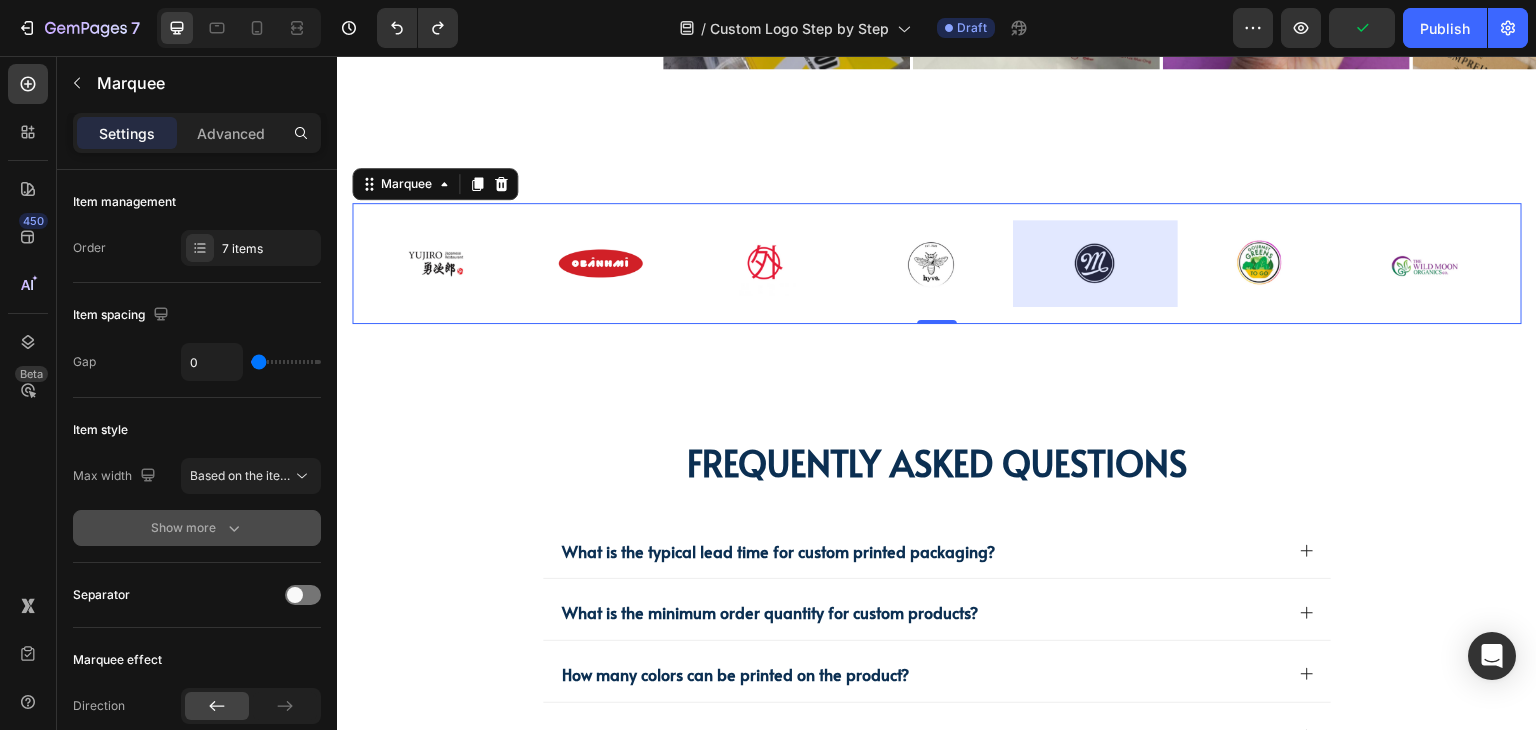 click on "Show more" at bounding box center [197, 528] 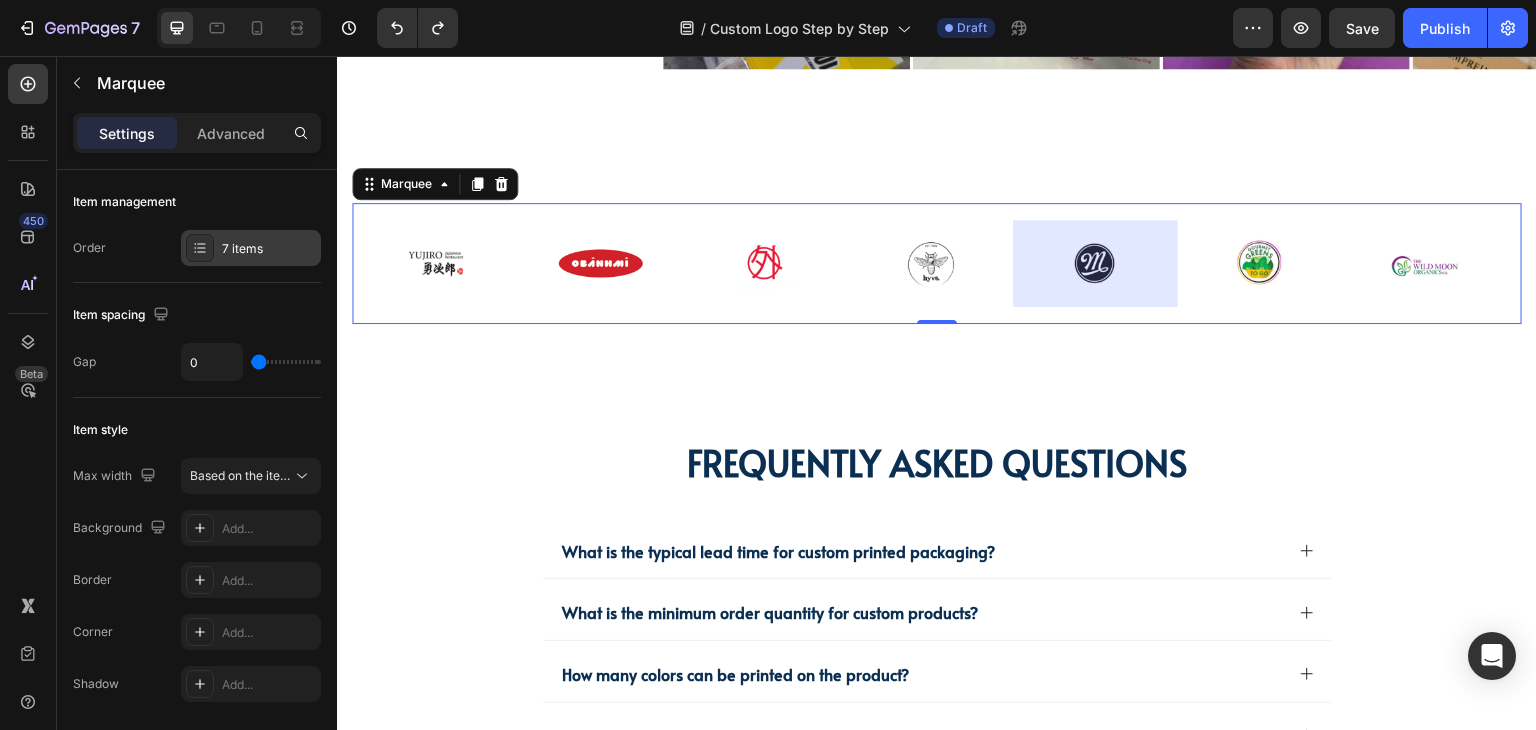 click on "7 items" at bounding box center [269, 249] 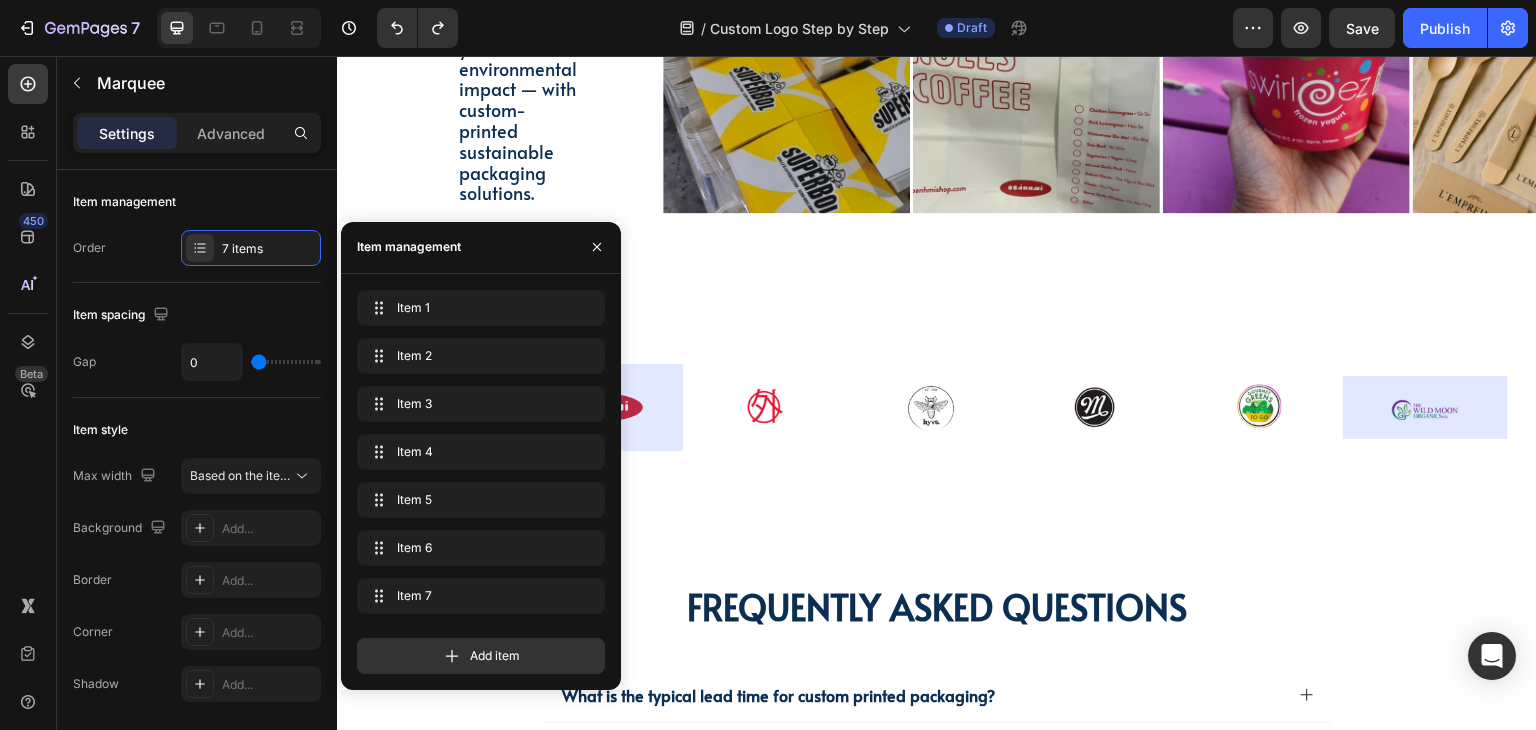 scroll, scrollTop: 5000, scrollLeft: 0, axis: vertical 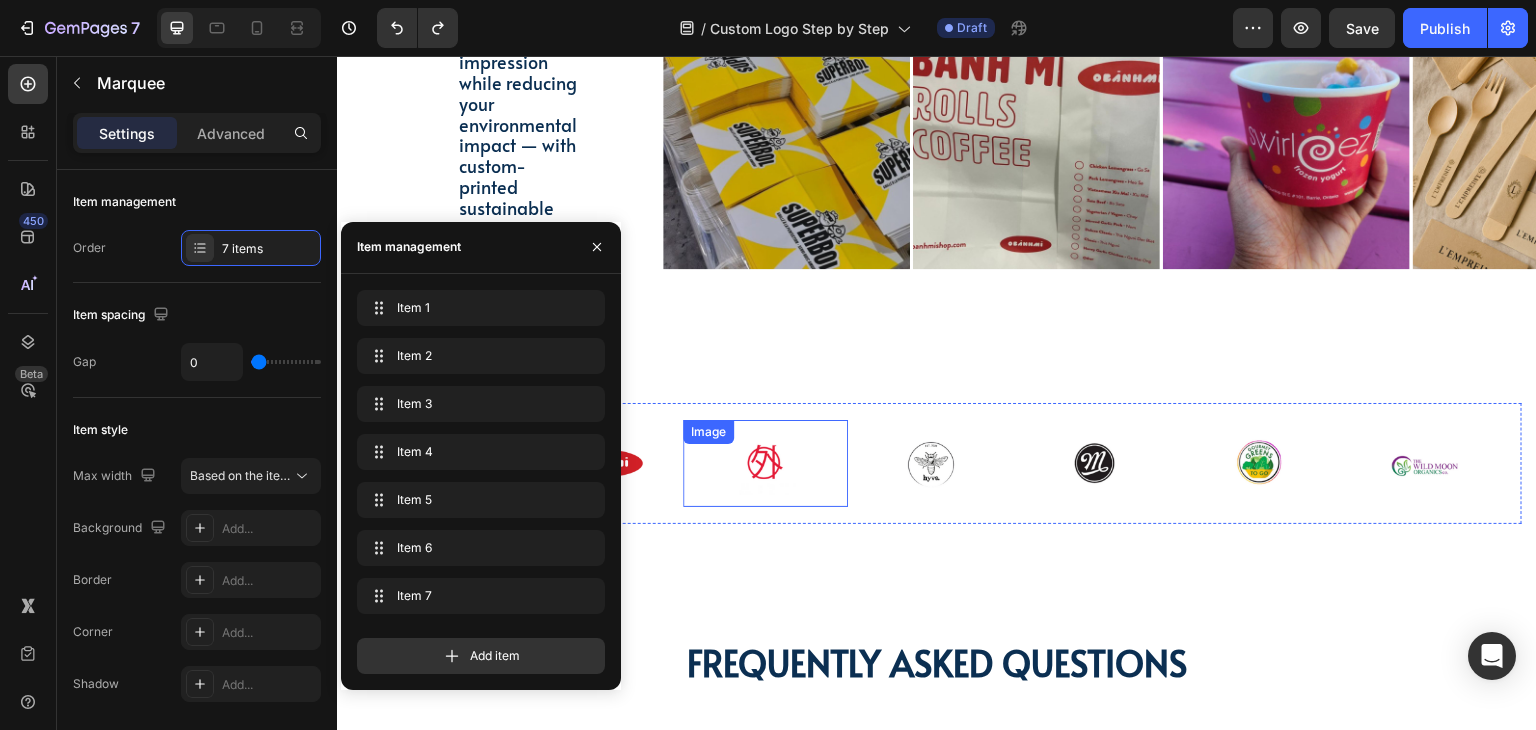 click on "Image" at bounding box center (765, 463) 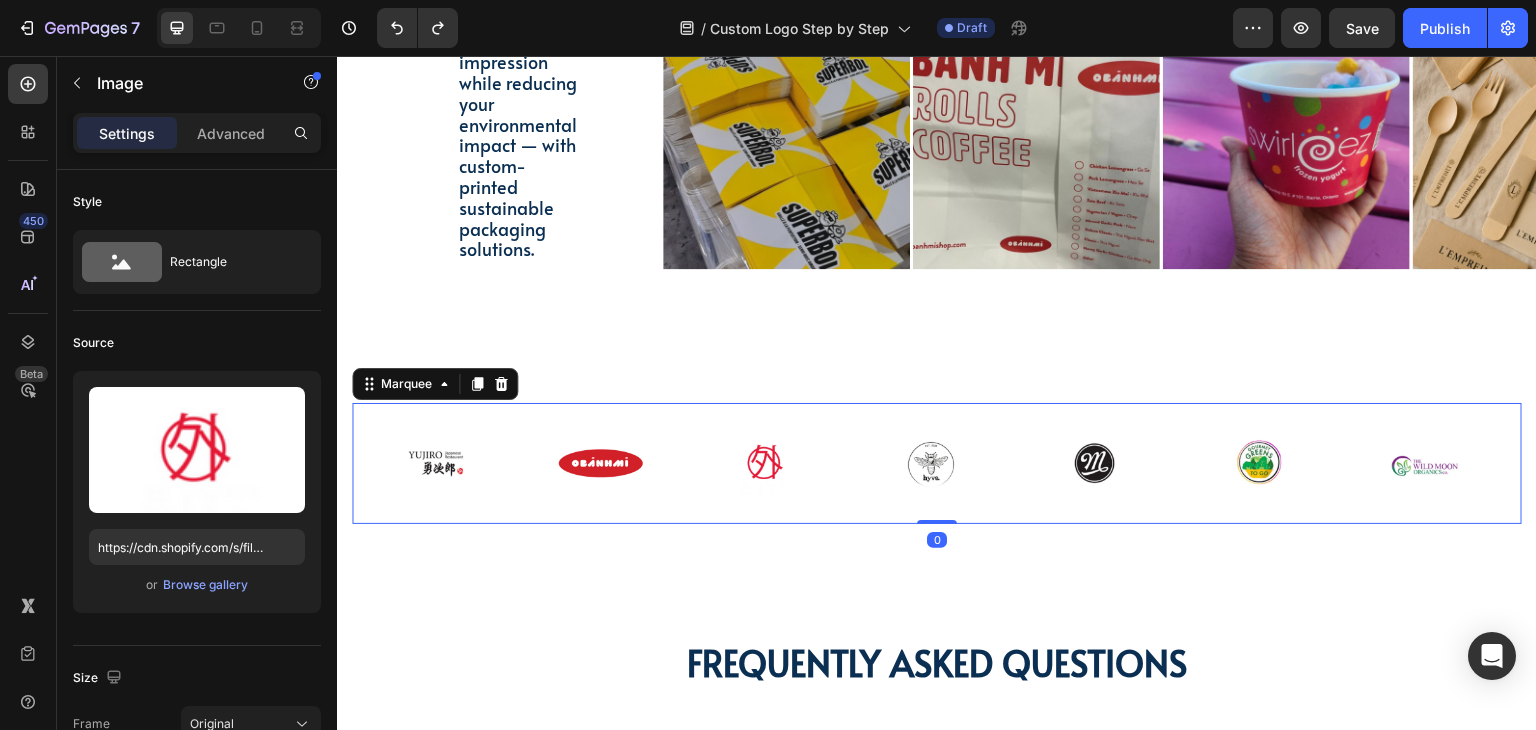 click on "Image Image Image Image Image Image Image Row Image Image Image Image Image Image Image Row Marquee 0" at bounding box center (937, 463) 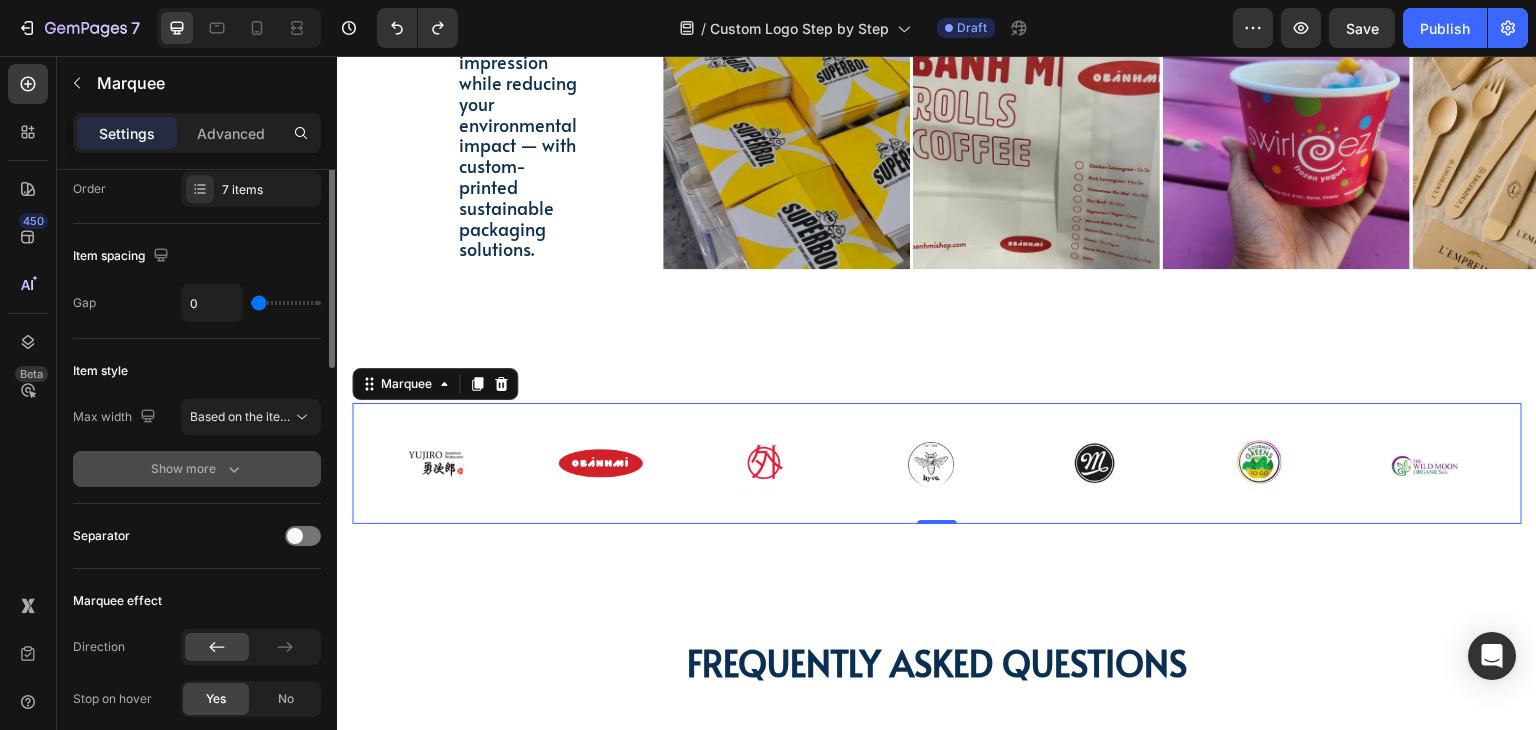 scroll, scrollTop: 0, scrollLeft: 0, axis: both 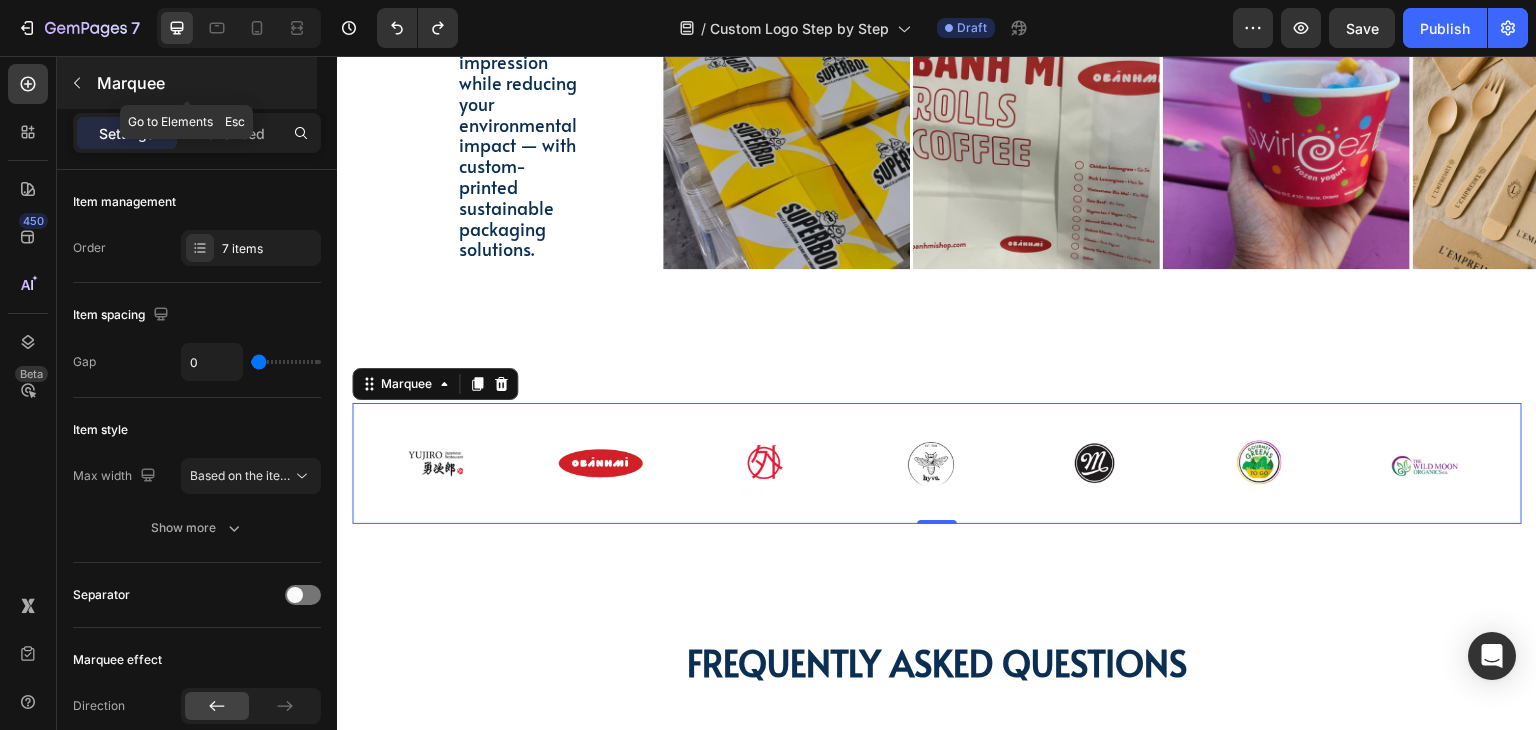 click at bounding box center [77, 83] 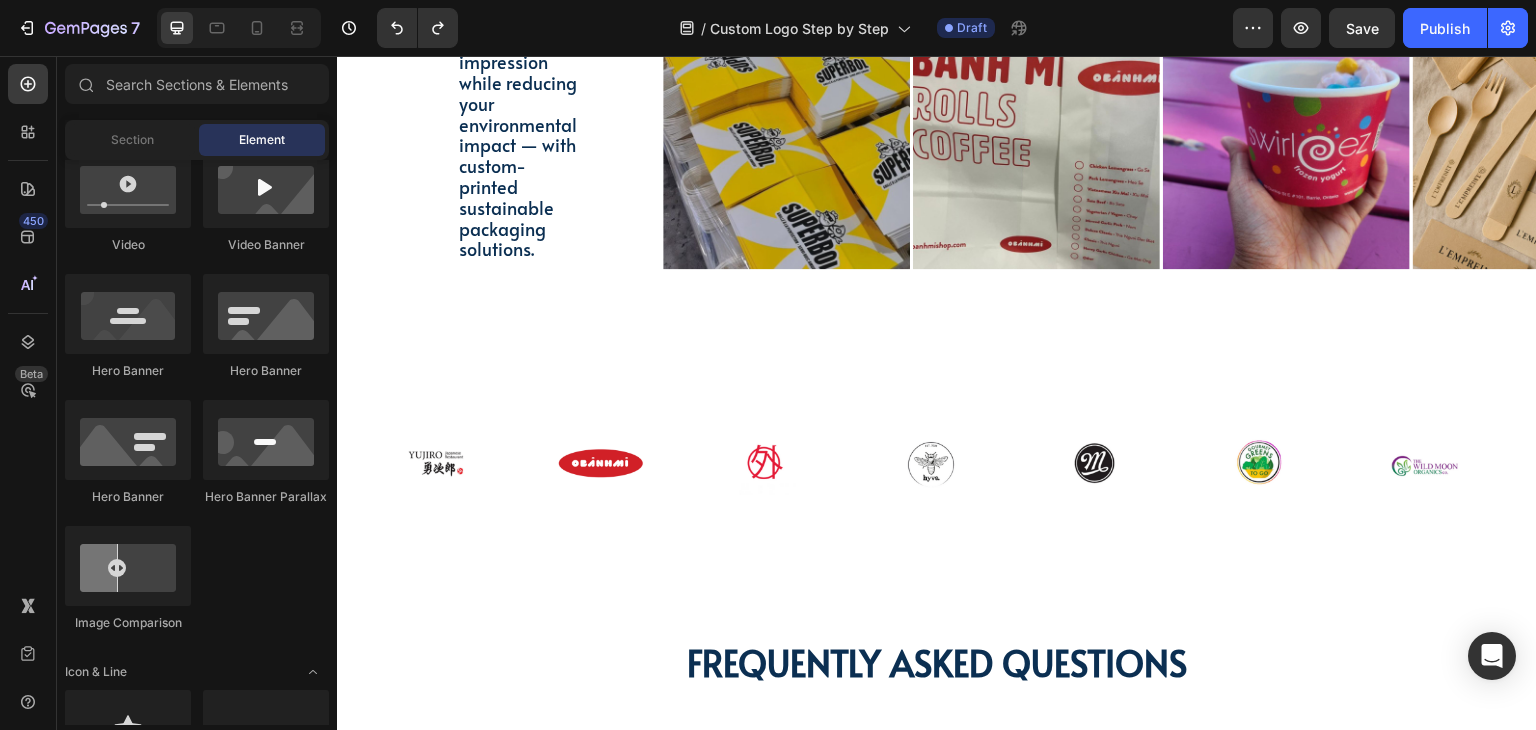 scroll, scrollTop: 1000, scrollLeft: 0, axis: vertical 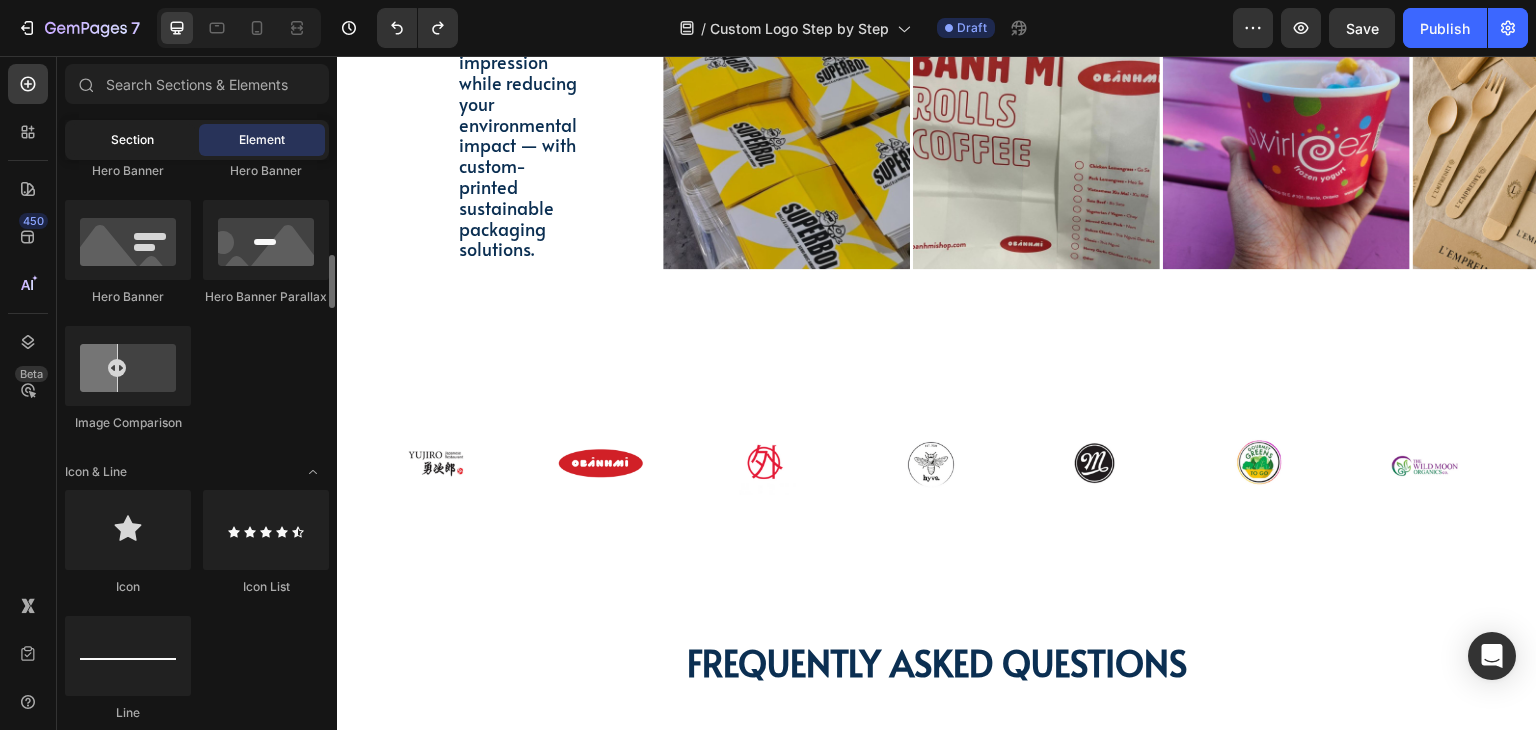 click on "Section" at bounding box center [132, 140] 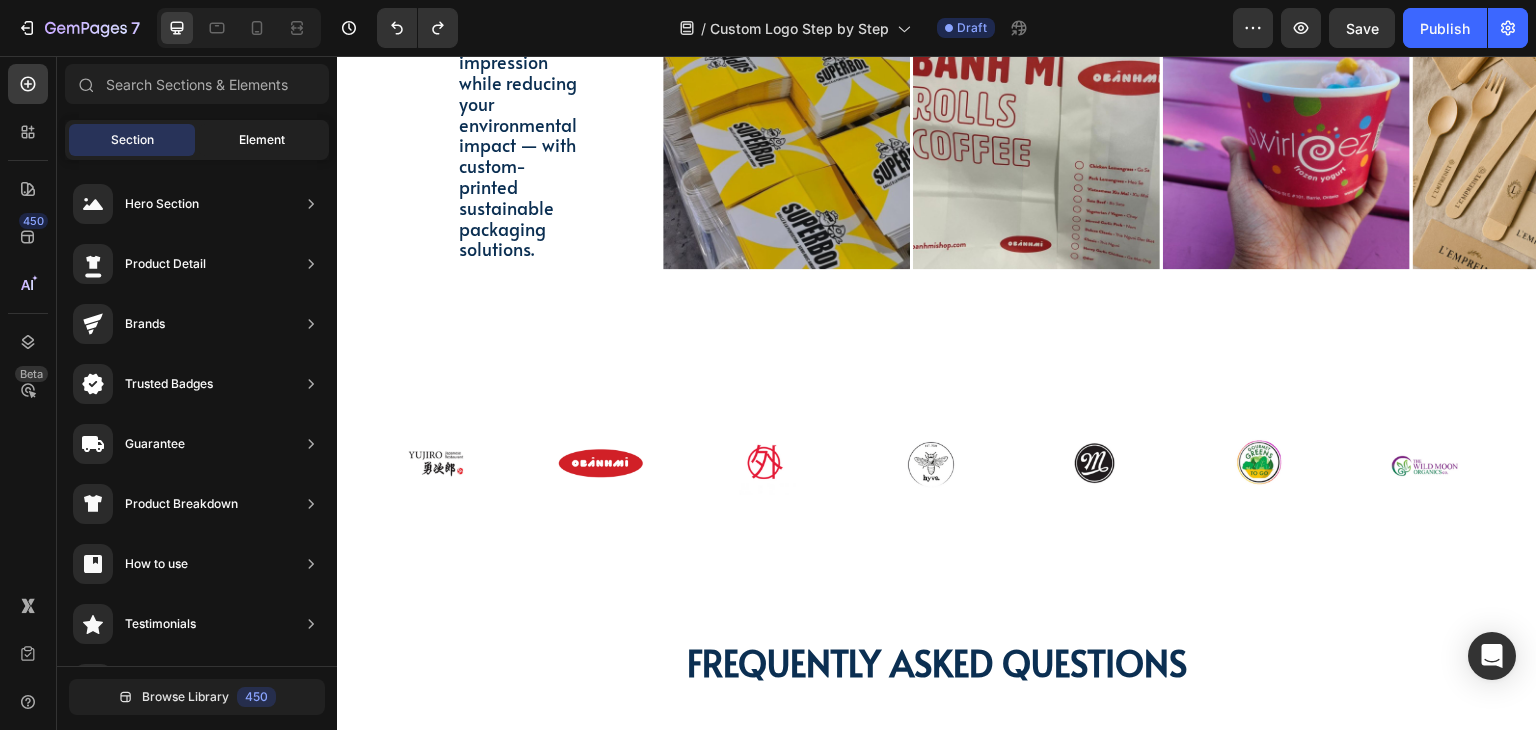 click on "Element" at bounding box center (262, 140) 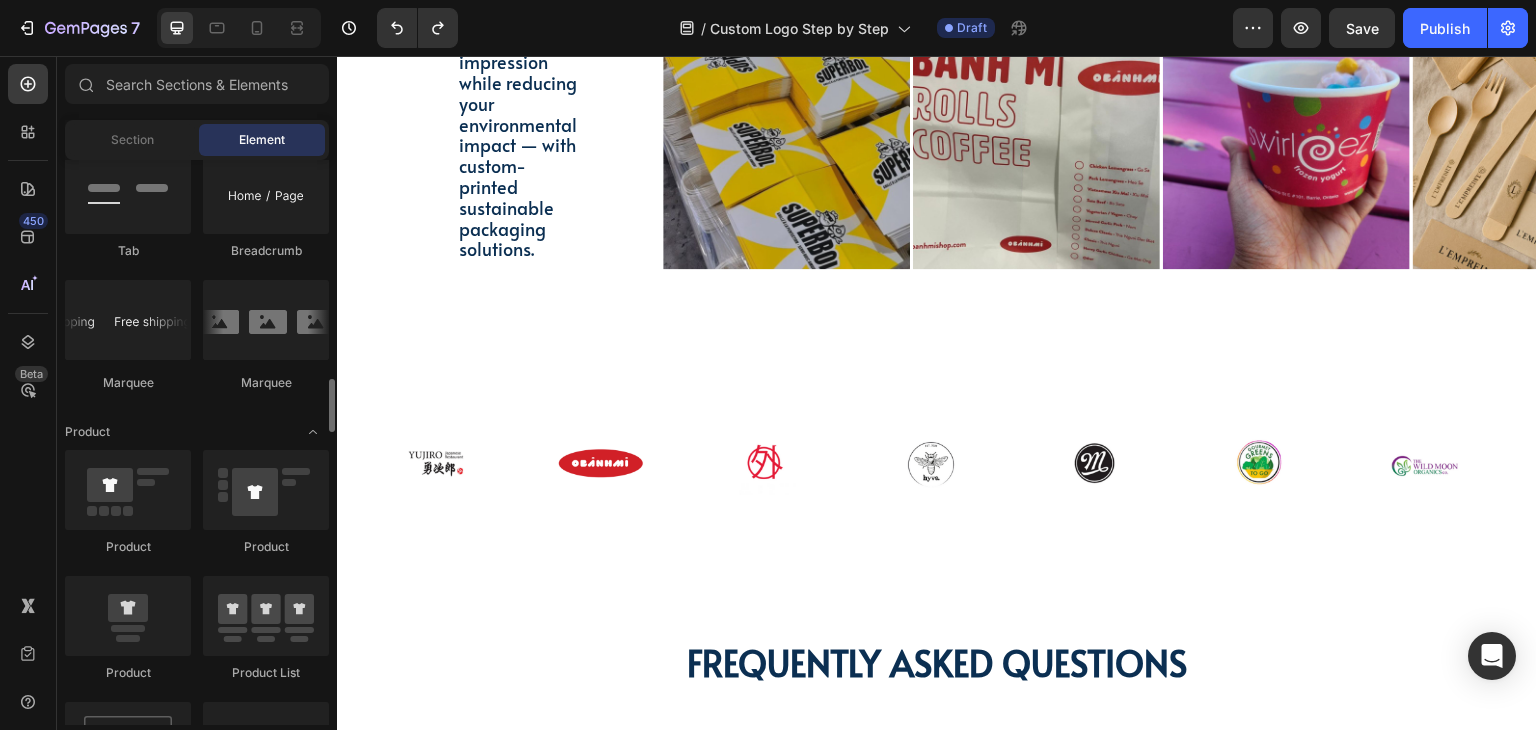 scroll, scrollTop: 2200, scrollLeft: 0, axis: vertical 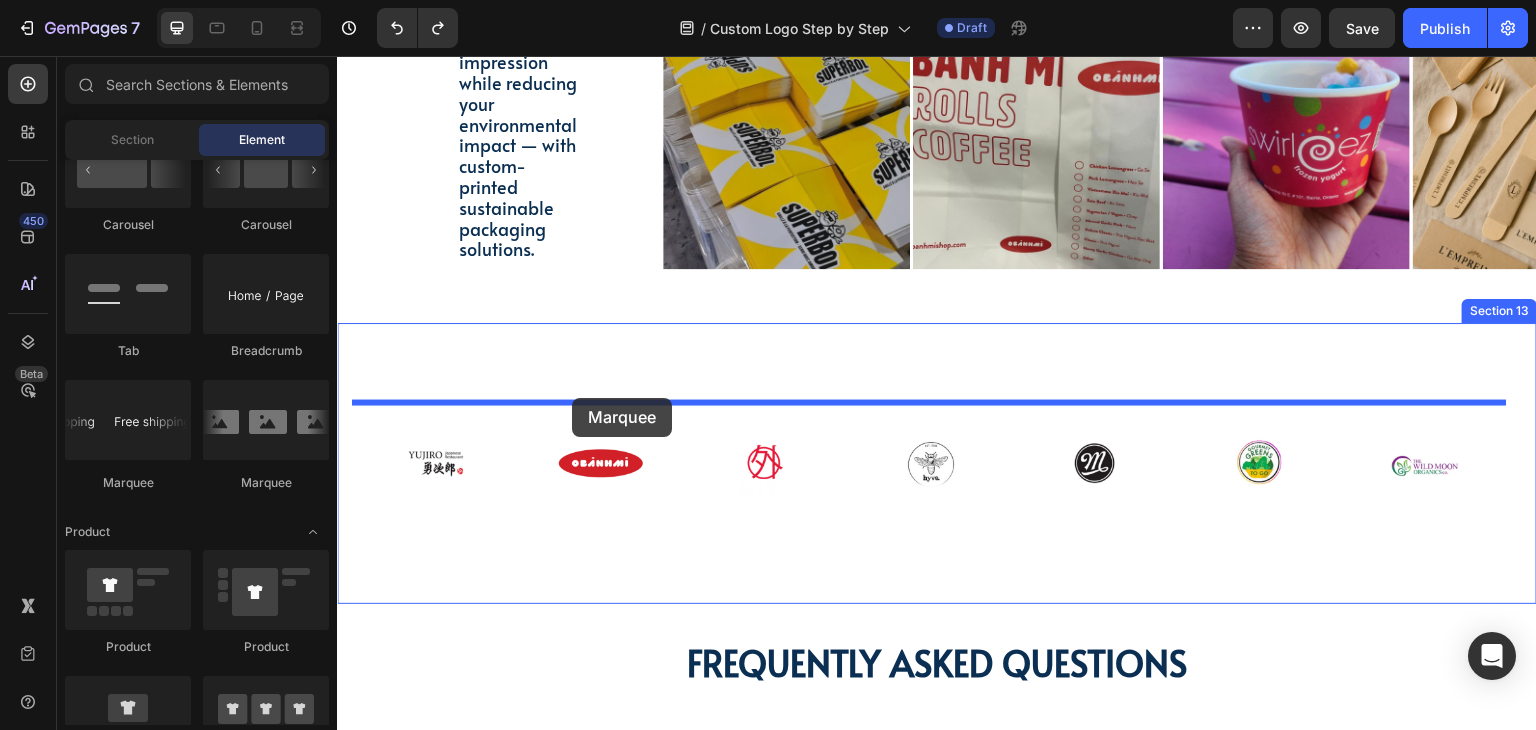 drag, startPoint x: 596, startPoint y: 495, endPoint x: 572, endPoint y: 398, distance: 99.92497 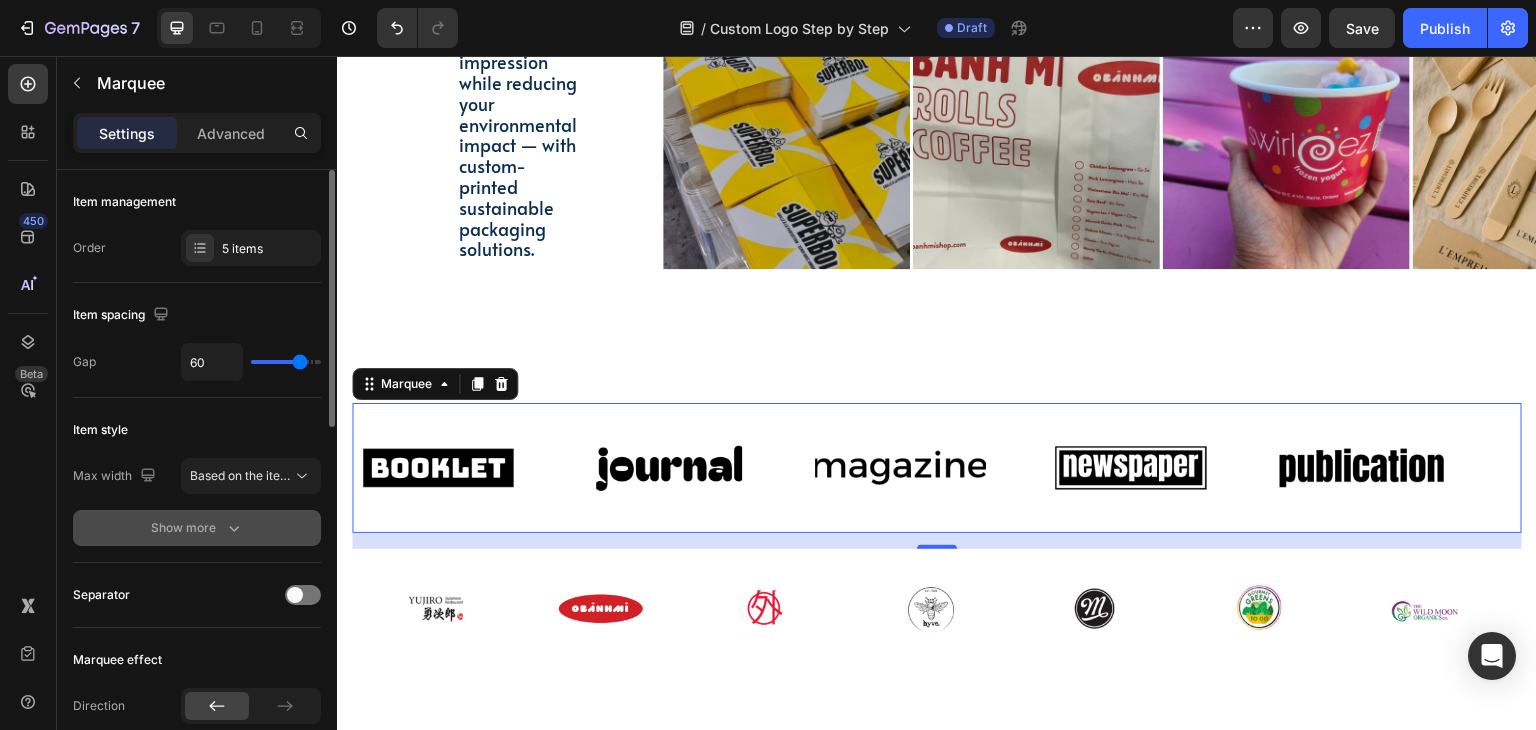 click 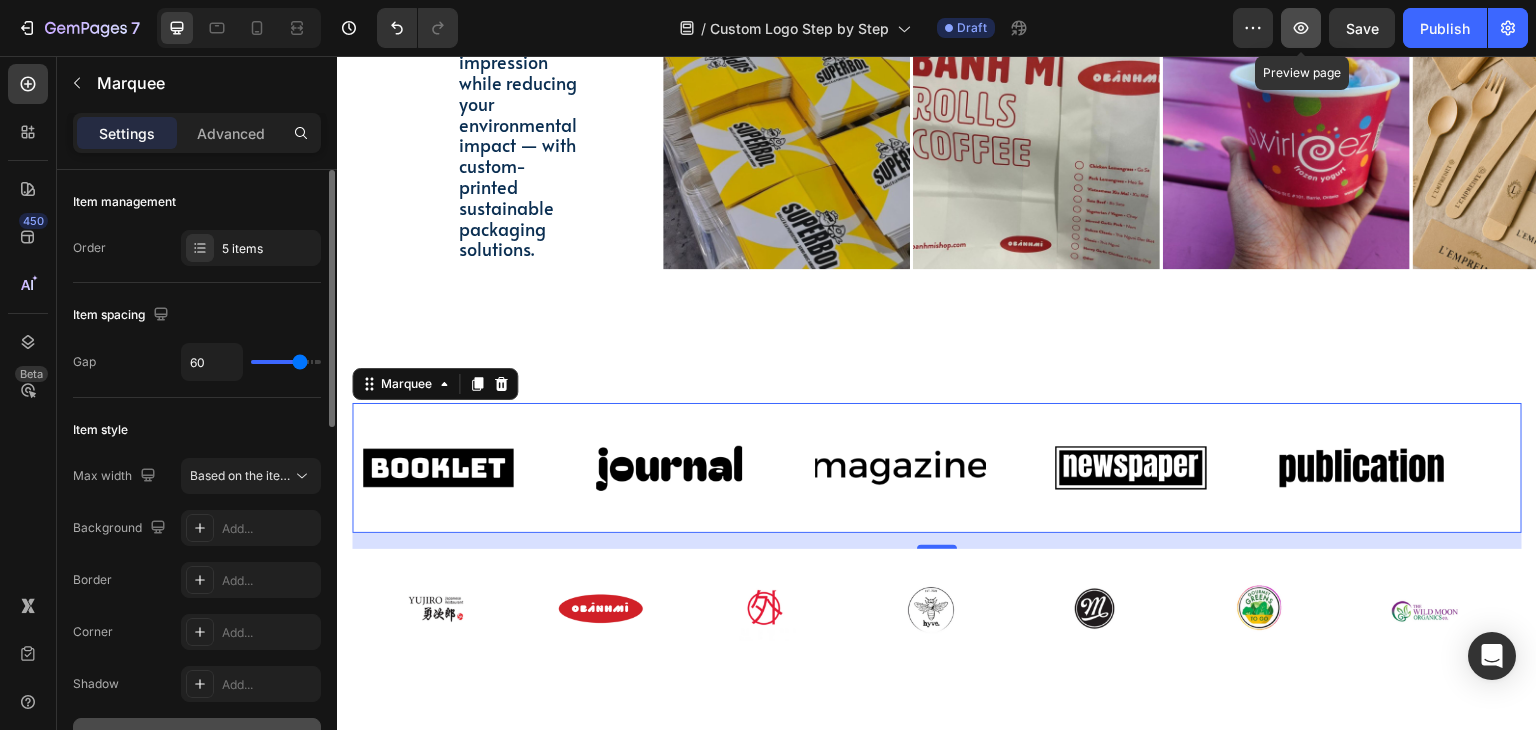 click 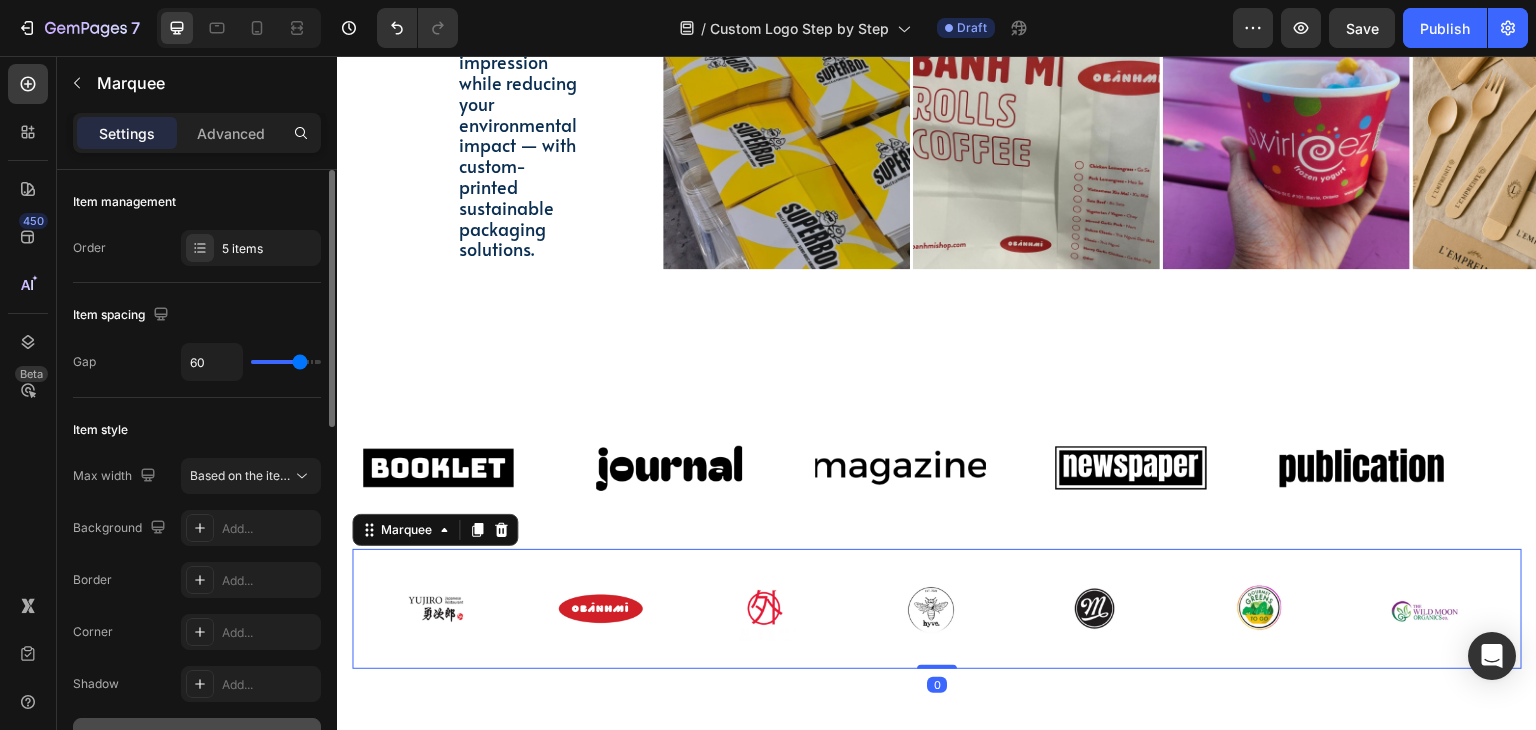 click on "Image Image Image Image Image Image Image Row Image Image Image Image Image Image Image Row Marquee 0" at bounding box center [937, 609] 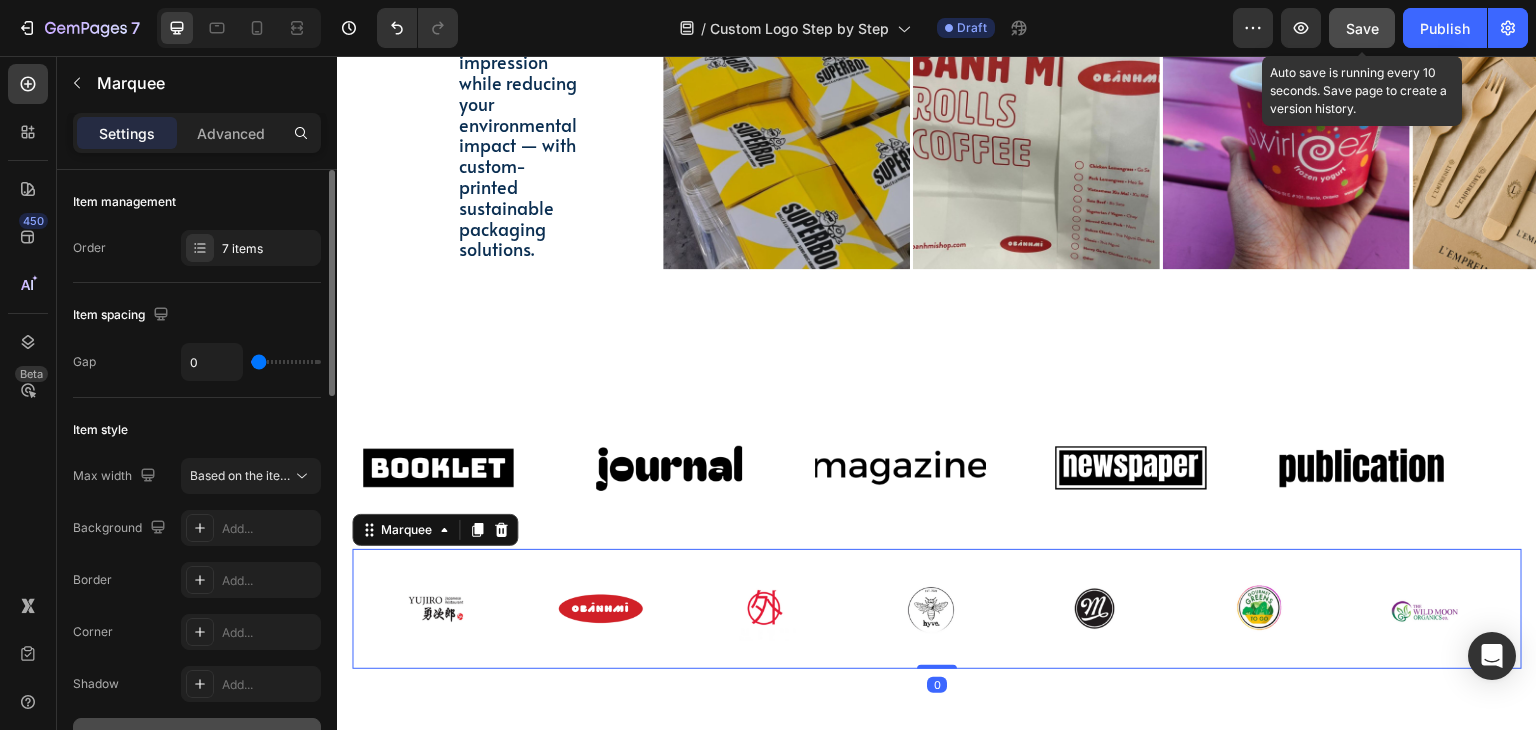 click on "Save" at bounding box center [1362, 28] 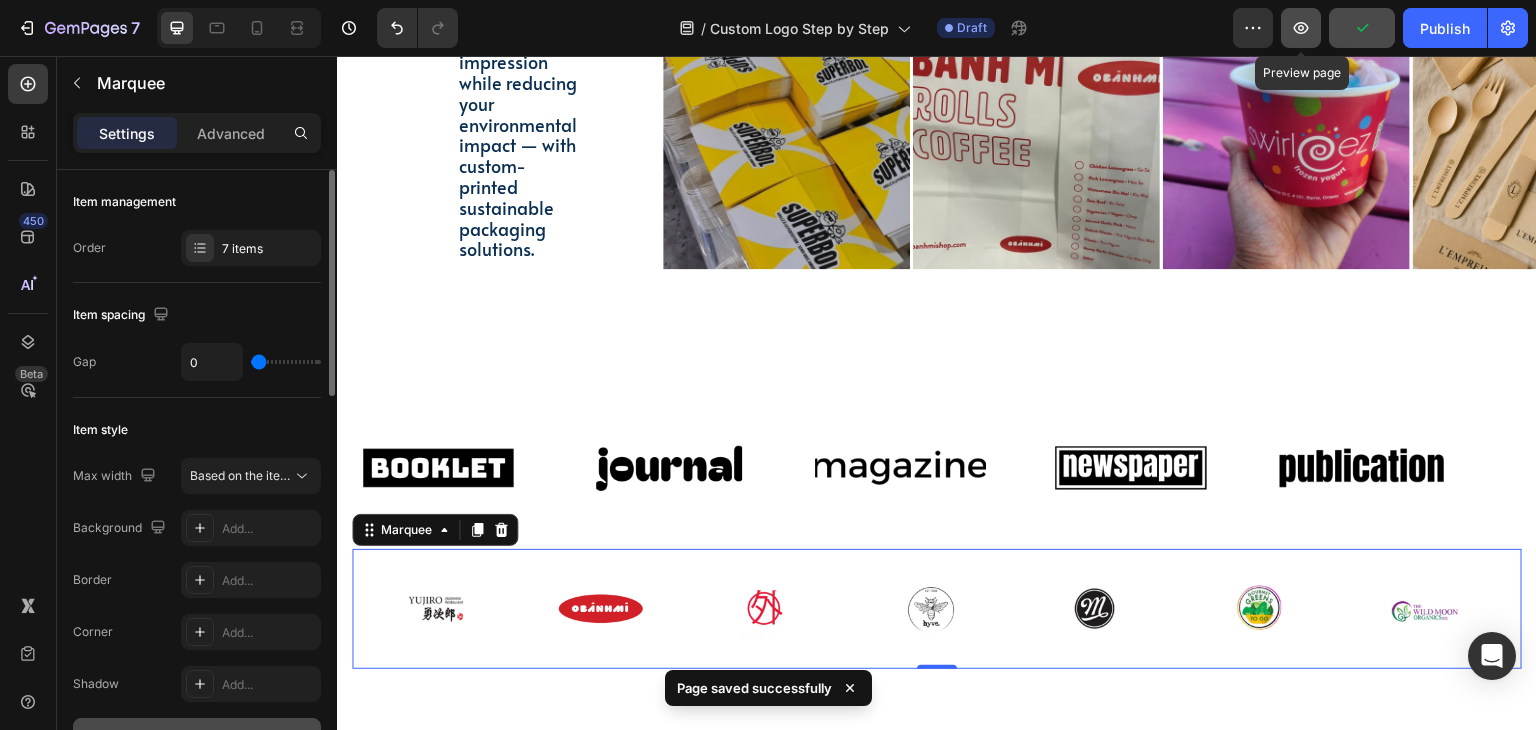 click 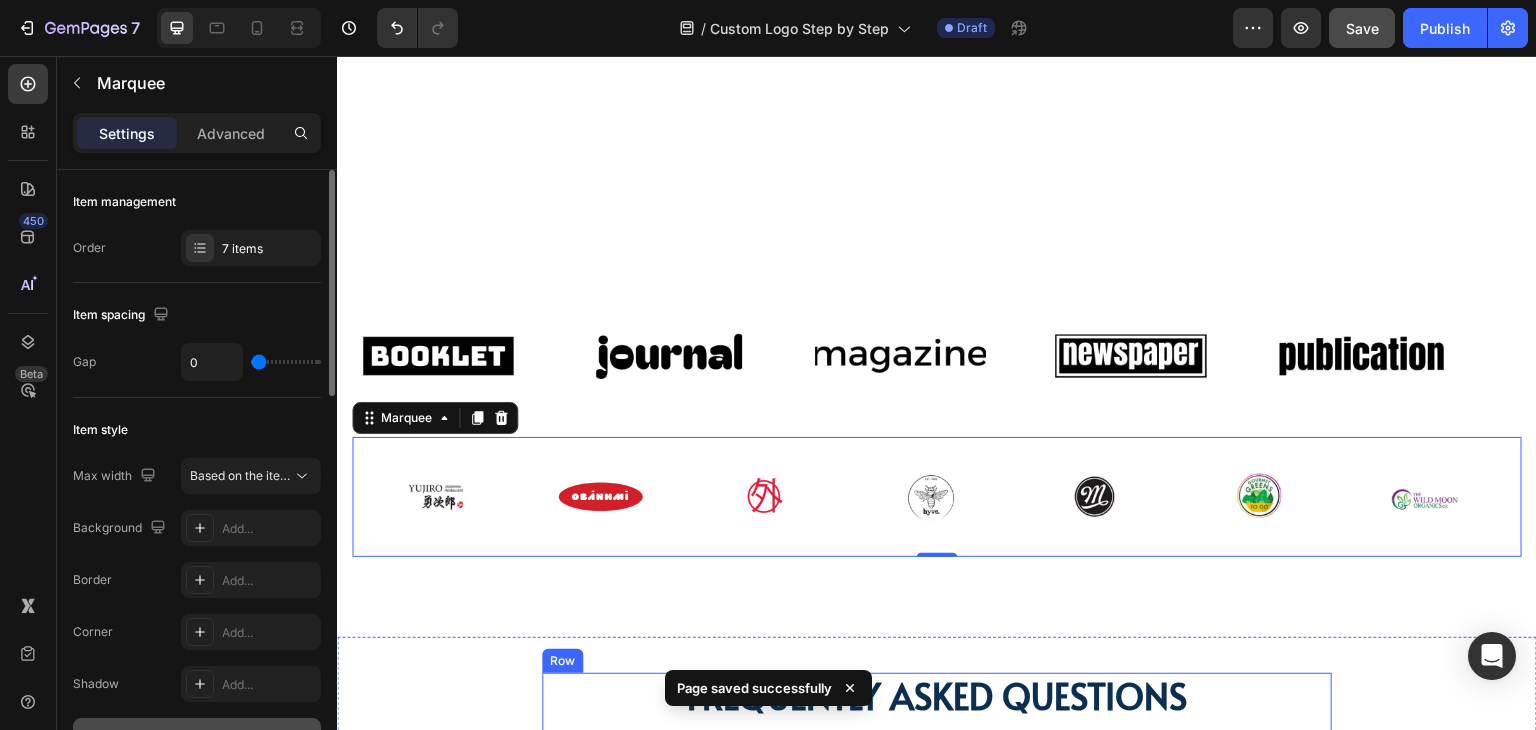 scroll, scrollTop: 5300, scrollLeft: 0, axis: vertical 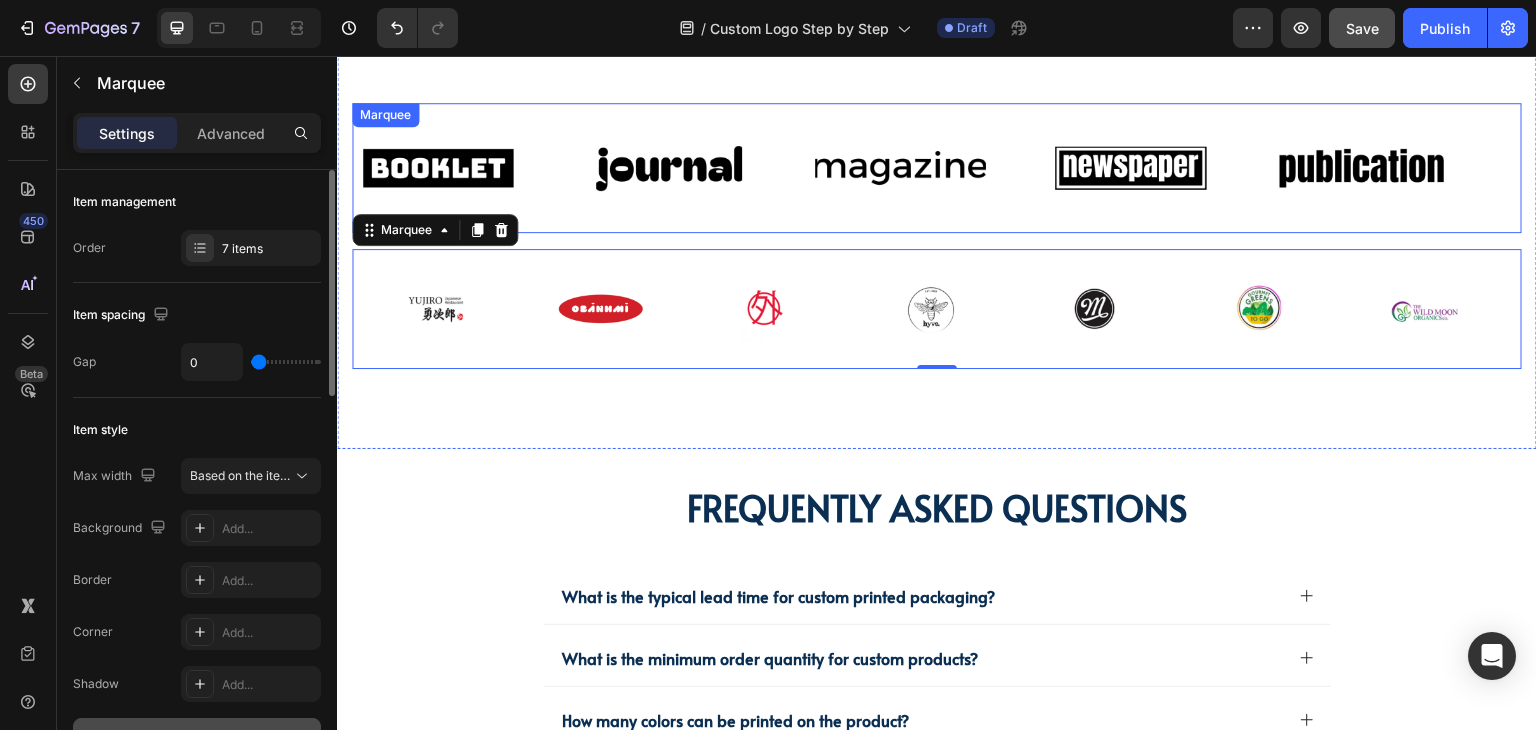 click on "Image" at bounding box center (669, 168) 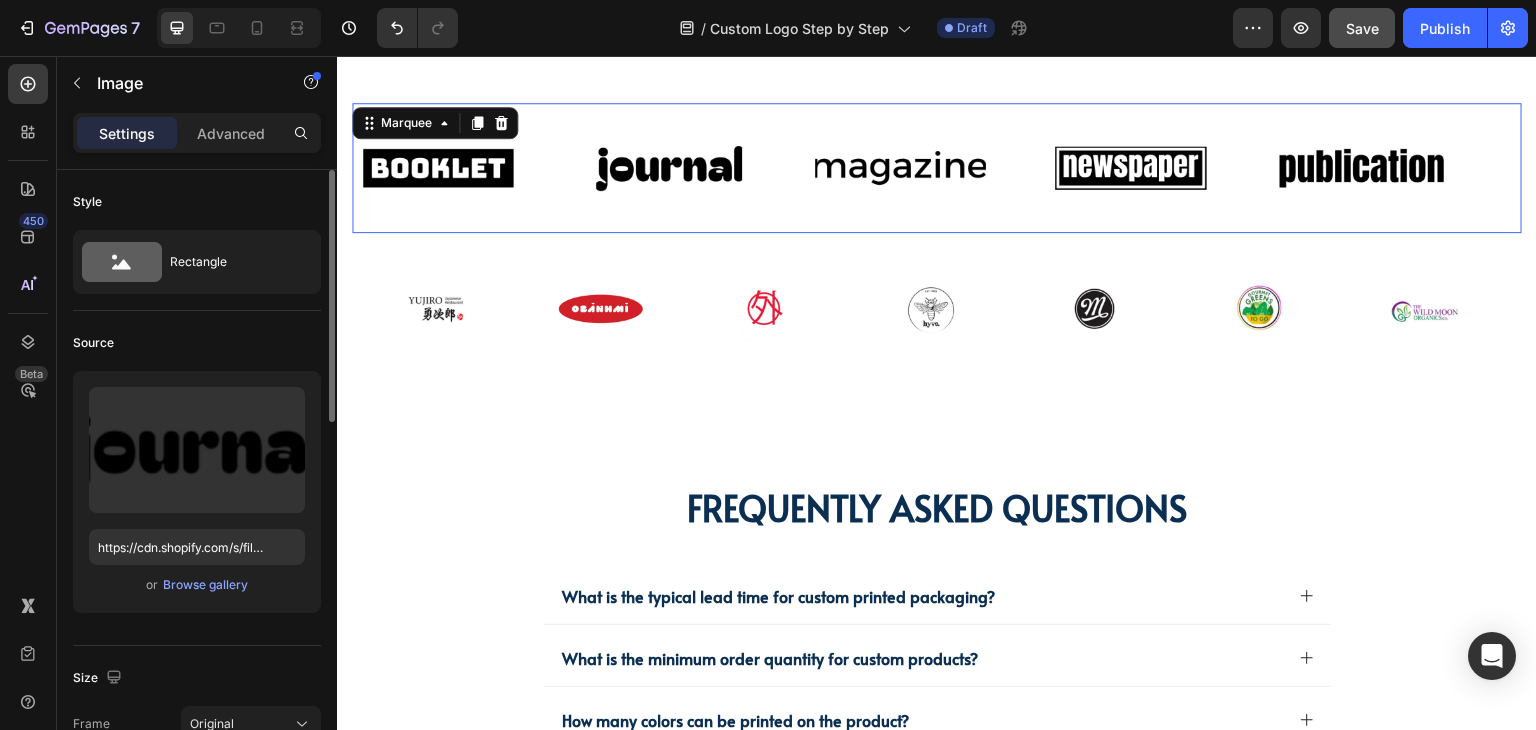 click on "Image" at bounding box center [468, 168] 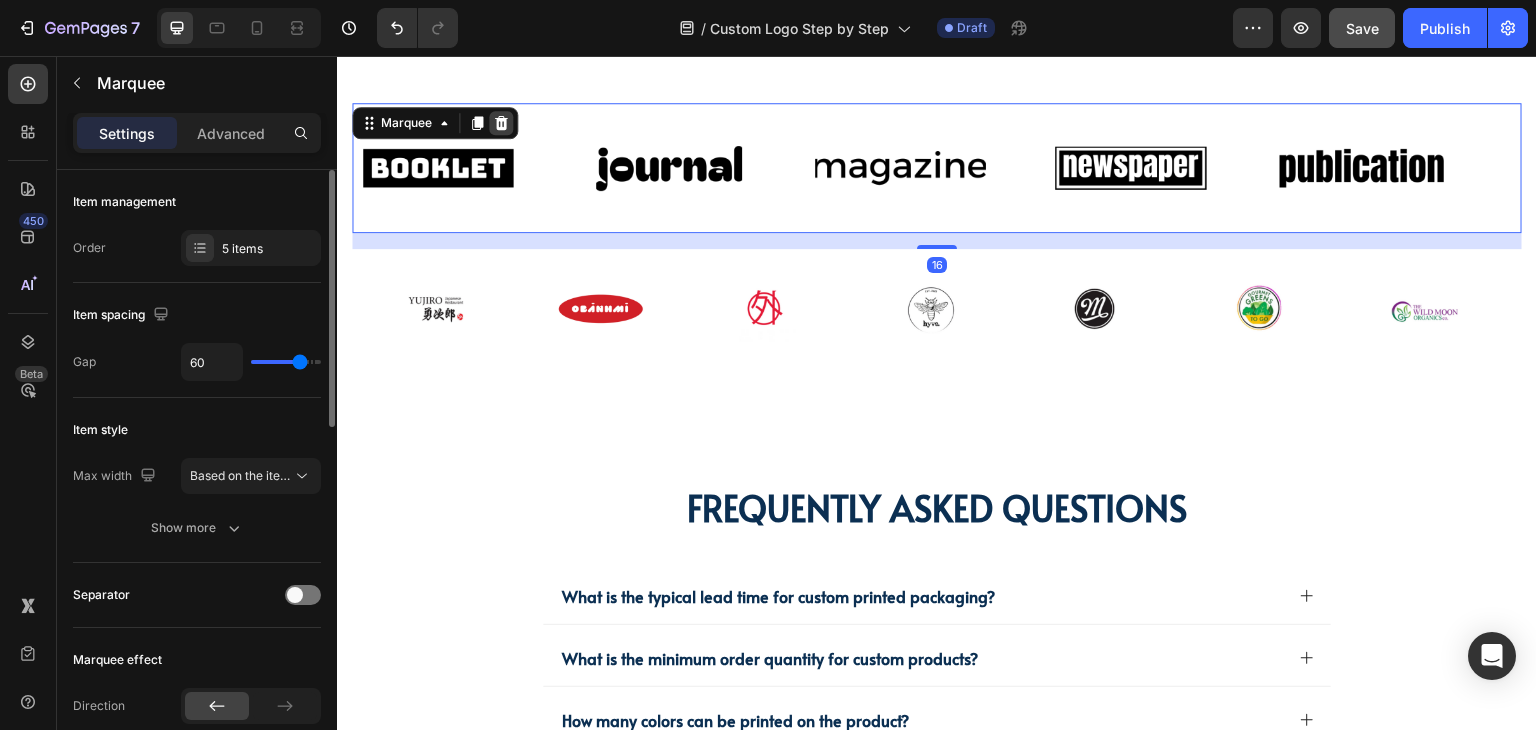 click at bounding box center (501, 123) 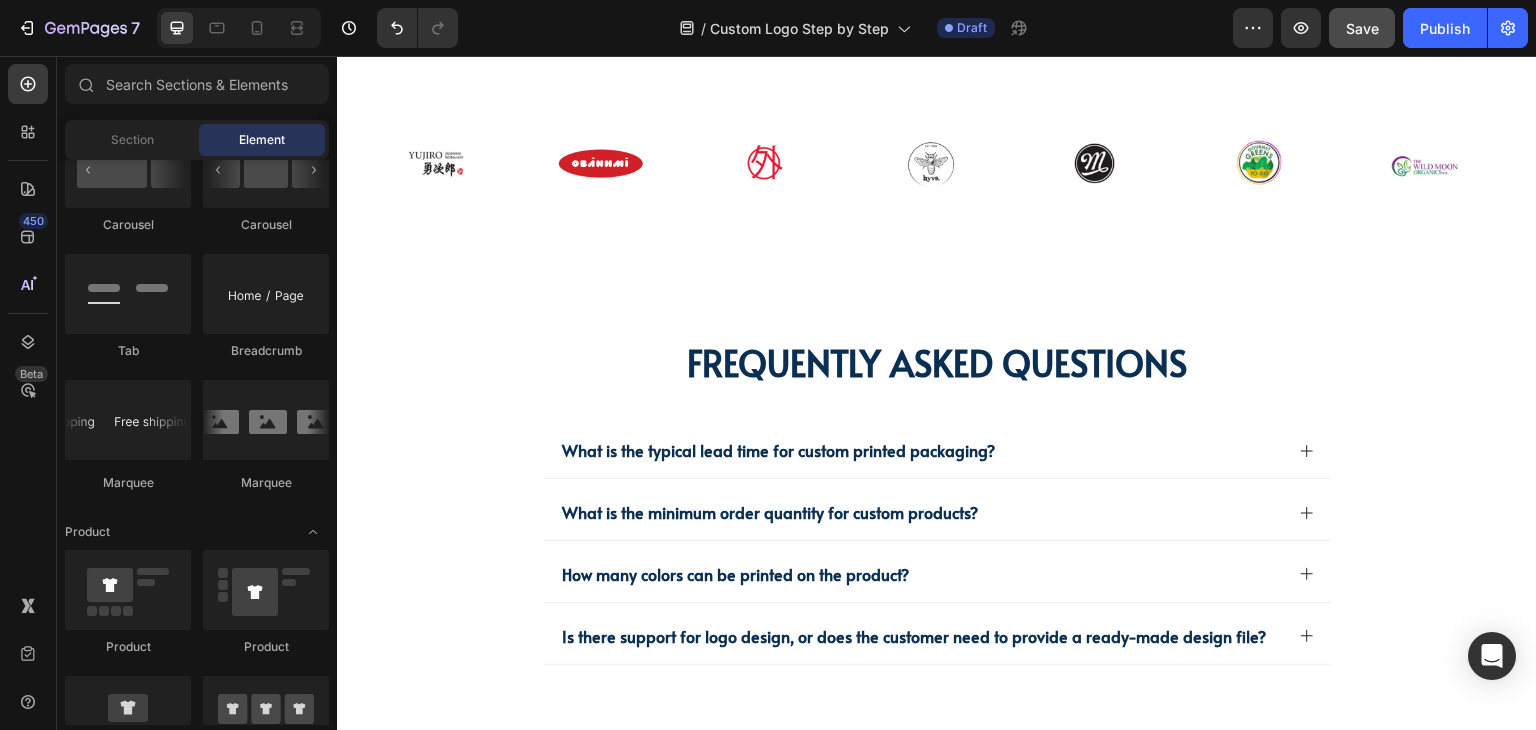 click on "Image" at bounding box center [544, 108] 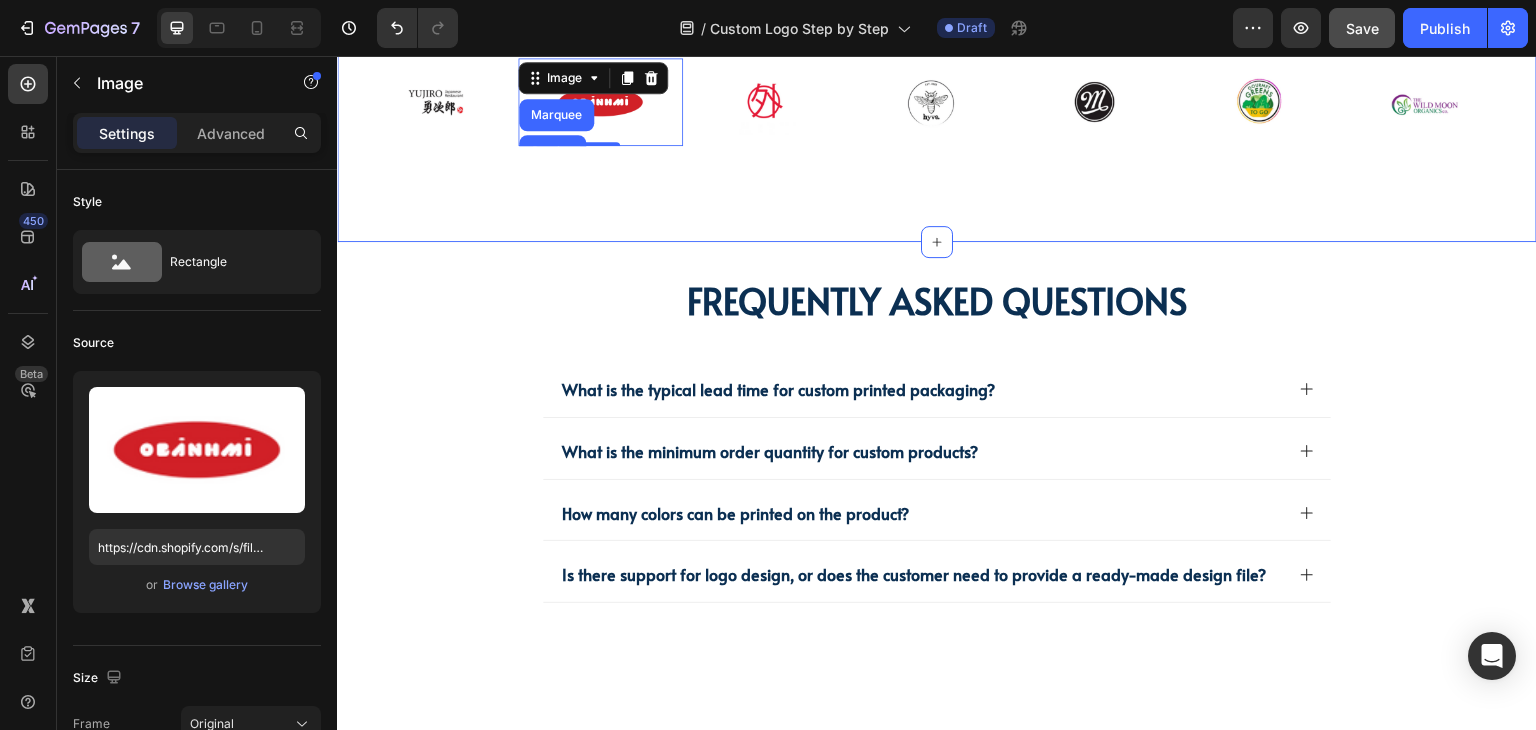 scroll, scrollTop: 4900, scrollLeft: 0, axis: vertical 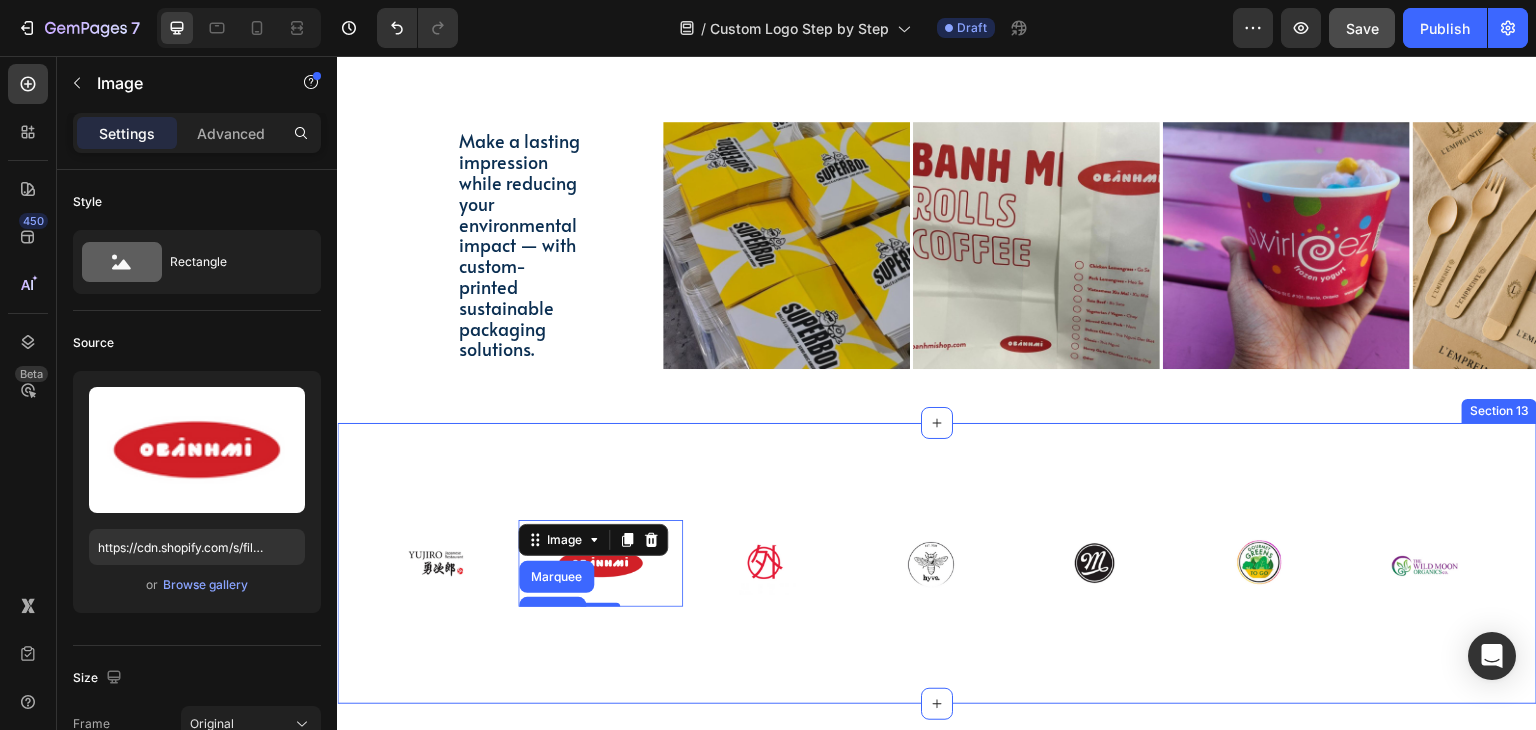 click on "Image Image Marquee Section 0 Image Image Image Image Image Row Image Image 0 Image Image Image Image Image Row Marquee Section 13" at bounding box center (937, 563) 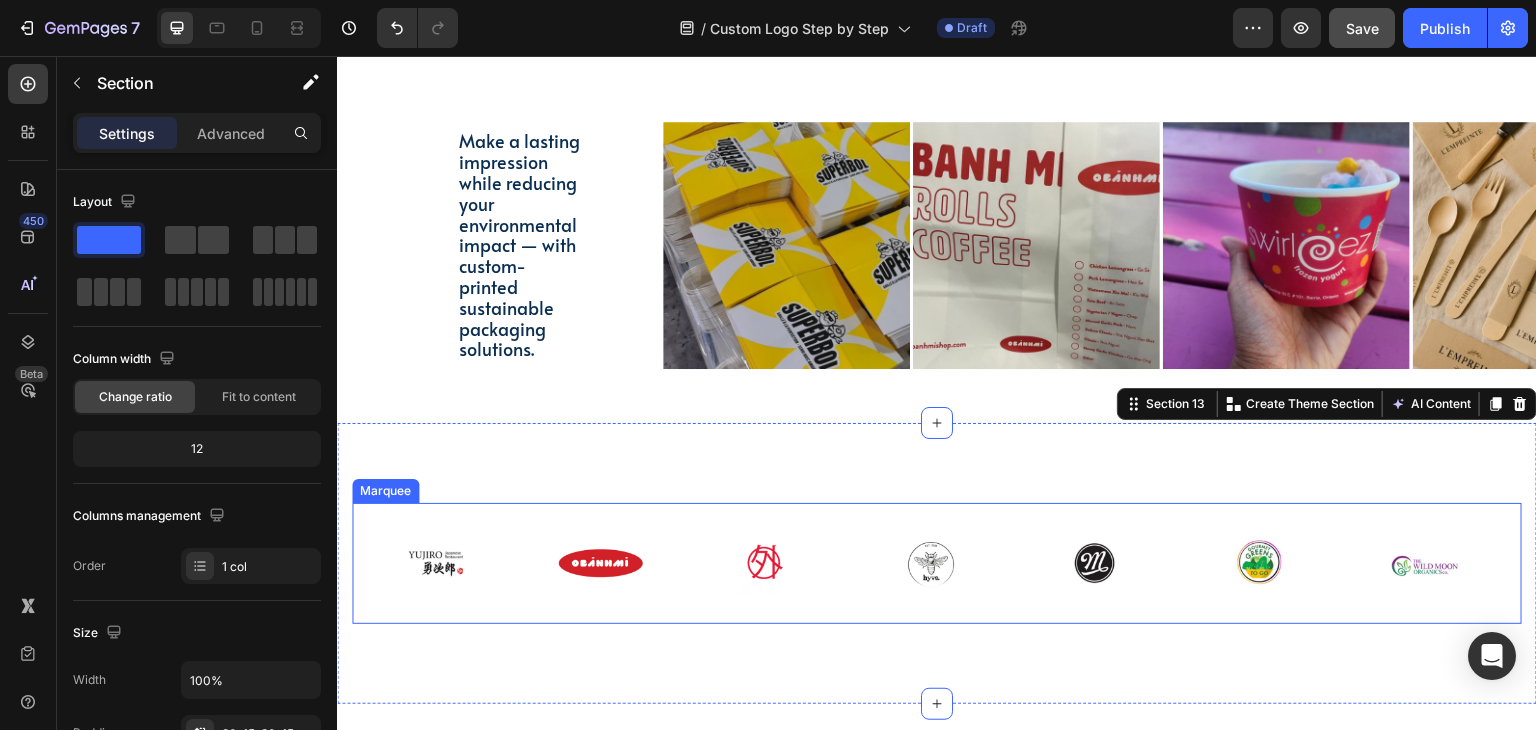 click on "Image Image Image Image Image Image Image Row Image Image Image Image Image Image Image Row Marquee" at bounding box center [937, 563] 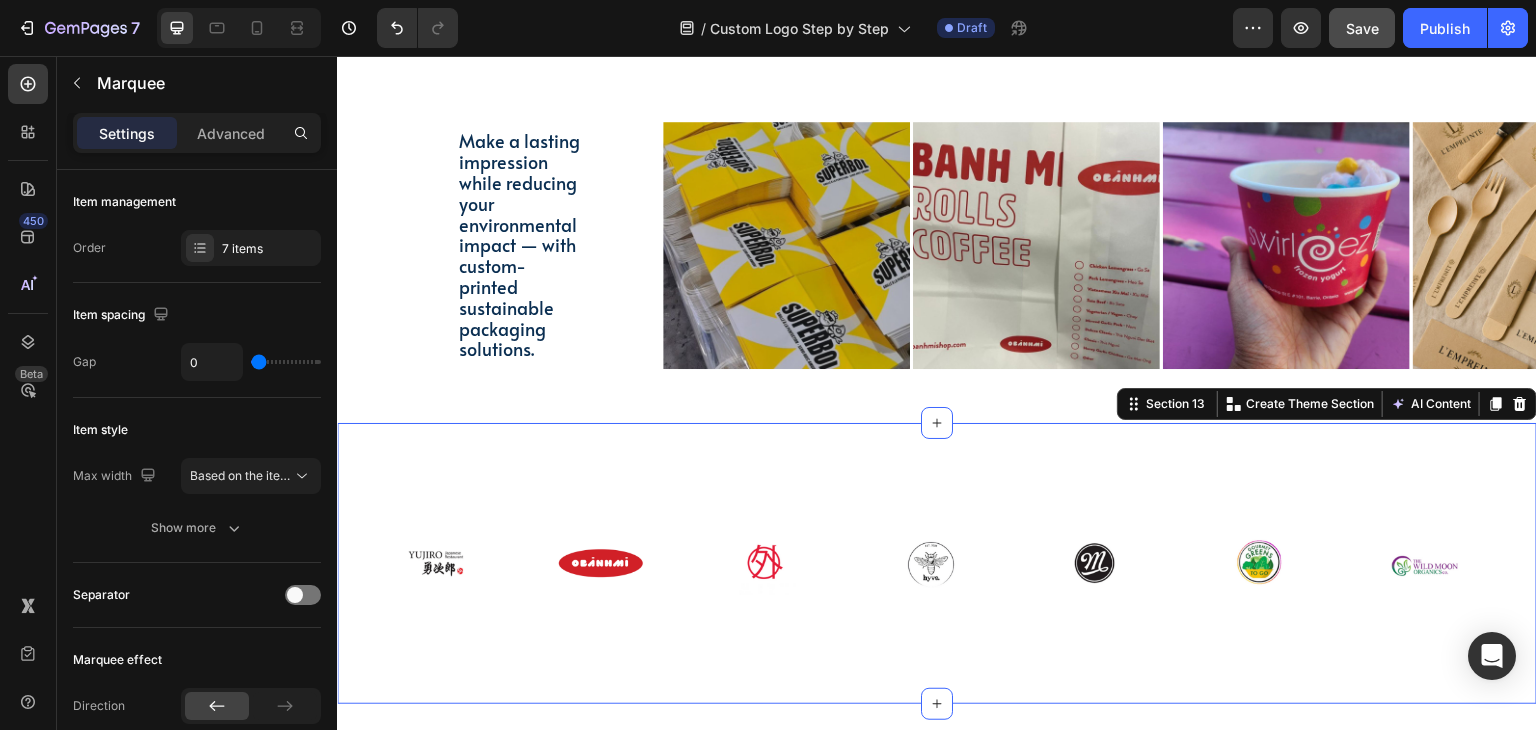 click on "Image Image Image Image Image Image Image Row Image Image Image Image Image Image Image Row Marquee Section 13 Create Theme Section AI Content Write with GemAI What would you like to describe here? Tone and Voice Persuasive Product Show more Generate" at bounding box center [937, 563] 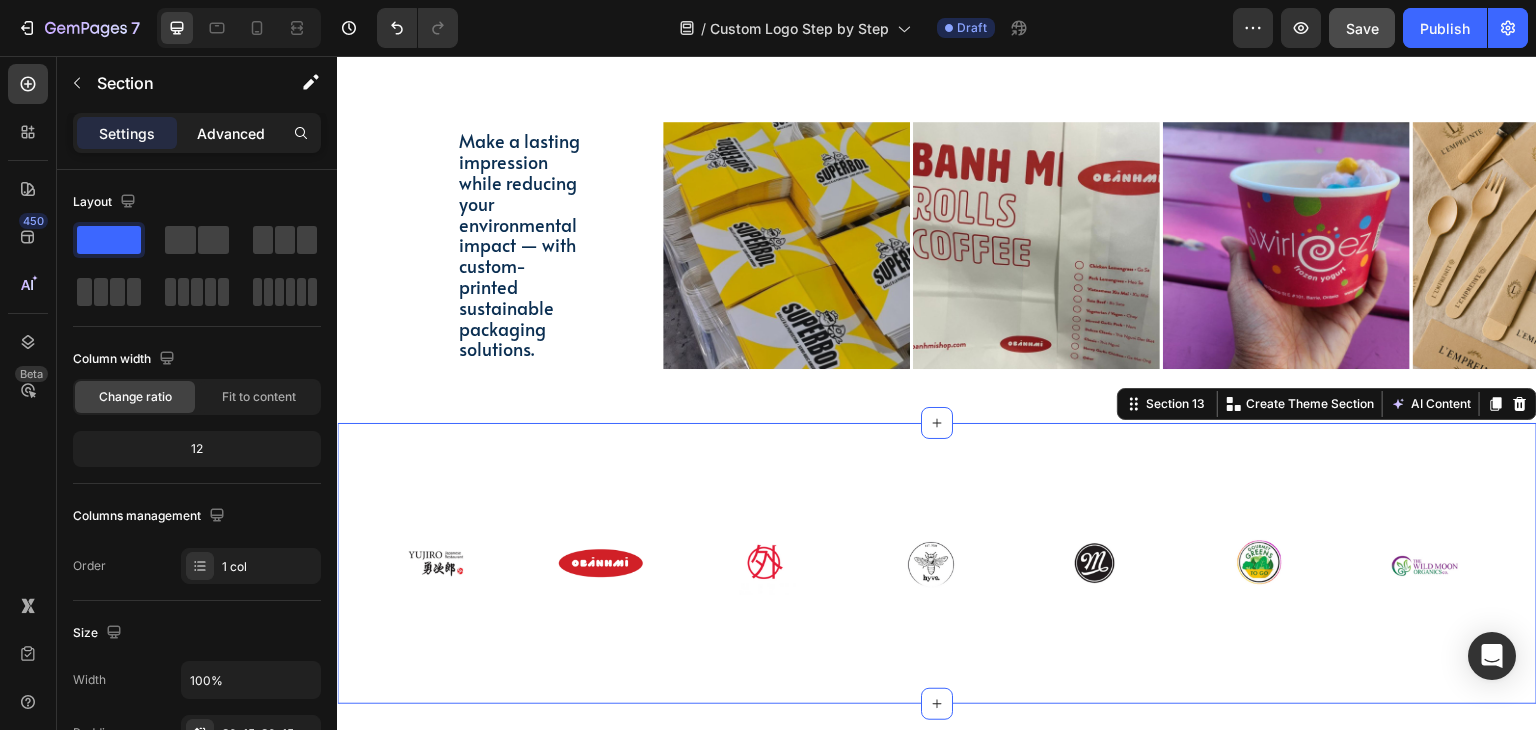 click on "Advanced" at bounding box center (231, 133) 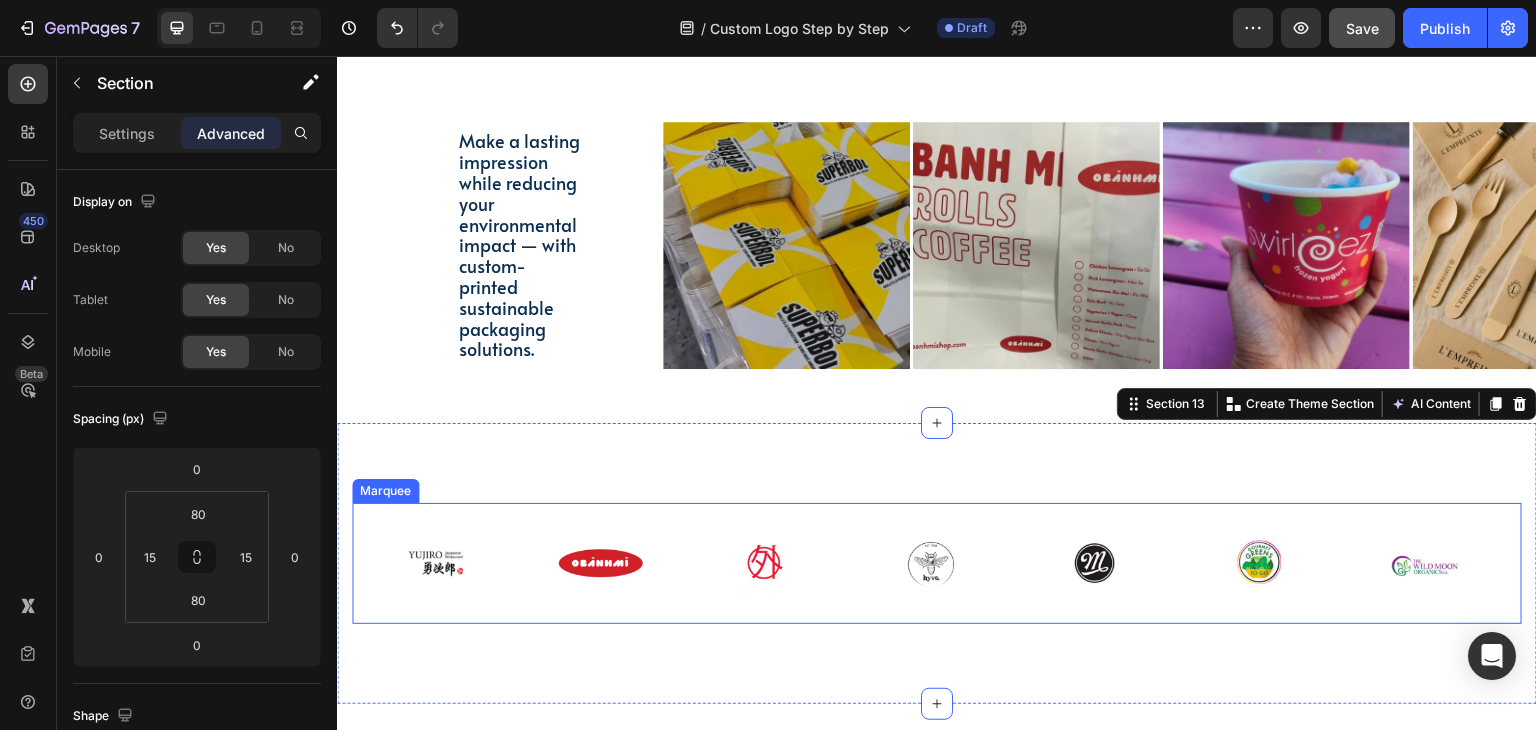 click on "Image Image Image Image Image Image Image Row Image Image Image Image Image Image Image Row Marquee" at bounding box center (937, 563) 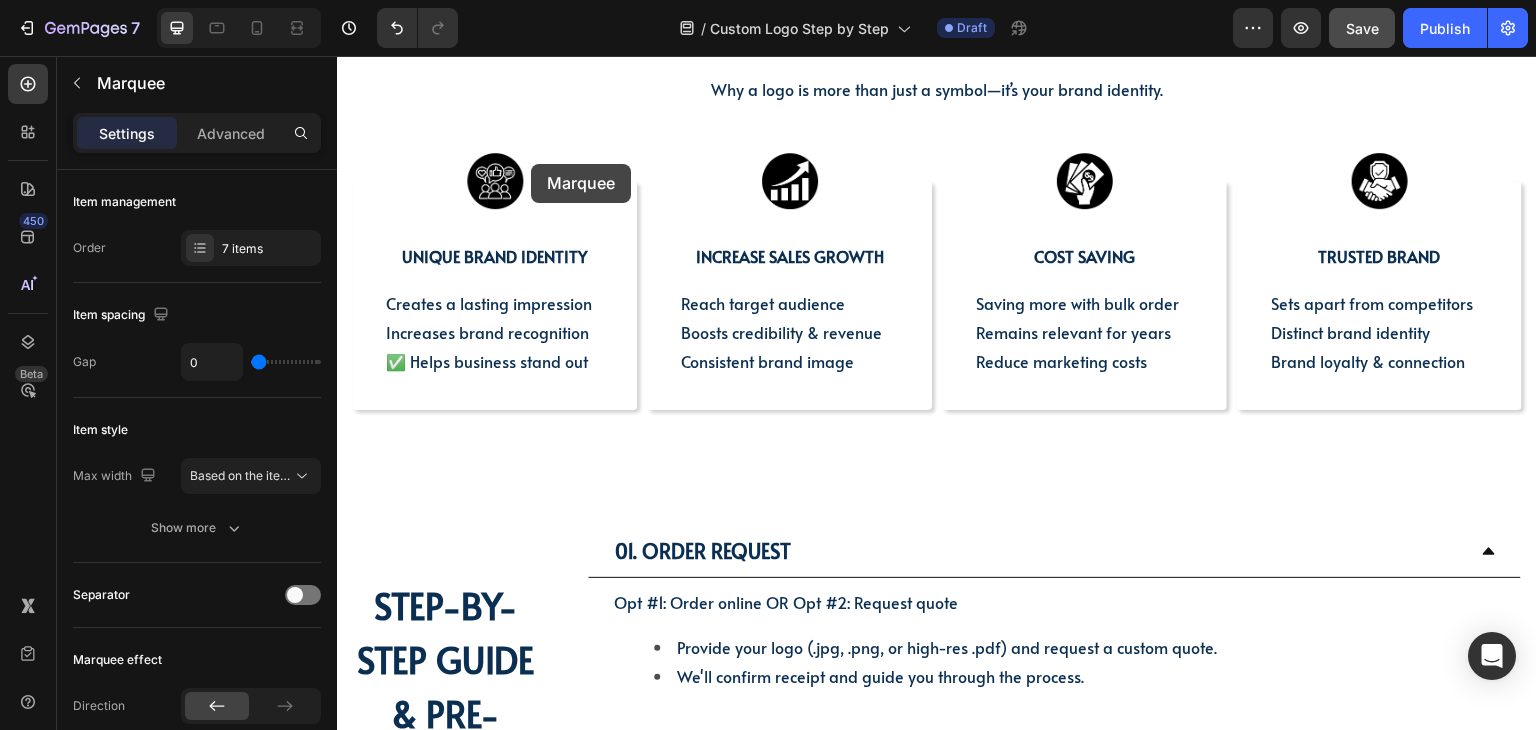 scroll, scrollTop: 464, scrollLeft: 0, axis: vertical 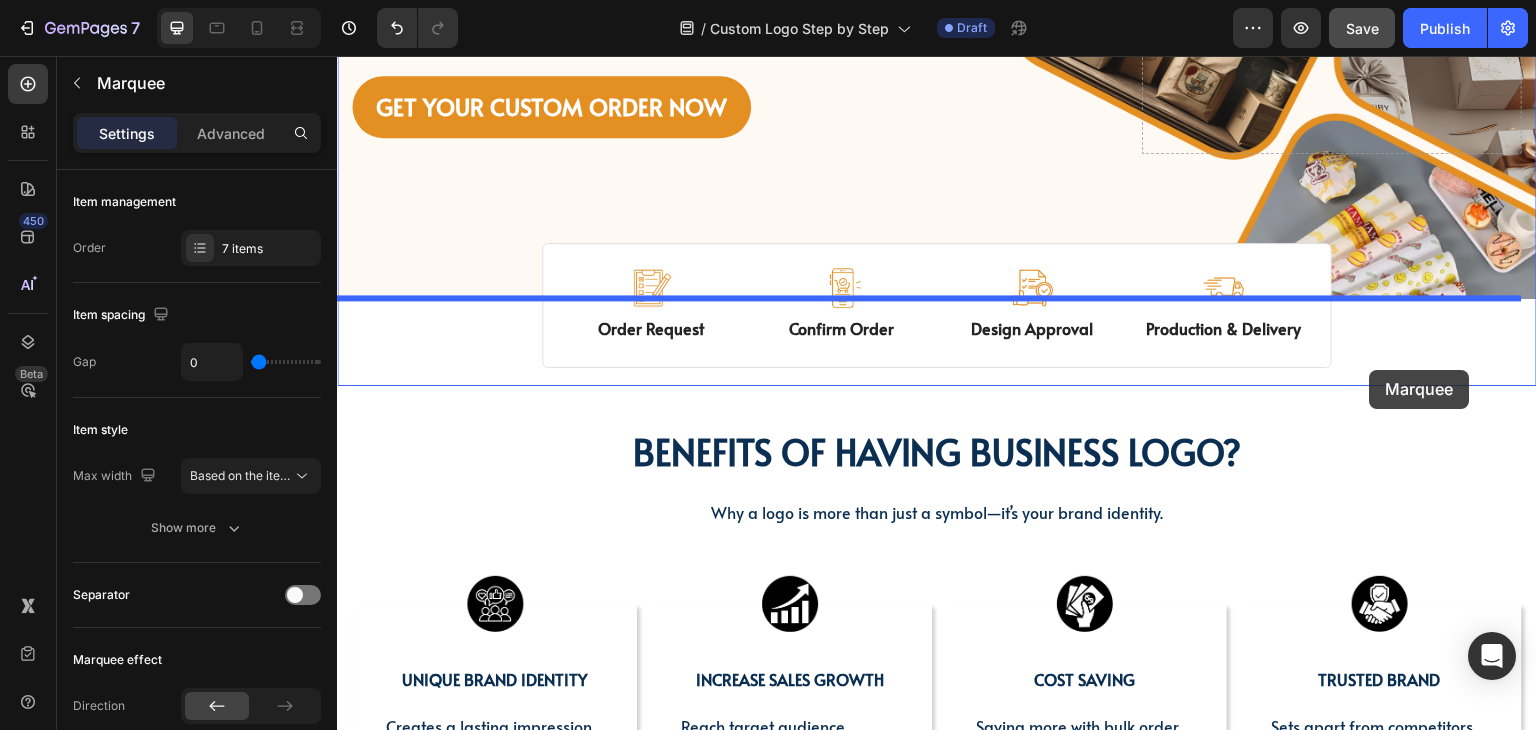 drag, startPoint x: 412, startPoint y: 487, endPoint x: 1370, endPoint y: 370, distance: 965.1181 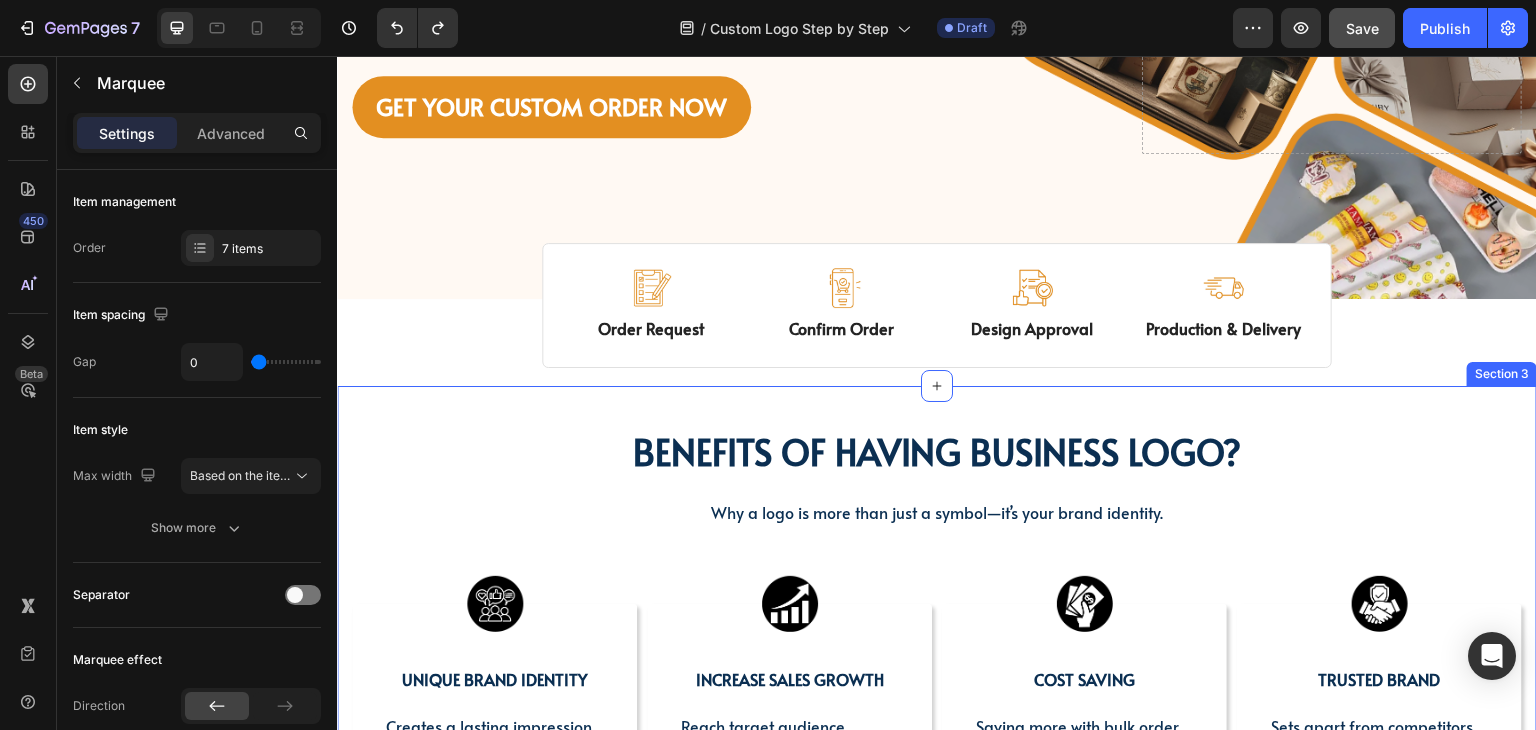 click on "BENEFITS OF HAVING BUSINESS LOGO? Heading BENEFITS OF HAVING BUSINESS LOGO? Heading Why a logo is more than just a symbol—it’s your brand identity. Text block Row Image UNIQUE BRAND IDENTITY Text Block Creates a lasting impression Increases brand recognition ✅ Helps business stand out Text Block Row Image INCREASE SALES GROWTH Text Block Reach target audience Boosts credibility & revenue Consistent brand image Text Block Row Image COST SAVING Text Block Saving more with bulk order Remains relevant for years Reduce marketing costs Text Block Row Image Trusted brand Text Block Sets apart from competitors Distinct brand identity Brand loyalty & connection Text Block Row Row Section 3" at bounding box center (937, 627) 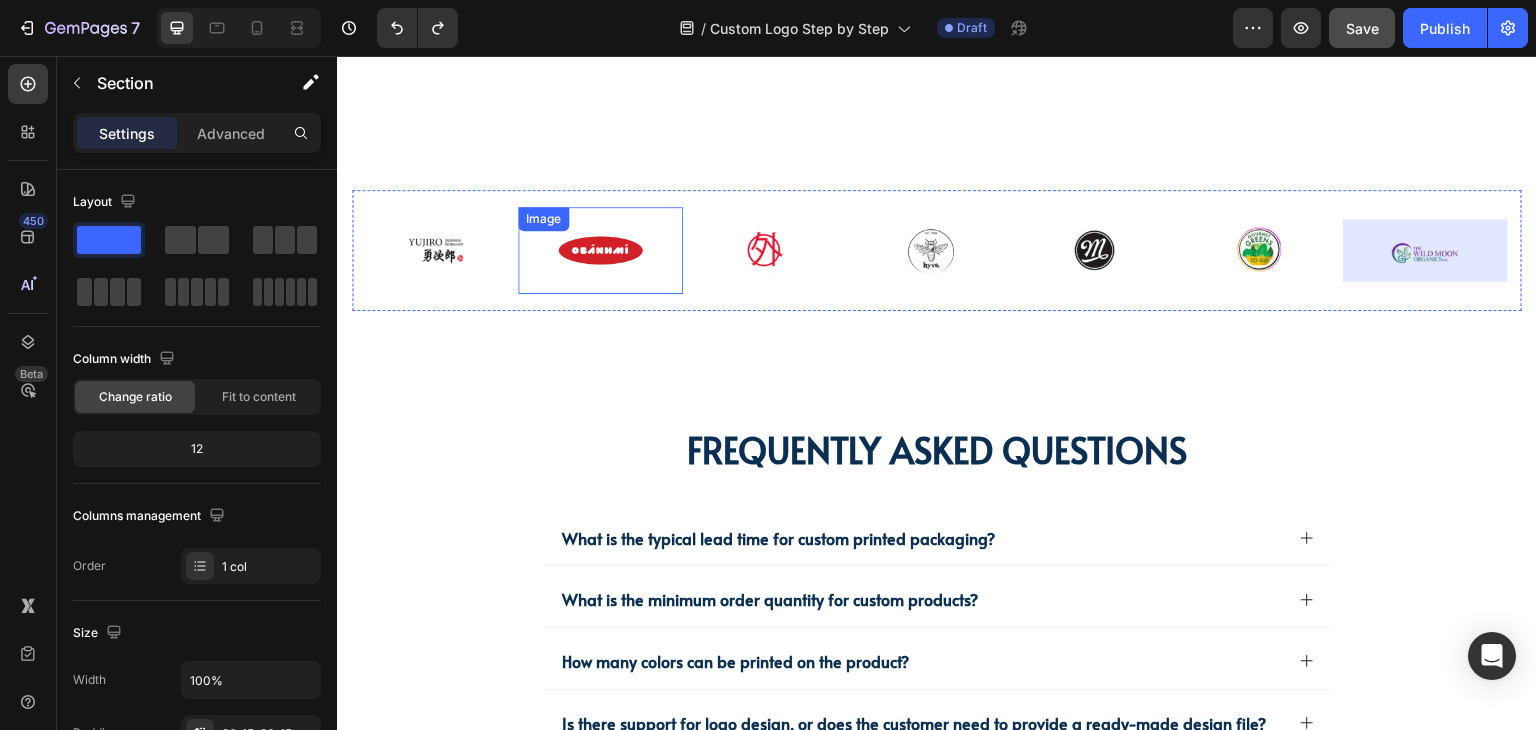 scroll, scrollTop: 5064, scrollLeft: 0, axis: vertical 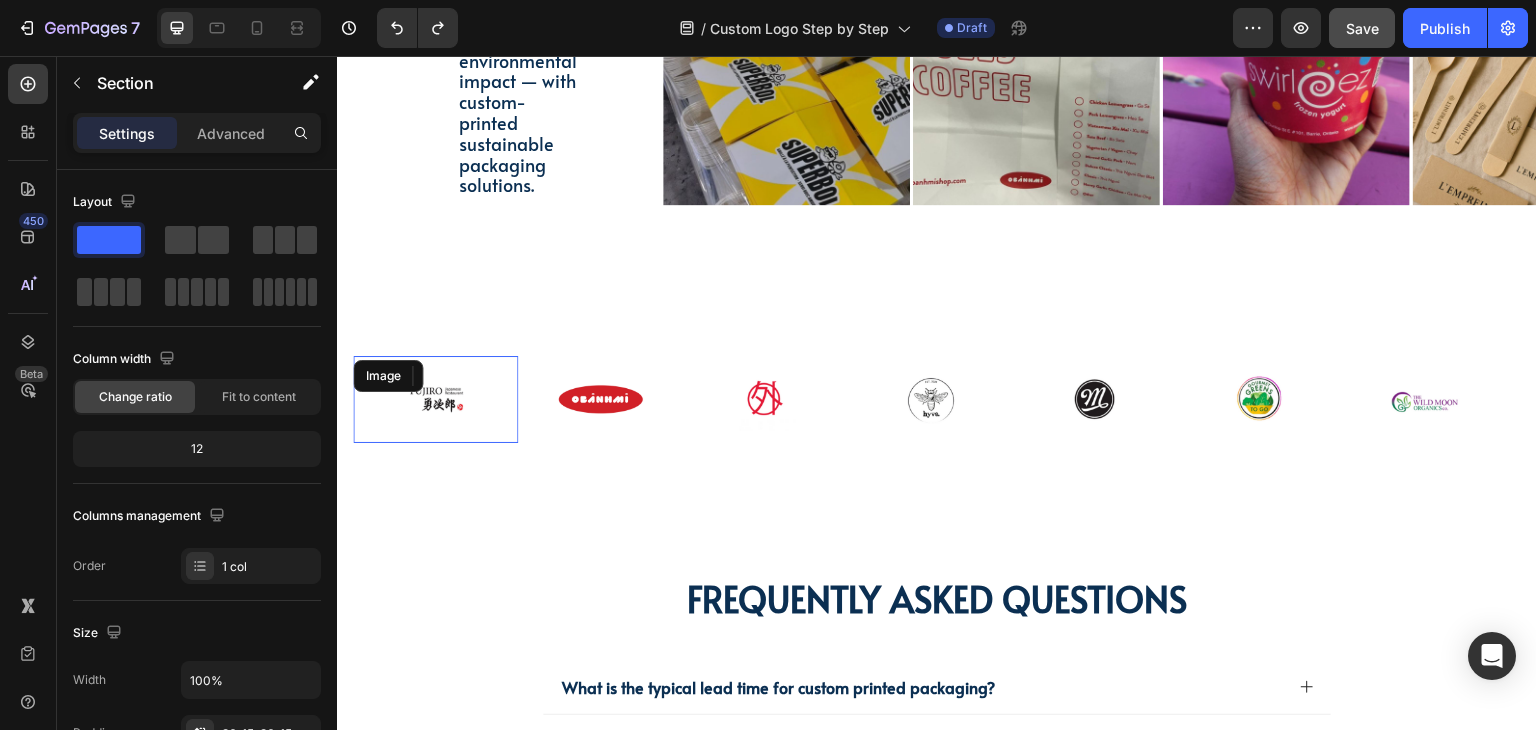 click on "Image" at bounding box center (435, 399) 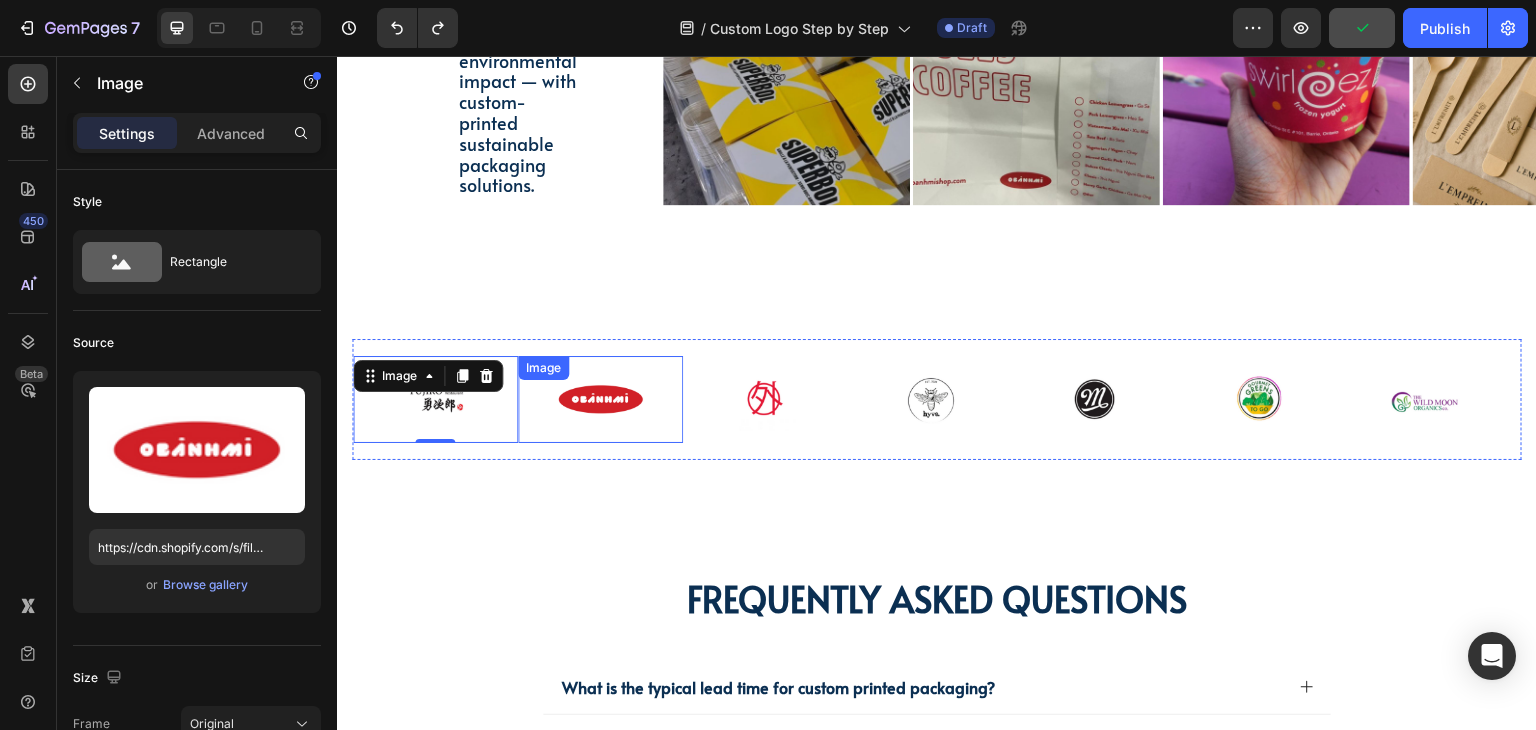click on "Image" at bounding box center [600, 399] 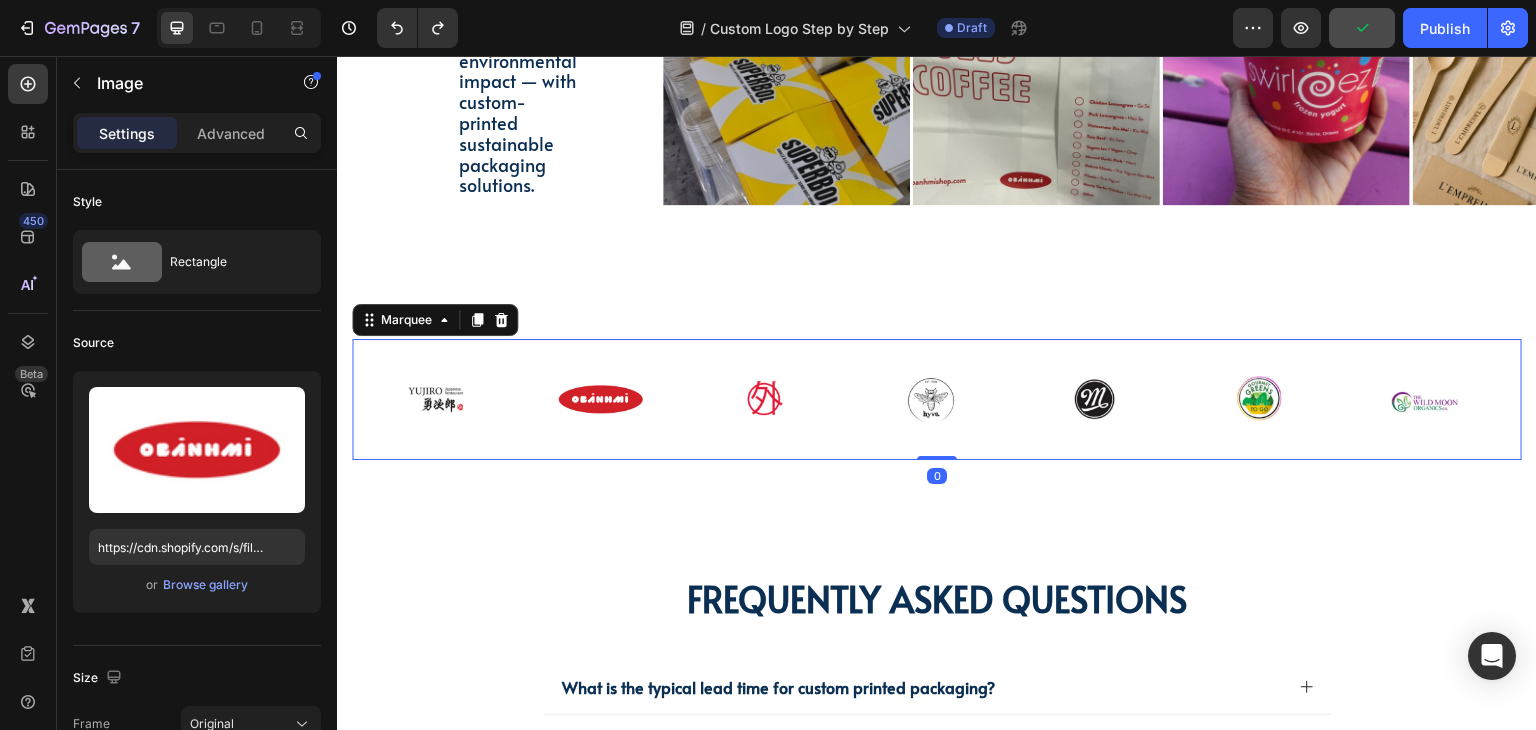 click on "Image Image Image Image Image Image Image Row Image Image Image Image Image Image Image Row Marquee 0" at bounding box center (937, 399) 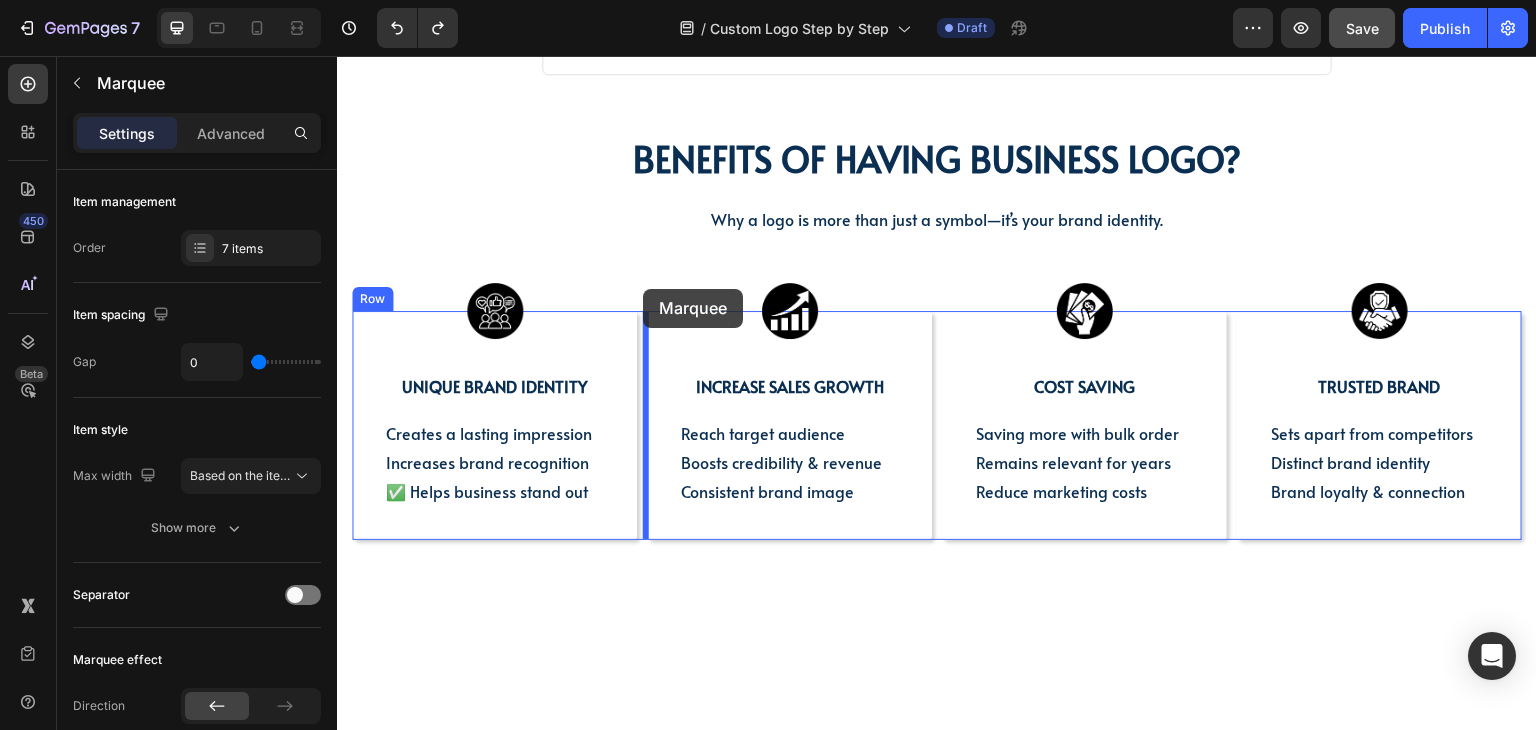 scroll, scrollTop: 564, scrollLeft: 0, axis: vertical 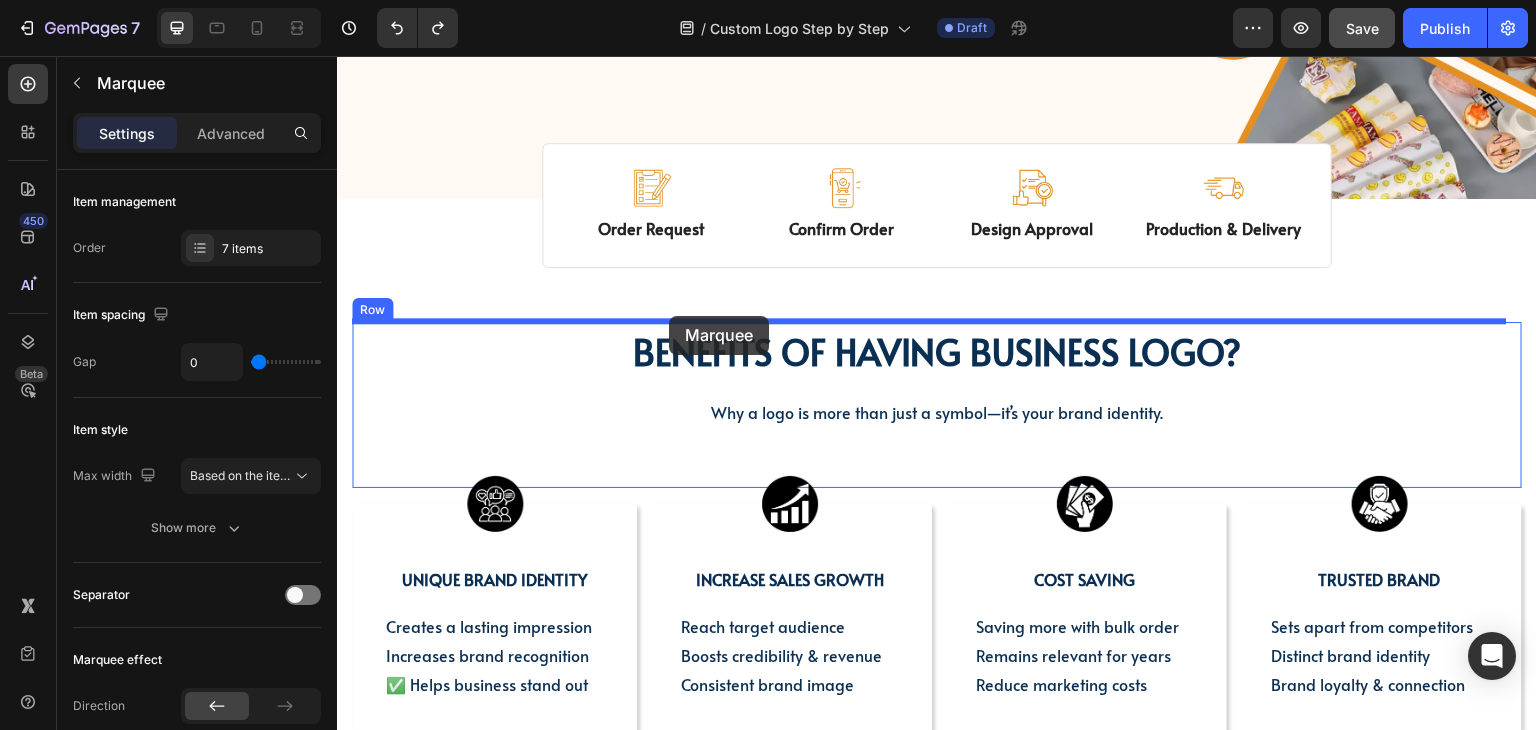 drag, startPoint x: 401, startPoint y: 315, endPoint x: 669, endPoint y: 316, distance: 268.00186 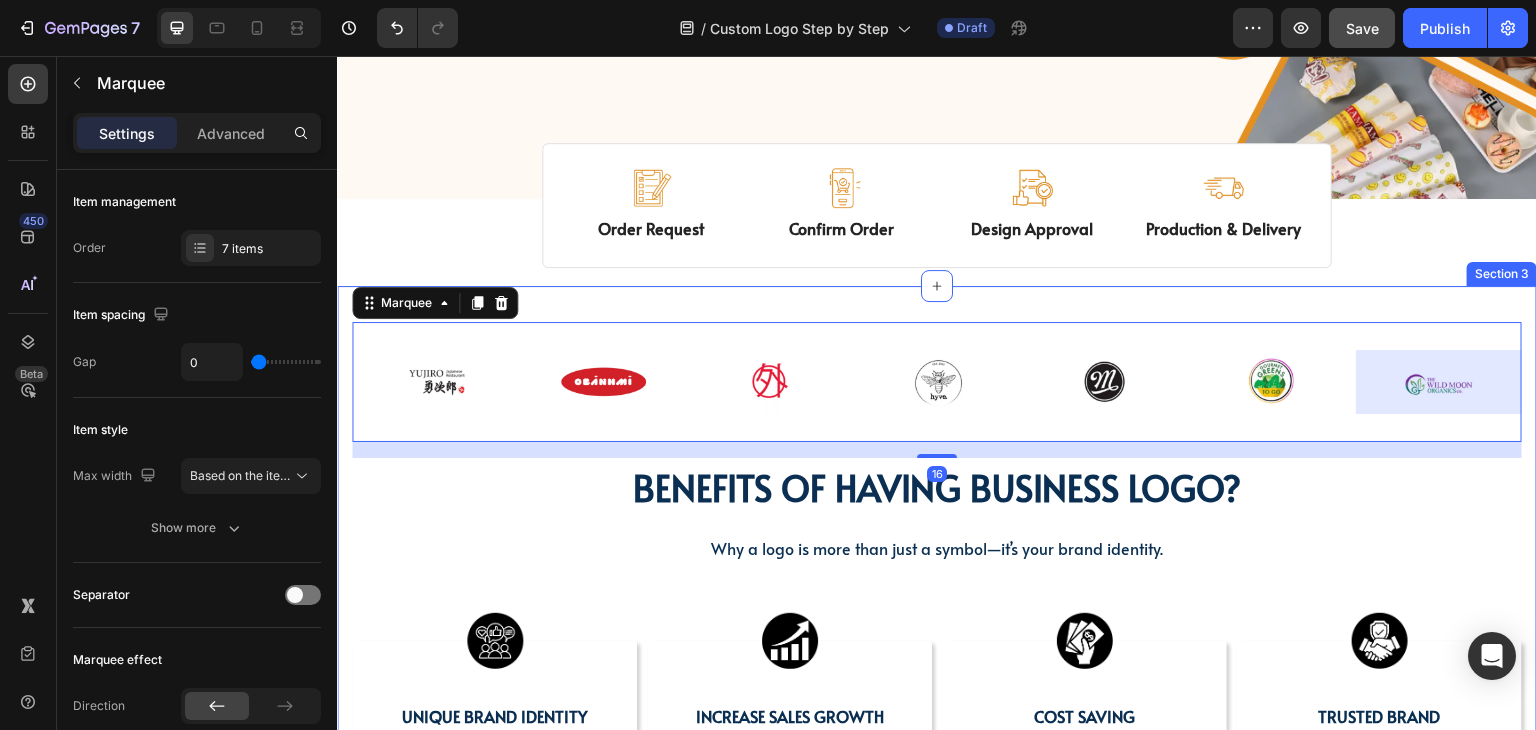 click on "BENEFITS OF HAVING BUSINESS LOGO? Heading Image Image Image Image Image Image Image Row Image Image Image Image Image Image Image Row Marquee 16 BENEFITS OF HAVING BUSINESS LOGO? Heading Why a logo is more than just a symbol—it’s your brand identity. Text block Row Image UNIQUE BRAND IDENTITY Text Block Creates a lasting impression Increases brand recognition ✅ Helps business stand out Text Block Row Image INCREASE SALES GROWTH Text Block Reach target audience Boosts credibility & revenue Consistent brand image Text Block Row Image COST SAVING Text Block Saving more with bulk order Remains relevant for years Reduce marketing costs Text Block Row Image Trusted brand Text Block Sets apart from competitors Distinct brand identity Brand loyalty & connection Text Block Row Row Section 3" at bounding box center (937, 595) 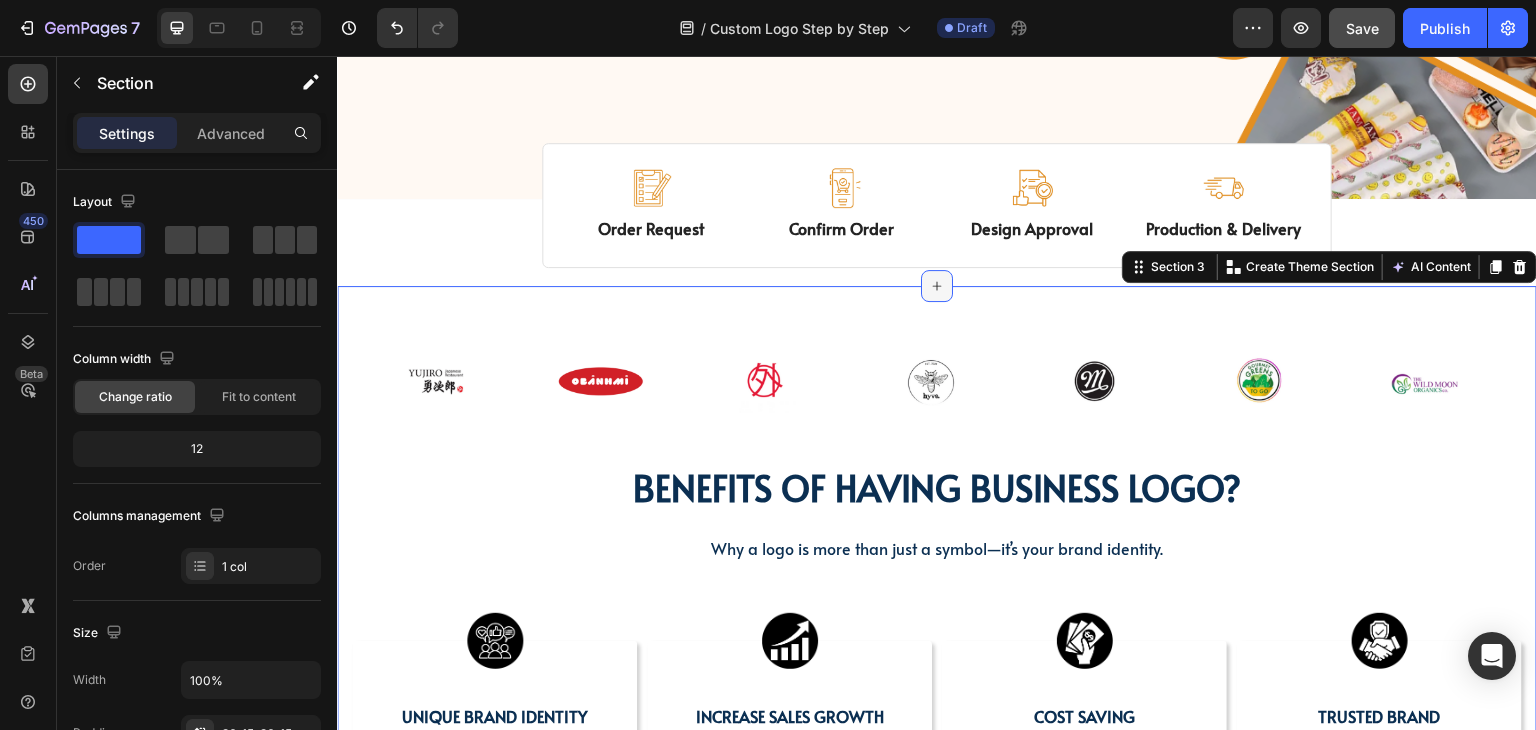 click at bounding box center [937, 286] 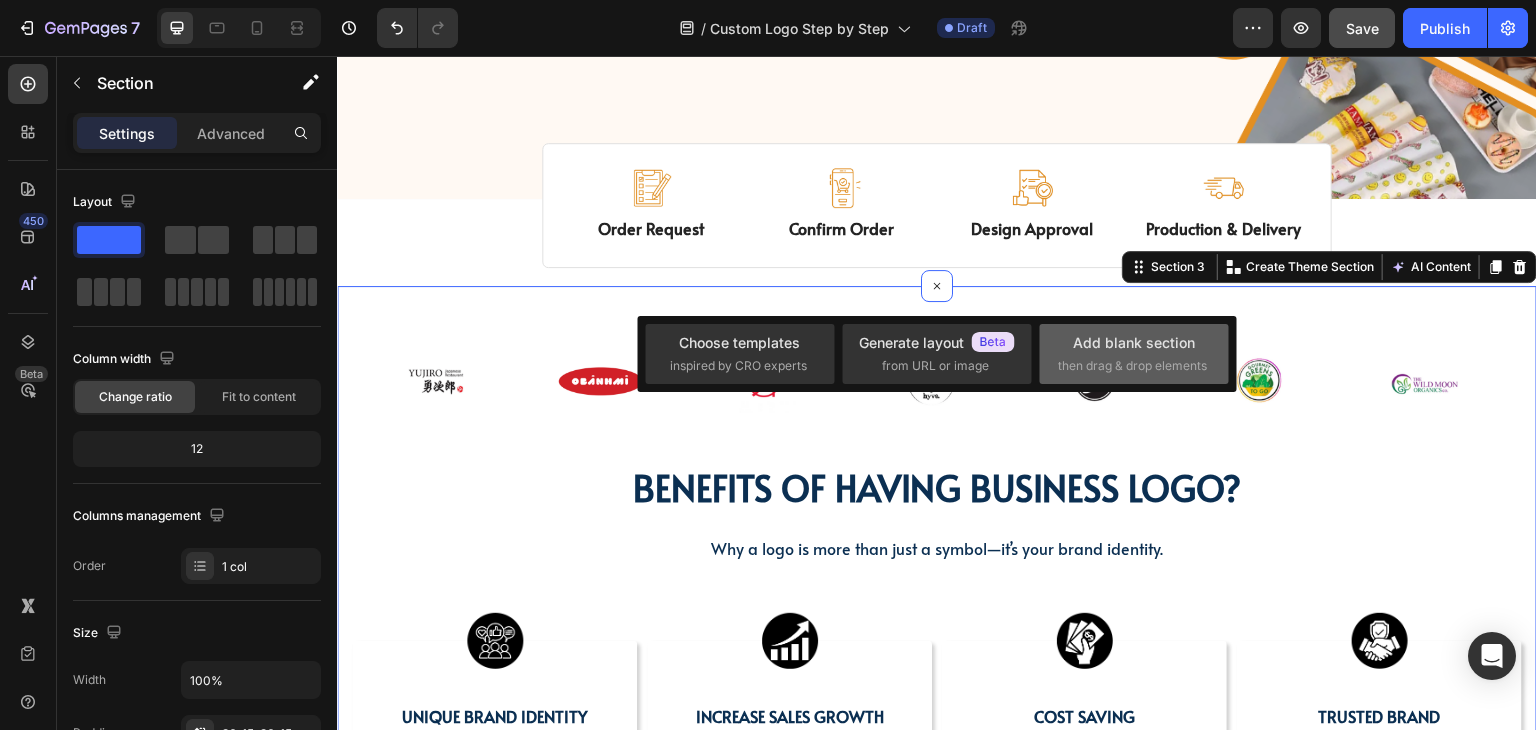 click on "Add blank section" at bounding box center [1134, 342] 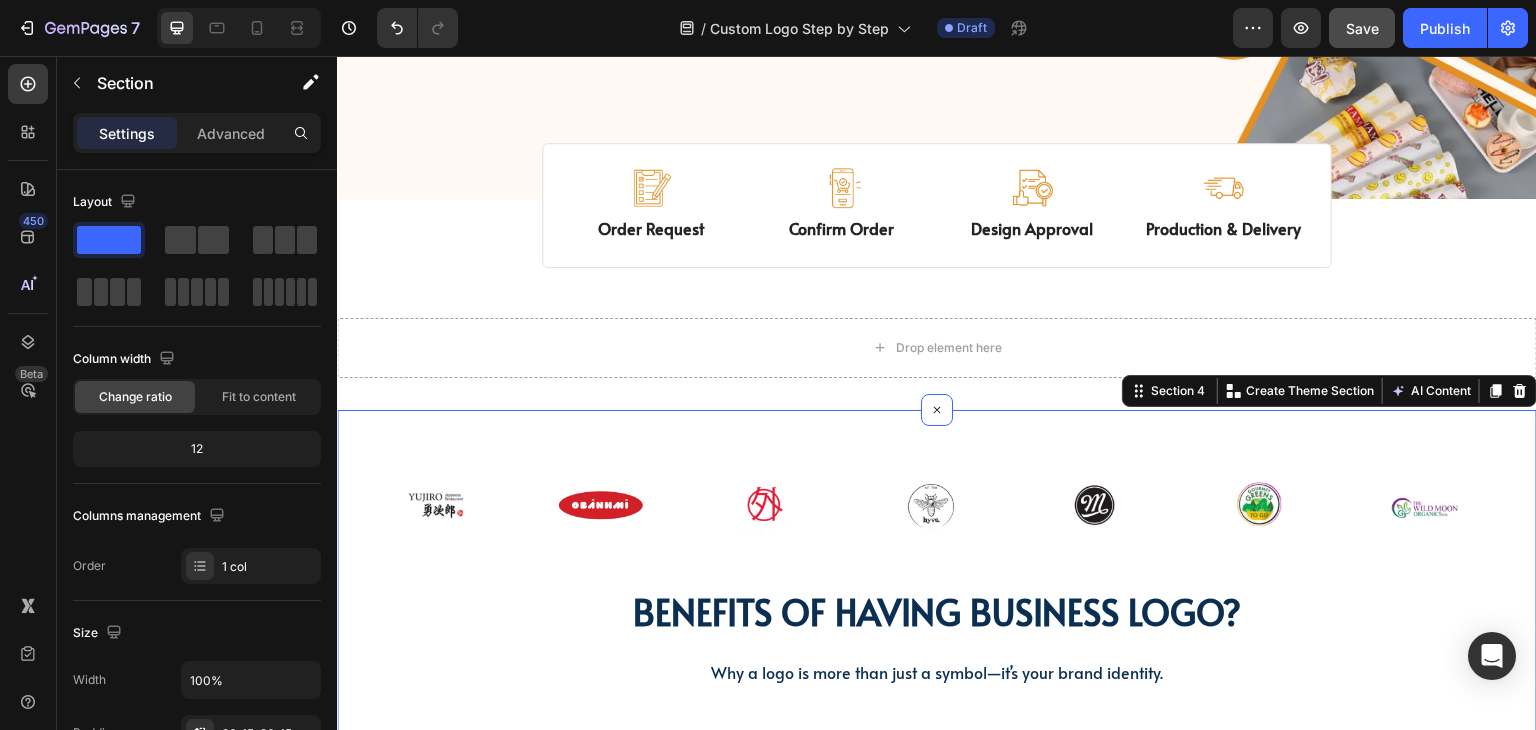 click on "BENEFITS OF HAVING BUSINESS LOGO? Heading Image Image Image Image Image Image Image Row Image Image Image Image Image Image Image Row Marquee BENEFITS OF HAVING BUSINESS LOGO? Heading Why a logo is more than just a symbol—it’s your brand identity. Text block Row Image UNIQUE BRAND IDENTITY Text Block Creates a lasting impression Increases brand recognition ✅ Helps business stand out Text Block Row Image INCREASE SALES GROWTH Text Block Reach target audience Boosts credibility & revenue Consistent brand image Text Block Row Image COST SAVING Text Block Saving more with bulk order Remains relevant for years Reduce marketing costs Text Block Row Image Trusted brand Text Block Sets apart from competitors Distinct brand identity Brand loyalty & connection Text Block Row Row Section 4   Create Theme Section AI Content Write with GemAI What would you like to describe here? Tone and Voice Persuasive Product Custom Jewelry Paper Bags with Ribbon Handles – Ideal for Gifts & Retail Show more Generate" at bounding box center [937, 719] 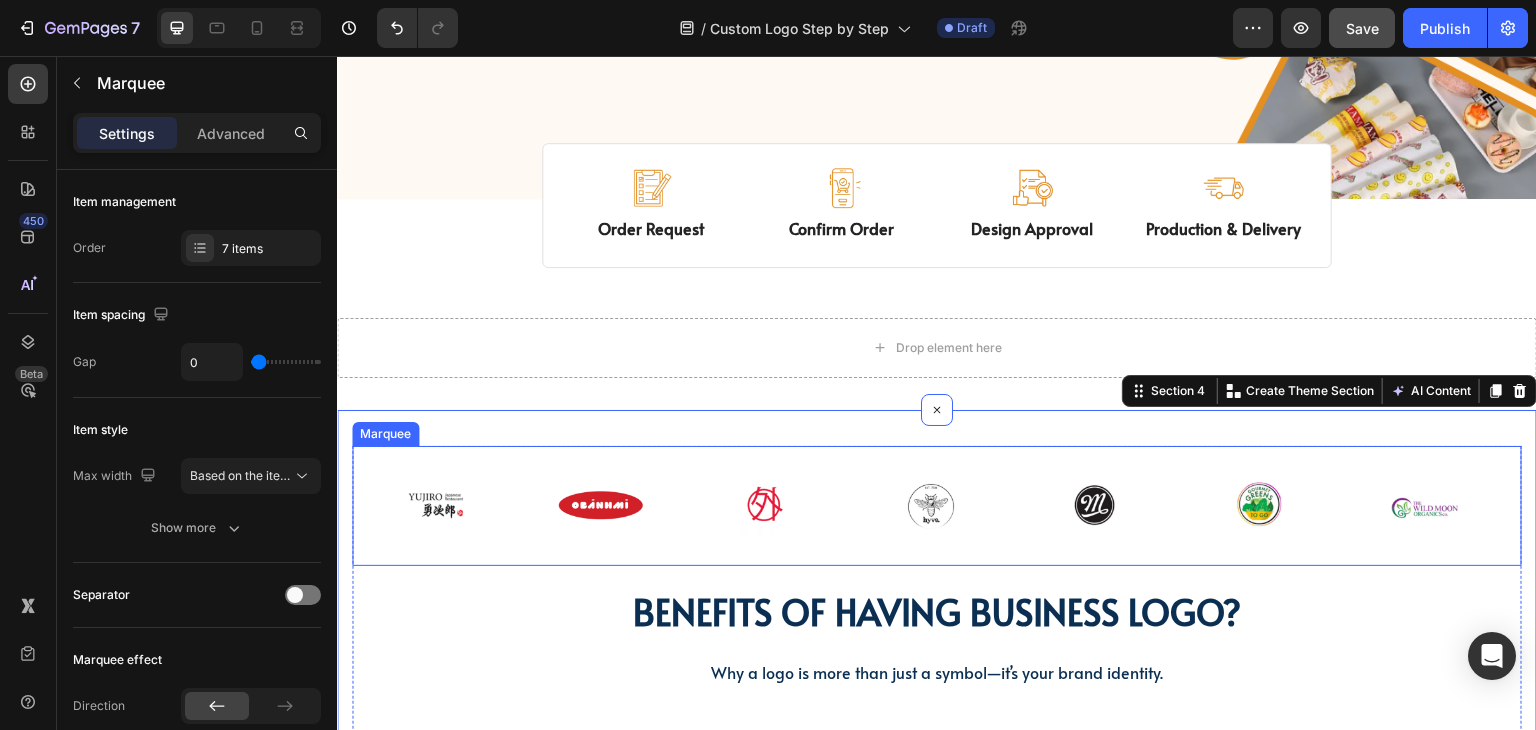 click on "Image Image Image Image Image Image Image Row Image Image Image Image Image Image Image Row Marquee" at bounding box center [937, 506] 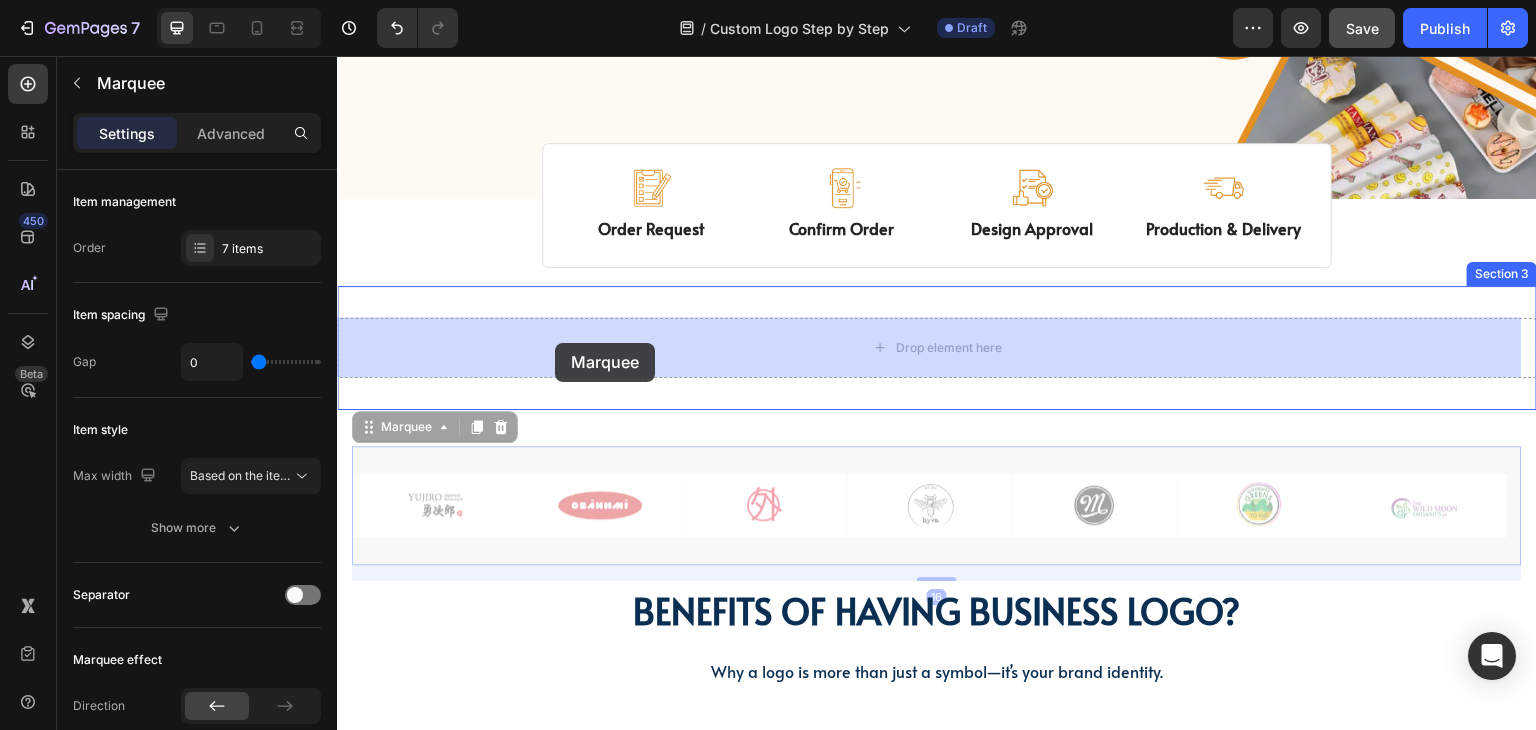drag, startPoint x: 410, startPoint y: 415, endPoint x: 555, endPoint y: 343, distance: 161.89194 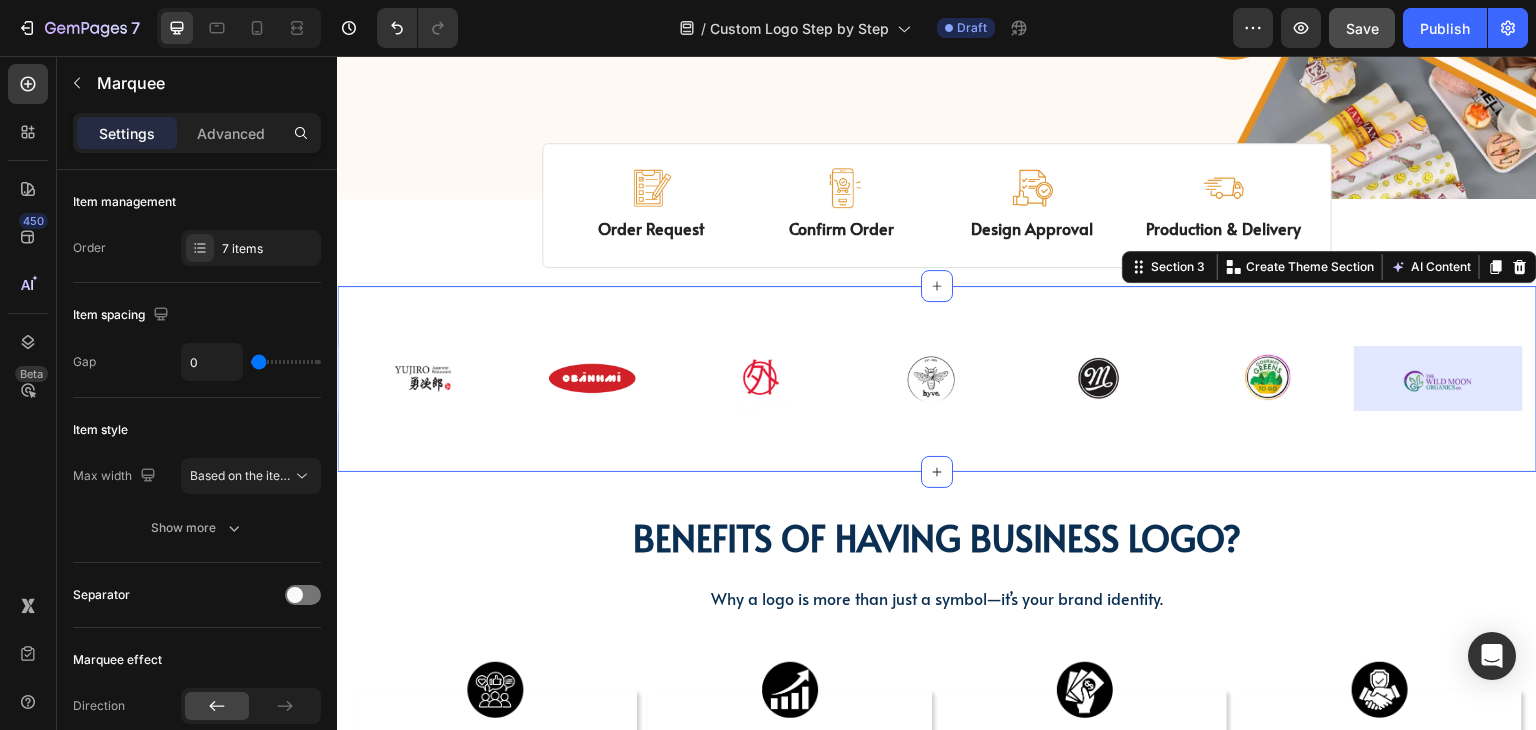 click on "Image Image Image Image Image Image Image Row Image Image Image Image Image Image Image Row Marquee Section 3   Create Theme Section AI Content Write with GemAI What would you like to describe here? Tone and Voice Persuasive Product Show more Generate" at bounding box center [937, 379] 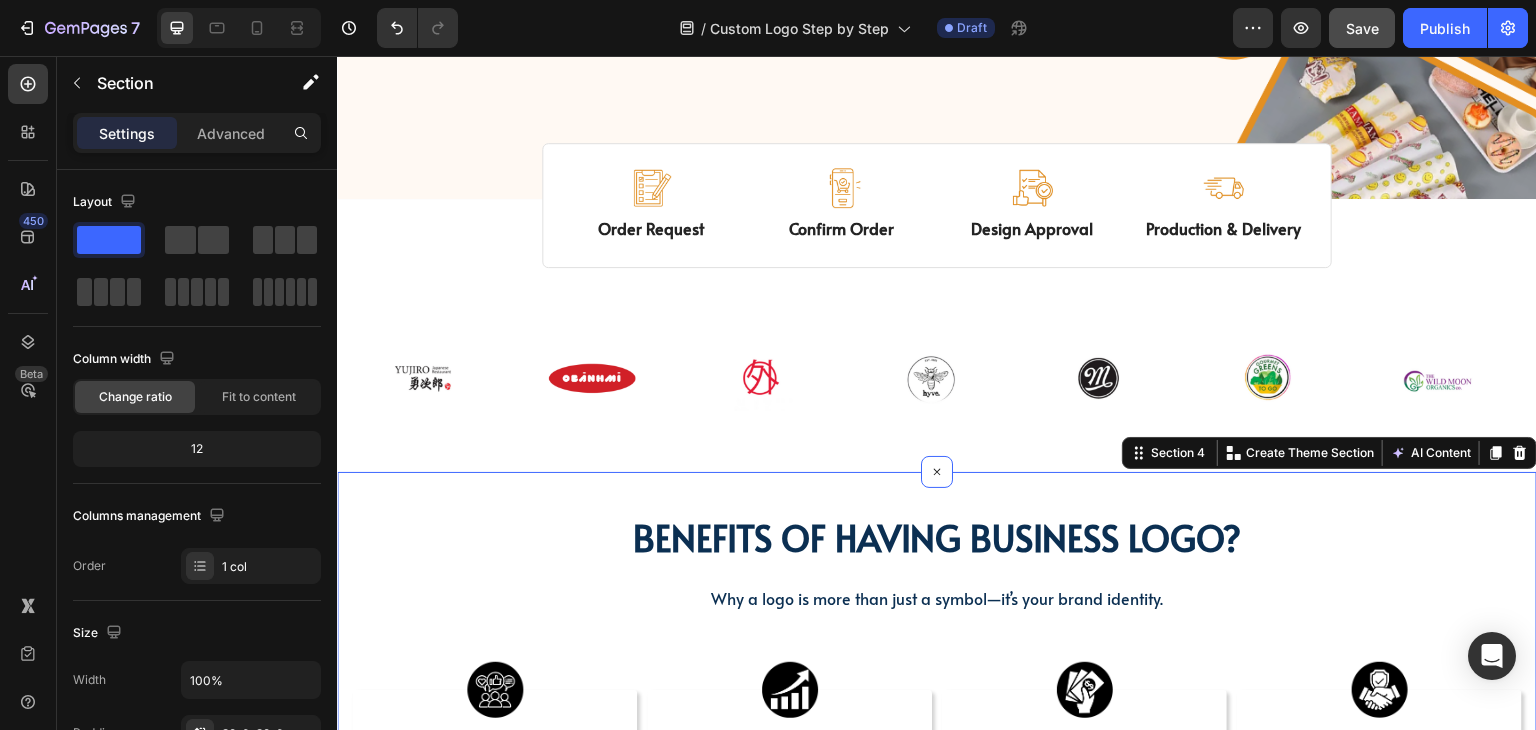 click on "BENEFITS OF HAVING BUSINESS LOGO? Heading BENEFITS OF HAVING BUSINESS LOGO? Heading Why a logo is more than just a symbol—it’s your brand identity. Text block Row Image UNIQUE BRAND IDENTITY Text Block Creates a lasting impression Increases brand recognition ✅ Helps business stand out Text Block Row Image INCREASE SALES GROWTH Text Block Reach target audience Boosts credibility & revenue Consistent brand image Text Block Row Image COST SAVING Text Block Saving more with bulk order Remains relevant for years Reduce marketing costs Text Block Row Image Trusted brand Text Block Sets apart from competitors Distinct brand identity Brand loyalty & connection Text Block Row Row Section 4   Create Theme Section AI Content Write with GemAI What would you like to describe here? Tone and Voice Persuasive Product Show more Generate" at bounding box center [937, 713] 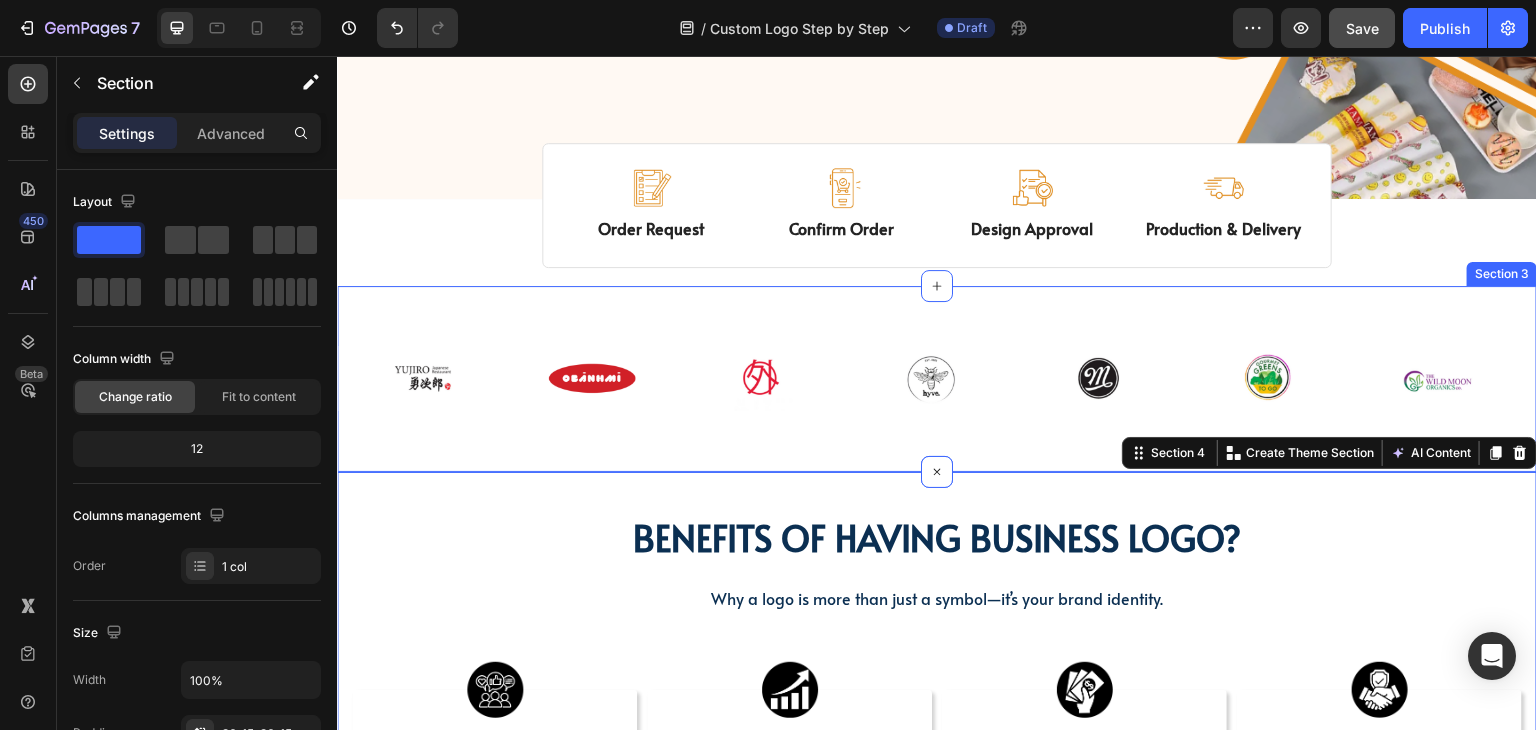 click on "Image Image Image Image Image Image Image Row Image Image Image Image Image Image Image Row Marquee Section 3" at bounding box center [937, 379] 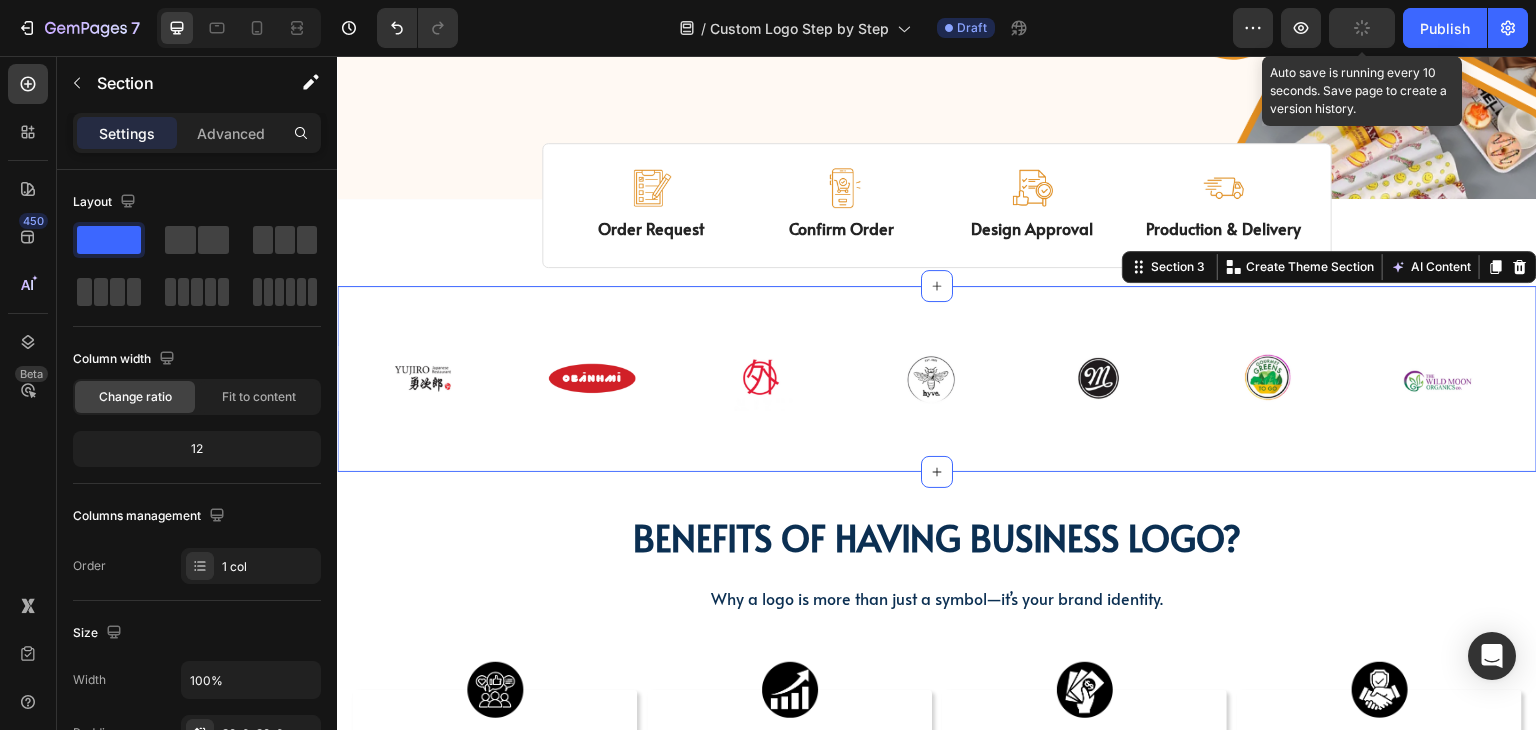 click 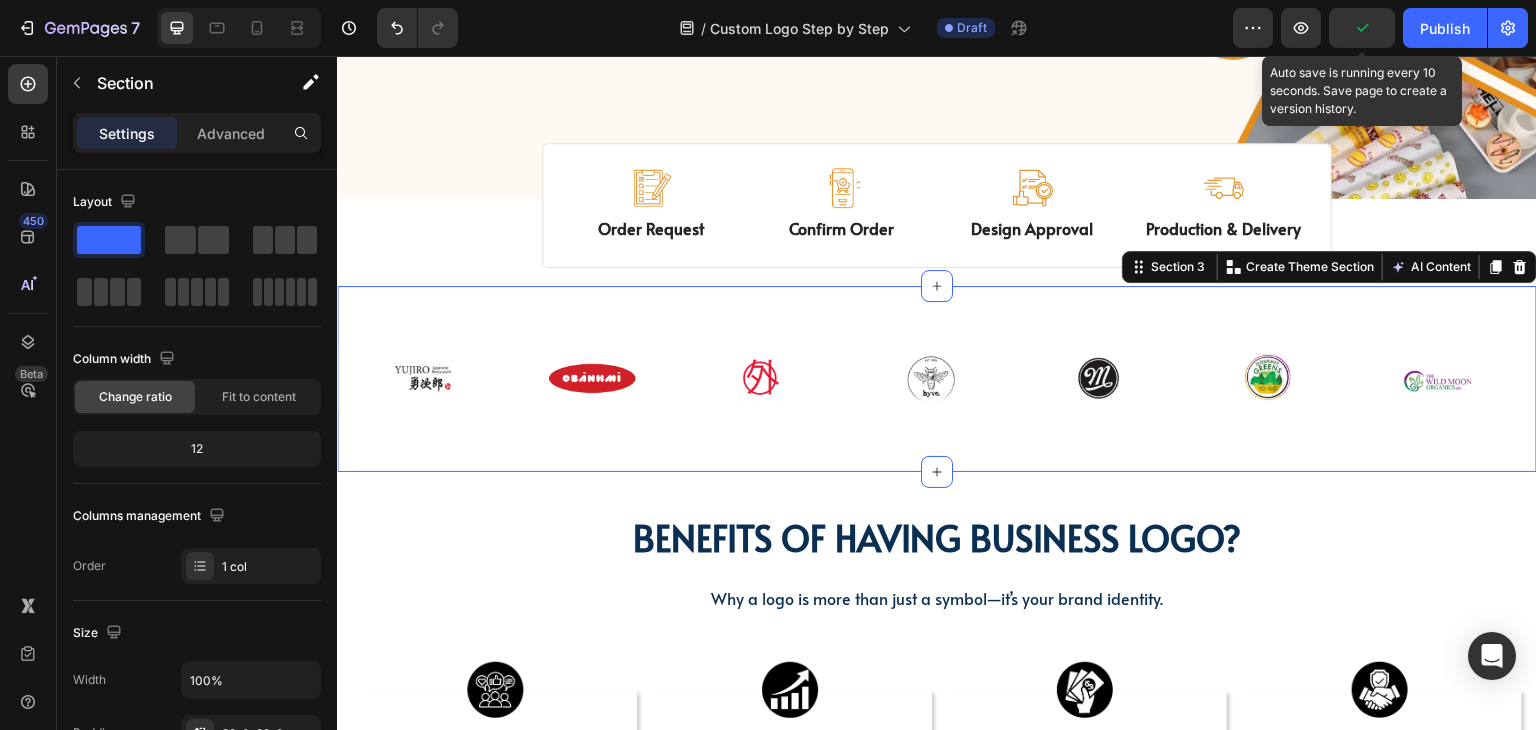 click 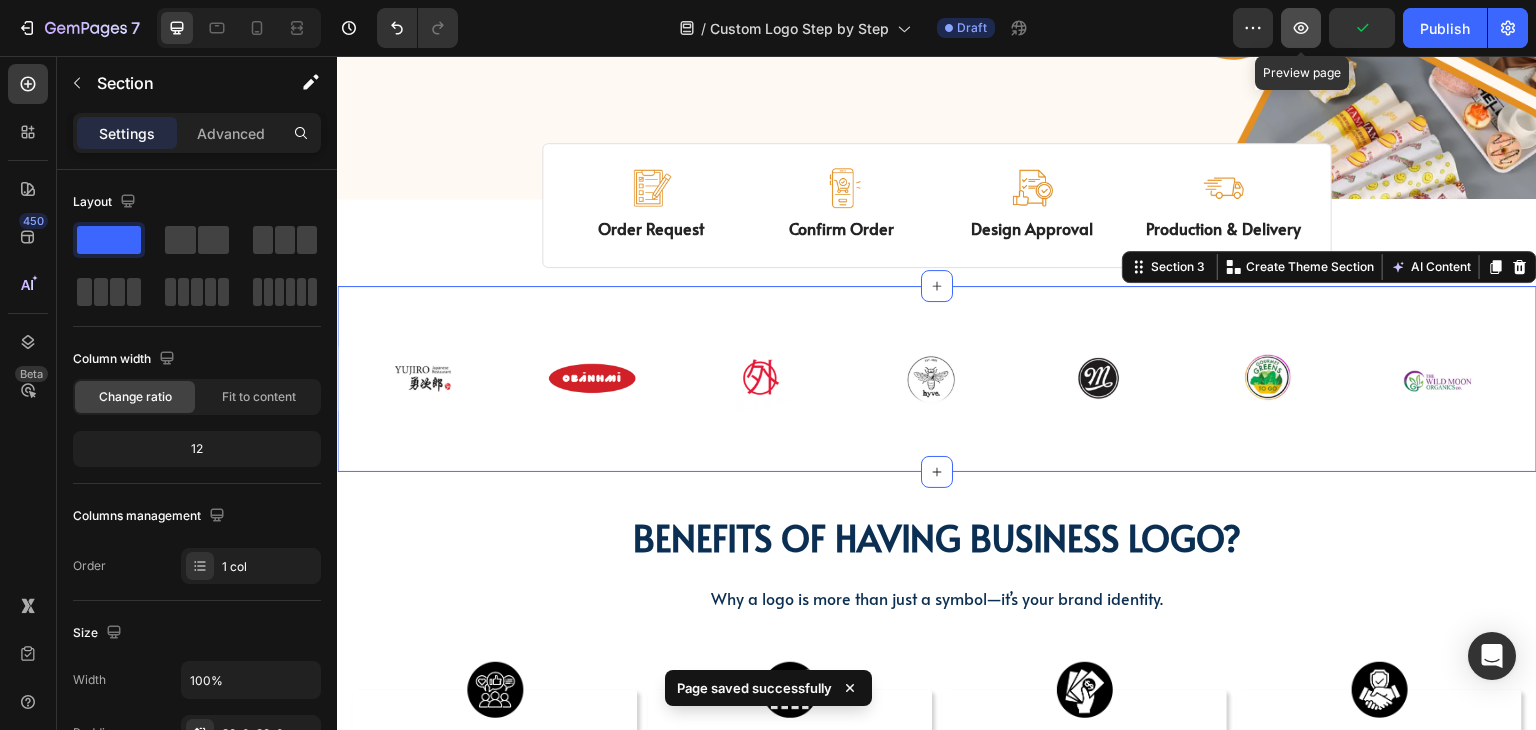 click 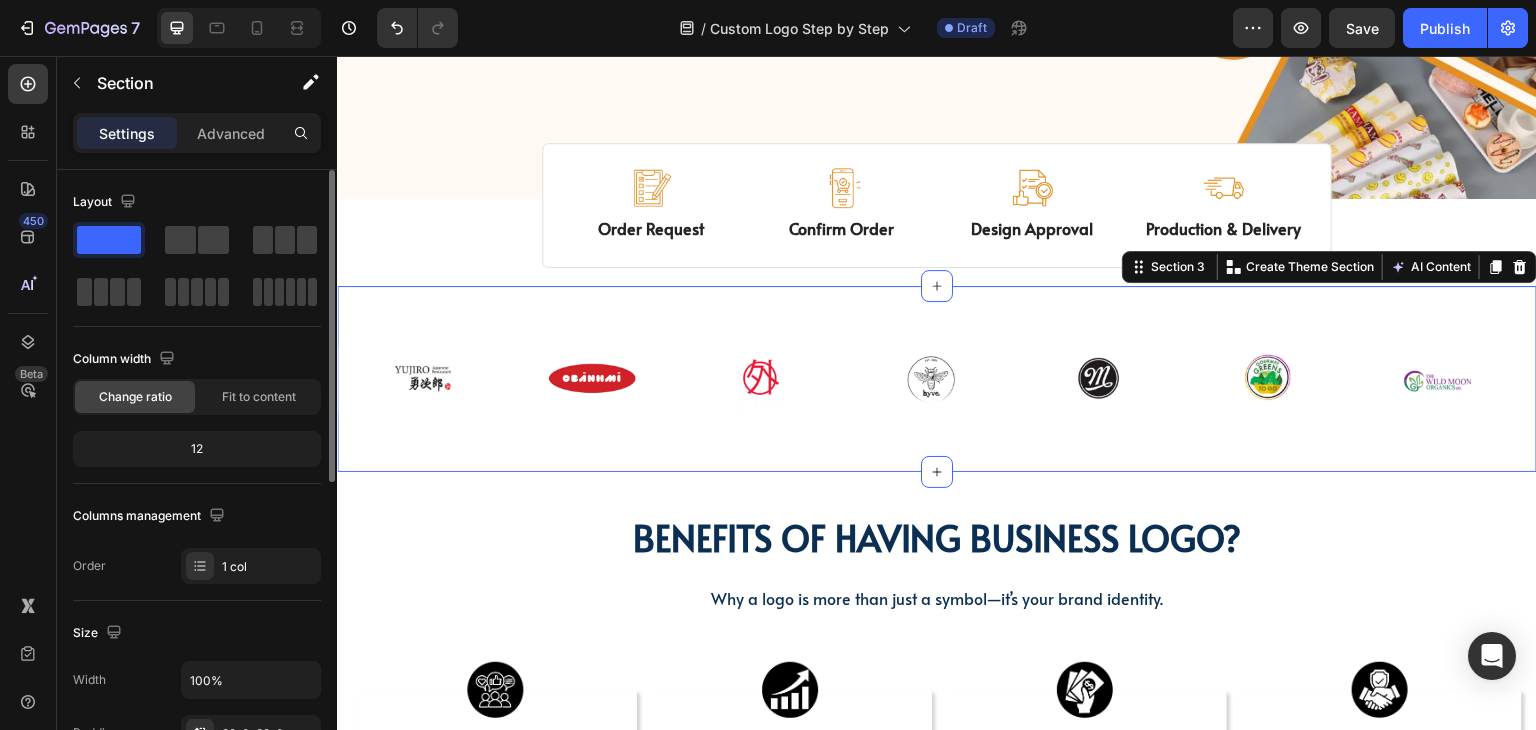 drag, startPoint x: 251, startPoint y: 134, endPoint x: 232, endPoint y: 170, distance: 40.706264 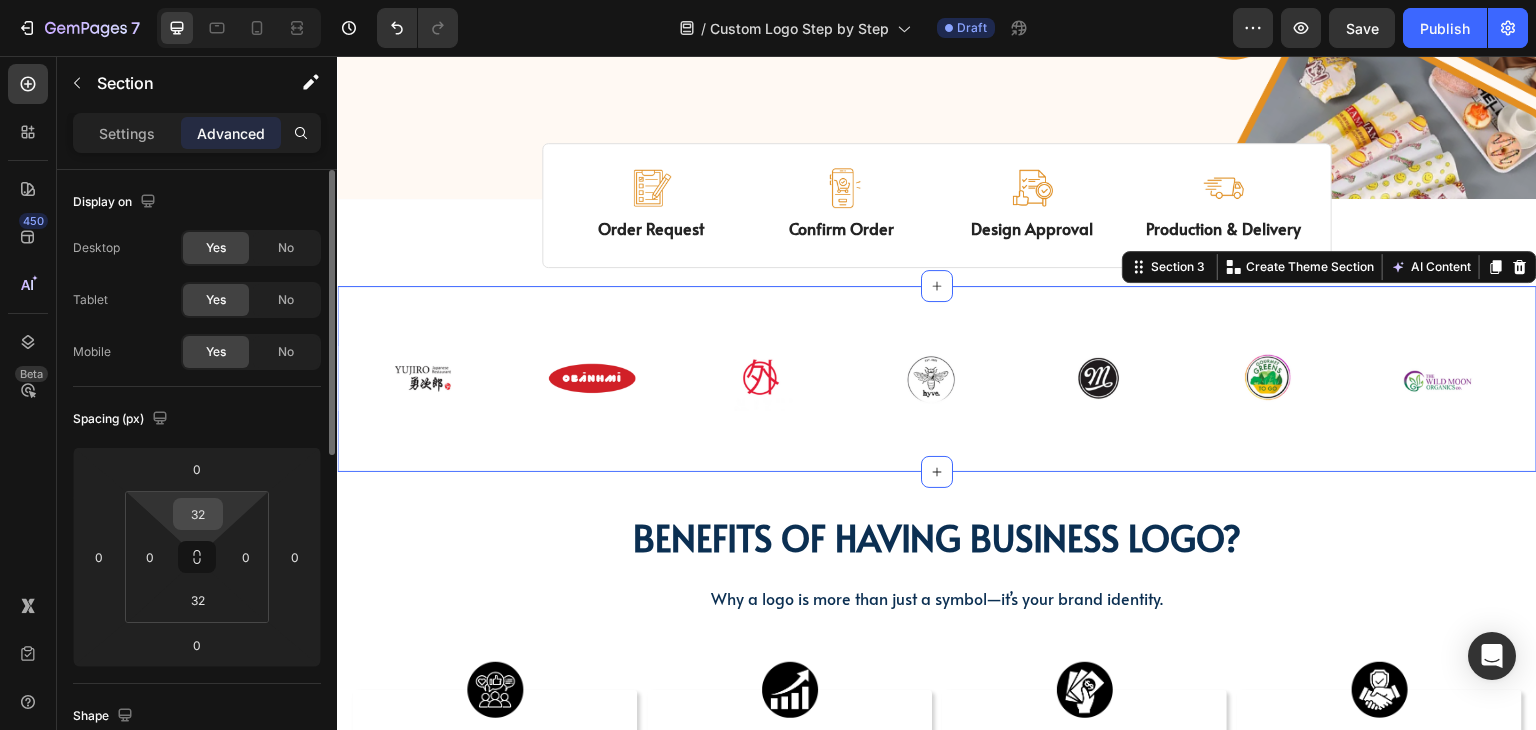 click on "32" at bounding box center (198, 514) 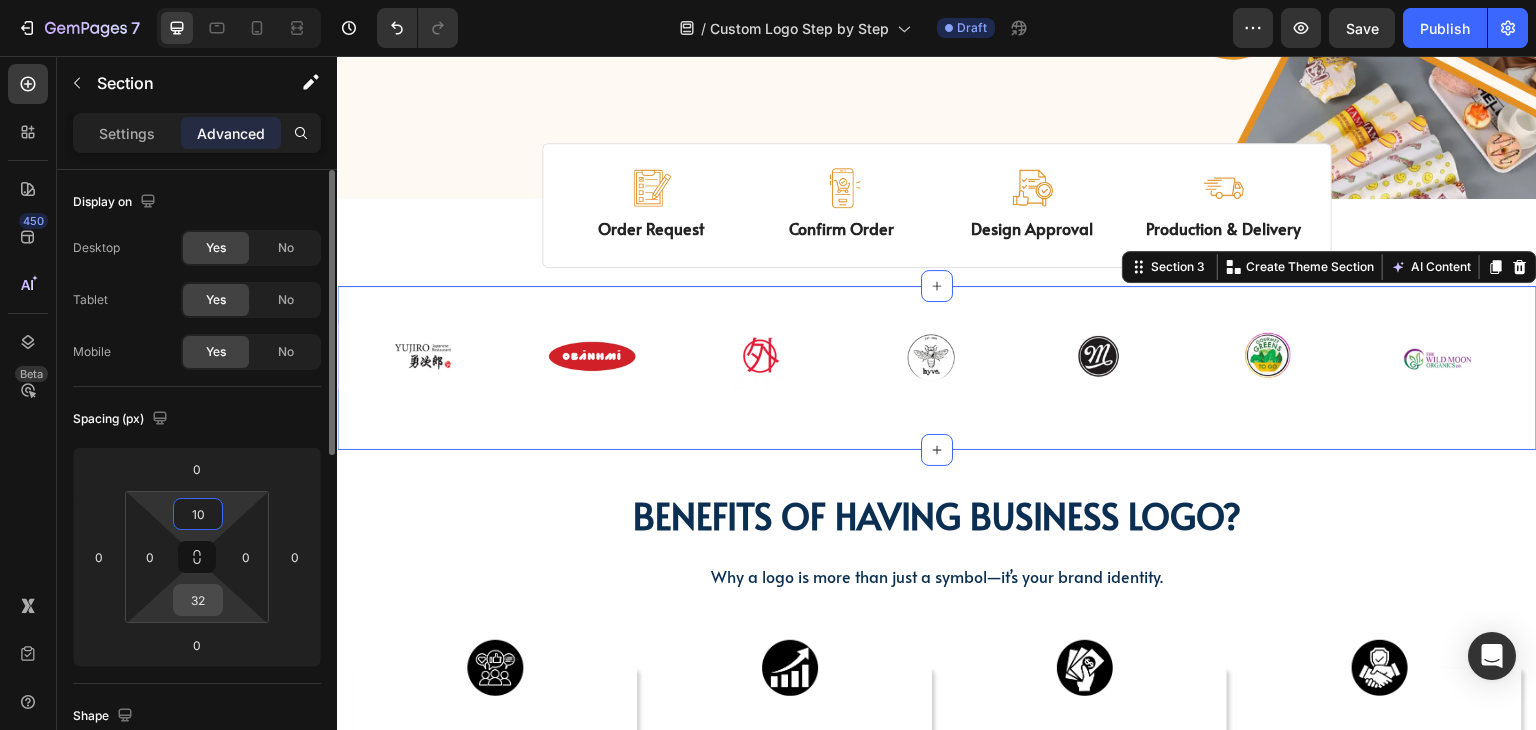 type on "10" 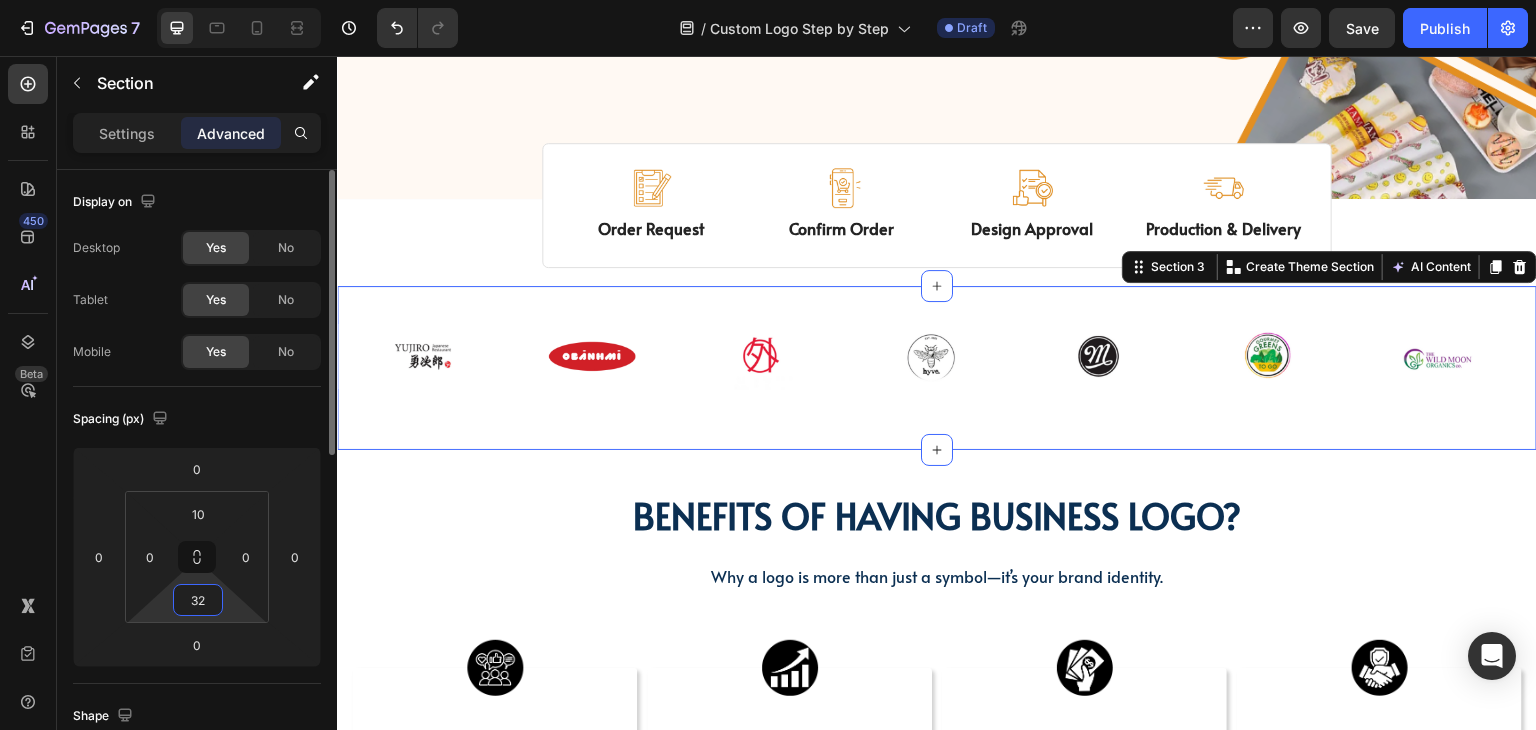 click on "32" at bounding box center (198, 600) 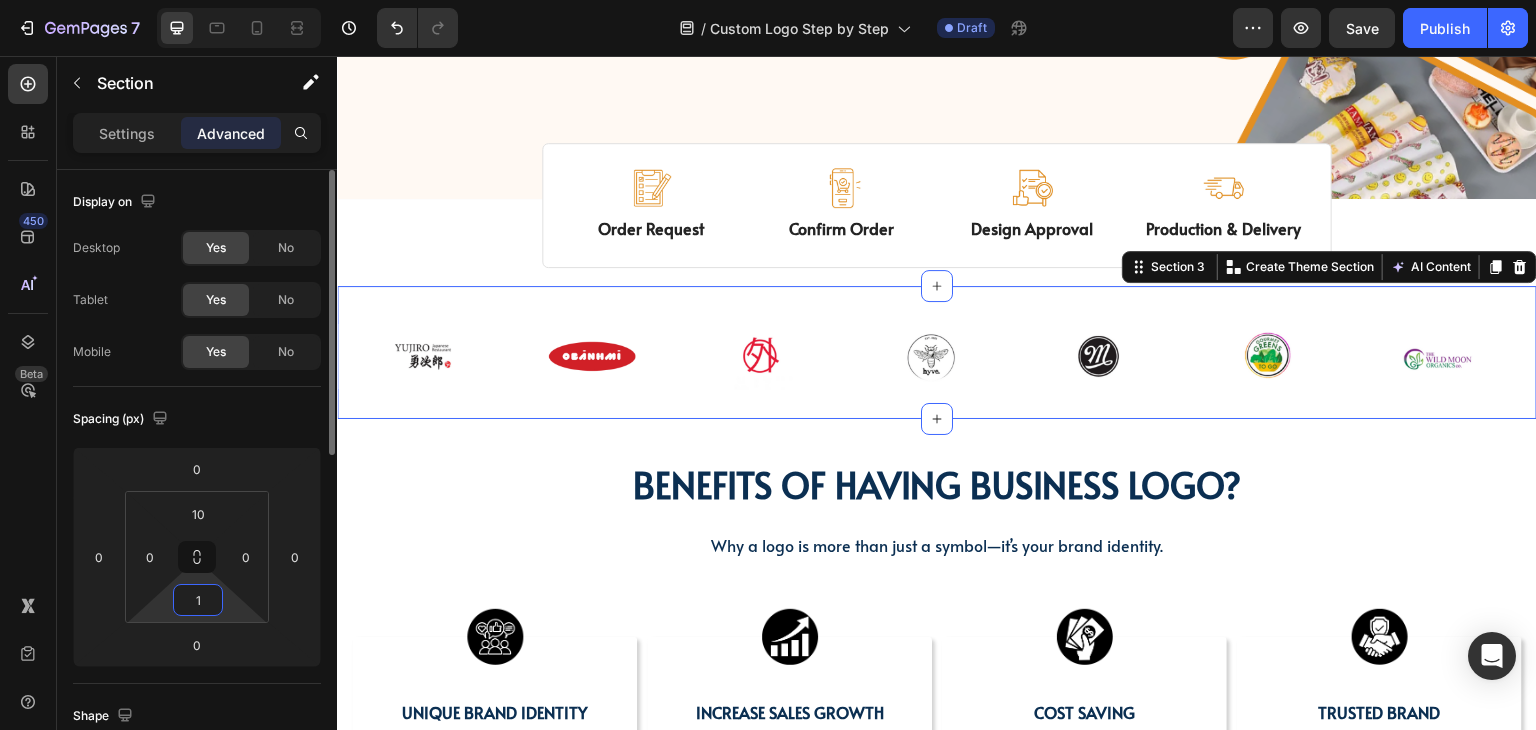 type on "10" 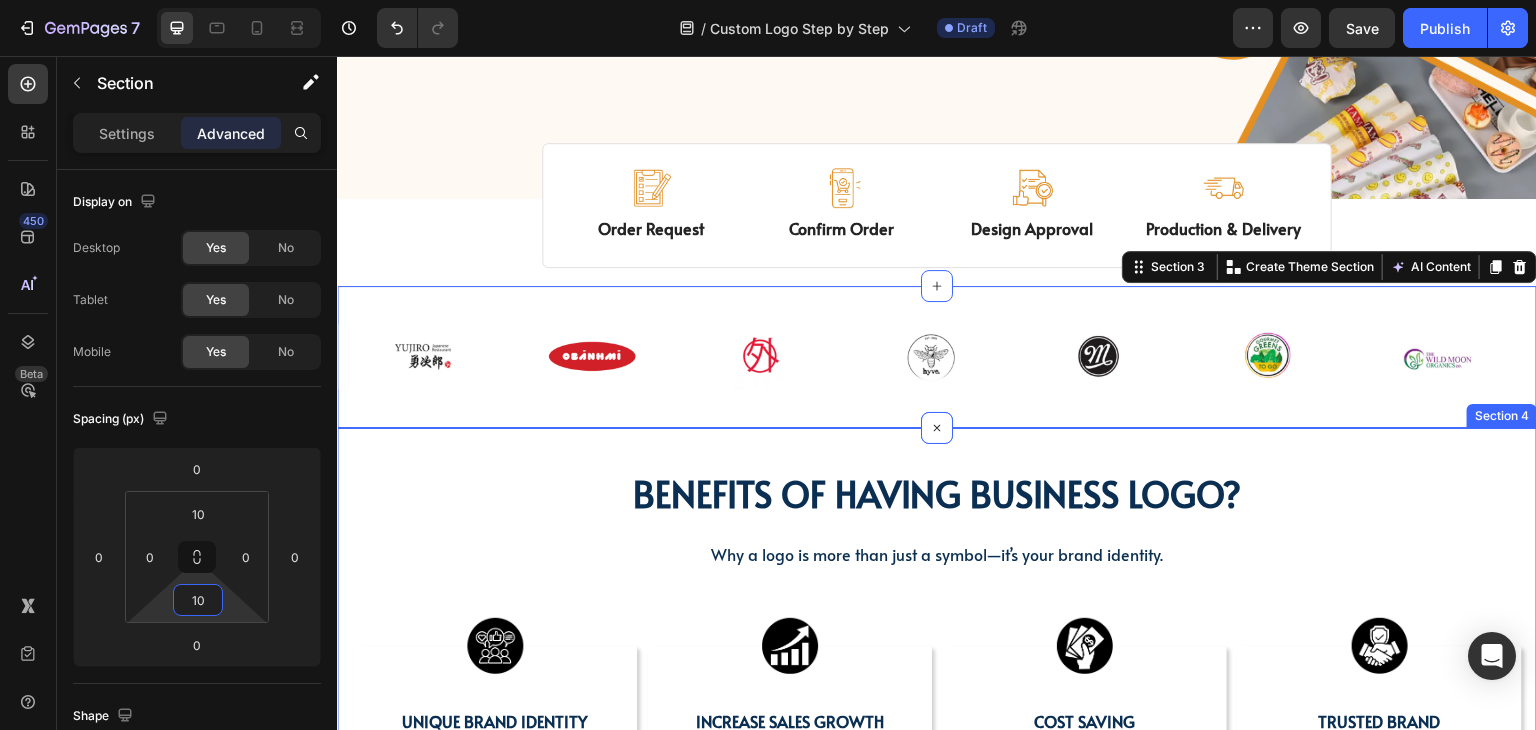 click on "BENEFITS OF HAVING BUSINESS LOGO?" at bounding box center [937, 493] 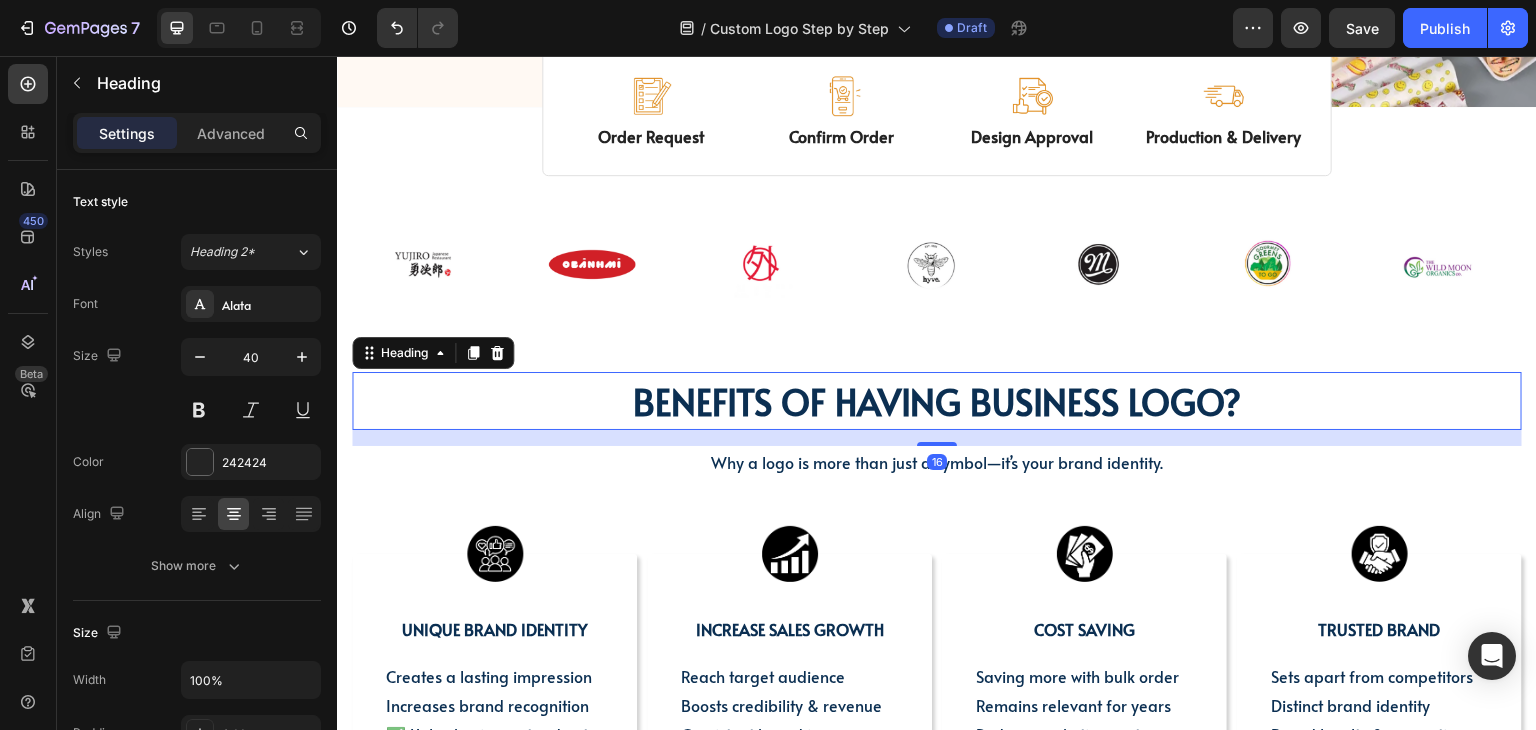 scroll, scrollTop: 864, scrollLeft: 0, axis: vertical 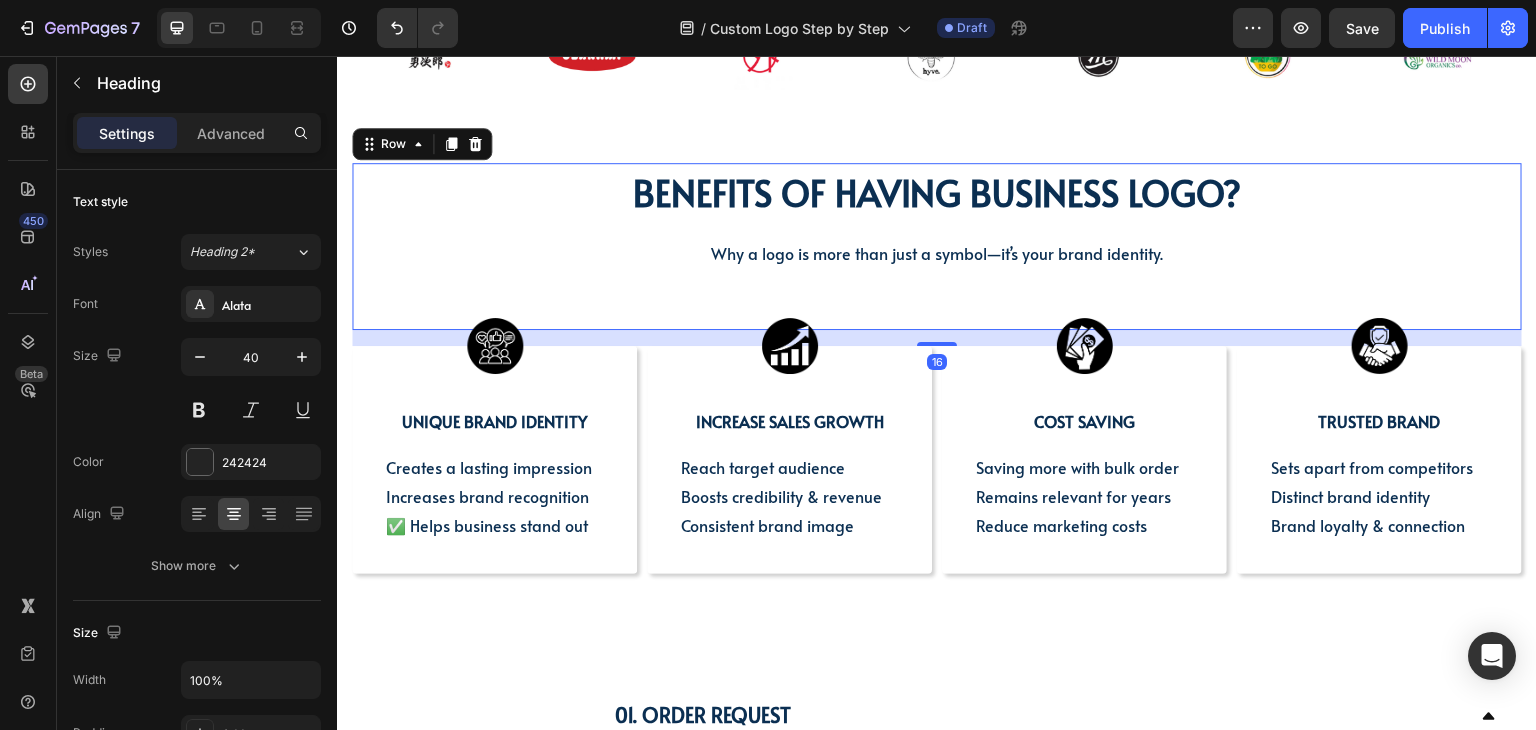 click on "BENEFITS OF HAVING BUSINESS LOGO? Heading BENEFITS OF HAVING BUSINESS LOGO? Heading Why a logo is more than just a symbol—it’s your brand identity. Text block" at bounding box center [937, 246] 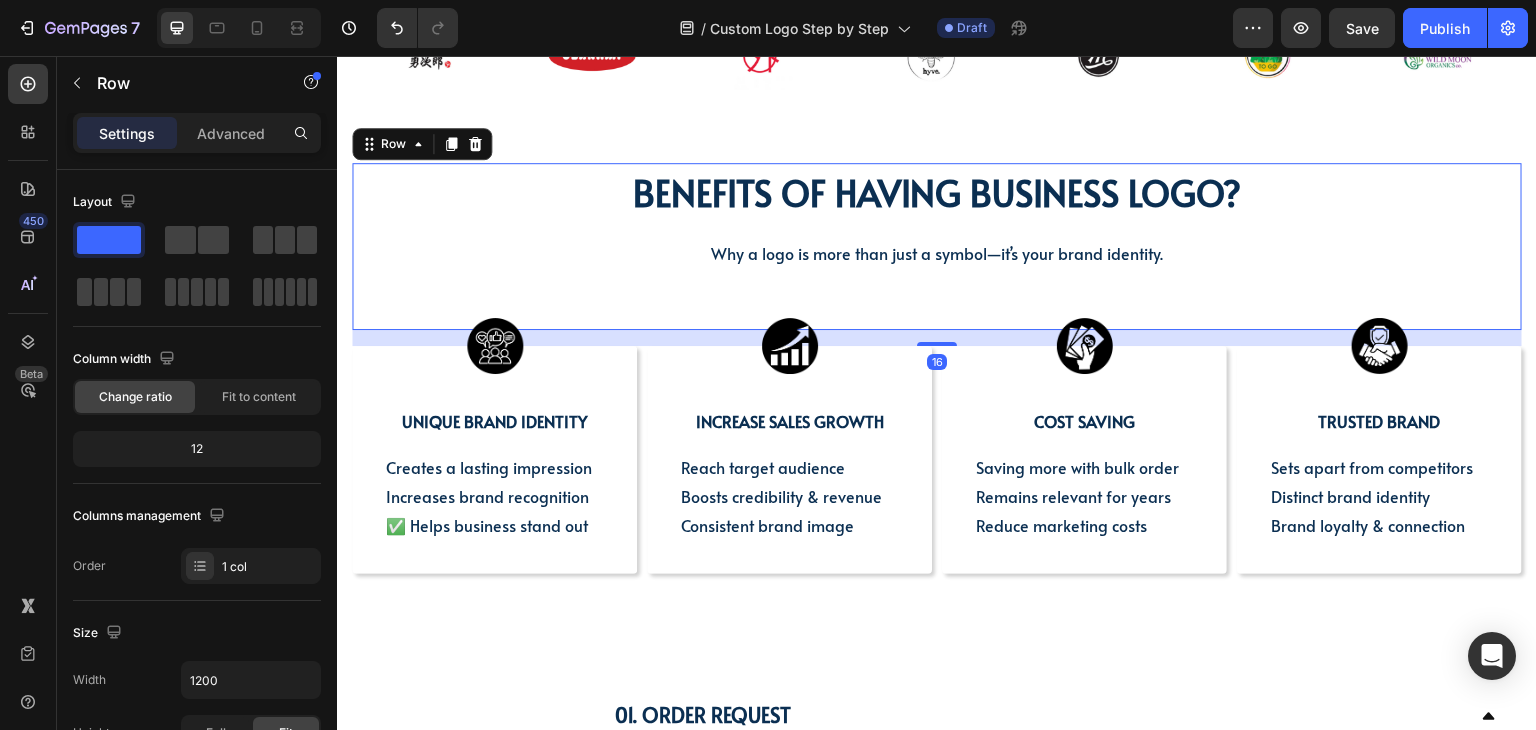 click on "BENEFITS OF HAVING BUSINESS LOGO? Heading BENEFITS OF HAVING BUSINESS LOGO? Heading Why a logo is more than just a symbol—it’s your brand identity. Text block" at bounding box center [937, 246] 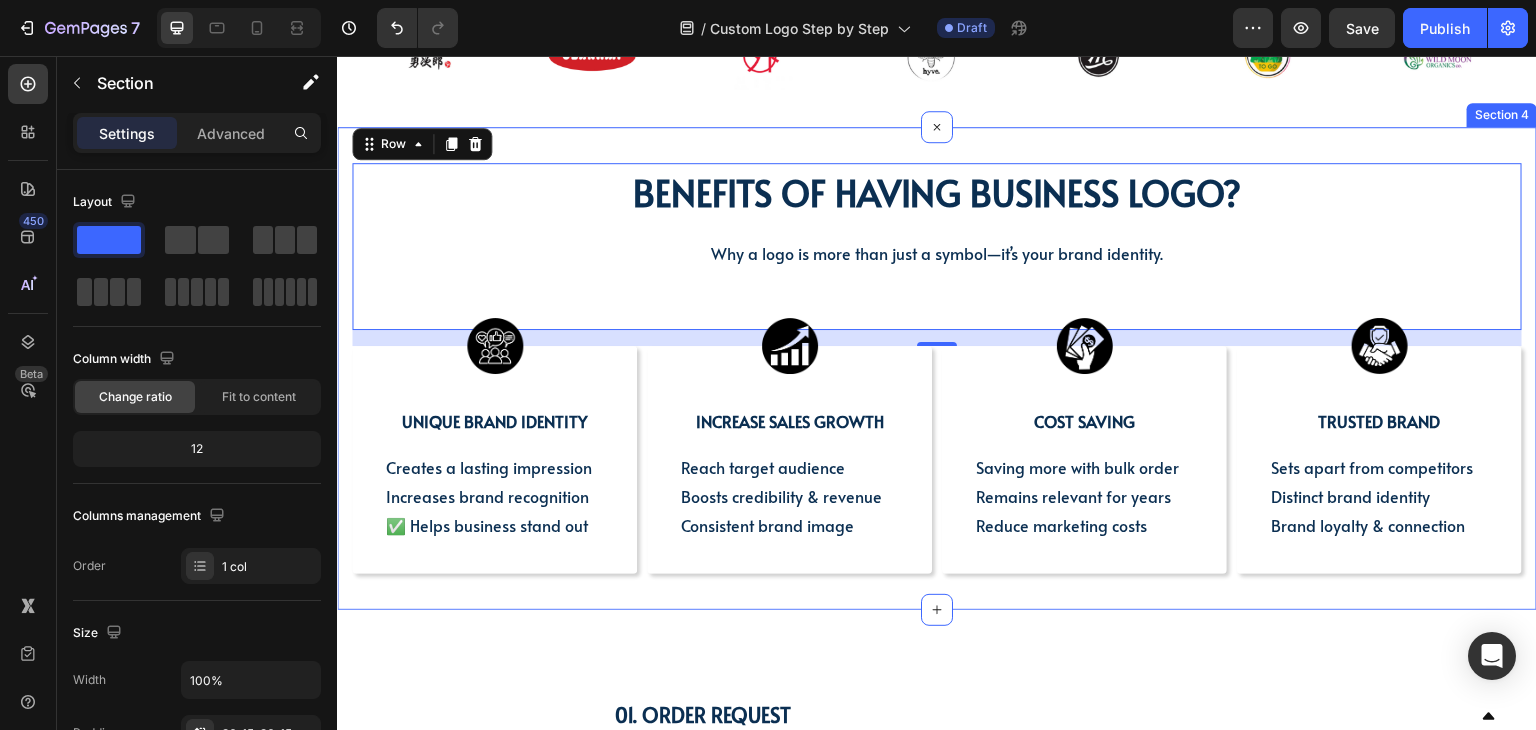 click on "BENEFITS OF HAVING BUSINESS LOGO? Heading BENEFITS OF HAVING BUSINESS LOGO? Heading Why a logo is more than just a symbol—it’s your brand identity. Text block Row   16 Image UNIQUE BRAND IDENTITY Text Block Creates a lasting impression Increases brand recognition ✅ Helps business stand out Text Block Row Image INCREASE SALES GROWTH Text Block Reach target audience Boosts credibility & revenue Consistent brand image Text Block Row Image COST SAVING Text Block Saving more with bulk order Remains relevant for years Reduce marketing costs Text Block Row Image Trusted brand Text Block Sets apart from competitors Distinct brand identity Brand loyalty & connection Text Block Row Row Section 4" at bounding box center (937, 368) 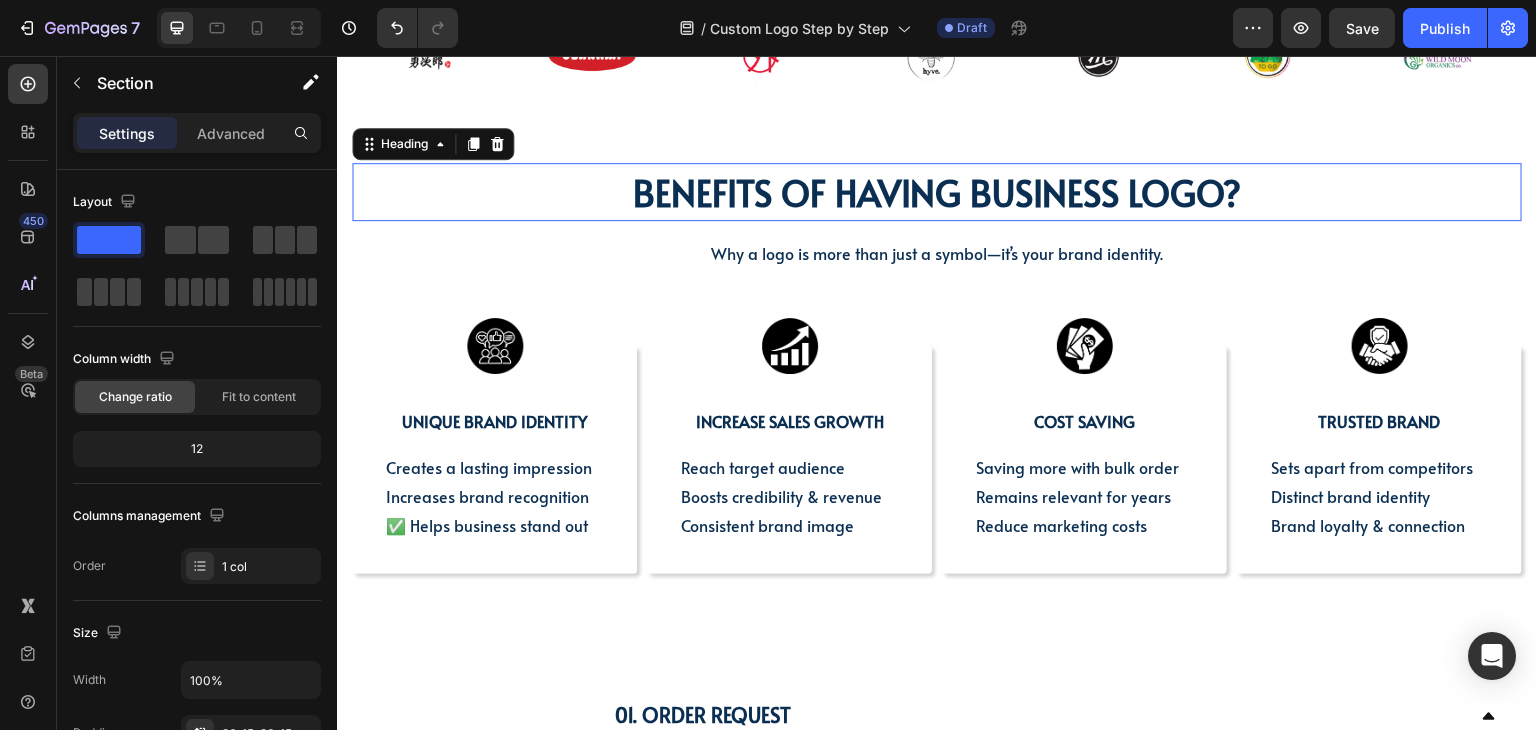 click on "BENEFITS OF HAVING BUSINESS LOGO?" at bounding box center [937, 192] 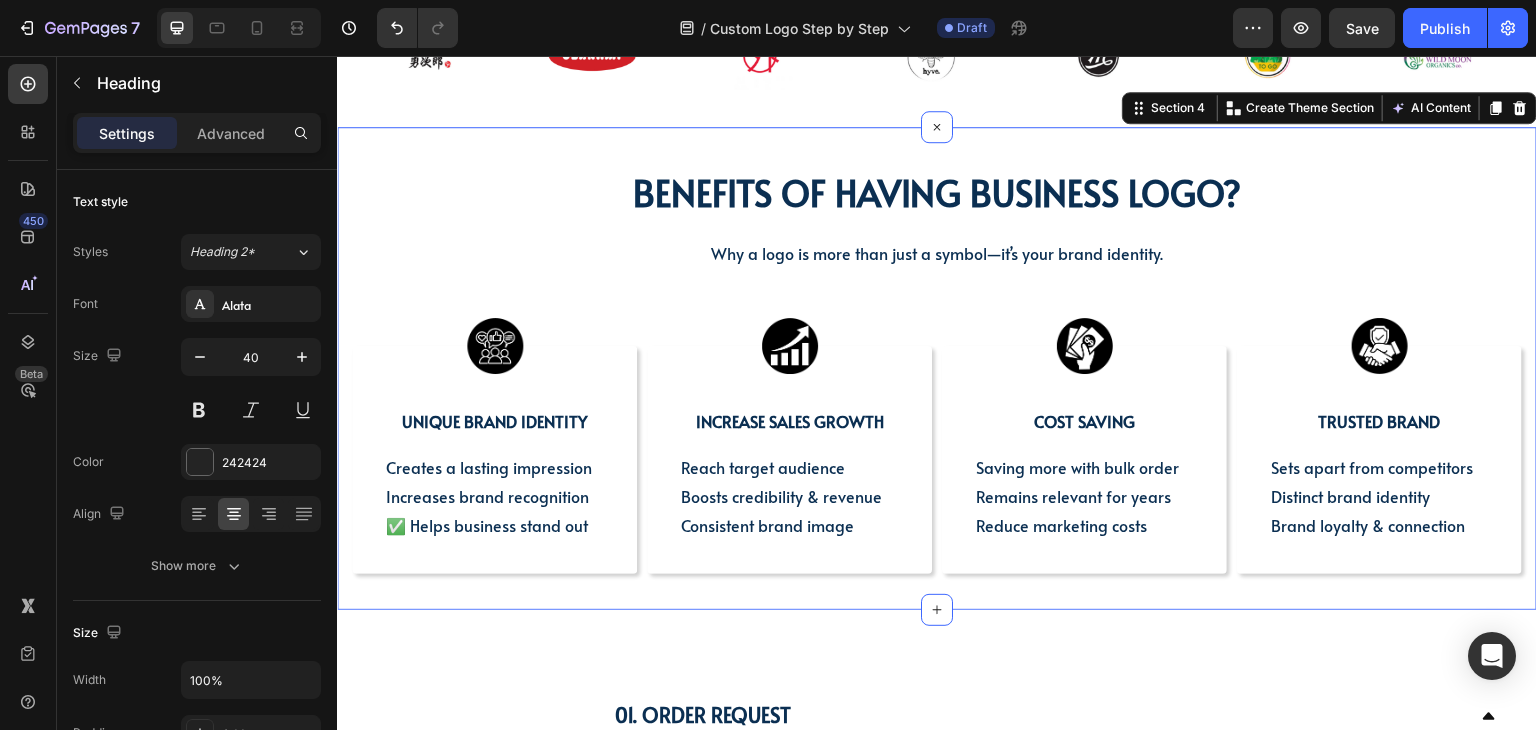 click on "BENEFITS OF HAVING BUSINESS LOGO? Heading BENEFITS OF HAVING BUSINESS LOGO? Heading Why a logo is more than just a symbol—it’s your brand identity. Text block Row Image UNIQUE BRAND IDENTITY Text Block Creates a lasting impression Increases brand recognition ✅ Helps business stand out Text Block Row Image INCREASE SALES GROWTH Text Block Reach target audience Boosts credibility & revenue Consistent brand image Text Block Row Image COST SAVING Text Block Saving more with bulk order Remains relevant for years Reduce marketing costs Text Block Row Image Trusted brand Text Block Sets apart from competitors Distinct brand identity Brand loyalty & connection Text Block Row Row Section 4   Create Theme Section AI Content Write with GemAI What would you like to describe here? Tone and Voice Persuasive Product Show more Generate" at bounding box center [937, 368] 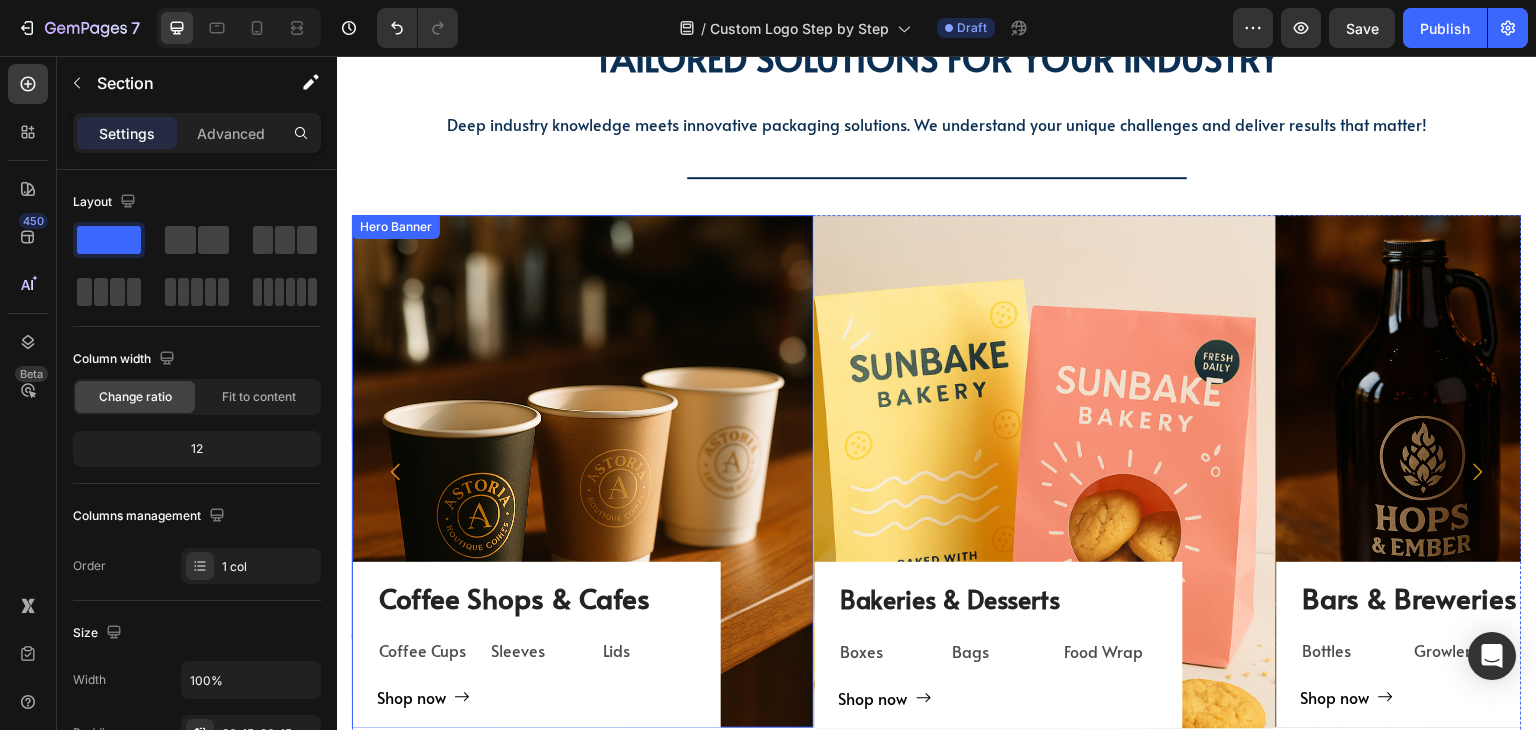 scroll, scrollTop: 2264, scrollLeft: 0, axis: vertical 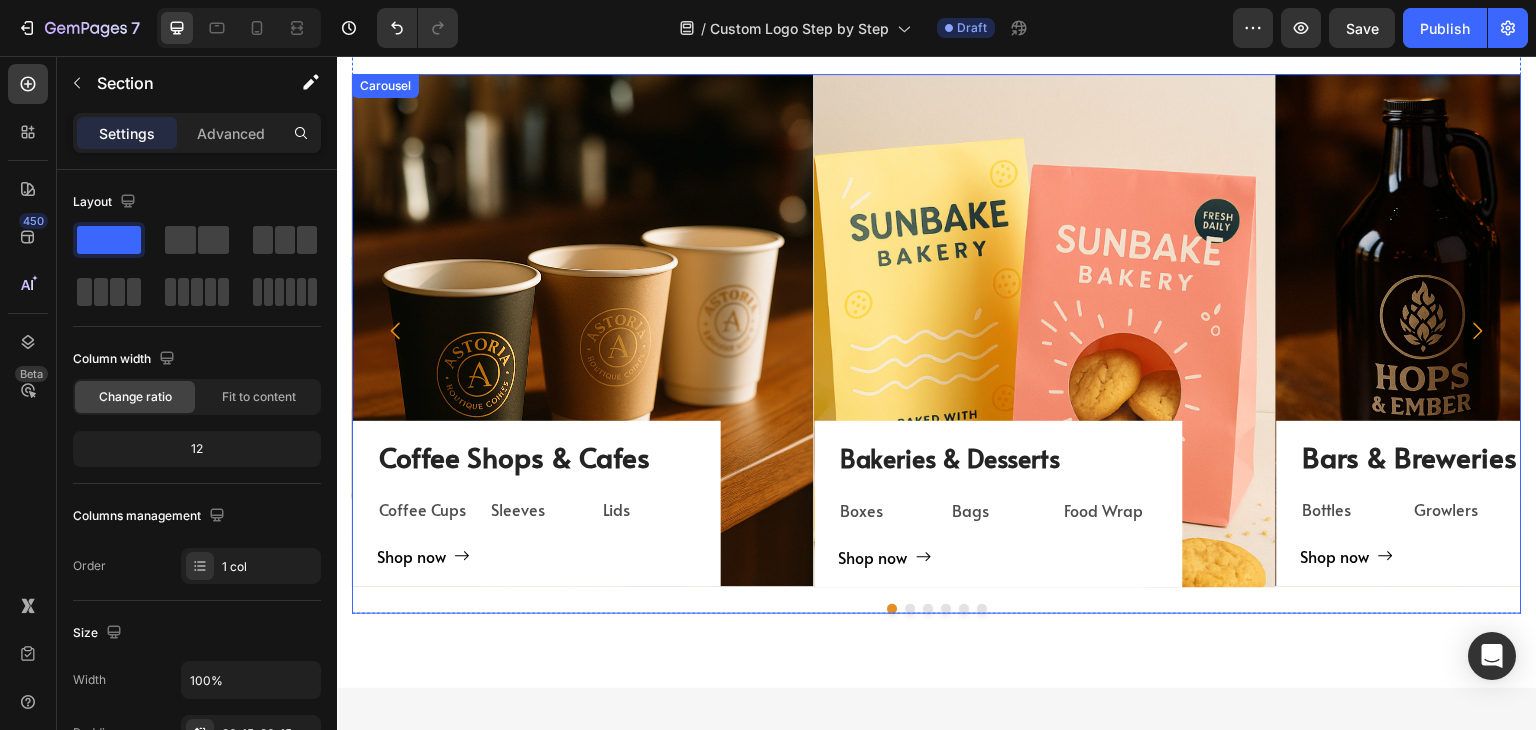 click at bounding box center [937, 609] 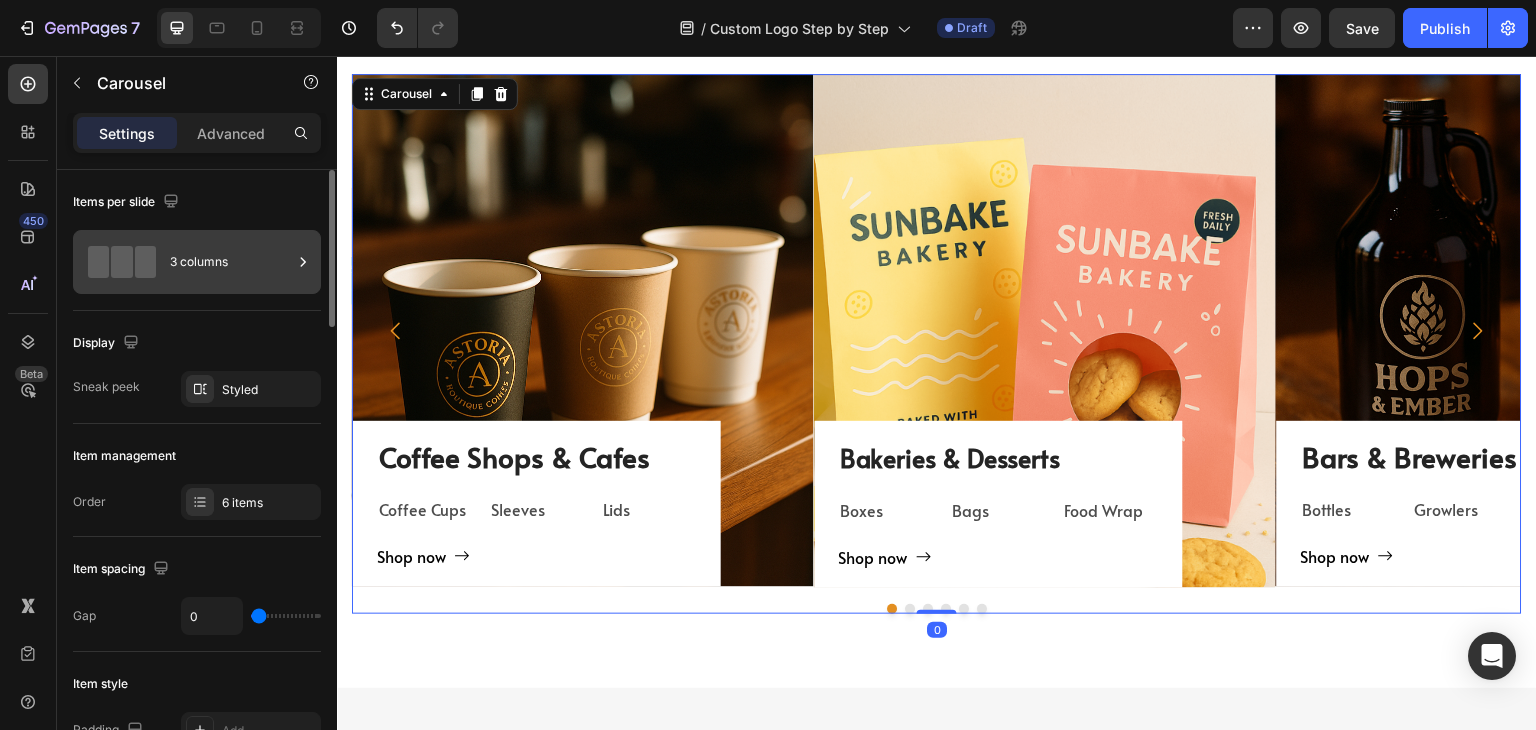 click on "3 columns" at bounding box center (231, 262) 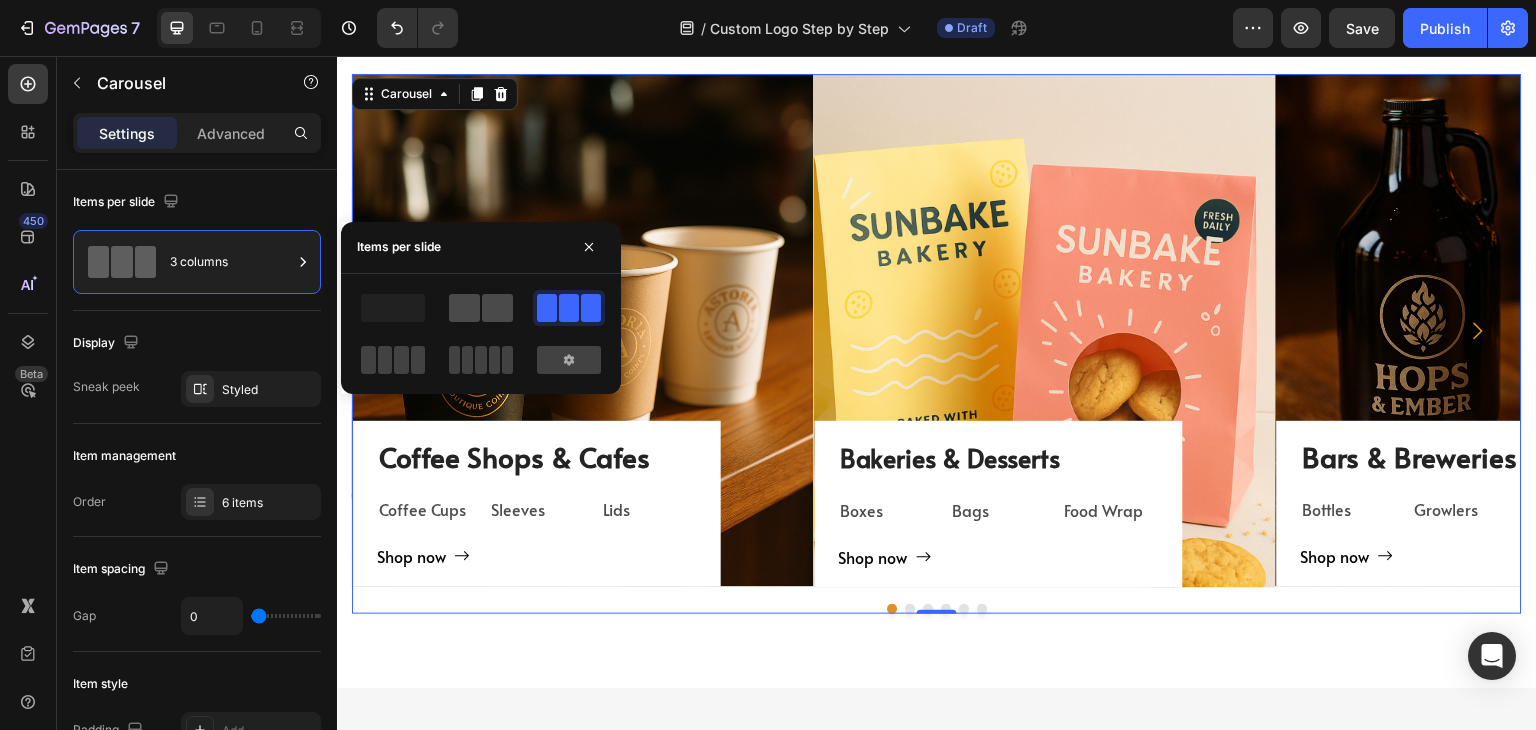 click 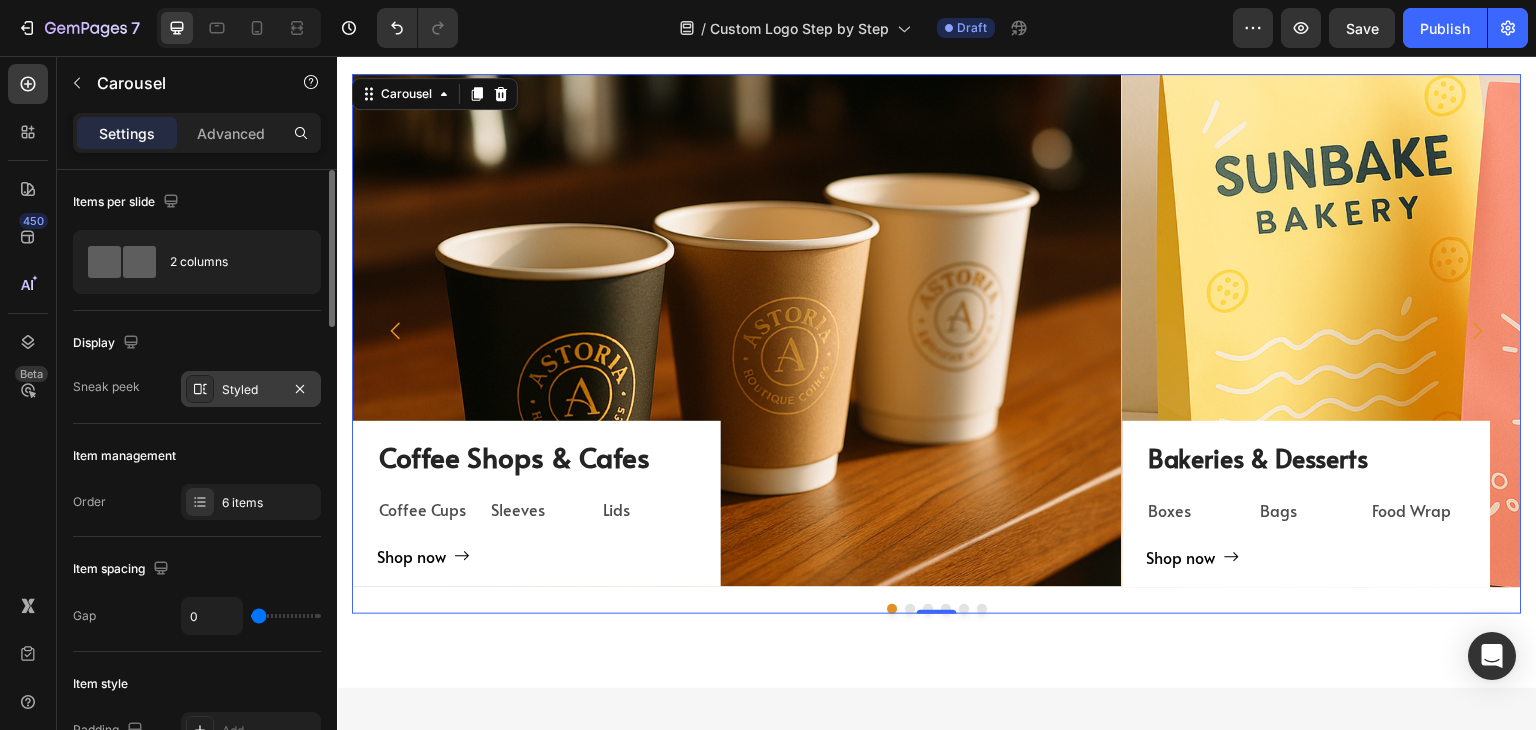 click on "Styled" at bounding box center [251, 389] 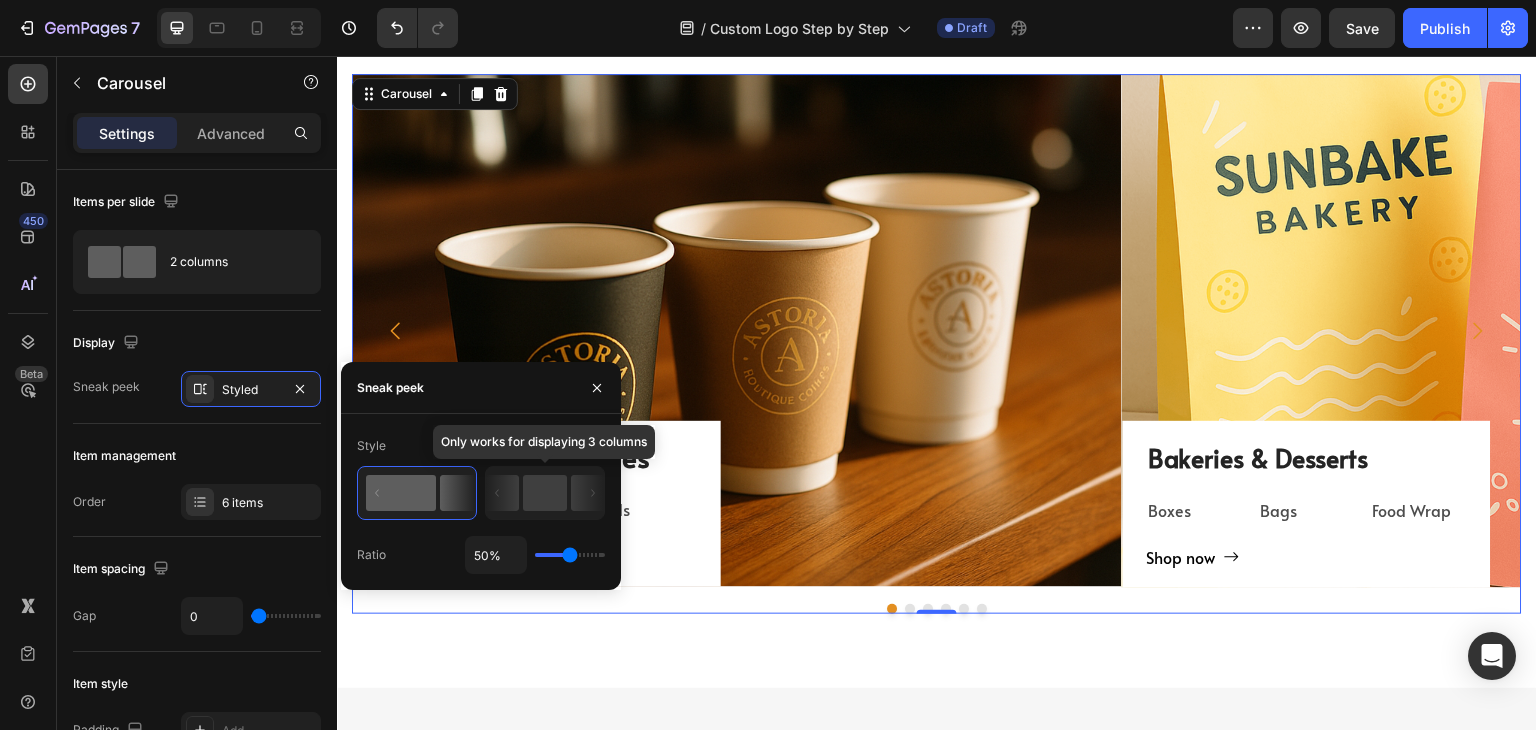 click 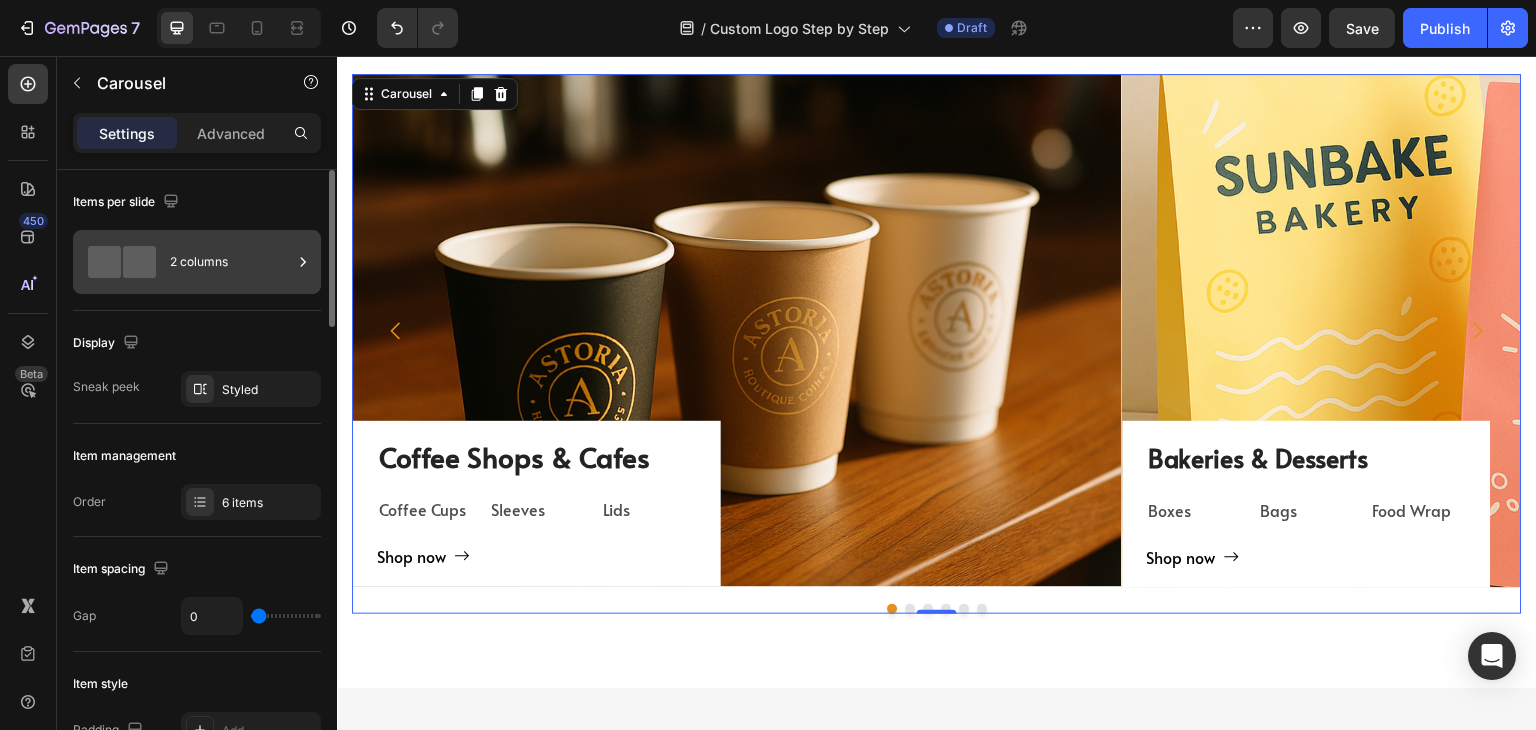 click on "2 columns" at bounding box center [231, 262] 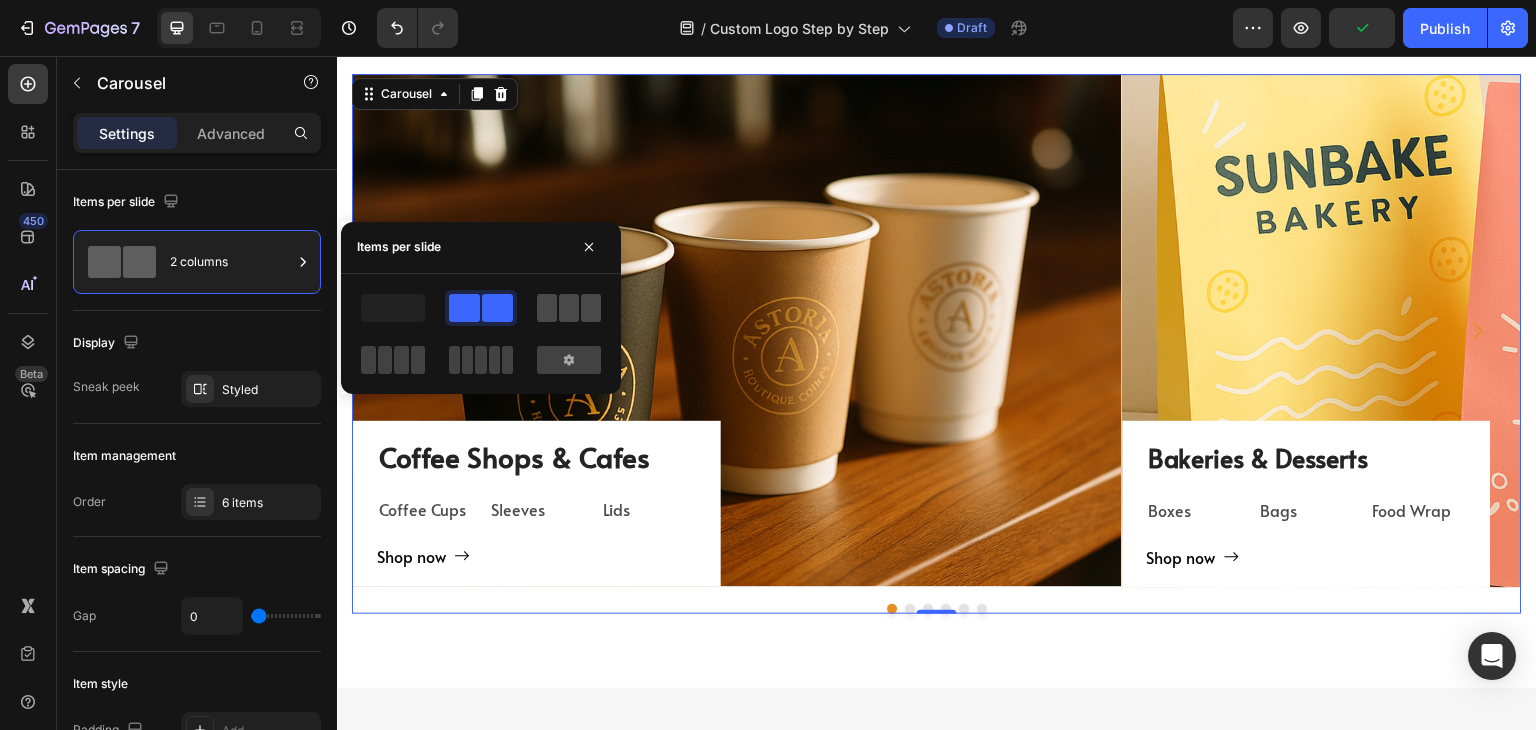 click 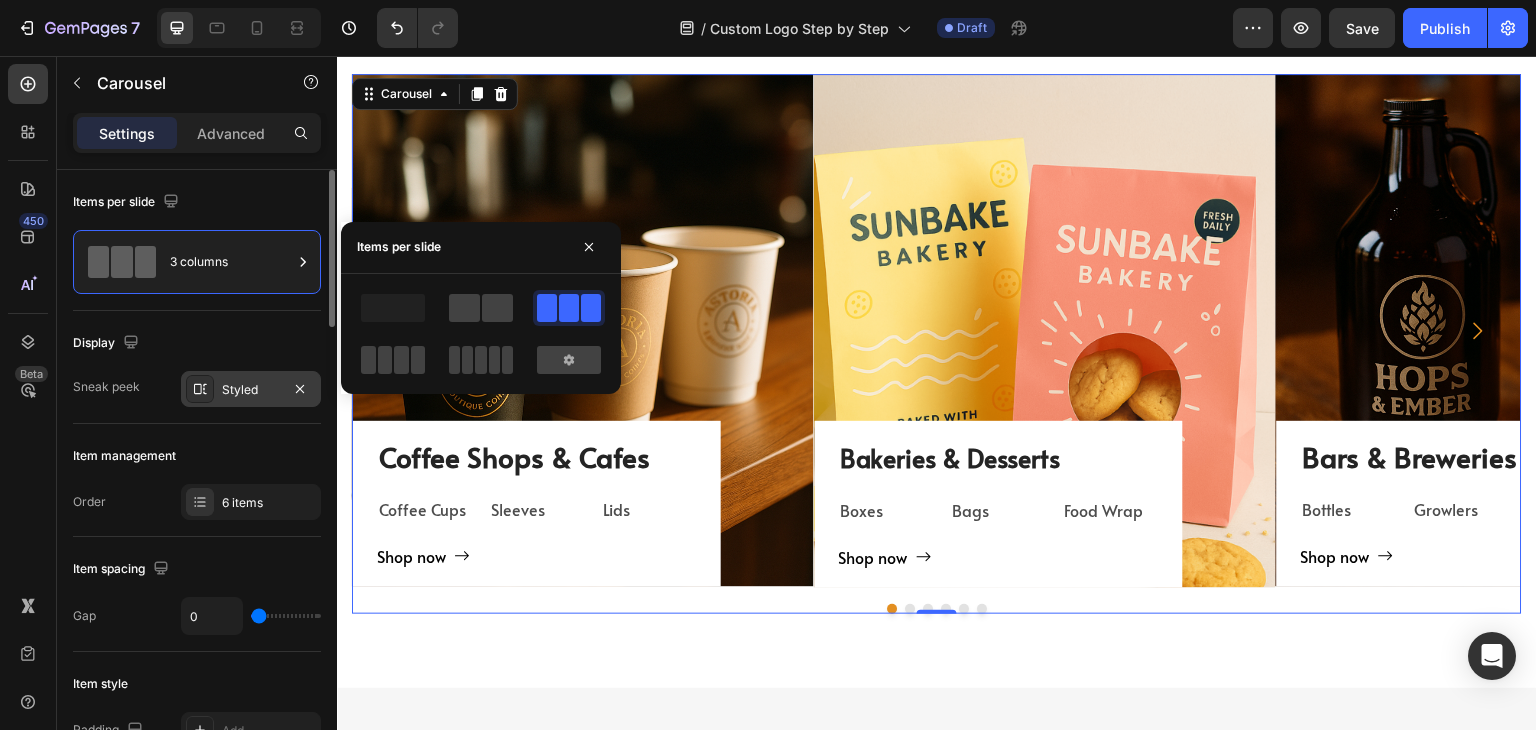 click on "Styled" at bounding box center (251, 390) 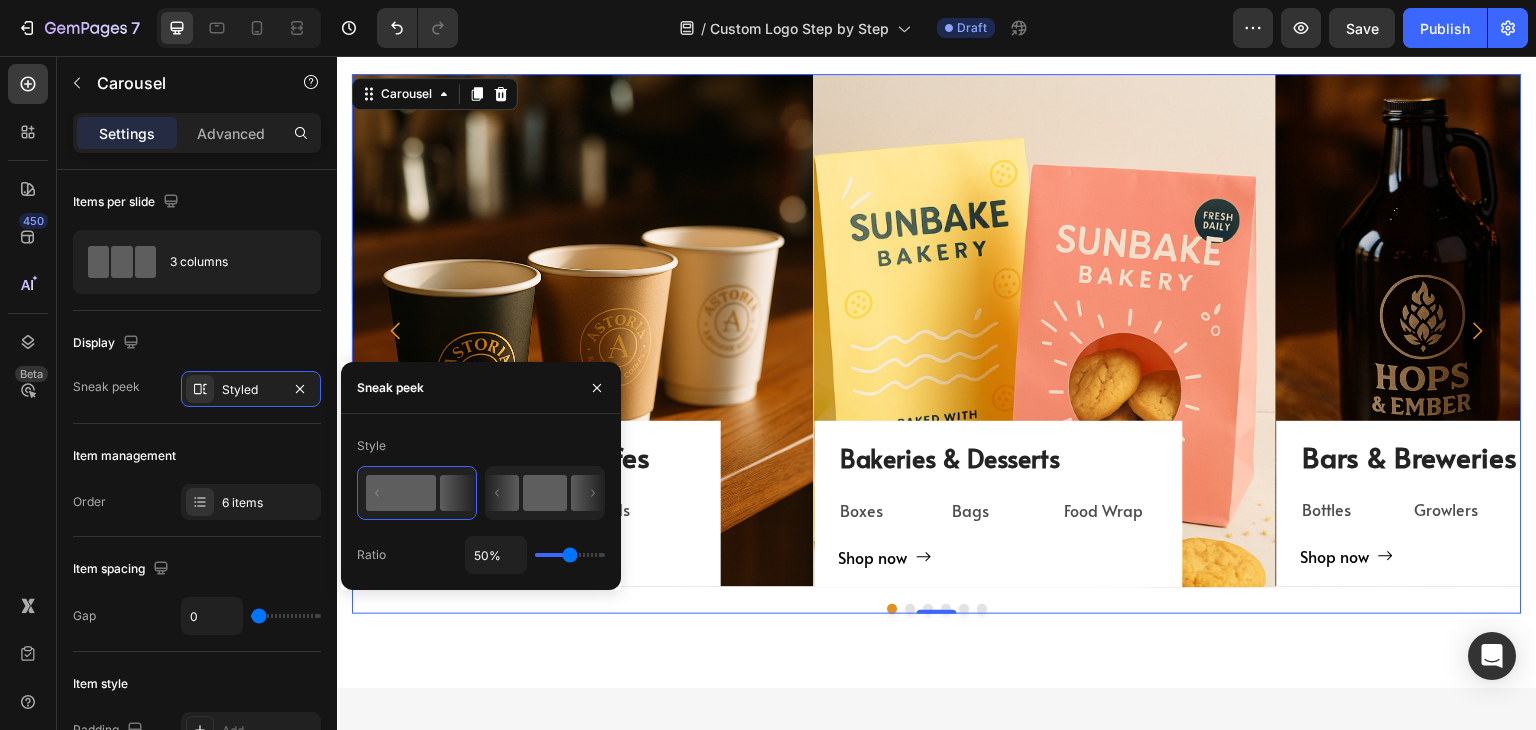 click 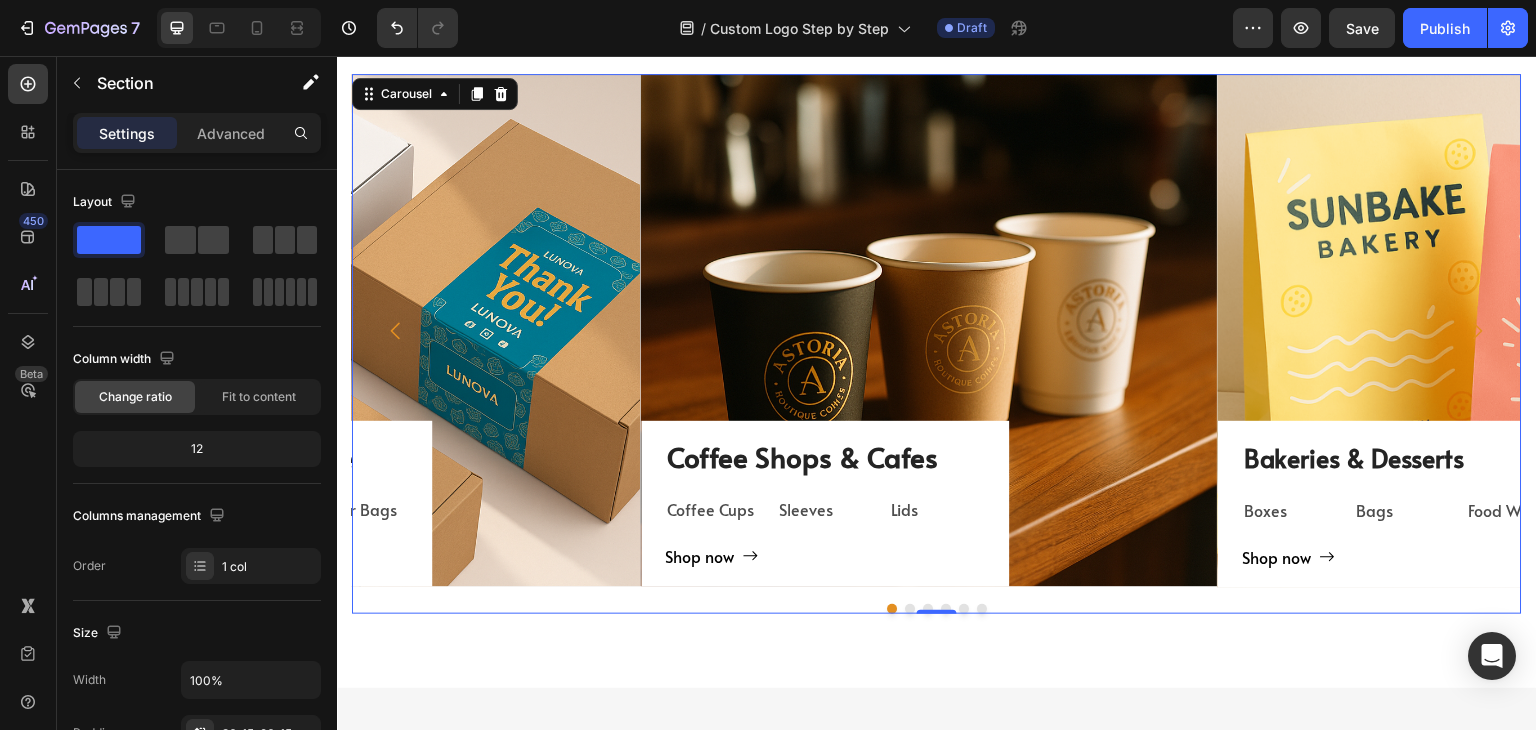 click on "TAILORED SOLUTIONS FOR YOUR INDUSTRY Heading TAILORED SOLUTIONS FOR YOUR INDUSTRY Heading Deep industry knowledge meets innovative packaging solutions. We understand your unique challenges and deliver results that matter! Text block                Title Line
Coffee Shops & Cafes Heading Coffee Cups Text Block Sleeves Text Block Lids Text Block Row
Shop now Button Row Hero Banner Bakeries & Desserts Heading Boxes Text Block Bags Text Block Food Wrap Text Block Row
Shop now Button Row Hero Banner Bars & Breweries Heading Bottles Text Block Growlers Text Block Cans Text Block Row
Shop now Button Row Hero Banner Restaurant & Fine Dining Heading Boxes Text Block Napkins Text Block Cutting Board Text Block Row
Shop now Button Row Hero Banner Quick Restaurant Services Heading Boxes Text Block Napkins Text Block Paper Containers Text Block Row
Shop now Button Row Hero Banner Retail & E-commerce Heading Paper Tapes Text Block" at bounding box center [937, 269] 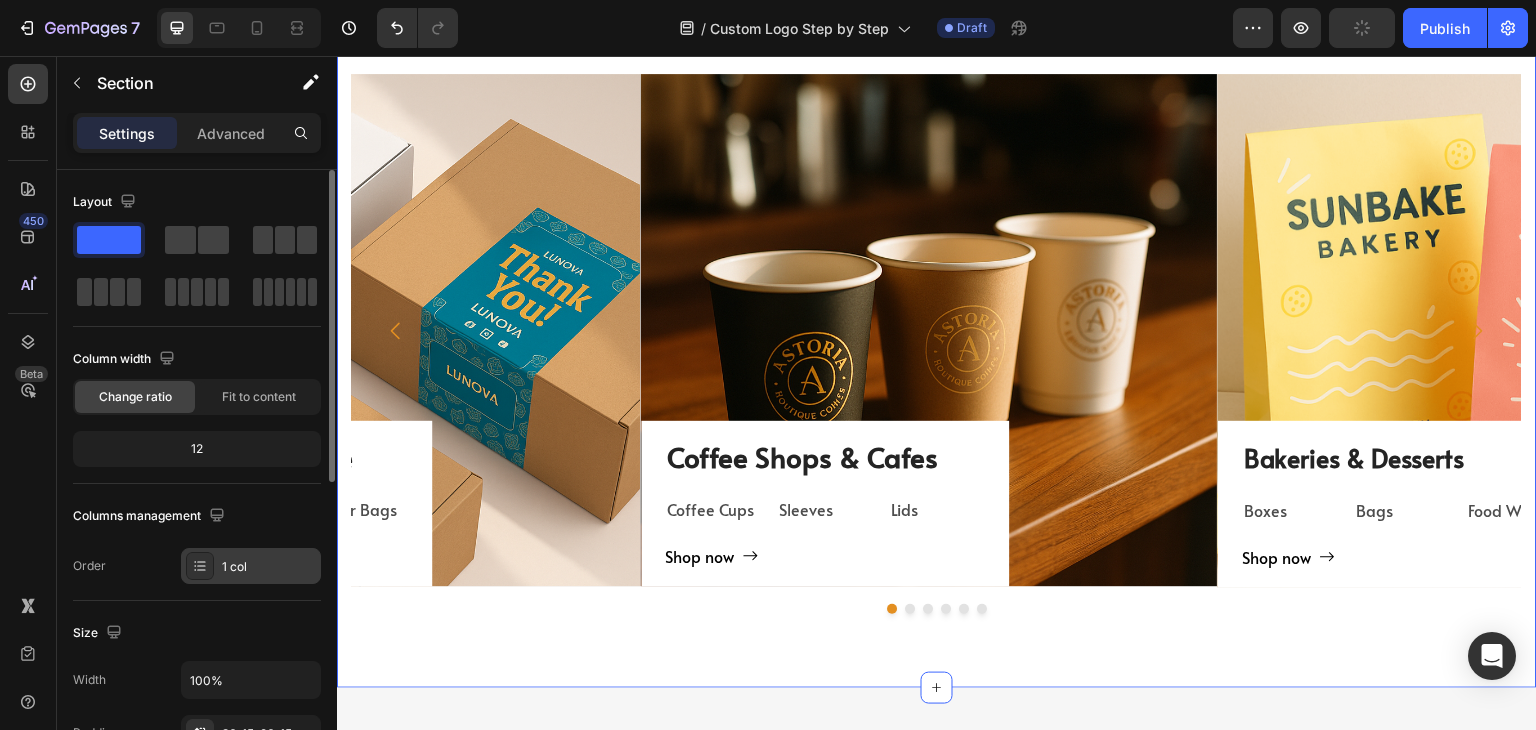 click on "1 col" at bounding box center (251, 566) 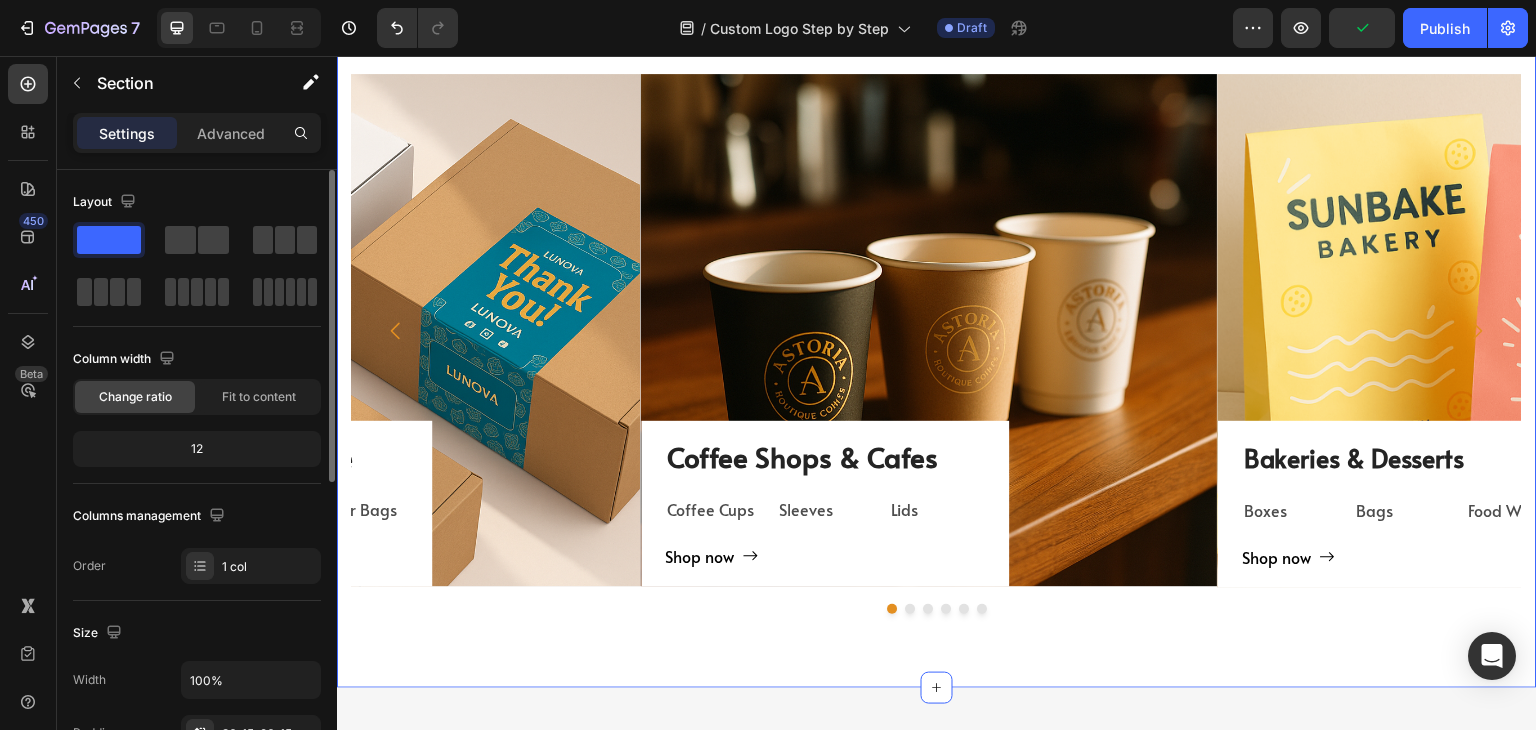 click on "Columns management Order 1 col" at bounding box center [197, 542] 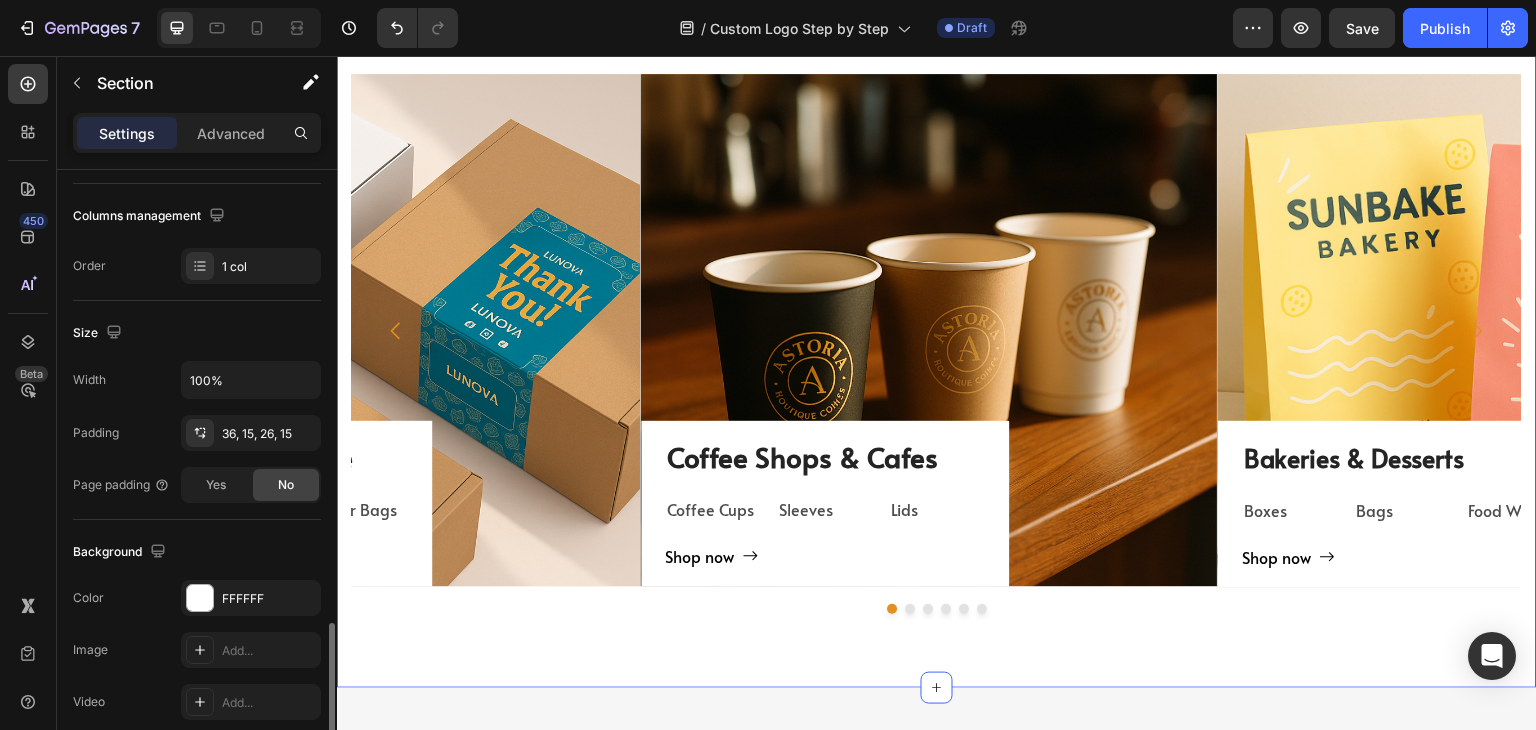 scroll, scrollTop: 600, scrollLeft: 0, axis: vertical 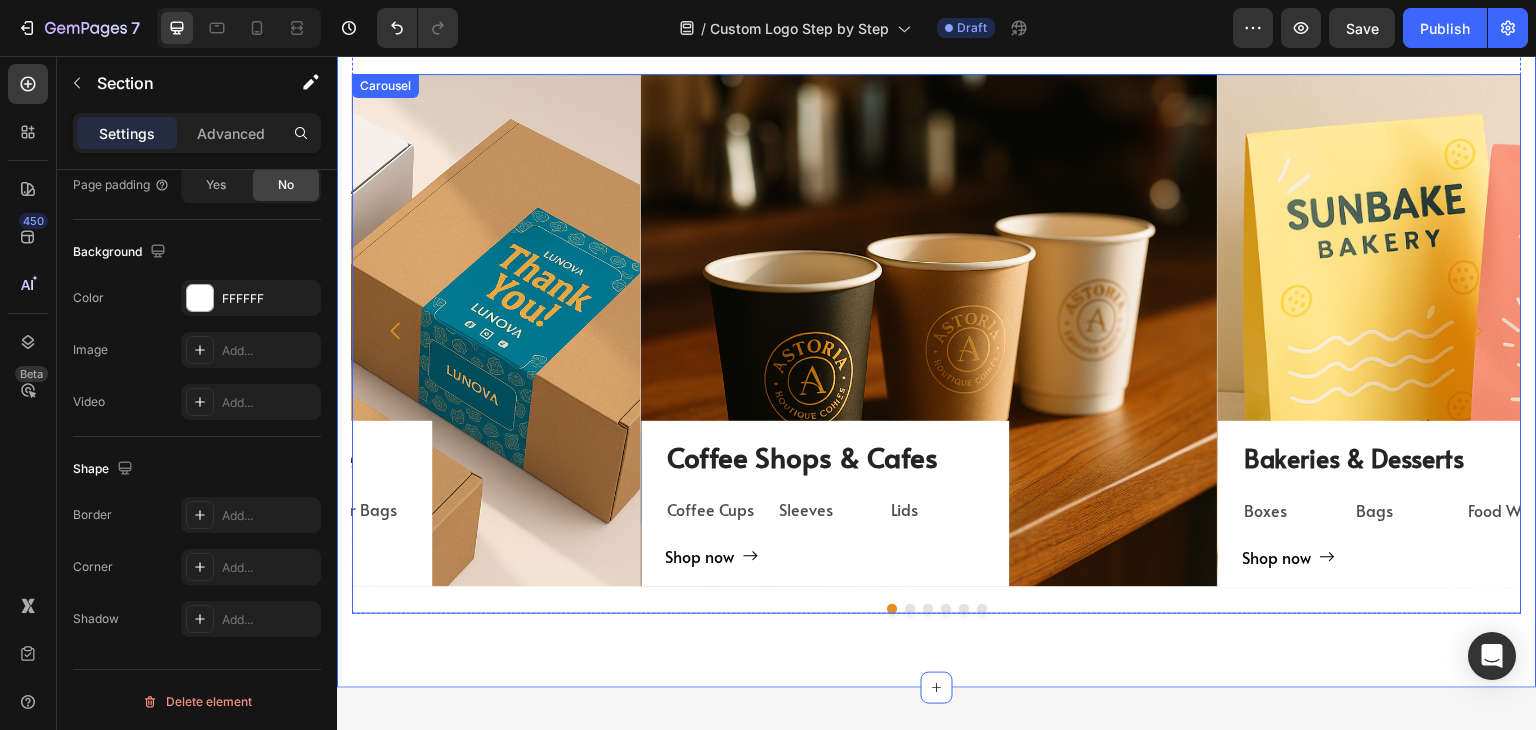 click on "Coffee Shops & Cafes Heading Coffee Cups Text Block Sleeves Text Block Lids Text Block Row Shop now Button Row Hero Banner Bakeries & Desserts Heading Boxes Text Block Bags Text Block Food Wrap Text Block Row Shop now Button Row Hero Banner Bars & Breweries Heading Bottles Text Block Growlers Text Block Cans Text Block Row Shop now Button Row Hero Banner Restaurant & Fine Dining Heading Boxes Text Block Napkins Text Block Cutting Board Text Block Row Shop now Button Row Hero Banner Quick Restaurant Services Heading Boxes Text Block Napkins Text Block Paper Containers Text Block Row Shop now Button Row Hero Banner Retail & E-commerce Heading Paper Tapes Text Block Paper Boxes Text Block Paper Bags Text Block Row Shop now Button Row Hero Banner Carousel" at bounding box center [937, 344] 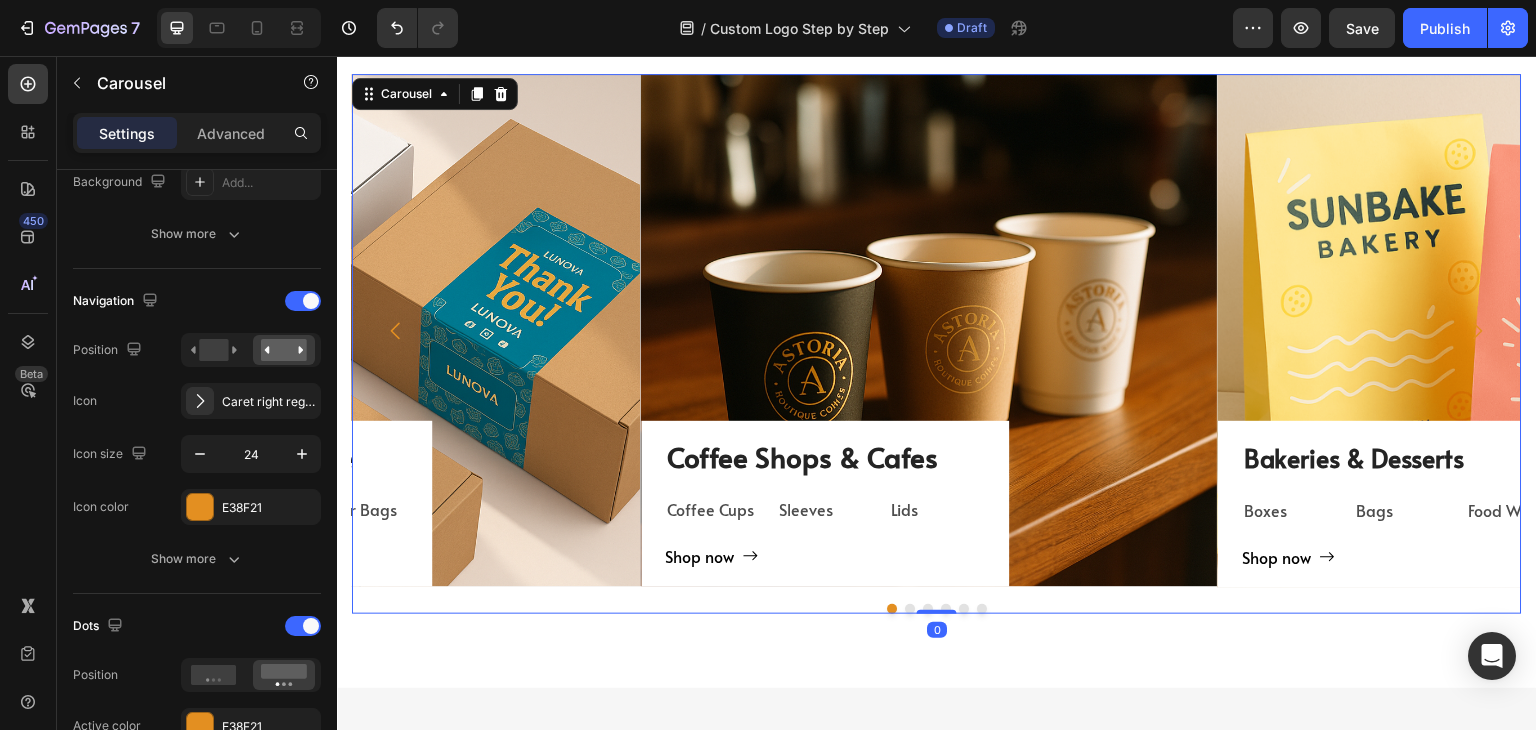 scroll, scrollTop: 0, scrollLeft: 0, axis: both 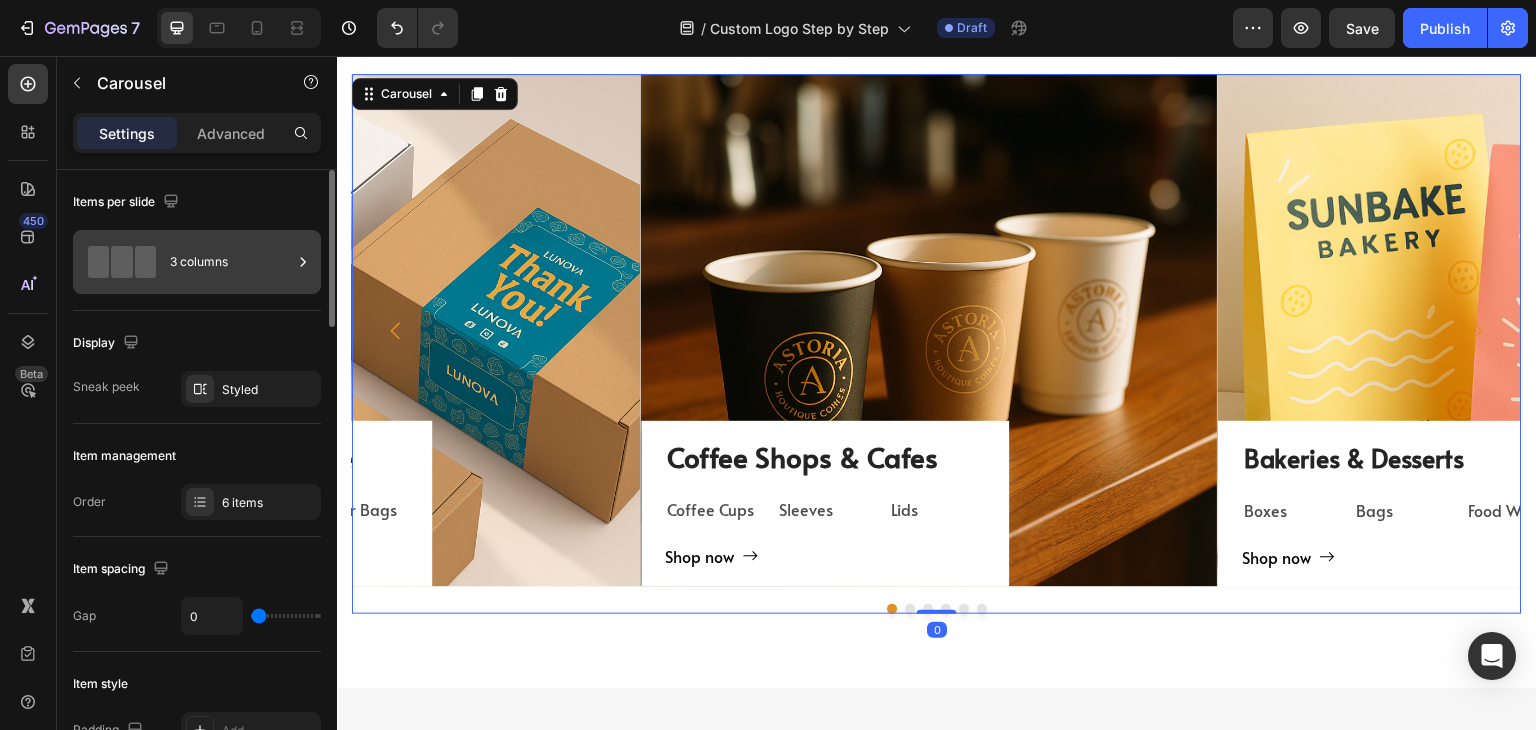click on "3 columns" at bounding box center [231, 262] 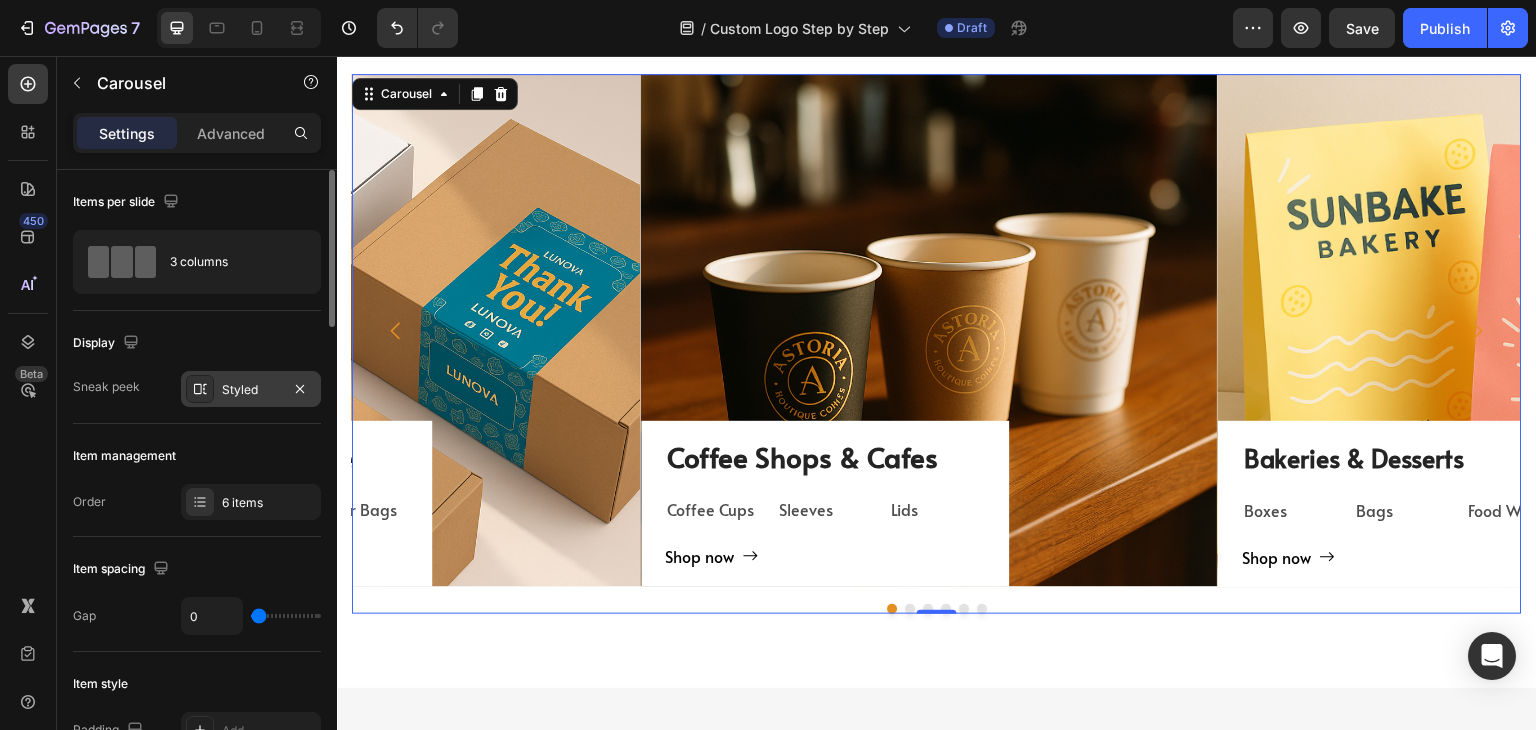 click on "Styled" at bounding box center (251, 389) 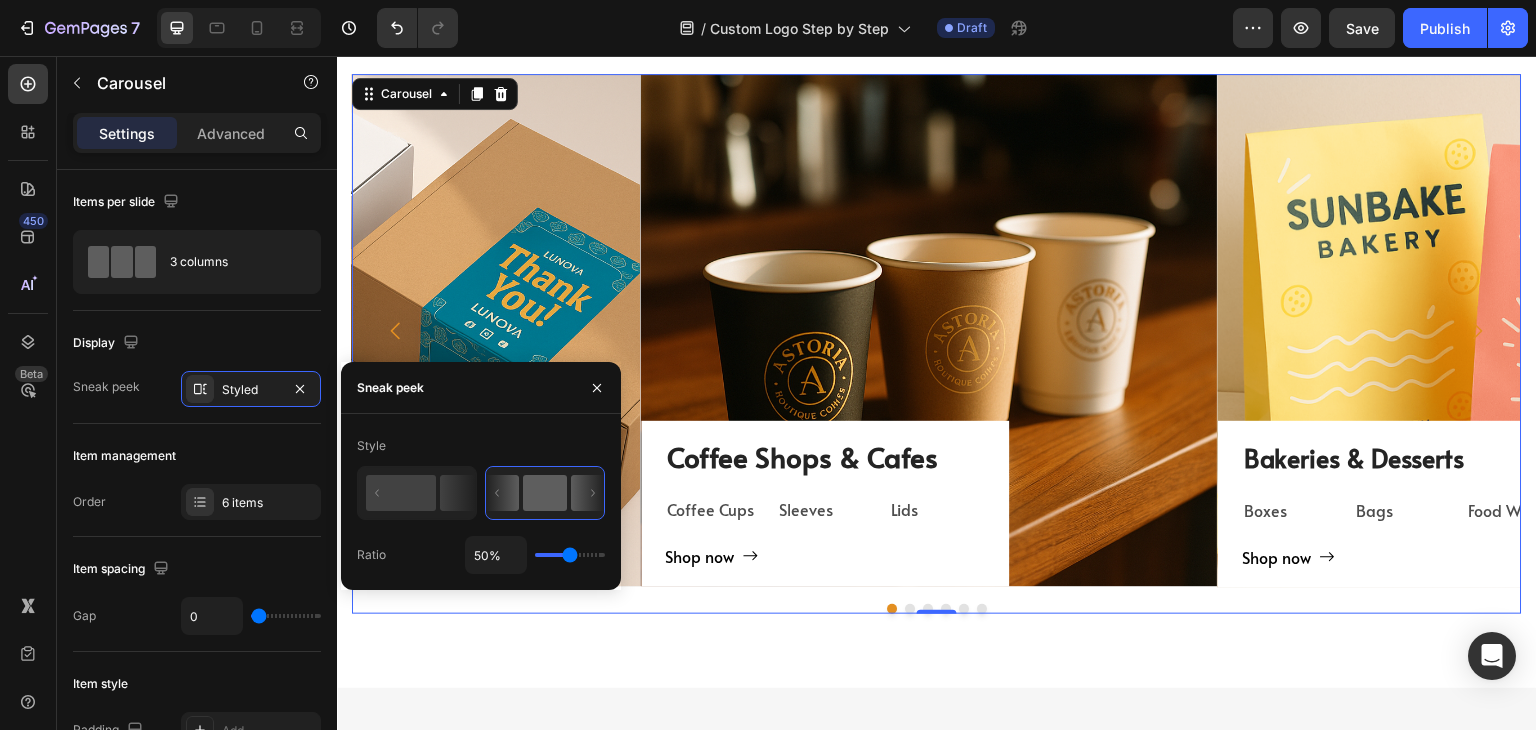 type on "20%" 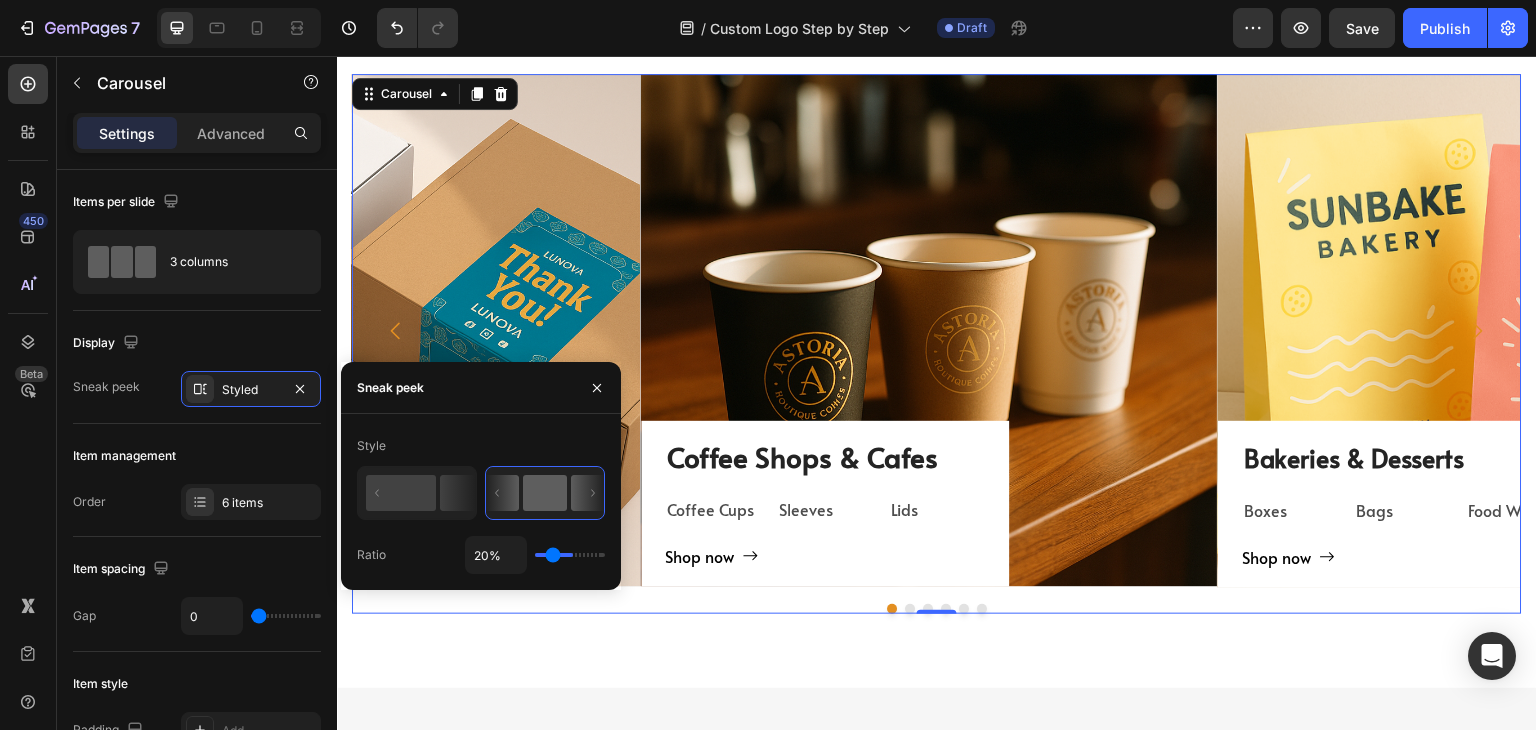 drag, startPoint x: 568, startPoint y: 560, endPoint x: 552, endPoint y: 560, distance: 16 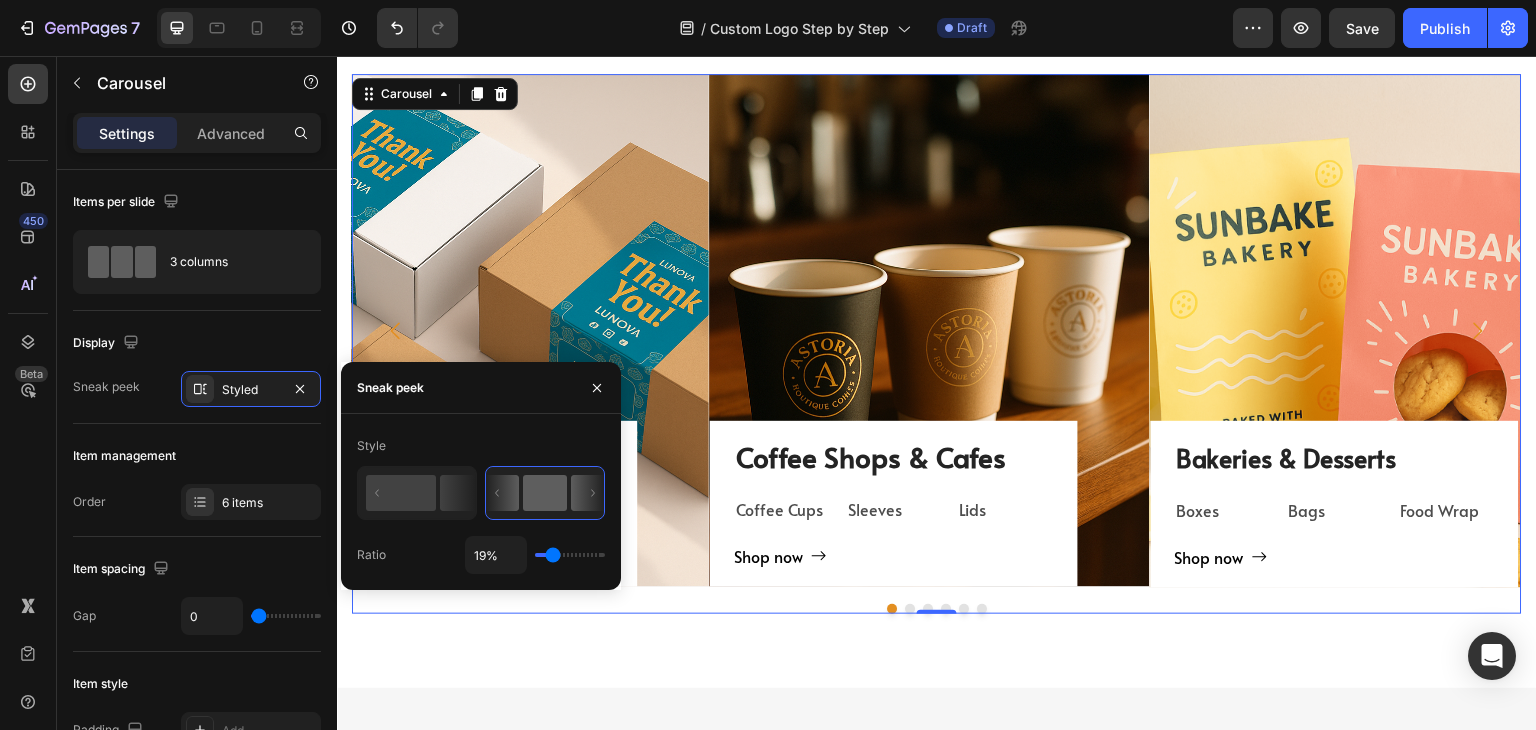 type on "1%" 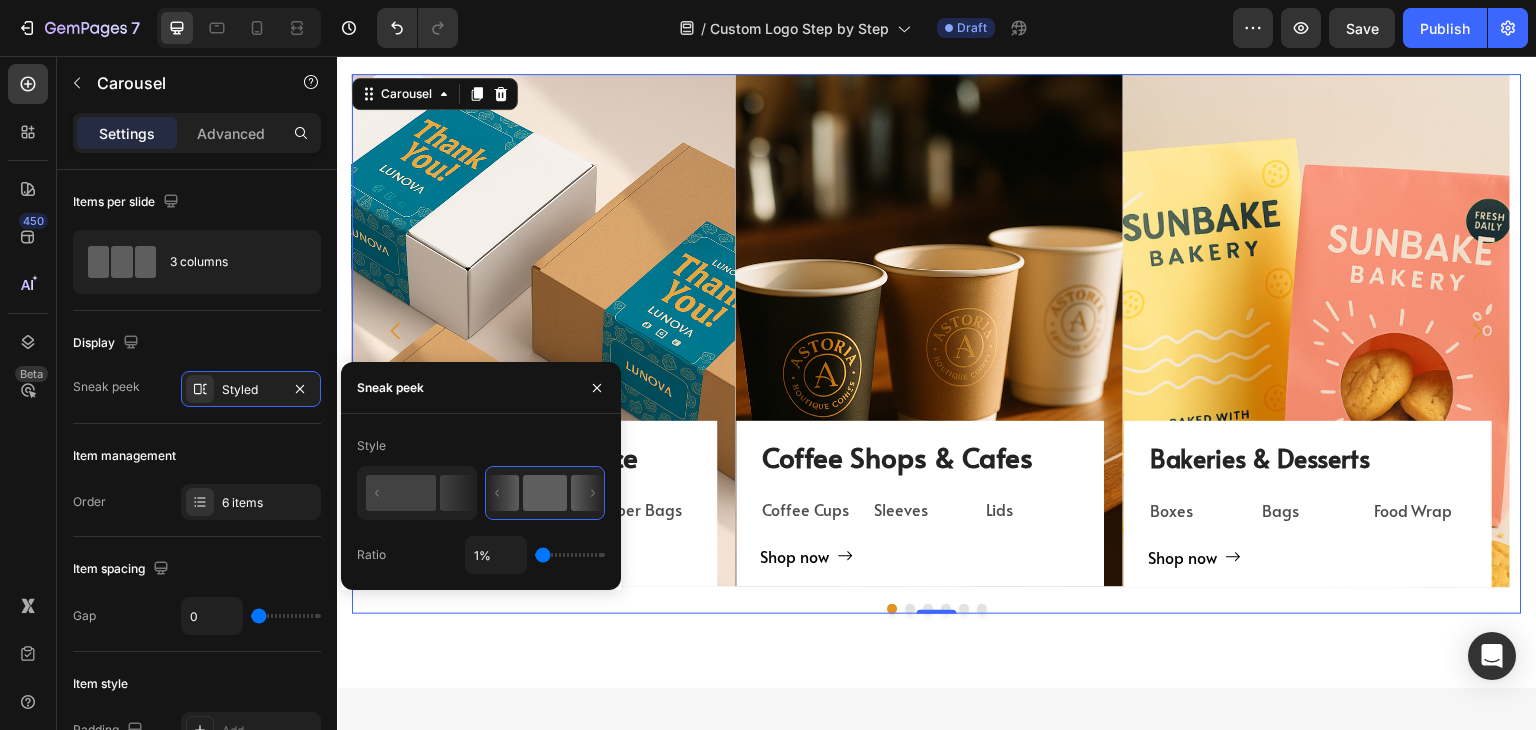 drag, startPoint x: 555, startPoint y: 556, endPoint x: 530, endPoint y: 558, distance: 25.079872 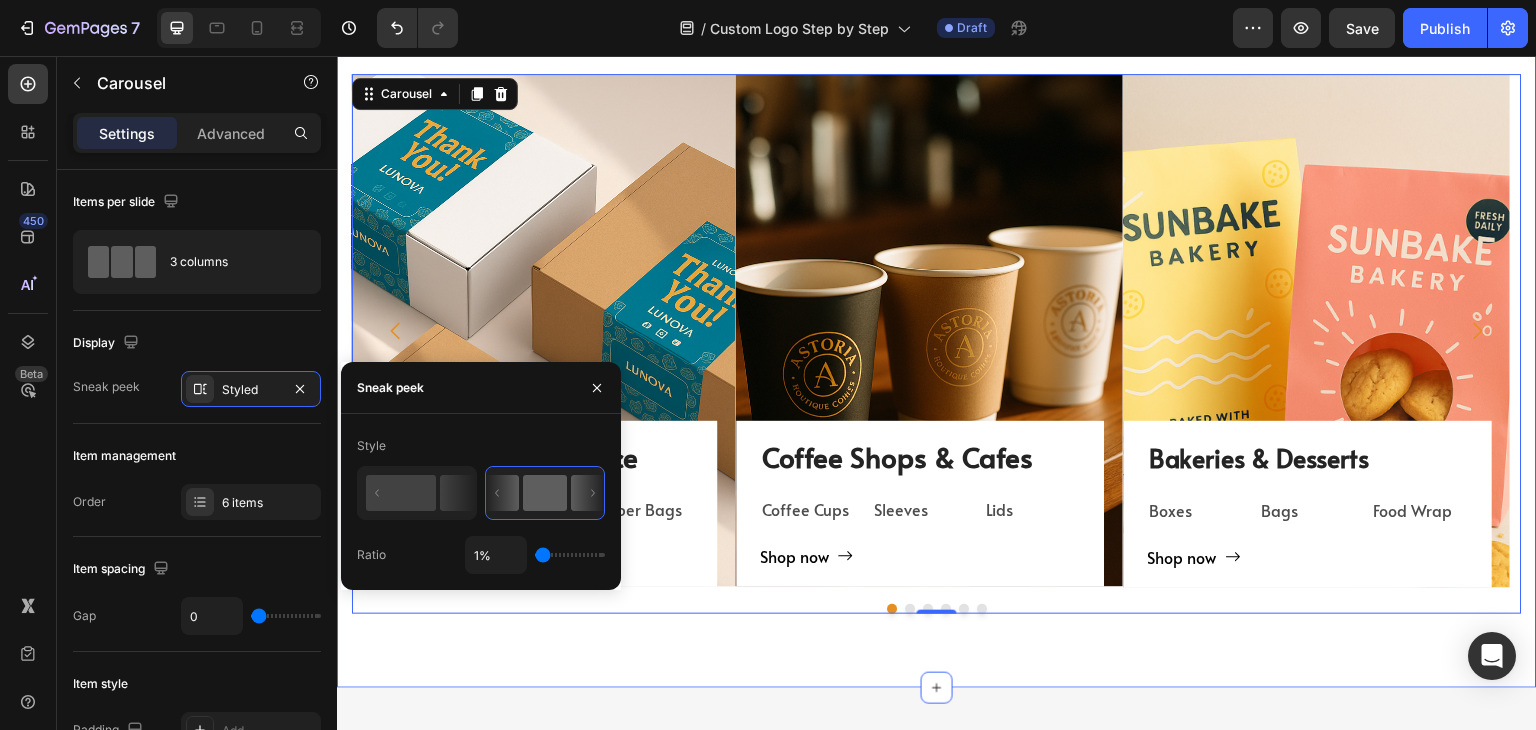 click on "TAILORED SOLUTIONS FOR YOUR INDUSTRY Heading TAILORED SOLUTIONS FOR YOUR INDUSTRY Heading Deep industry knowledge meets innovative packaging solutions. We understand your unique challenges and deliver results that matter! Text block                Title Line
Coffee Shops & Cafes Heading Coffee Cups Text Block Sleeves Text Block Lids Text Block Row
Shop now Button Row Hero Banner Bakeries & Desserts Heading Boxes Text Block Bags Text Block Food Wrap Text Block Row
Shop now Button Row Hero Banner Bars & Breweries Heading Bottles Text Block Growlers Text Block Cans Text Block Row
Shop now Button Row Hero Banner Restaurant & Fine Dining Heading Boxes Text Block Napkins Text Block Cutting Board Text Block Row
Shop now Button Row Hero Banner Quick Restaurant Services Heading Boxes Text Block Napkins Text Block Paper Containers Text Block Row
Shop now Button Row Hero Banner Retail & E-commerce Heading Paper Tapes Text Block" at bounding box center [937, 269] 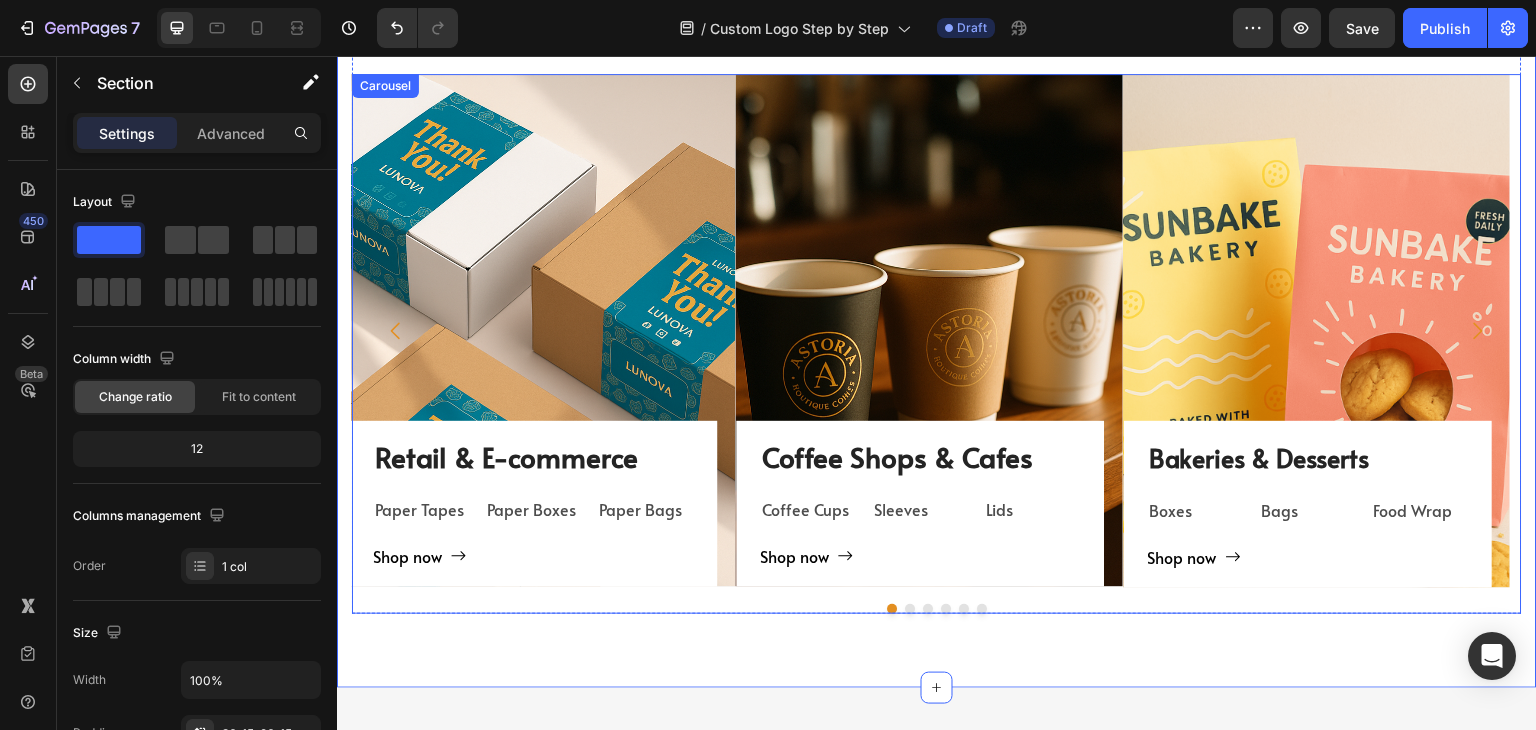 click on "Coffee Shops & Cafes Heading Coffee Cups Text Block Sleeves Text Block Lids Text Block Row Shop now Button Row Hero Banner Bakeries & Desserts Heading Boxes Text Block Bags Text Block Food Wrap Text Block Row Shop now Button Row Hero Banner Bars & Breweries Heading Bottles Text Block Growlers Text Block Cans Text Block Row Shop now Button Row Hero Banner Restaurant & Fine Dining Heading Boxes Text Block Napkins Text Block Cutting Board Text Block Row Shop now Button Row Hero Banner Quick Restaurant Services Heading Boxes Text Block Napkins Text Block Paper Containers Text Block Row Shop now Button Row Hero Banner Retail & E-commerce Heading Paper Tapes Text Block Paper Boxes Text Block Paper Bags Text Block Row Shop now Button Row Hero Banner Carousel" at bounding box center (937, 344) 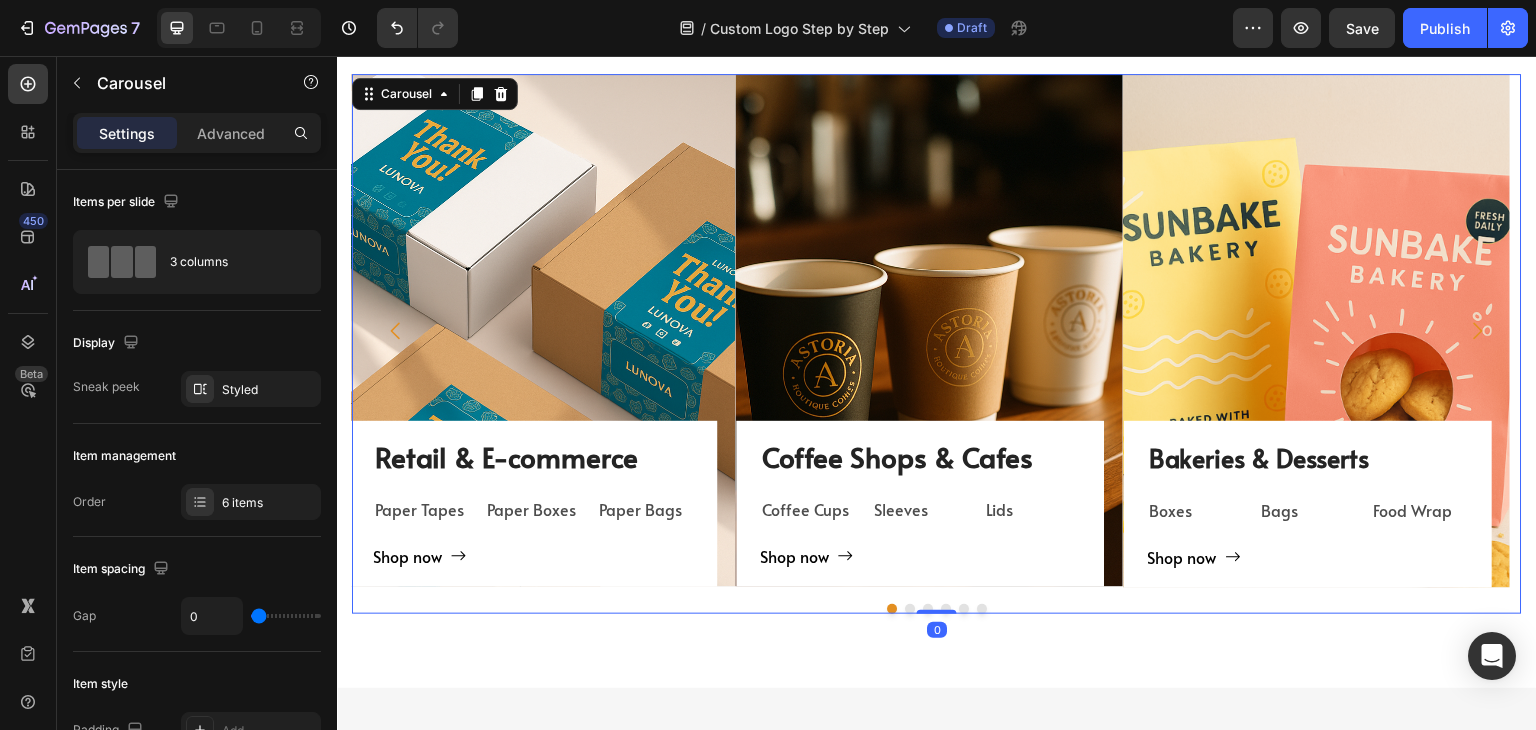 click on "Preview  Save   Publish" at bounding box center (1380, 28) 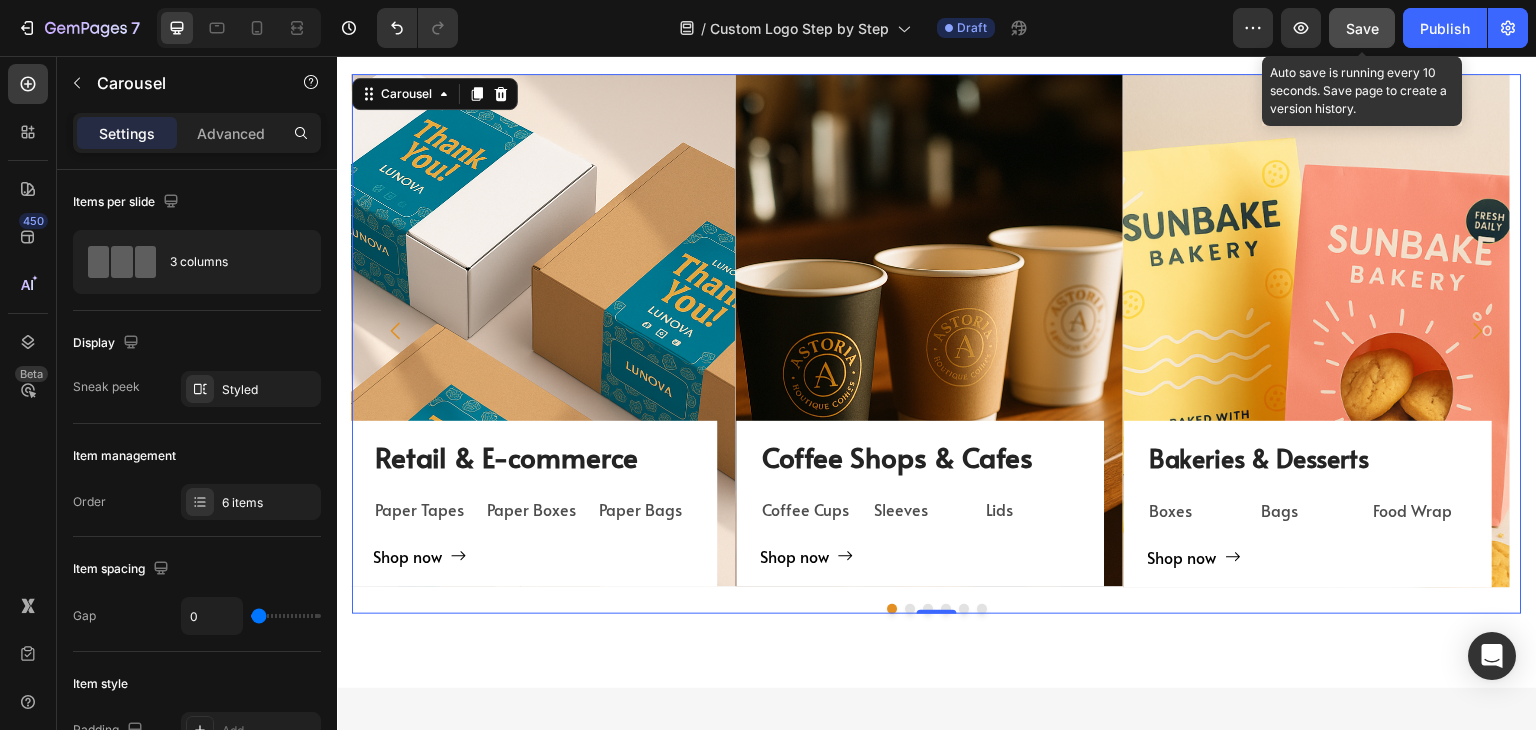 click on "Save" 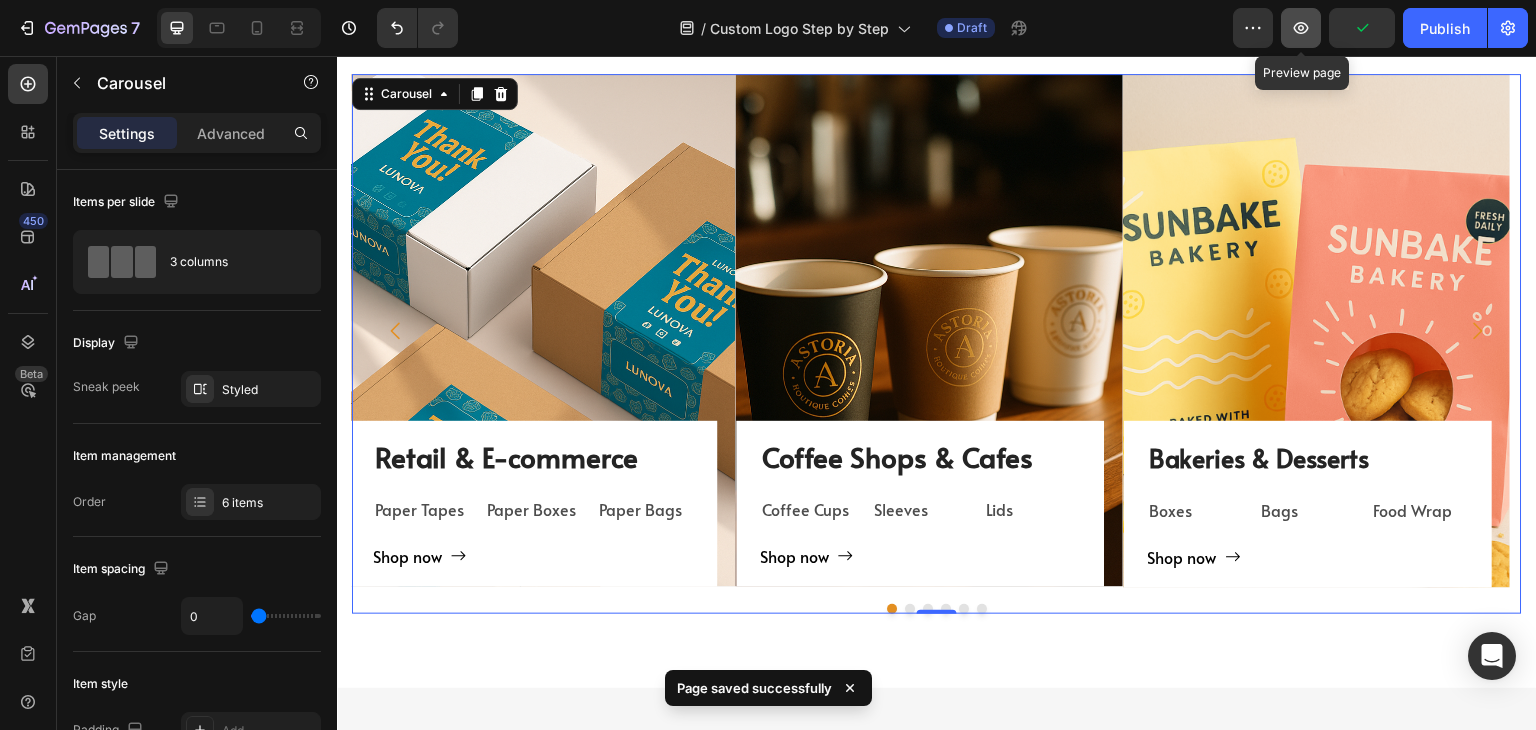 click 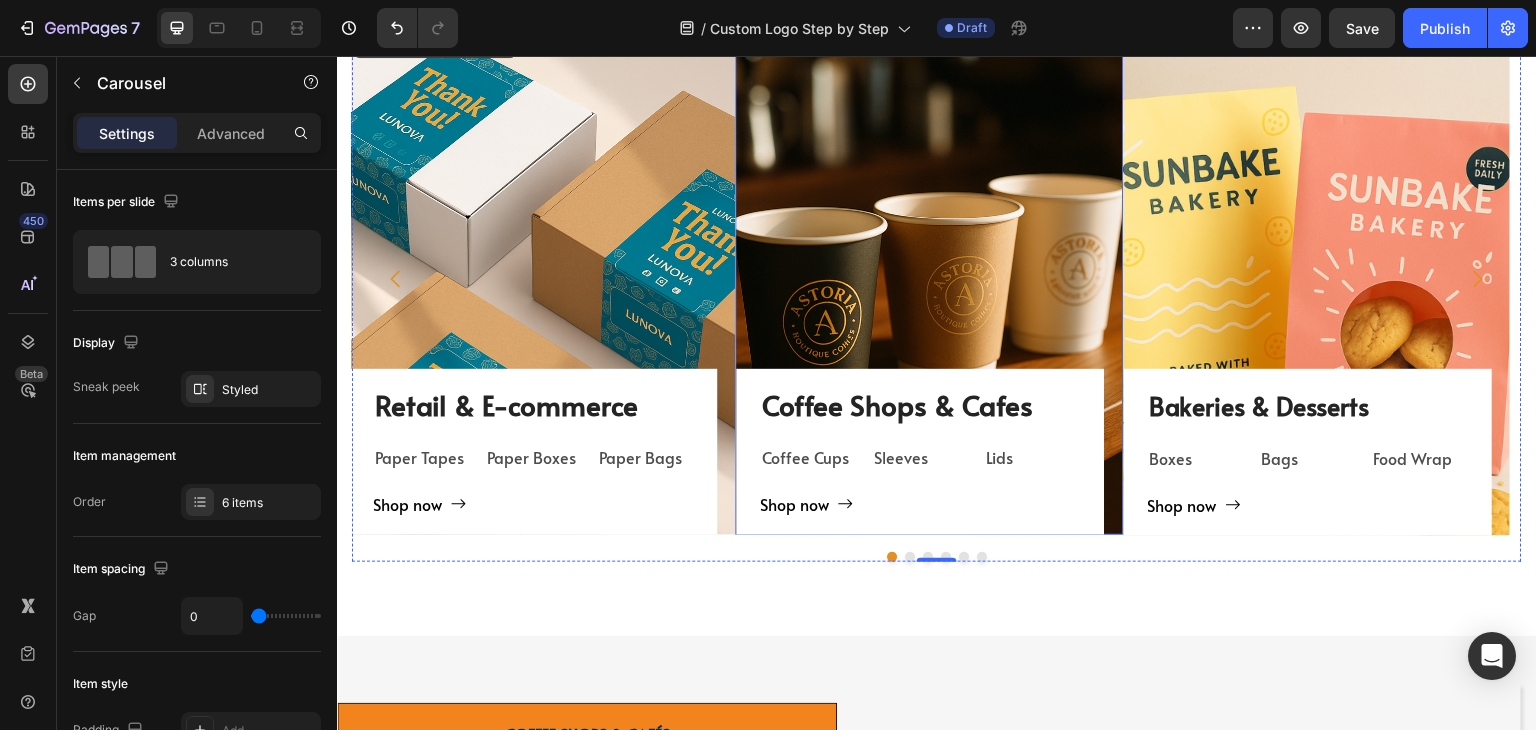 scroll, scrollTop: 2464, scrollLeft: 0, axis: vertical 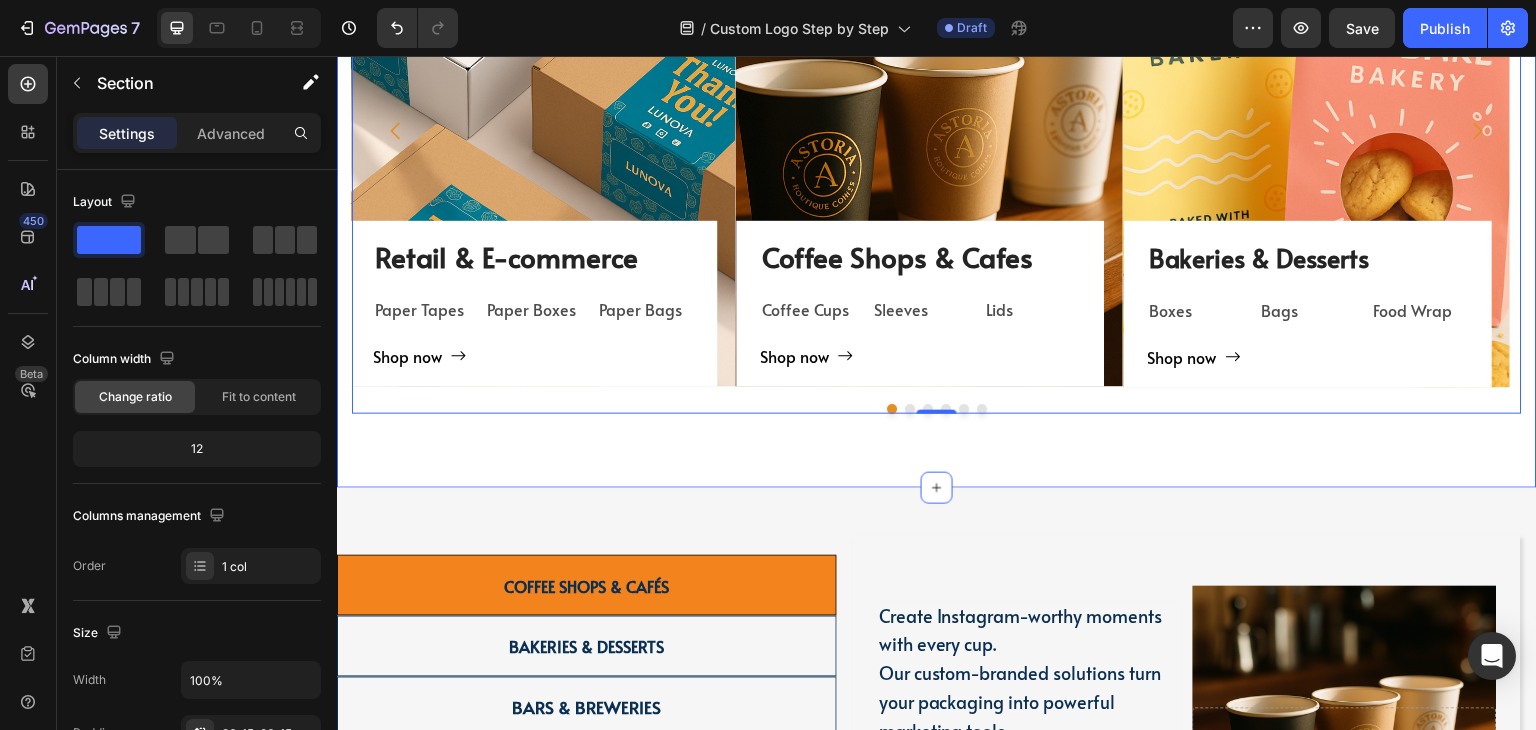 click on "TAILORED SOLUTIONS FOR YOUR INDUSTRY Heading TAILORED SOLUTIONS FOR YOUR INDUSTRY Heading Deep industry knowledge meets innovative packaging solutions. We understand your unique challenges and deliver results that matter! Text block                Title Line
Coffee Shops & Cafes Heading Coffee Cups Text Block Sleeves Text Block Lids Text Block Row
Shop now Button Row Hero Banner Bakeries & Desserts Heading Boxes Text Block Bags Text Block Food Wrap Text Block Row
Shop now Button Row Hero Banner Bars & Breweries Heading Bottles Text Block Growlers Text Block Cans Text Block Row
Shop now Button Row Hero Banner Restaurant & Fine Dining Heading Boxes Text Block Napkins Text Block Cutting Board Text Block Row
Shop now Button Row Hero Banner Quick Restaurant Services Heading Boxes Text Block Napkins Text Block Paper Containers Text Block Row
Shop now Button Row Hero Banner Retail & E-commerce Heading Paper Tapes Text Block" at bounding box center (937, 64) 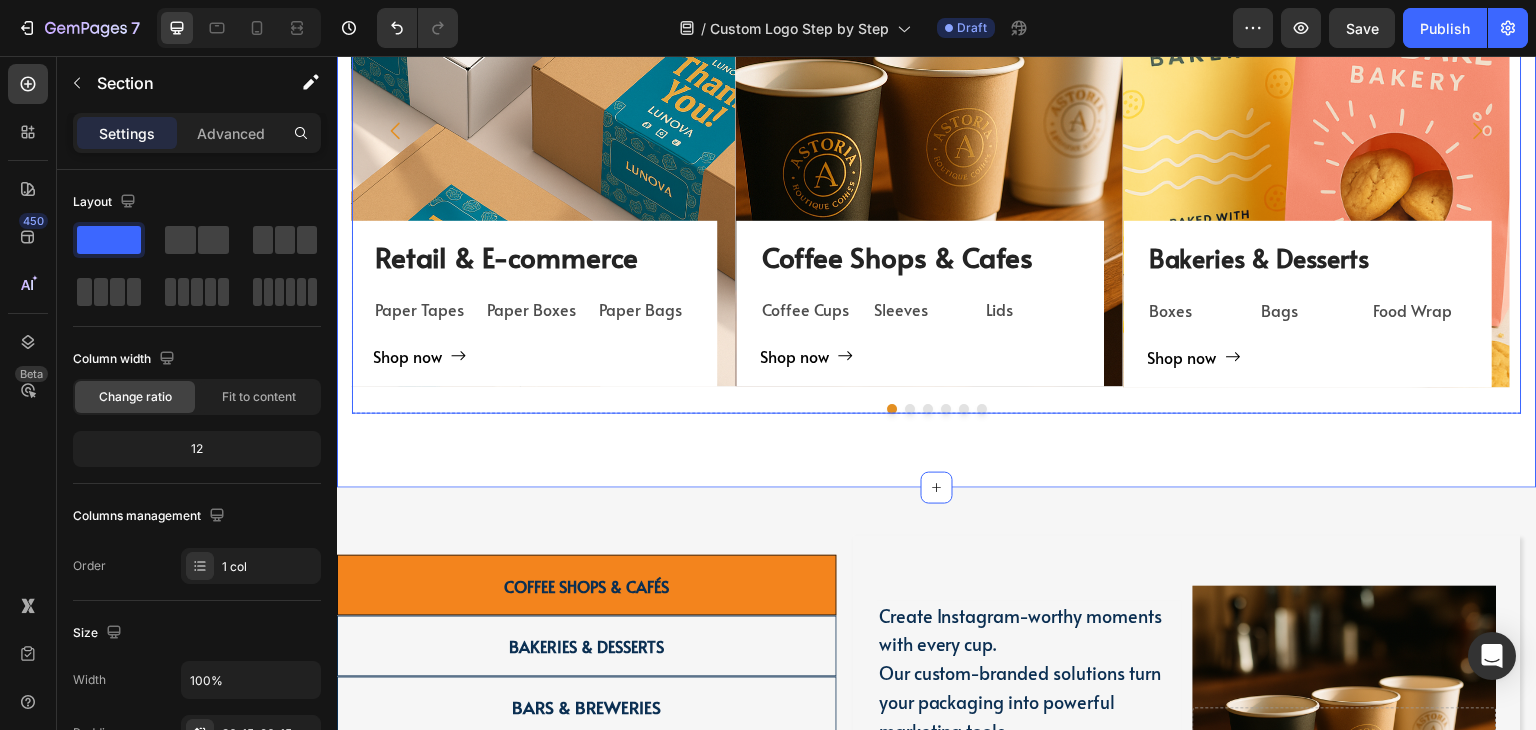 click at bounding box center (937, 409) 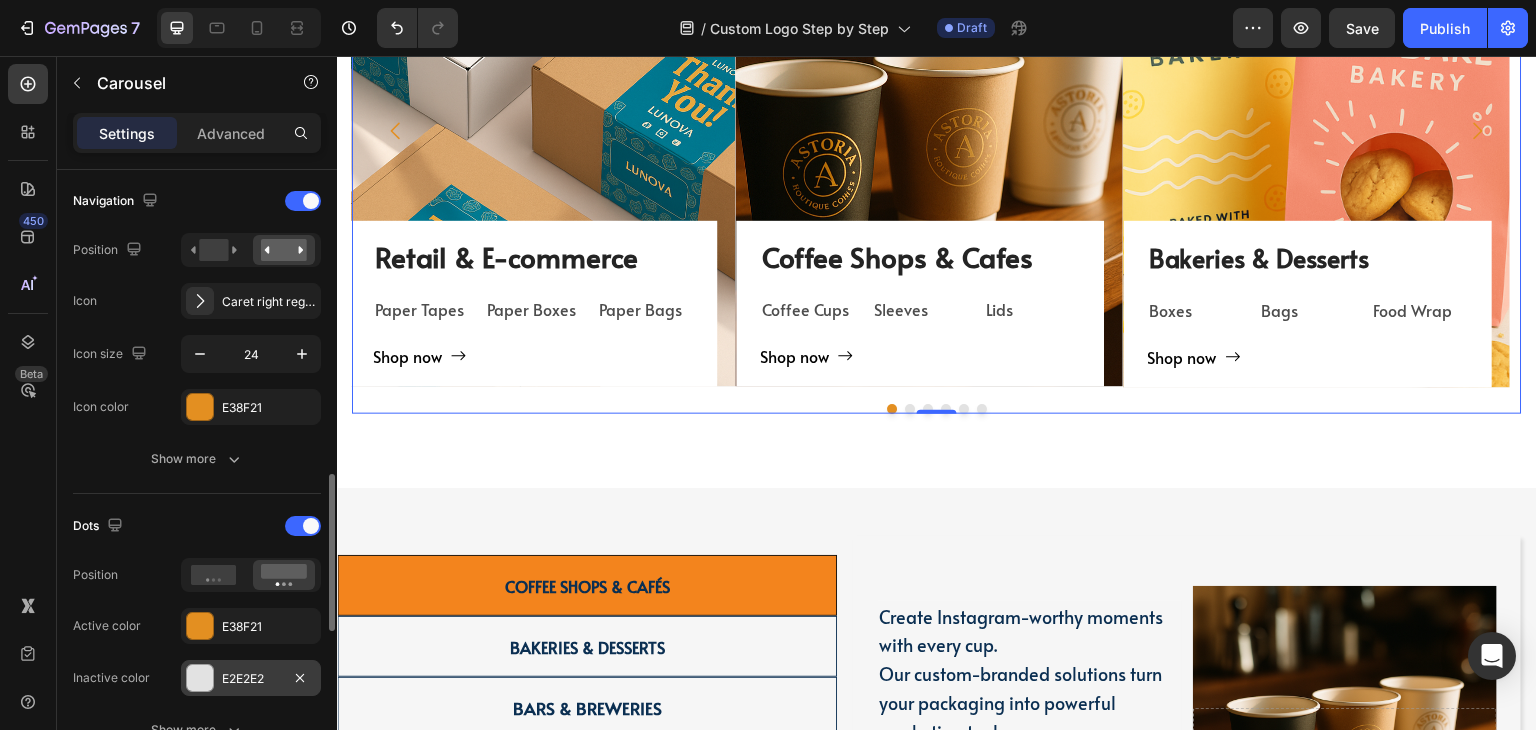 scroll, scrollTop: 800, scrollLeft: 0, axis: vertical 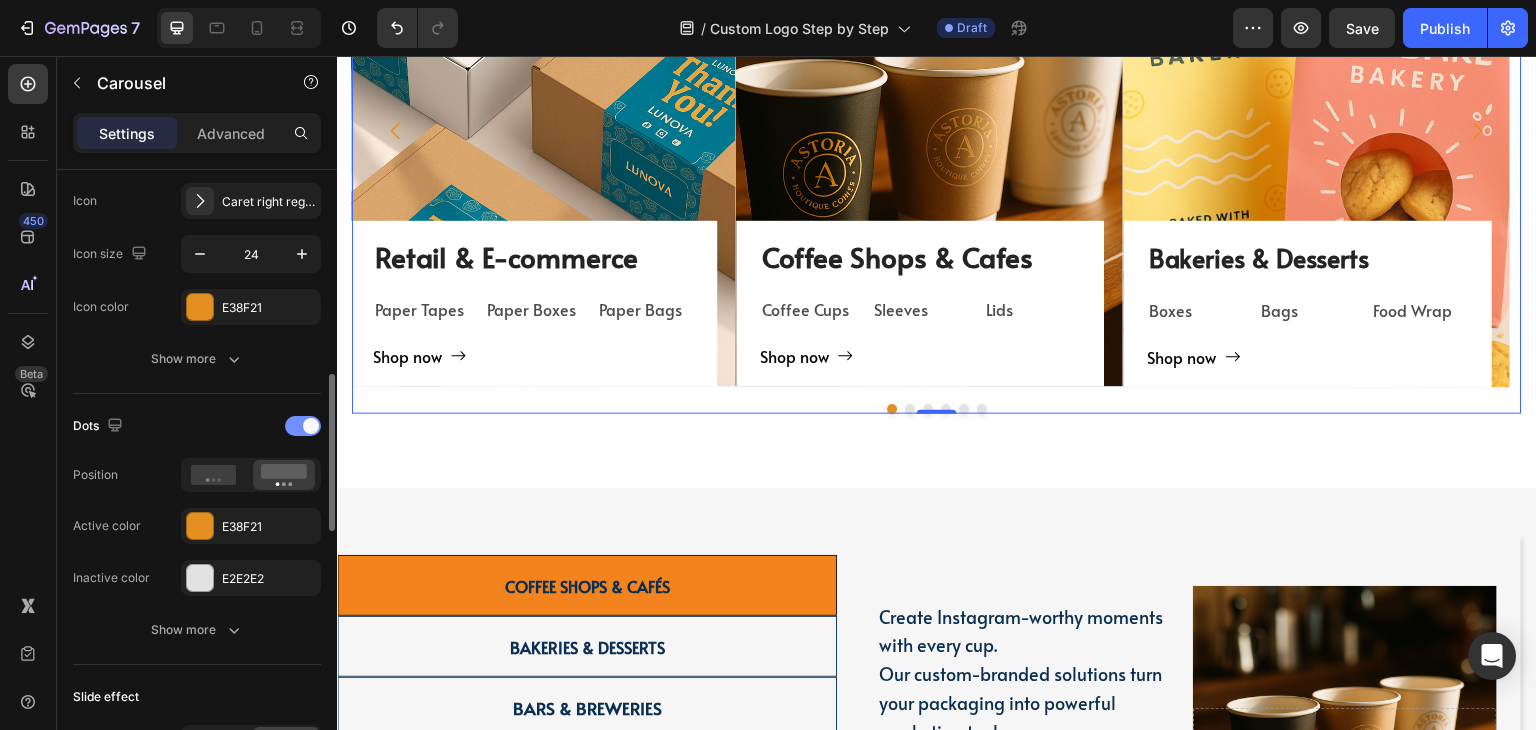 click at bounding box center [311, 426] 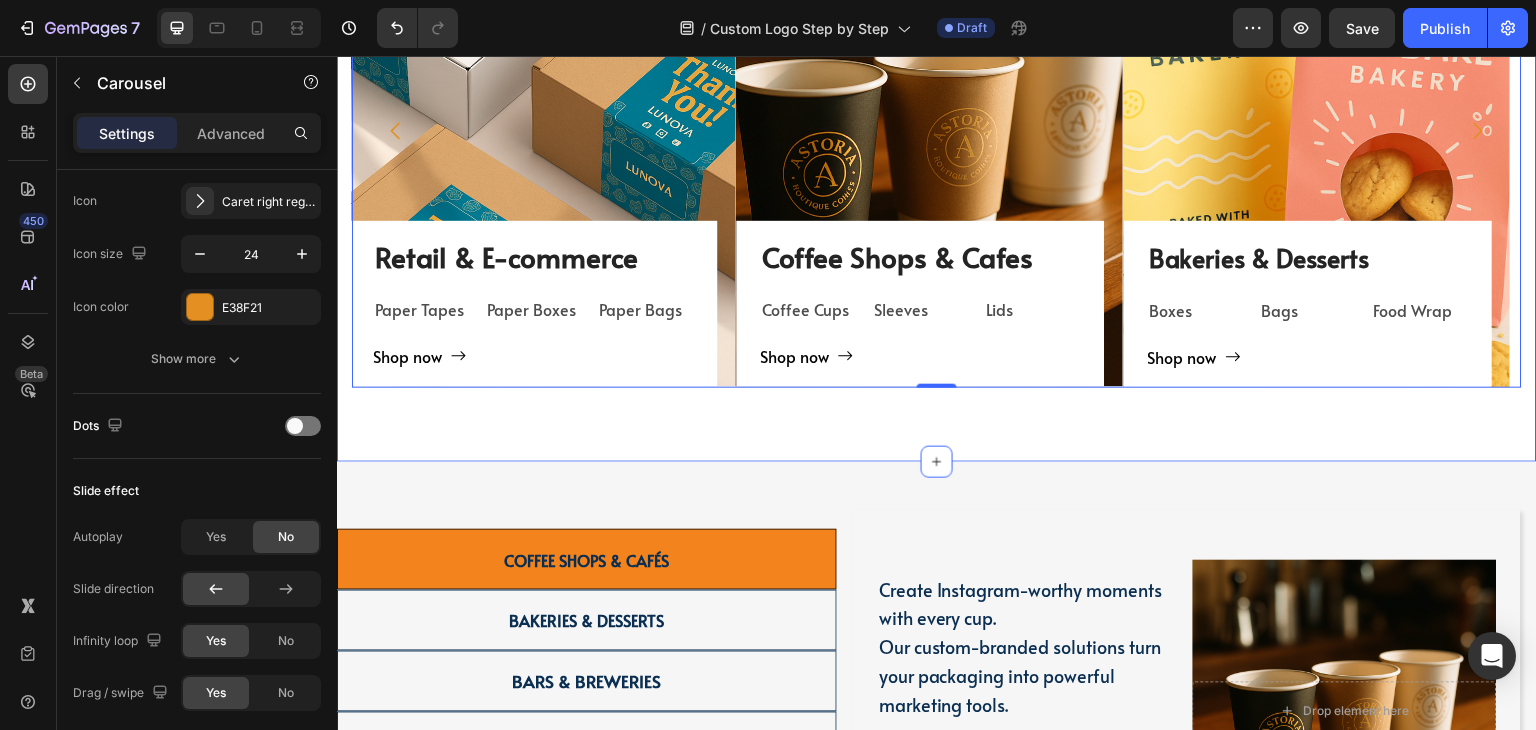 click on "TAILORED SOLUTIONS FOR YOUR INDUSTRY Heading TAILORED SOLUTIONS FOR YOUR INDUSTRY Heading Deep industry knowledge meets innovative packaging solutions. We understand your unique challenges and deliver results that matter! Text block                Title Line
Coffee Shops & Cafes Heading Coffee Cups Text Block Sleeves Text Block Lids Text Block Row
Shop now Button Row Hero Banner Bakeries & Desserts Heading Boxes Text Block Bags Text Block Food Wrap Text Block Row
Shop now Button Row Hero Banner Bars & Breweries Heading Bottles Text Block Growlers Text Block Cans Text Block Row
Shop now Button Row Hero Banner Restaurant & Fine Dining Heading Boxes Text Block Napkins Text Block Cutting Board Text Block Row
Shop now Button Row Hero Banner Quick Restaurant Services Heading Boxes Text Block Napkins Text Block Paper Containers Text Block Row
Shop now Button Row Hero Banner Retail & E-commerce Heading Paper Tapes Text Block" at bounding box center [937, 56] 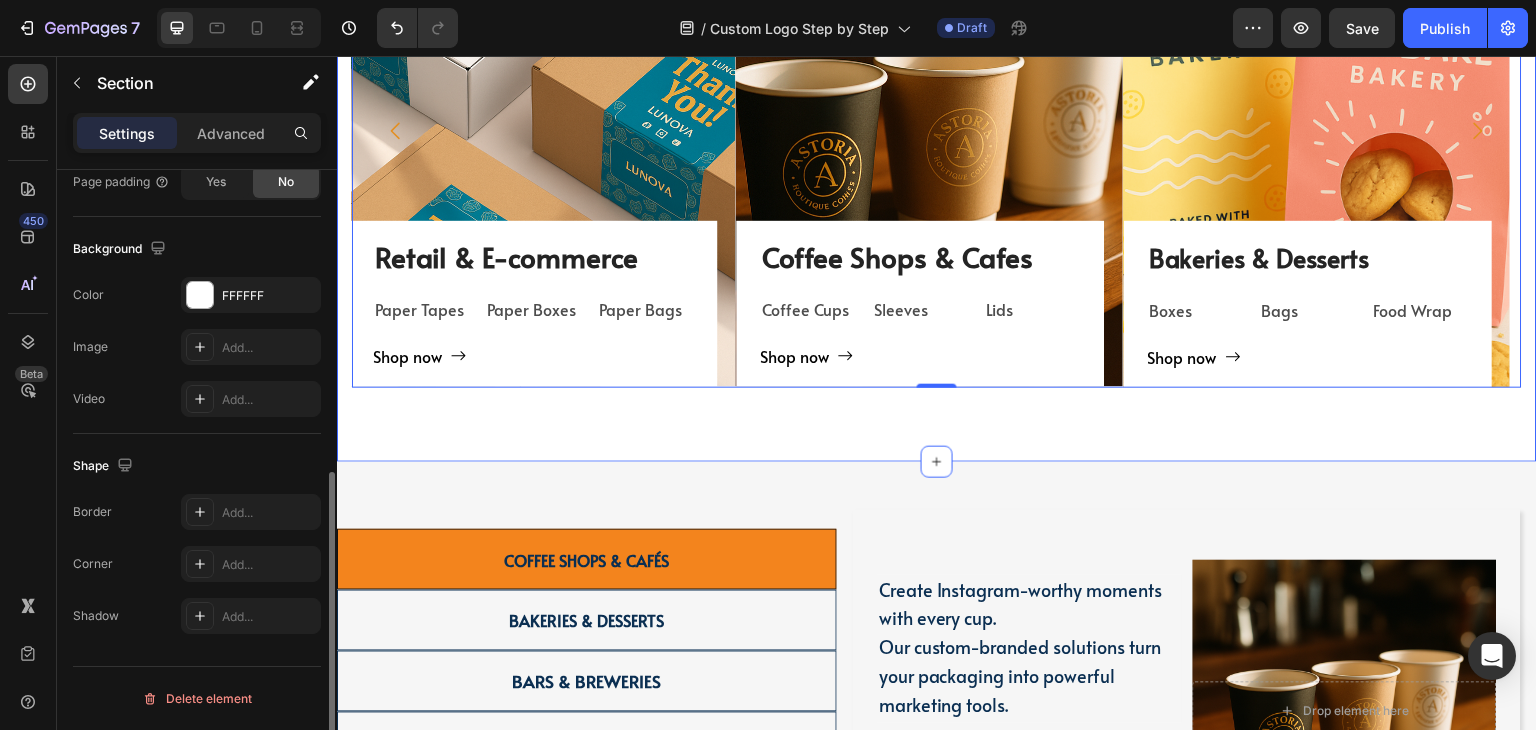 scroll, scrollTop: 0, scrollLeft: 0, axis: both 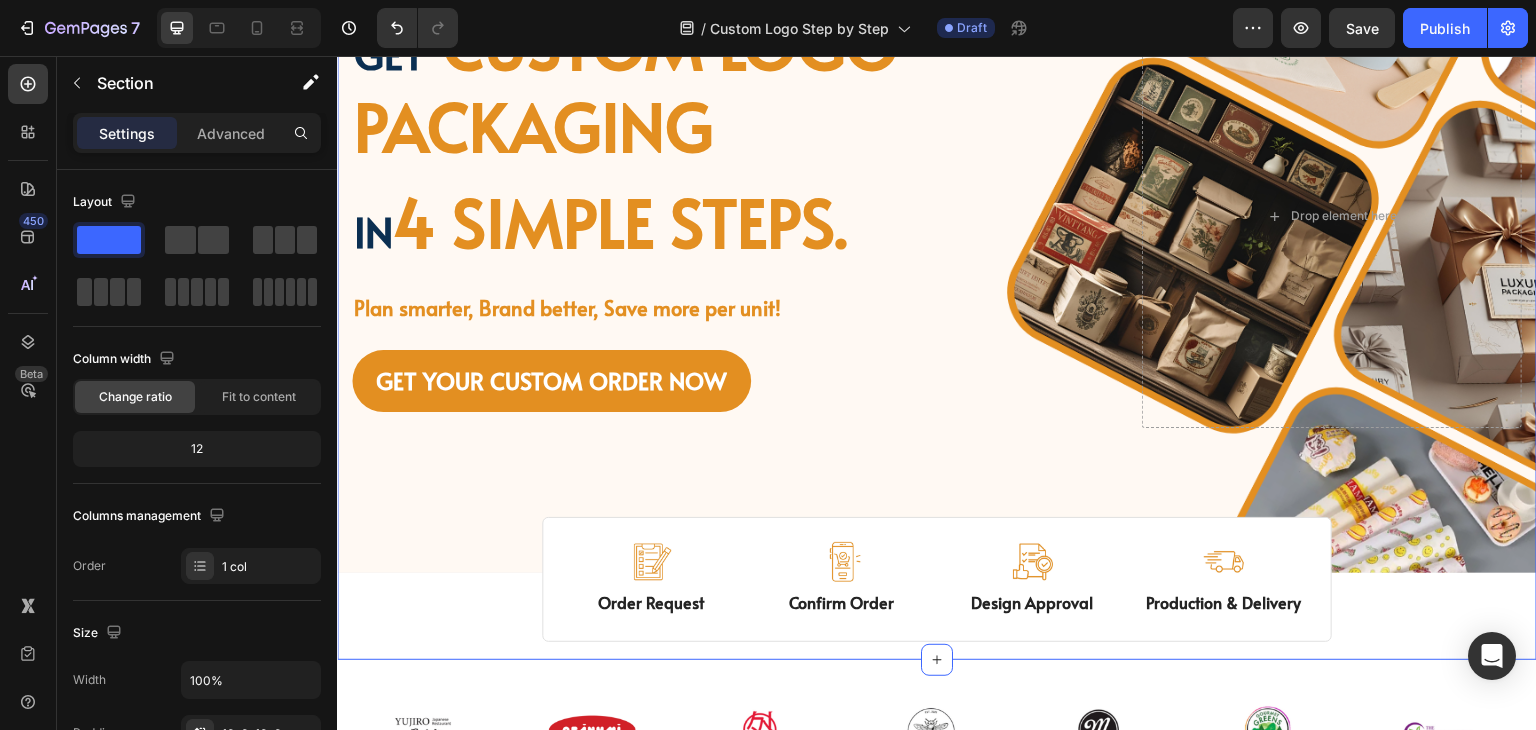 click on "Image Image Image Image Image Image Image Row Image Image Image Image Image Image Image Row Marquee Section 3" at bounding box center [937, 731] 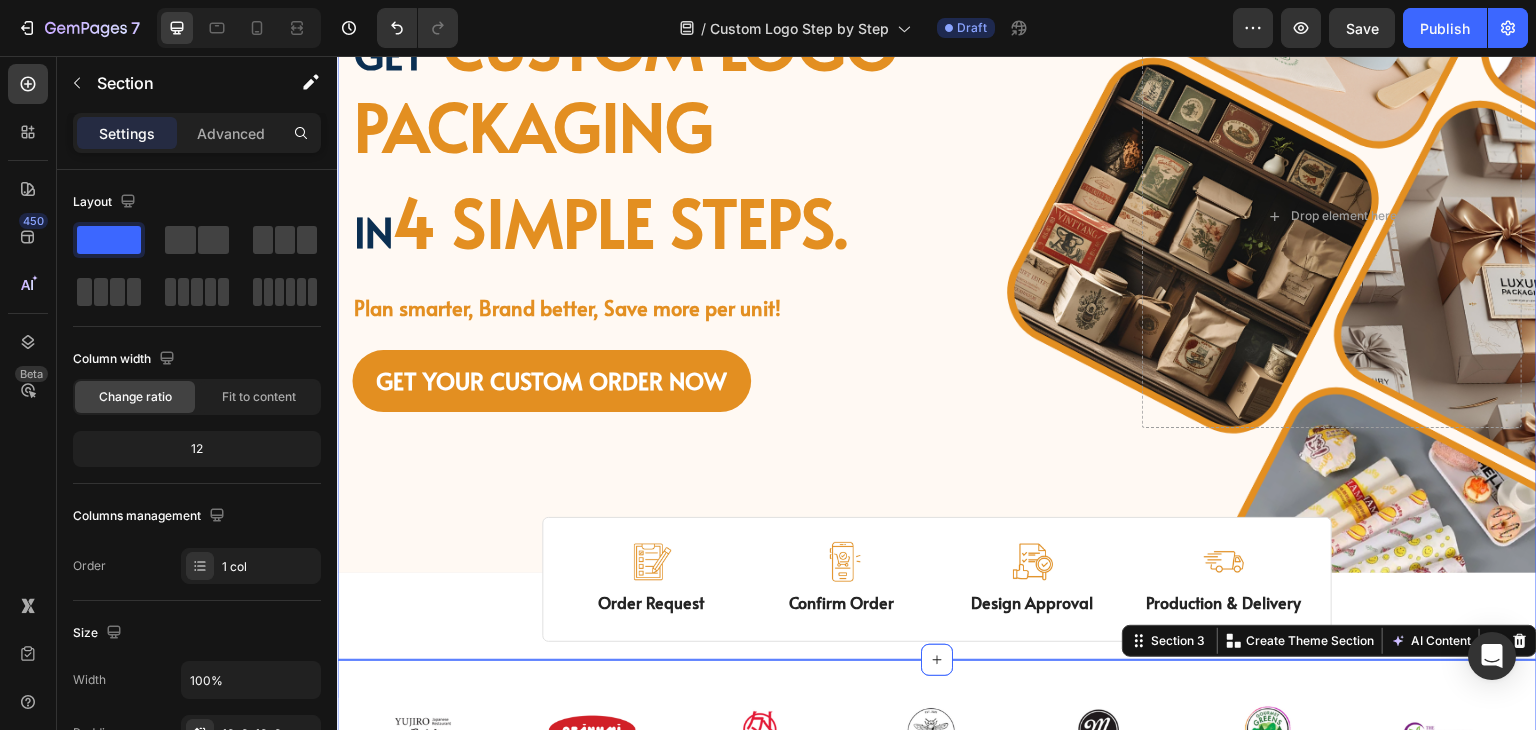 click on "Image Image Free shipping Text Block from The [STATE] Text Block Advanced List Image 30-Day FREE returns Text Block & Exchange Text Block Advanced List Row Image More than 60.000 Text Block Happy “Cattomers” Text Block Advanced List Image Secured Checkout Text Block using SSL Technology Text Block Advanced List Row Title Line Get custom logo packaging Heading in 4 simple steps. Text Block Plan smarter, Brand better, Save more per unit! Text Block GET YOUR CUSTOM ORDER NOW Button Drop element here Row Row Hero Banner Image Order Request Text Block Image Confirm Order Text Block Image Design Approval Text Block Image Production & Delivery Text Block Row" at bounding box center [937, 274] 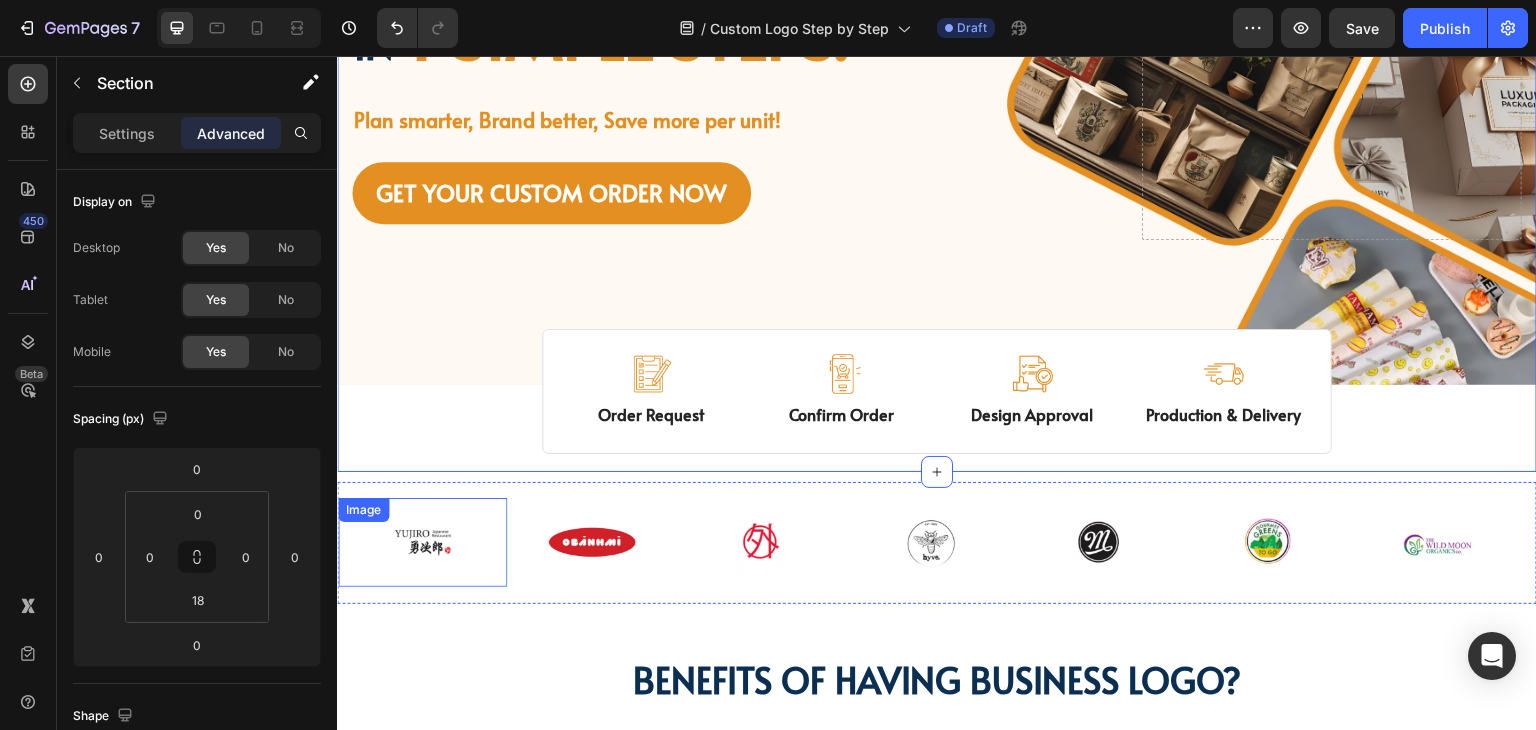 scroll, scrollTop: 490, scrollLeft: 0, axis: vertical 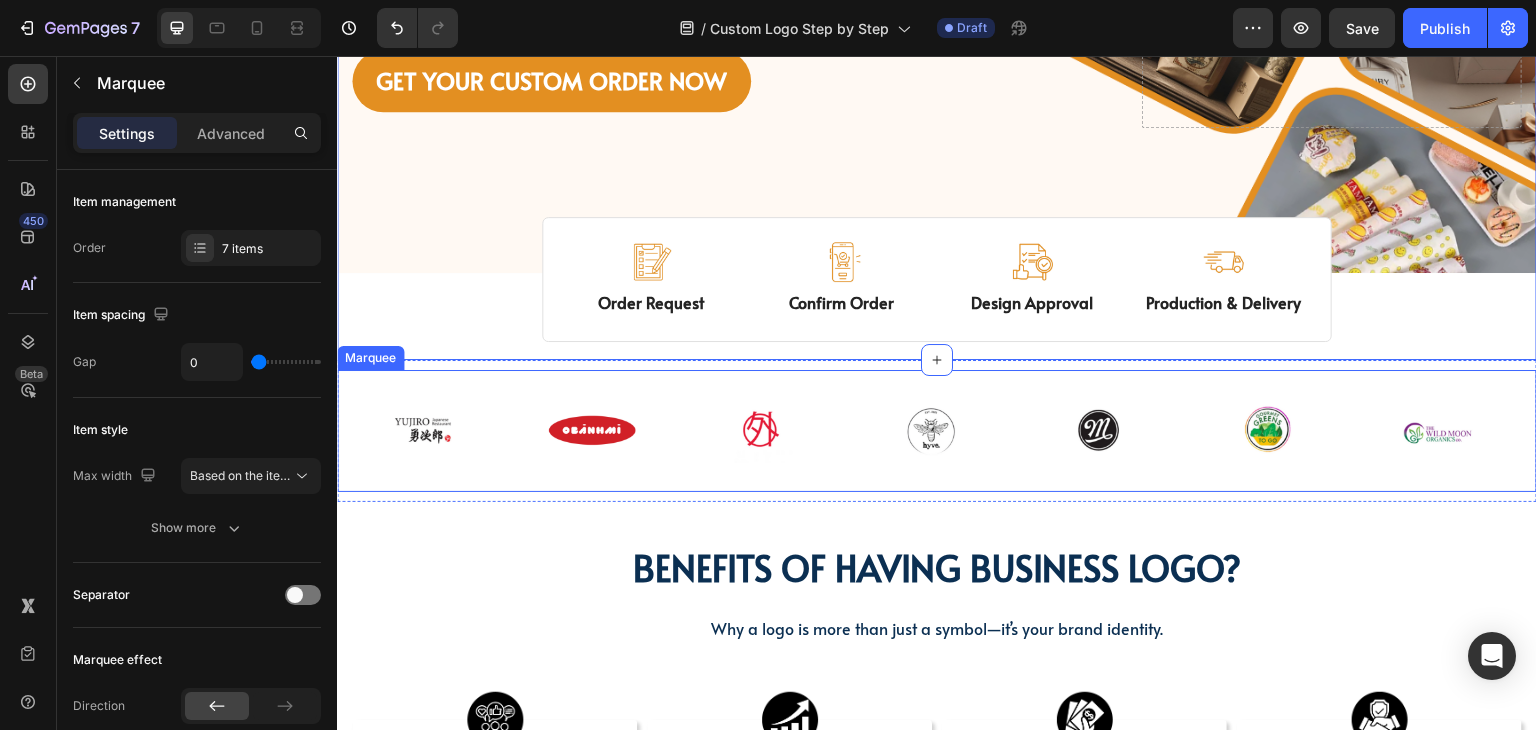 click on "Image Image Image Image Image Image Image Row Image Image Image Image Image Image Image Row Marquee" at bounding box center [937, 431] 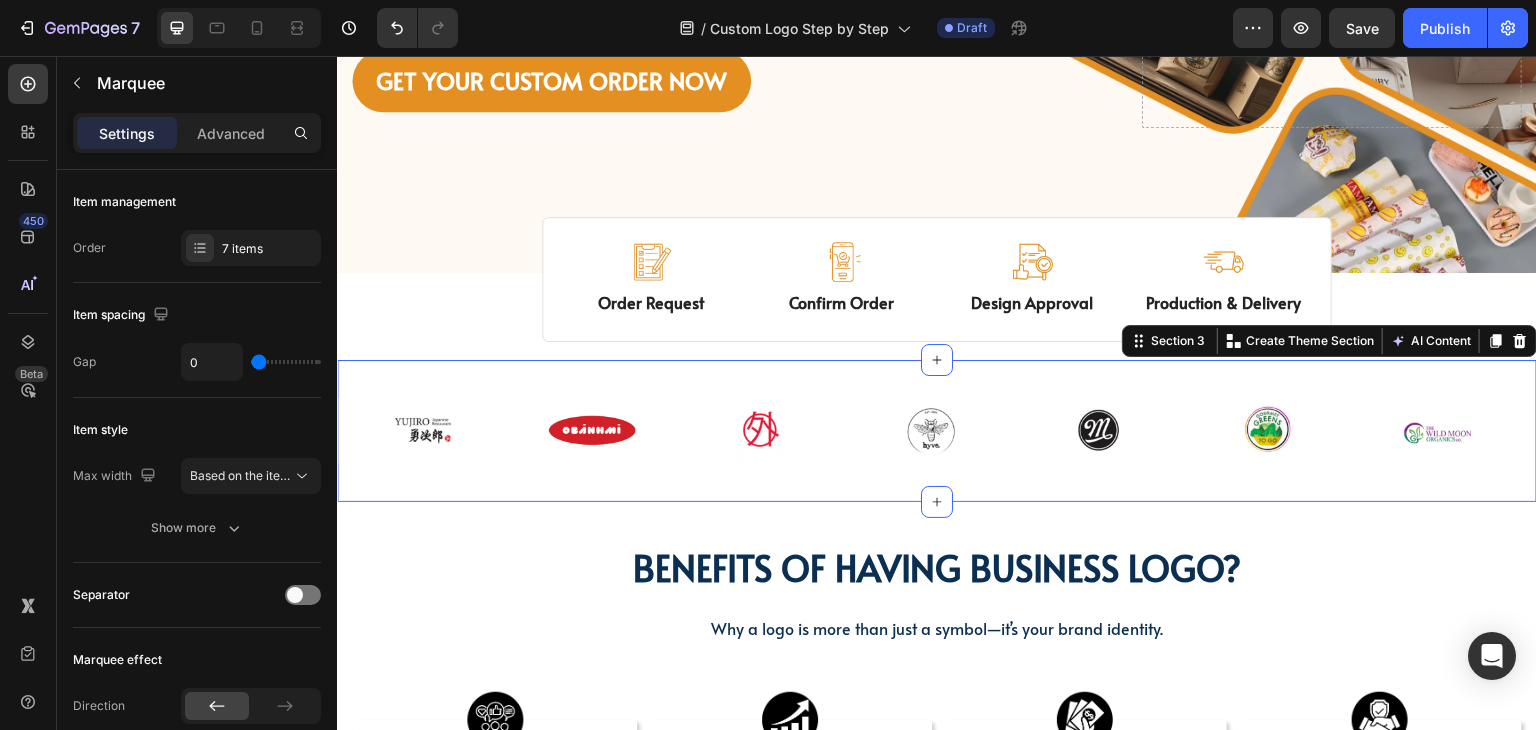 click on "Image Image Image Image Image Image Image Row Image Image Image Image Image Image Image Row Marquee Section 3 Create Theme Section AI Content Write with GemAI What would you like to describe here? Tone and Voice Persuasive Product Custom Jewelry Paper Bags with Ribbon Handles – Ideal for Gifts & Retail Show more Generate" at bounding box center [937, 431] 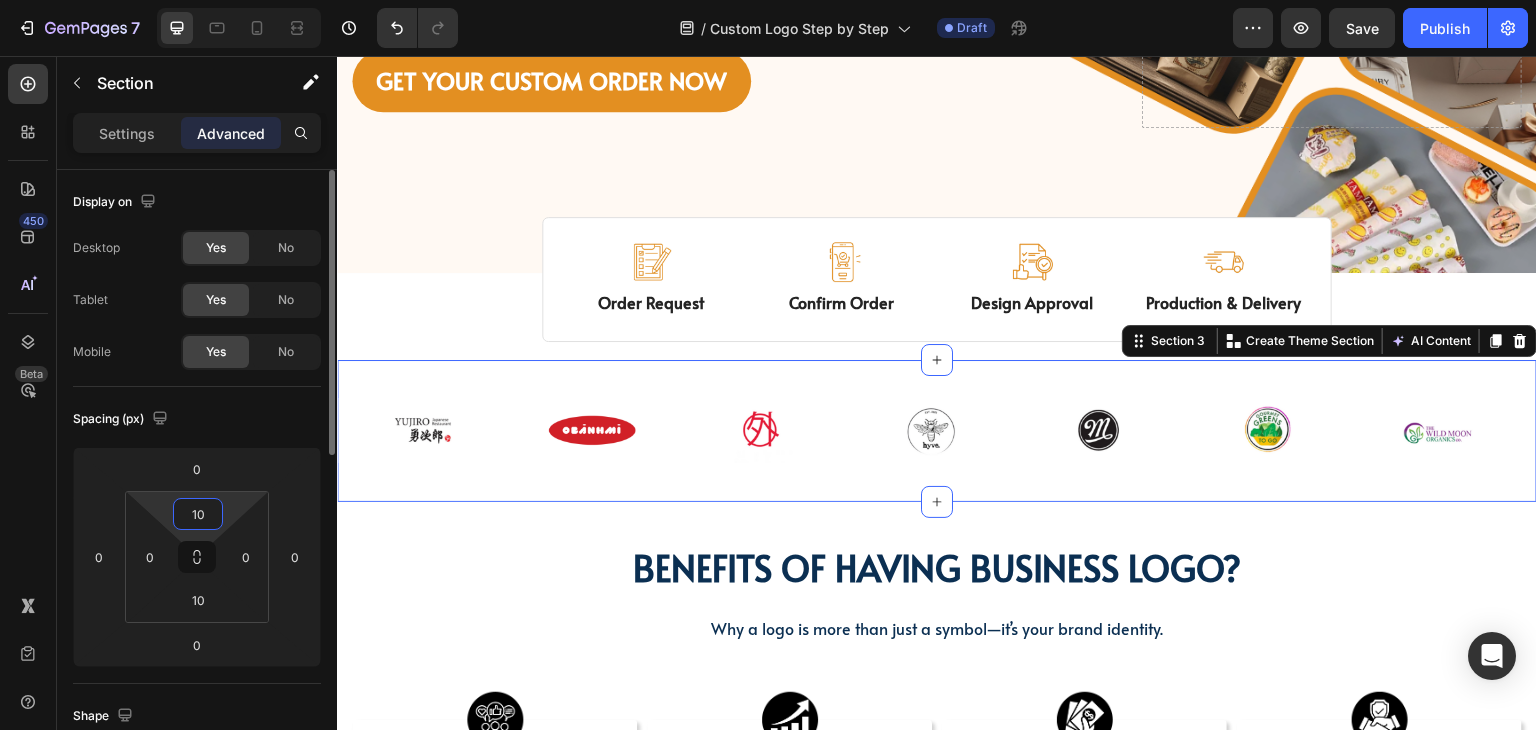 click on "10" at bounding box center [198, 514] 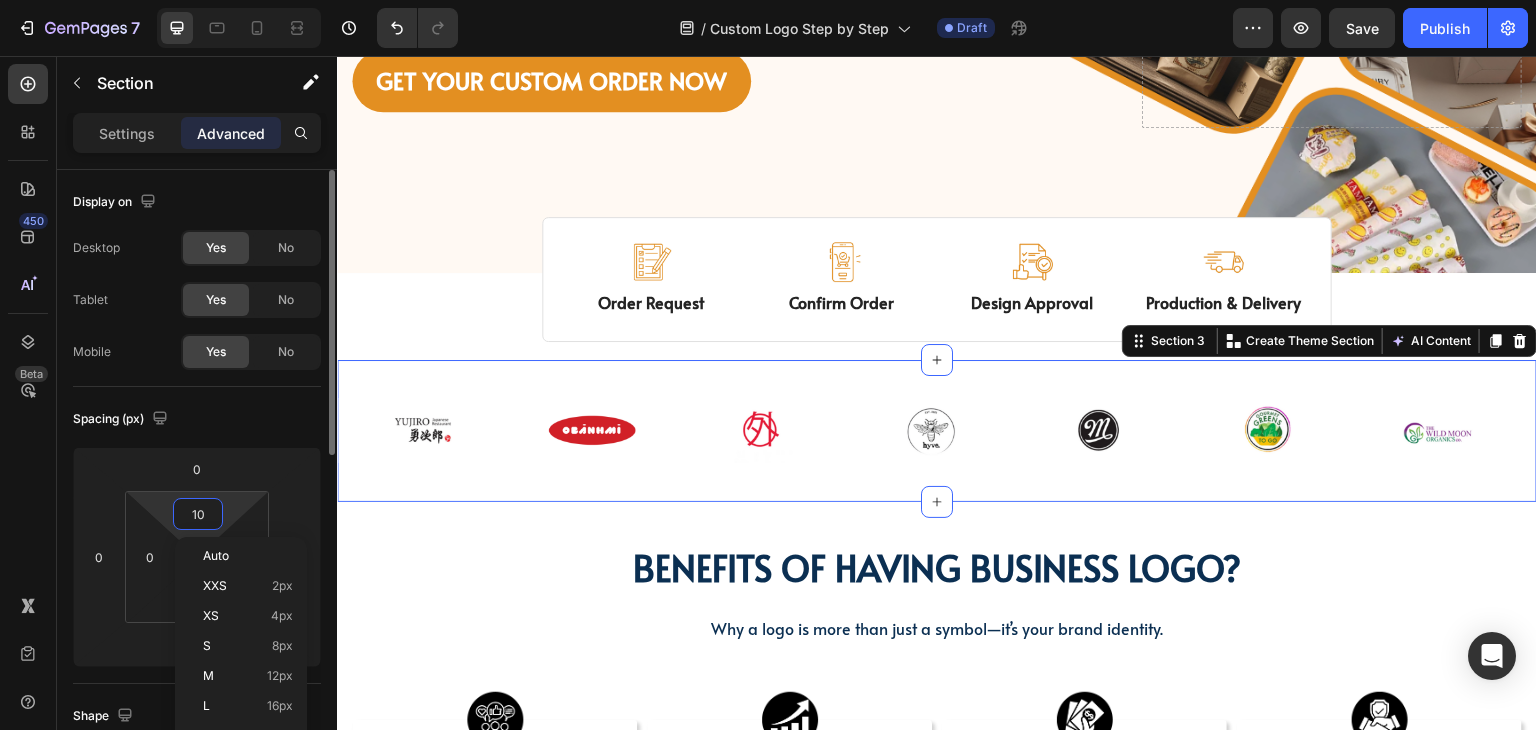 type on "0" 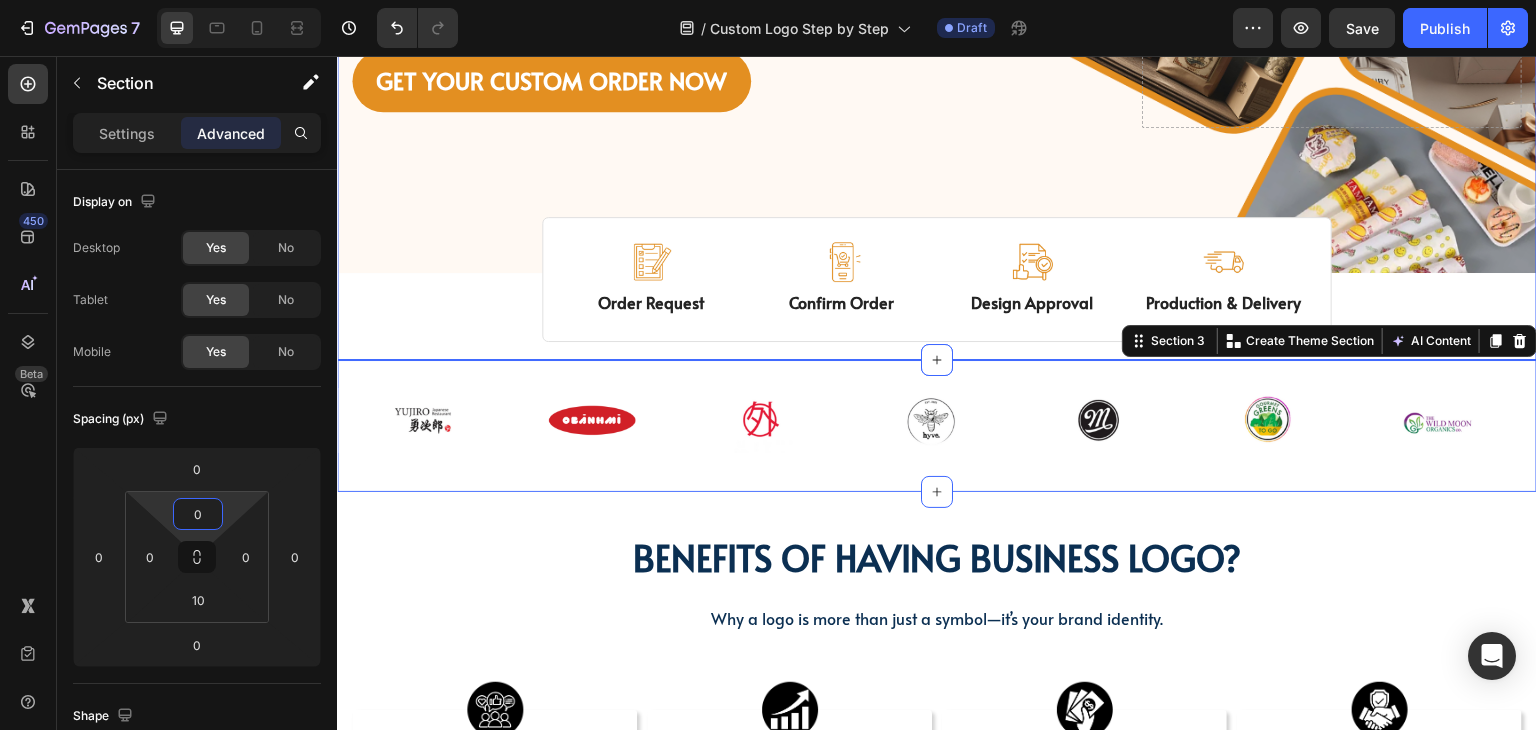 click on "Image Image Free shipping Text Block from The [STATE] Text Block Advanced List Image 30-Day FREE returns Text Block & Exchange Text Block Advanced List Row Image More than 60.000 Text Block Happy “Cattomers” Text Block Advanced List Image Secured Checkout Text Block using SSL Technology Text Block Advanced List Row Title Line Get custom logo packaging Heading in 4 simple steps. Text Block Plan smarter, Brand better, Save more per unit! Text Block GET YOUR CUSTOM ORDER NOW Button Drop element here Row Row Hero Banner Image Order Request Text Block Image Confirm Order Text Block Image Design Approval Text Block Image Production & Delivery Text Block Row" at bounding box center (937, -26) 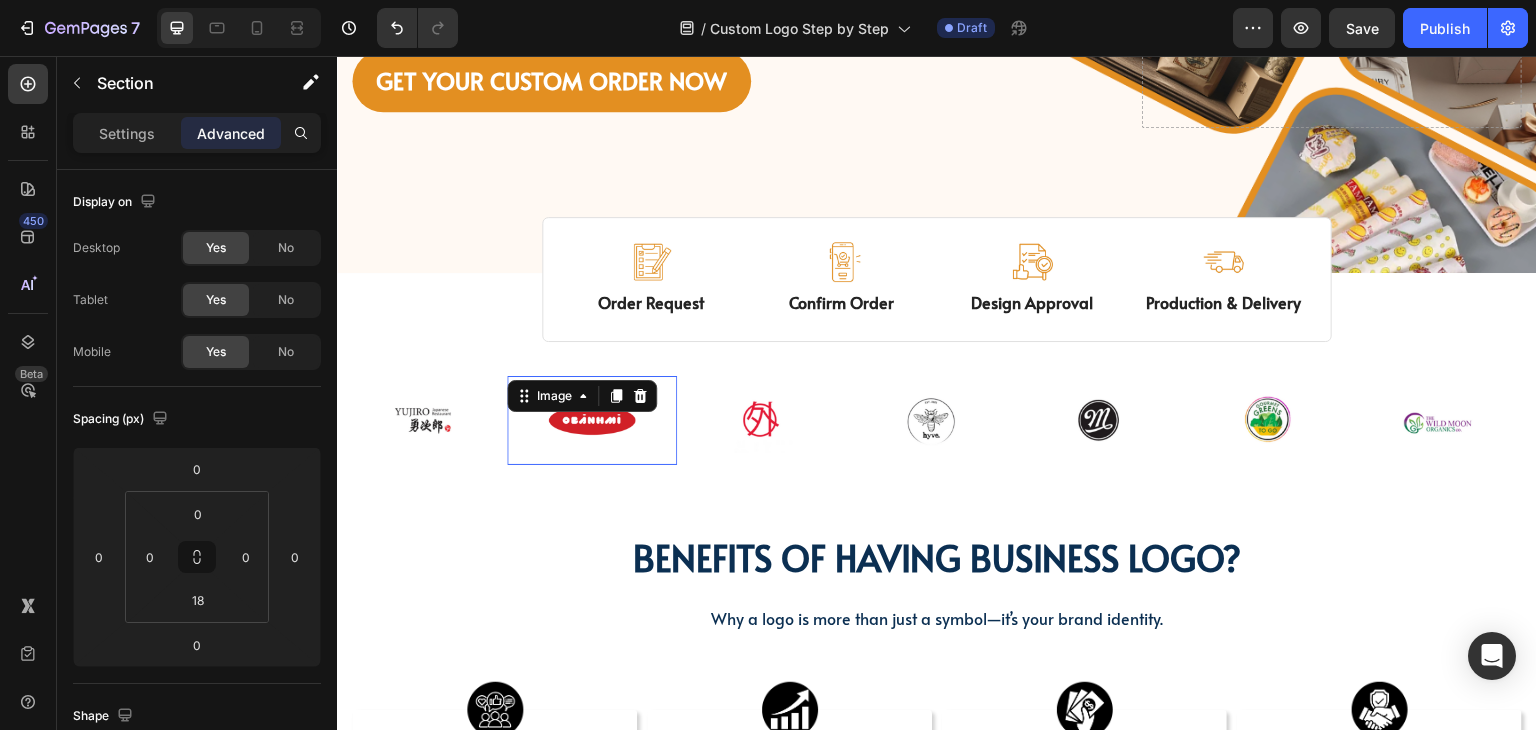 click on "Image   0" at bounding box center [591, 420] 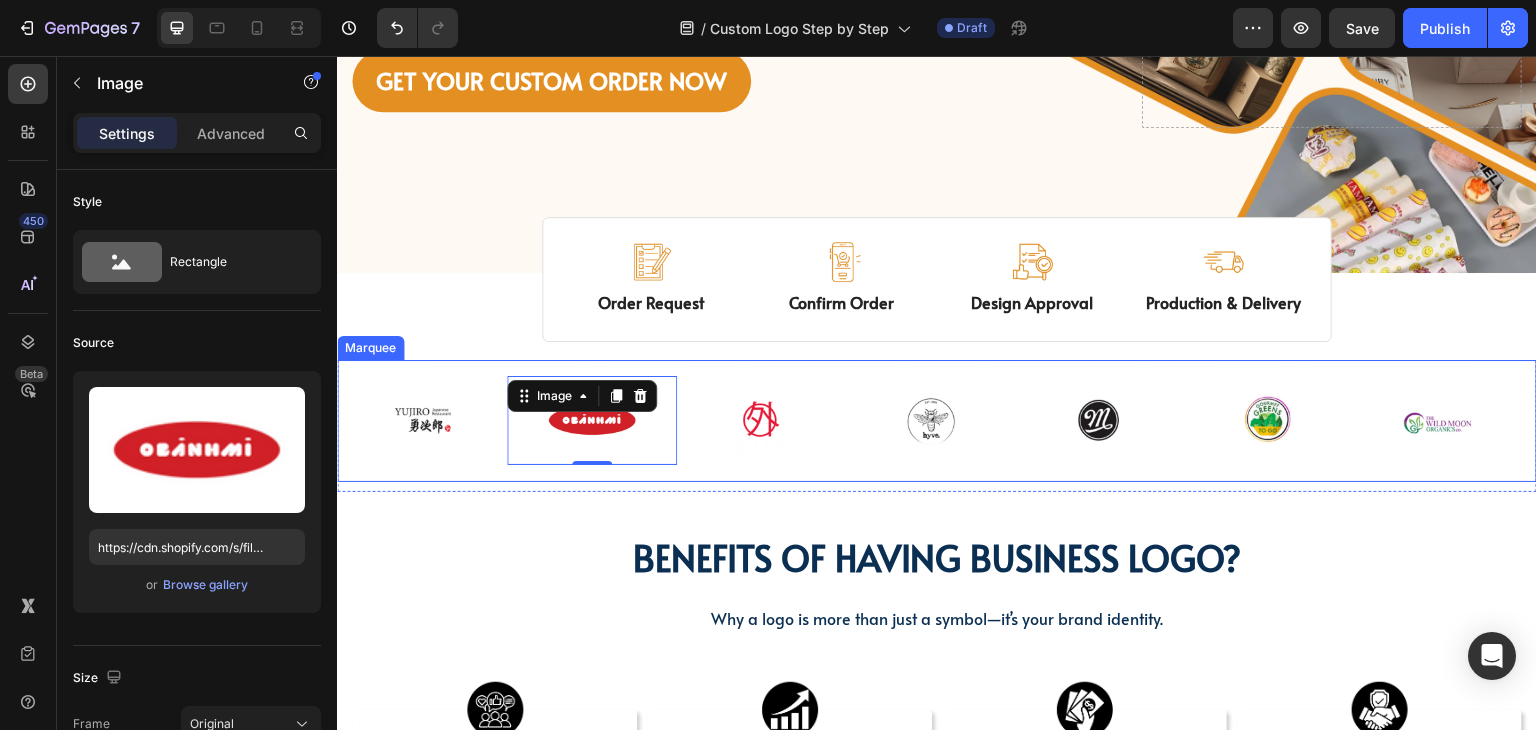 click on "Image Image 0 Image Image Image Image Image Row Image Image 0 Image Image Image Image Image Row Marquee" at bounding box center (937, 421) 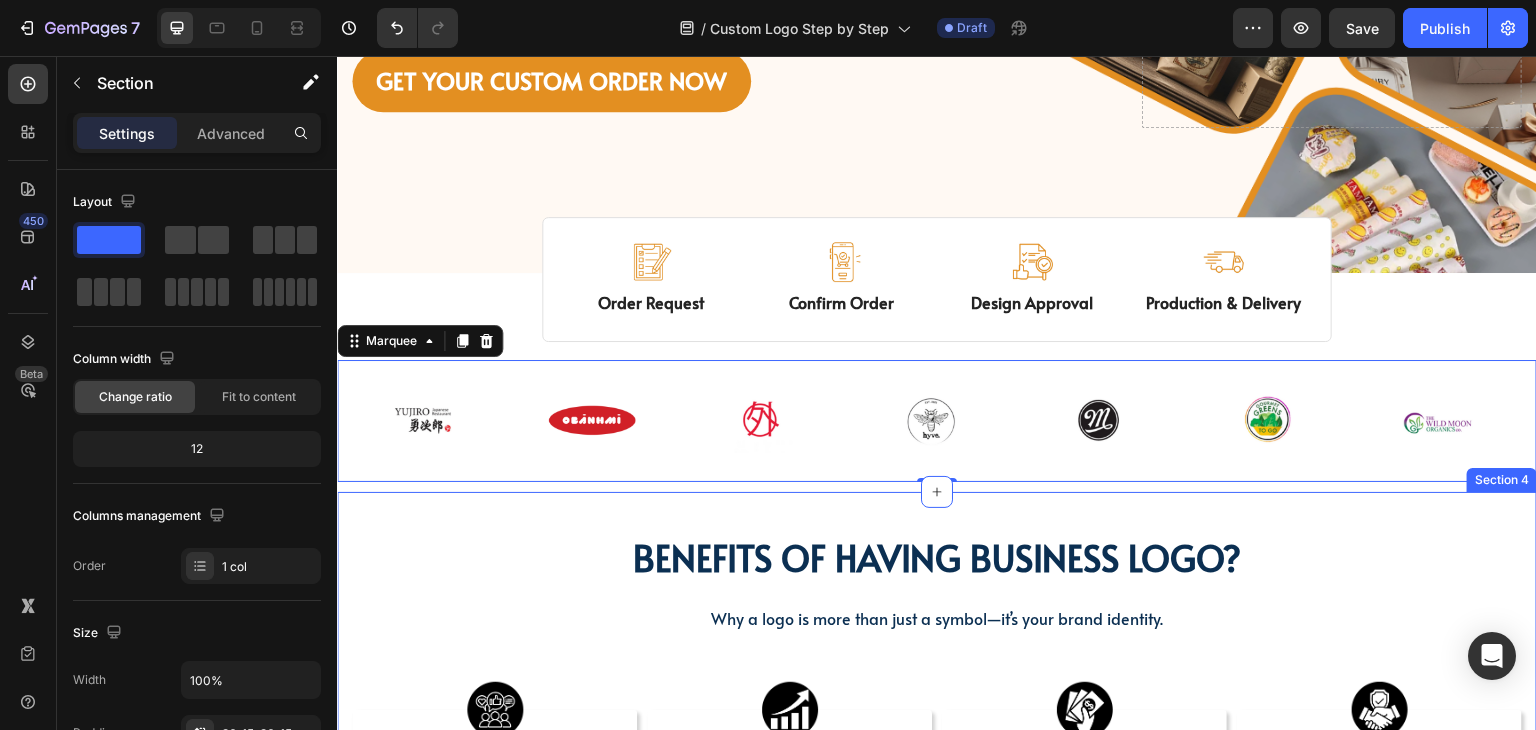 click on "BENEFITS OF HAVING BUSINESS LOGO? Heading BENEFITS OF HAVING BUSINESS LOGO? Heading Why a logo is more than just a symbol—it’s your brand identity. Text block Row Image UNIQUE BRAND IDENTITY Text Block Creates a lasting impression Increases brand recognition ✅ Helps business stand out Text Block Row Image INCREASE SALES GROWTH Text Block Reach target audience Boosts credibility & revenue Consistent brand image Text Block Row Image COST SAVING Text Block Saving more with bulk order Remains relevant for years Reduce marketing costs Text Block Row Image Trusted brand Text Block Sets apart from competitors Distinct brand identity Brand loyalty & connection Text Block Row Row Section 4" at bounding box center [937, 733] 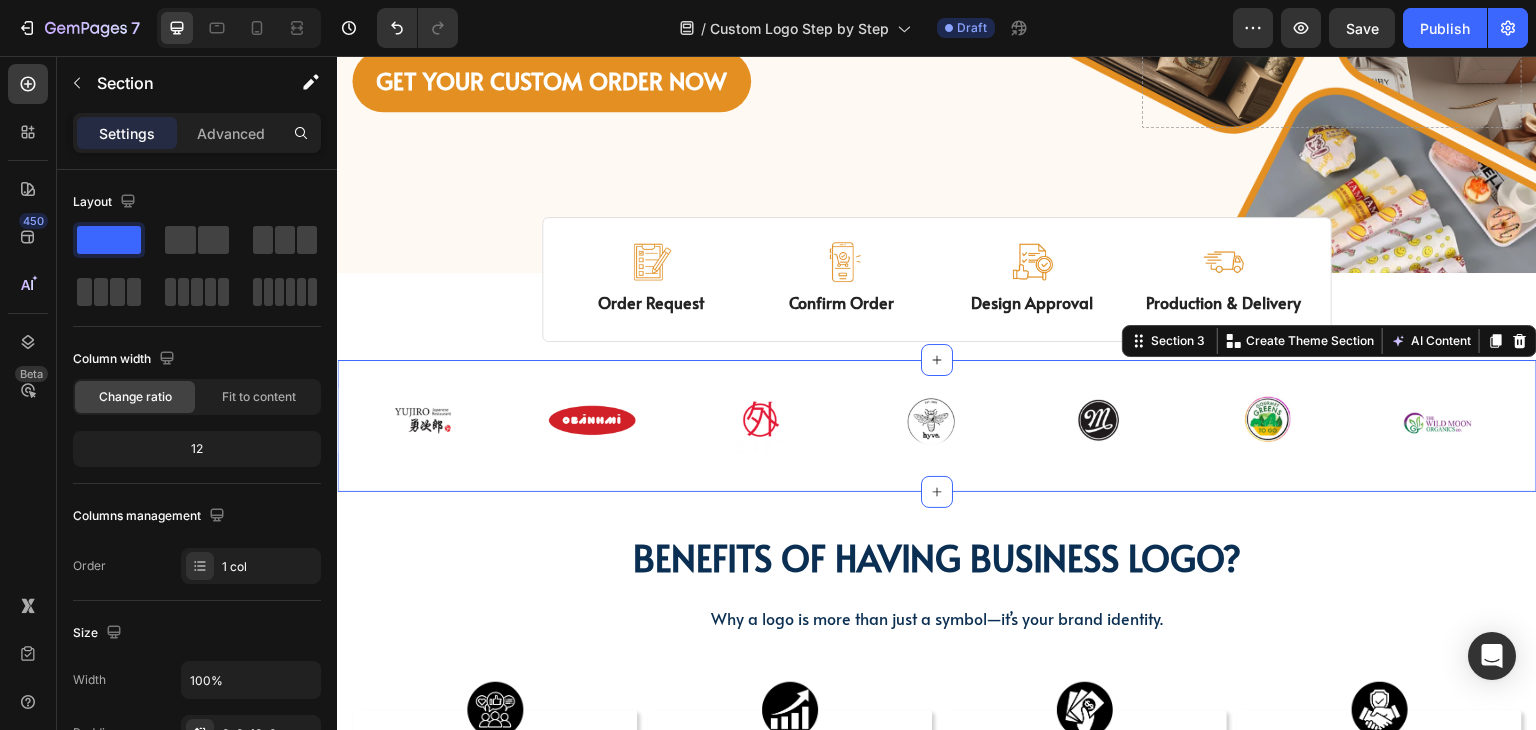 click on "Image Image Image Image Image Image Image Row Image Image Image Image Image Image Image Row Marquee Section 3 Create Theme Section AI Content Write with GemAI What would you like to describe here? Tone and Voice Persuasive Product Custom Jewelry Paper Bags with Ribbon Handles – Ideal for Gifts & Retail Show more Generate" at bounding box center (937, 426) 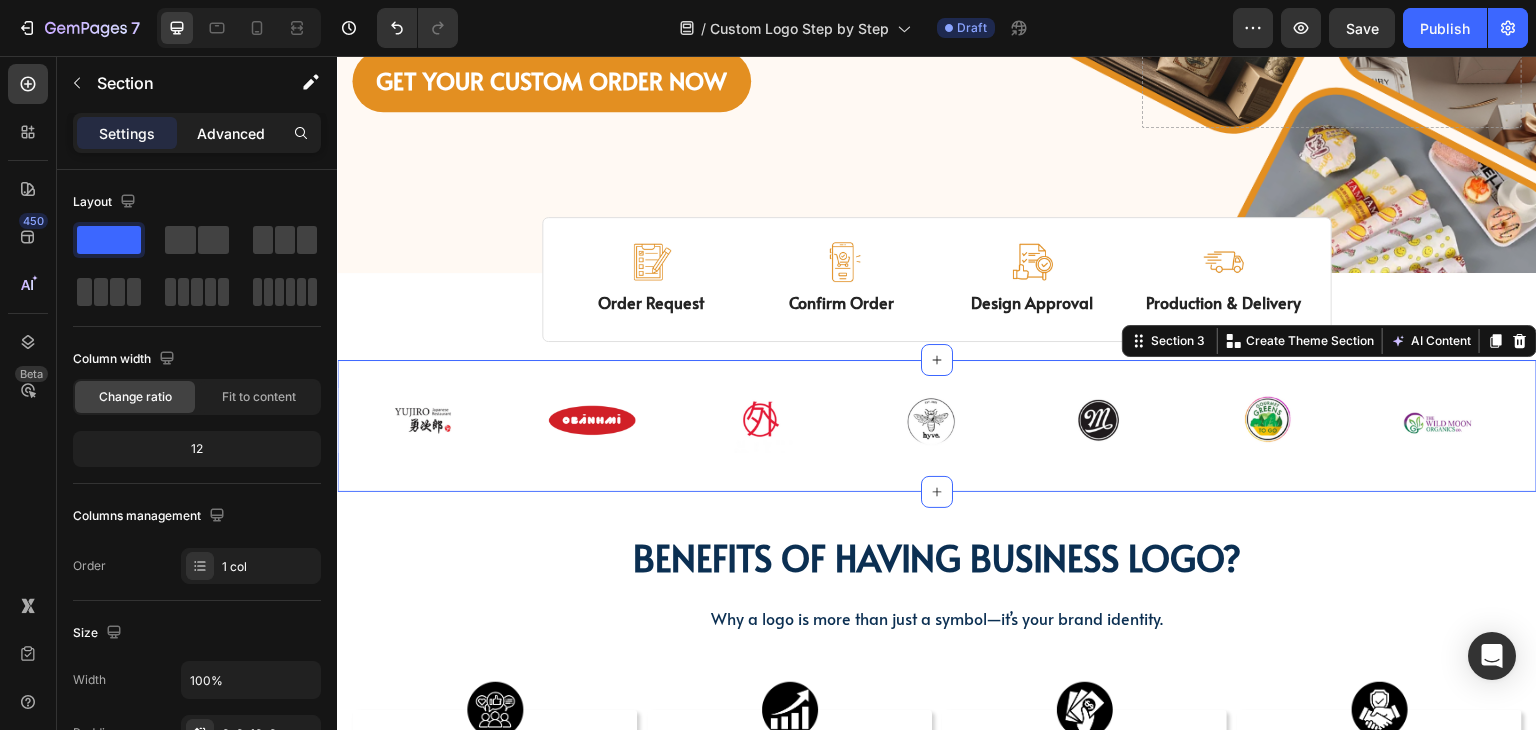 click on "Advanced" at bounding box center [231, 133] 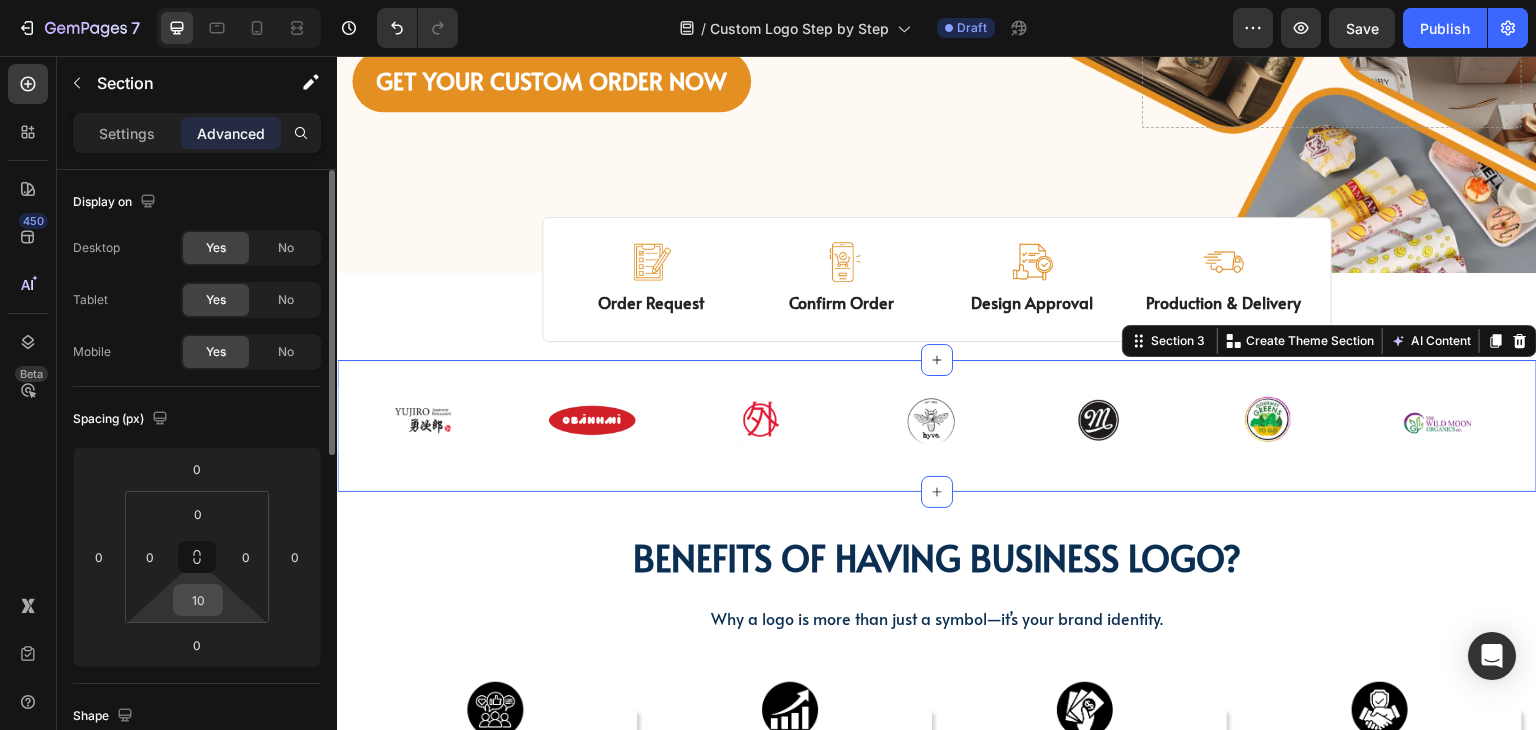 click on "10" at bounding box center (198, 600) 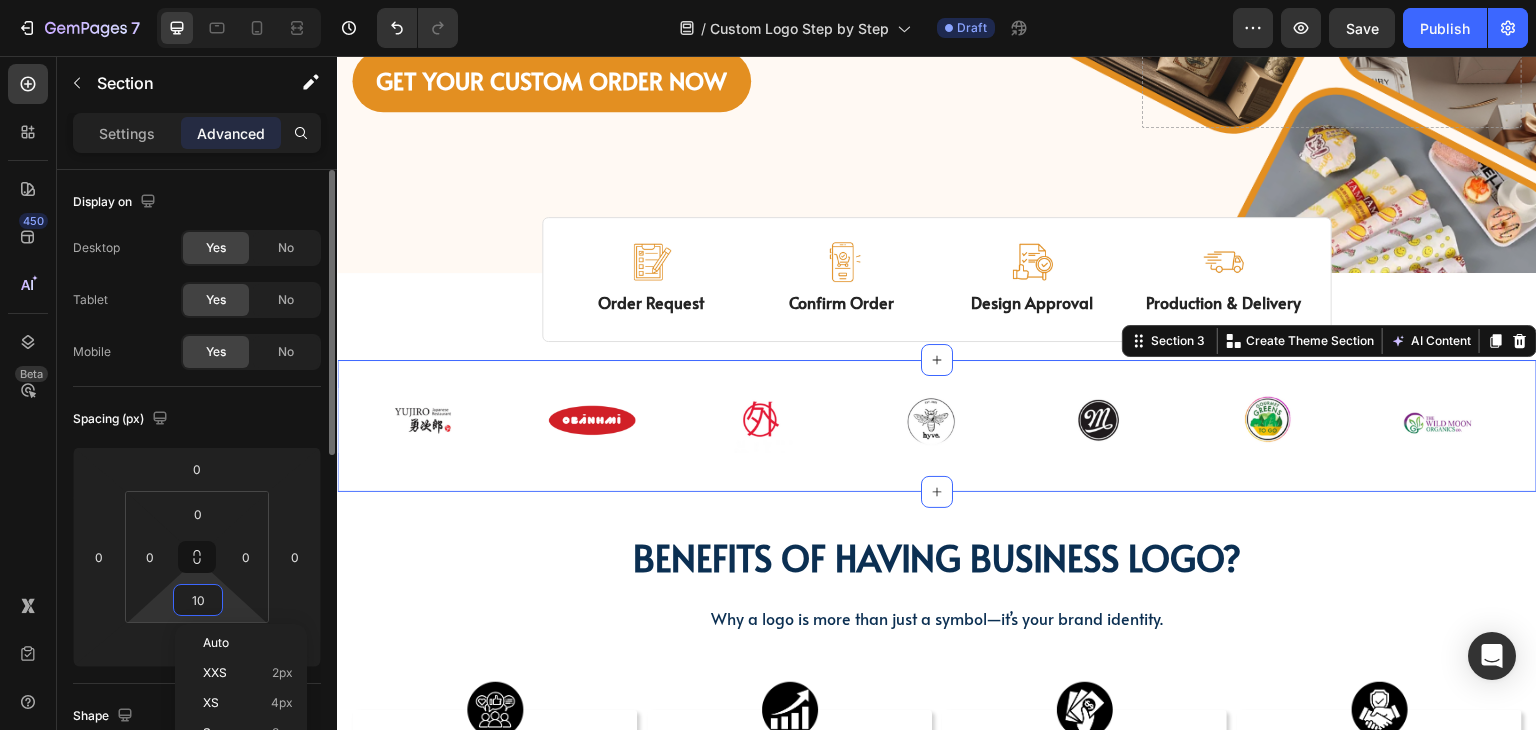 type on "0" 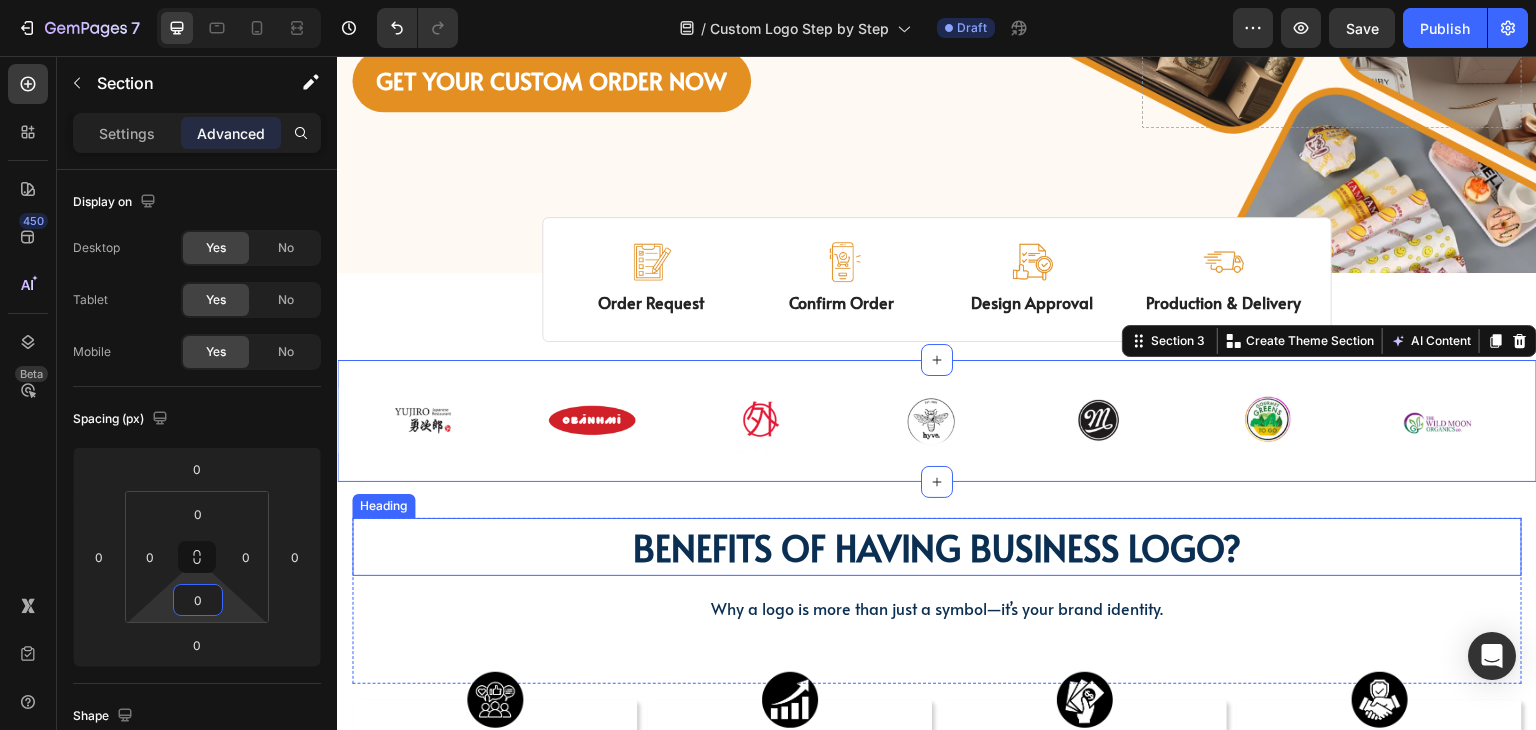 click on "BENEFITS OF HAVING BUSINESS LOGO?" at bounding box center (937, 547) 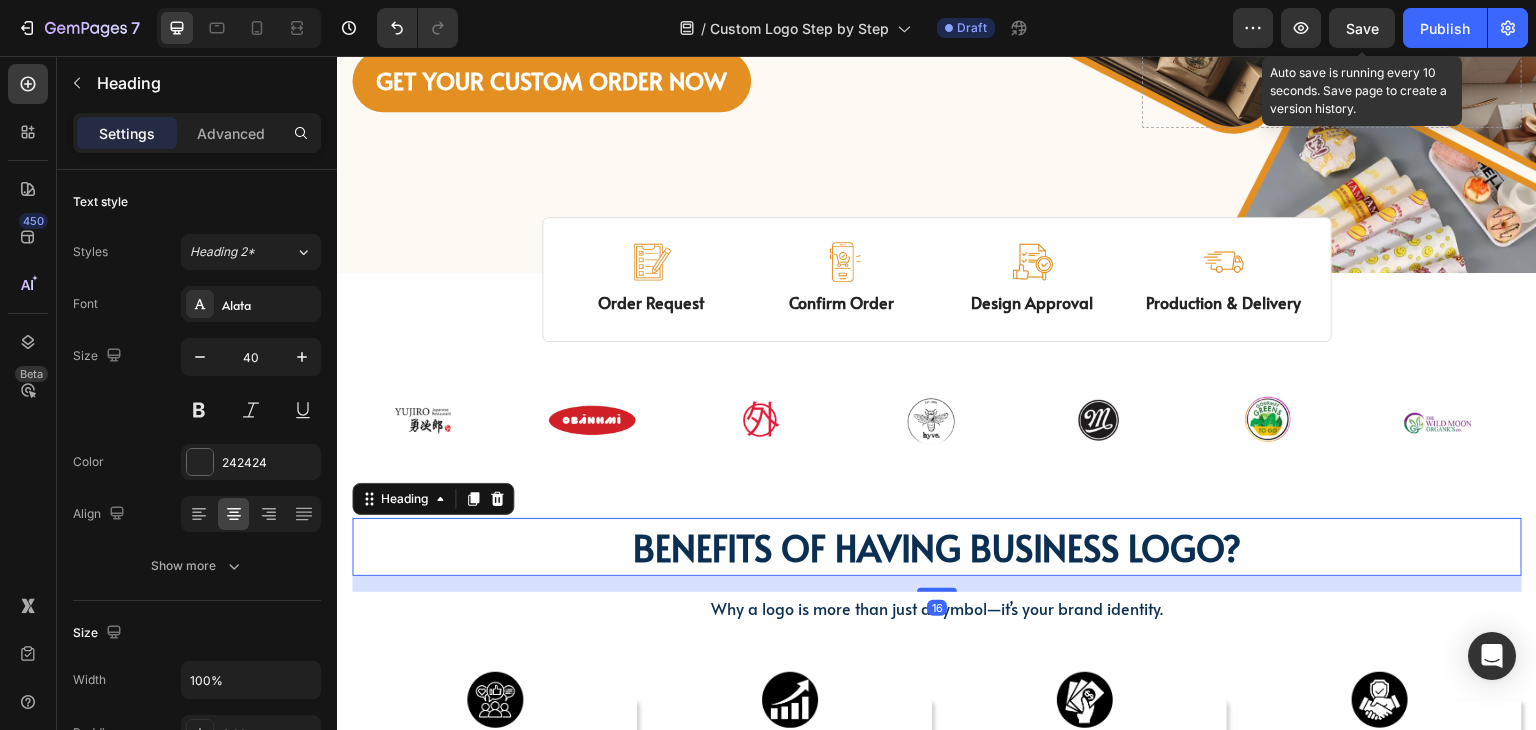 click on "Save" at bounding box center [1362, 28] 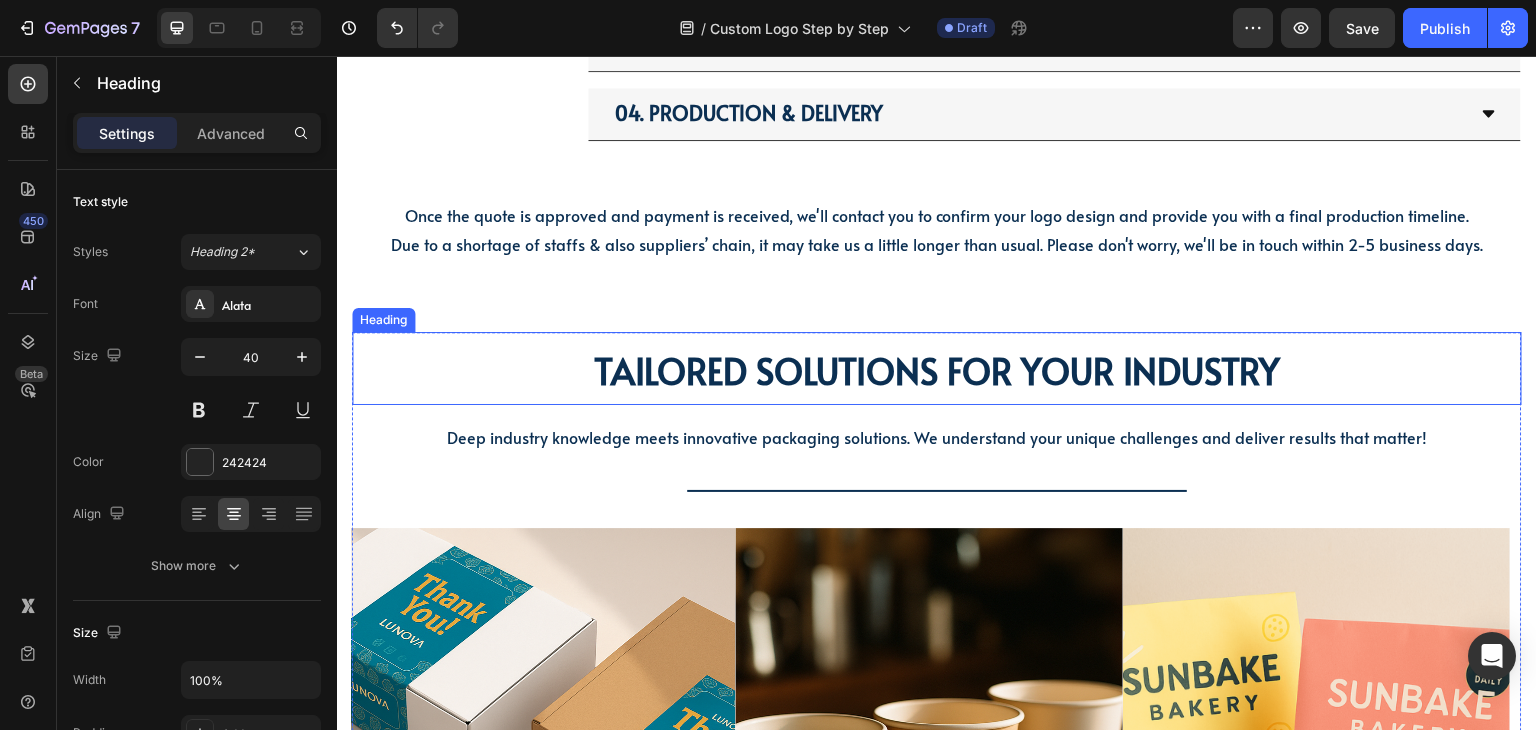 scroll, scrollTop: 2090, scrollLeft: 0, axis: vertical 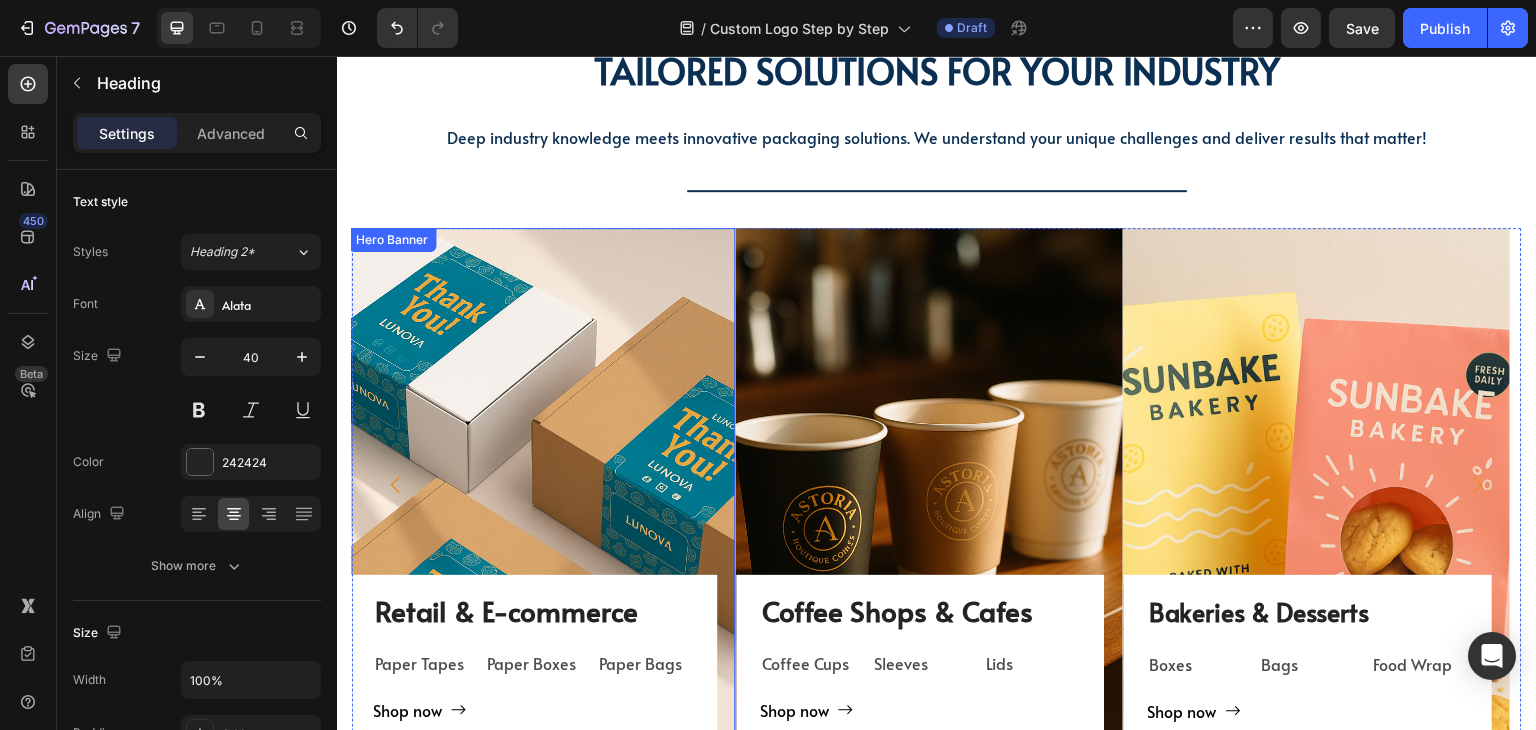 click on "Retail & E-commerce Heading Paper Tapes Text Block Paper Boxes Text Block Paper Bags Text Block Row Shop now Button Row" at bounding box center (542, 484) 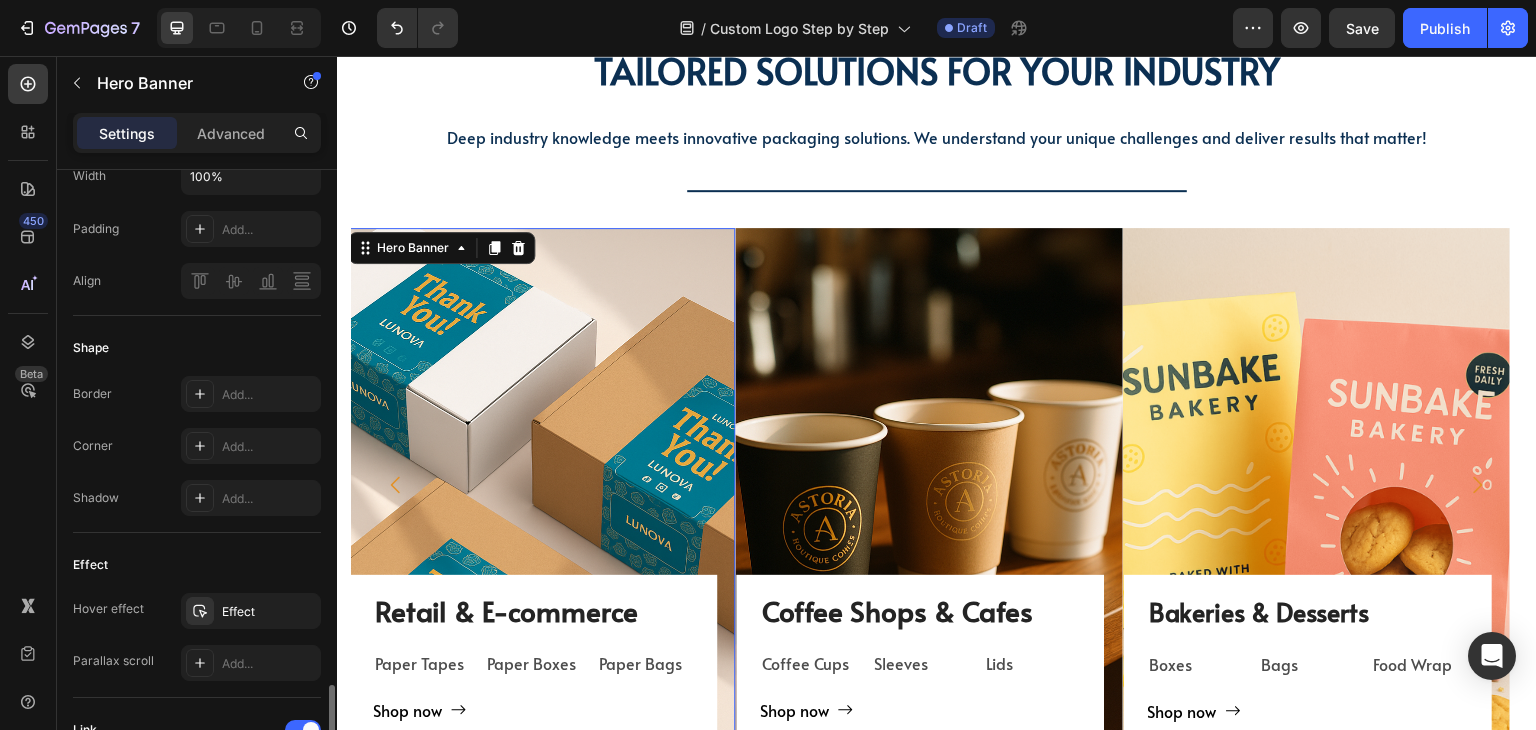 scroll, scrollTop: 1100, scrollLeft: 0, axis: vertical 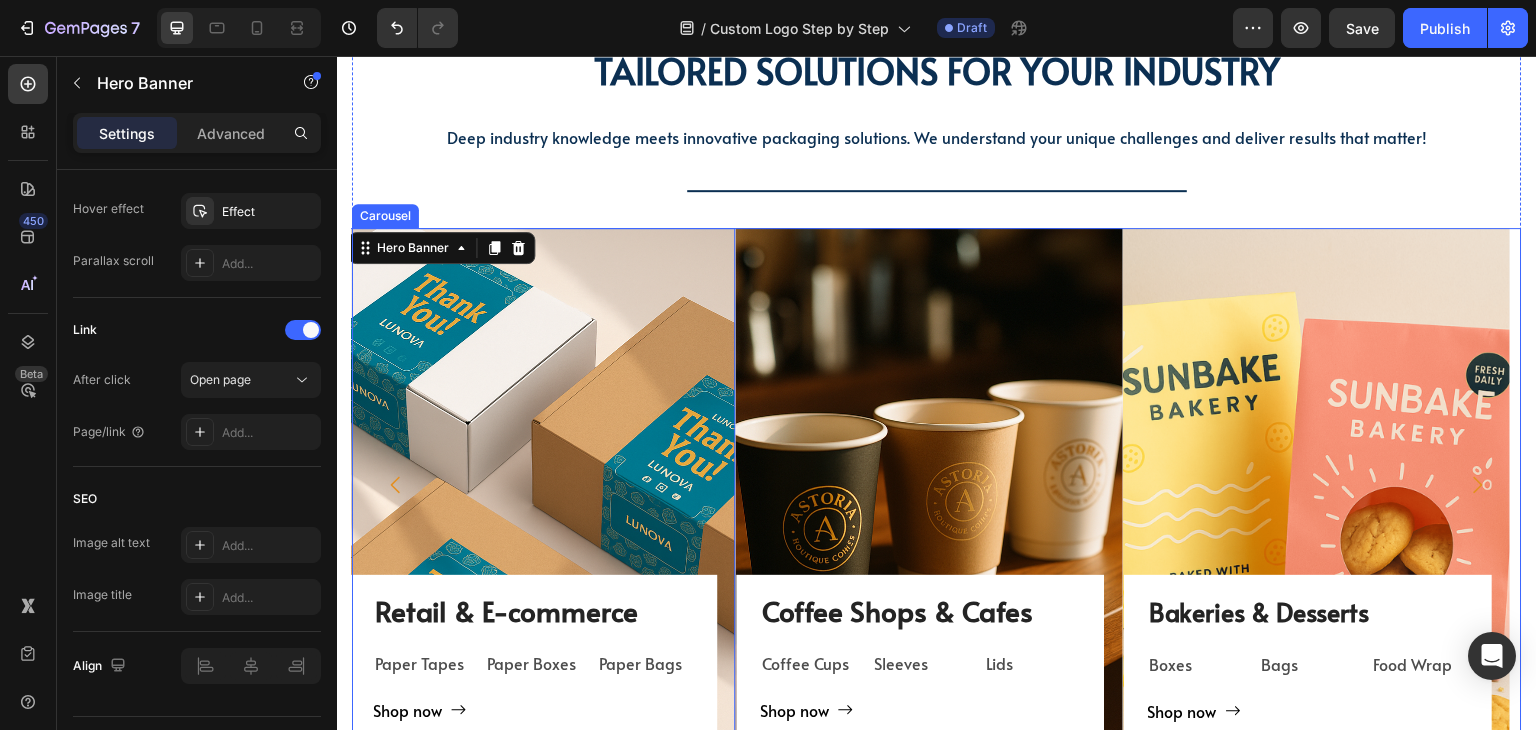 click 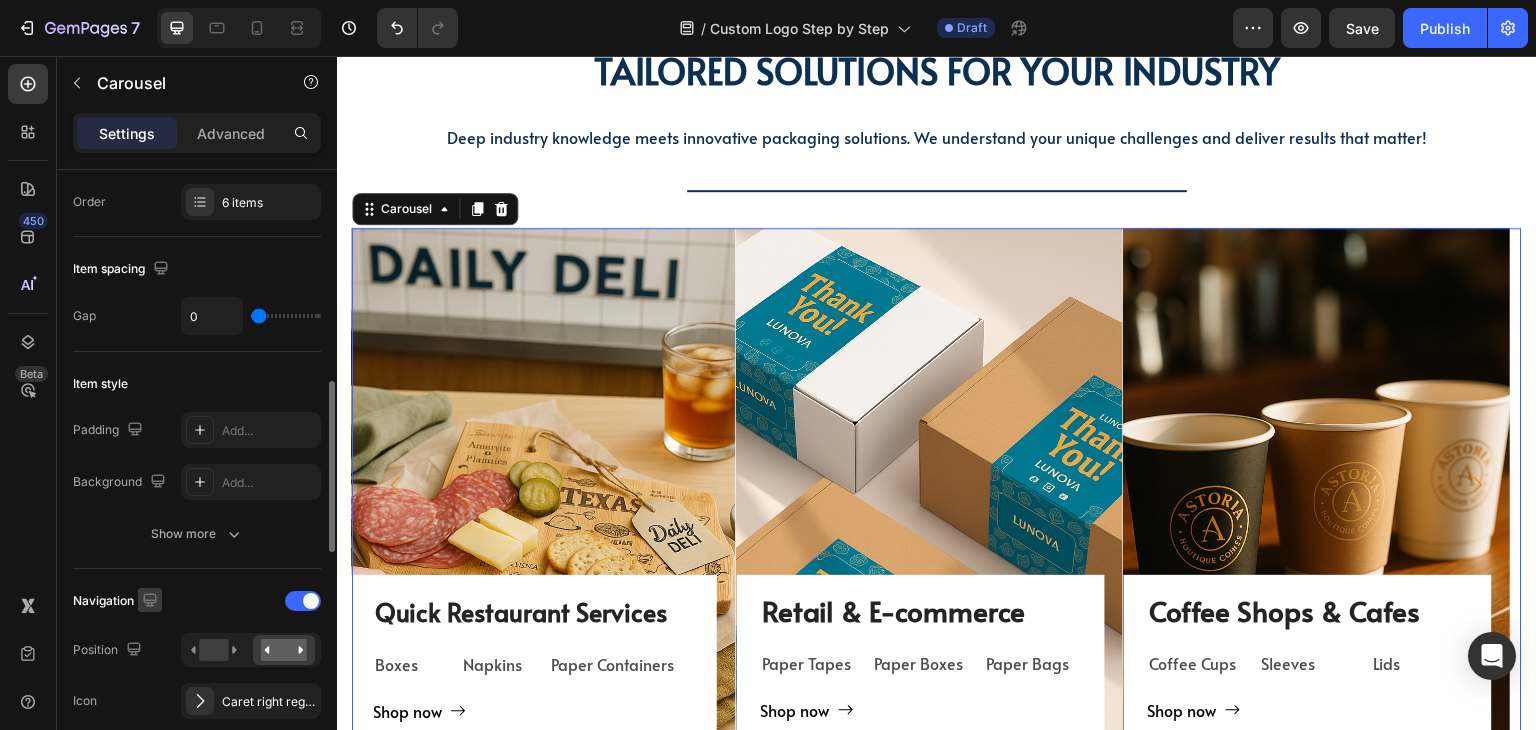 scroll, scrollTop: 400, scrollLeft: 0, axis: vertical 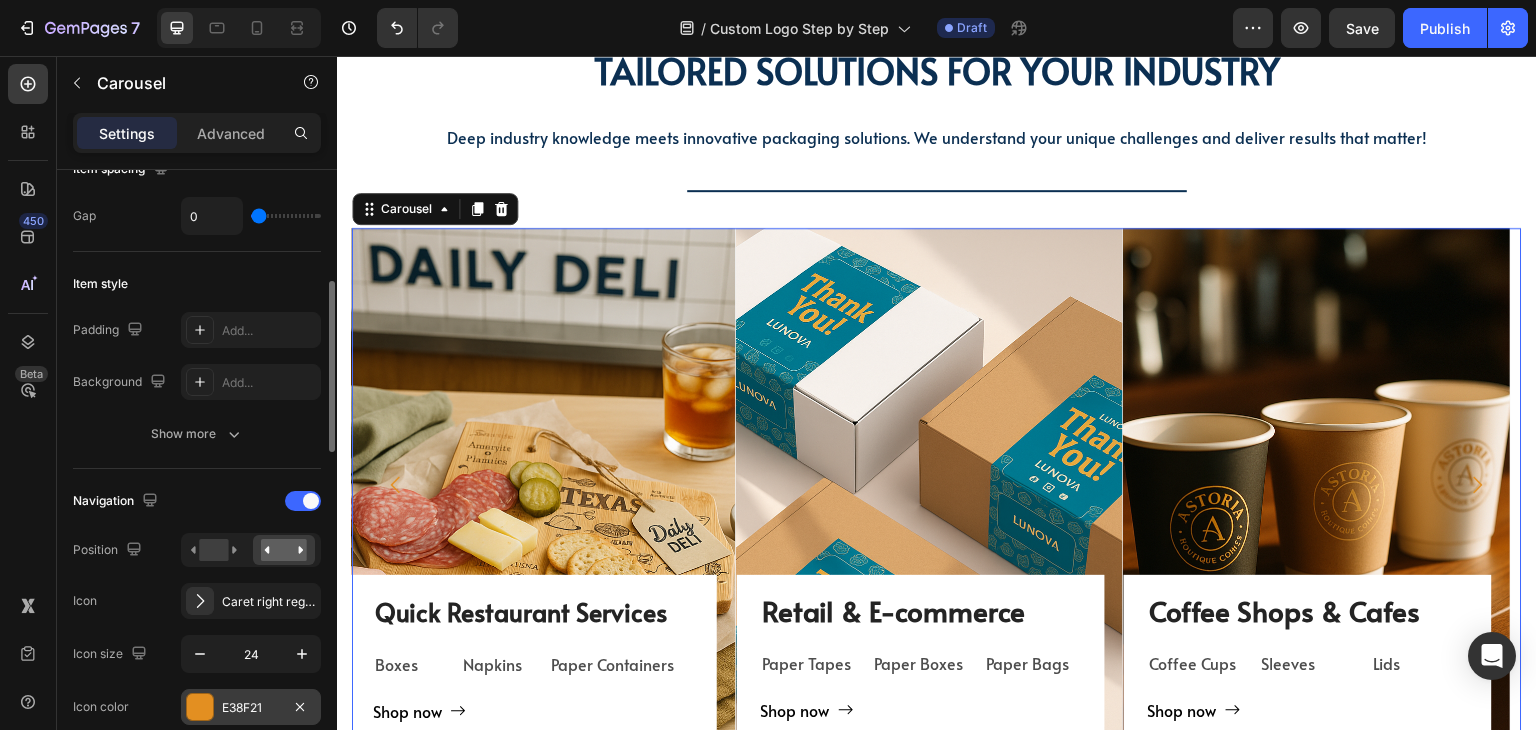 click at bounding box center [200, 707] 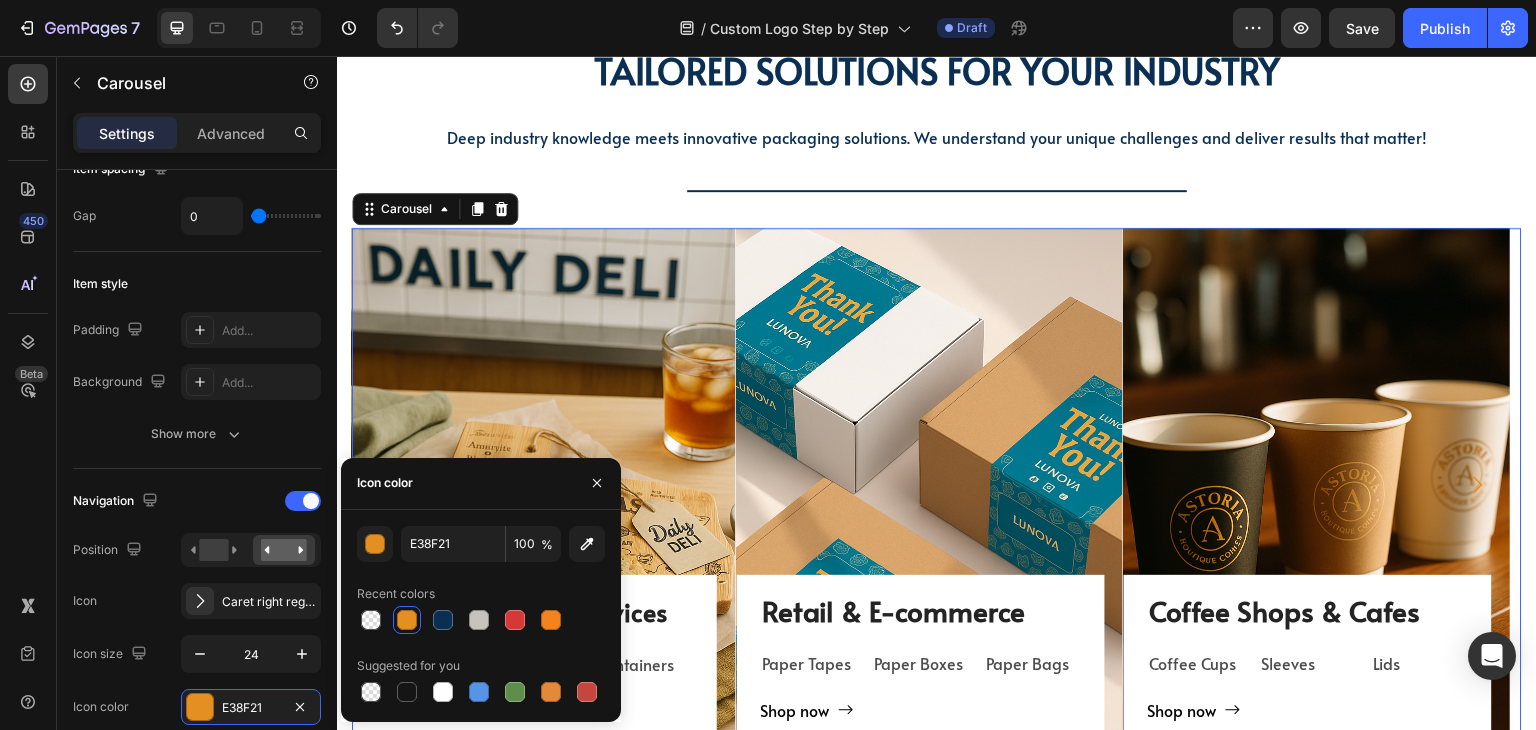 click at bounding box center (443, 692) 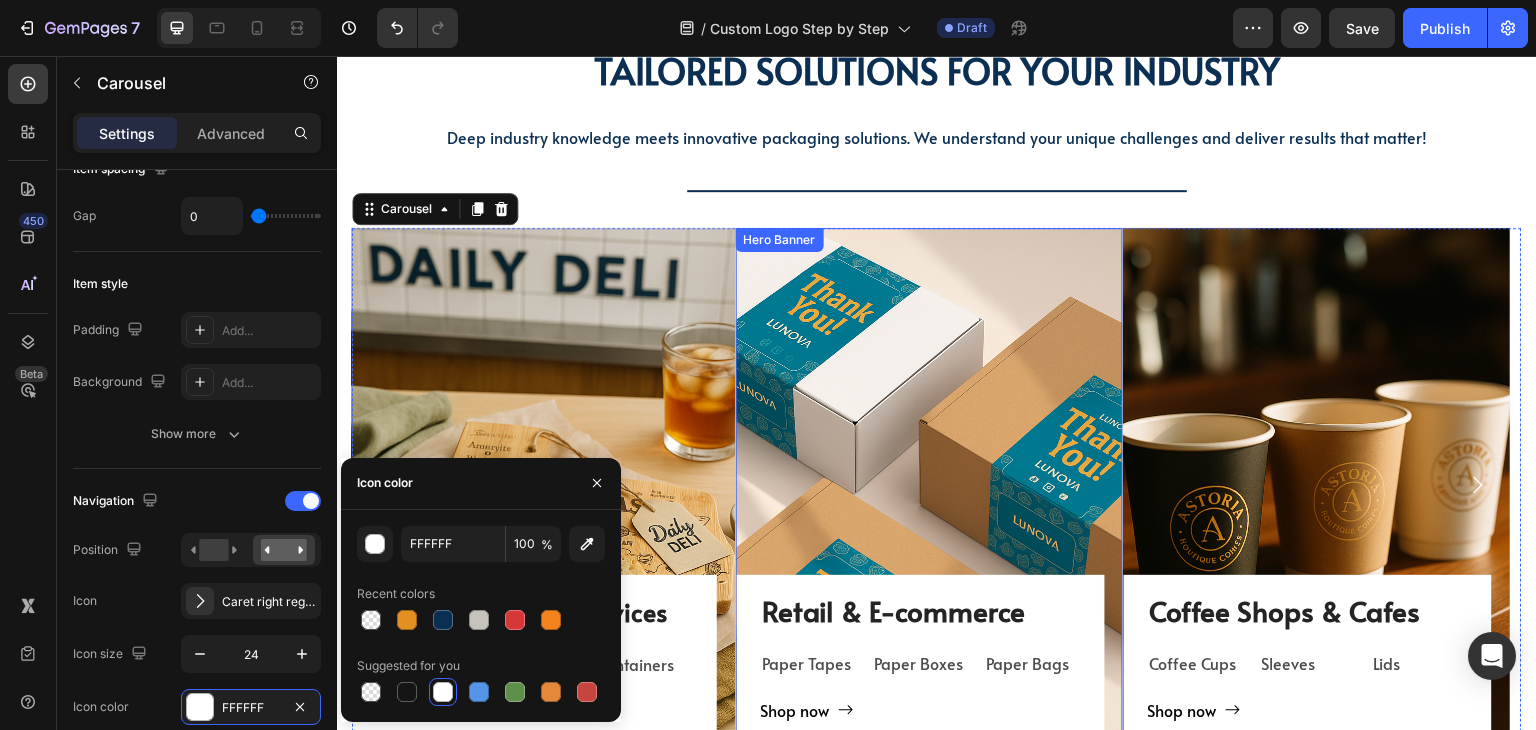 click on "Retail & E-commerce Heading Paper Tapes Text Block Paper Boxes Text Block Paper Bags Text Block Row Shop now Button Row" at bounding box center (930, 484) 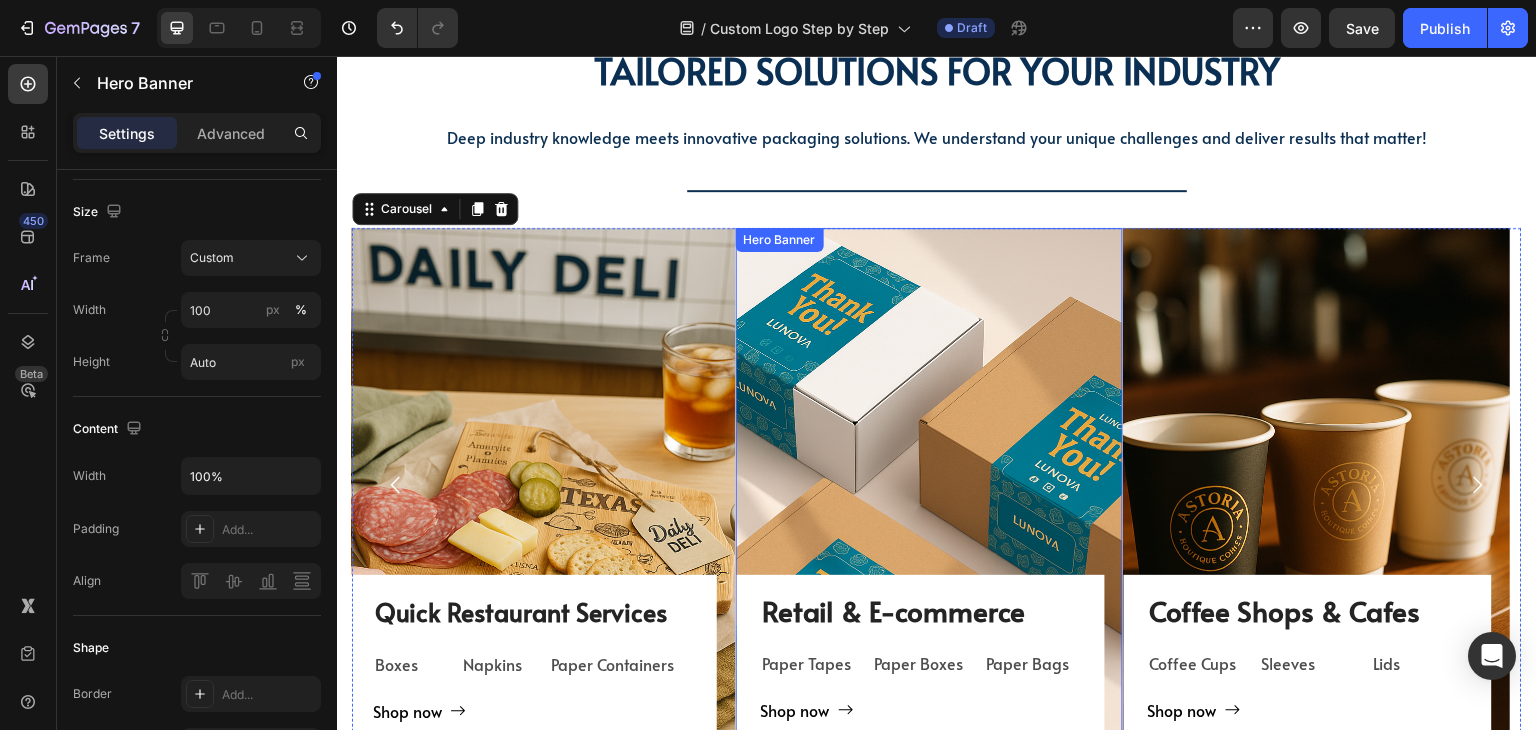 scroll, scrollTop: 0, scrollLeft: 0, axis: both 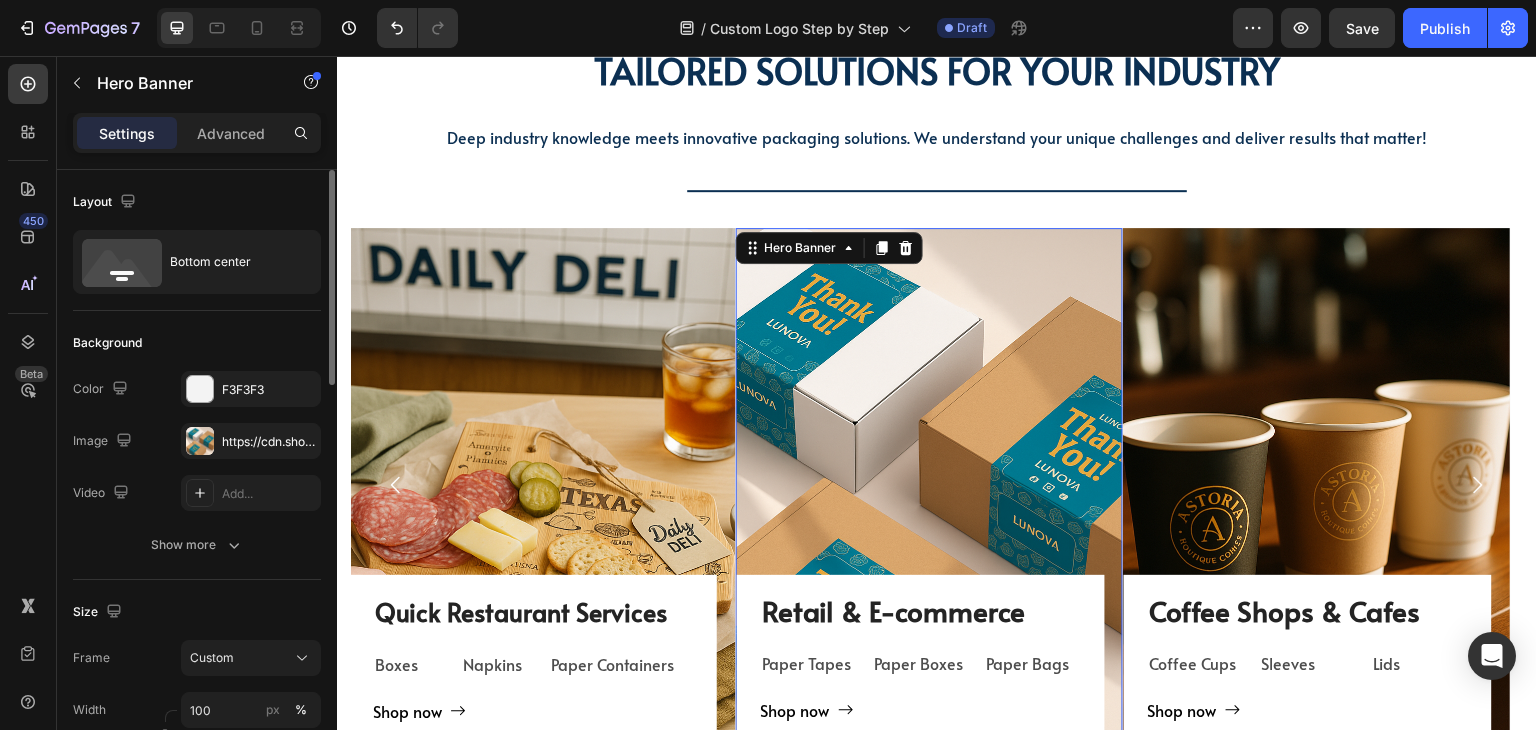 click on "Save" 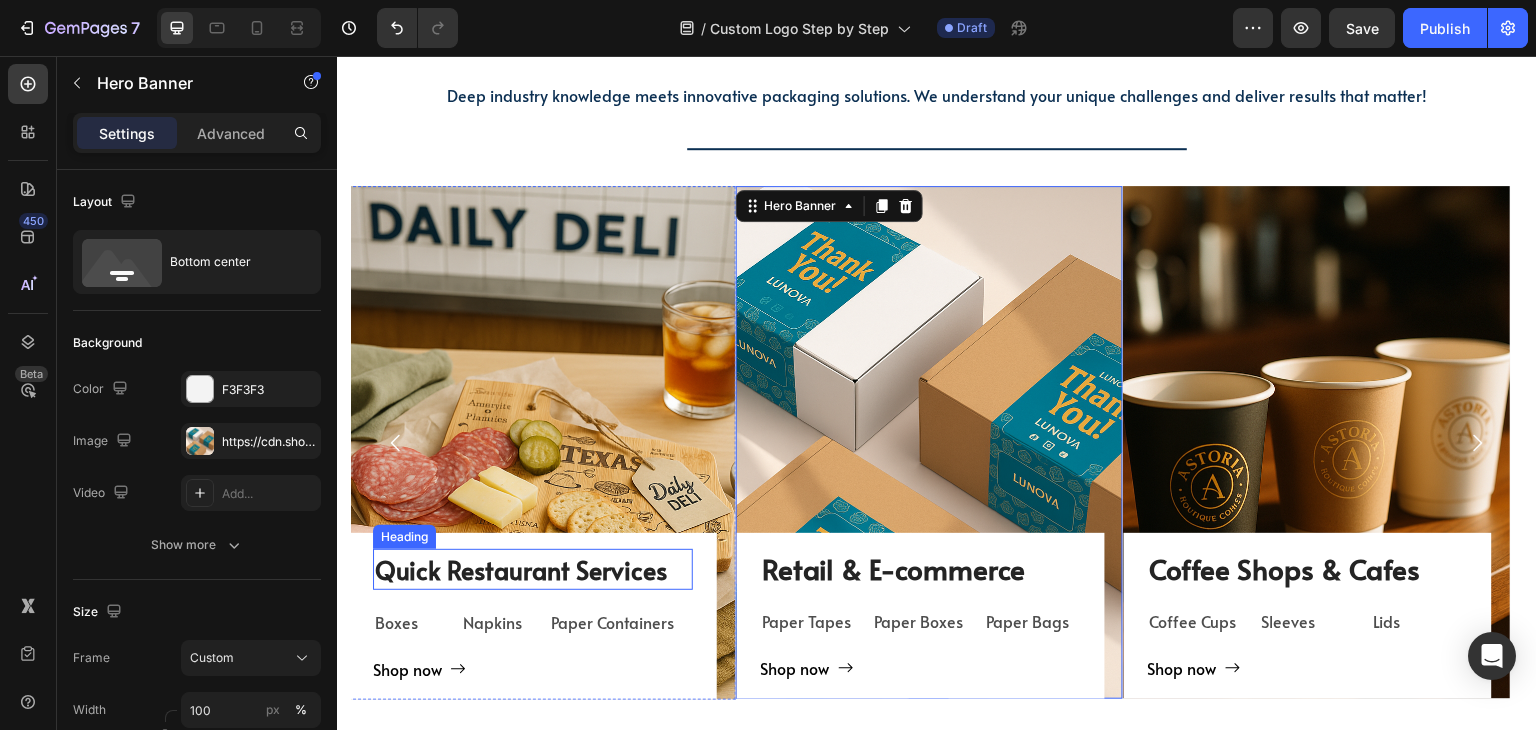 scroll, scrollTop: 2190, scrollLeft: 0, axis: vertical 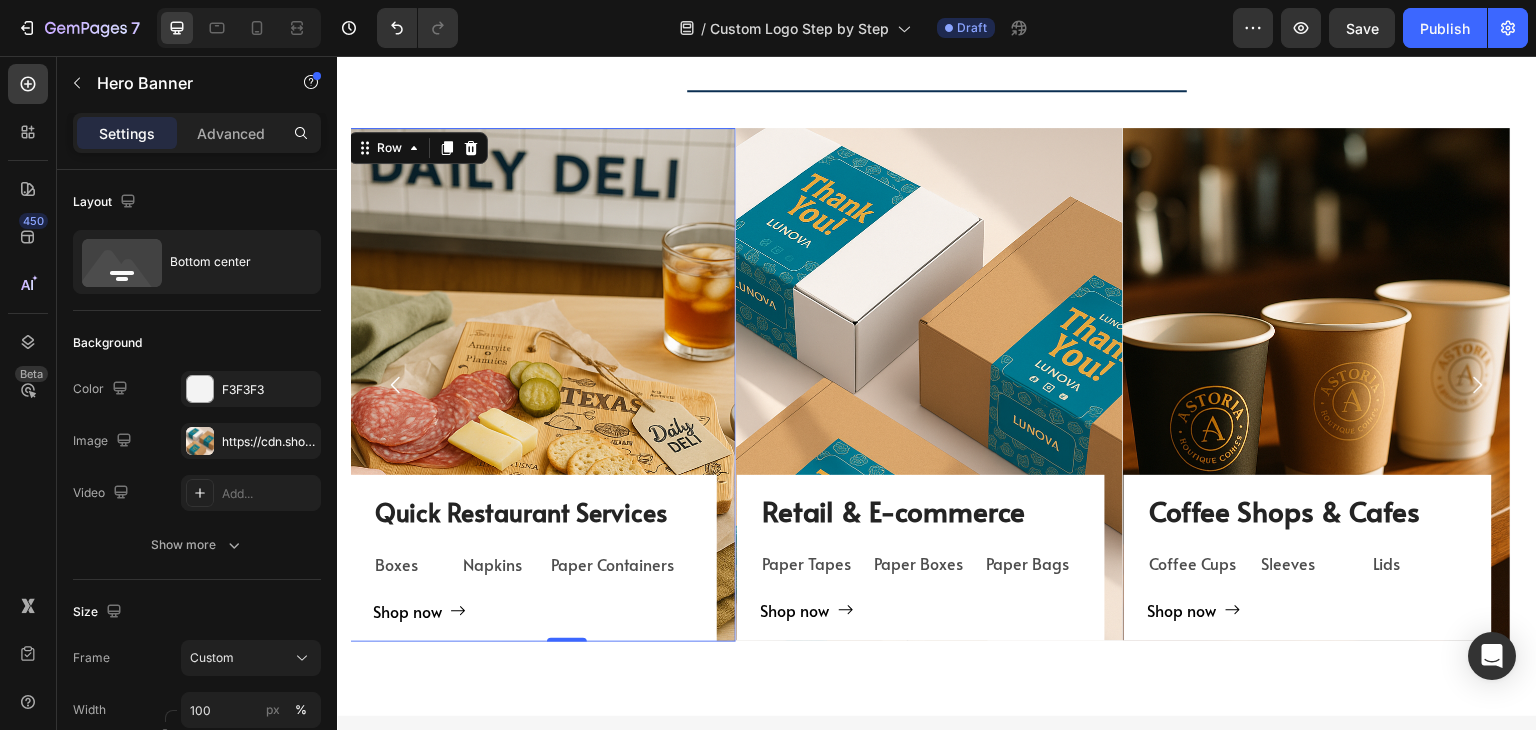click on "Quick Restaurant Services Heading Boxes Text Block Napkins Text Block Paper Containers Text Block Row
Shop now Button Row   0" at bounding box center (533, 558) 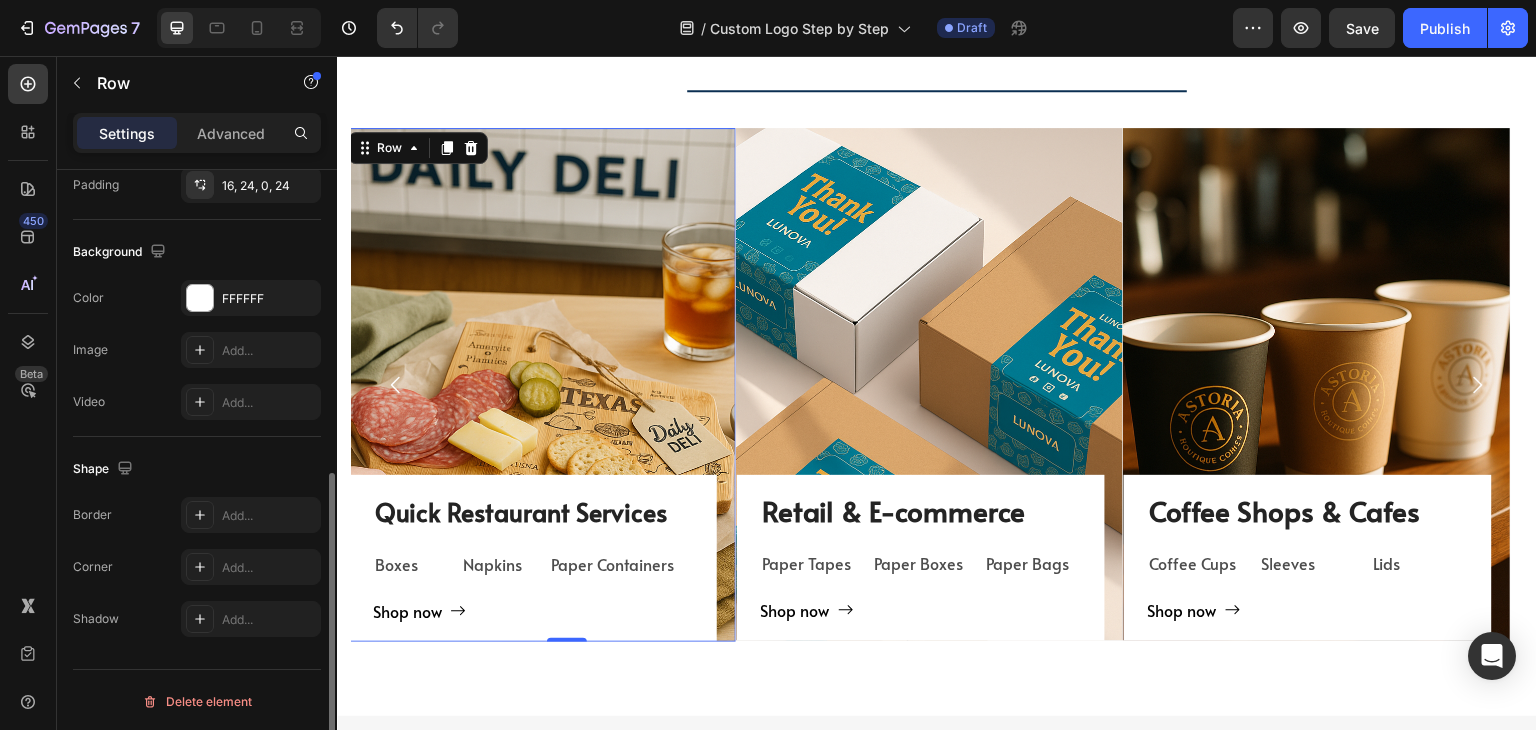 scroll, scrollTop: 601, scrollLeft: 0, axis: vertical 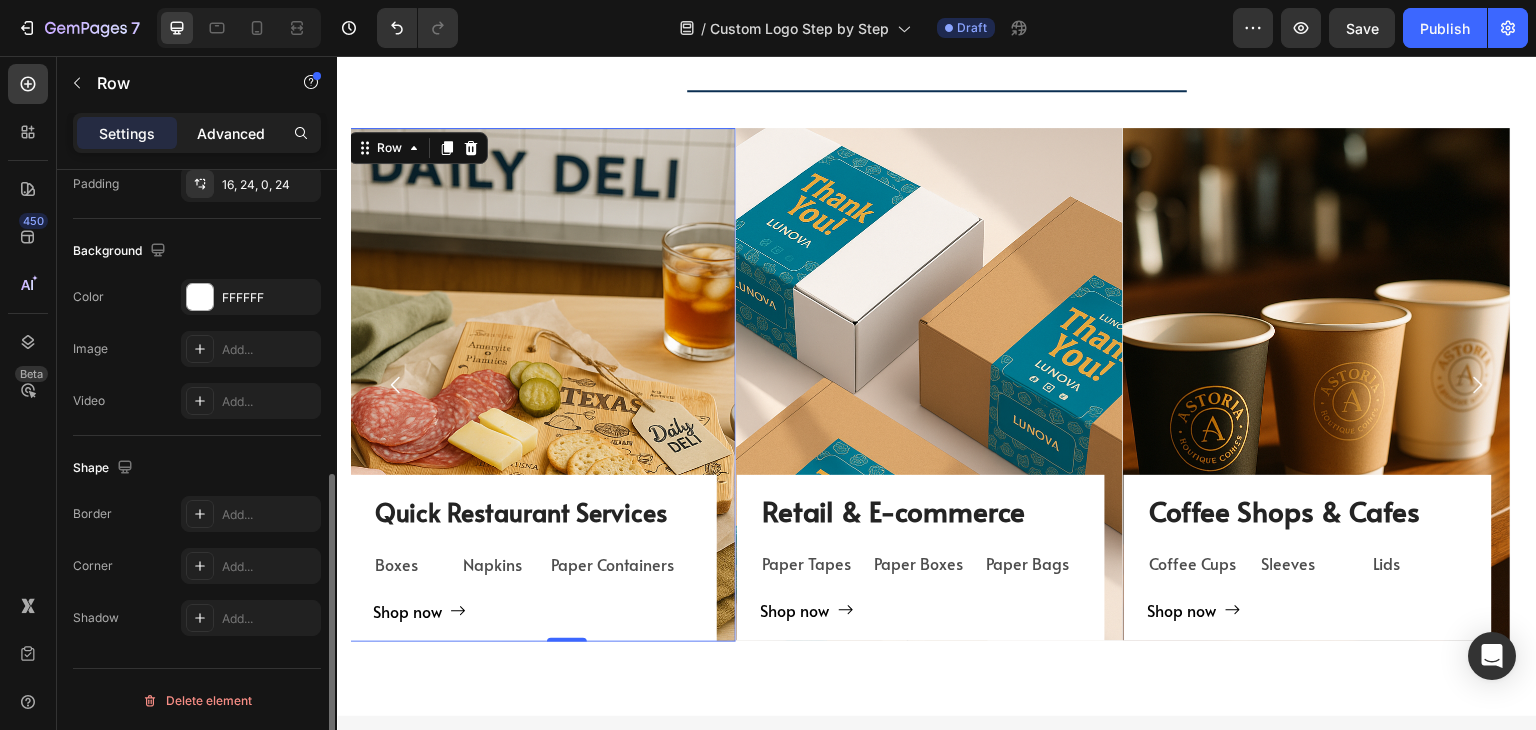 click on "Advanced" at bounding box center (231, 133) 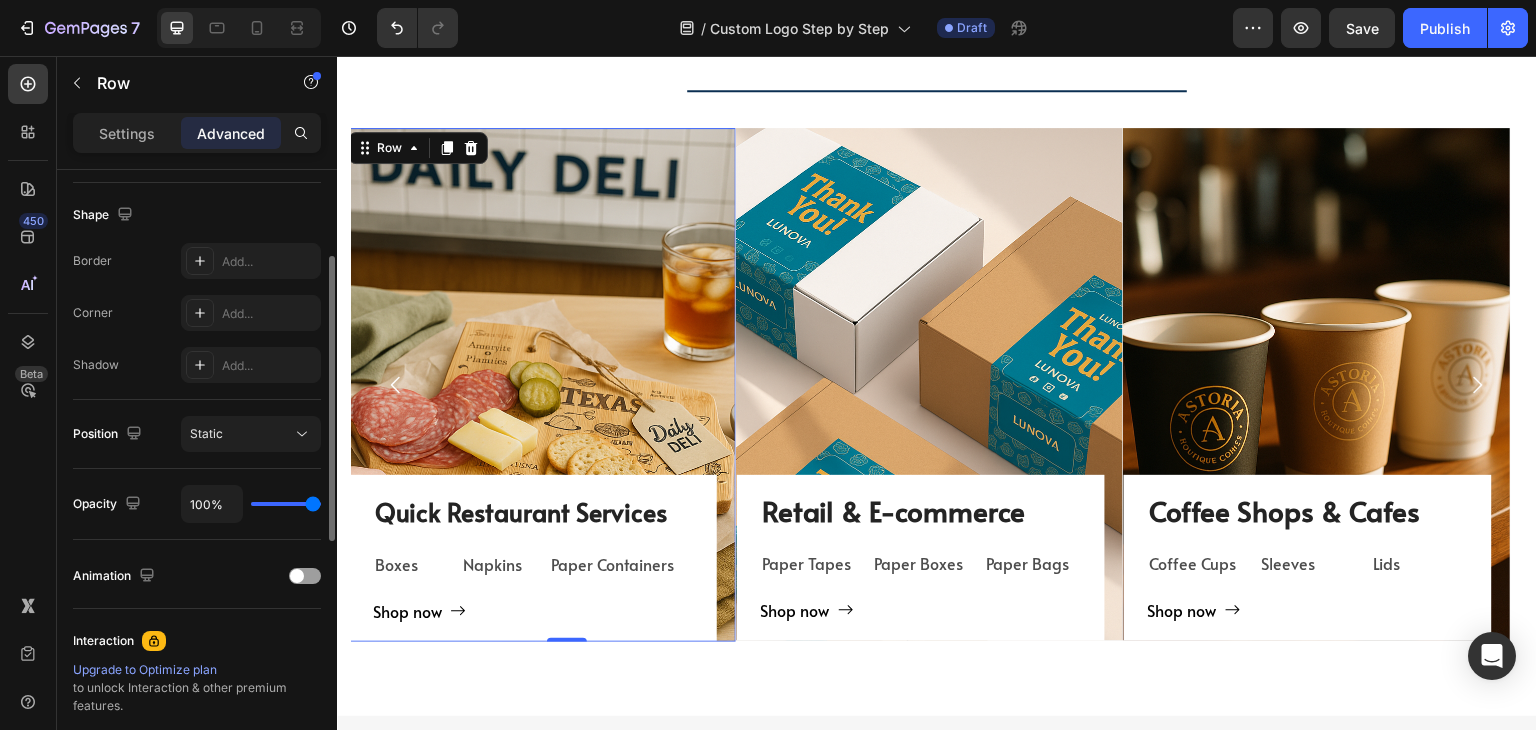 scroll, scrollTop: 401, scrollLeft: 0, axis: vertical 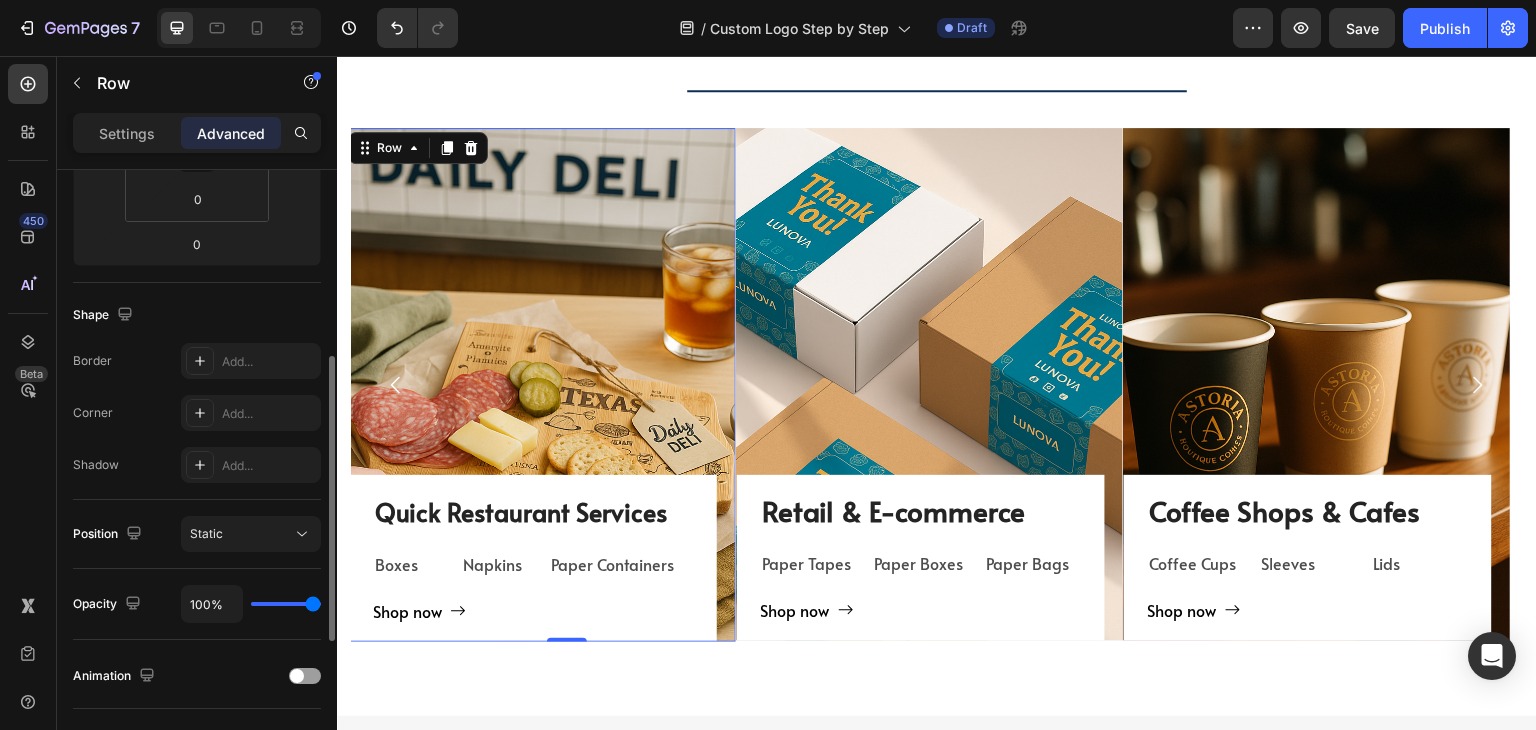 drag, startPoint x: 303, startPoint y: 604, endPoint x: 262, endPoint y: 606, distance: 41.04875 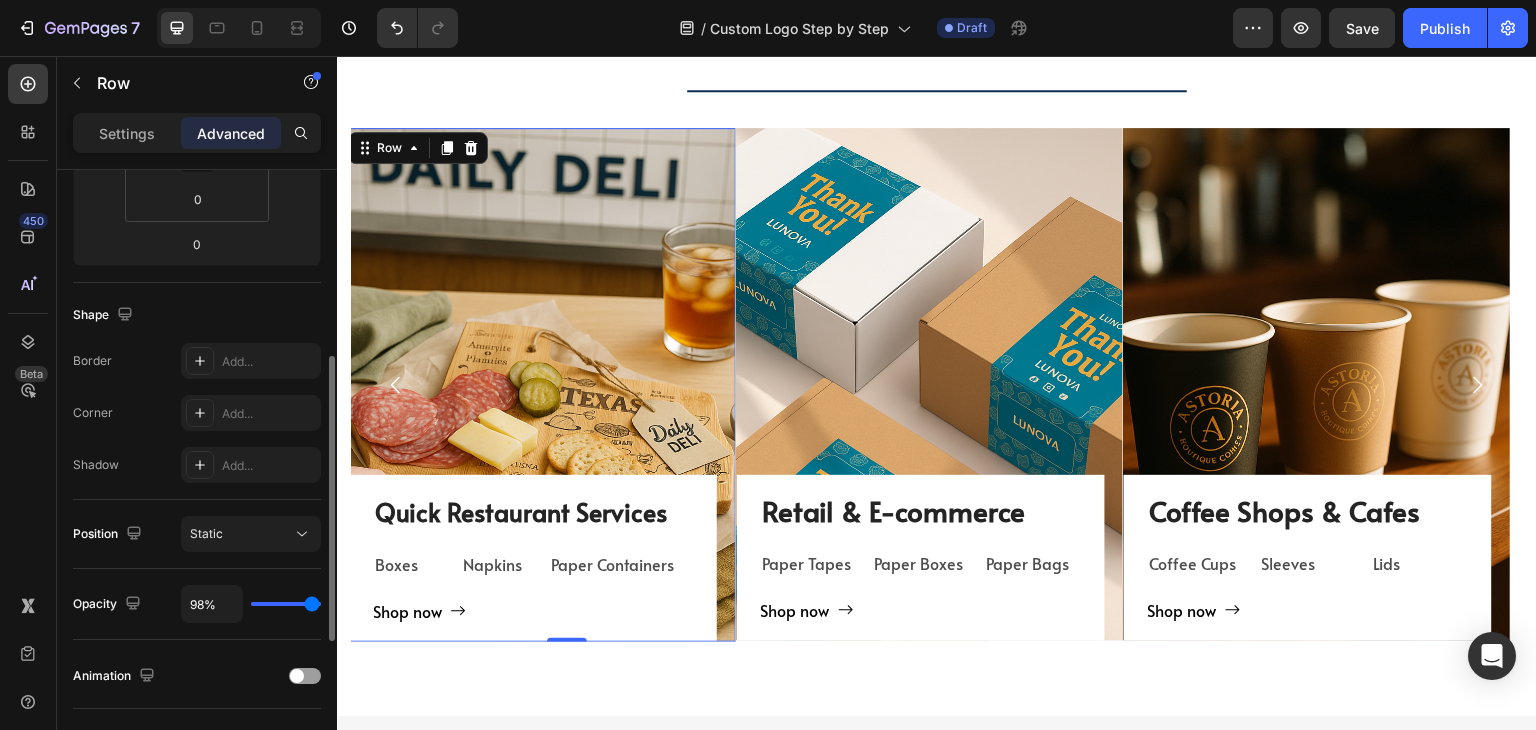 type on "95%" 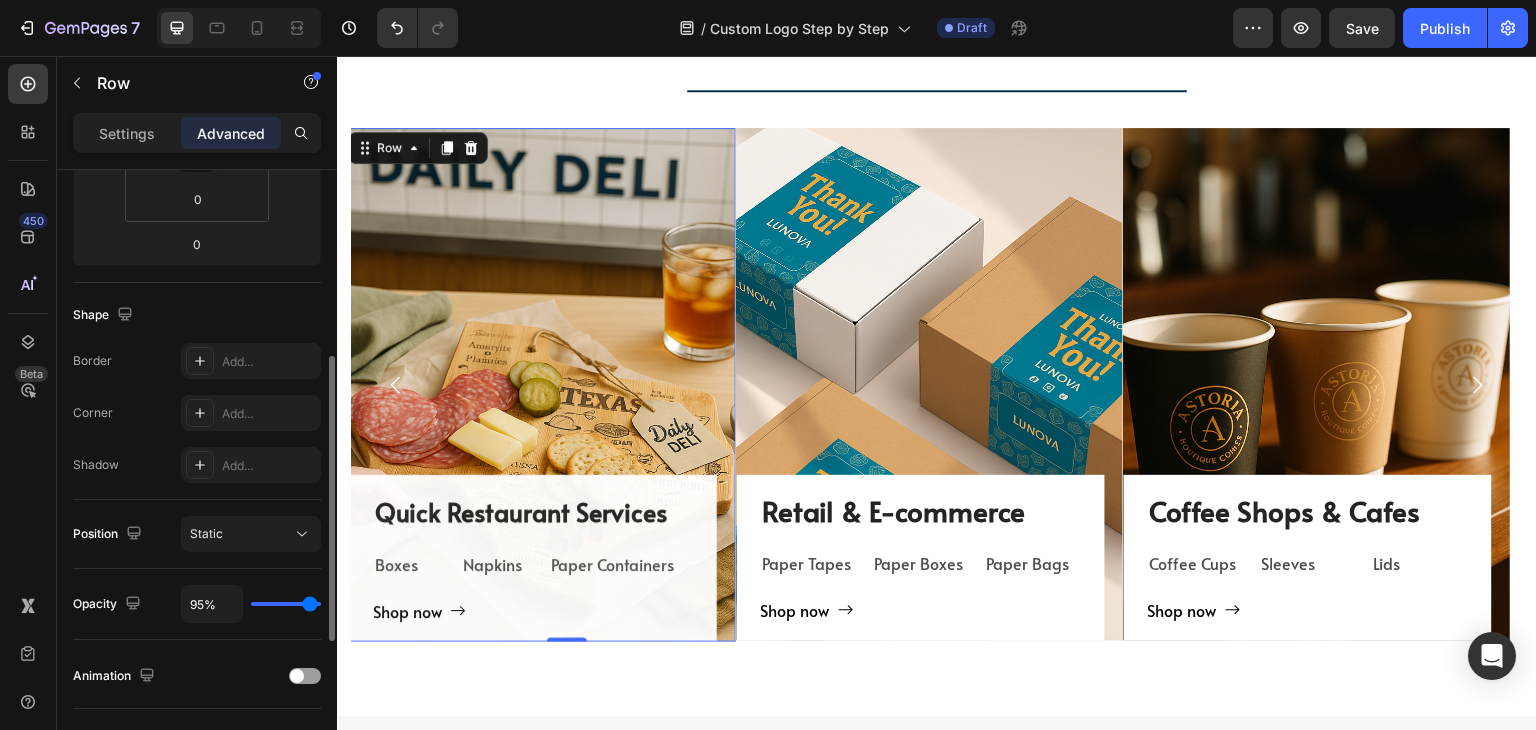 type on "88%" 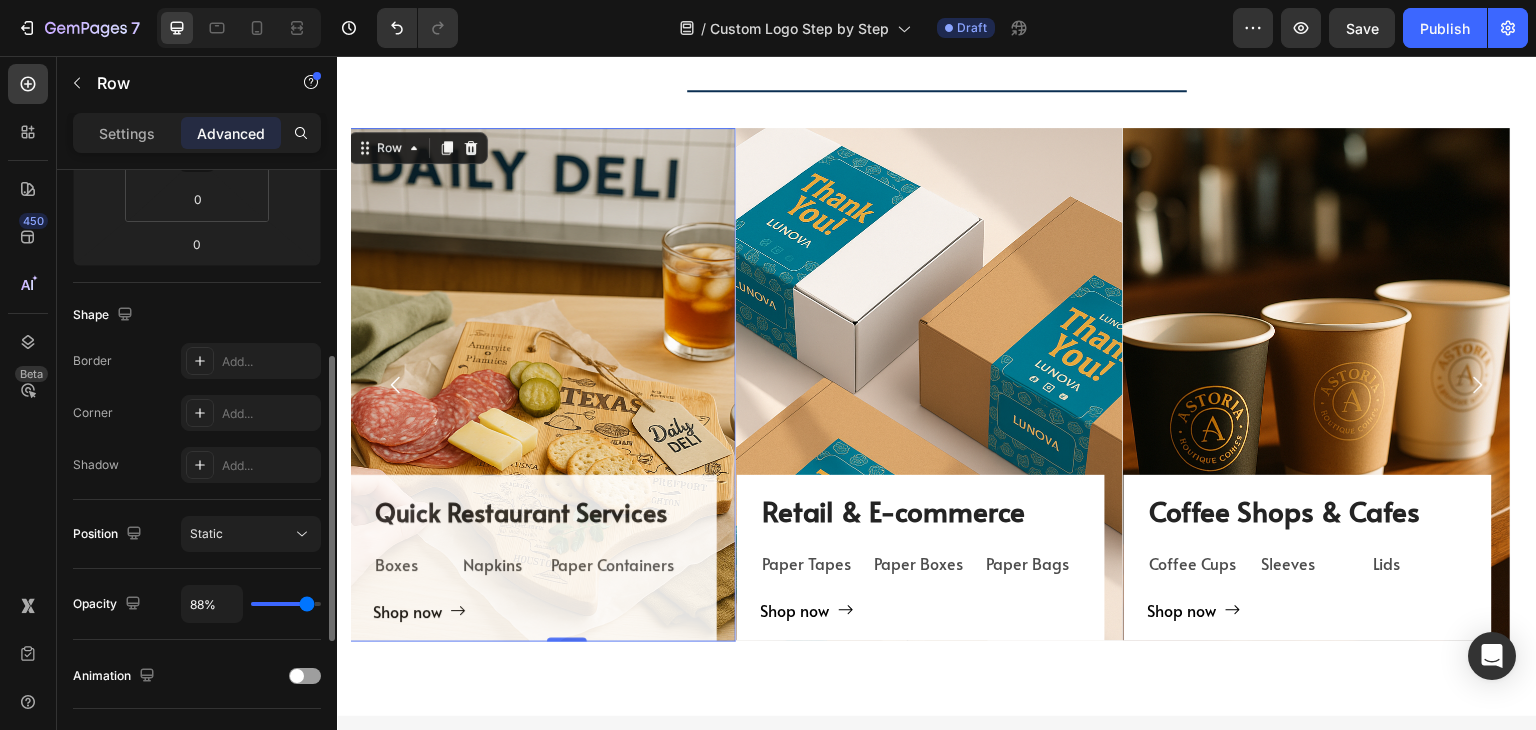 type on "86%" 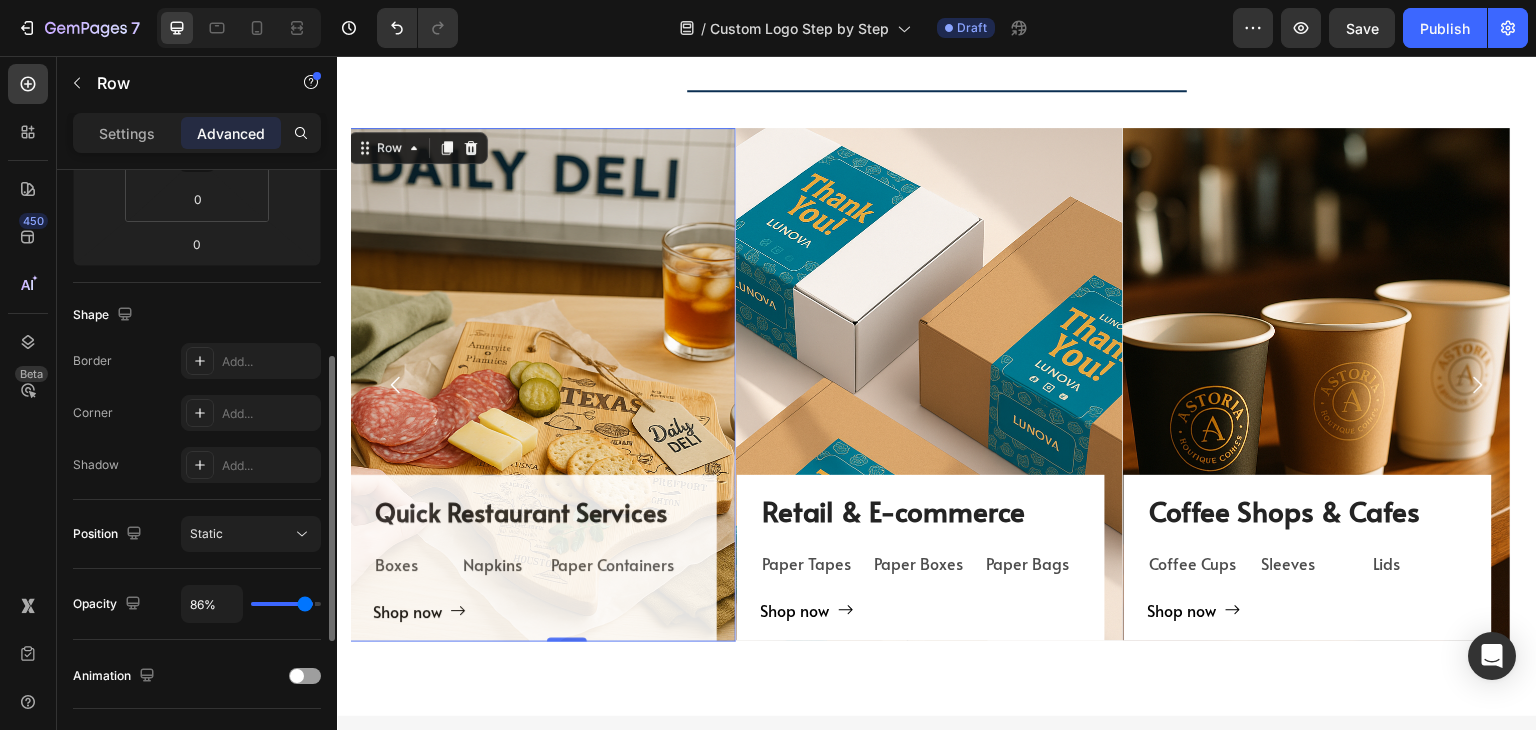 type on "85%" 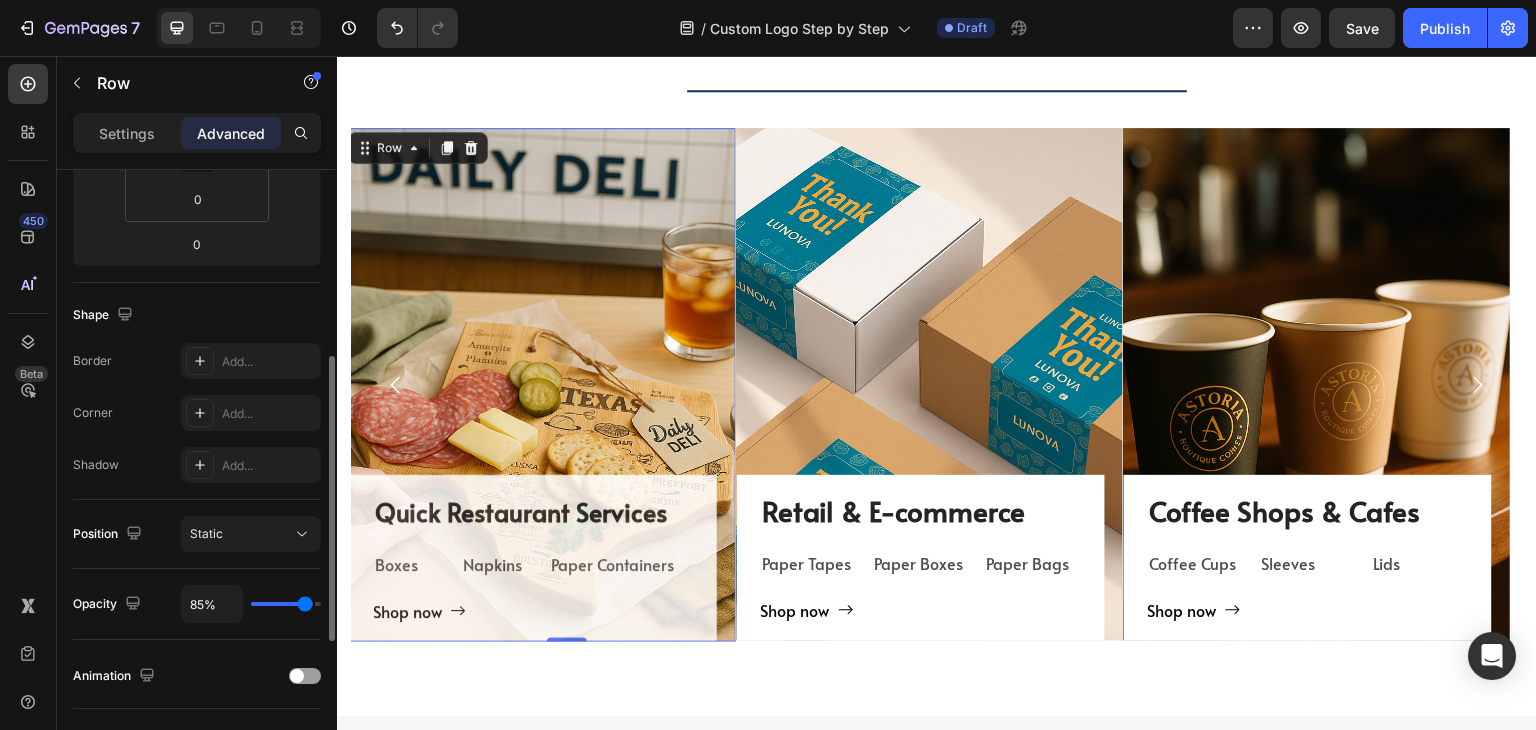 type on "85" 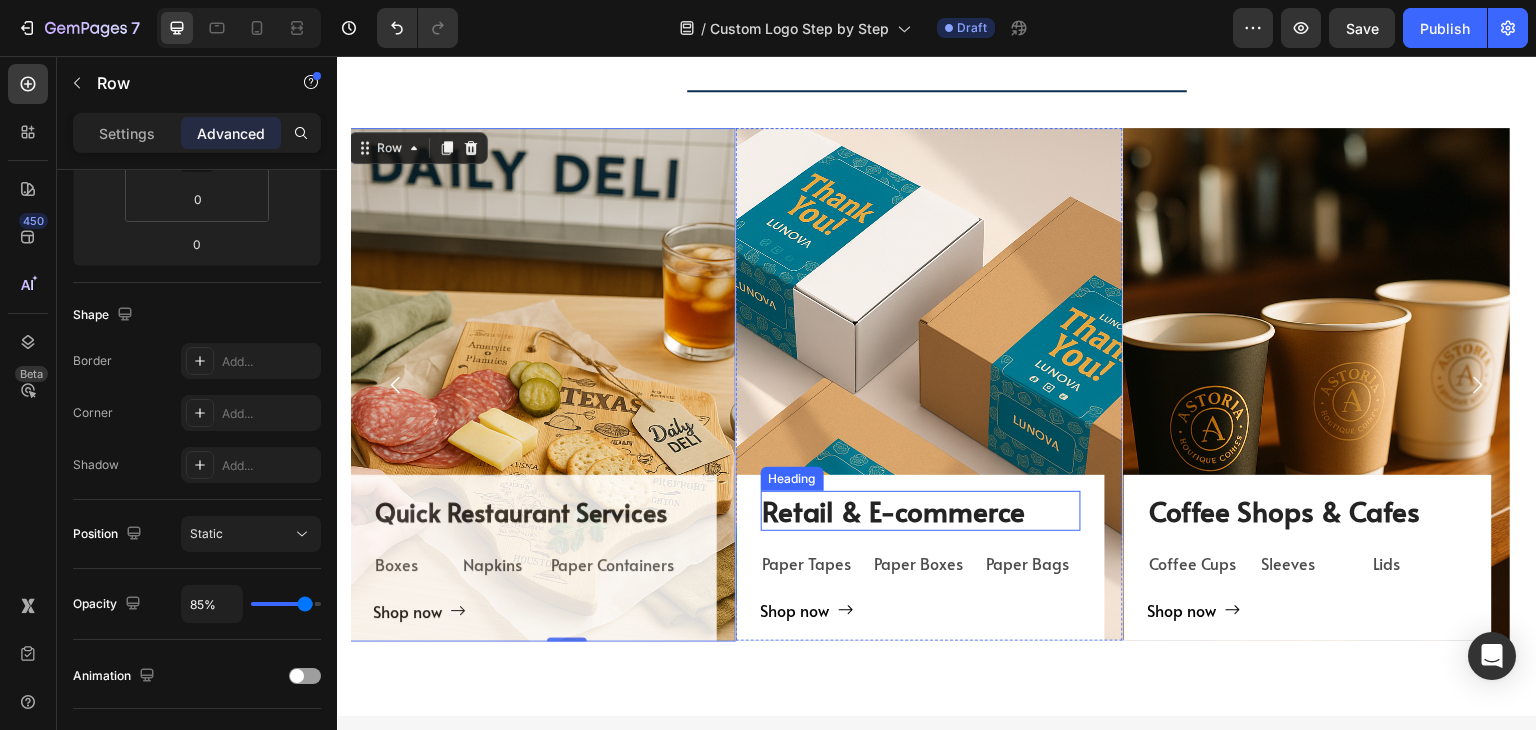 click on "Retail & E-commerce Heading" at bounding box center (921, 511) 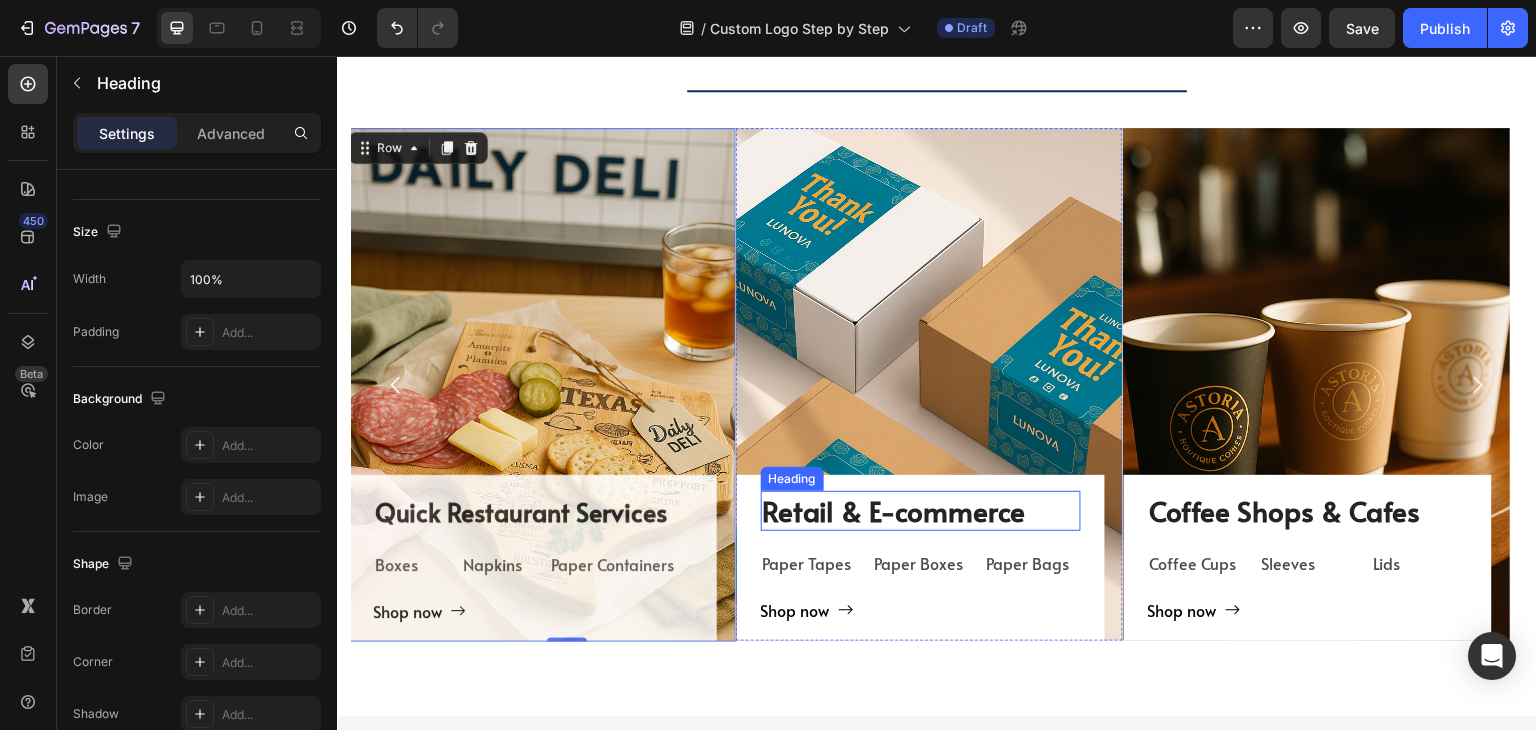 scroll, scrollTop: 0, scrollLeft: 0, axis: both 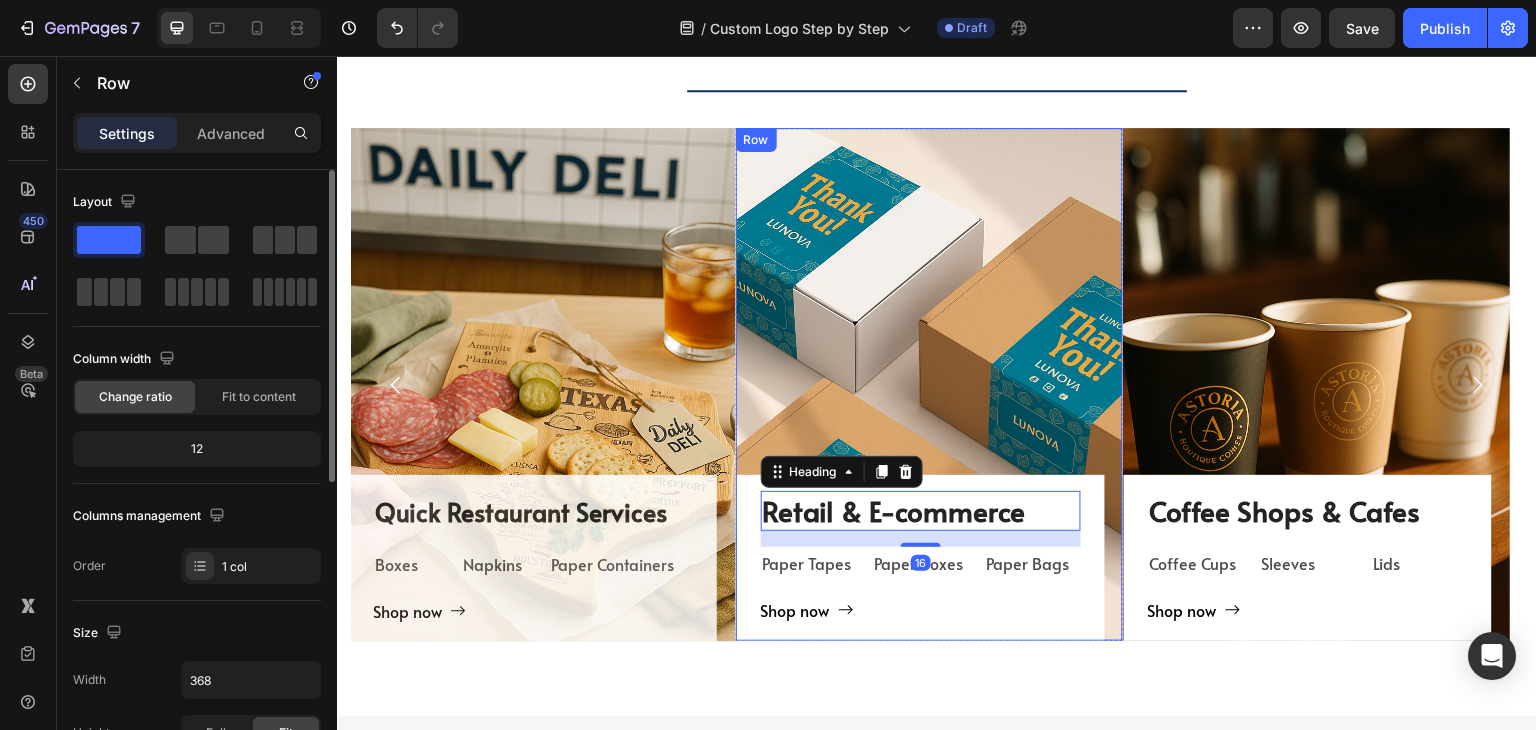 click on "Retail & E-commerce Heading 16 Paper Tapes Text Block Paper Boxes Text Block Paper Bags Text Block Row Shop now Button Row" at bounding box center (921, 558) 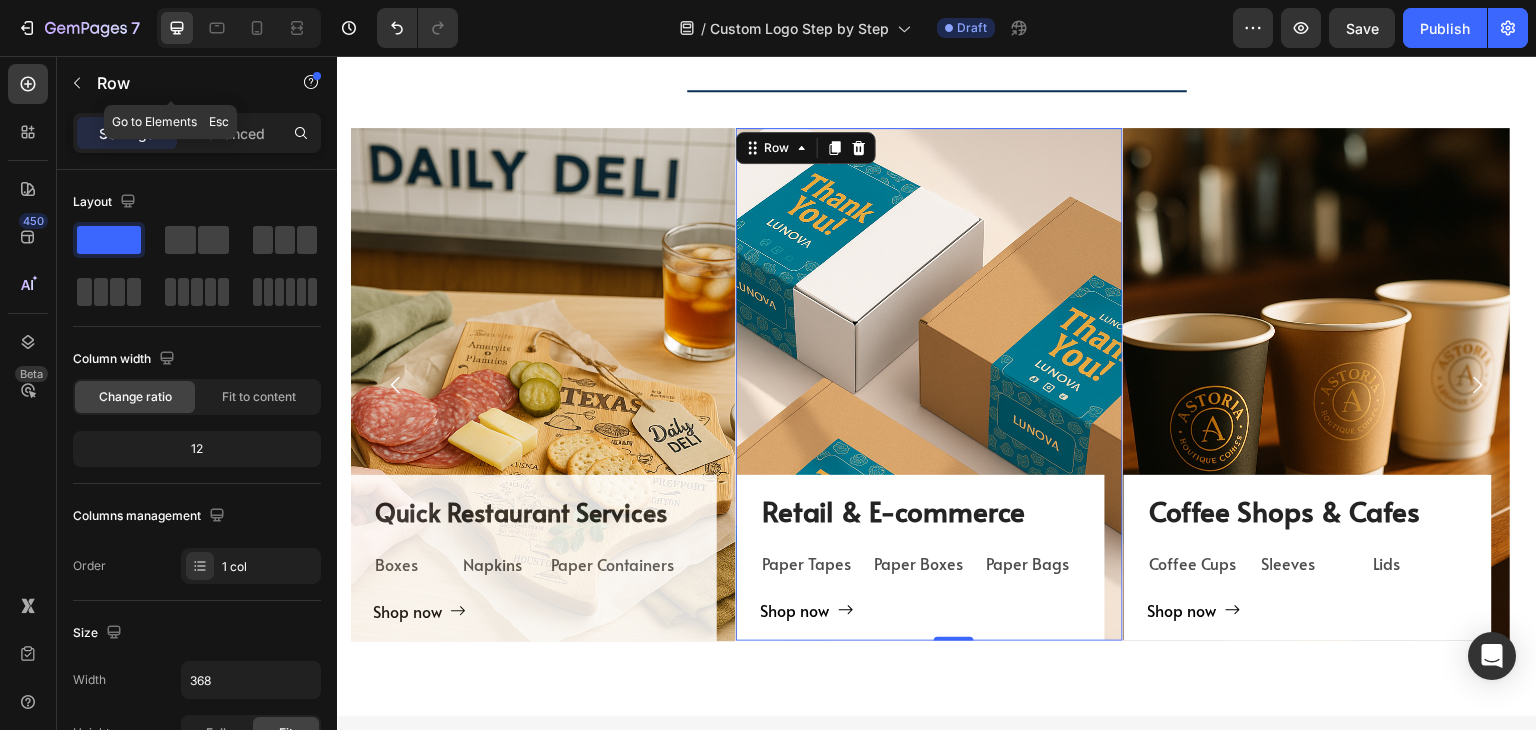 click on "Row" 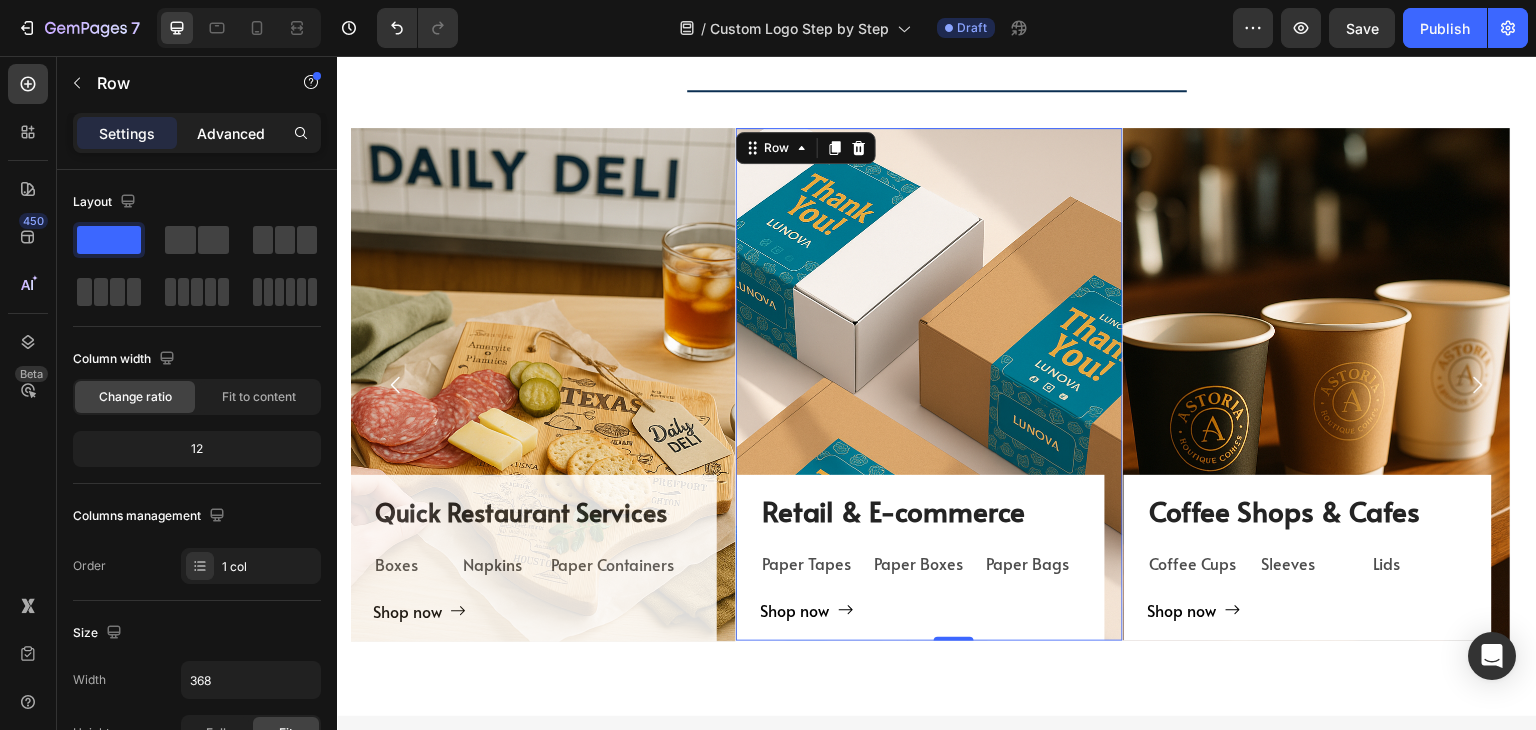 click on "Advanced" at bounding box center [231, 133] 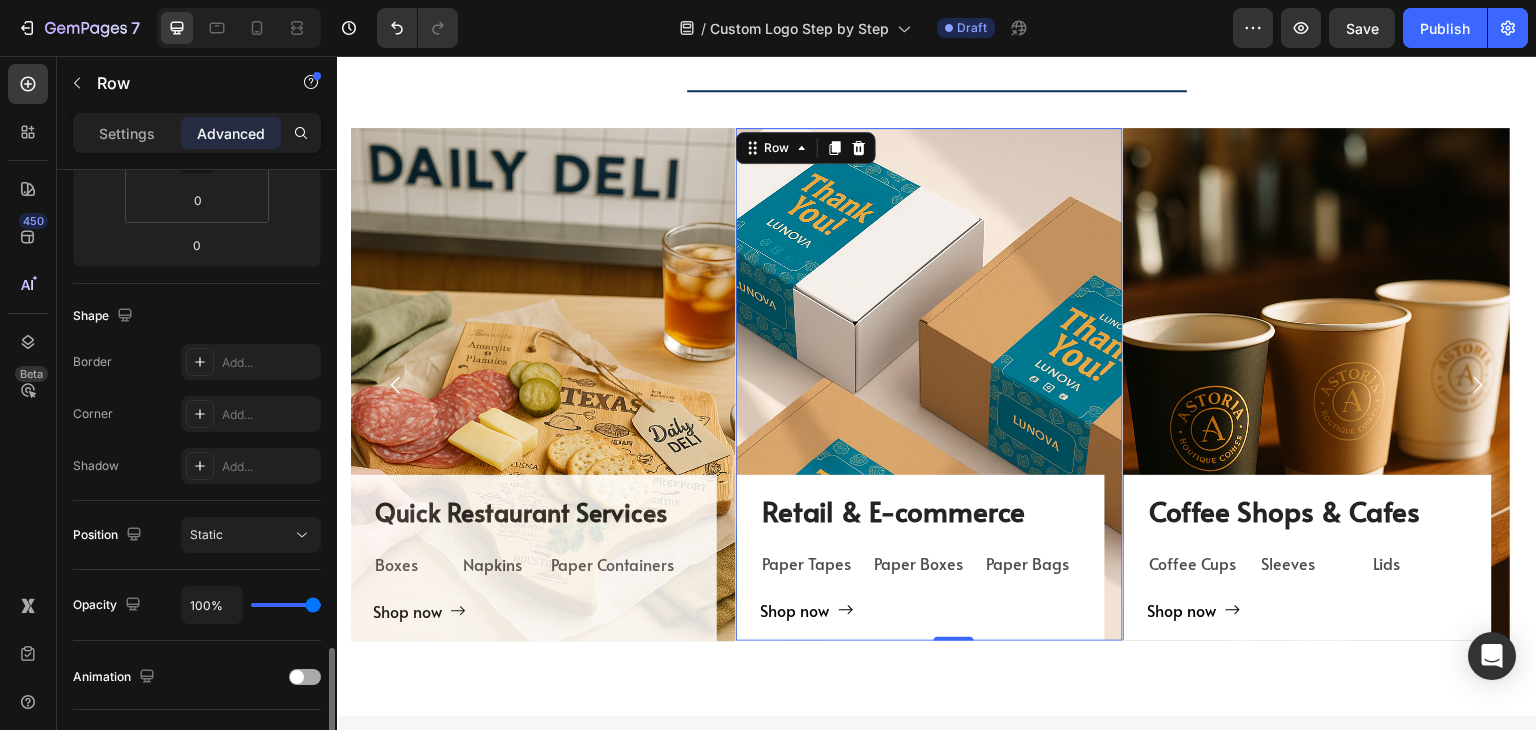 scroll, scrollTop: 600, scrollLeft: 0, axis: vertical 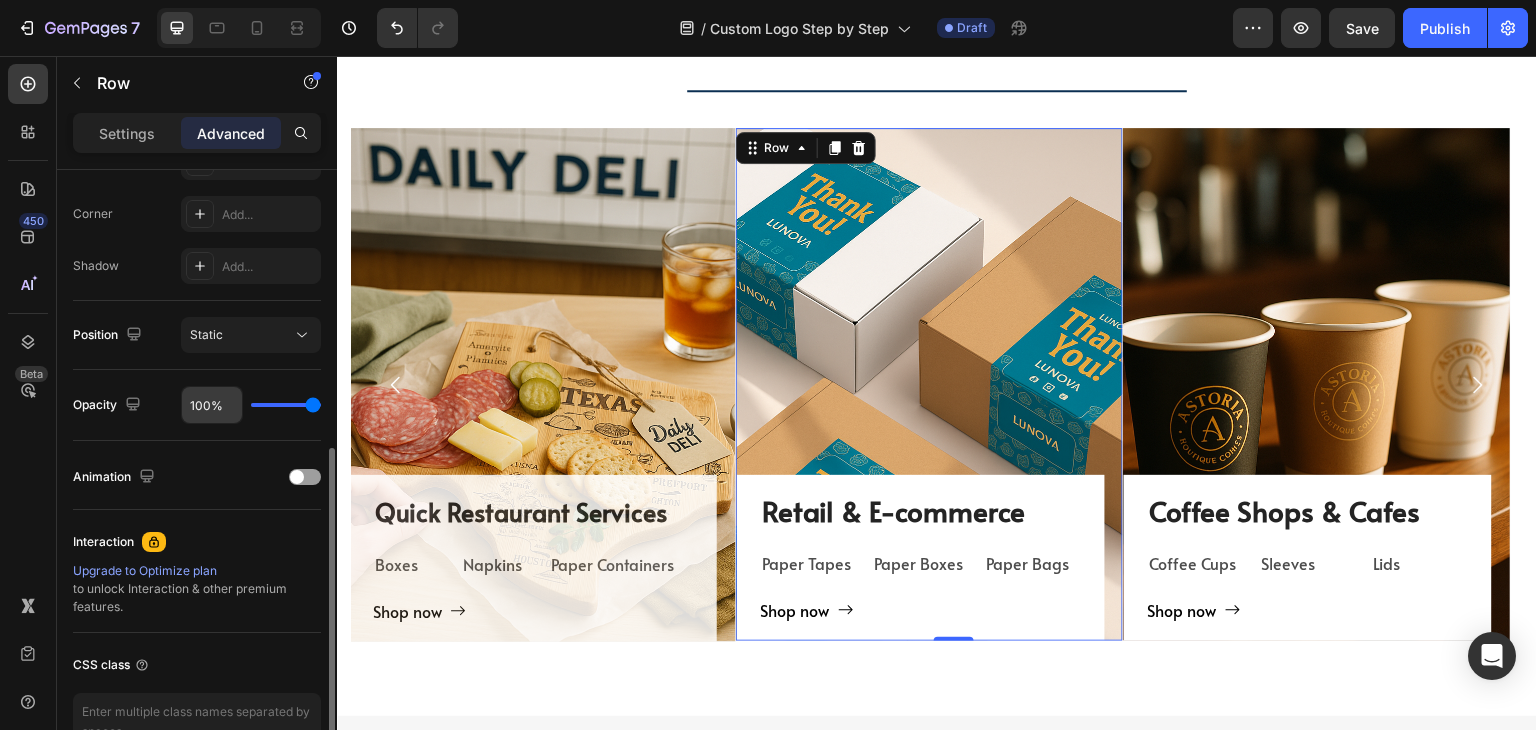 click on "100%" at bounding box center (212, 405) 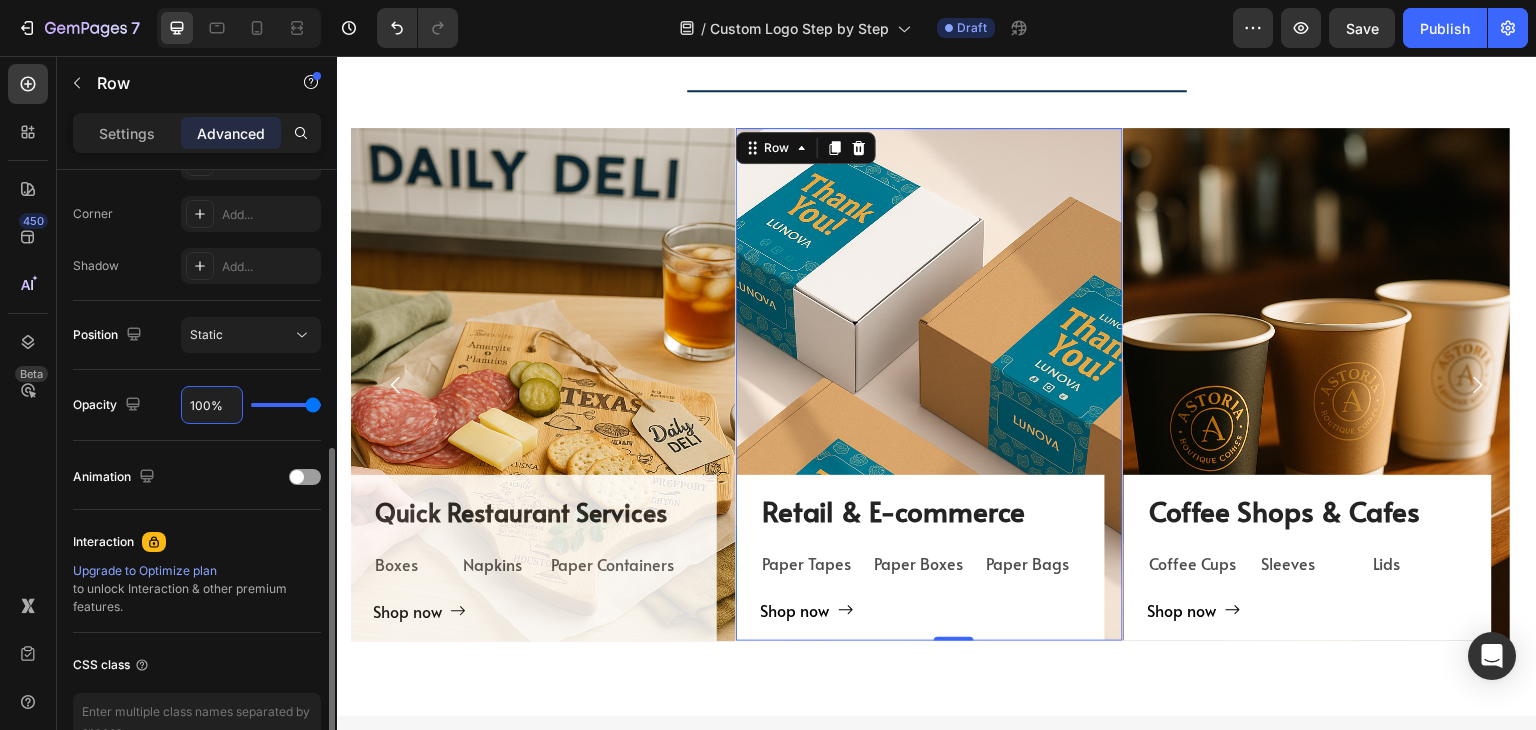 click on "100%" at bounding box center (212, 405) 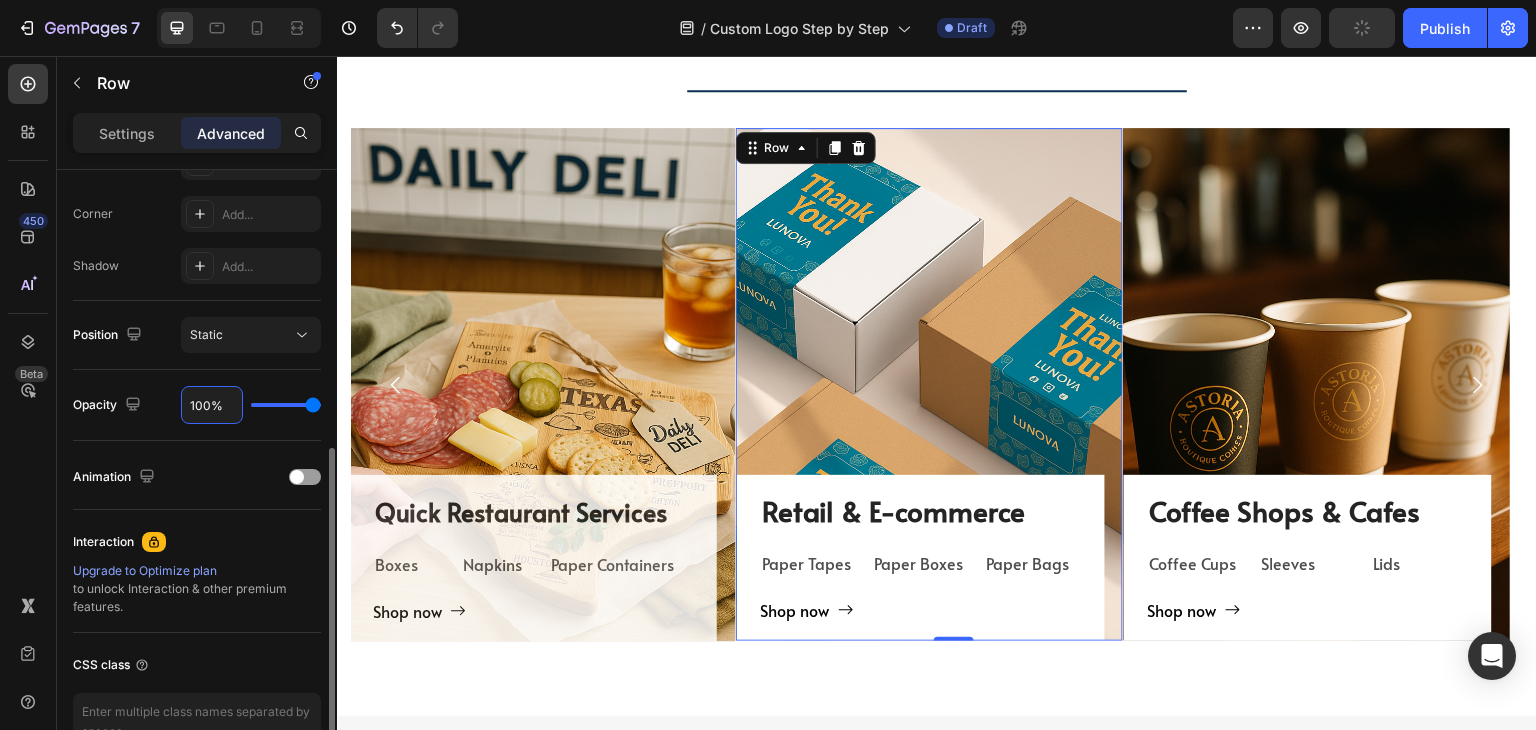 drag, startPoint x: 204, startPoint y: 403, endPoint x: 189, endPoint y: 402, distance: 15.033297 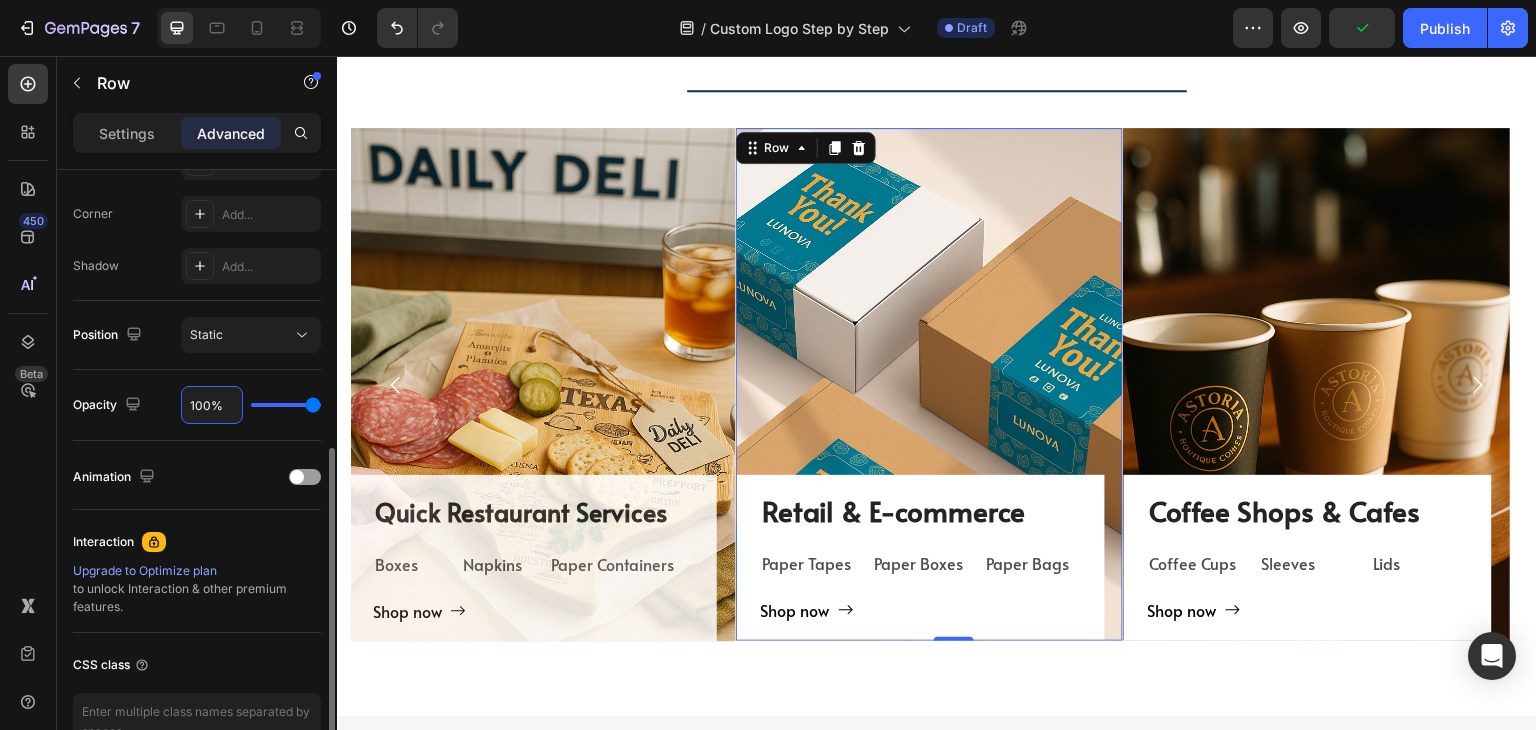 drag, startPoint x: 207, startPoint y: 401, endPoint x: 176, endPoint y: 402, distance: 31.016125 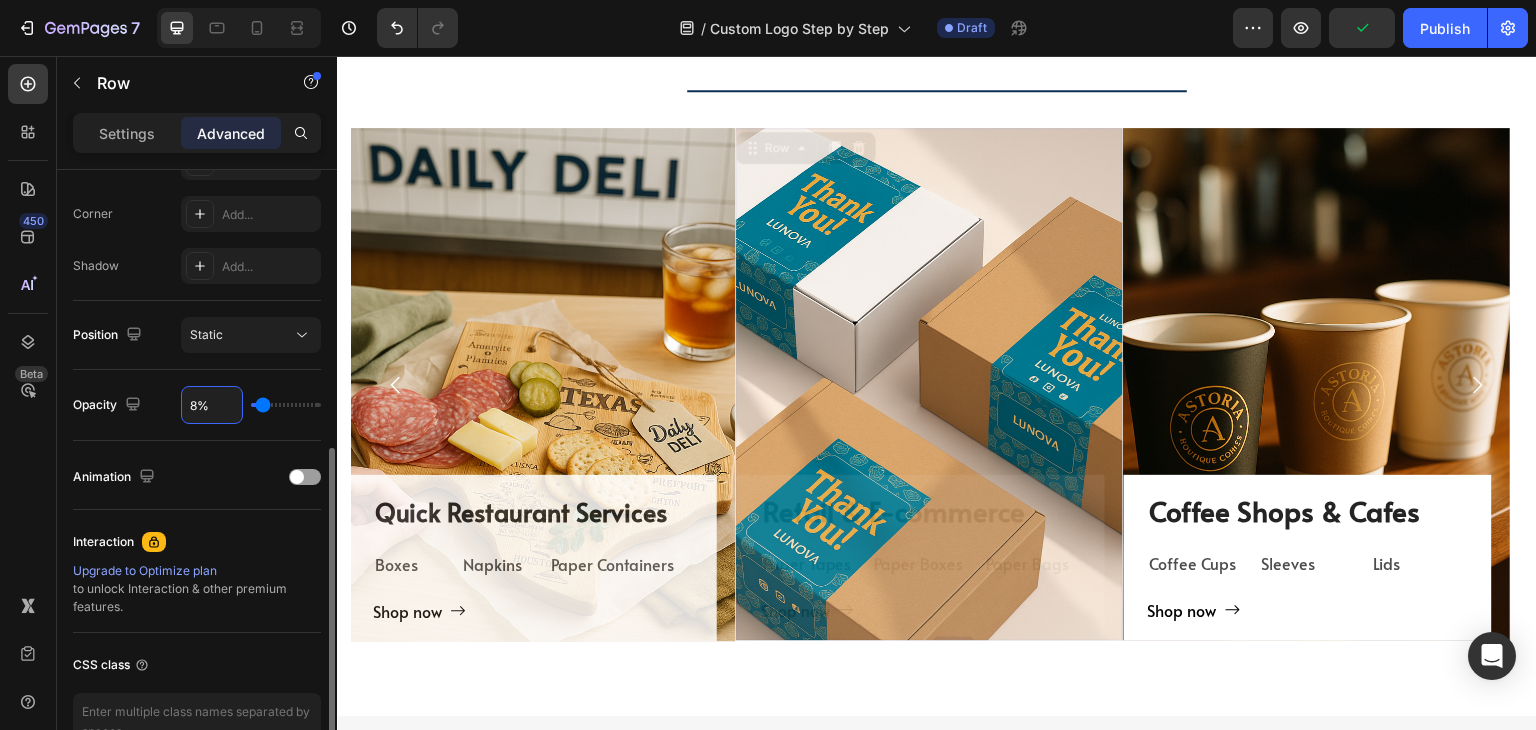 type on "85%" 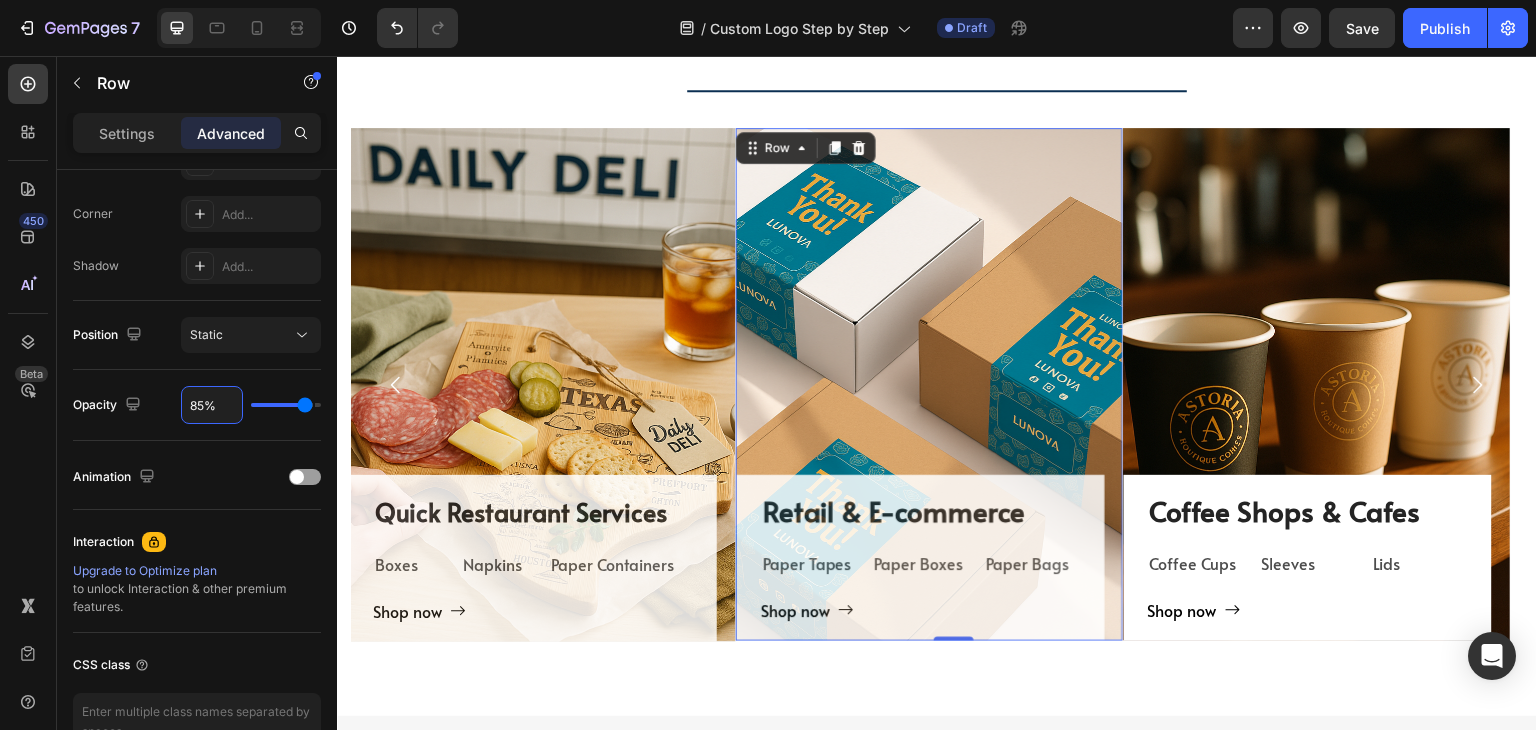 click on "Coffee Shops & Cafes Heading Coffee Cups Text Block Sleeves Text Block Lids Text Block Row Shop now Button" at bounding box center [1308, 566] 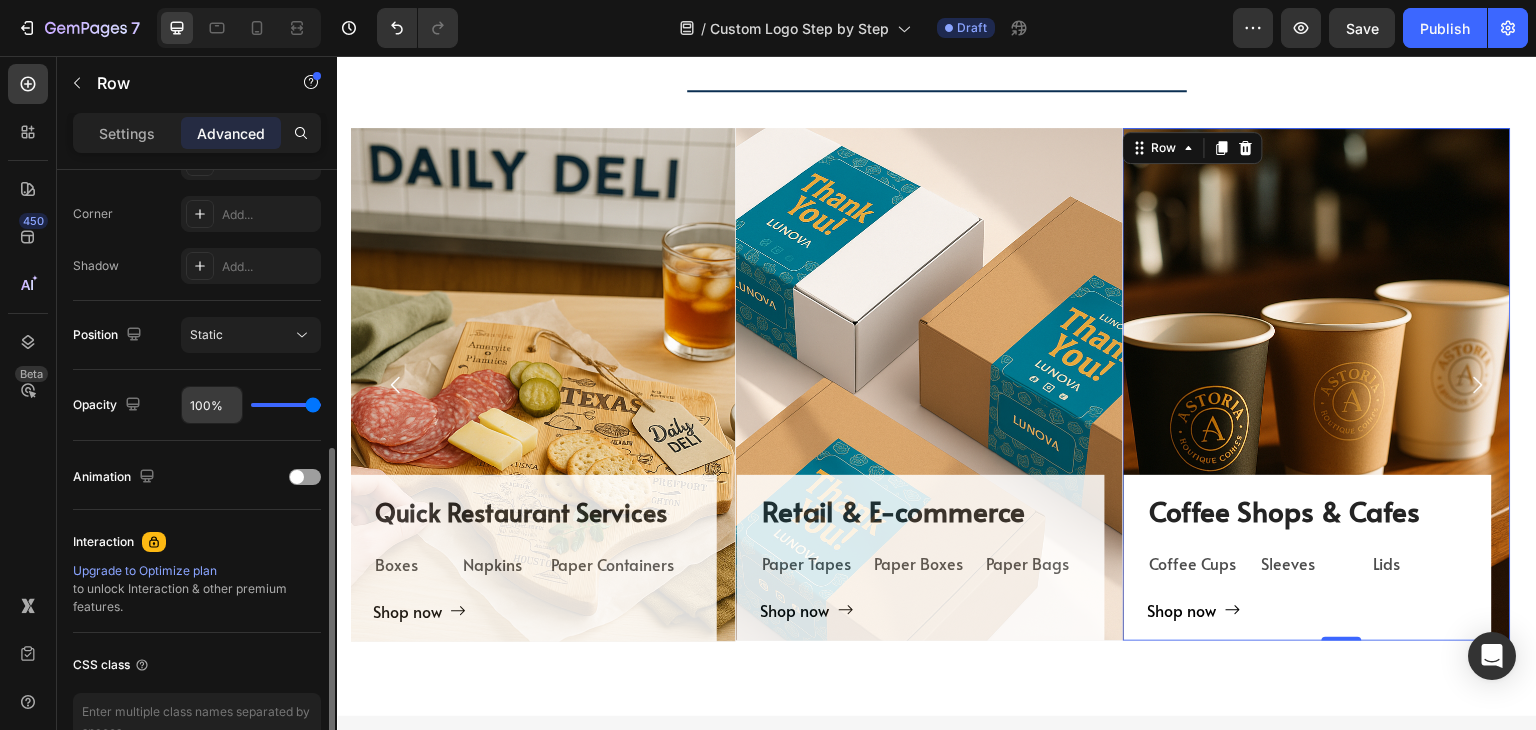 click on "100%" at bounding box center [212, 405] 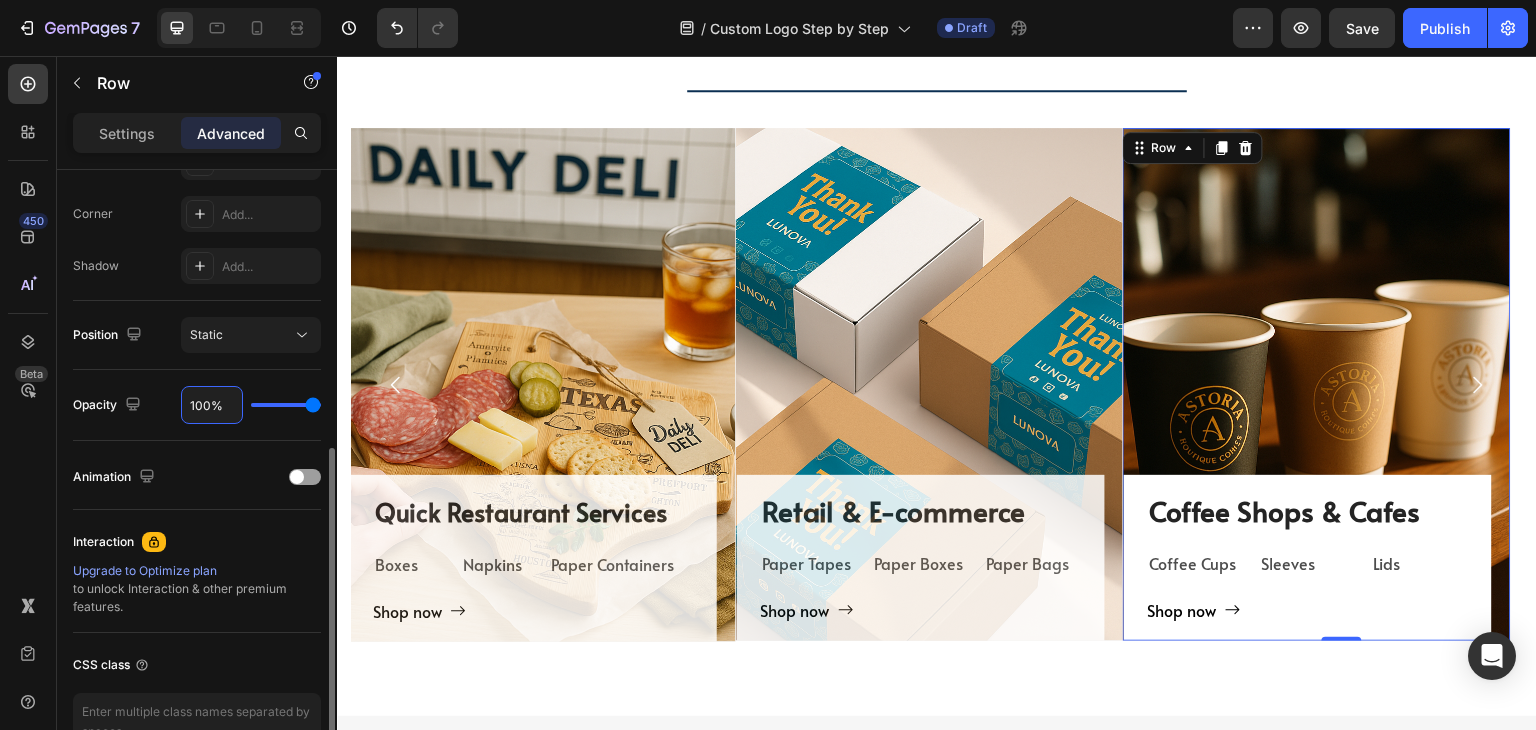 type on "8%" 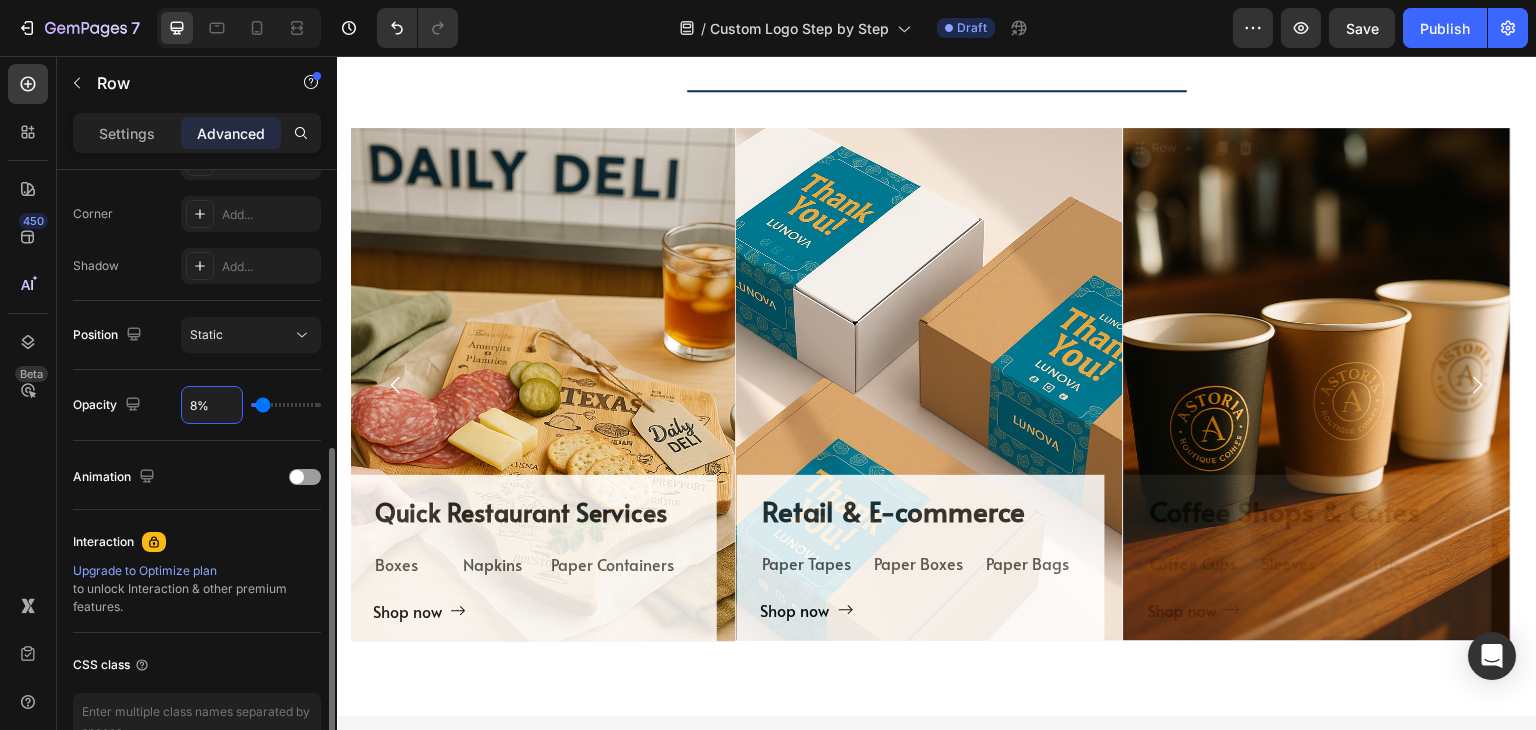 type on "85%" 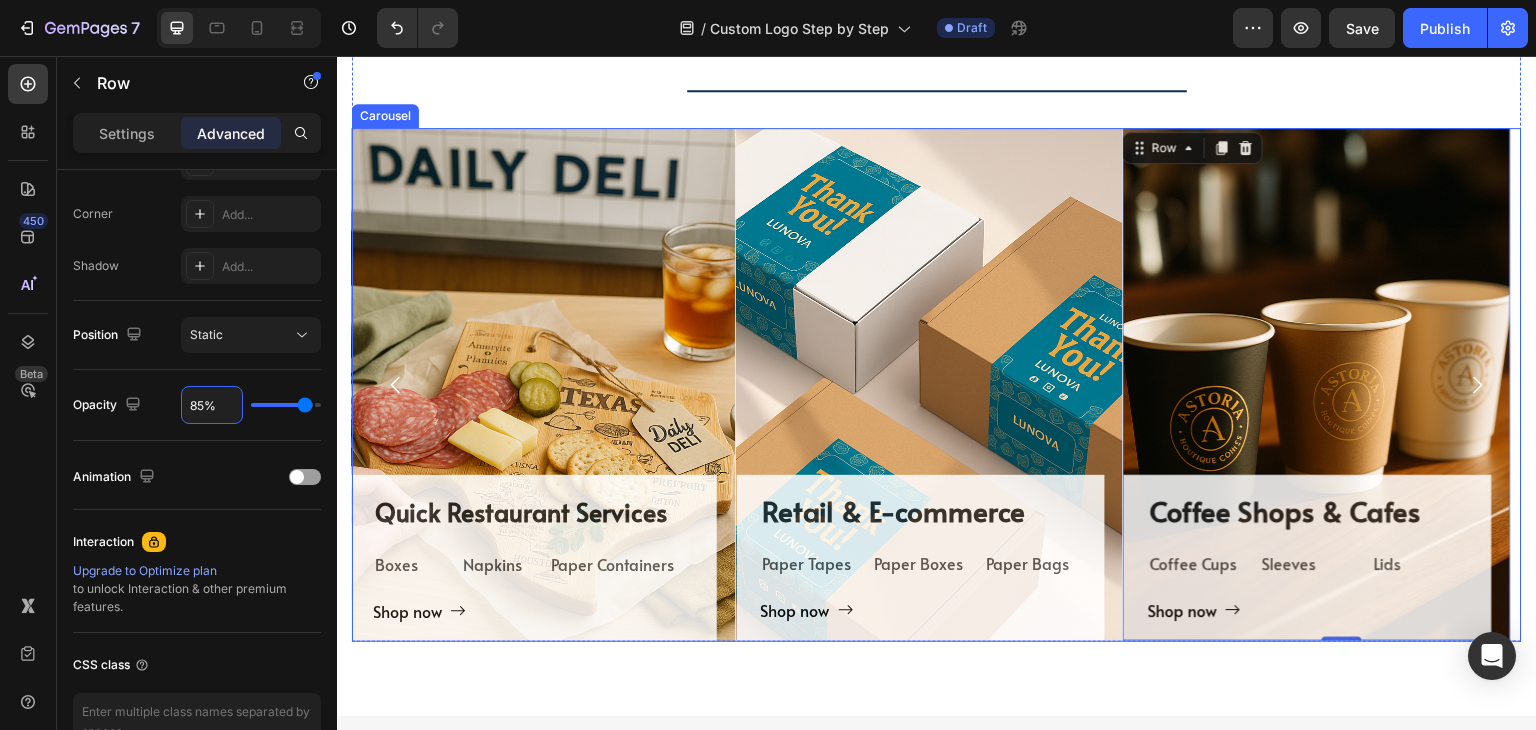 click 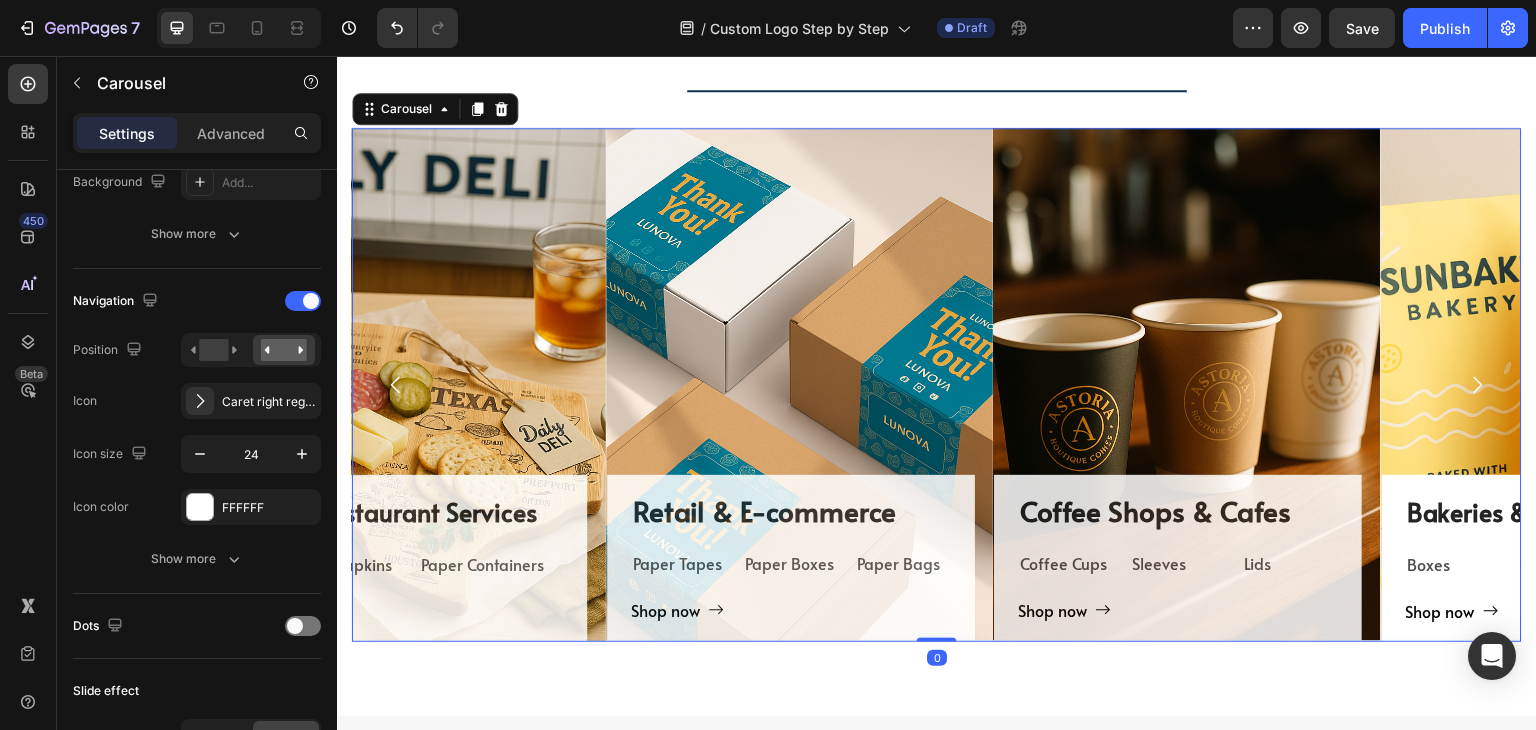 scroll, scrollTop: 0, scrollLeft: 0, axis: both 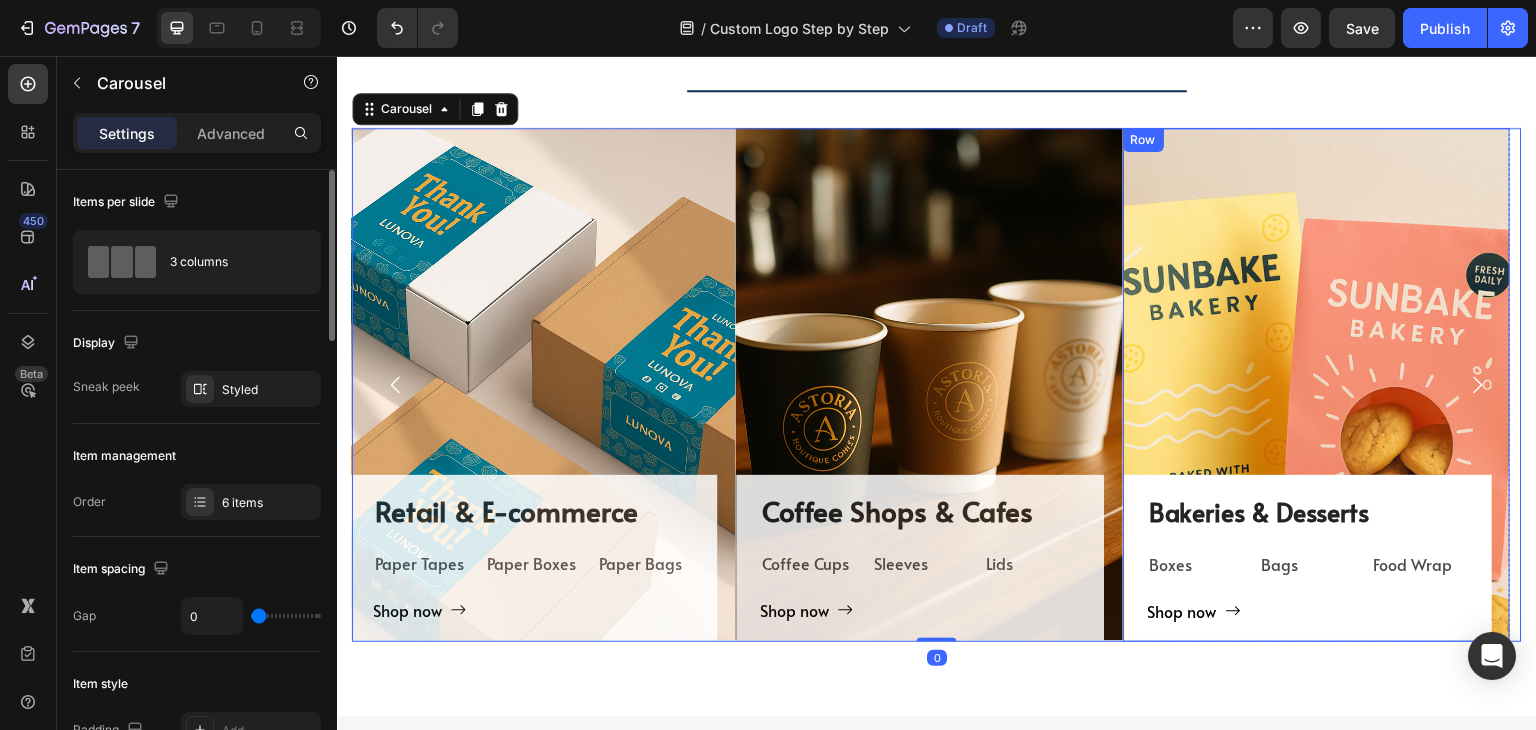 click on "Bakeries & Desserts Heading Boxes Text Block Bags Text Block Food Wrap Text Block Row Shop now Button Row" at bounding box center [1308, 558] 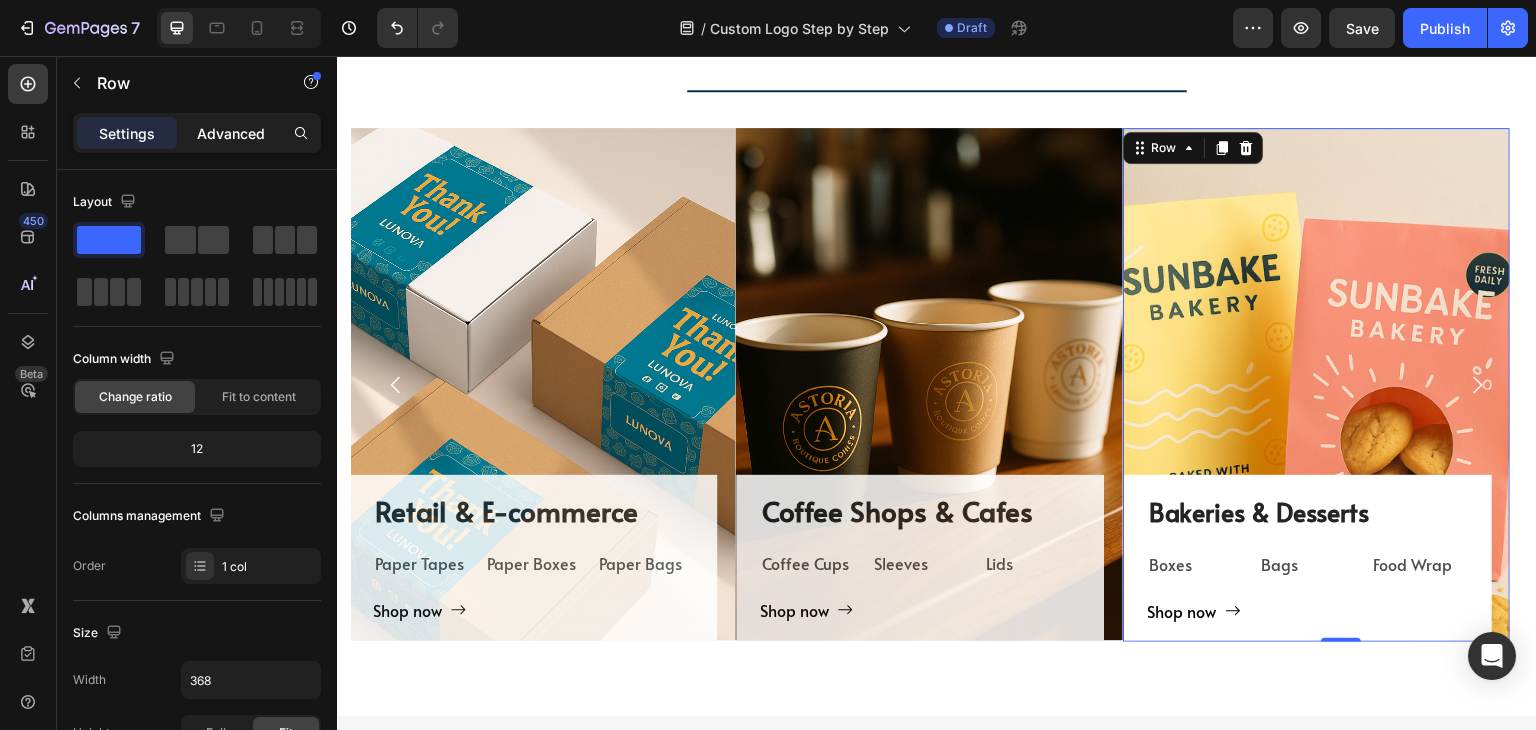 click on "Advanced" 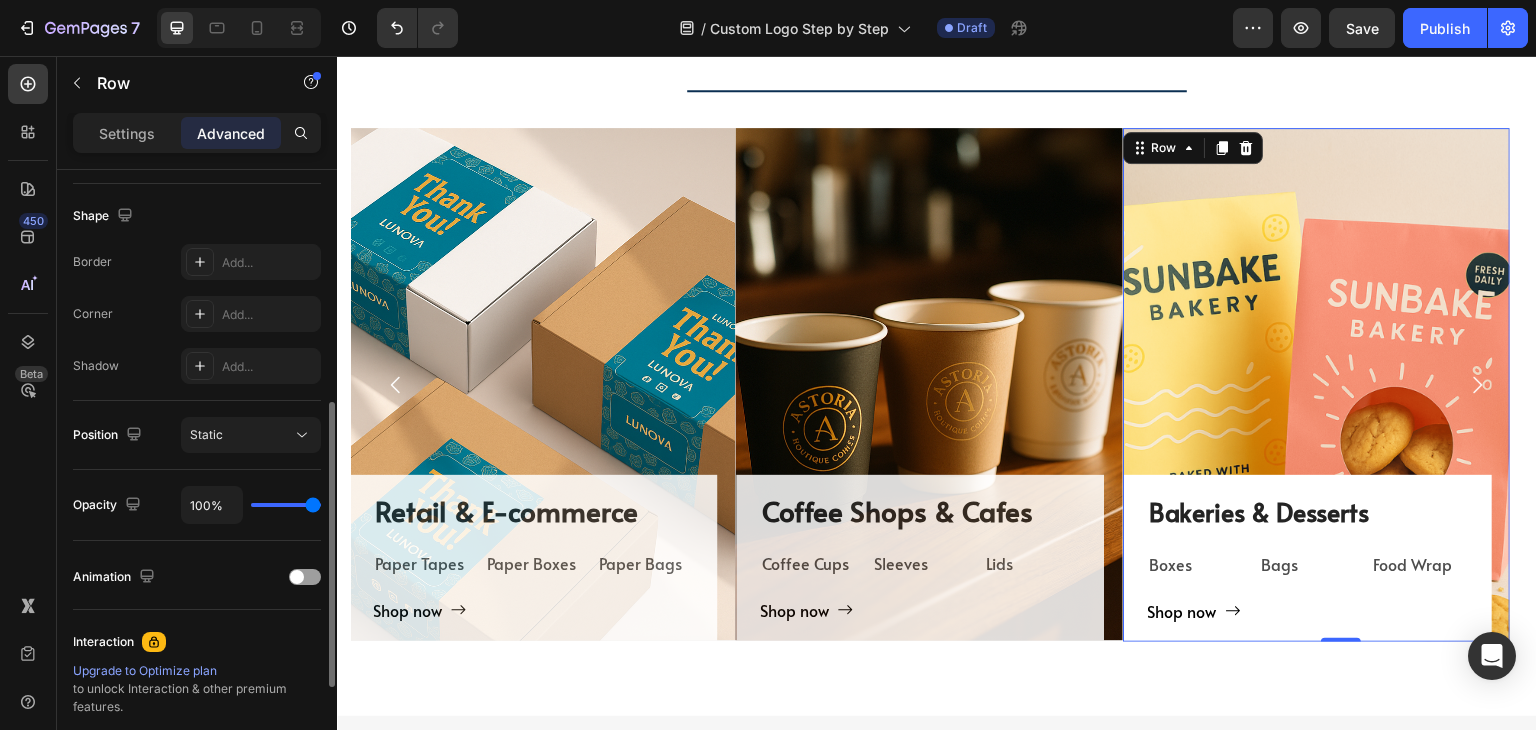 scroll, scrollTop: 700, scrollLeft: 0, axis: vertical 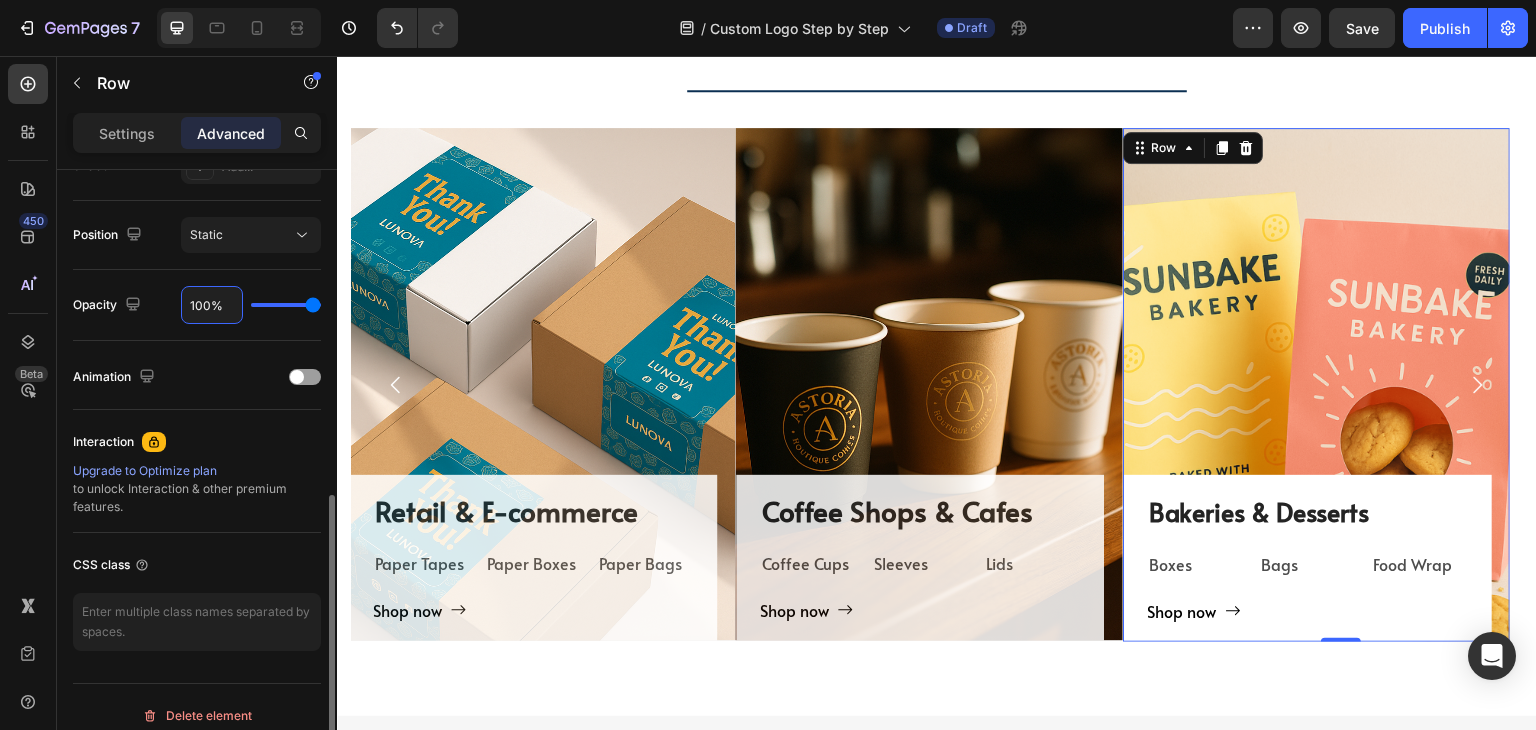 click on "100%" at bounding box center (212, 305) 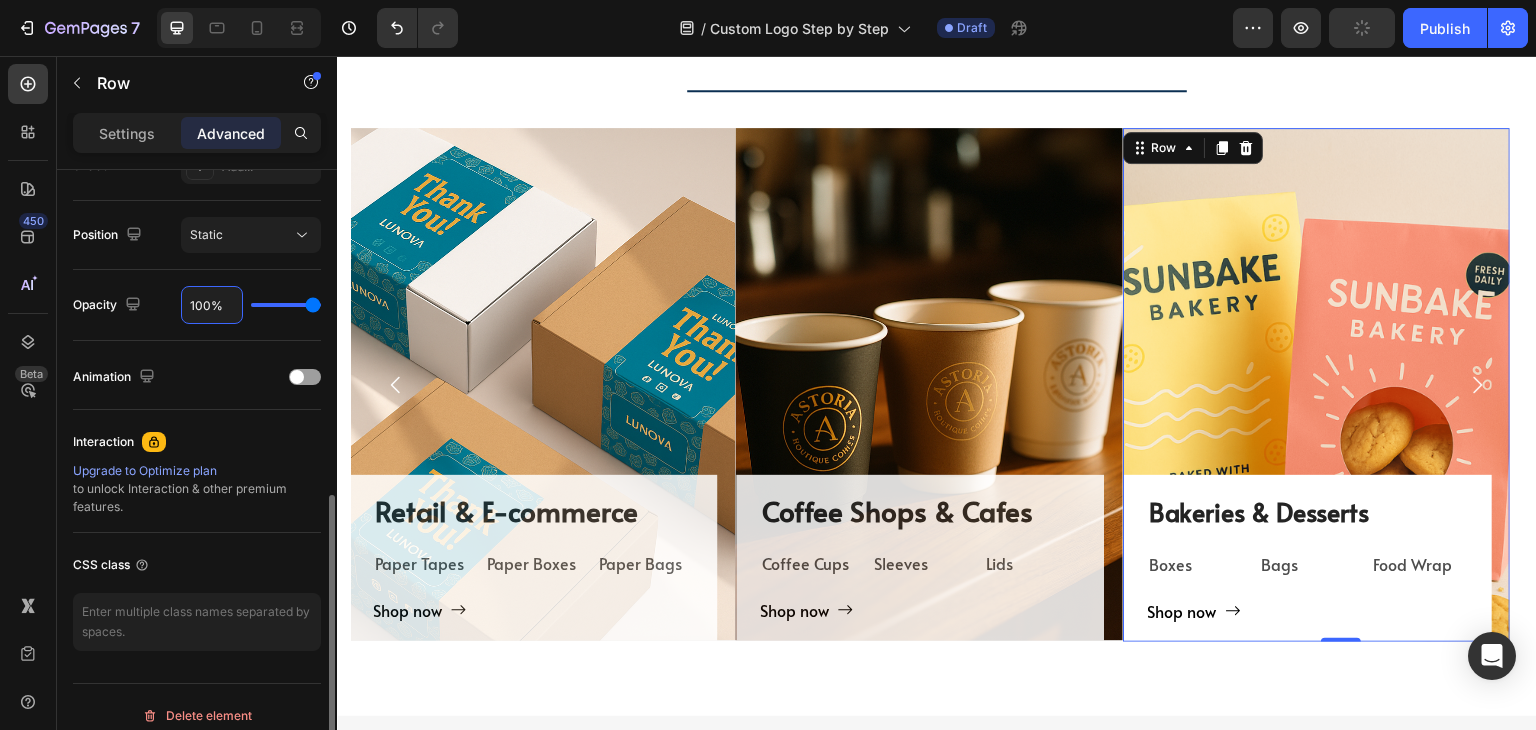 type on "8%" 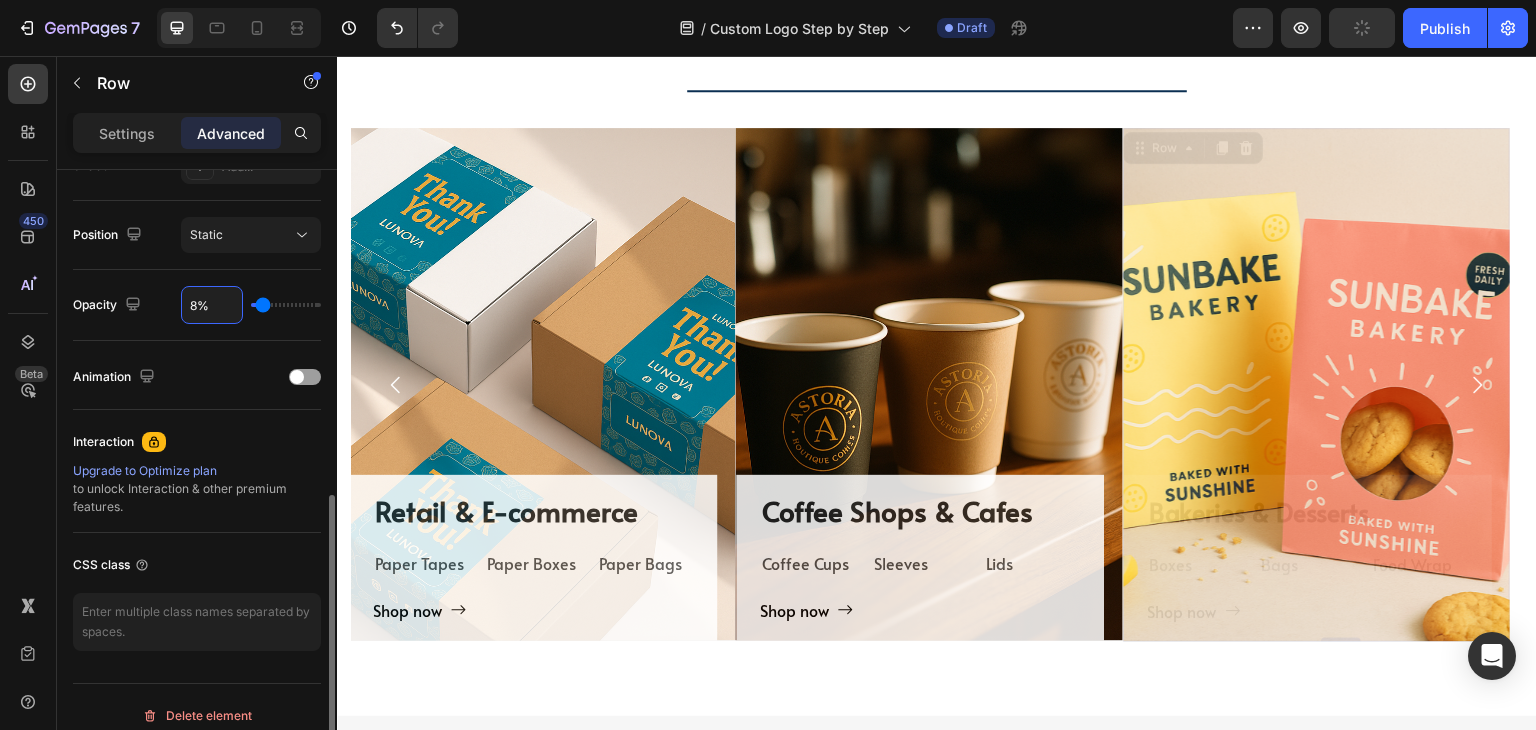 type on "85%" 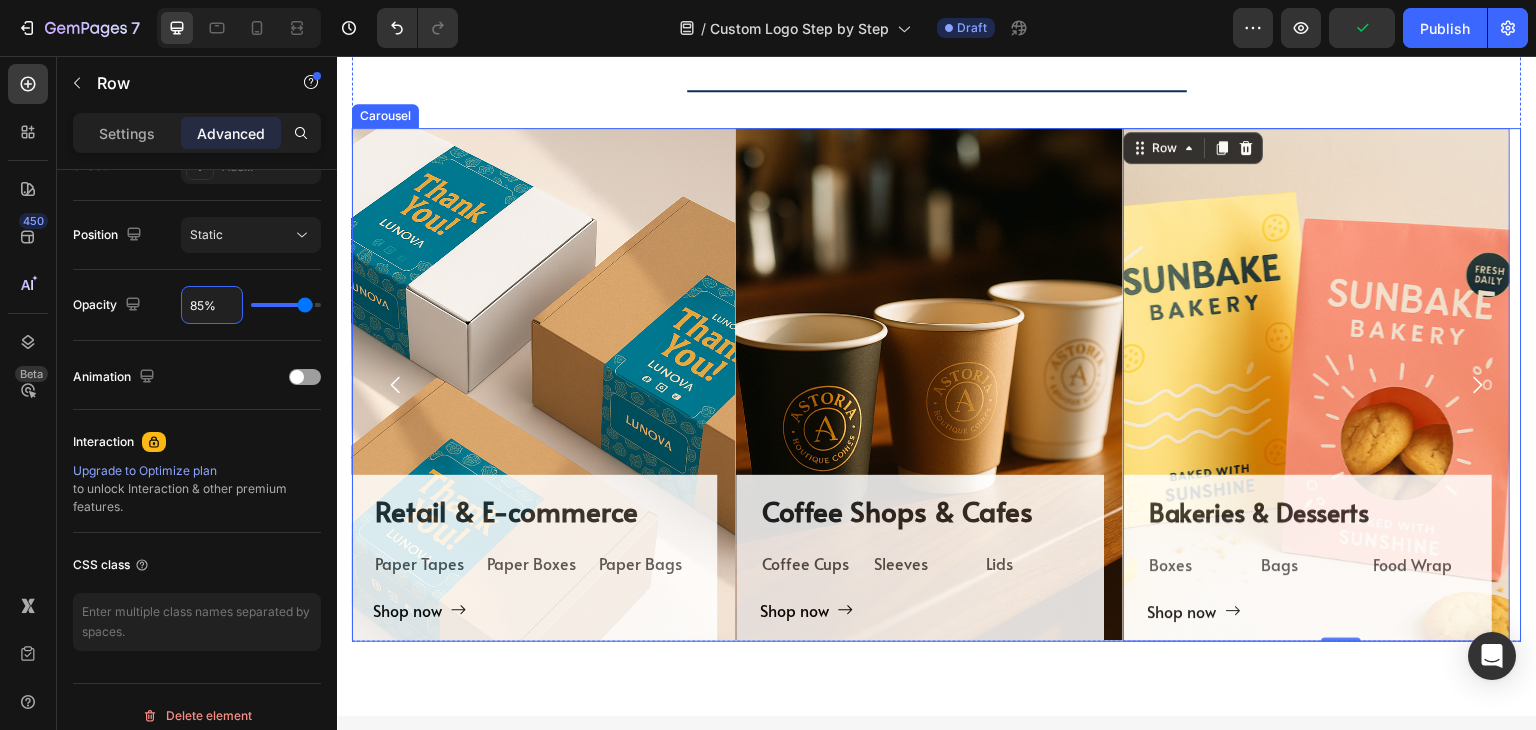 click 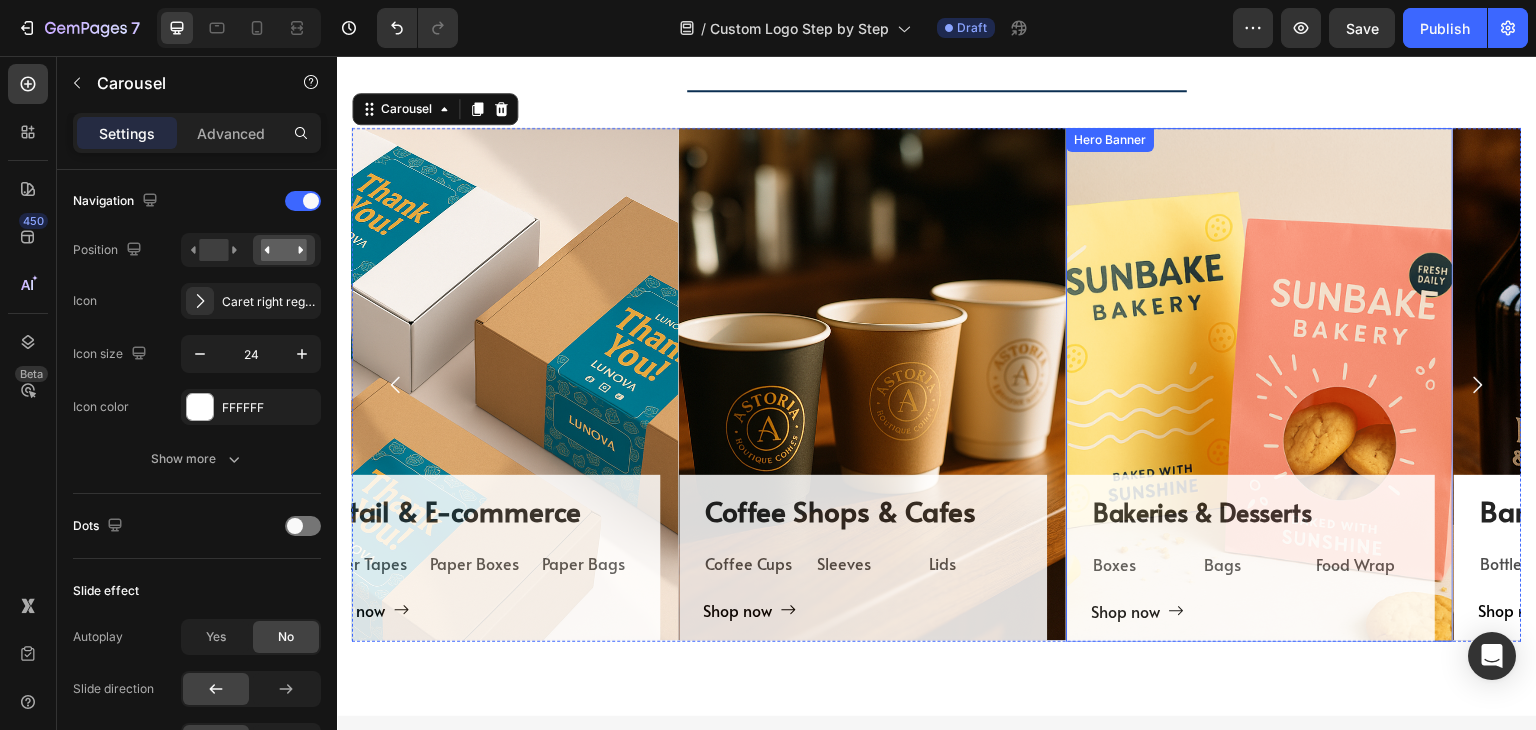 scroll, scrollTop: 0, scrollLeft: 0, axis: both 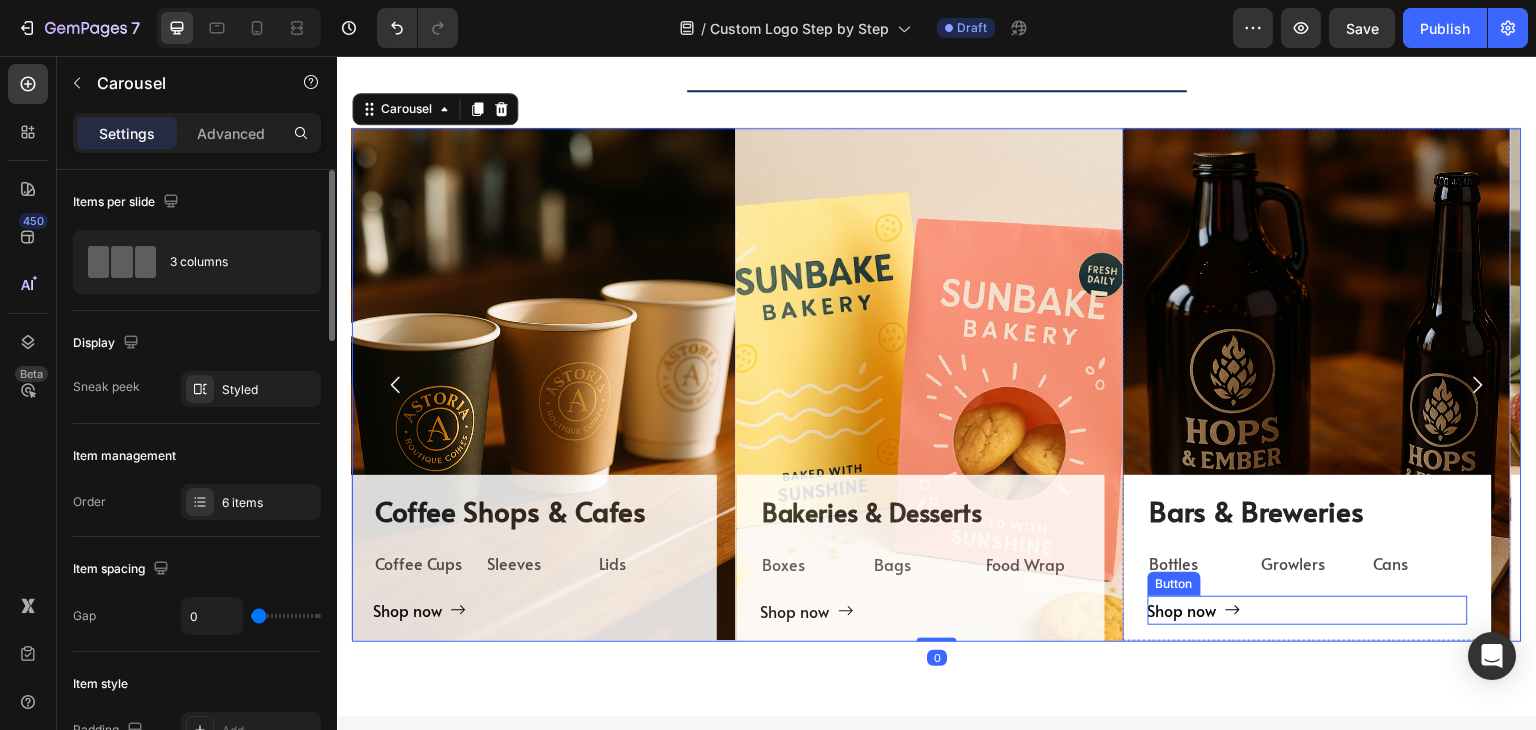 click on "Shop now Button" at bounding box center (1308, 610) 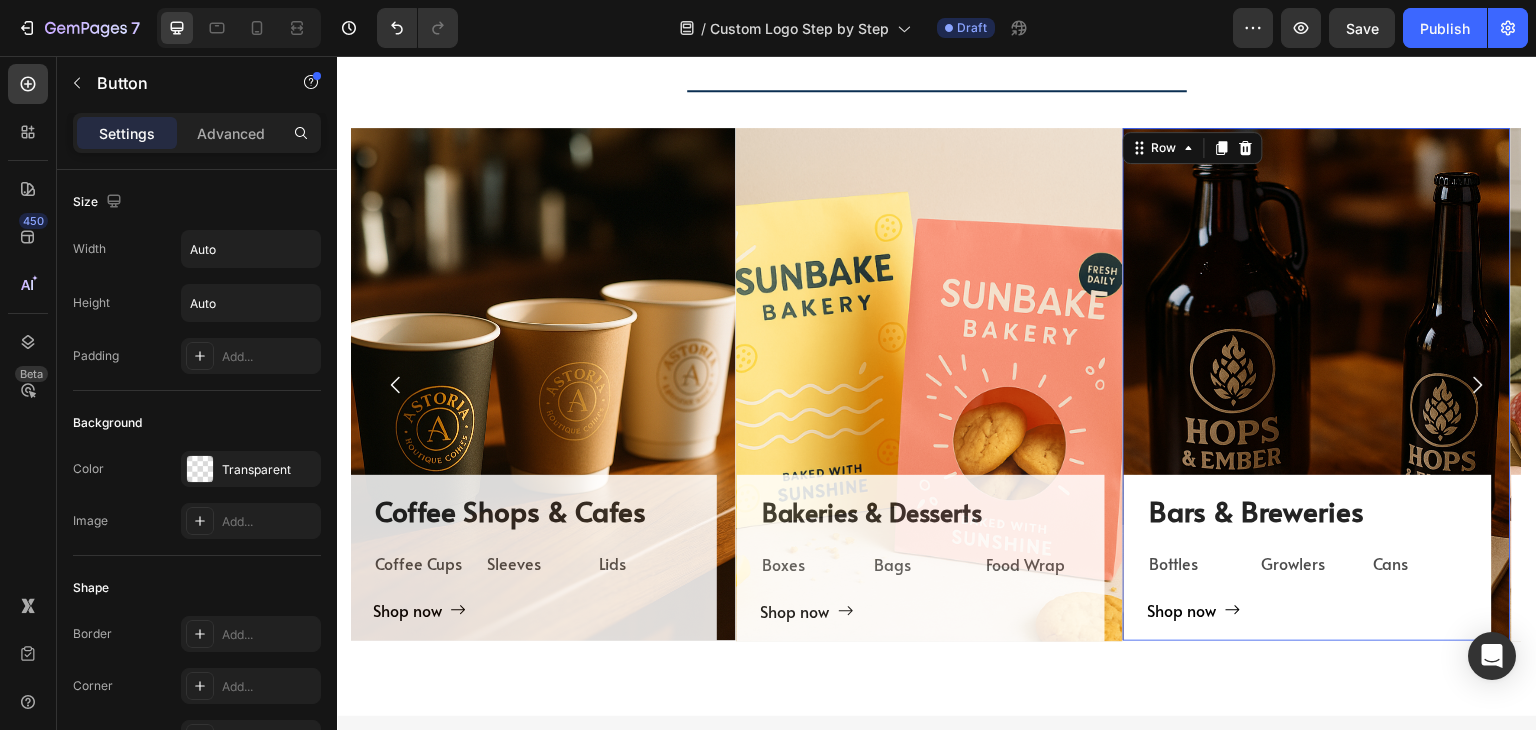 click on "Bars & Breweries Heading Bottles Text Block Growlers Text Block Cans Text Block Row Shop now Button Row 0" at bounding box center [1308, 558] 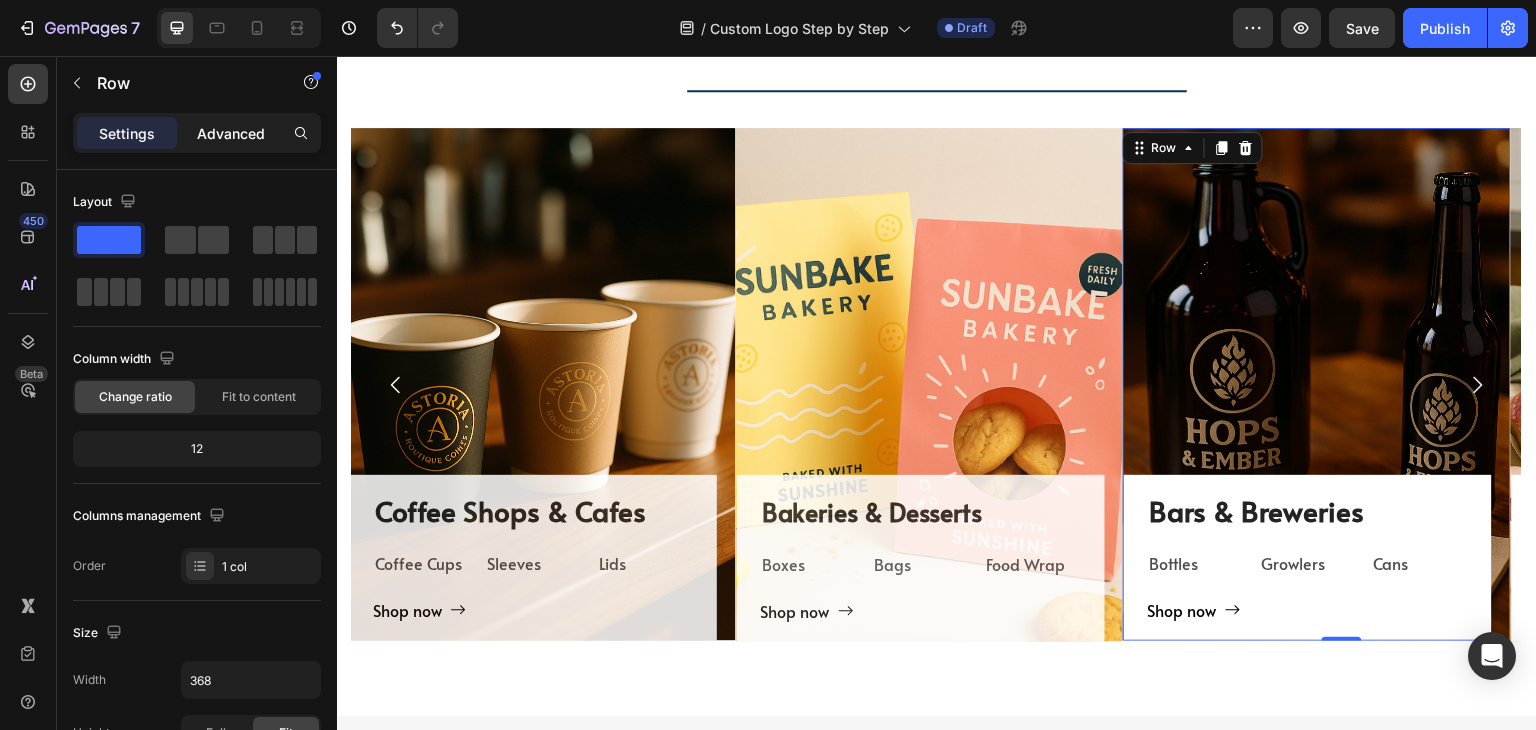 click on "Advanced" at bounding box center (231, 133) 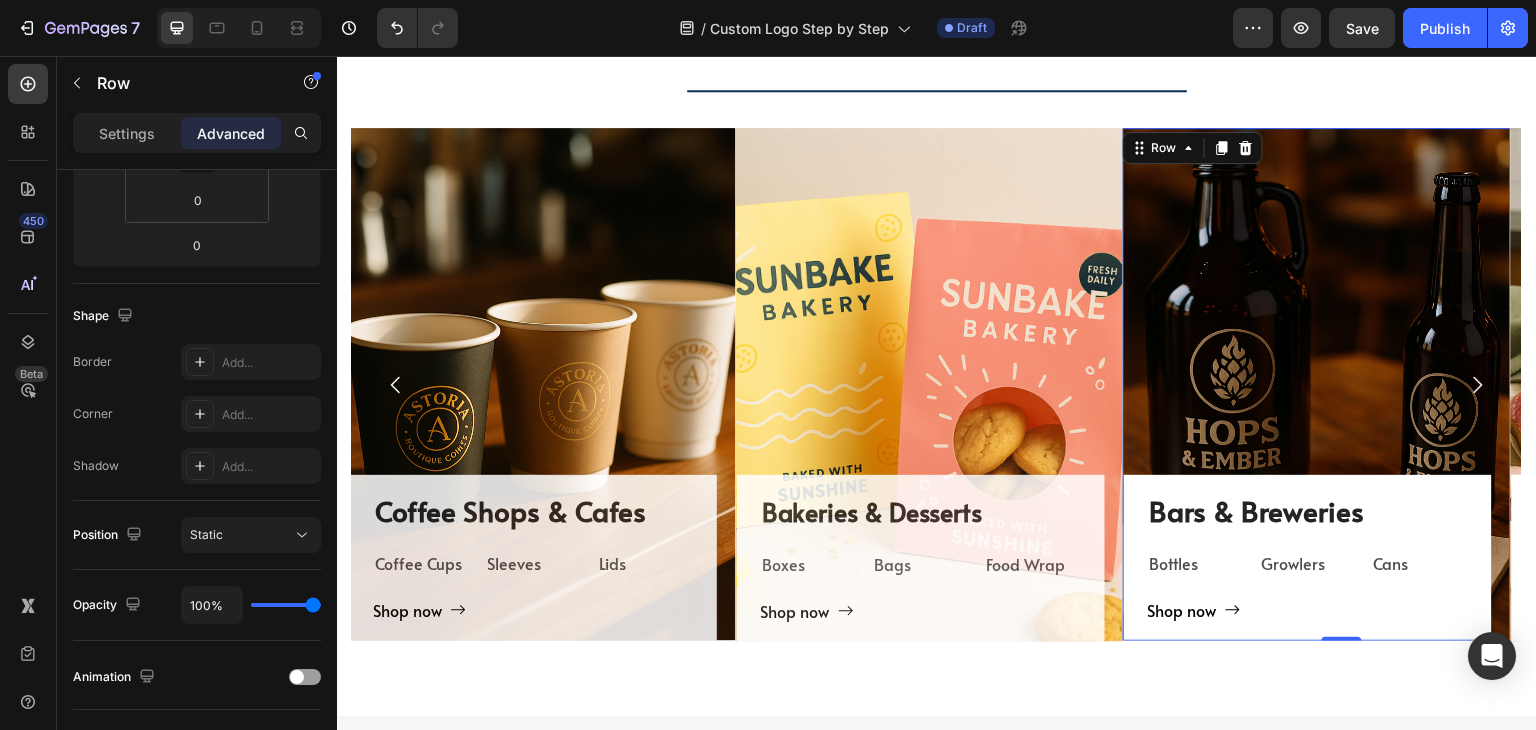 scroll, scrollTop: 500, scrollLeft: 0, axis: vertical 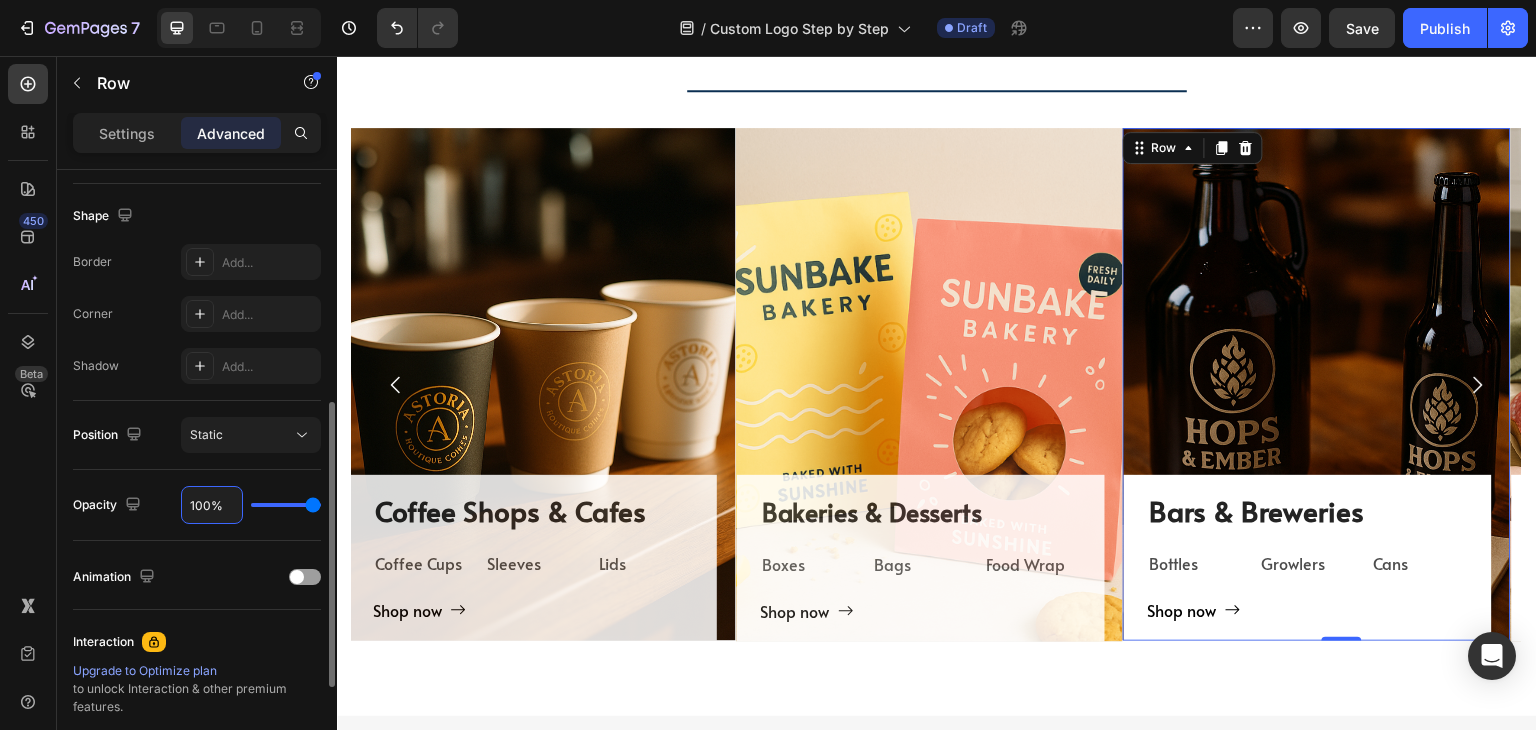 click on "100%" at bounding box center (212, 505) 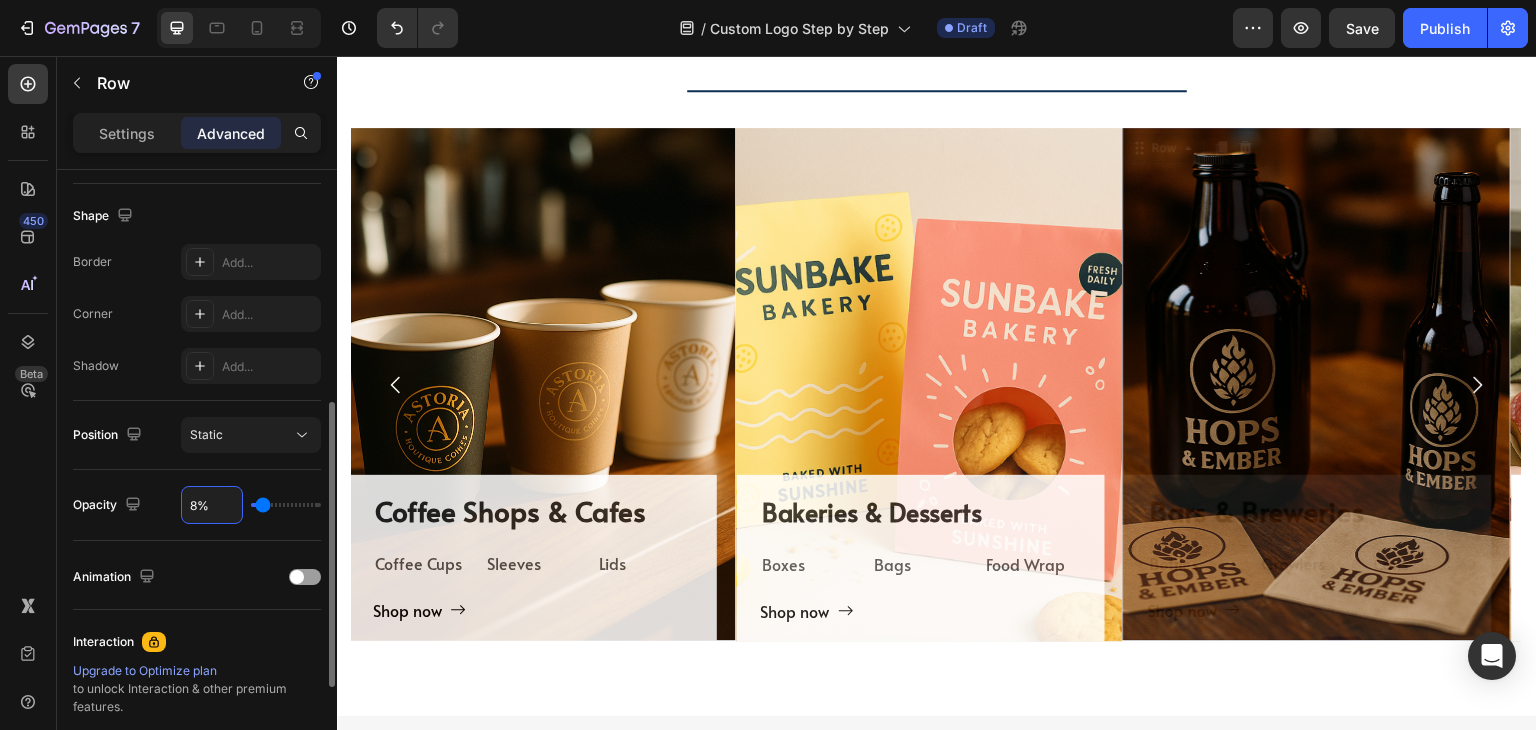 type on "85%" 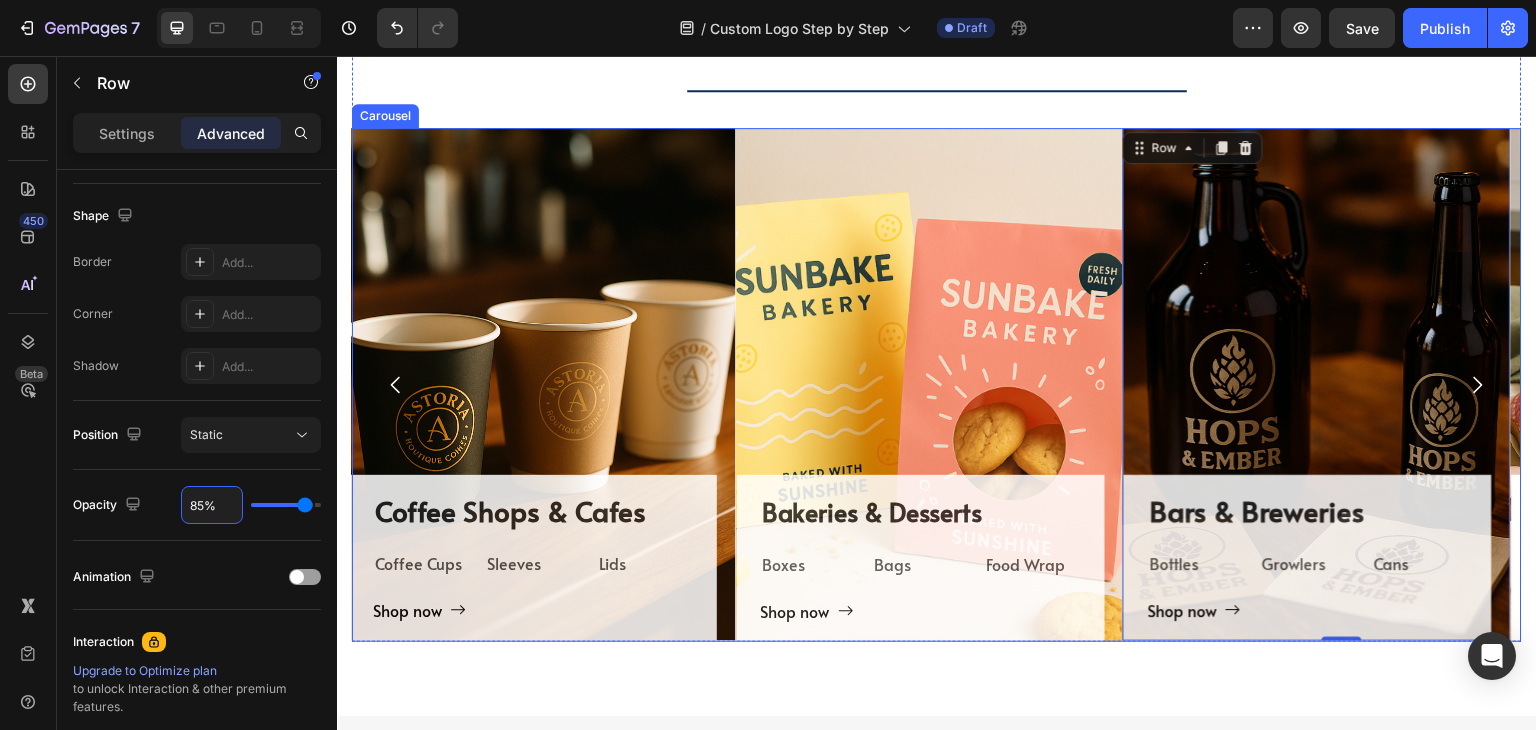 click 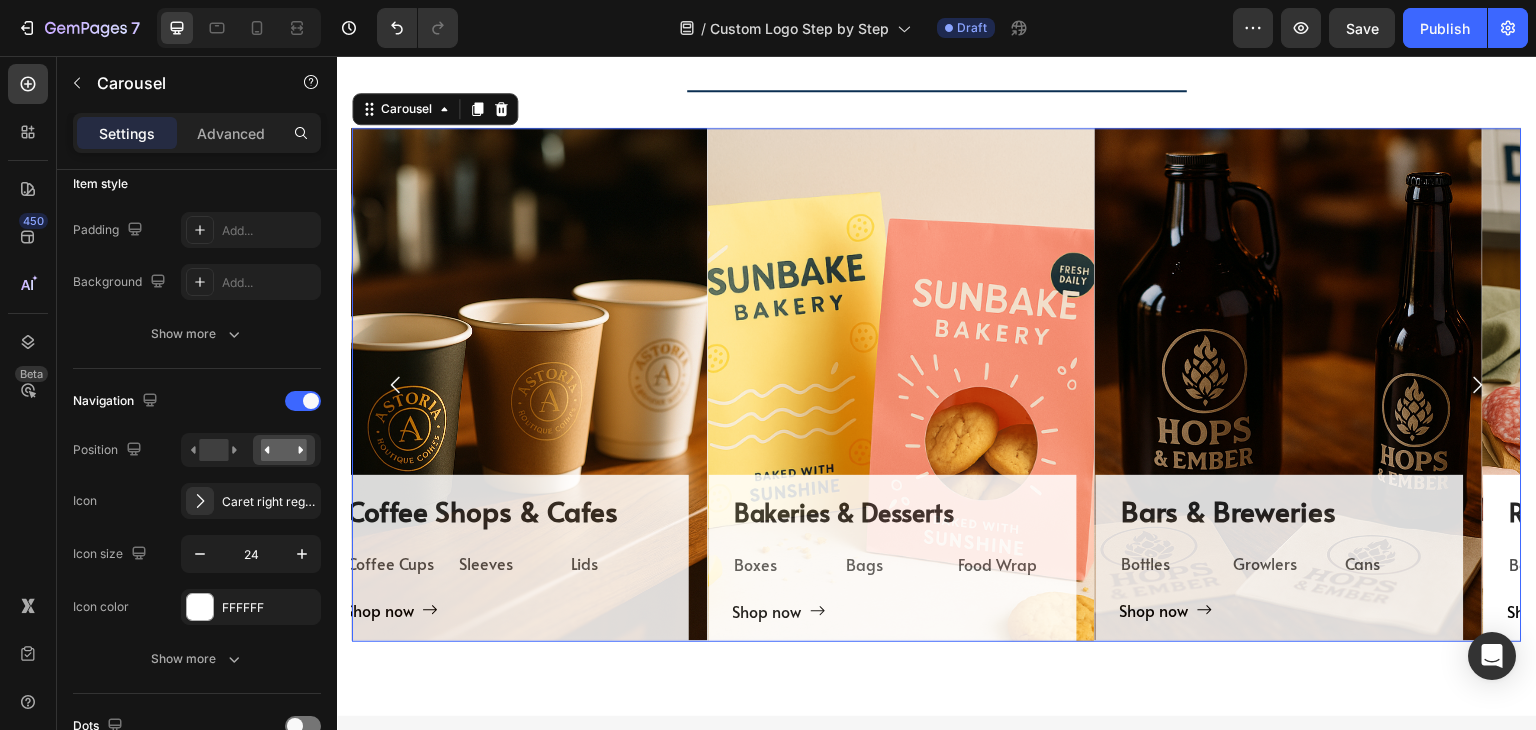 scroll, scrollTop: 0, scrollLeft: 0, axis: both 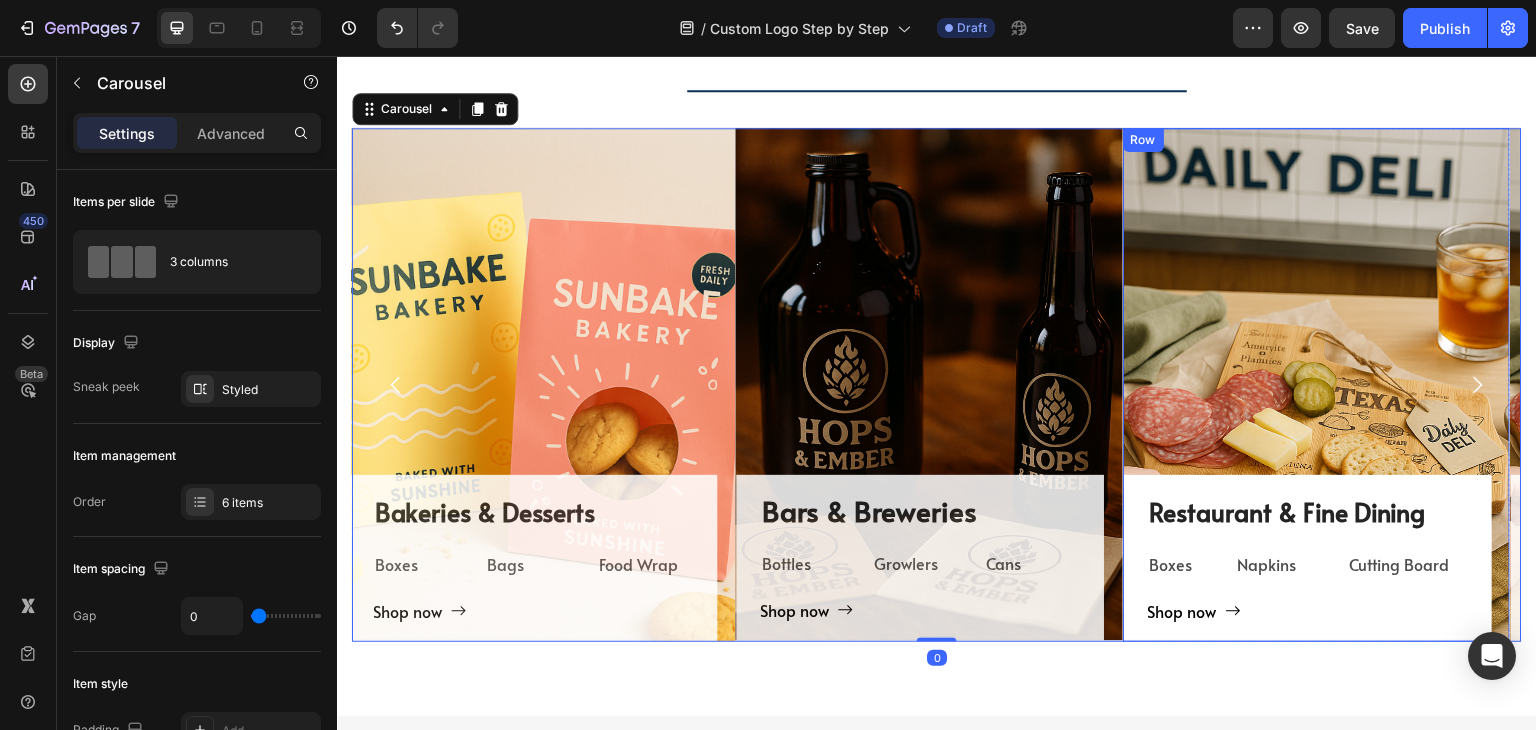 click on "Restaurant & Fine Dining Heading Boxes Text Block Napkins Text Block Cutting Board Text Block Row
Shop now Button Row" at bounding box center (1308, 558) 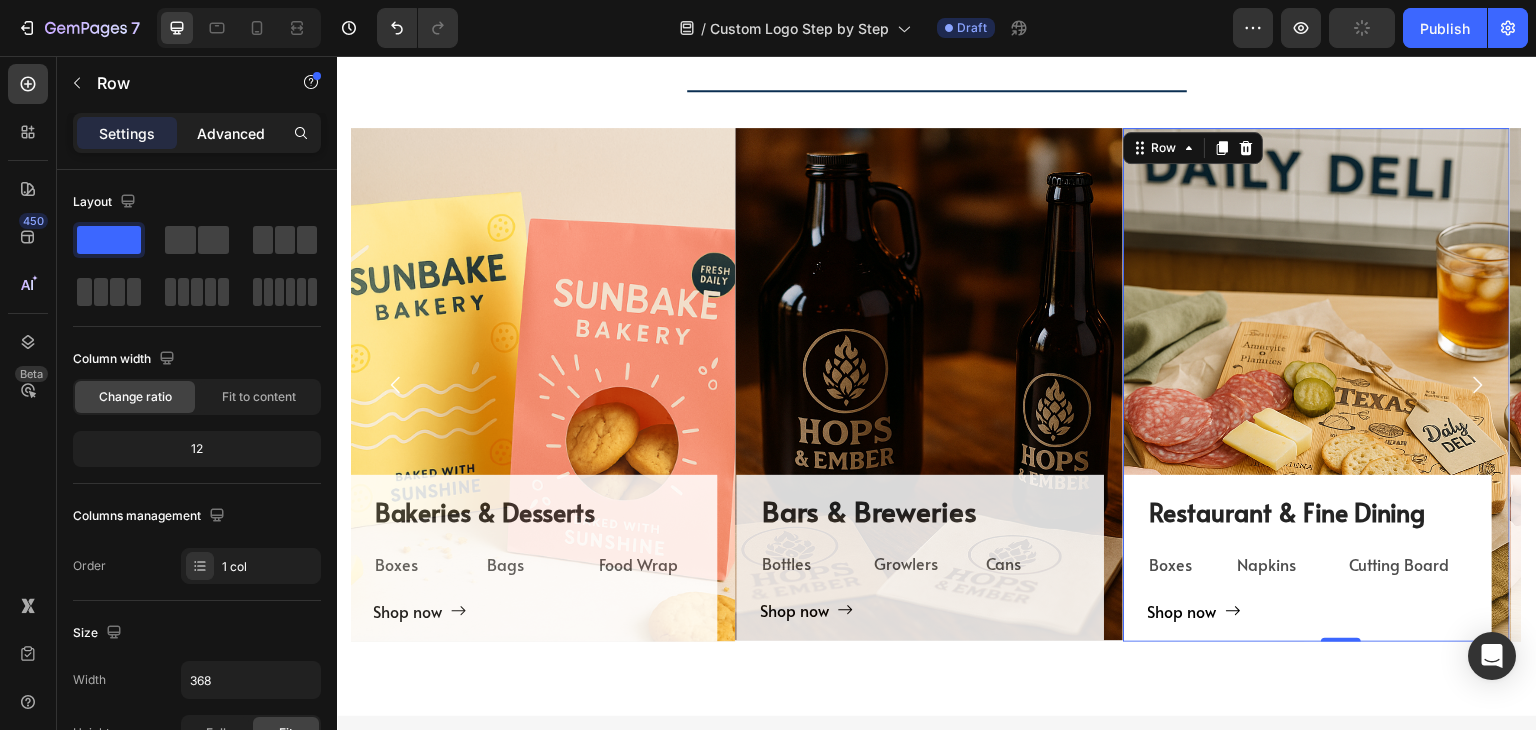 click on "Advanced" at bounding box center (231, 133) 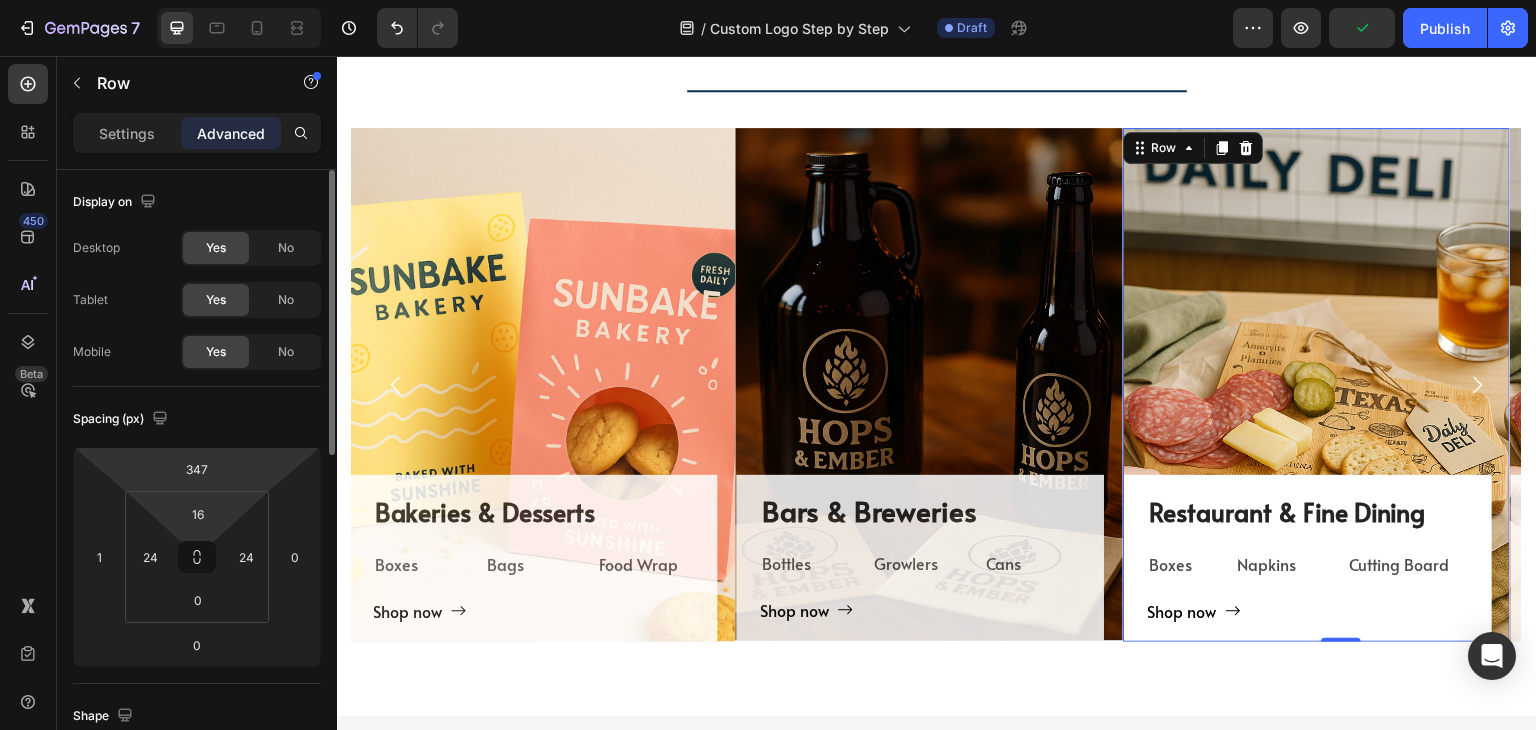 scroll, scrollTop: 600, scrollLeft: 0, axis: vertical 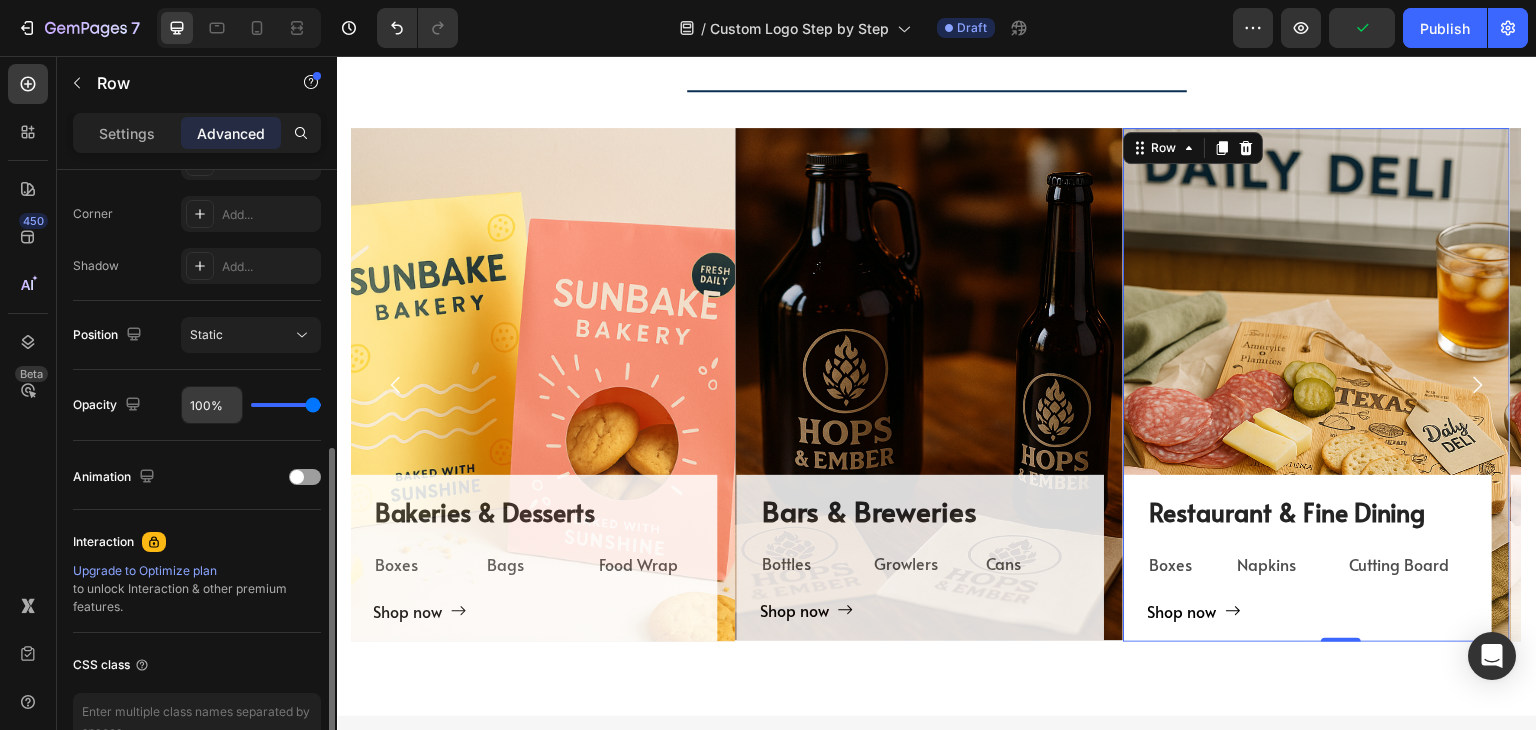 click on "100%" at bounding box center [212, 405] 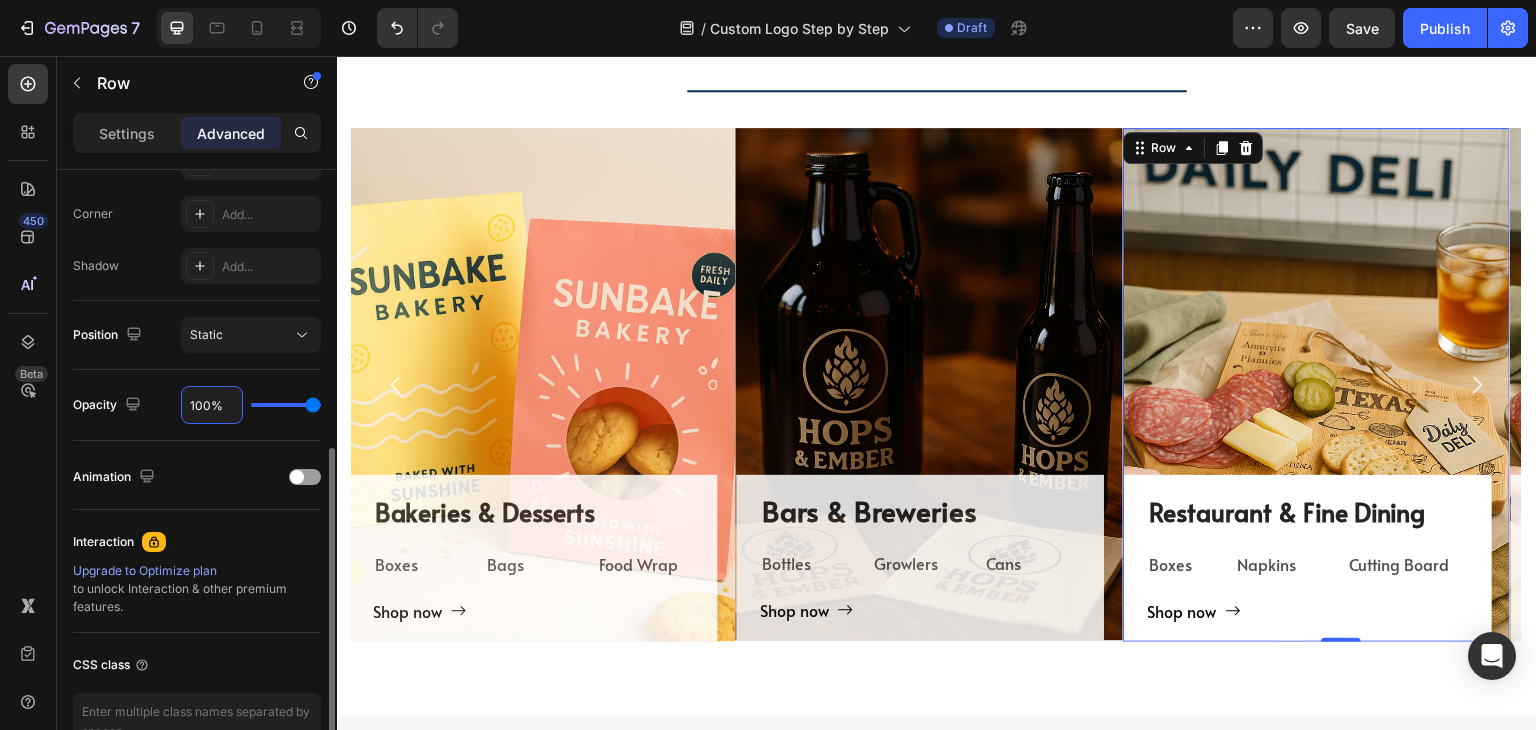type on "8%" 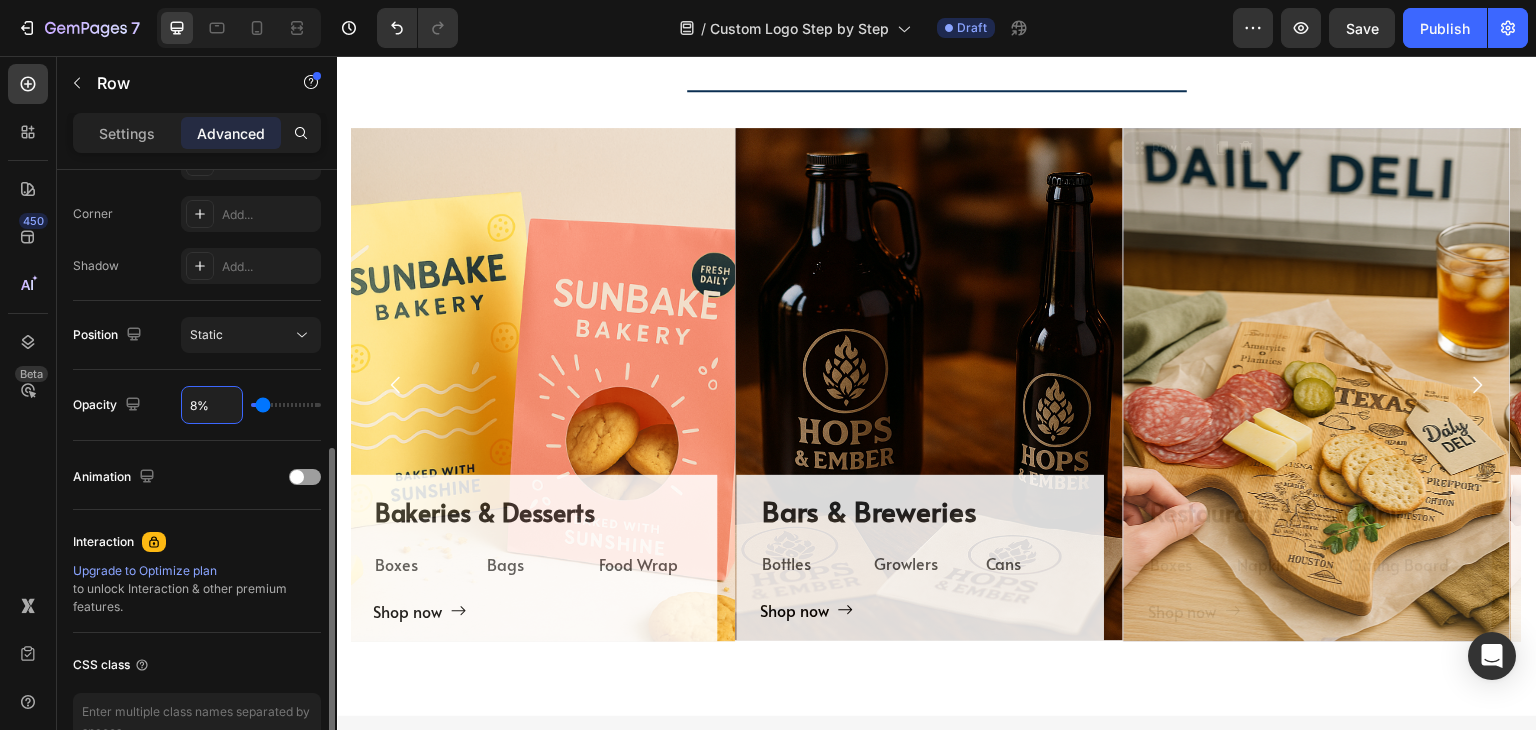 type on "85%" 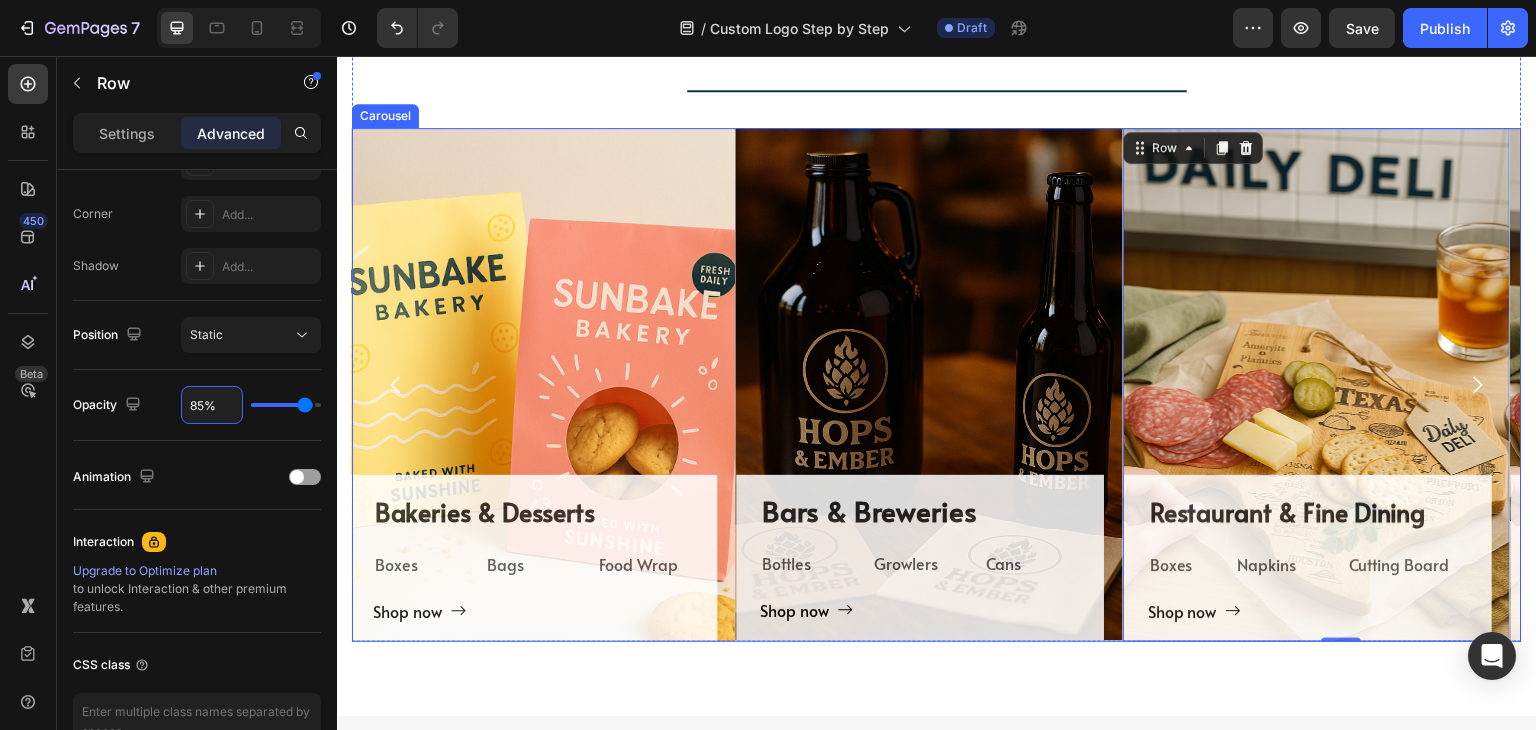 click 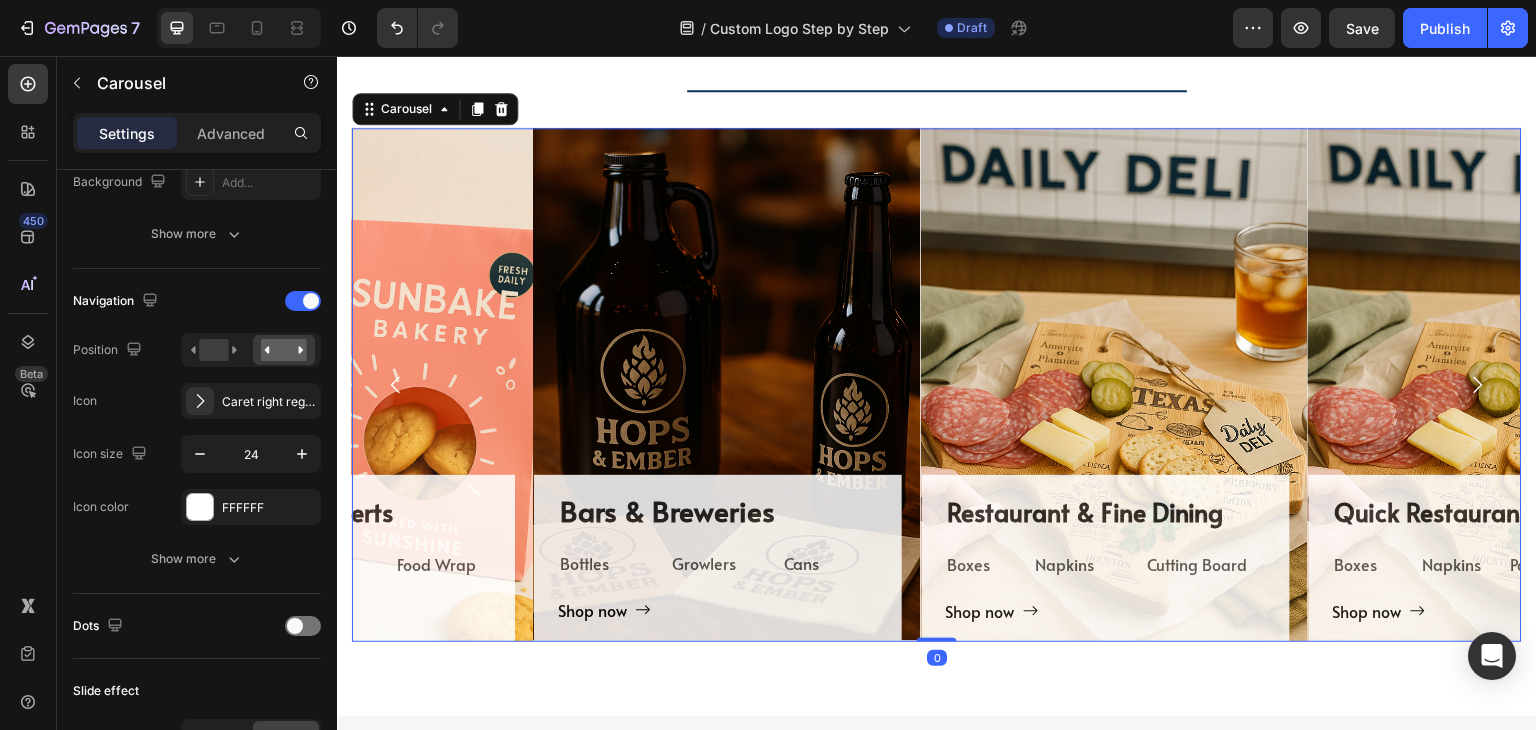 scroll, scrollTop: 0, scrollLeft: 0, axis: both 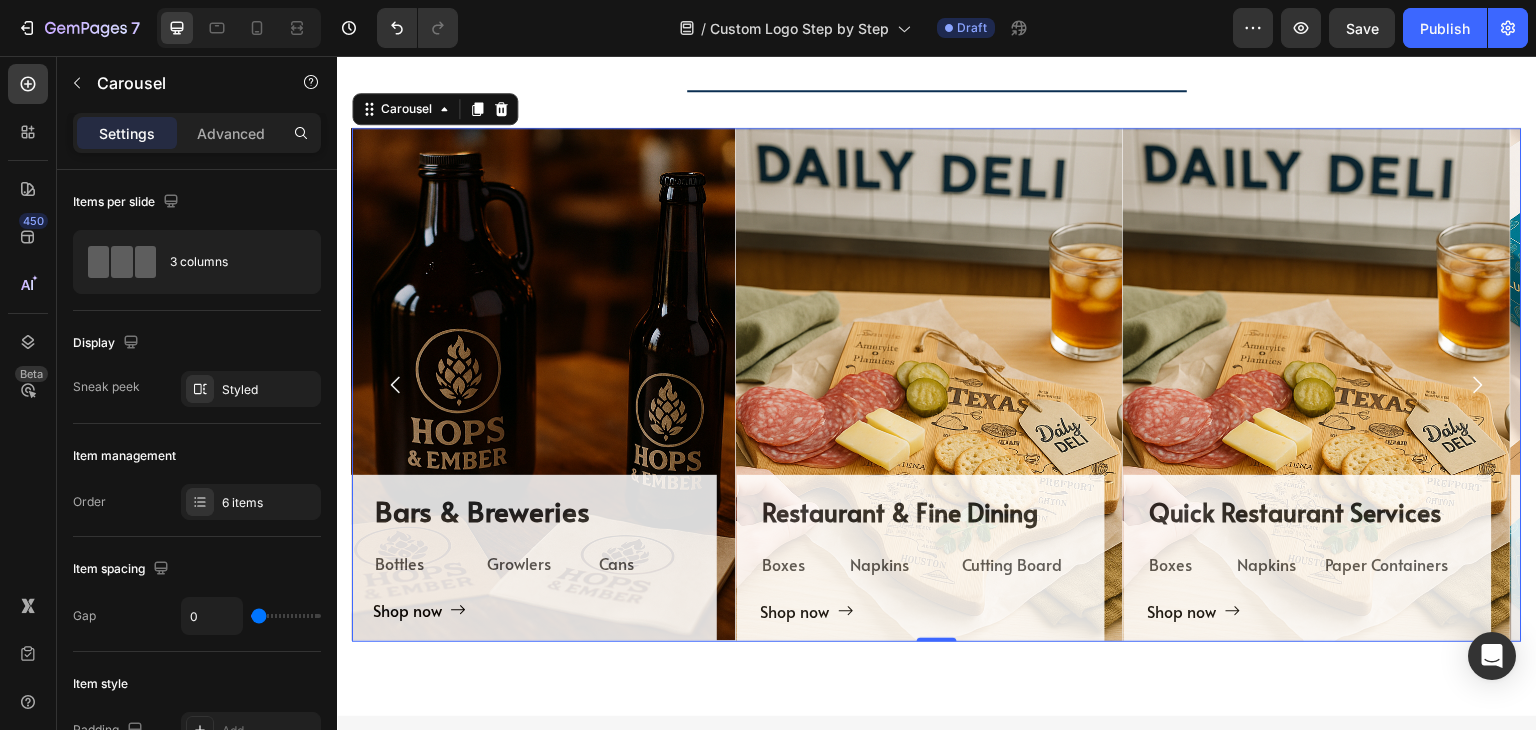 click 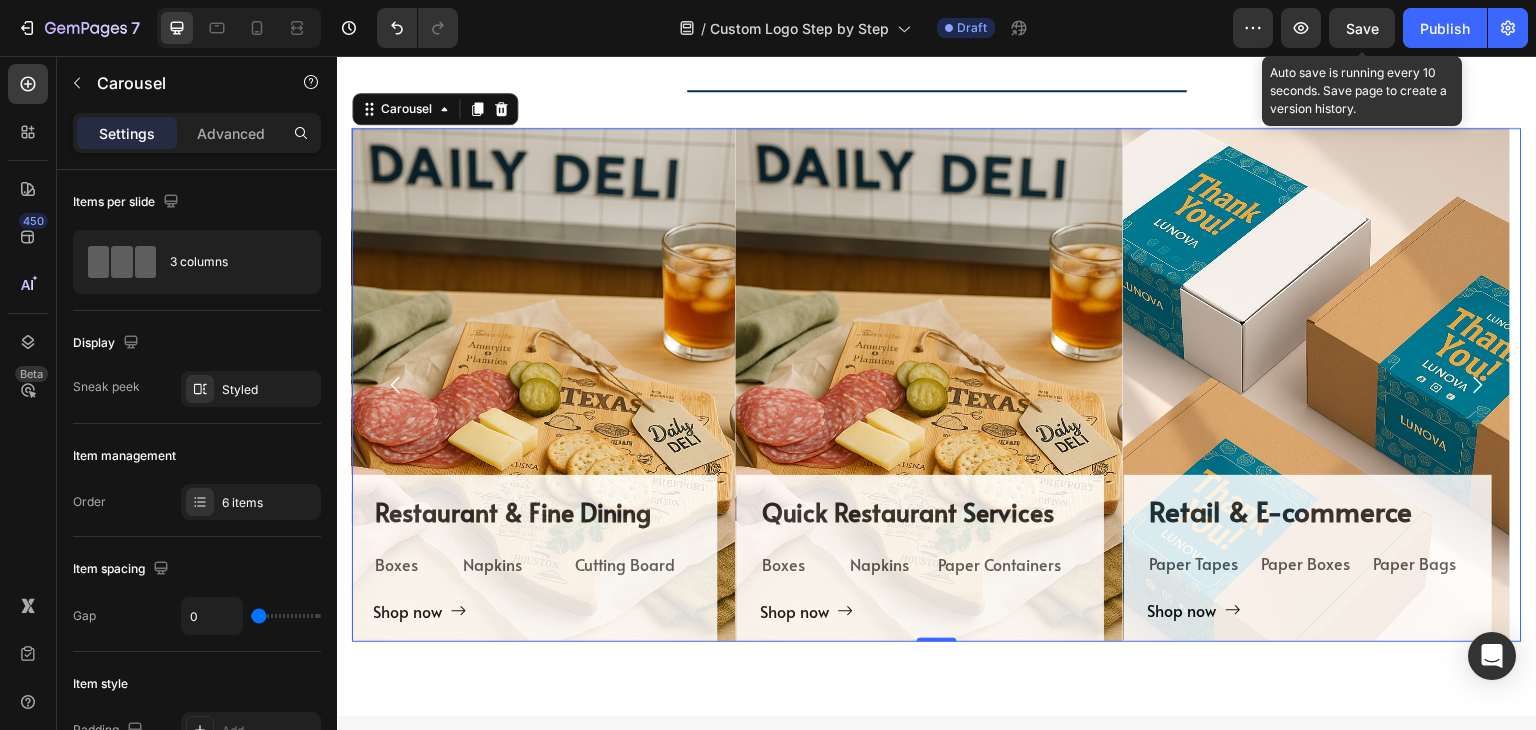 click on "Save" at bounding box center (1362, 28) 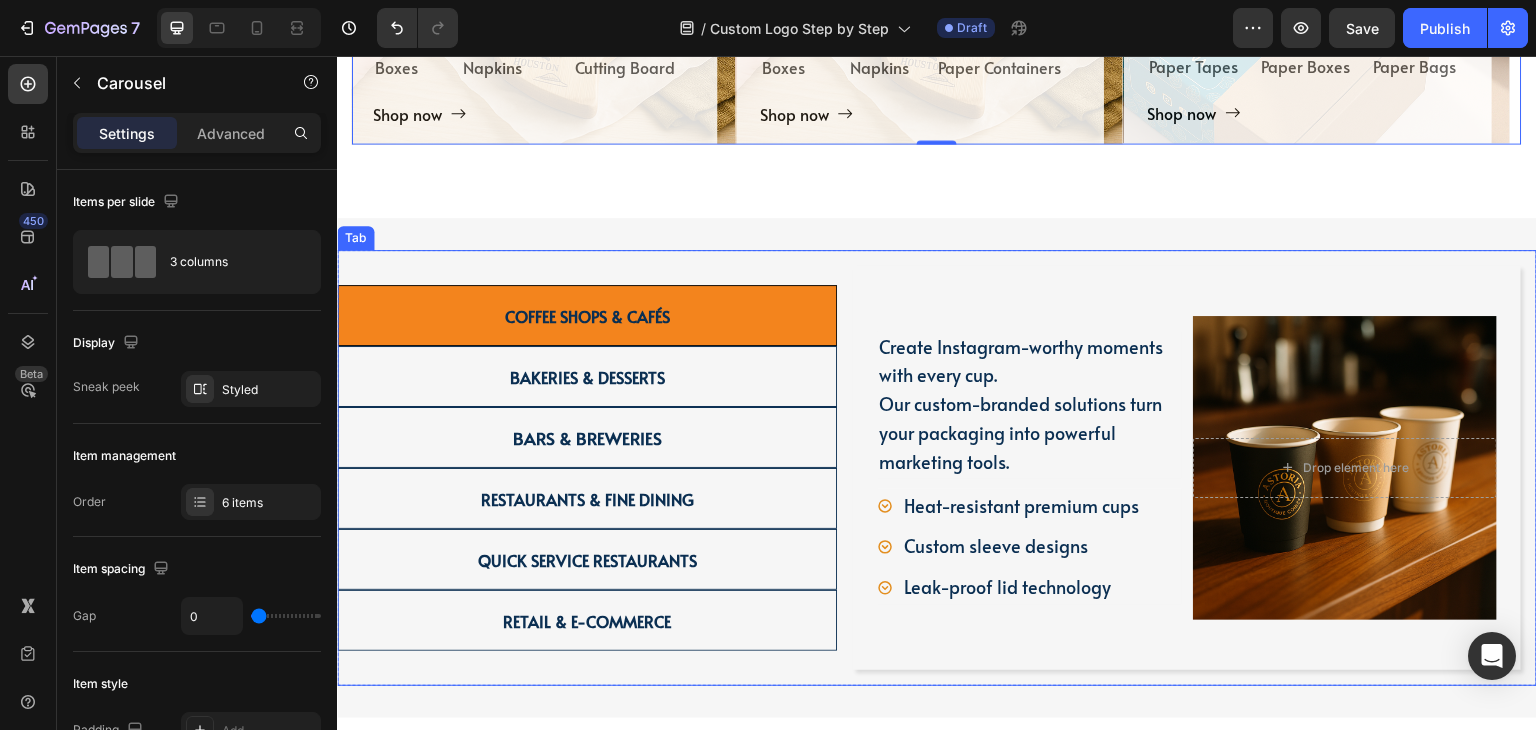 scroll, scrollTop: 2690, scrollLeft: 0, axis: vertical 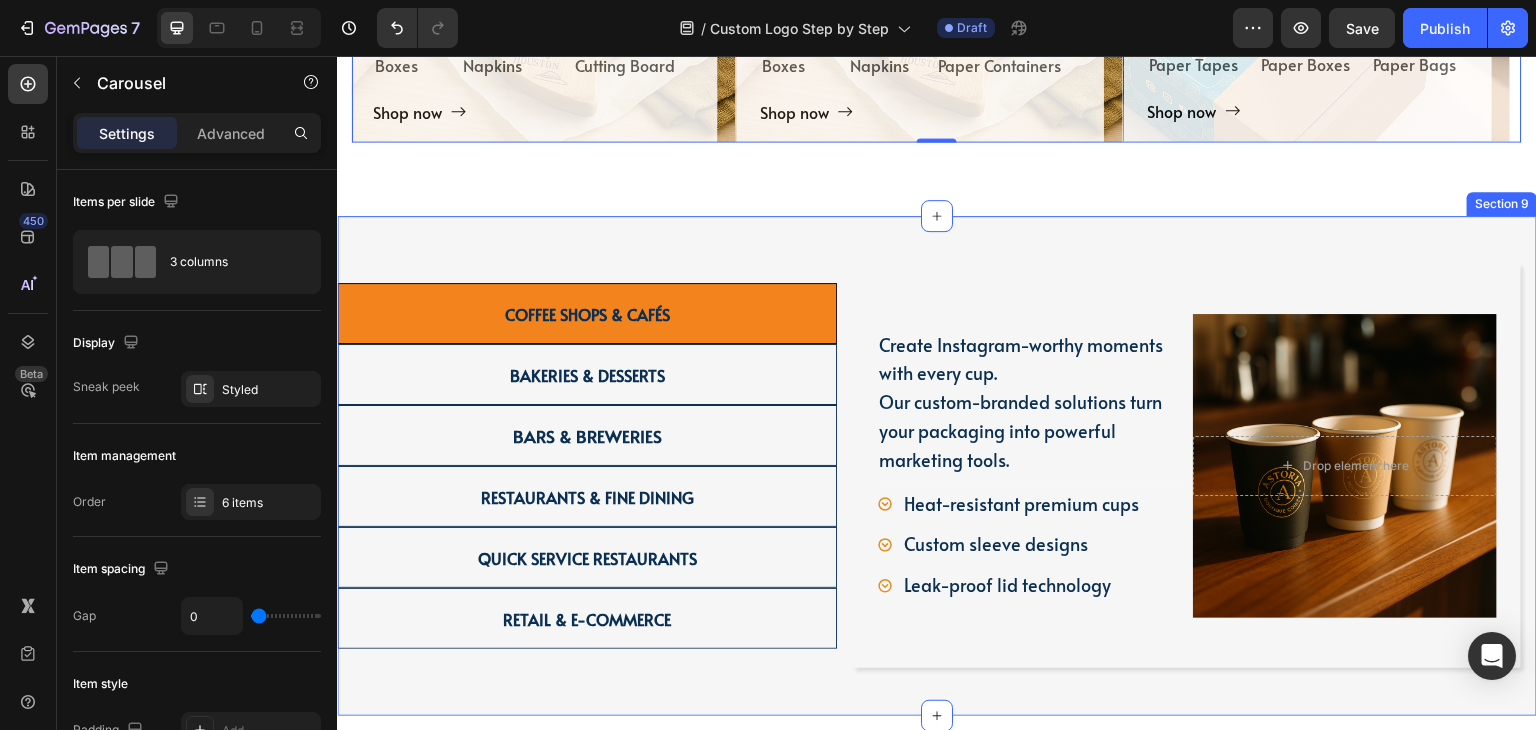 click on "Coffee Shops & Cafés Bakeries & Desserts Bars & Breweries Restaurants & Fine Dining Quick Service Restaurants Retail & E-commerce Create Instagram-worthy moments with every cup.  Our custom-branded solutions turn your packaging into powerful marketing tools. Text Block
Heat-resistant premium cups
Custom sleeve designs
Leak-proof lid technology Item List
Drop element here Hero Banner Row Row Protect your delicate creations while showcasing their beauty with our specialized bakery packaging solutions Text Block
Window display boxes
Moisture-resistant materials
Elegant cake carriers Item List
Hero Banner Row Extend your brand experience with takeout solutions that maintain the quality and atmosphere of your establishment. Text Block
Spill-proof containers
Custom growlers and bottles
Branded coasters and napkins Item List" at bounding box center [937, 466] 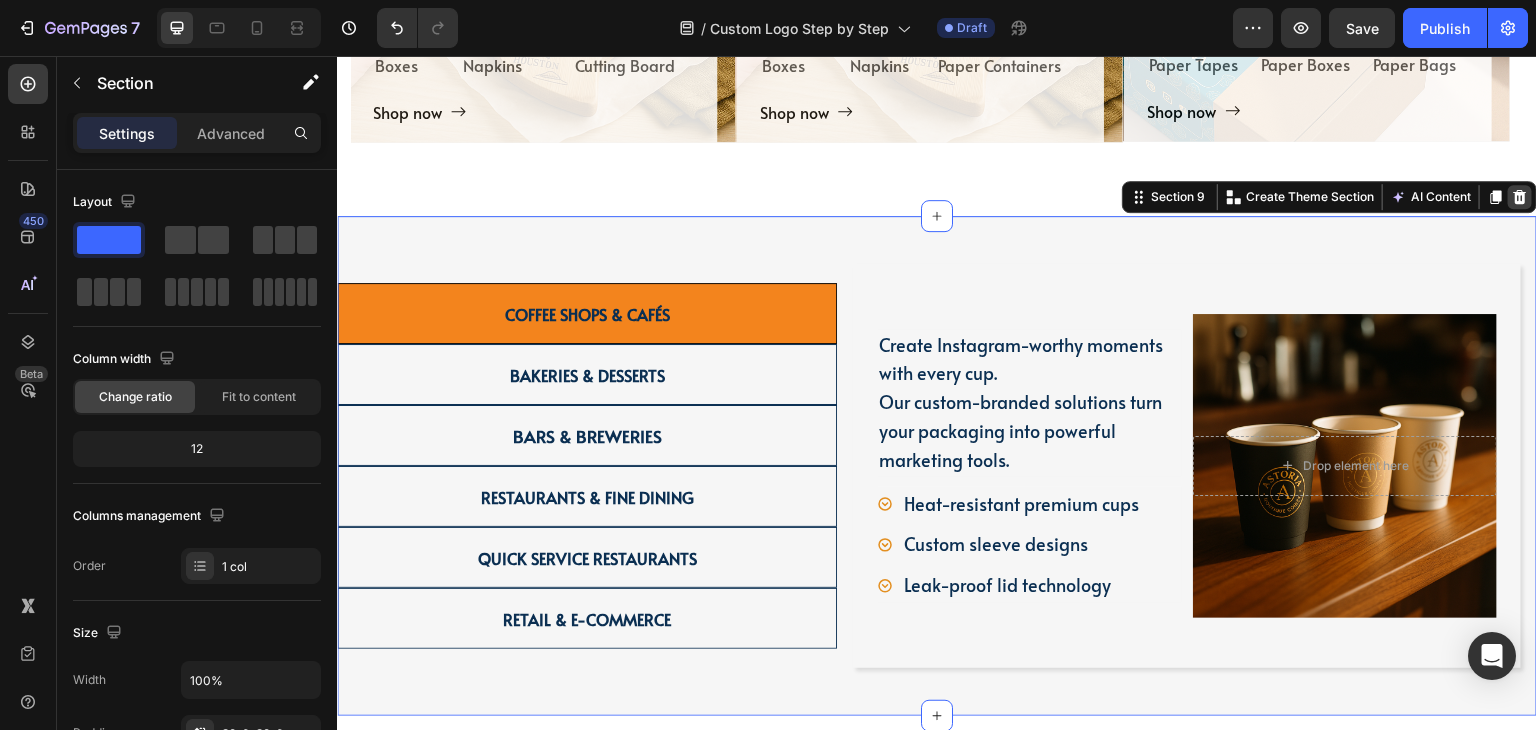 click 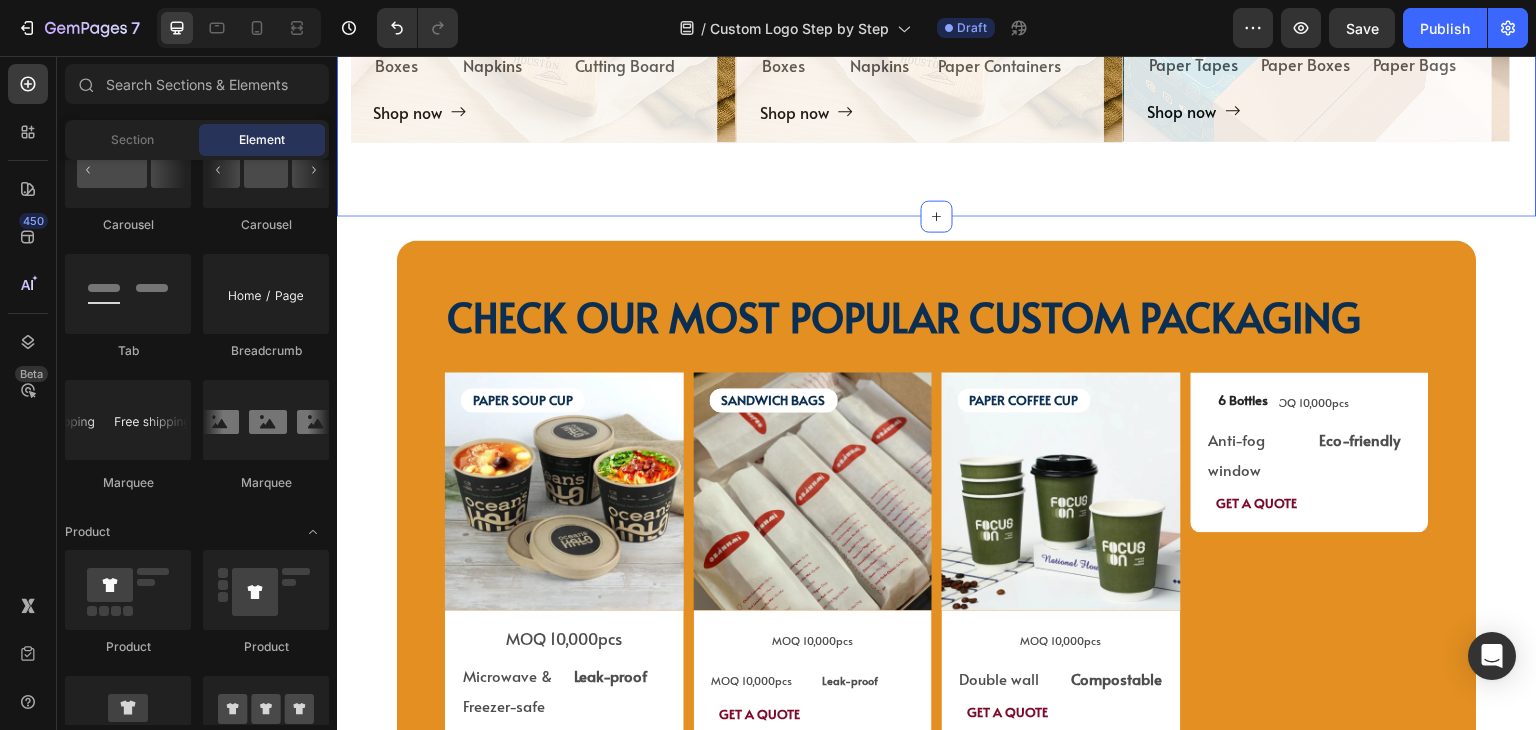 click on "TAILORED SOLUTIONS FOR YOUR INDUSTRY Heading TAILORED SOLUTIONS FOR YOUR INDUSTRY Heading Deep industry knowledge meets innovative packaging solutions. We understand your unique challenges and deliver results that matter! Text block                Title Line
Coffee Shops & Cafes Heading Coffee Cups Text Block Sleeves Text Block Lids Text Block Row
Shop now Button Row Hero Banner Bakeries & Desserts Heading Boxes Text Block Bags Text Block Food Wrap Text Block Row
Shop now Button Row Hero Banner Bars & Breweries Heading Bottles Text Block Growlers Text Block Cans Text Block Row
Shop now Button Row Hero Banner Restaurant & Fine Dining Heading Boxes Text Block Napkins Text Block Cutting Board Text Block Row
Shop now Button Row Hero Banner Quick Restaurant Services Heading Boxes Text Block Napkins Text Block Paper Containers Text Block Row
Shop now Button Row Hero Banner Retail & E-commerce Heading Paper Tapes Text Block" at bounding box center (937, -195) 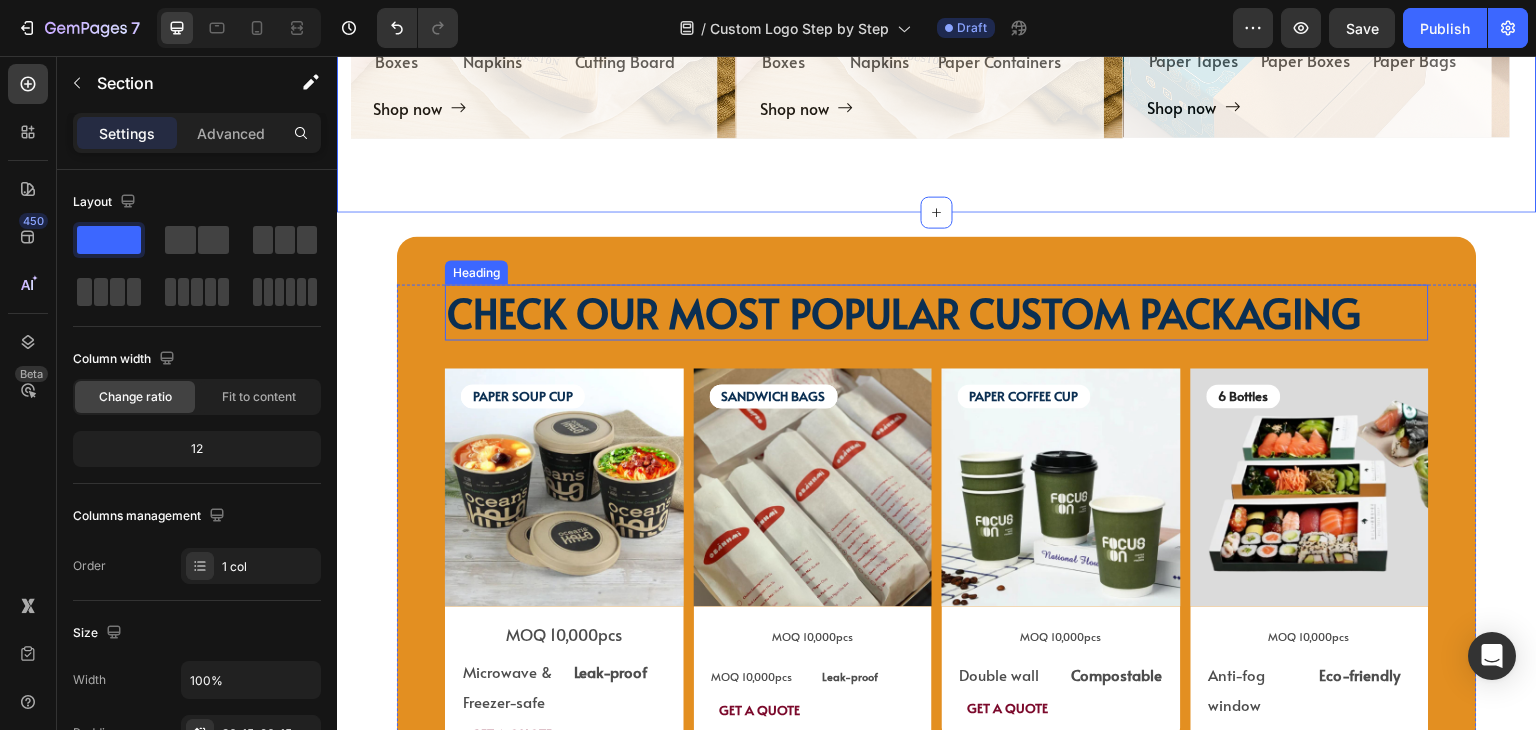 scroll, scrollTop: 2790, scrollLeft: 0, axis: vertical 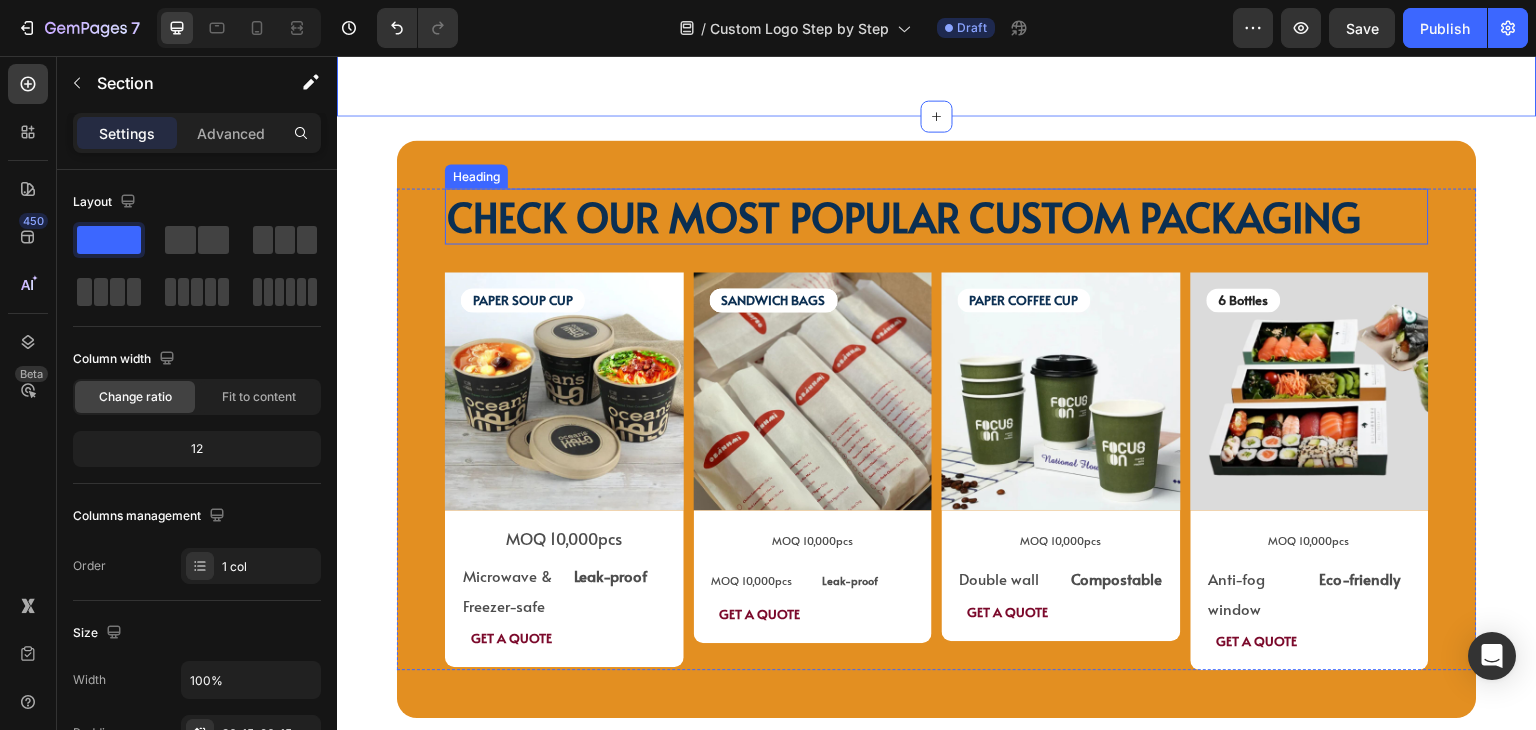 click on "CHECK OUR MOST POPULAR CUSTOM PACKAGING" at bounding box center [904, 215] 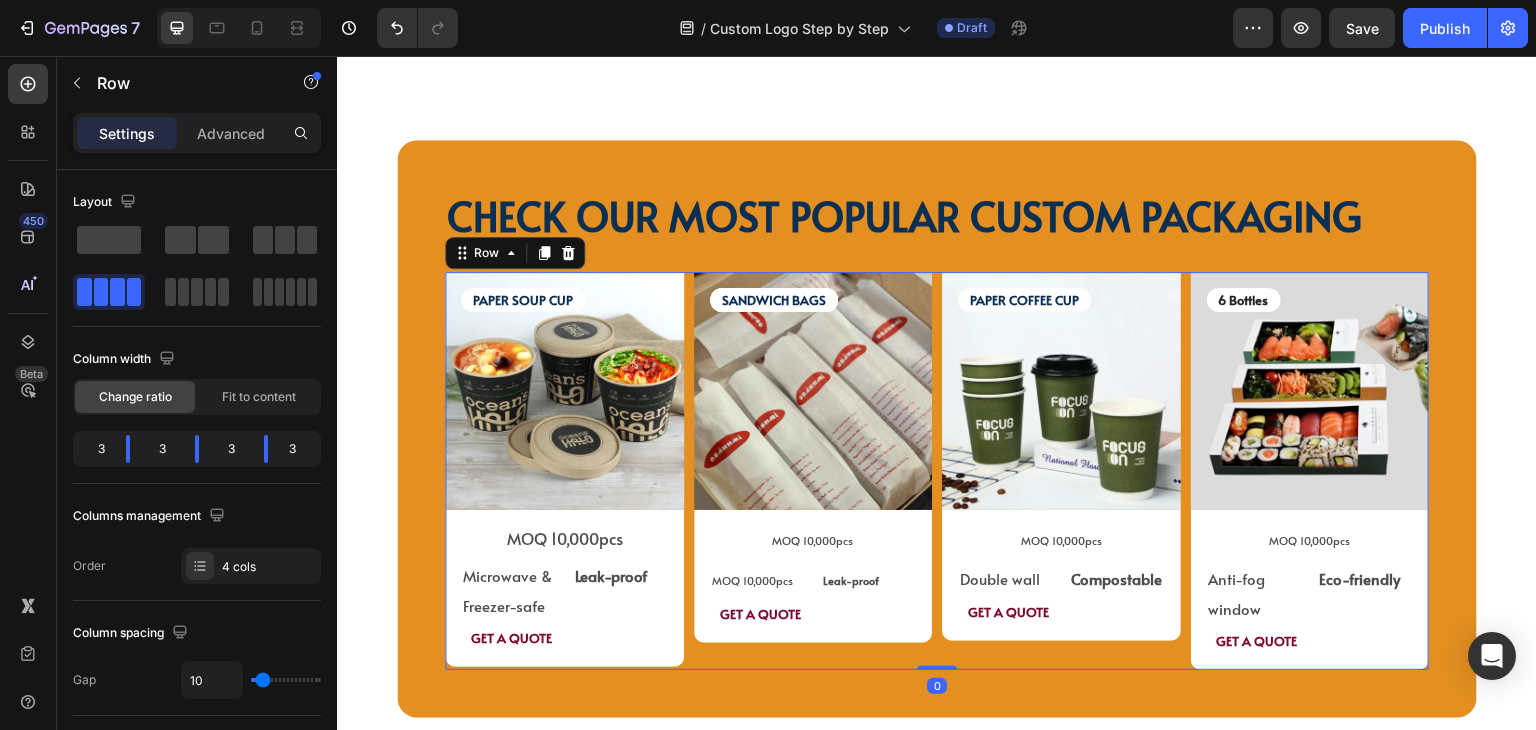 click on "SANDWICH BAGS Text Block SANDWICH BAGS Text Block SANDWICH BAGS Text Block Image MOQ 10,000pcs Text Block MOQ 10,000pcs Text Block Leak-proof Text Block Row GET A QUOTE Text Block Row Product" at bounding box center [813, 471] 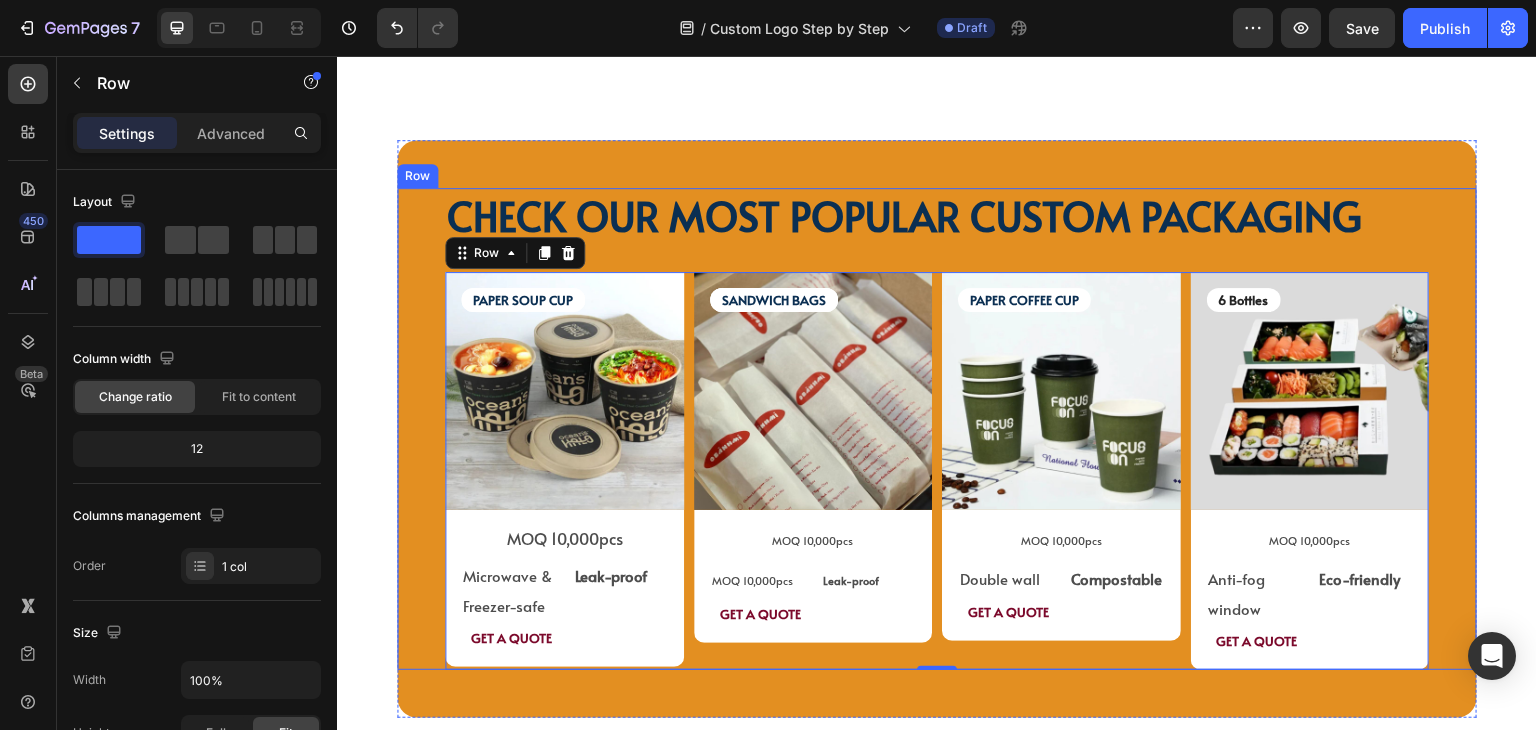 click on "CHECK OUR MOST POPULAR CUSTOM PACKAGING Heading PAPER SOUP CUP Text Block PAPER SOUP CUP Text Block Image MOQ 10,000pcs Text Block Microwave & Freezer-safe Text Block Leak-proof Text Block Row GET A QUOTE Text Block Row Product SANDWICH BAGS Text Block SANDWICH BAGS Text Block SANDWICH BAGS Text Block Image MOQ 10,000pcs Text Block MOQ 10,000pcs Text Block Leak-proof Text Block Row GET A QUOTE Text Block Row Product PAPER COFFEE CUP Text Block Image MOQ 10,000pcs Text Block Row Double wall Text Block Compostable Text Block Row GET A QUOTE Text Block Row Product 6 Bottles Text Block Image MOQ 10,000pcs Text Block Anti-fog window Text Block Eco-friendly Text Block Row GET A QUOTE Text Block Row Product Row   0 Row" at bounding box center [937, 429] 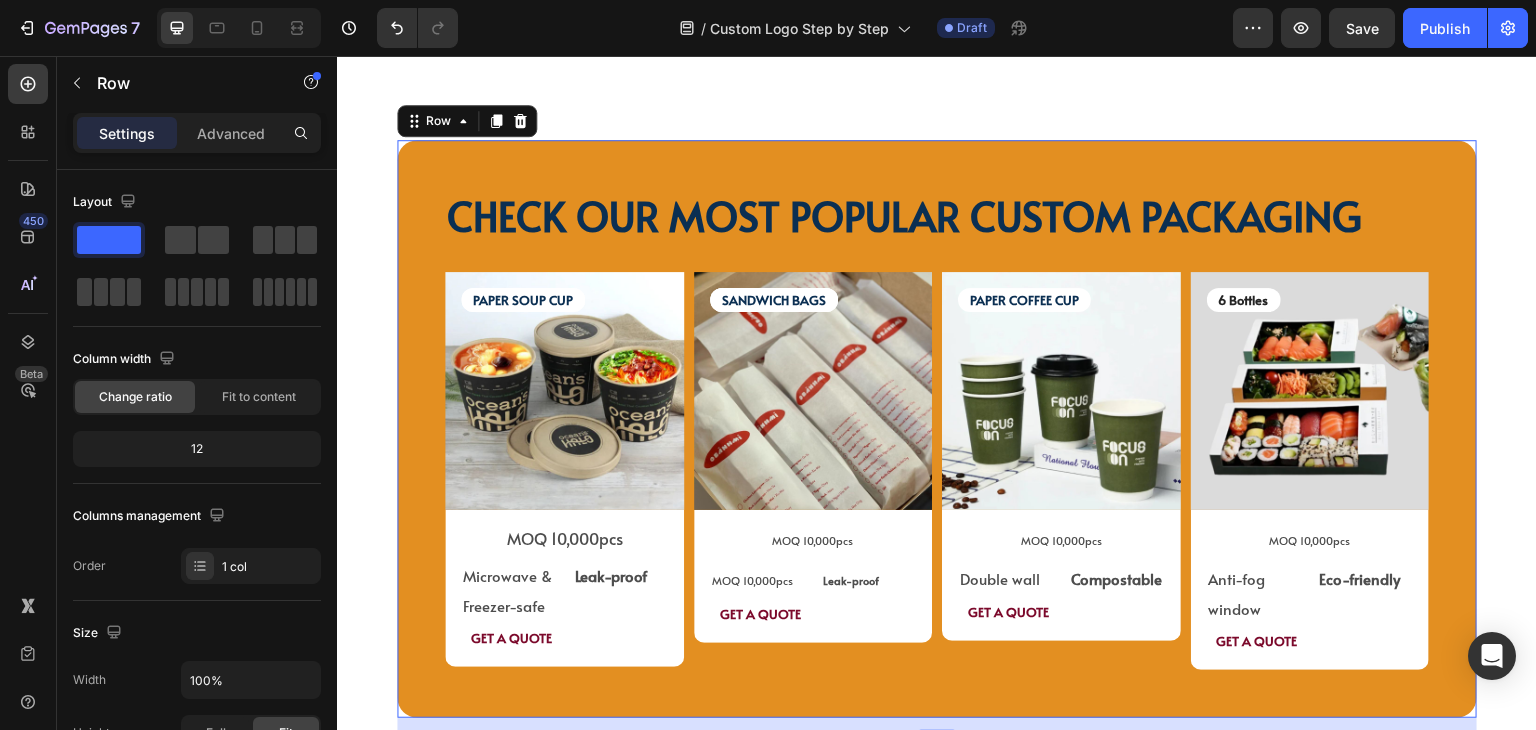 click on "CHECK OUR MOST POPULAR CUSTOM PACKAGING Heading PAPER SOUP CUP Text Block PAPER SOUP CUP Text Block Image MOQ 10,000pcs Text Block Microwave & Freezer-safe Text Block Leak-proof Text Block Row GET A QUOTE Text Block Row Product SANDWICH BAGS Text Block SANDWICH BAGS Text Block SANDWICH BAGS Text Block Image MOQ 10,000pcs Text Block MOQ 10,000pcs Text Block Leak-proof Text Block Row GET A QUOTE Text Block Row Product PAPER COFFEE CUP Text Block Image MOQ 10,000pcs Text Block Row Double wall Text Block Compostable Text Block Row GET A QUOTE Text Block Row Product 6 Bottles Text Block Image MOQ 10,000pcs Text Block Anti-fog window Text Block Eco-friendly Text Block Row GET A QUOTE Text Block Row Product Row Row Row 16" at bounding box center (937, 429) 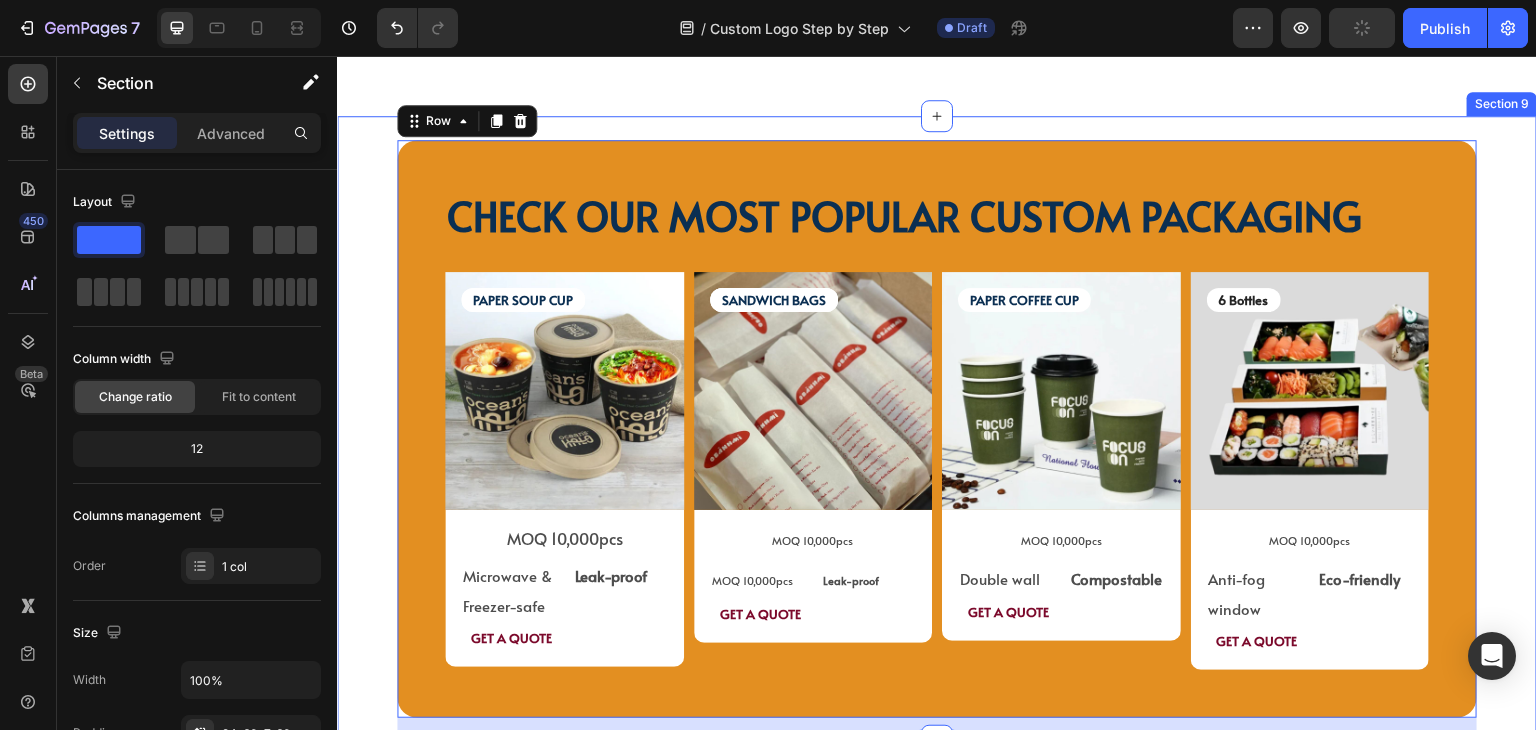 click on "CHECK OUR MOST POPULAR CUSTOM PACKAGING Heading PAPER SOUP CUP Text Block PAPER SOUP CUP Text Block Image MOQ 10,000pcs Text Block Microwave & Freezer-safe Text Block Leak-proof Text Block Row GET A QUOTE Text Block Row Product SANDWICH BAGS Text Block SANDWICH BAGS Text Block SANDWICH BAGS Text Block Image MOQ 10,000pcs Text Block MOQ 10,000pcs Text Block Leak-proof Text Block Row GET A QUOTE Text Block Row Product PAPER COFFEE CUP Text Block Image MOQ 10,000pcs Text Block Row Double wall Text Block Compostable Text Block Row GET A QUOTE Text Block Row Product 6 Bottles Text Block Image MOQ 10,000pcs Text Block Anti-fog window Text Block Eco-friendly Text Block Row GET A QUOTE Text Block Row Product Row Row Row   16 Section 9" at bounding box center (937, 429) 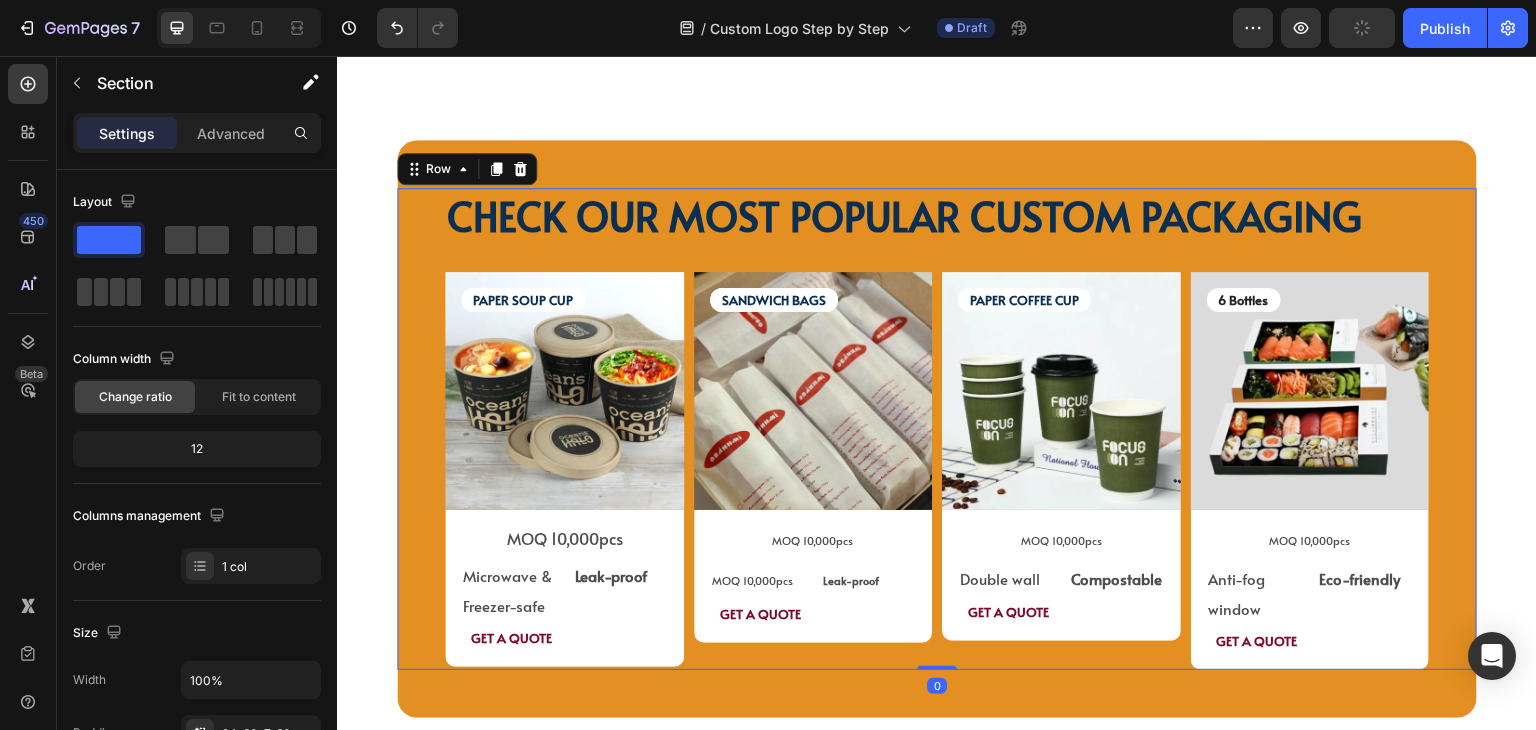 click on "CHECK OUR MOST POPULAR CUSTOM PACKAGING Heading PAPER SOUP CUP Text Block PAPER SOUP CUP Text Block Image MOQ 10,000pcs Text Block Microwave & Freezer-safe Text Block Leak-proof Text Block Row GET A QUOTE Text Block Row Product SANDWICH BAGS Text Block SANDWICH BAGS Text Block SANDWICH BAGS Text Block Image MOQ 10,000pcs Text Block MOQ 10,000pcs Text Block Leak-proof Text Block Row GET A QUOTE Text Block Row Product PAPER COFFEE CUP Text Block Image MOQ 10,000pcs Text Block Row Double wall Text Block Compostable Text Block Row GET A QUOTE Text Block Row Product 6 Bottles Text Block Image MOQ 10,000pcs Text Block Anti-fog window Text Block Eco-friendly Text Block Row GET A QUOTE Text Block Row Product Row Row   0" at bounding box center (937, 429) 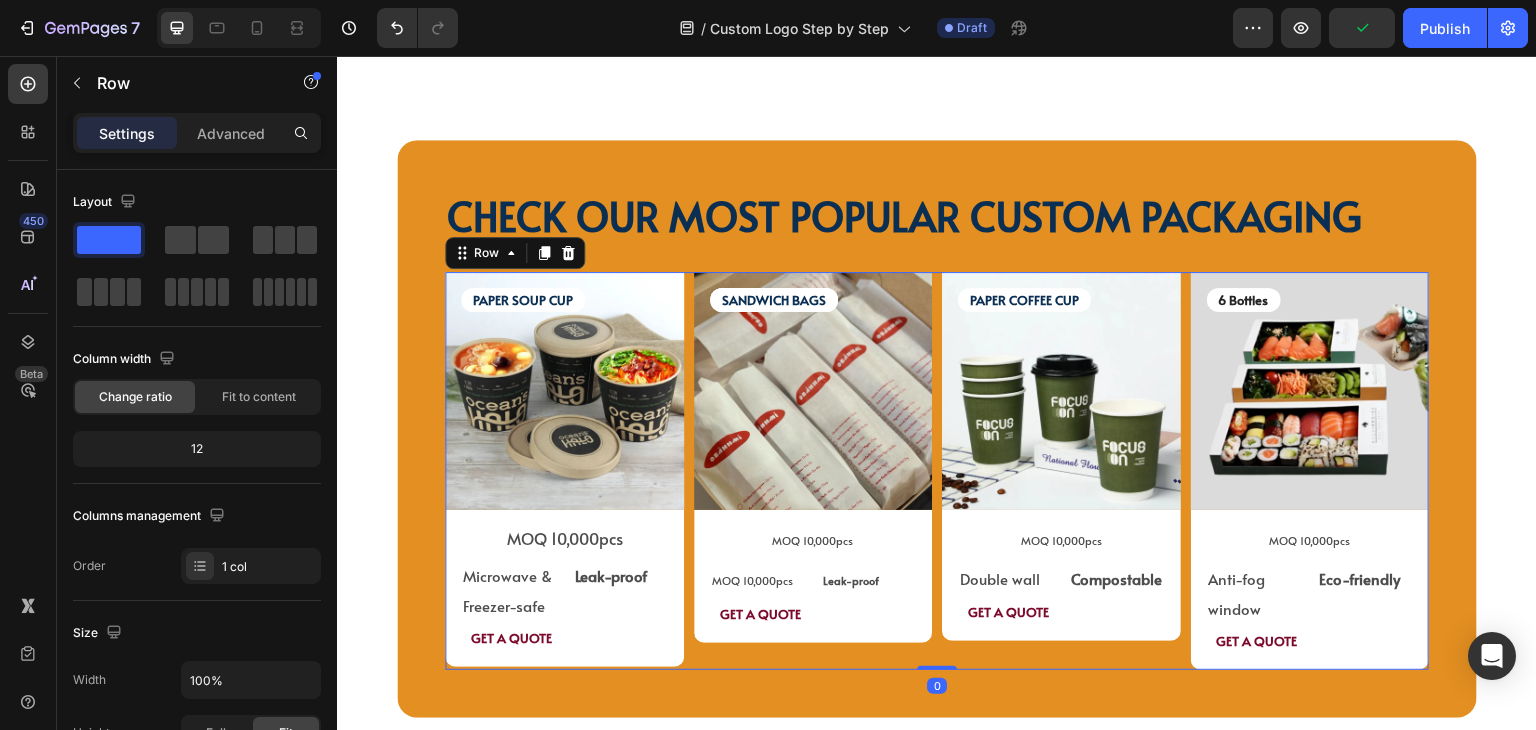 click on "PAPER SOUP CUP Text Block PAPER SOUP CUP Text Block Image MOQ 10,000pcs Text Block Microwave & Freezer-safe Text Block Leak-proof Text Block Row GET A QUOTE Text Block Row Product SANDWICH BAGS Text Block SANDWICH BAGS Text Block SANDWICH BAGS Text Block Image MOQ 10,000pcs Text Block MOQ 10,000pcs Text Block Leak-proof Text Block Row GET A QUOTE Text Block Row Product PAPER COFFEE CUP Text Block Image MOQ 10,000pcs Text Block Row Double wall Text Block Compostable Text Block Row GET A QUOTE Text Block Row Product 6 Bottles Text Block Image MOQ 10,000pcs Text Block Anti-fog window Text Block Eco-friendly Text Block Row GET A QUOTE Text Block Row Product Row 0" at bounding box center (937, 471) 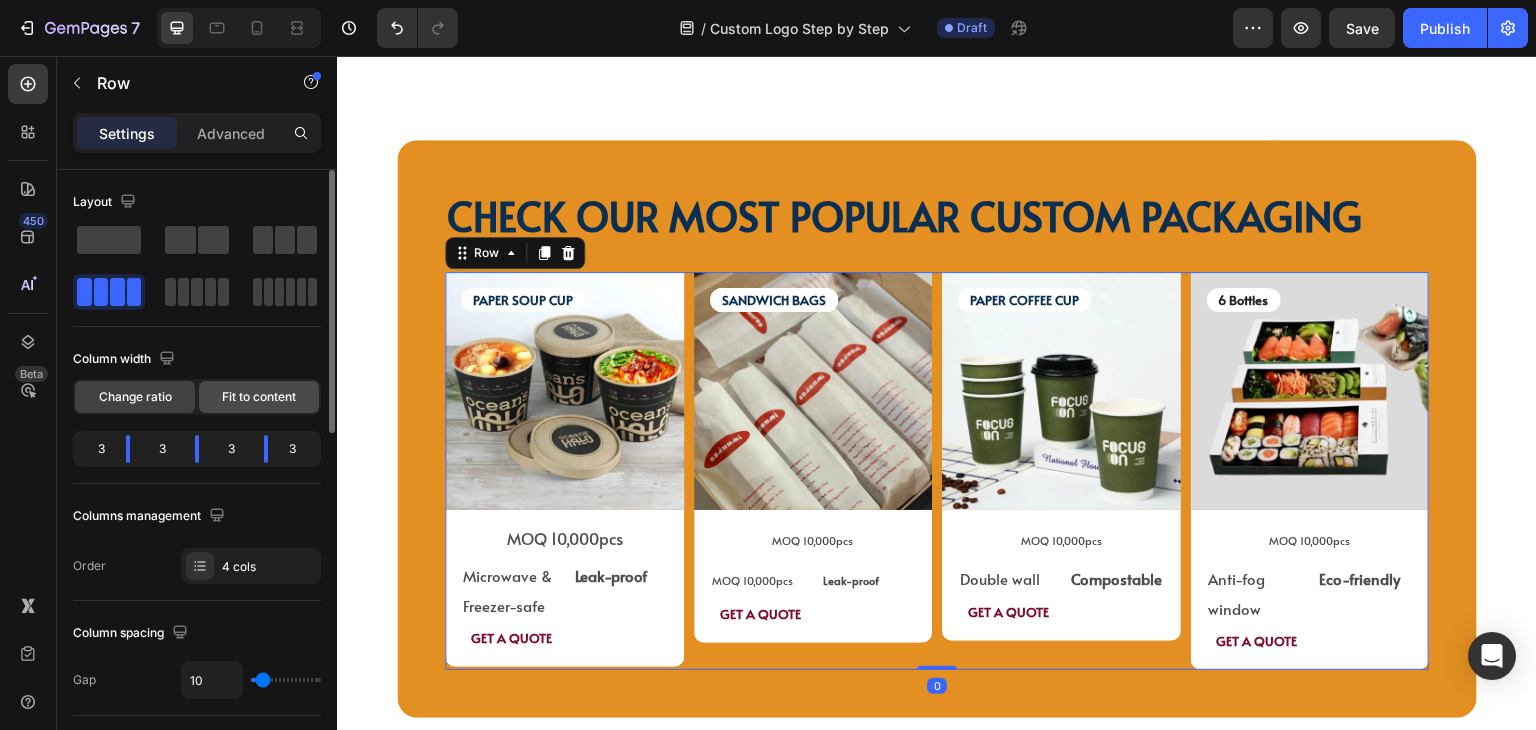 scroll, scrollTop: 200, scrollLeft: 0, axis: vertical 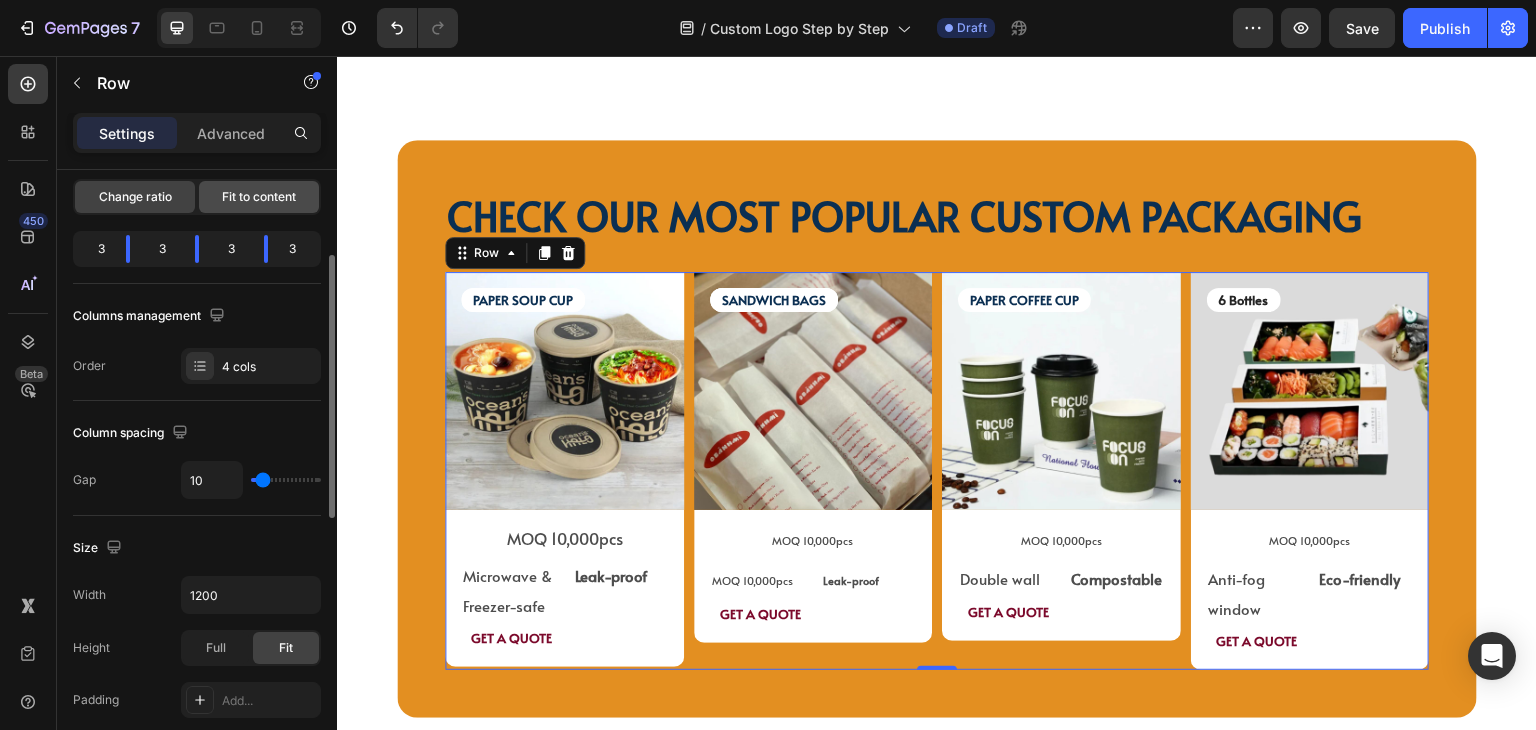 click on "Fit to content" 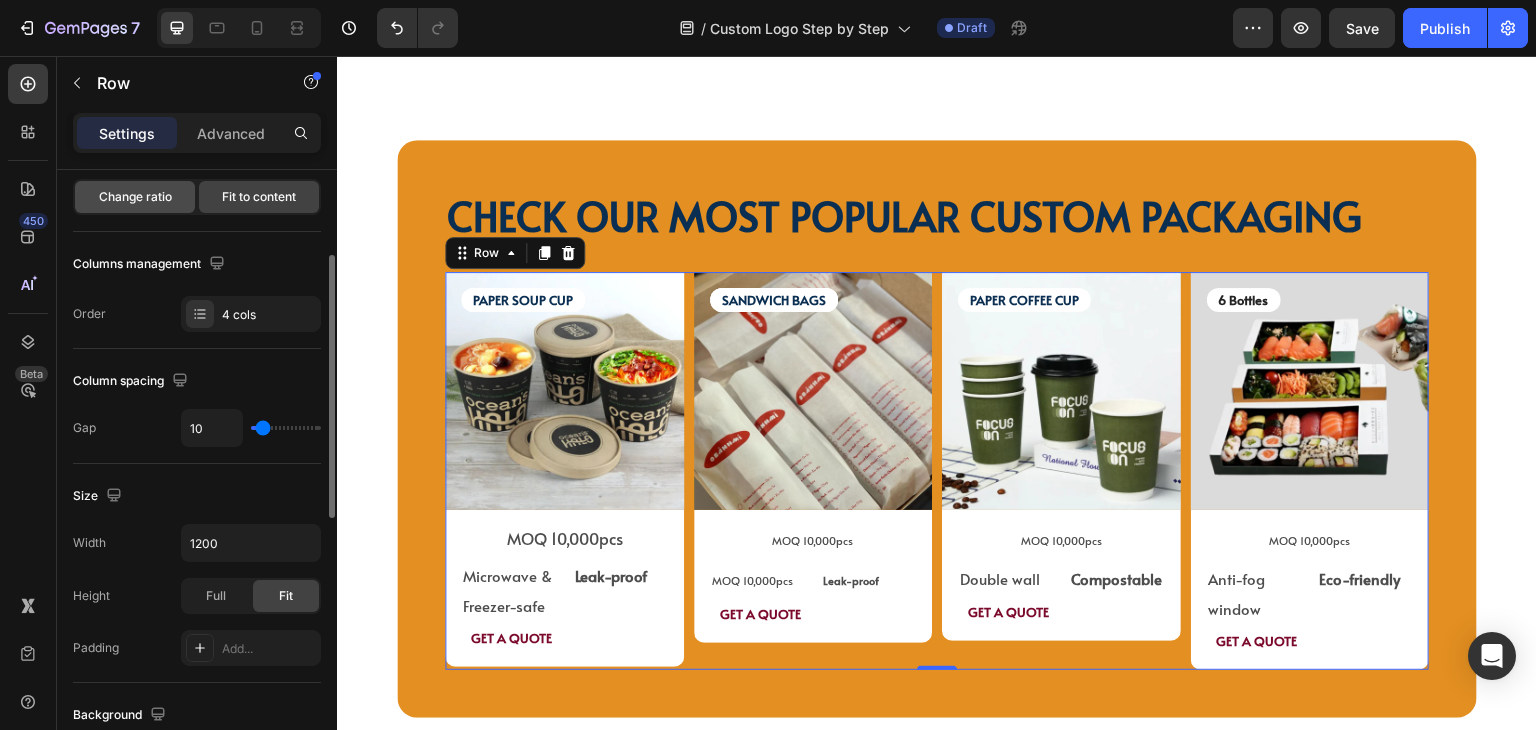 click on "Change ratio" 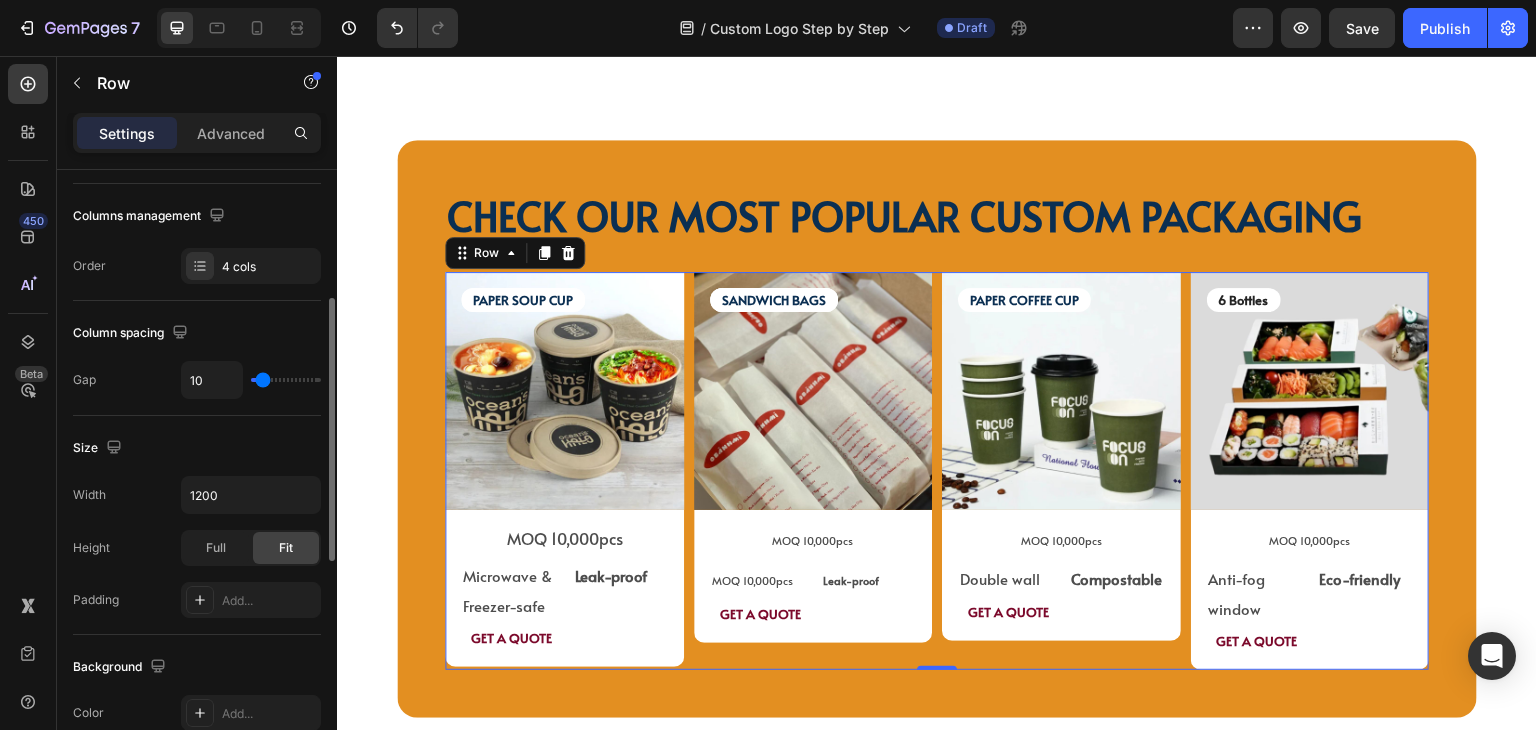 scroll, scrollTop: 400, scrollLeft: 0, axis: vertical 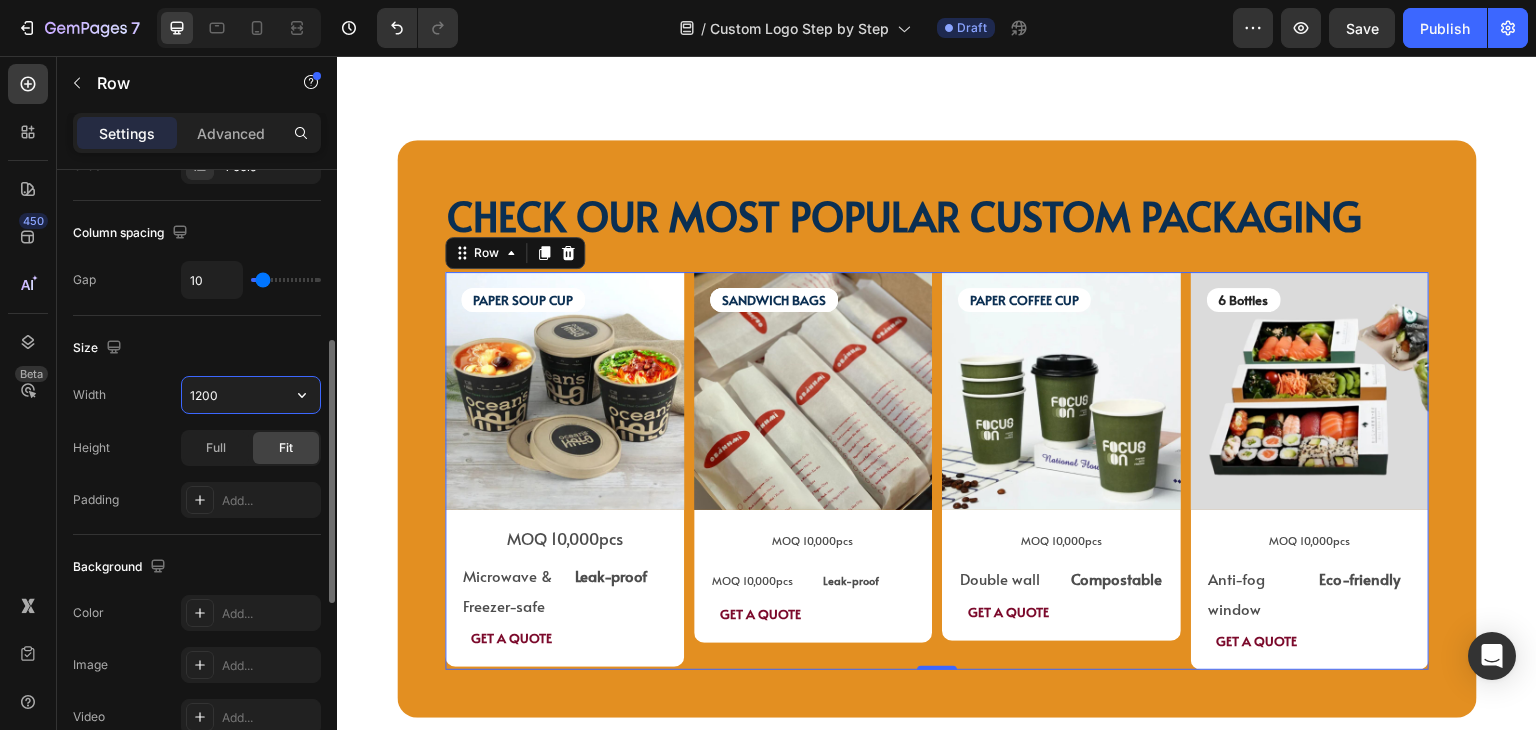 click on "1200" at bounding box center [251, 395] 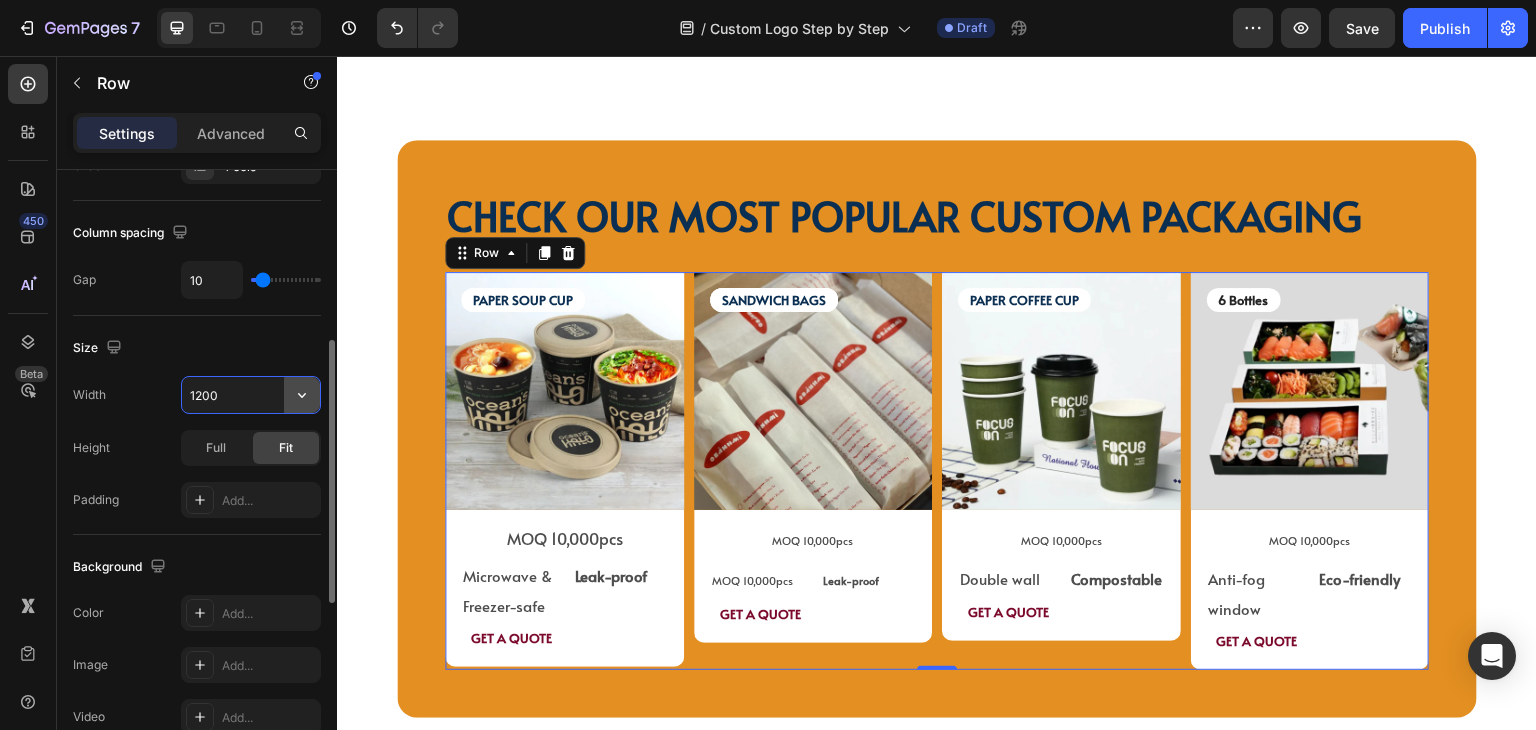 click 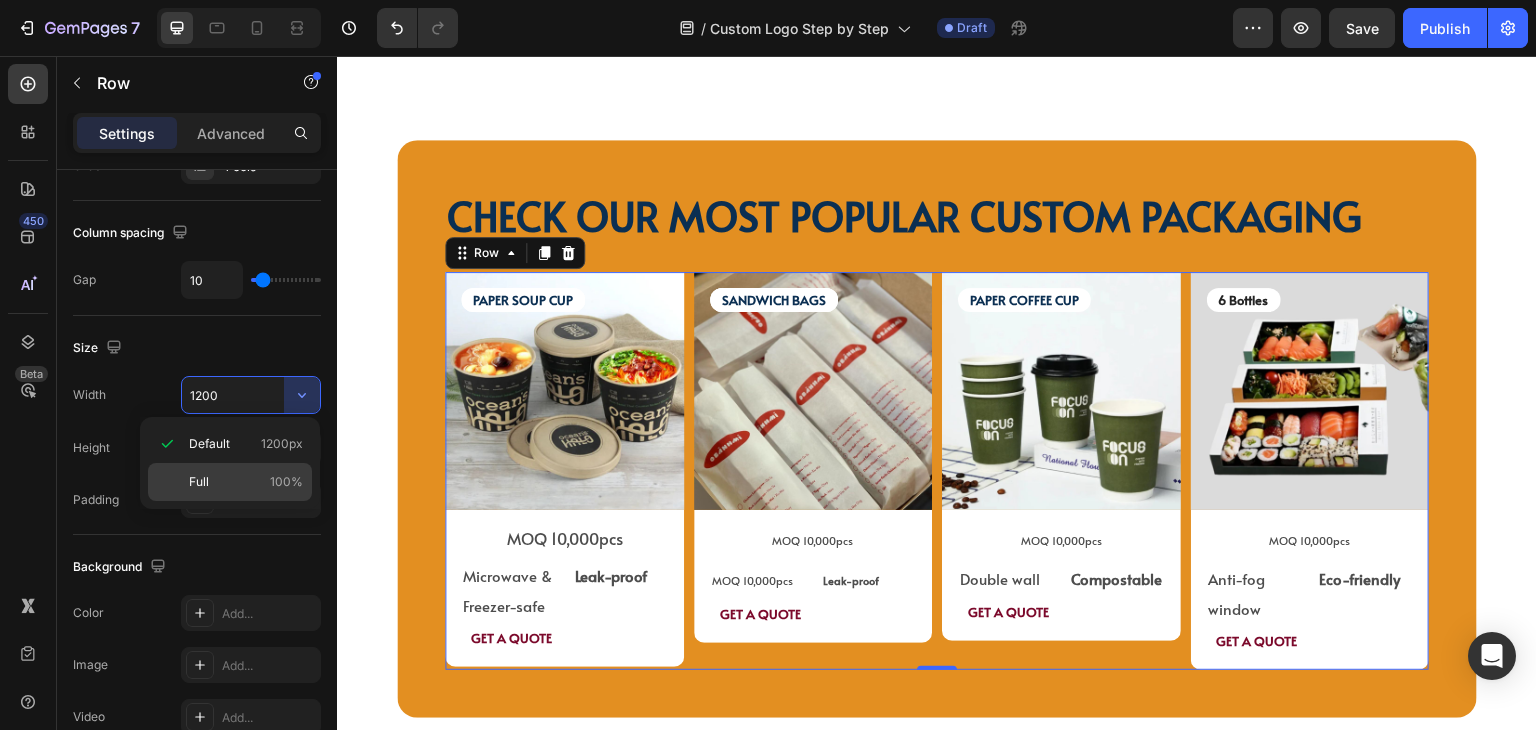 click on "Full 100%" at bounding box center (246, 482) 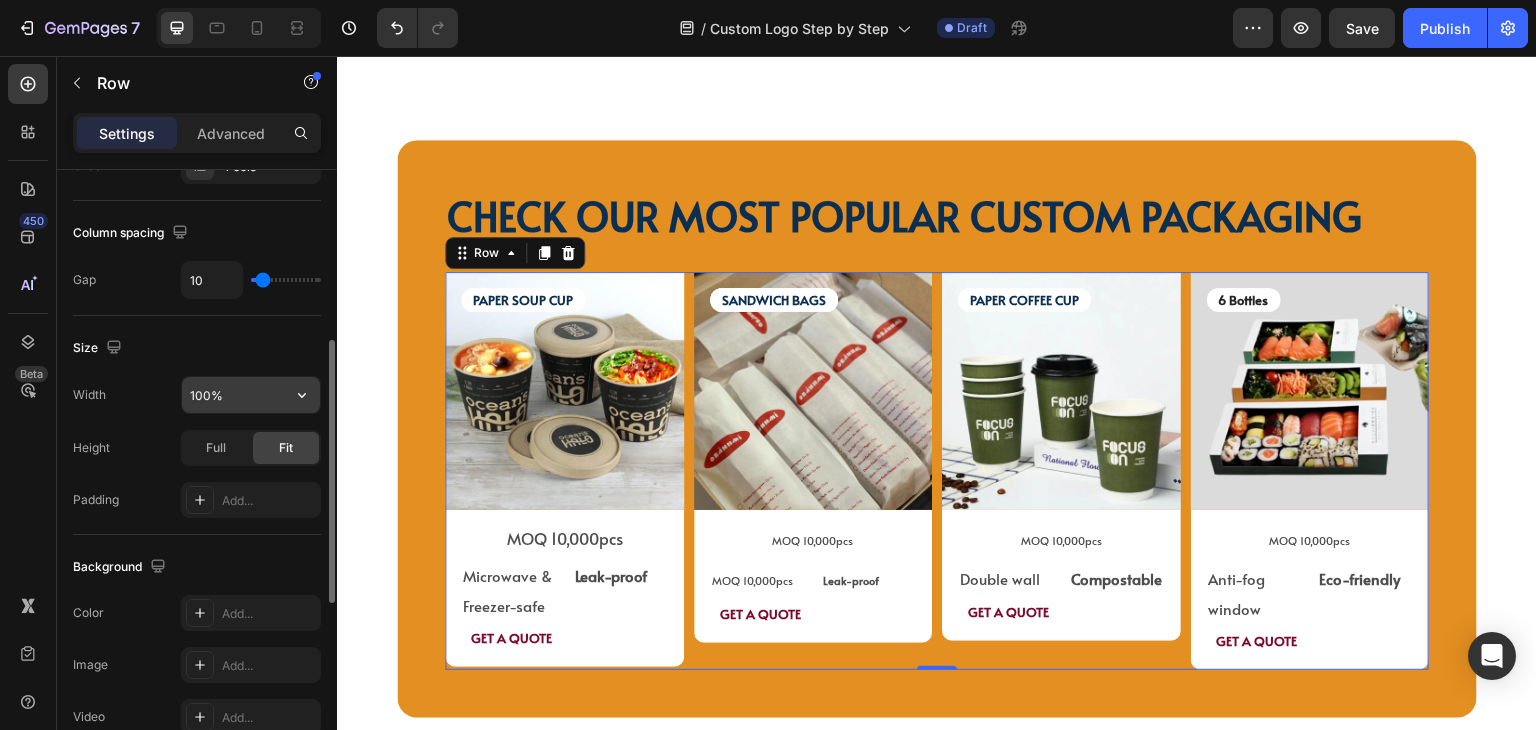click 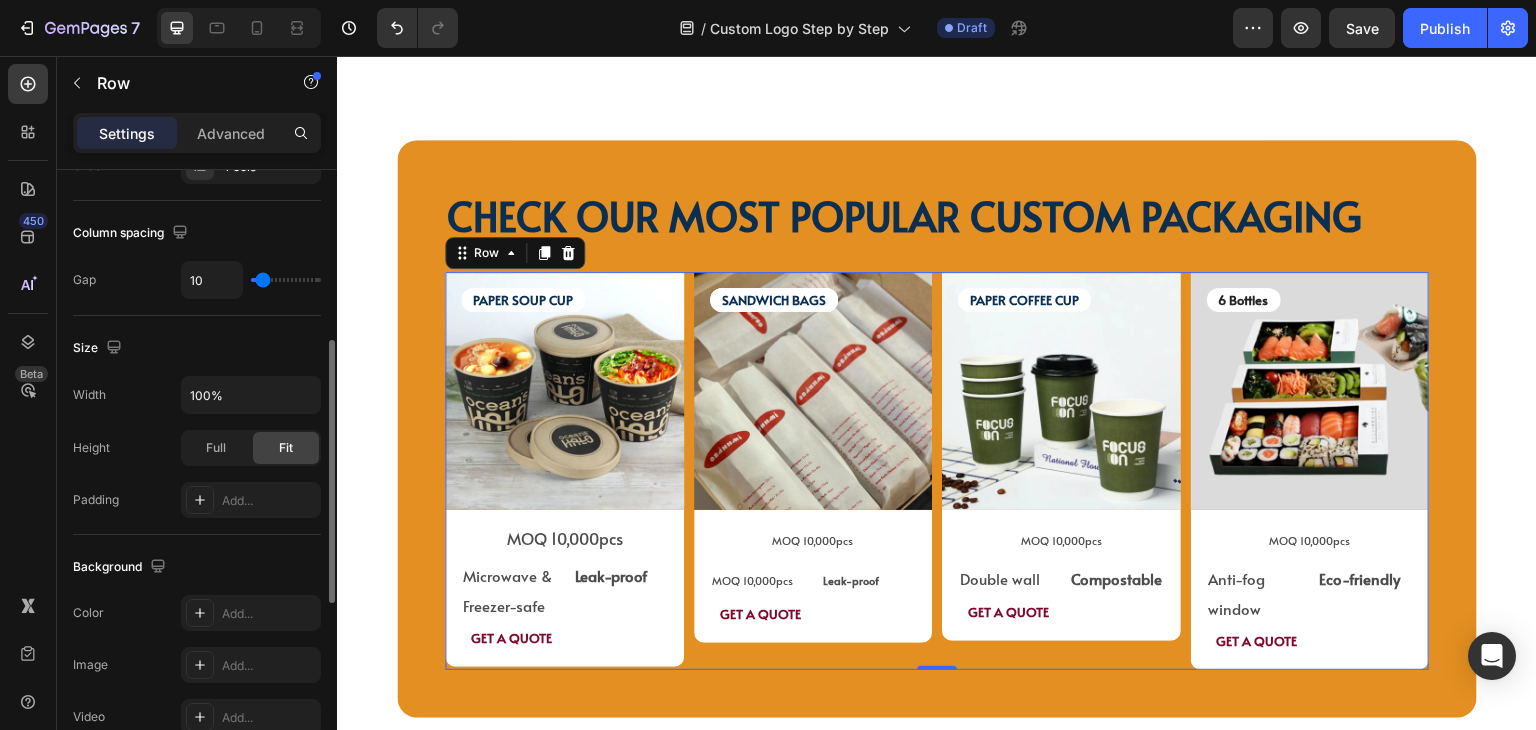 click on "Size" at bounding box center (197, 348) 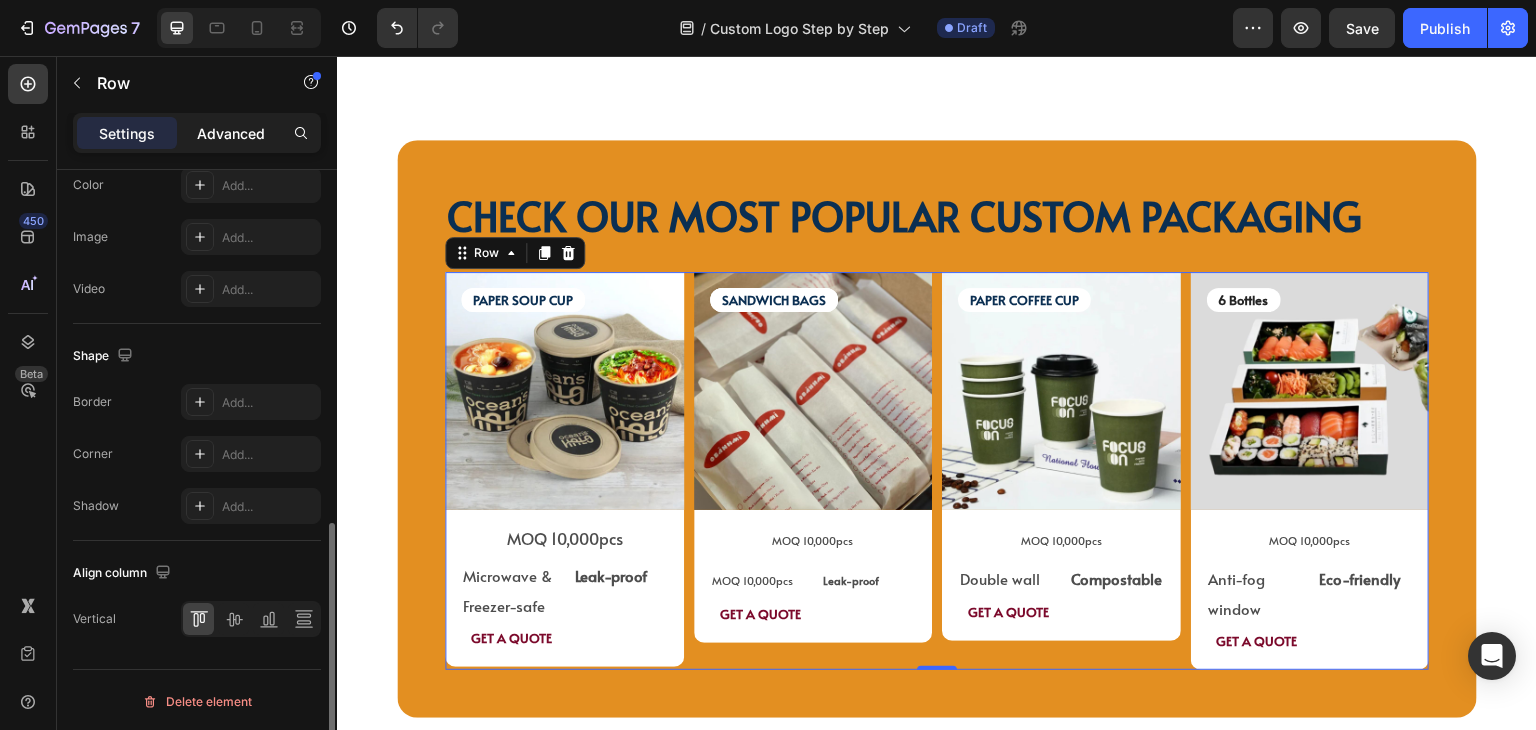 click on "Advanced" at bounding box center (231, 133) 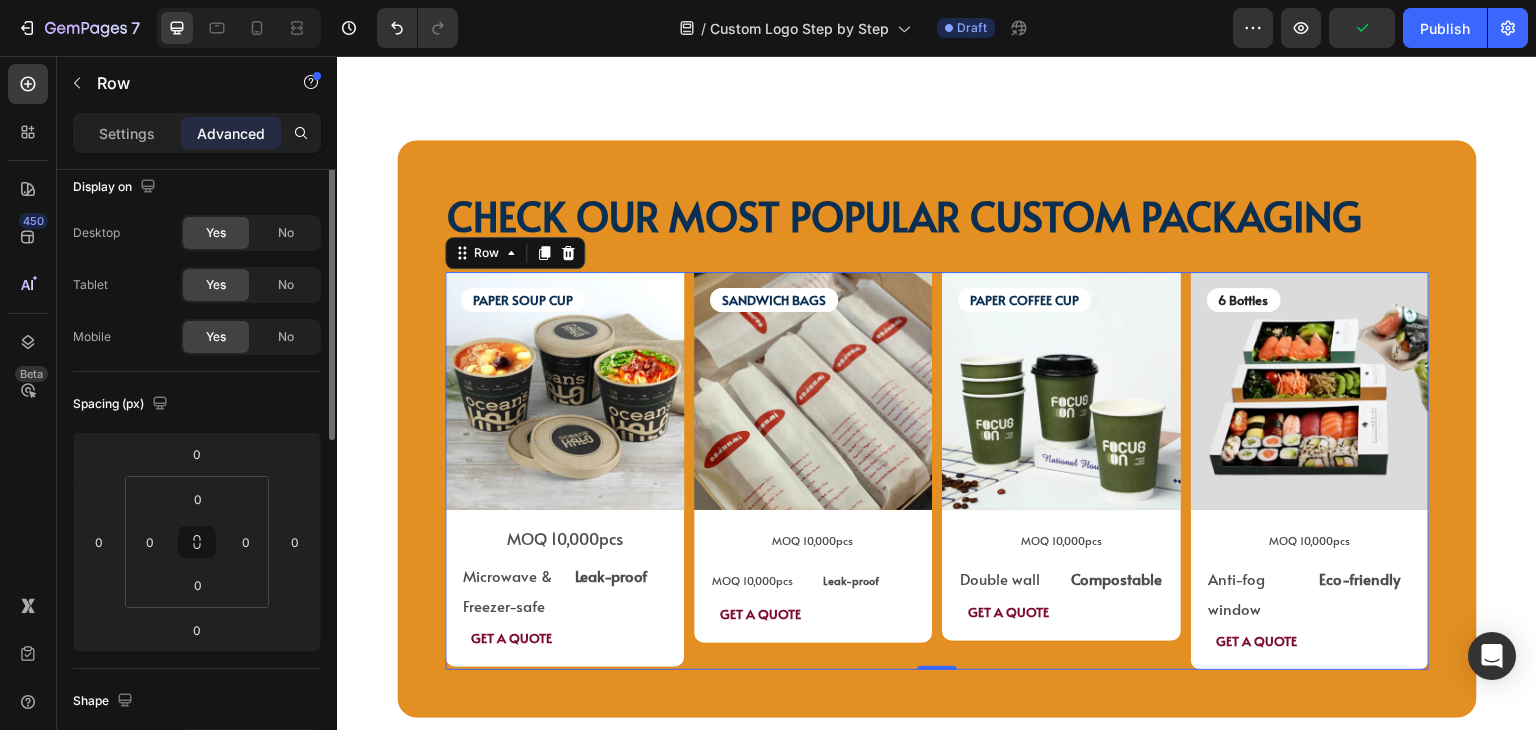 scroll, scrollTop: 0, scrollLeft: 0, axis: both 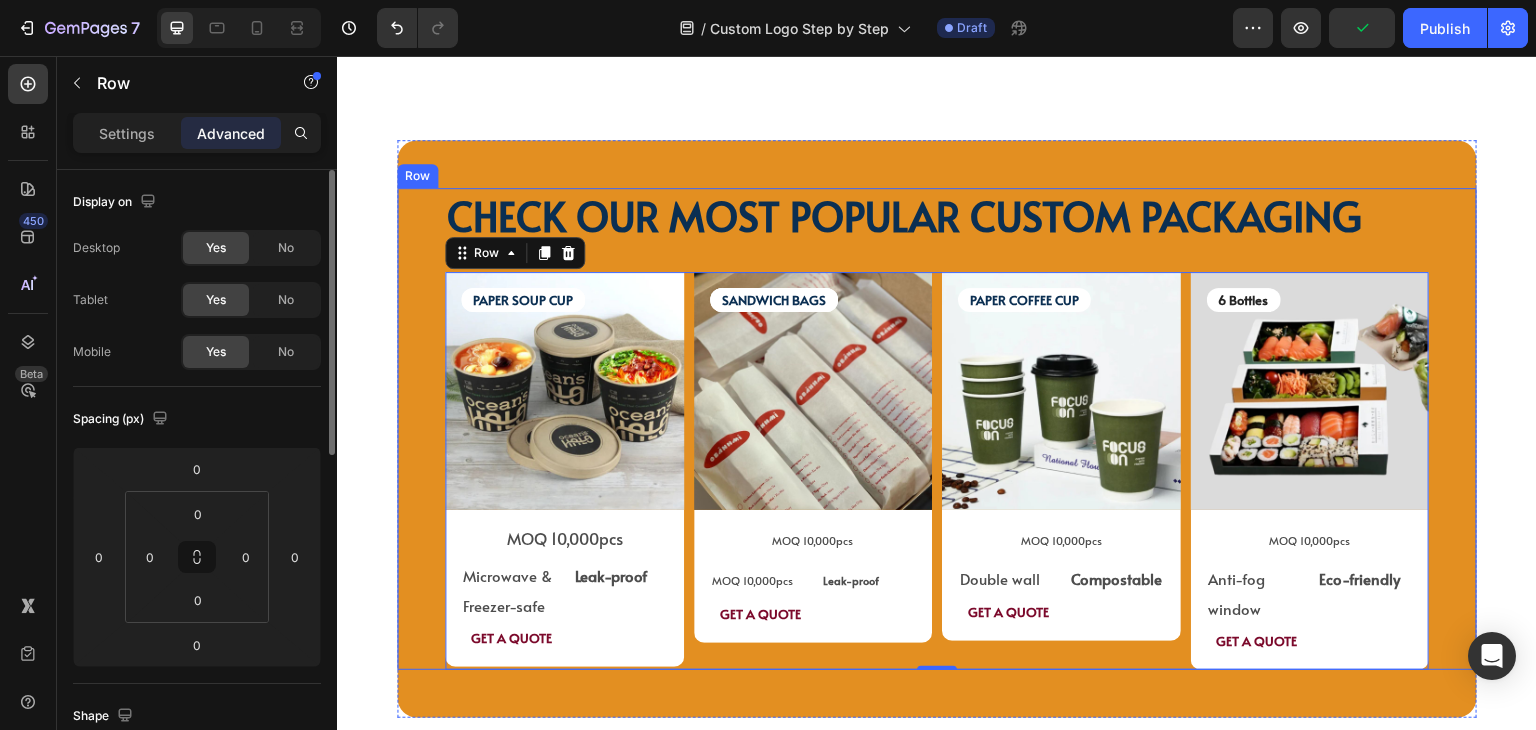 click on "CHECK OUR MOST POPULAR CUSTOM PACKAGING Heading PAPER SOUP CUP Text Block PAPER SOUP CUP Text Block Image MOQ 10,000pcs Text Block Microwave & Freezer-safe Text Block Leak-proof Text Block Row GET A QUOTE Text Block Row Product SANDWICH BAGS Text Block SANDWICH BAGS Text Block SANDWICH BAGS Text Block Image MOQ 10,000pcs Text Block MOQ 10,000pcs Text Block Leak-proof Text Block Row GET A QUOTE Text Block Row Product PAPER COFFEE CUP Text Block Image MOQ 10,000pcs Text Block Row Double wall Text Block Compostable Text Block Row GET A QUOTE Text Block Row Product 6 Bottles Text Block Image MOQ 10,000pcs Text Block Anti-fog window Text Block Eco-friendly Text Block Row GET A QUOTE Text Block Row Product Row   0 Row" at bounding box center (937, 429) 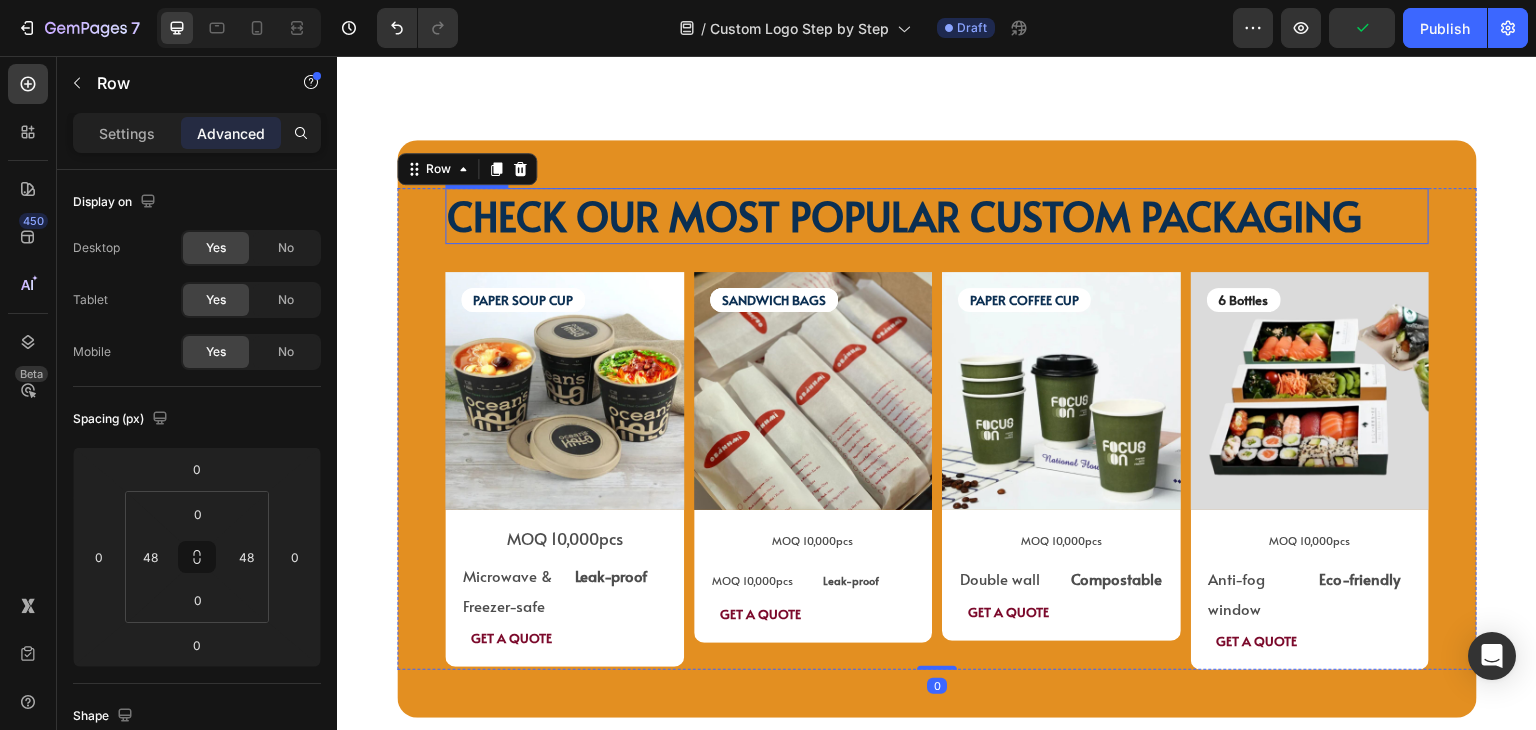 click on "CHECK OUR MOST POPULAR CUSTOM PACKAGING" at bounding box center (904, 215) 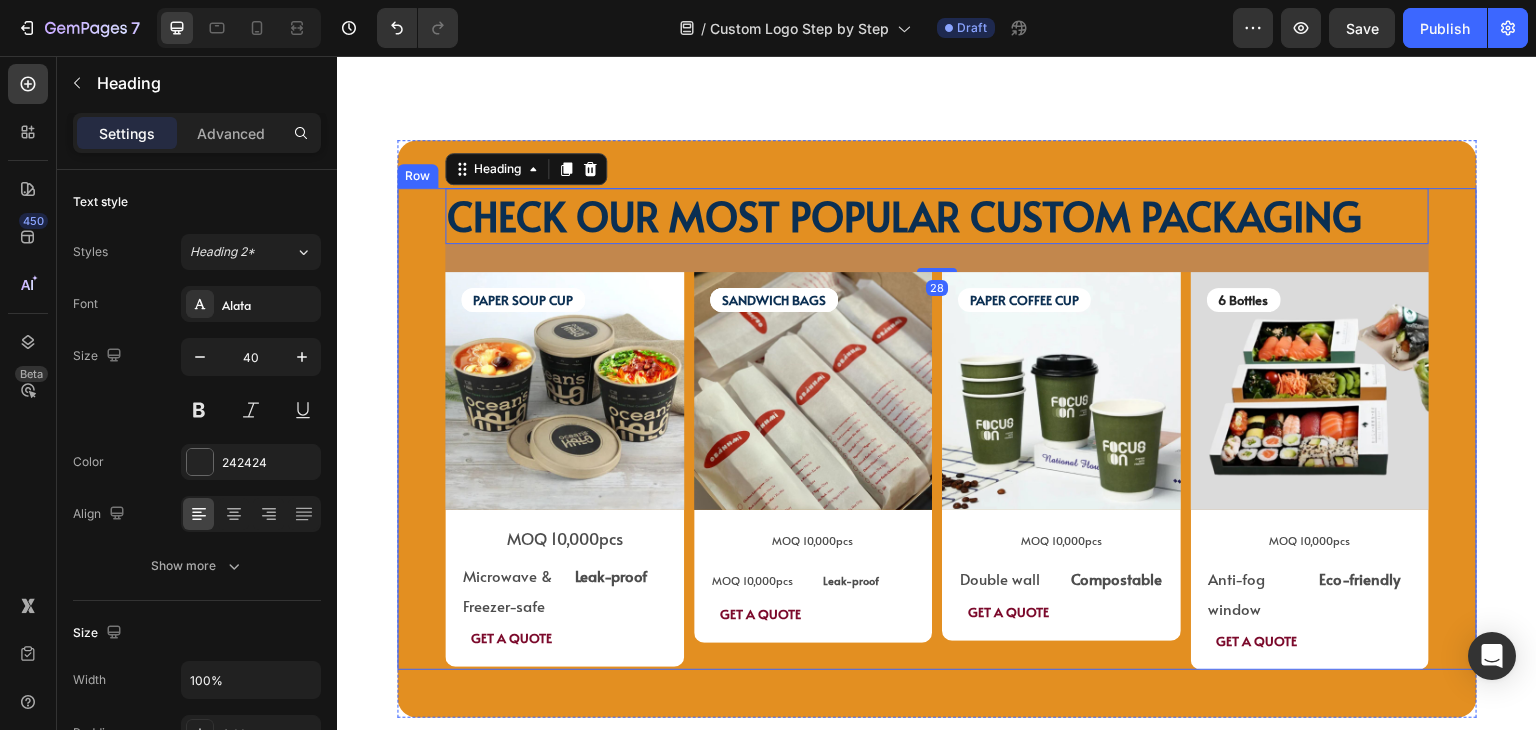 click on "CHECK OUR MOST POPULAR CUSTOM PACKAGING Heading 28 PAPER SOUP CUP Text Block PAPER SOUP CUP Text Block Image MOQ 10,000pcs Text Block Microwave & Freezer-safe Text Block Leak-proof Text Block Row GET A QUOTE Text Block Row Product SANDWICH BAGS Text Block SANDWICH BAGS Text Block SANDWICH BAGS Text Block Image MOQ 10,000pcs Text Block MOQ 10,000pcs Text Block Leak-proof Text Block Row GET A QUOTE Text Block Row Product PAPER COFFEE CUP Text Block Image MOQ 10,000pcs Text Block Row Double wall Text Block Compostable Text Block Row GET A QUOTE Text Block Row Product 6 Bottles Text Block Image MOQ 10,000pcs Text Block Anti-fog window Text Block Eco-friendly Text Block Row GET A QUOTE Text Block Row Product Row Row" at bounding box center (937, 429) 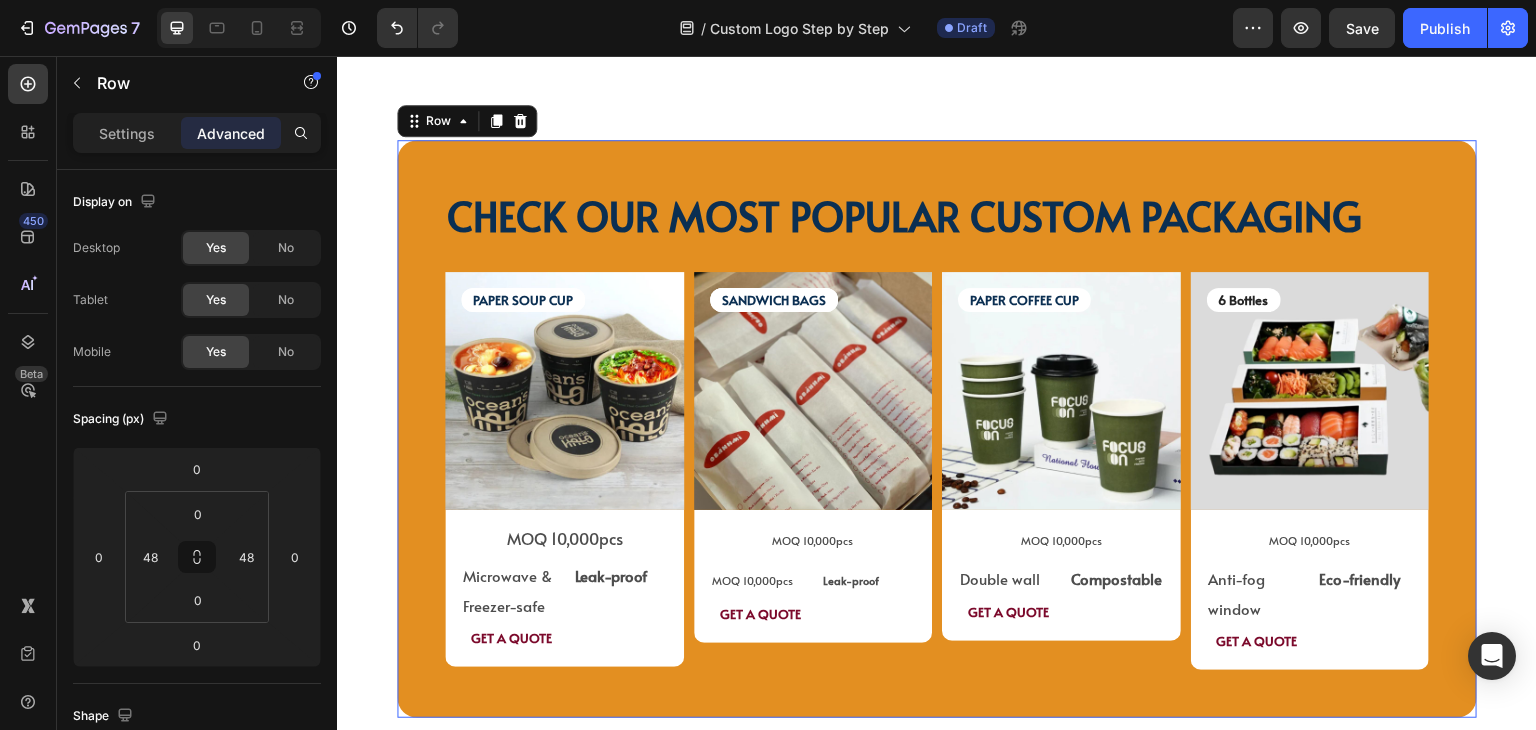 click on "CHECK OUR MOST POPULAR CUSTOM PACKAGING Heading PAPER SOUP CUP Text Block PAPER SOUP CUP Text Block Image MOQ 10,000pcs Text Block Microwave & Freezer-safe Text Block Leak-proof Text Block Row GET A QUOTE Text Block Row Product SANDWICH BAGS Text Block SANDWICH BAGS Text Block SANDWICH BAGS Text Block Image MOQ 10,000pcs Text Block MOQ 10,000pcs Text Block Leak-proof Text Block Row GET A QUOTE Text Block Row Product PAPER COFFEE CUP Text Block Image MOQ 10,000pcs Text Block Row Double wall Text Block Compostable Text Block Row GET A QUOTE Text Block Row Product 6 Bottles Text Block Image MOQ 10,000pcs Text Block Anti-fog window Text Block Eco-friendly Text Block Row GET A QUOTE Text Block Row Product Row Row Row 0" at bounding box center (937, 429) 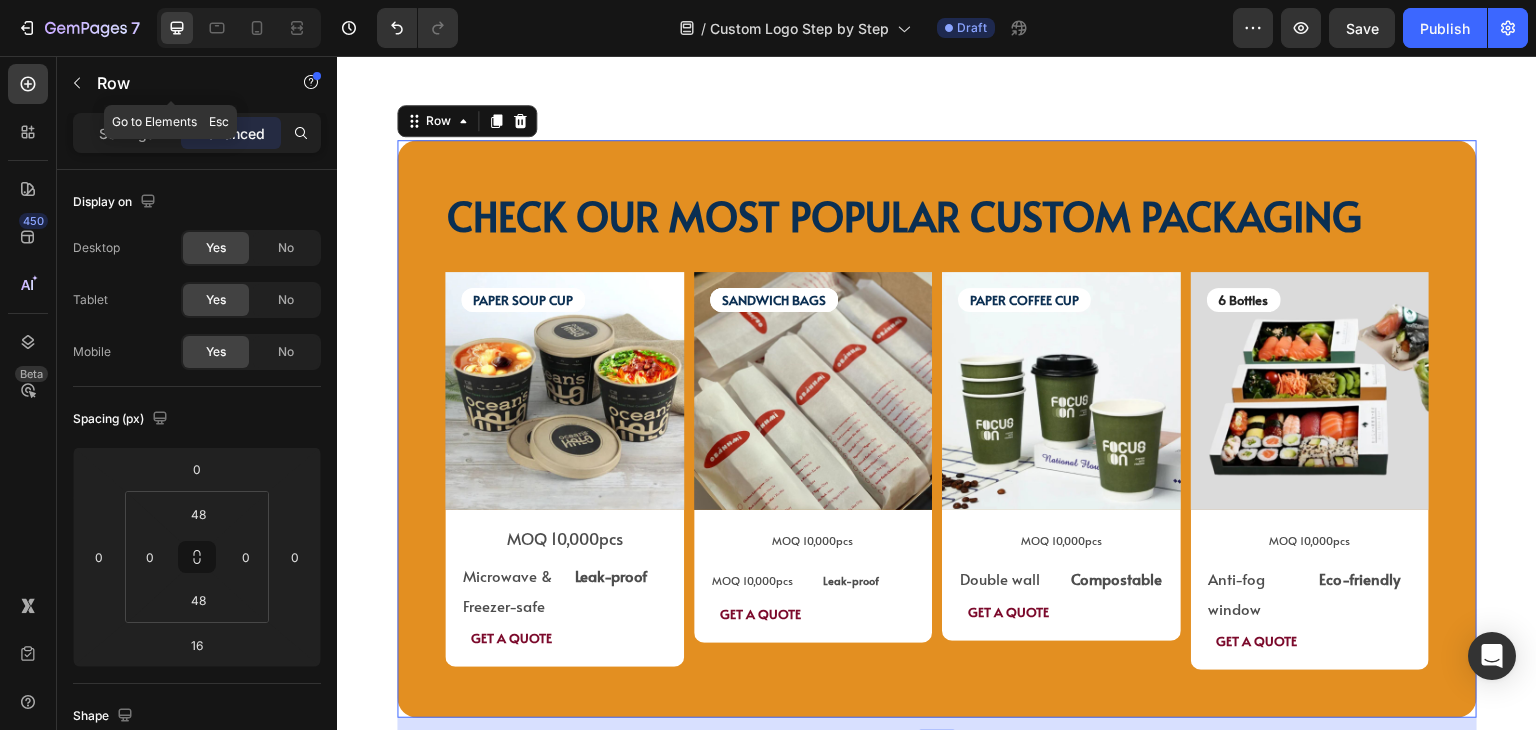 click at bounding box center [77, 83] 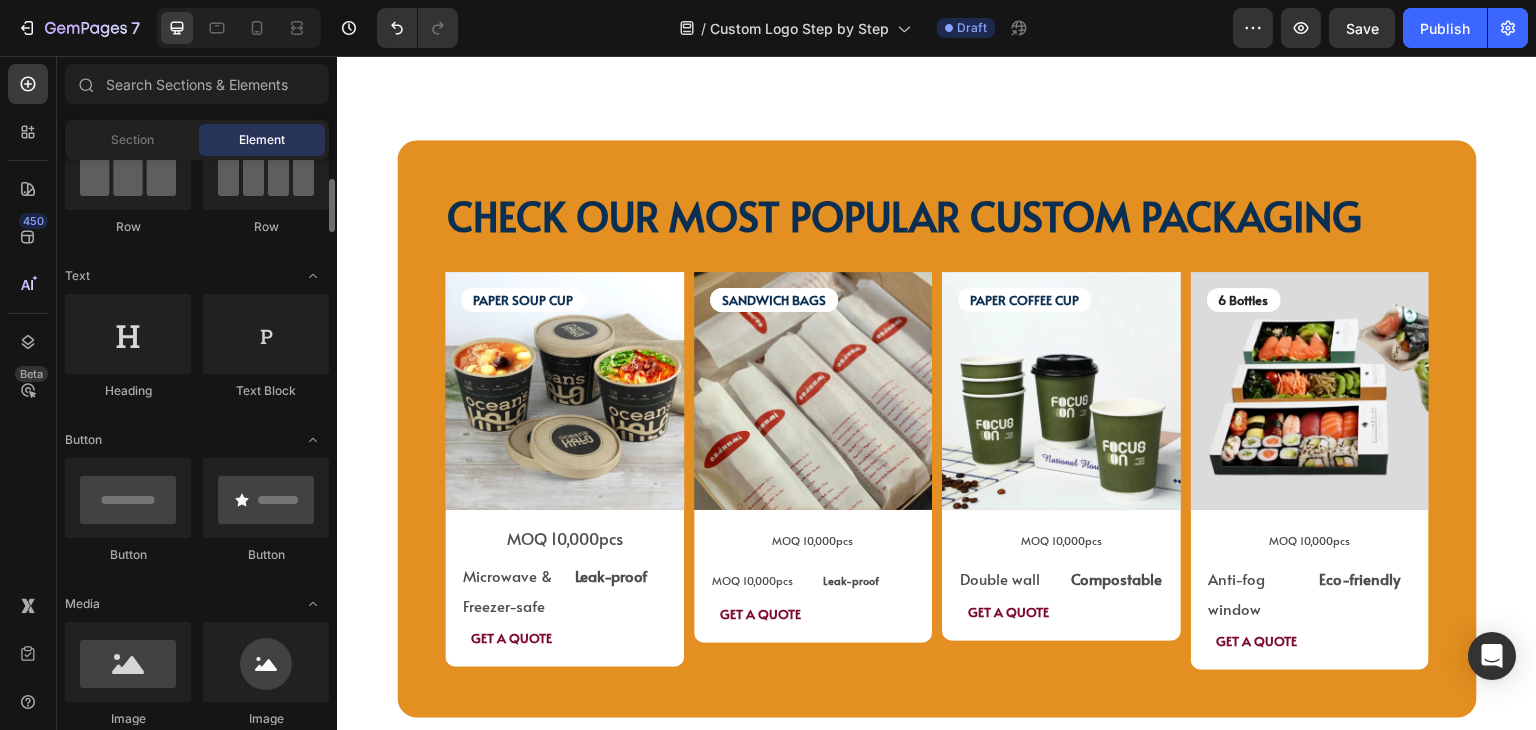 scroll, scrollTop: 0, scrollLeft: 0, axis: both 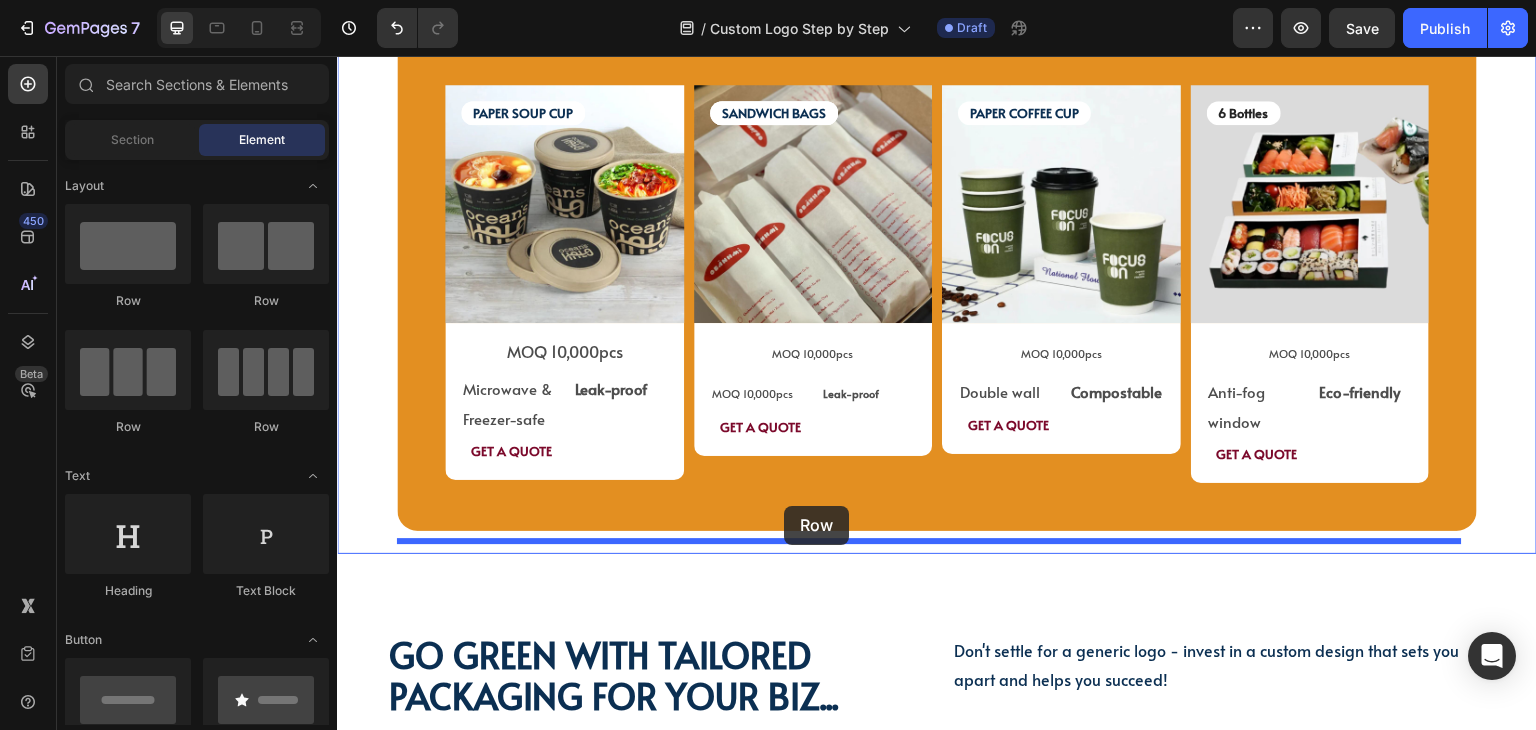 drag, startPoint x: 485, startPoint y: 342, endPoint x: 784, endPoint y: 506, distance: 341.02347 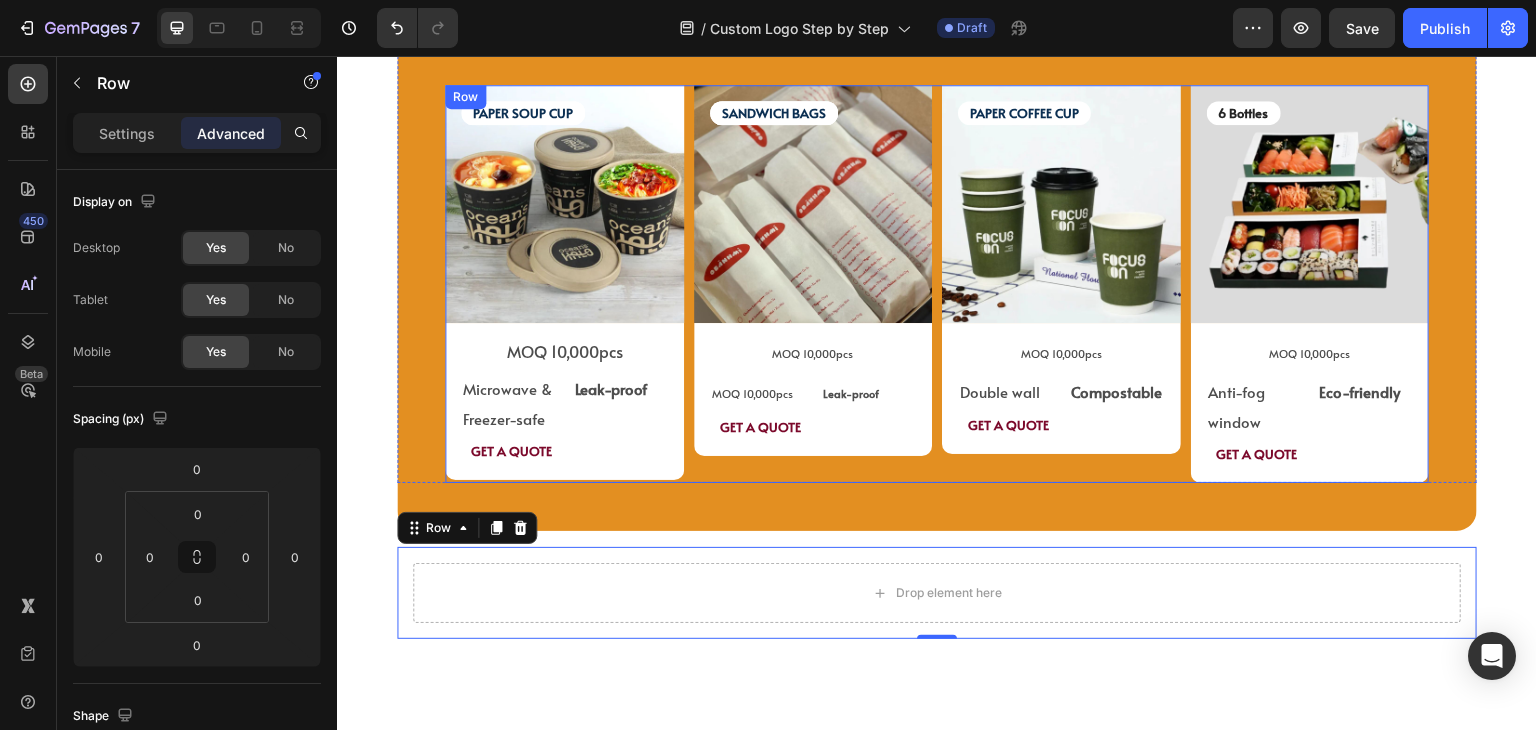 click on "PAPER SOUP CUP Text Block PAPER SOUP CUP Text Block Image MOQ 10,000pcs Text Block Microwave & Freezer-safe Text Block Leak-proof Text Block Row GET A QUOTE Text Block Row Product SANDWICH BAGS Text Block SANDWICH BAGS Text Block SANDWICH BAGS Text Block Image MOQ 10,000pcs Text Block MOQ 10,000pcs Text Block Leak-proof Text Block Row GET A QUOTE Text Block Row Product PAPER COFFEE CUP Text Block Image MOQ 10,000pcs Text Block Row Double wall Text Block Compostable Text Block Row GET A QUOTE Text Block Row Product 6 Bottles Text Block Image MOQ 10,000pcs Text Block Anti-fog window Text Block Eco-friendly Text Block Row GET A QUOTE Text Block Row Product Row" at bounding box center (937, 284) 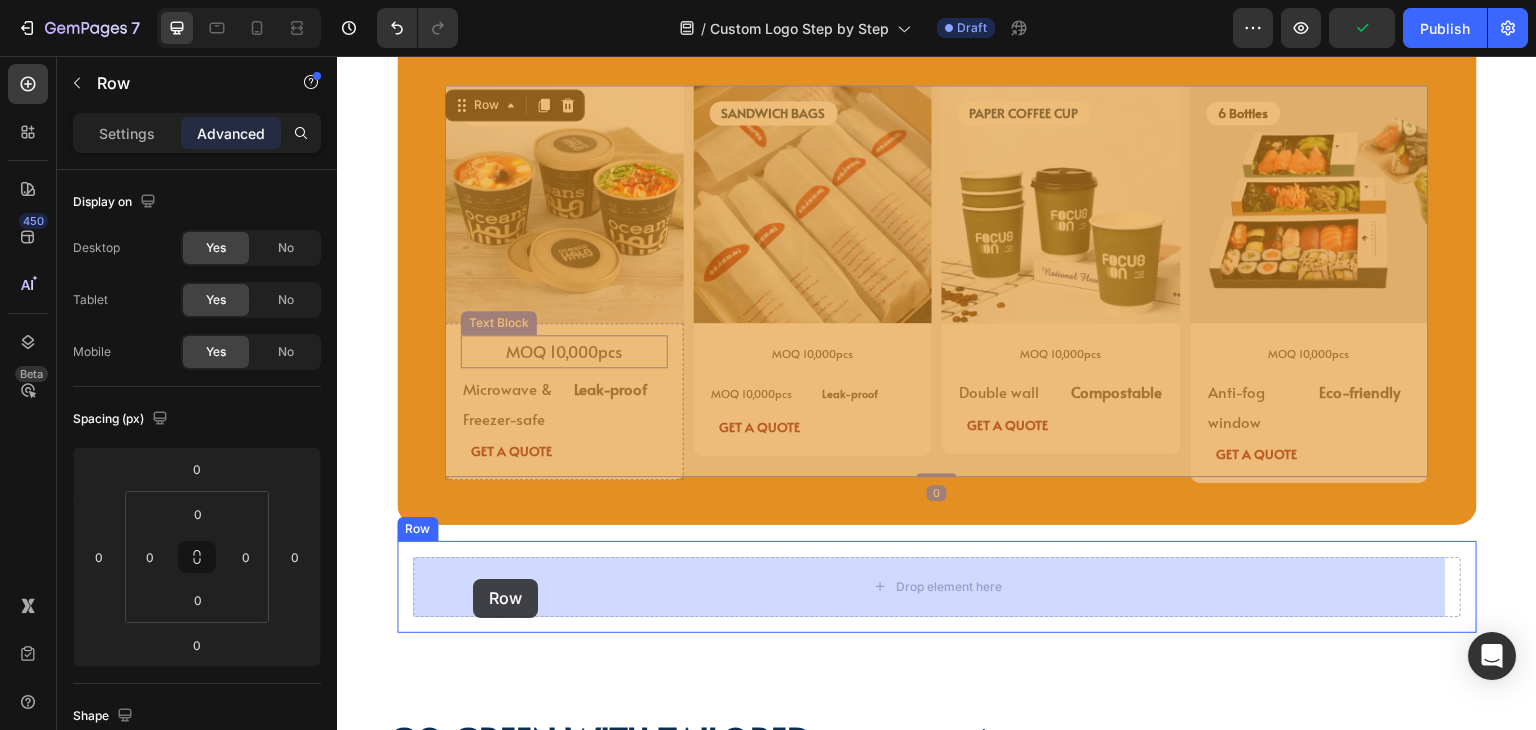 drag, startPoint x: 502, startPoint y: 106, endPoint x: 473, endPoint y: 579, distance: 473.88818 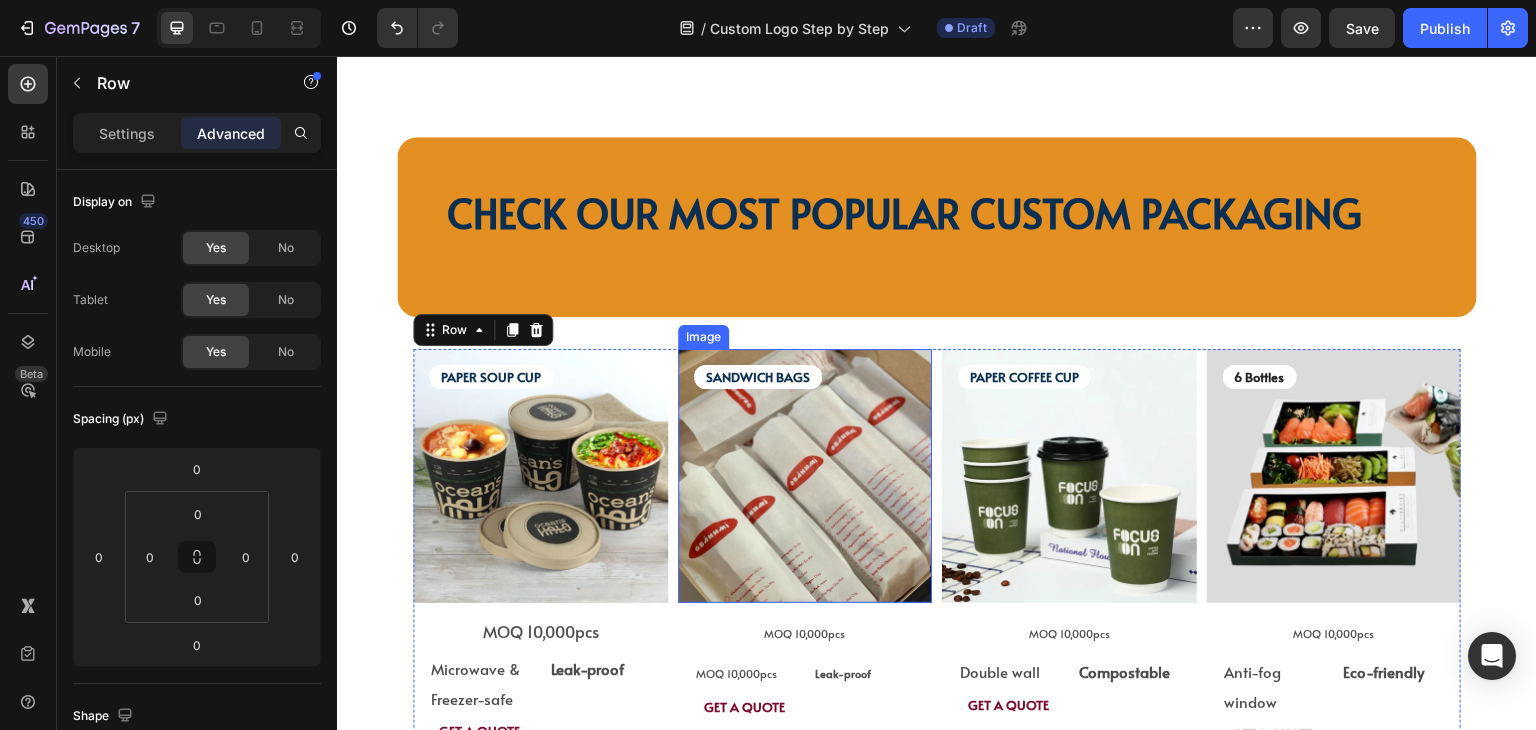 scroll, scrollTop: 2676, scrollLeft: 0, axis: vertical 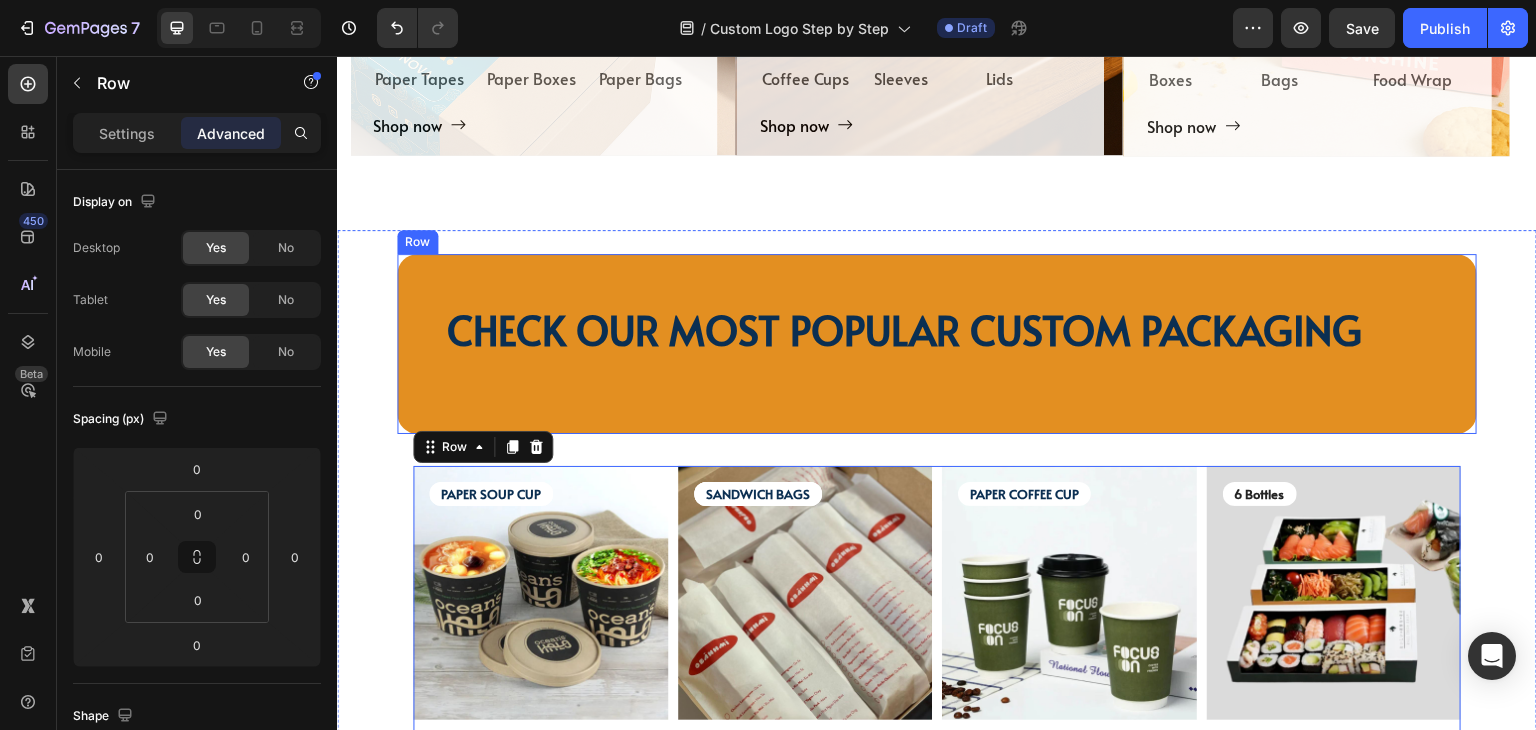 click on "CHECK OUR MOST POPULAR CUSTOM PACKAGING Heading Row Row" at bounding box center (937, 344) 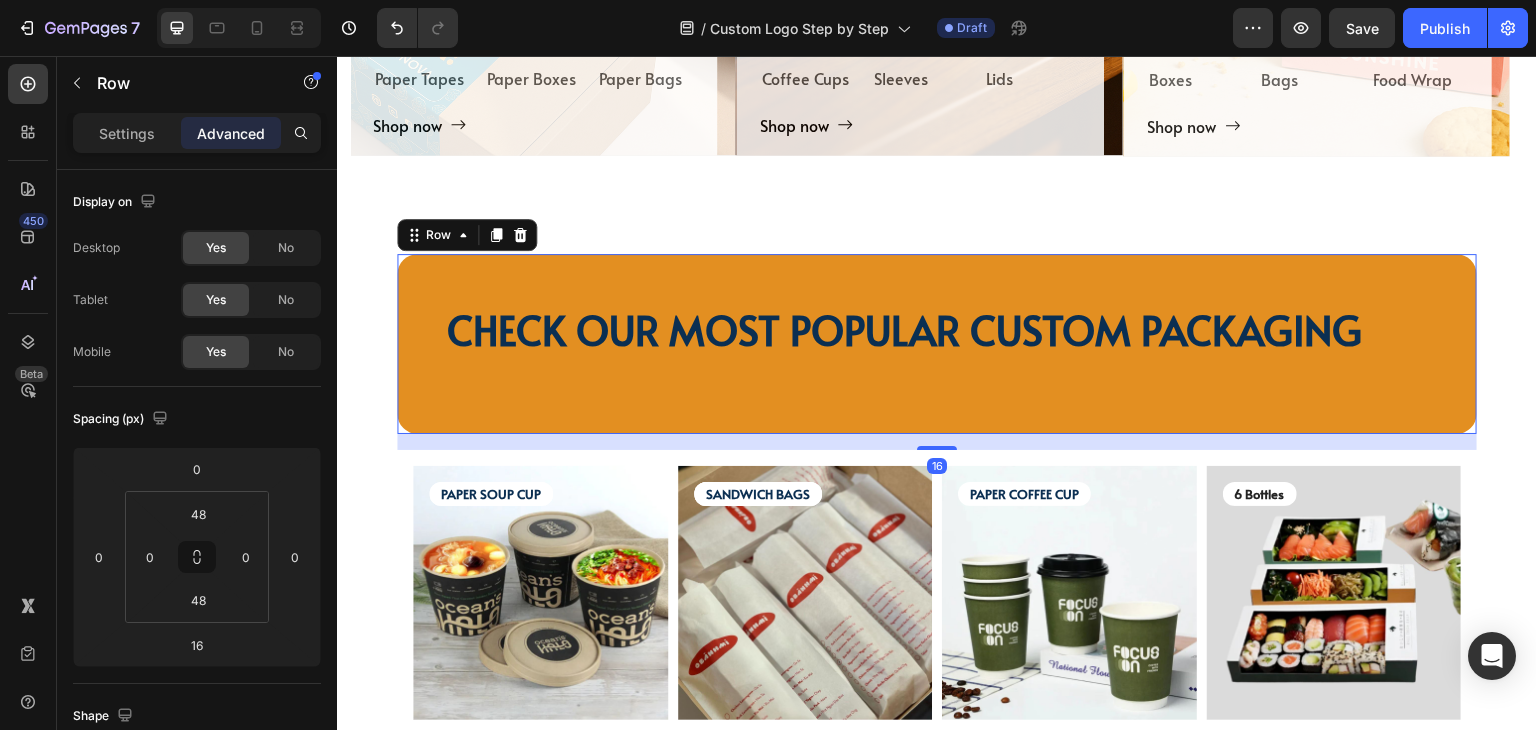 click on "CHECK OUR MOST POPULAR CUSTOM PACKAGING Heading Row Row   16" at bounding box center (937, 344) 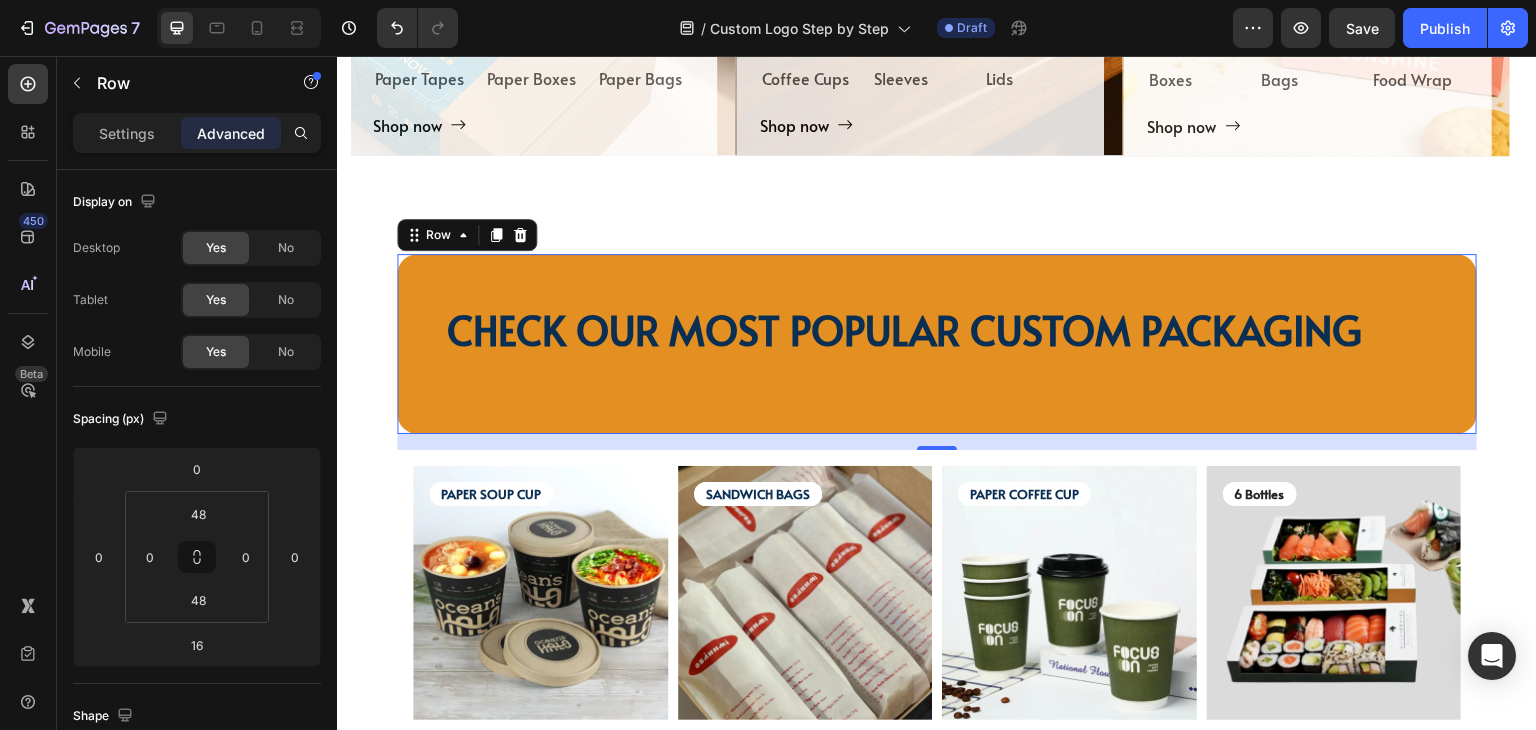 click on "CHECK OUR MOST POPULAR CUSTOM PACKAGING Heading Row Row   16" at bounding box center [937, 344] 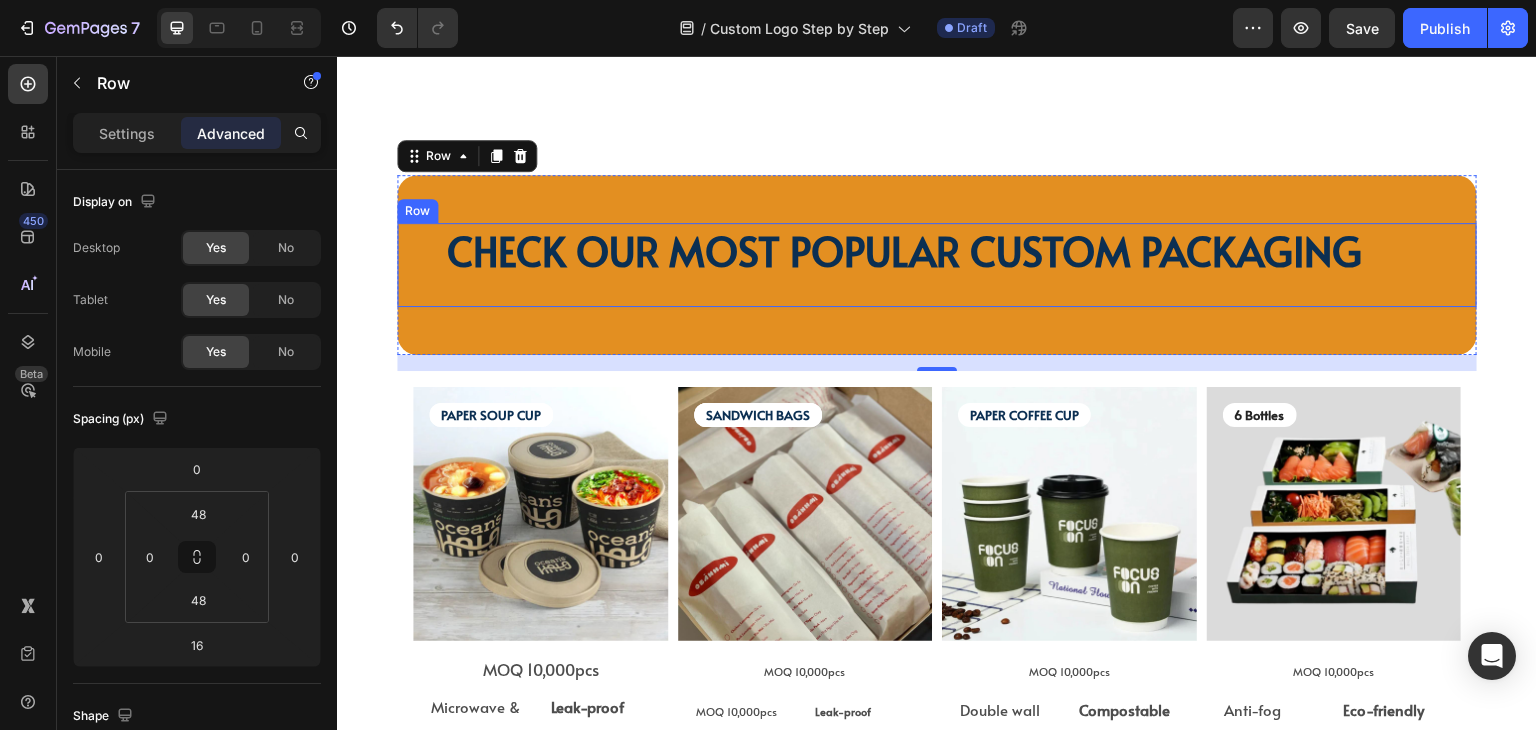 scroll, scrollTop: 2876, scrollLeft: 0, axis: vertical 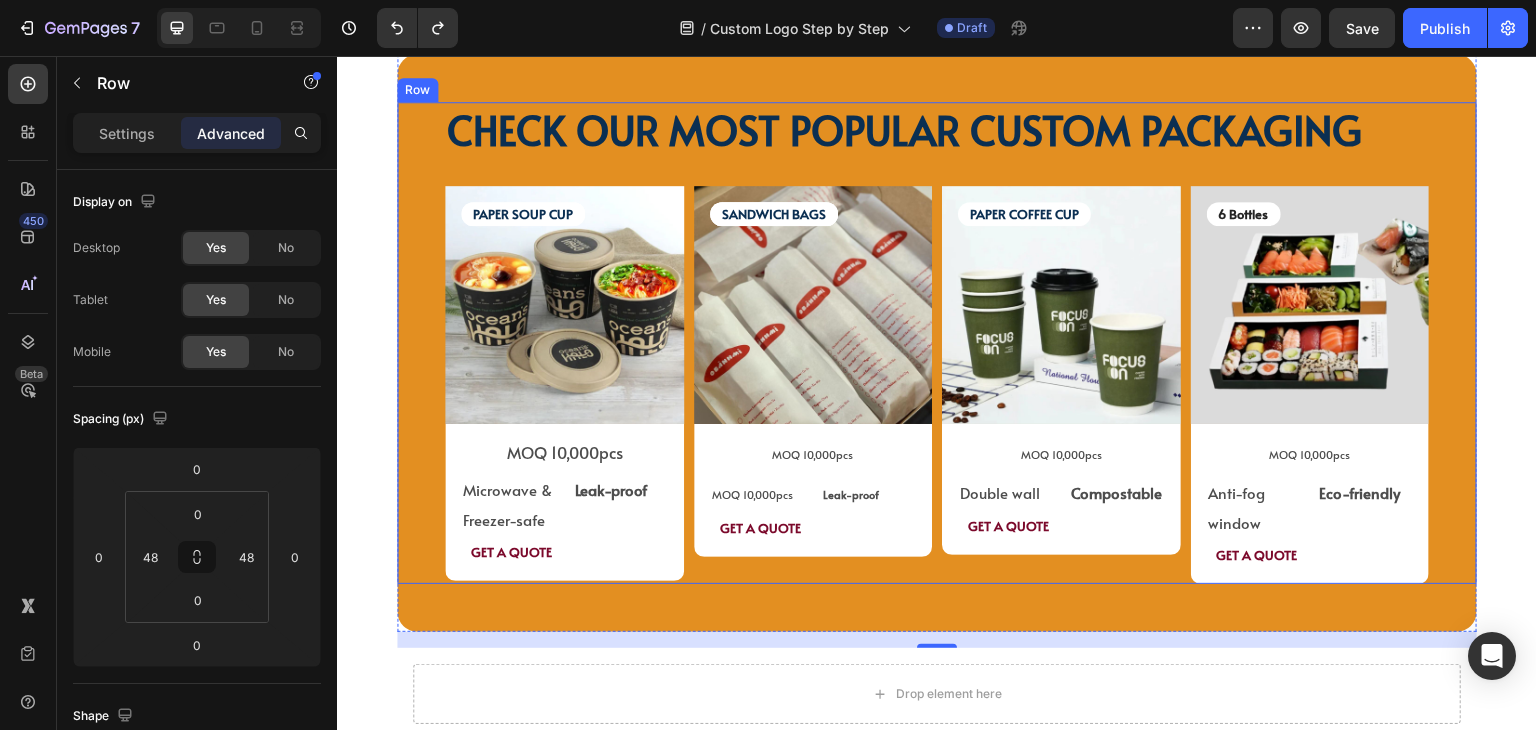 click on "CHECK OUR MOST POPULAR CUSTOM PACKAGING Heading PAPER SOUP CUP Text Block PAPER SOUP CUP Text Block Image MOQ 10,000pcs Text Block Microwave & Freezer-safe Text Block Leak-proof Text Block Row GET A QUOTE Text Block Row Product SANDWICH BAGS Text Block SANDWICH BAGS Text Block SANDWICH BAGS Text Block Image MOQ 10,000pcs Text Block MOQ 10,000pcs Text Block Leak-proof Text Block Row GET A QUOTE Text Block Row Product PAPER COFFEE CUP Text Block Image MOQ 10,000pcs Text Block Row Double wall Text Block Compostable Text Block Row GET A QUOTE Text Block Row Product 6 Bottles Text Block Image MOQ 10,000pcs Text Block Anti-fog window Text Block Eco-friendly Text Block Row GET A QUOTE Text Block Row Product Row Row" at bounding box center (937, 343) 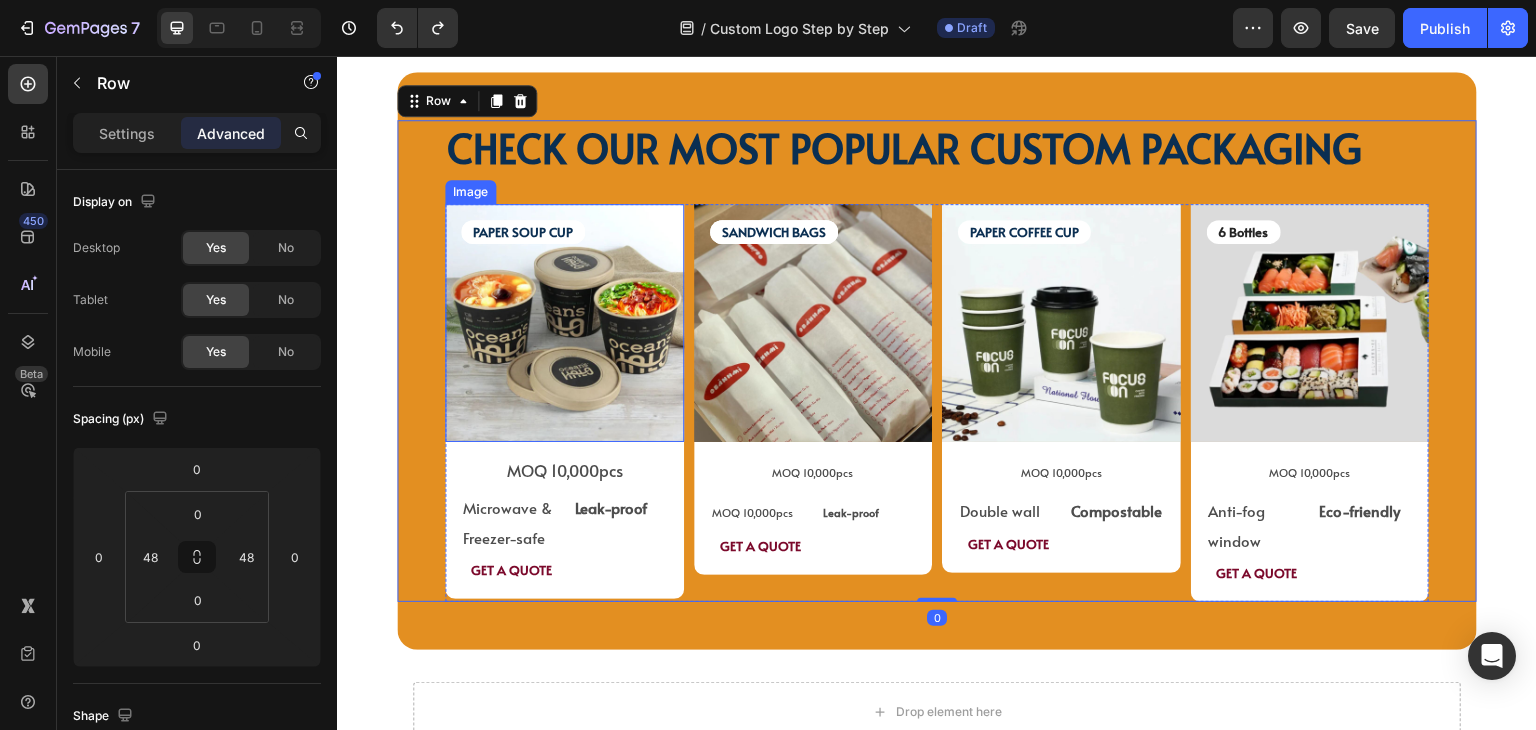 scroll, scrollTop: 2976, scrollLeft: 0, axis: vertical 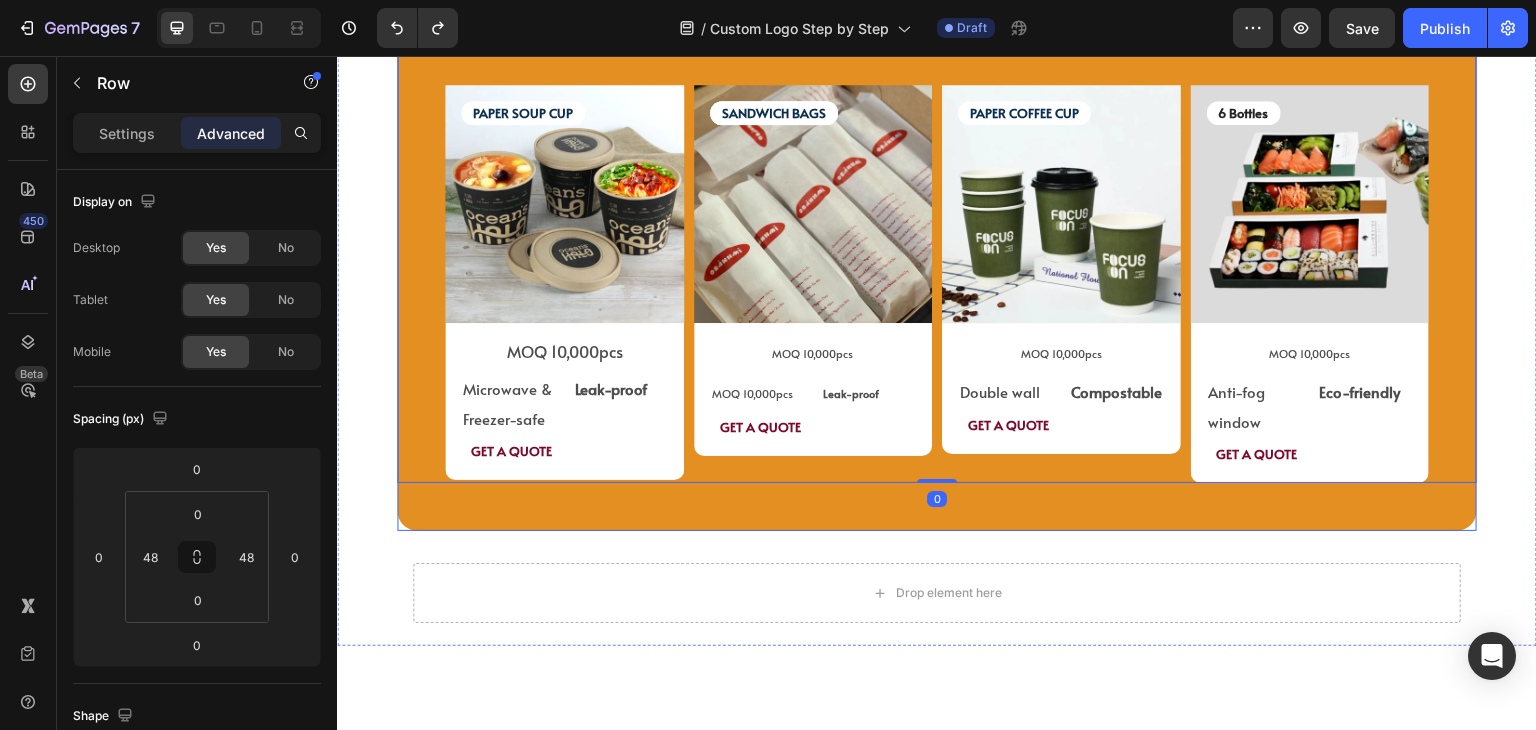 click on "Drop element here" at bounding box center [937, 593] 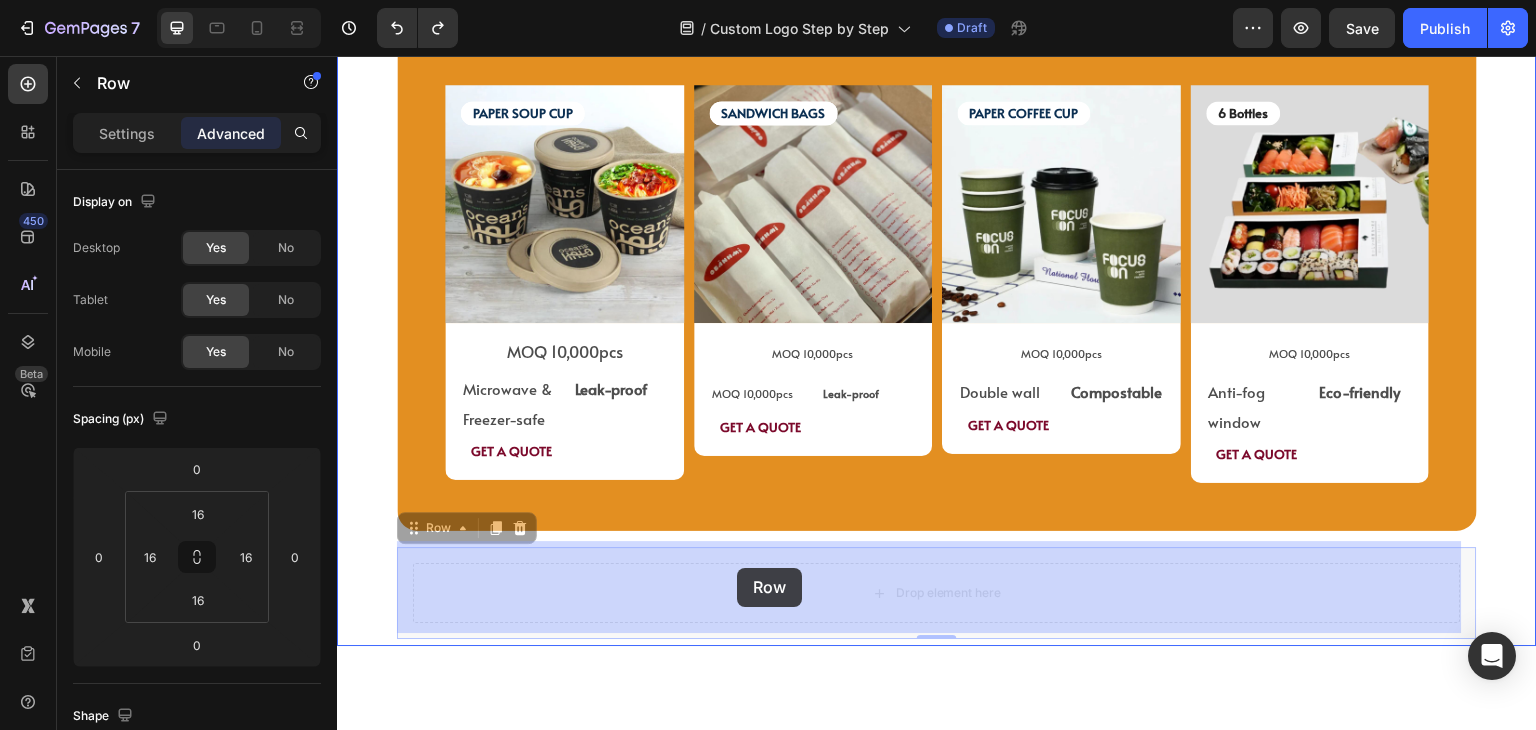 drag, startPoint x: 445, startPoint y: 534, endPoint x: 735, endPoint y: 568, distance: 291.9863 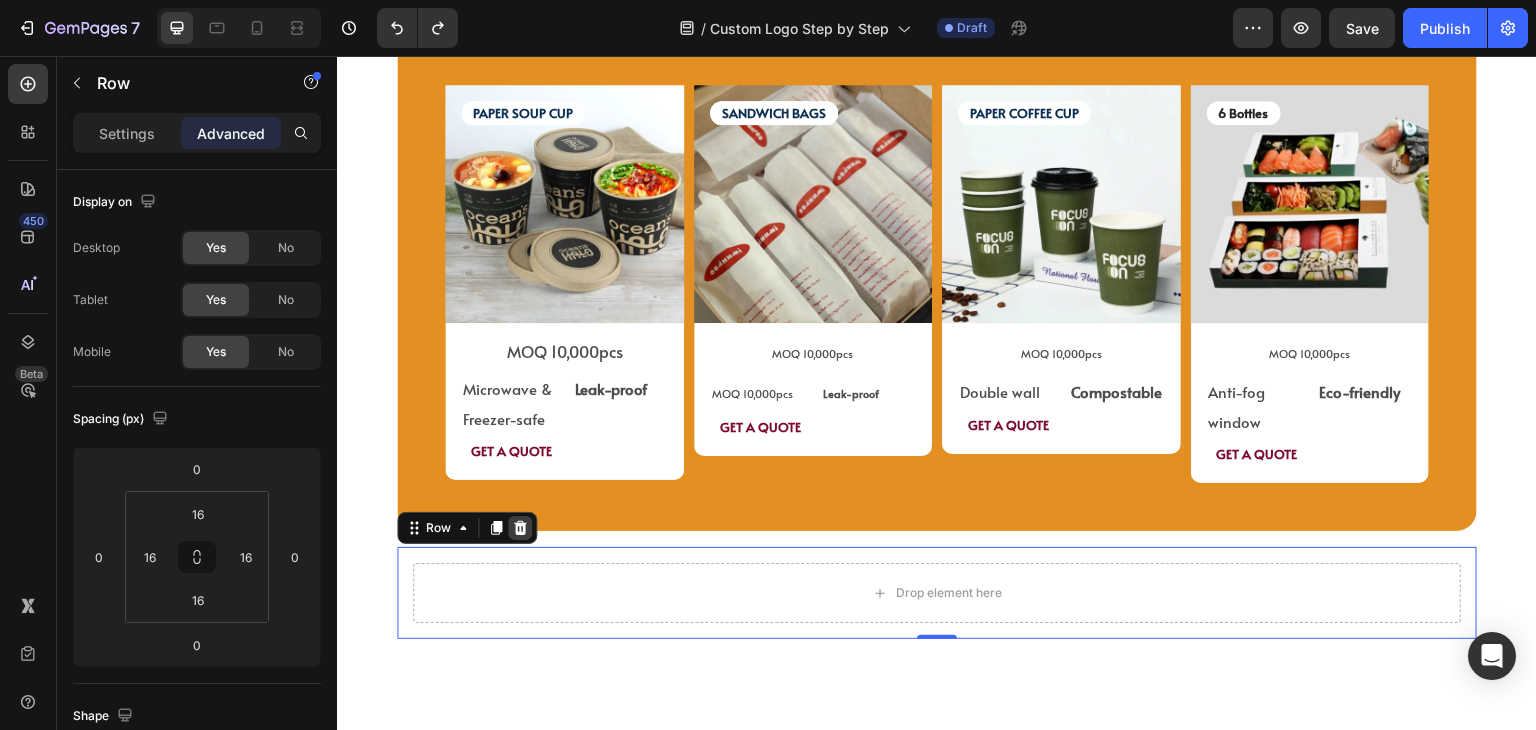 click 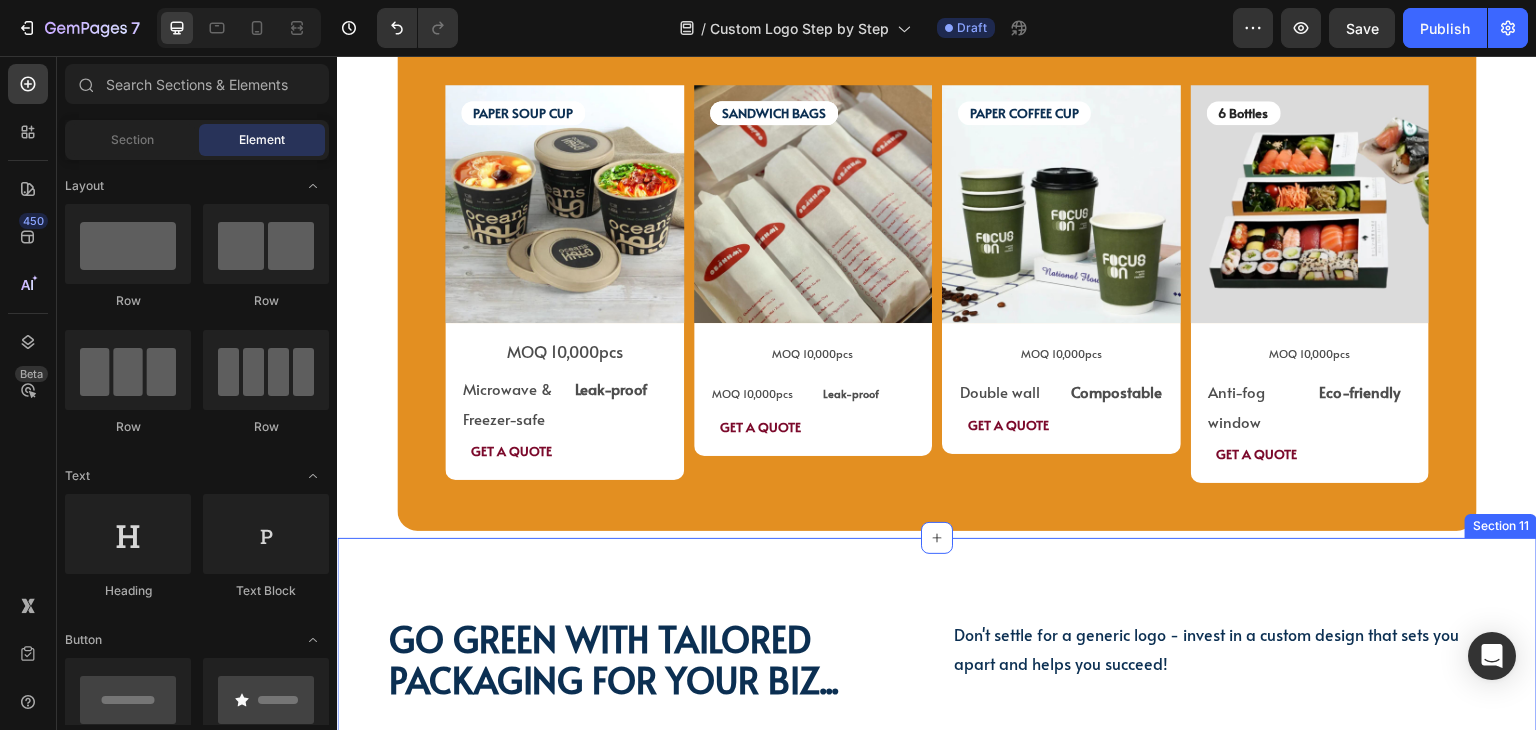 click on "Go green with tailored packaging for your biz... Heading Go green with tailored packaging for your biz... Heading Don't settle for a generic logo - invest in a custom design that sets you apart and helps you succeed! Text Block Don't settle for a generic logo - invest in a custom design that sets you apart and helps you succeed! Text Block Row Video Row Section 11" at bounding box center [937, 931] 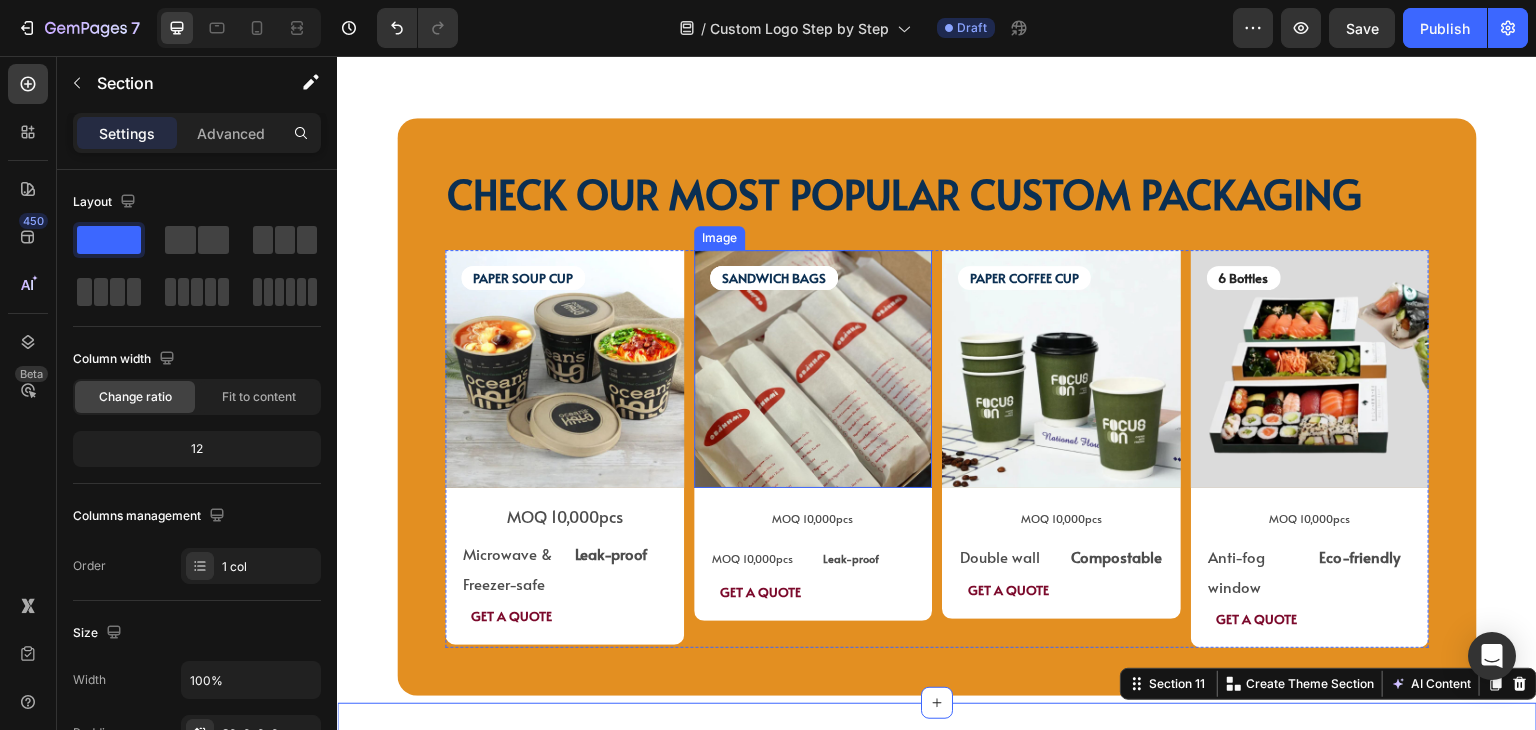 scroll, scrollTop: 2776, scrollLeft: 0, axis: vertical 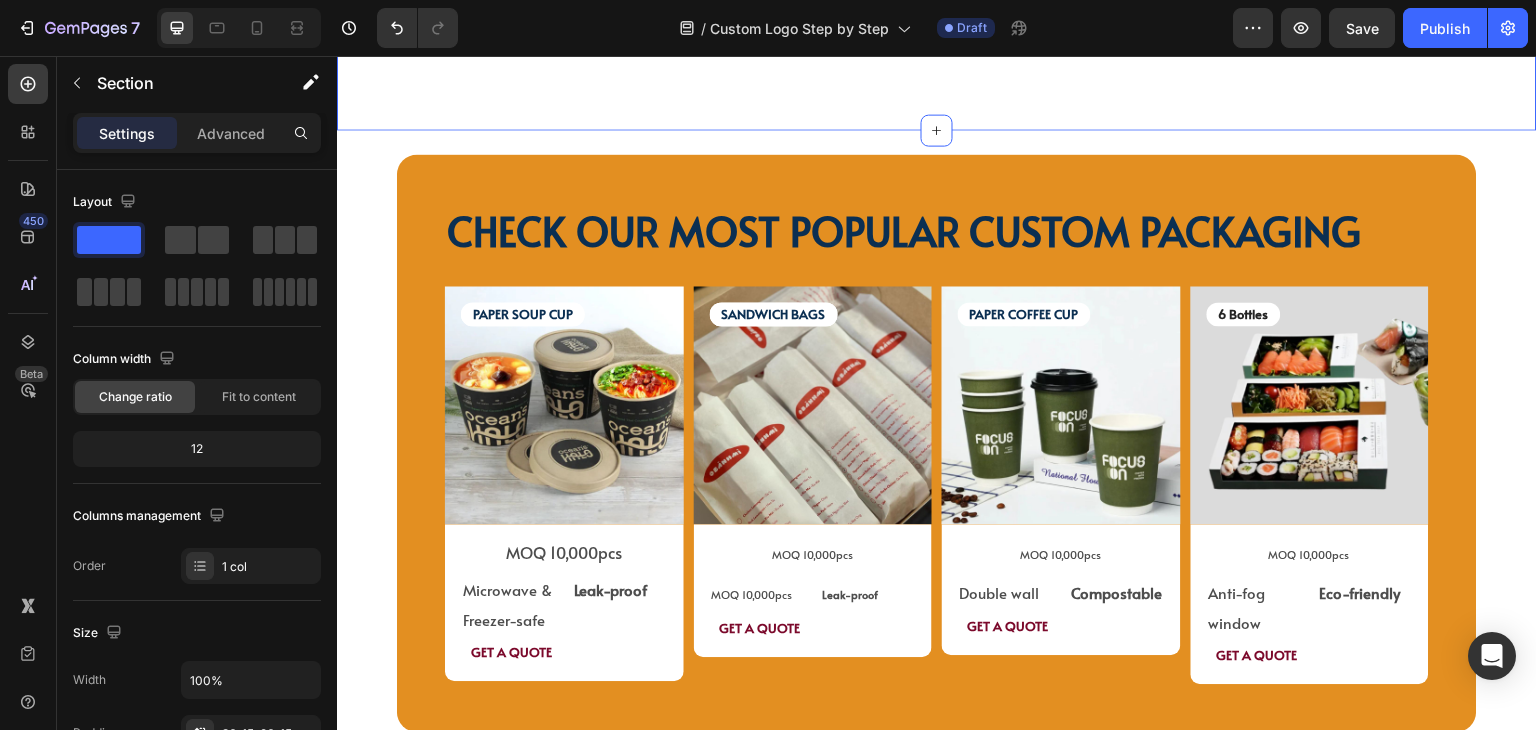 click on "TAILORED SOLUTIONS FOR YOUR INDUSTRY Heading TAILORED SOLUTIONS FOR YOUR INDUSTRY Heading Deep industry knowledge meets innovative packaging solutions. We understand your unique challenges and deliver results that matter! Text block                Title Line
Coffee Shops & Cafes Heading Coffee Cups Text Block Sleeves Text Block Lids Text Block Row
Shop now Button Row Hero Banner Bakeries & Desserts Heading Boxes Text Block Bags Text Block Food Wrap Text Block Row
Shop now Button Row Hero Banner Bars & Breweries Heading Bottles Text Block Growlers Text Block Cans Text Block Row
Shop now Button Row Hero Banner Restaurant & Fine Dining Heading Boxes Text Block Napkins Text Block Cutting Board Text Block Row
Shop now Button Row Hero Banner Quick Restaurant Services Heading Boxes Text Block Napkins Text Block Paper Containers Text Block Row
Shop now Button Row Hero Banner Retail & E-commerce Heading Paper Tapes Text Block" at bounding box center (937, -281) 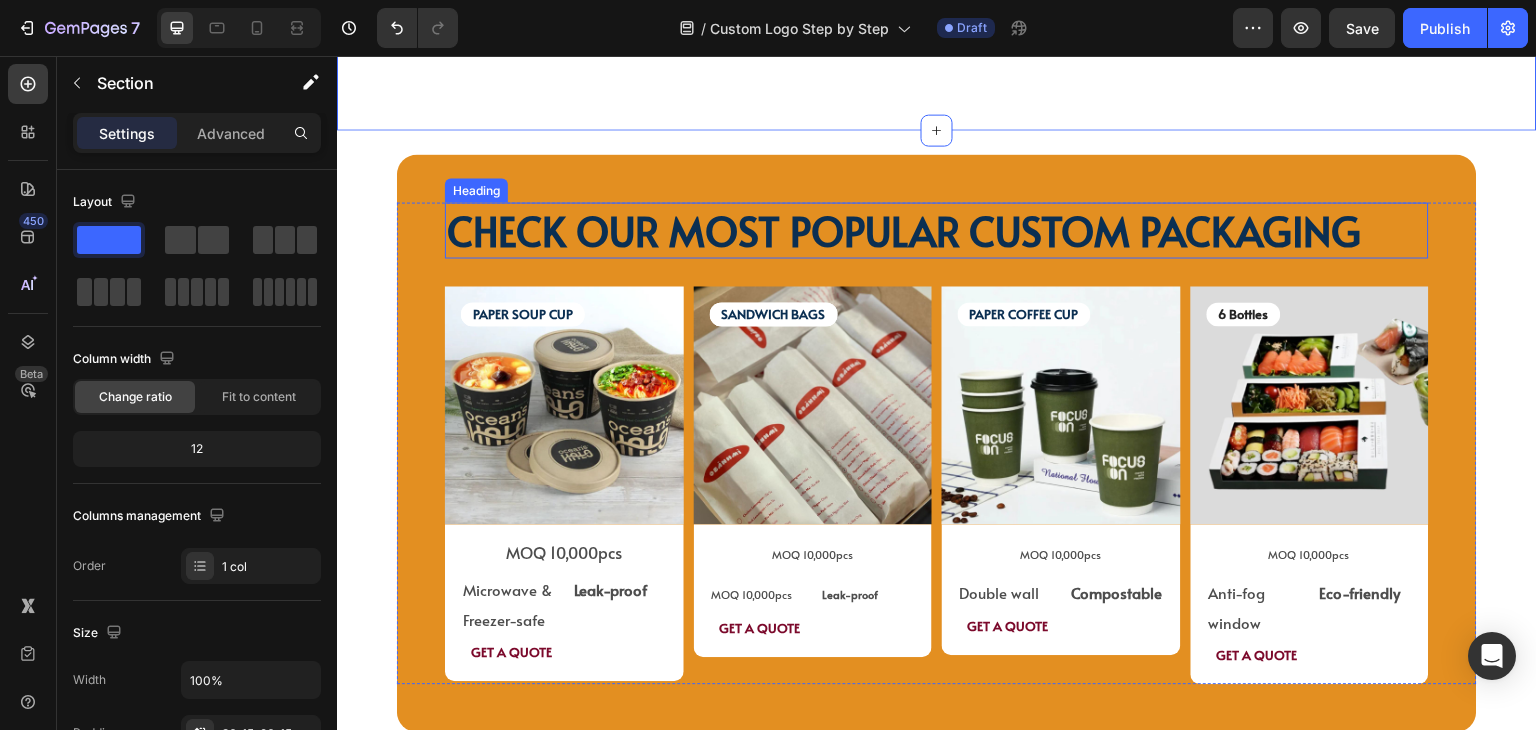 click on "CHECK OUR MOST POPULAR CUSTOM PACKAGING" at bounding box center [904, 229] 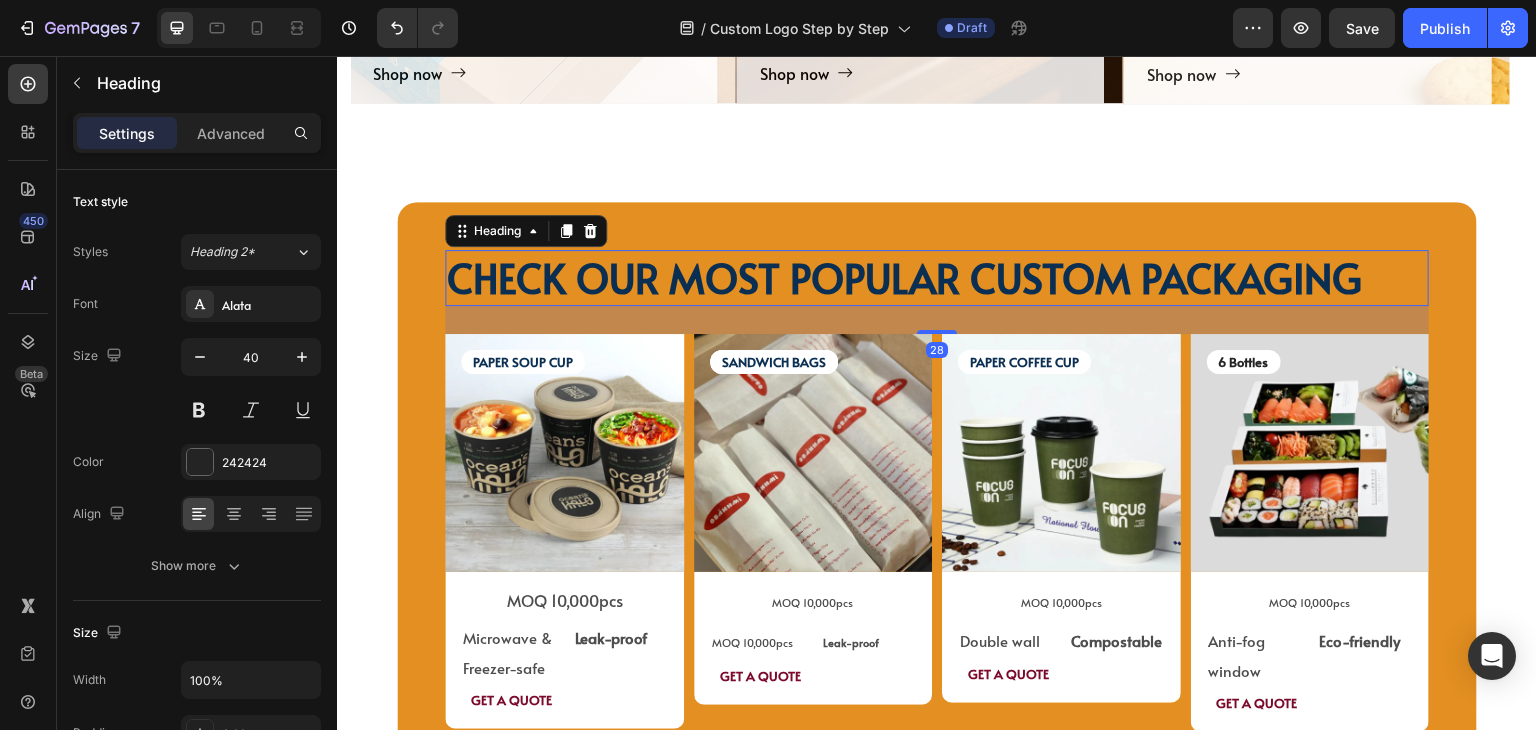 scroll, scrollTop: 2676, scrollLeft: 0, axis: vertical 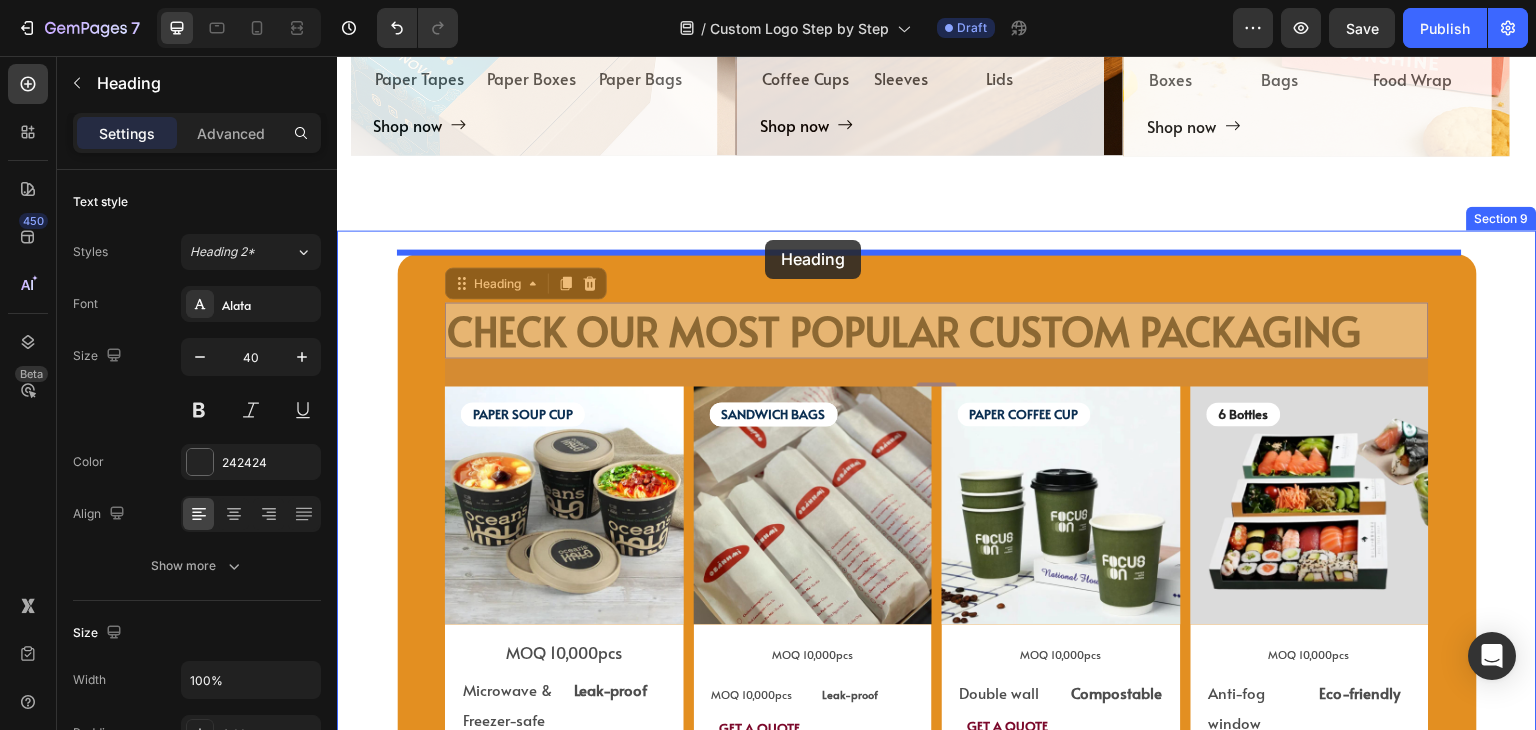 drag, startPoint x: 496, startPoint y: 282, endPoint x: 765, endPoint y: 240, distance: 272.25906 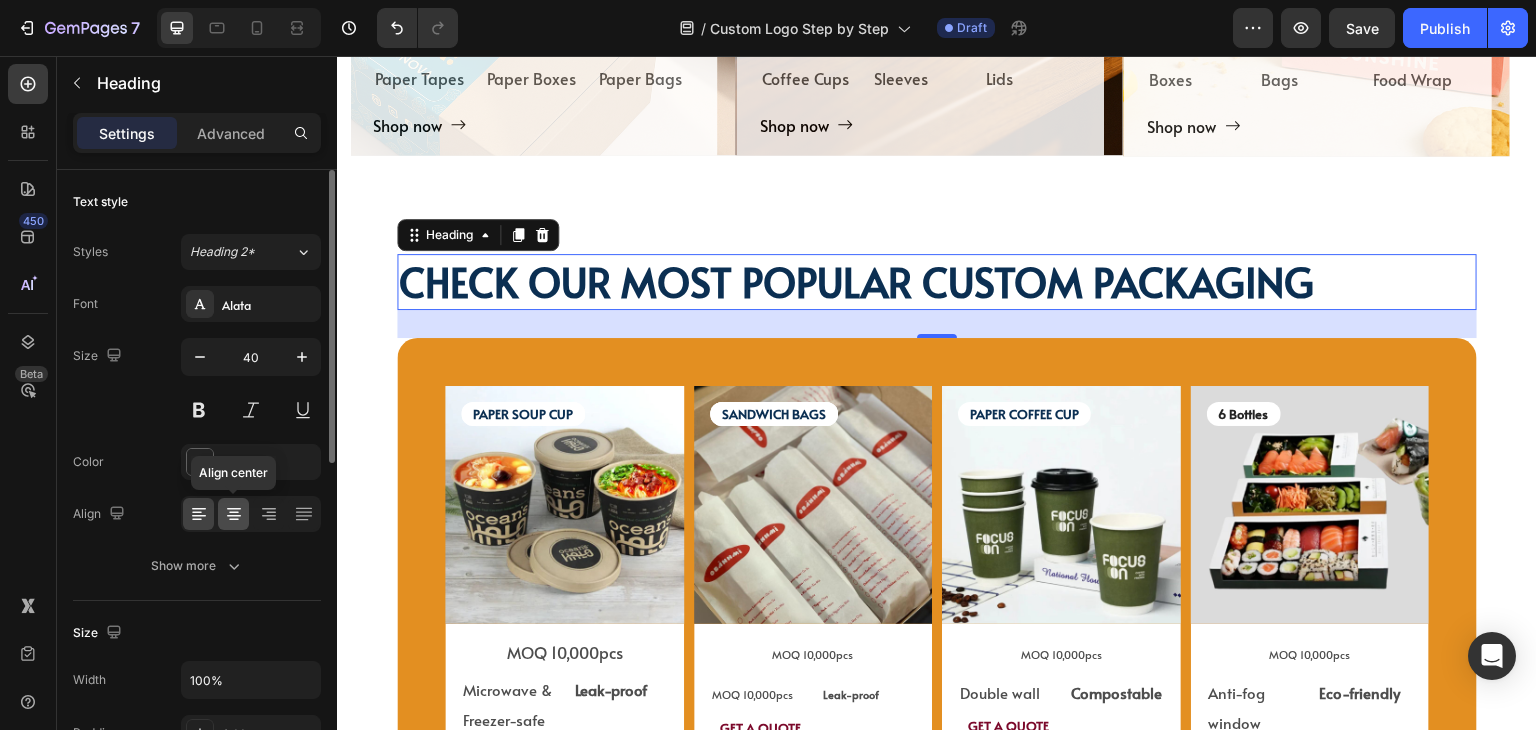 click 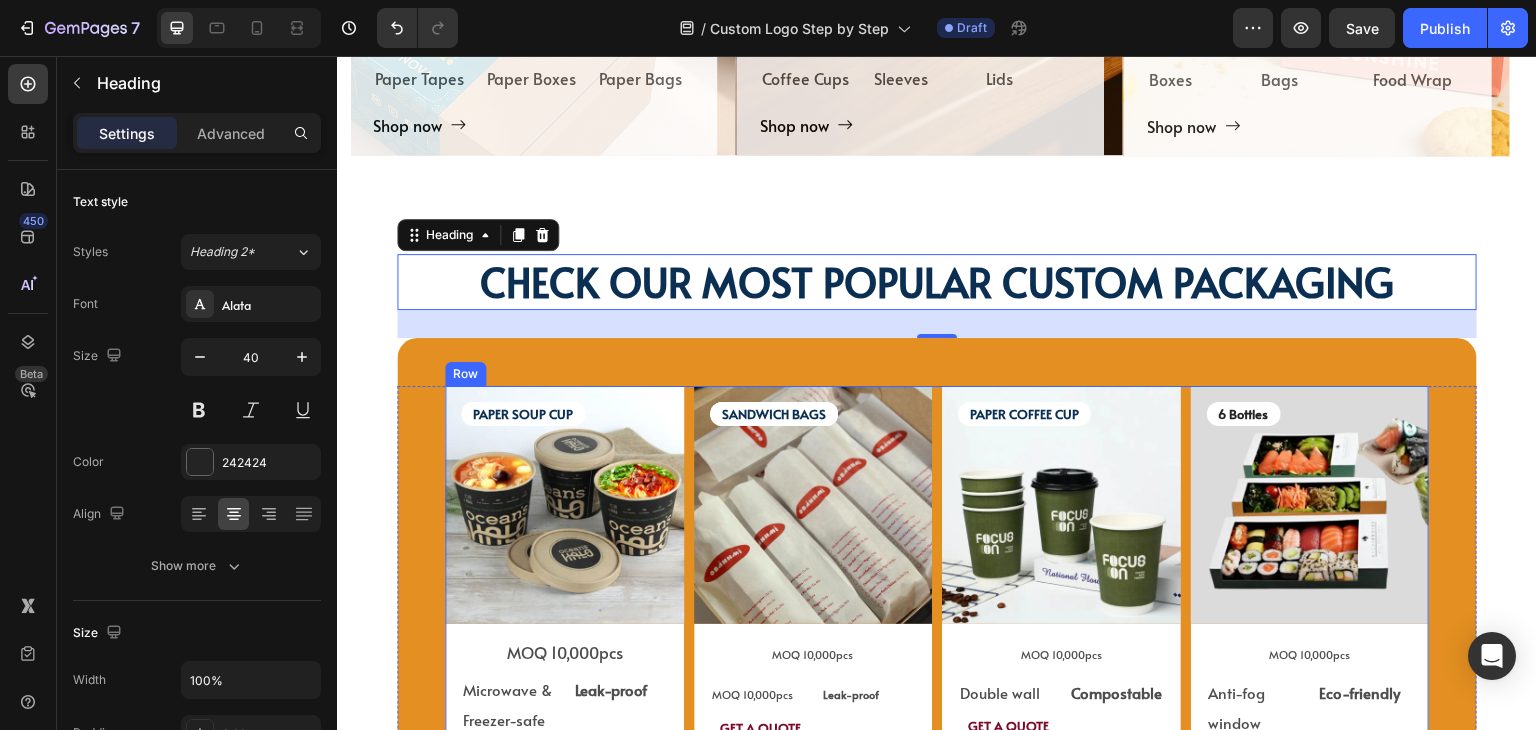 click on "PAPER SOUP CUP Text Block PAPER SOUP CUP Text Block Image MOQ 10,000pcs Text Block Microwave & Freezer-safe Text Block Leak-proof Text Block Row GET A QUOTE Text Block Row Product SANDWICH BAGS Text Block SANDWICH BAGS Text Block SANDWICH BAGS Text Block Image MOQ 10,000pcs Text Block MOQ 10,000pcs Text Block Leak-proof Text Block Row GET A QUOTE Text Block Row Product PAPER COFFEE CUP Text Block Image MOQ 10,000pcs Text Block Row Double wall Text Block Compostable Text Block Row GET A QUOTE Text Block Row Product 6 Bottles Text Block Image MOQ 10,000pcs Text Block Anti-fog window Text Block Eco-friendly Text Block Row GET A QUOTE Text Block Row Product Row" at bounding box center [937, 585] 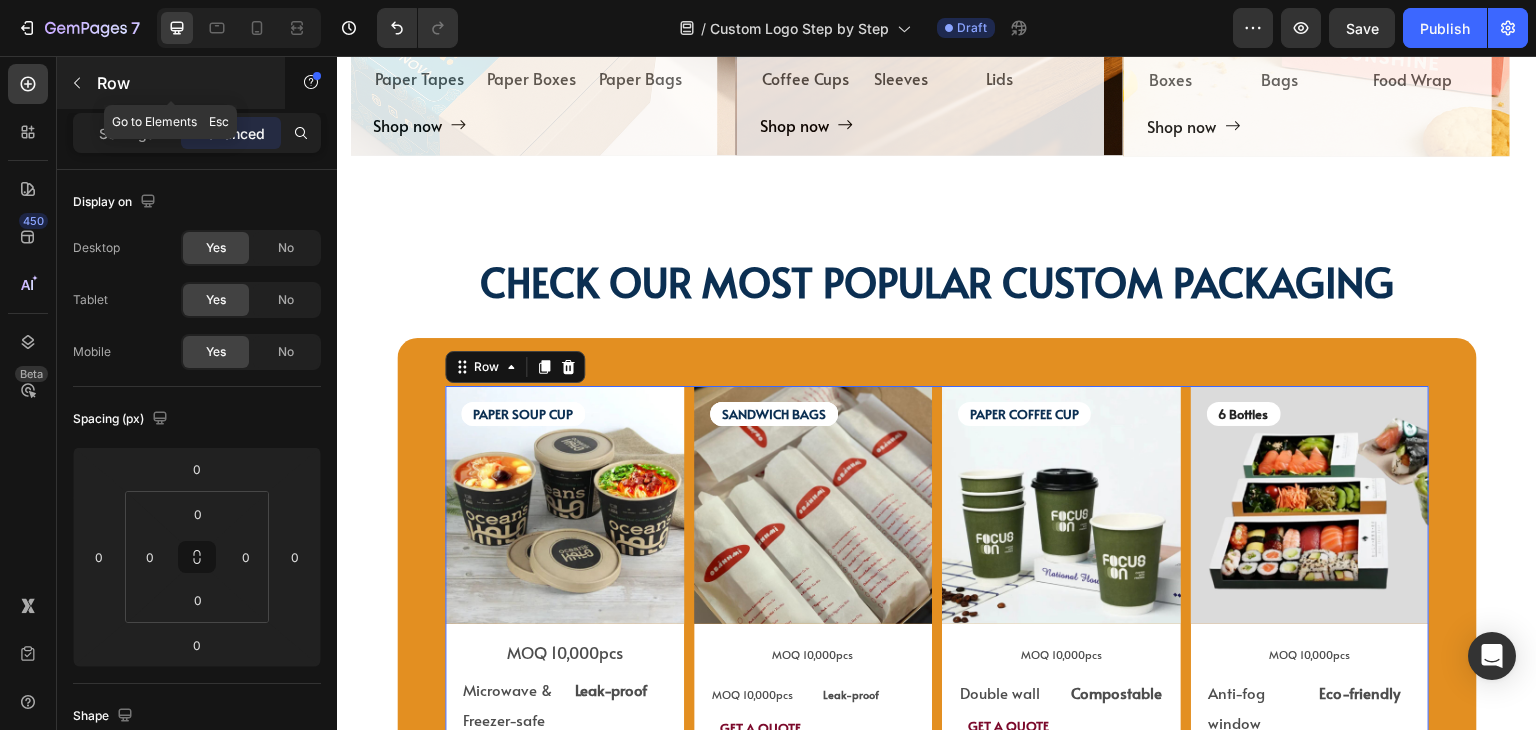 click 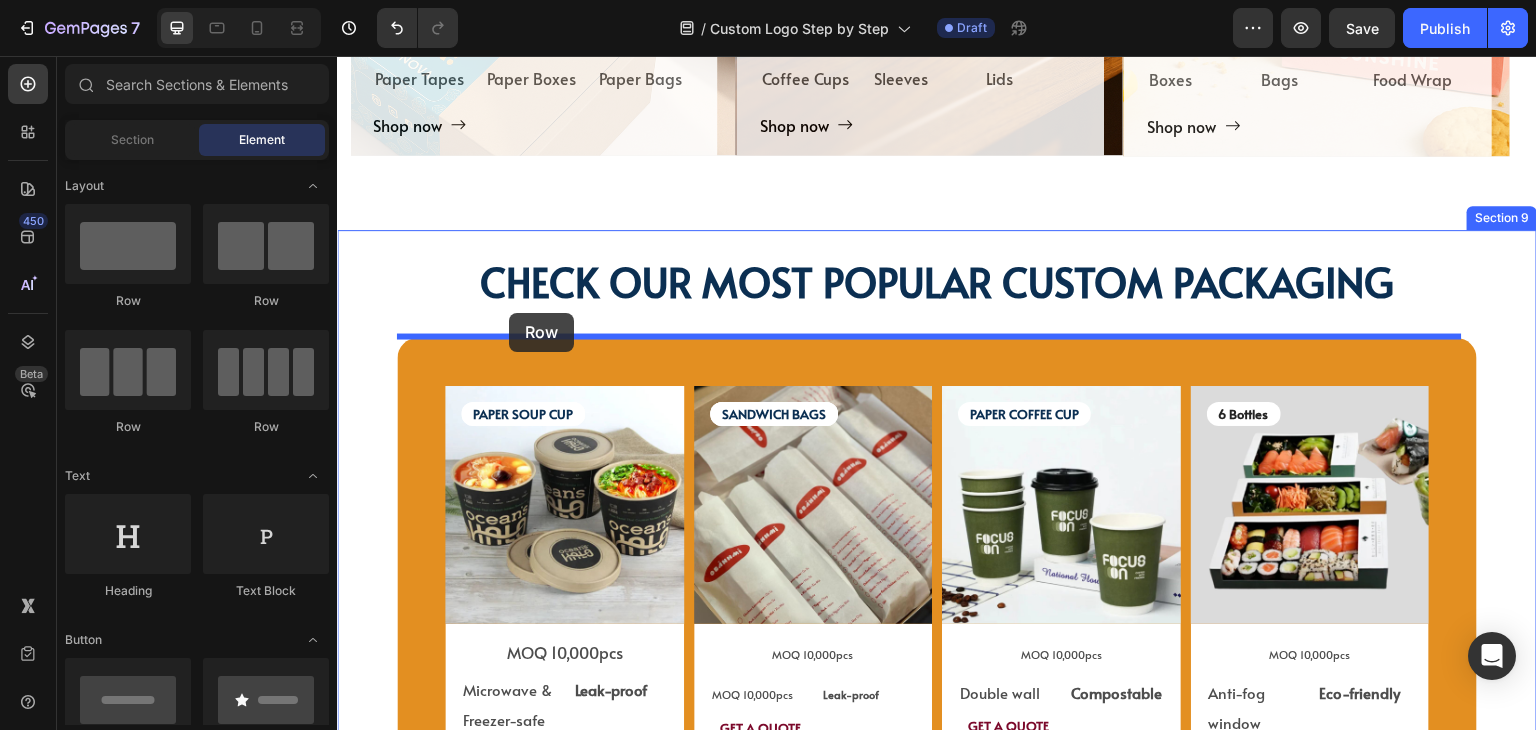 drag, startPoint x: 481, startPoint y: 313, endPoint x: 509, endPoint y: 313, distance: 28 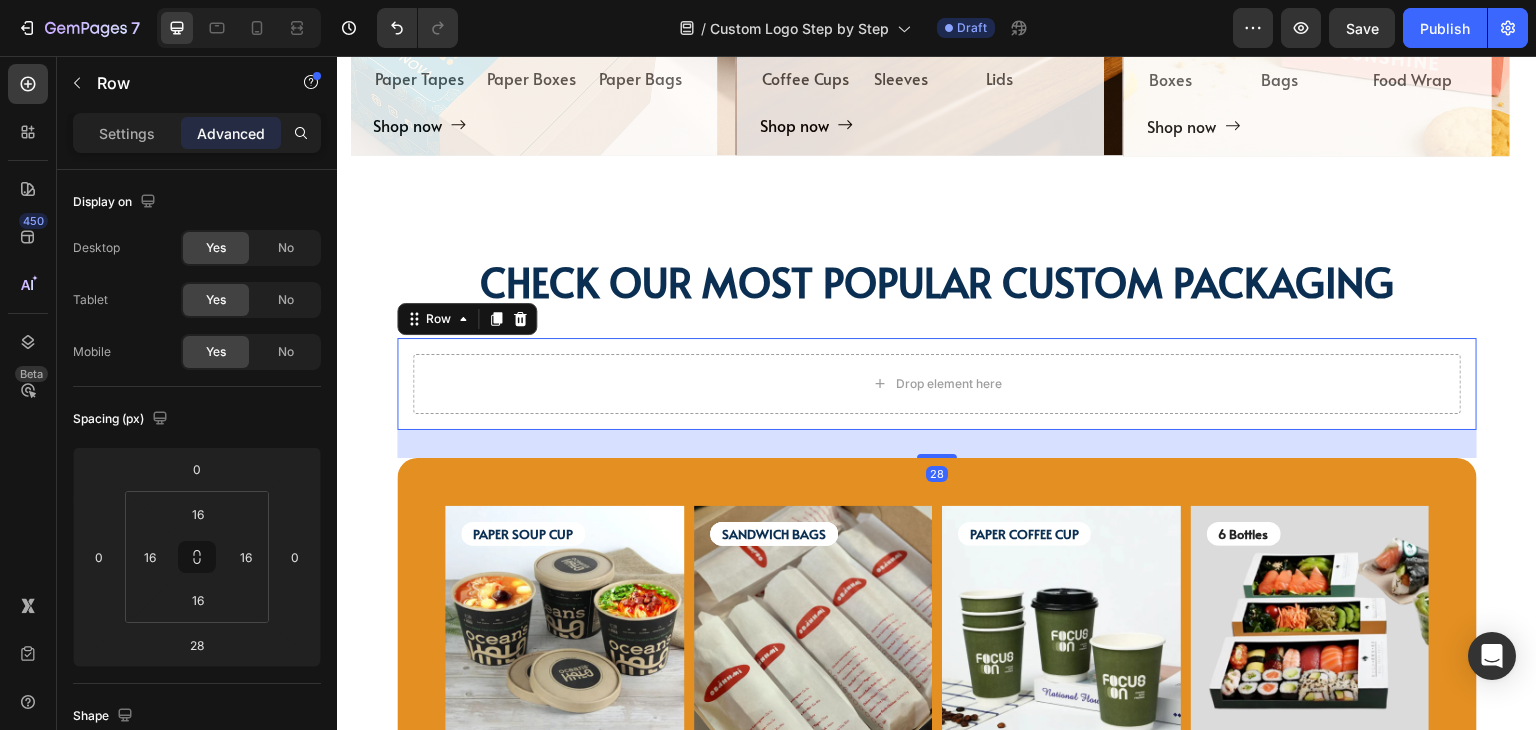 click on "Drop element here Row   28" at bounding box center (937, 384) 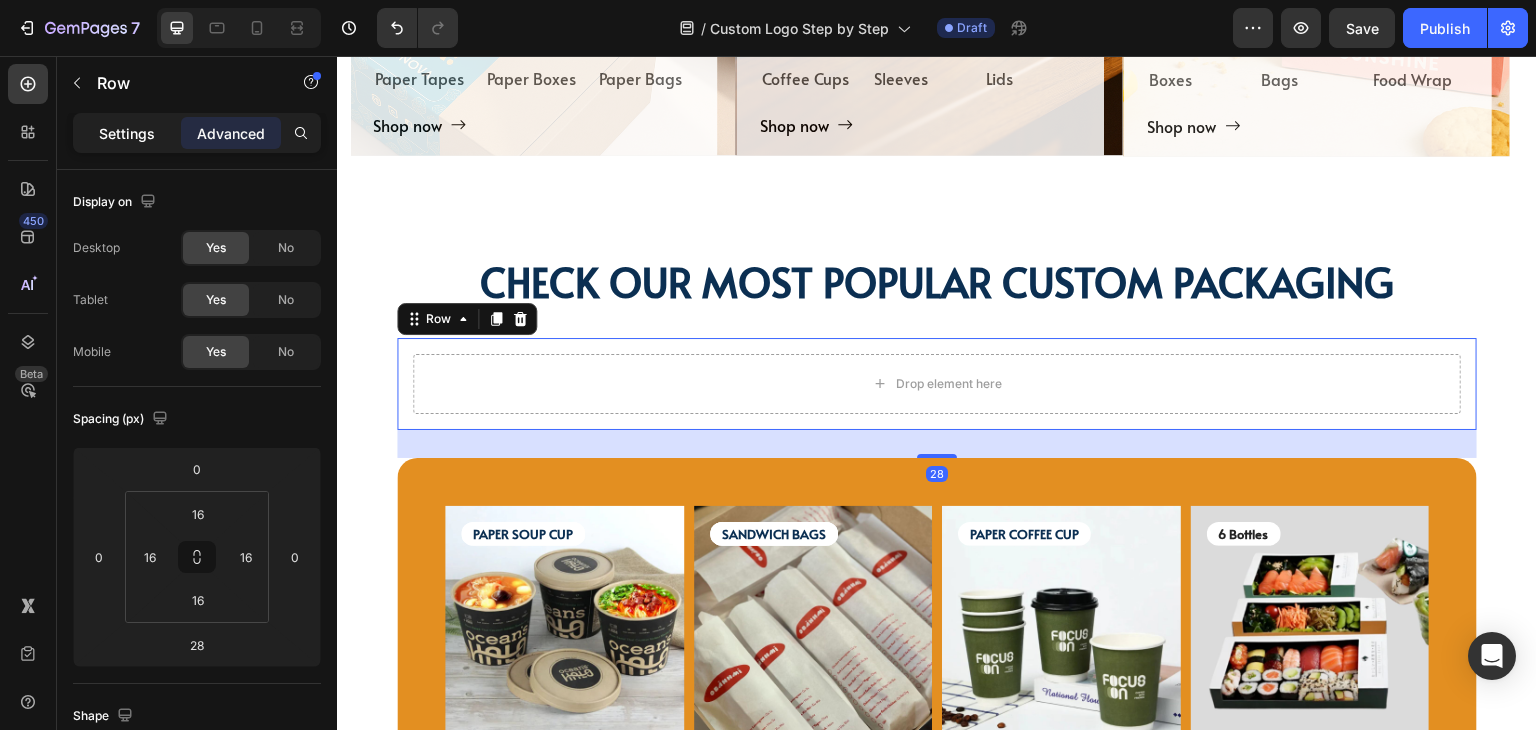 click on "Settings" at bounding box center [127, 133] 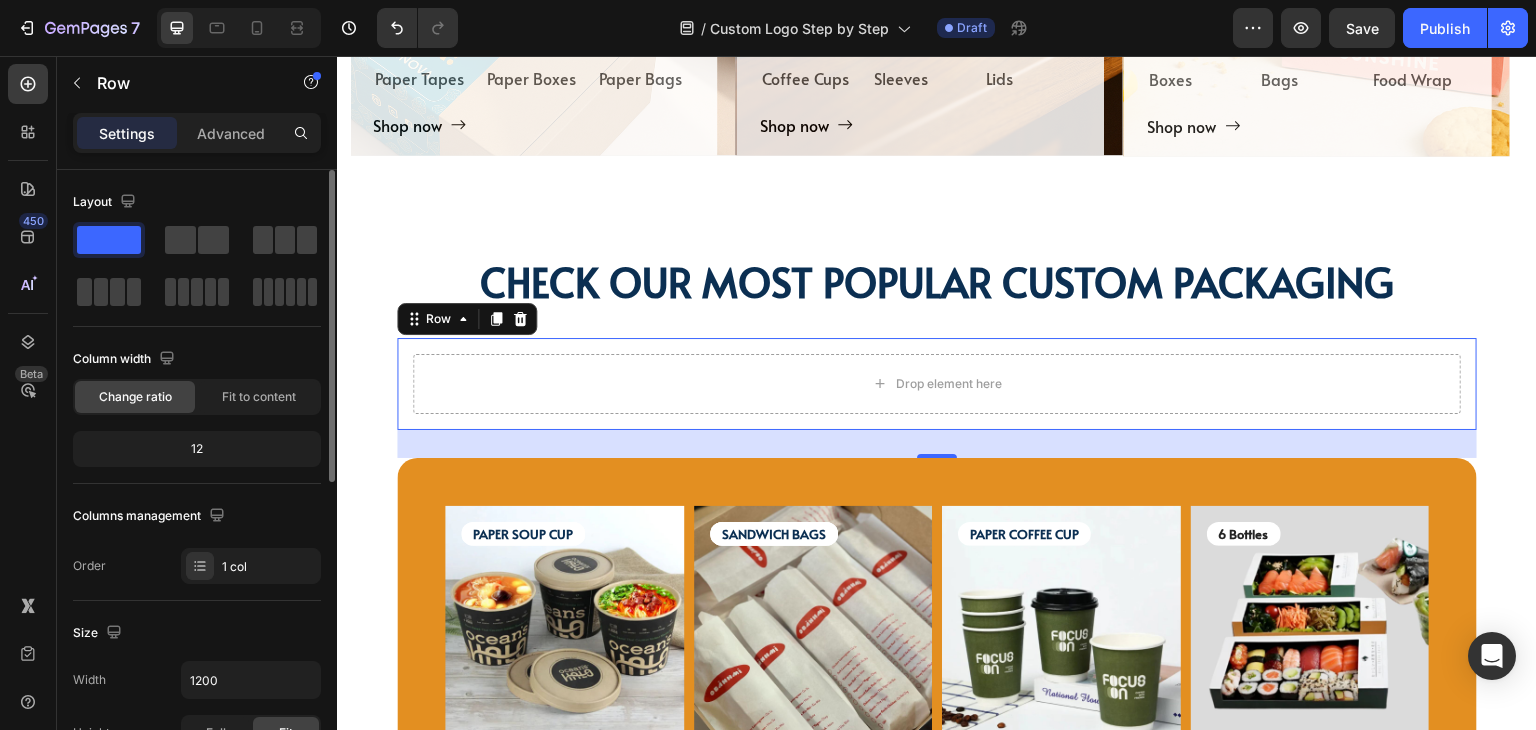 scroll, scrollTop: 200, scrollLeft: 0, axis: vertical 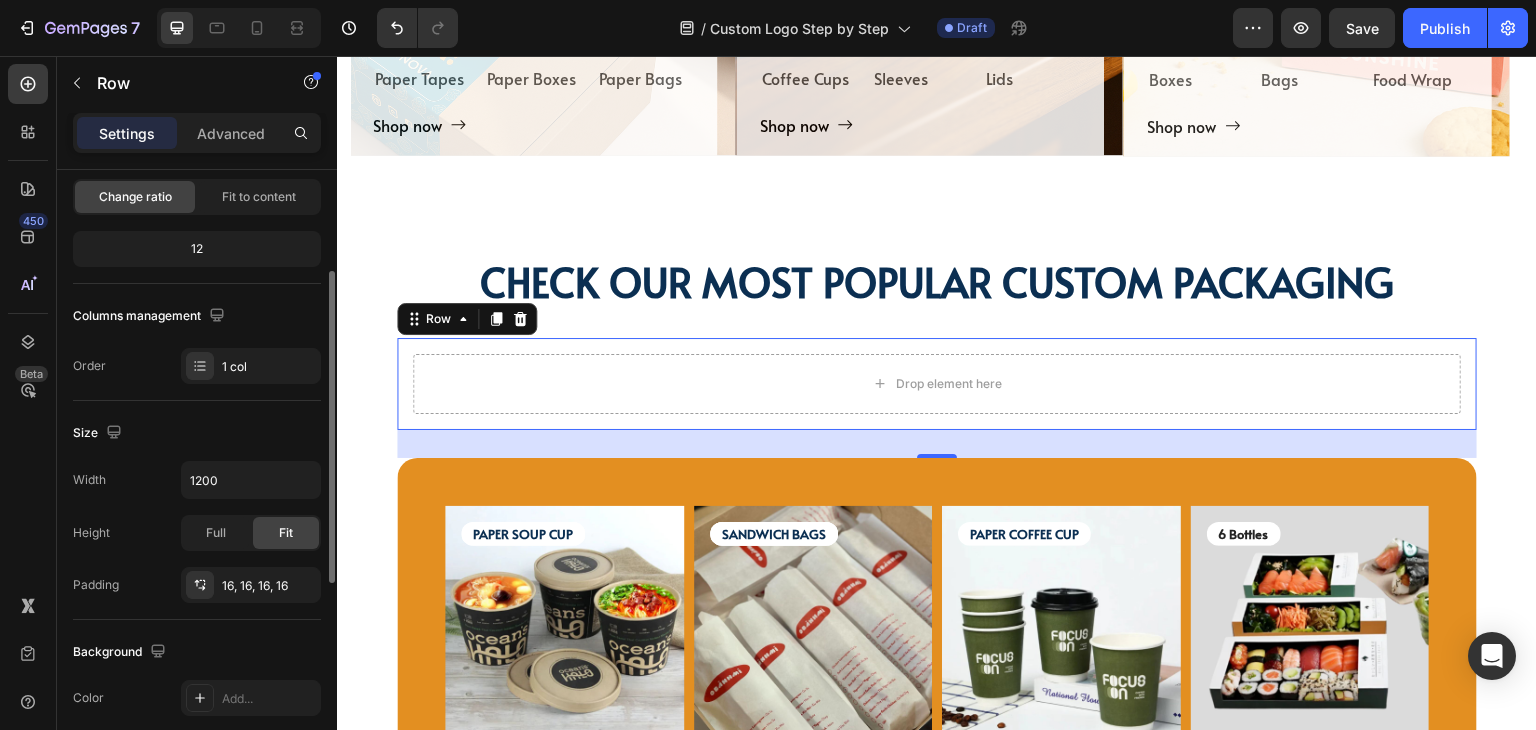 click on "12" 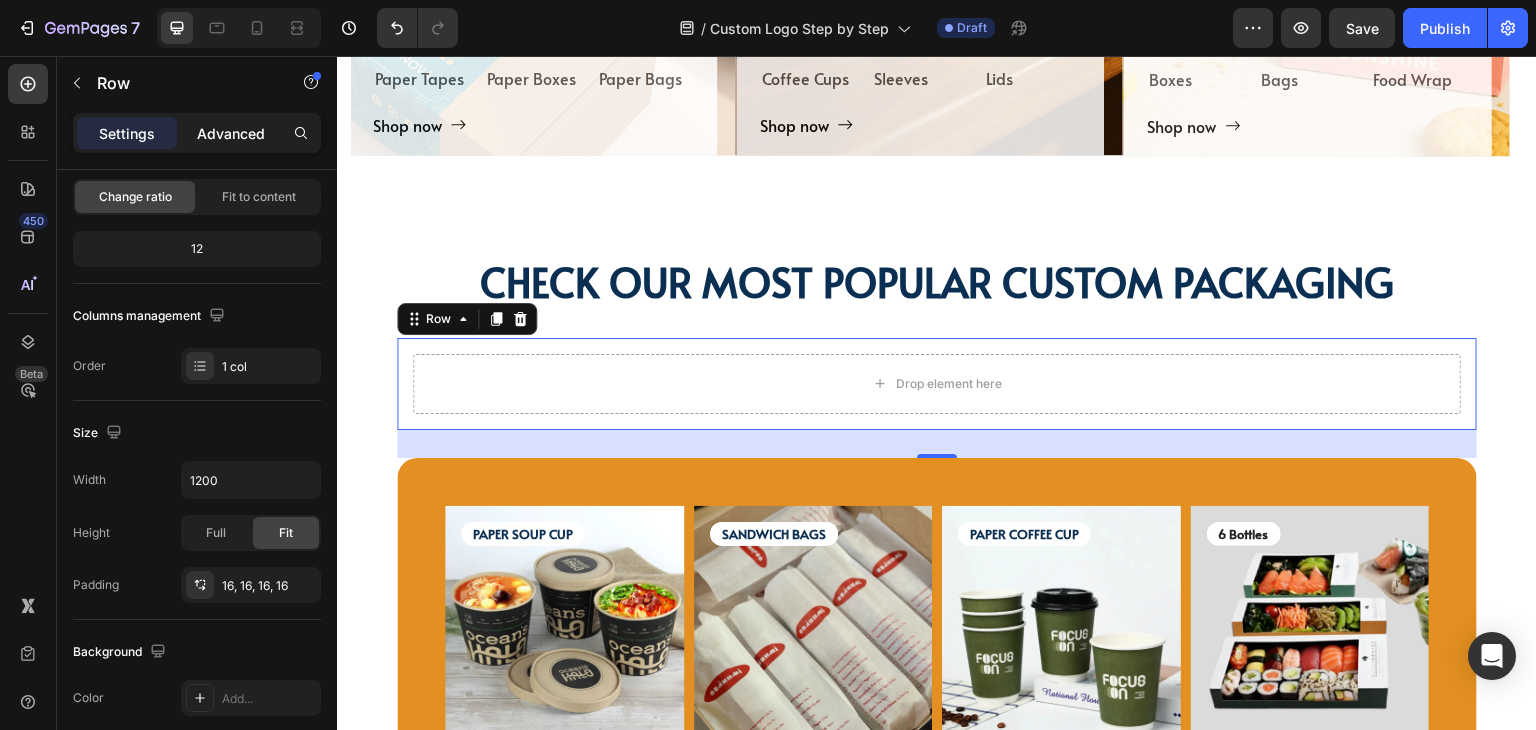 click on "Advanced" at bounding box center (231, 133) 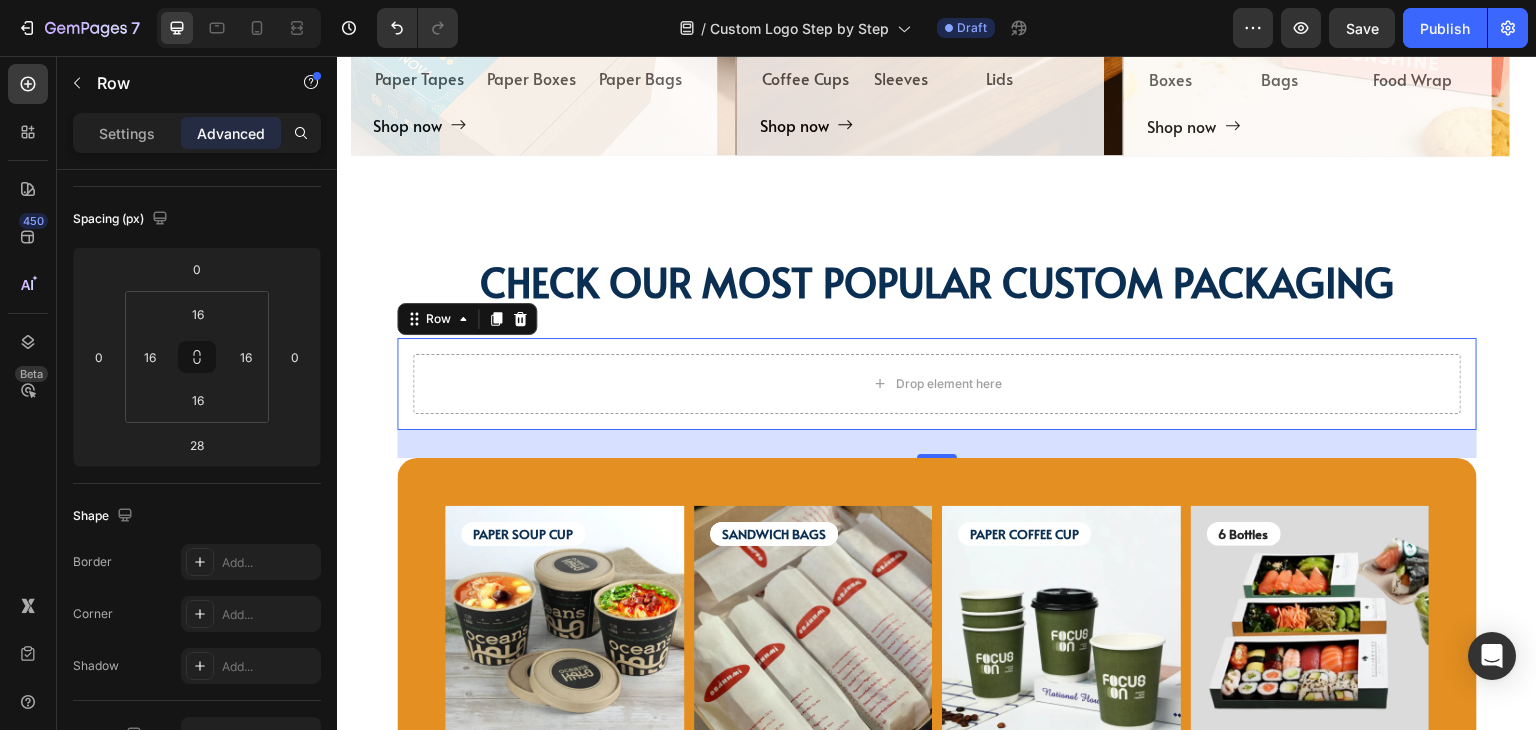click on "Advanced" at bounding box center [231, 133] 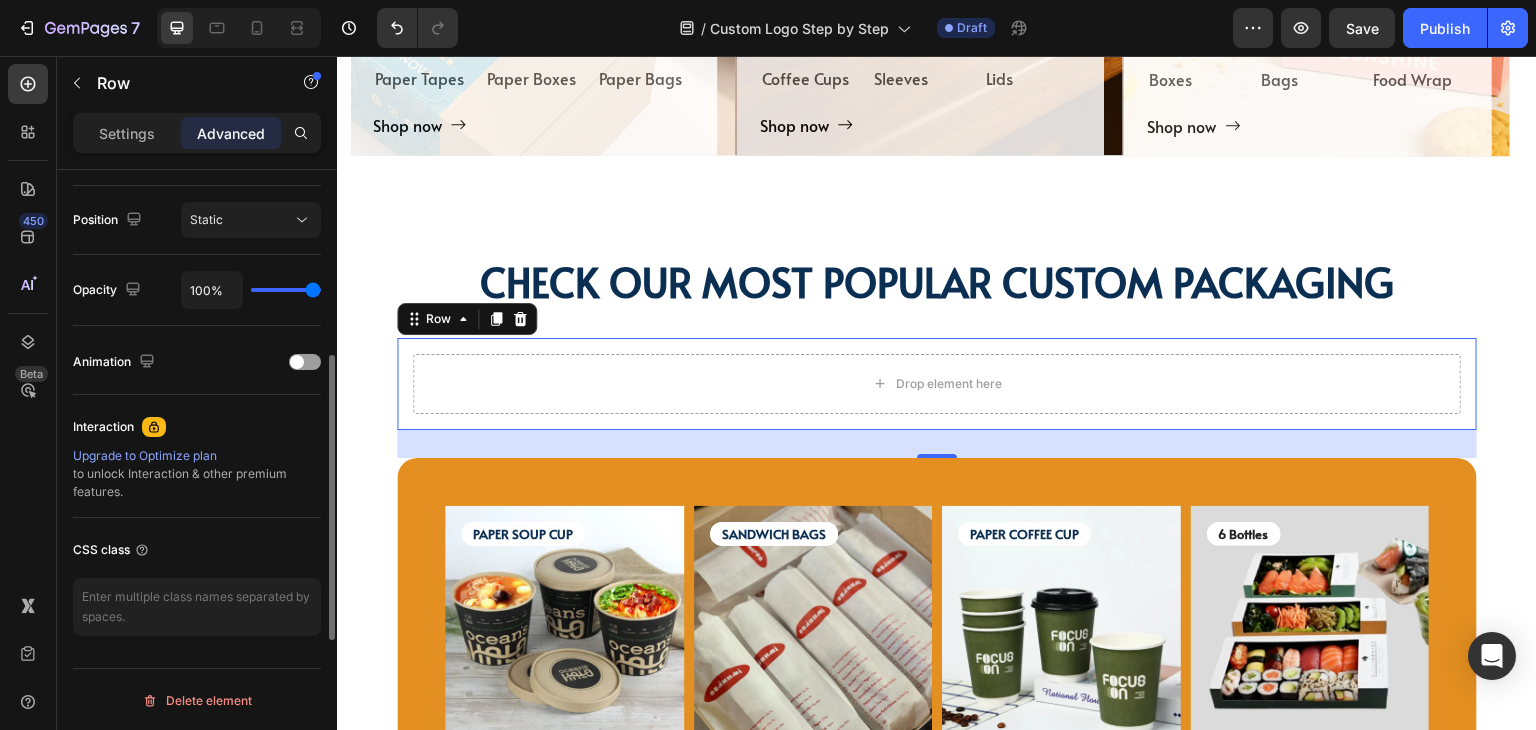 scroll, scrollTop: 115, scrollLeft: 0, axis: vertical 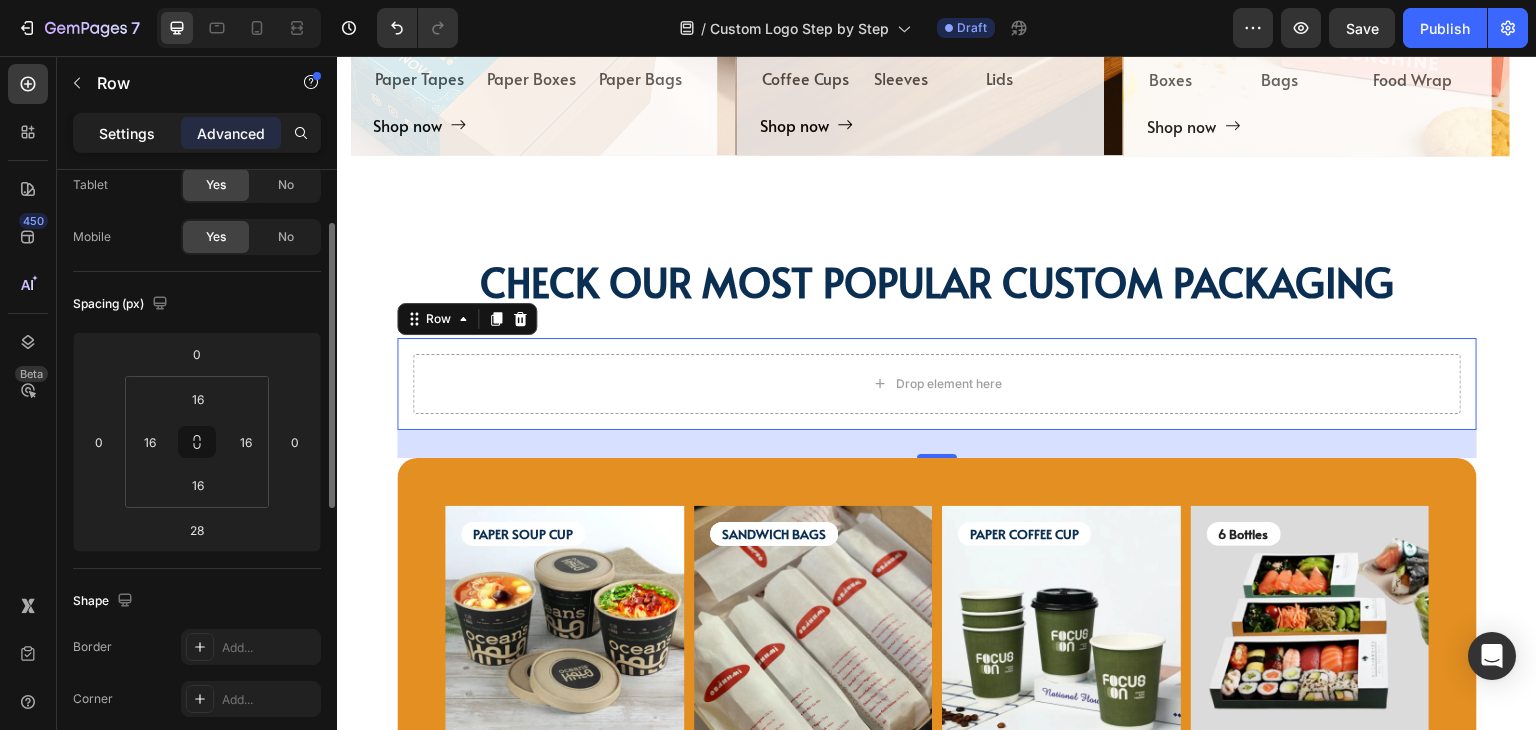 click on "Settings" 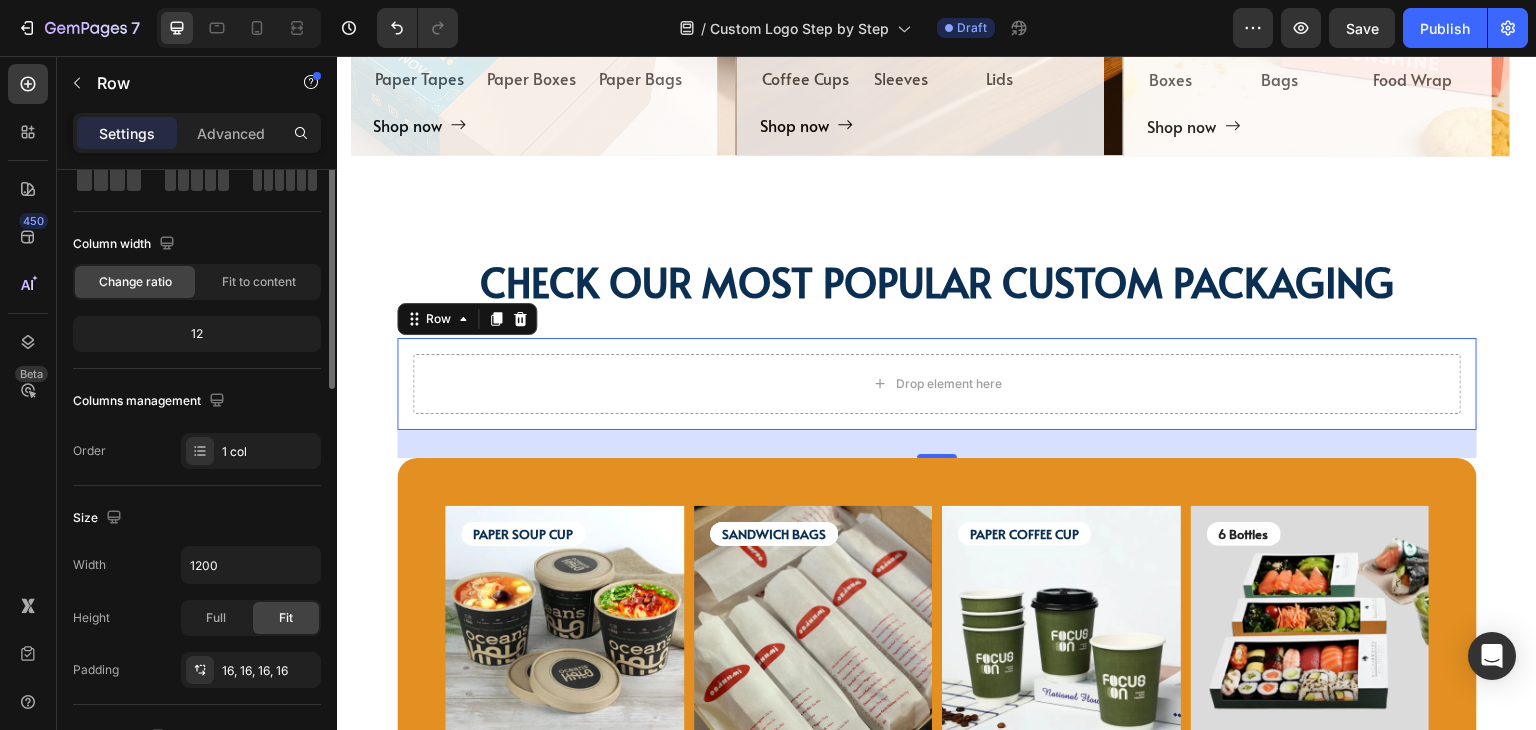 scroll, scrollTop: 0, scrollLeft: 0, axis: both 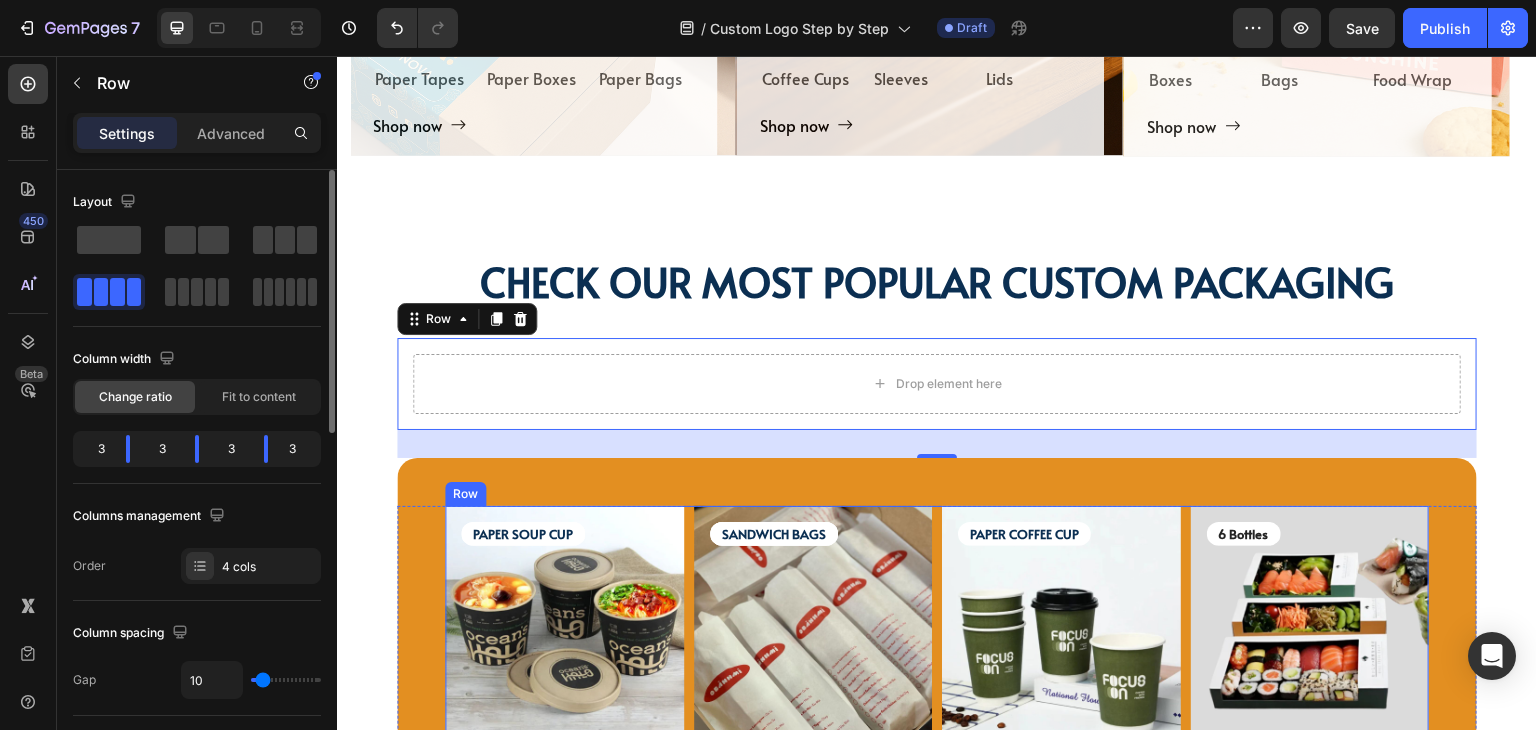 click on "PAPER SOUP CUP Text Block PAPER SOUP CUP Text Block Image MOQ 10,000pcs Text Block Microwave & Freezer-safe Text Block Leak-proof Text Block Row GET A QUOTE Text Block Row Product SANDWICH BAGS Text Block SANDWICH BAGS Text Block SANDWICH BAGS Text Block Image MOQ 10,000pcs Text Block MOQ 10,000pcs Text Block Leak-proof Text Block Row GET A QUOTE Text Block Row Product PAPER COFFEE CUP Text Block Image MOQ 10,000pcs Text Block Row Double wall Text Block Compostable Text Block Row GET A QUOTE Text Block Row Product 6 Bottles Text Block Image MOQ 10,000pcs Text Block Anti-fog window Text Block Eco-friendly Text Block Row GET A QUOTE Text Block Row Product Row" at bounding box center (937, 705) 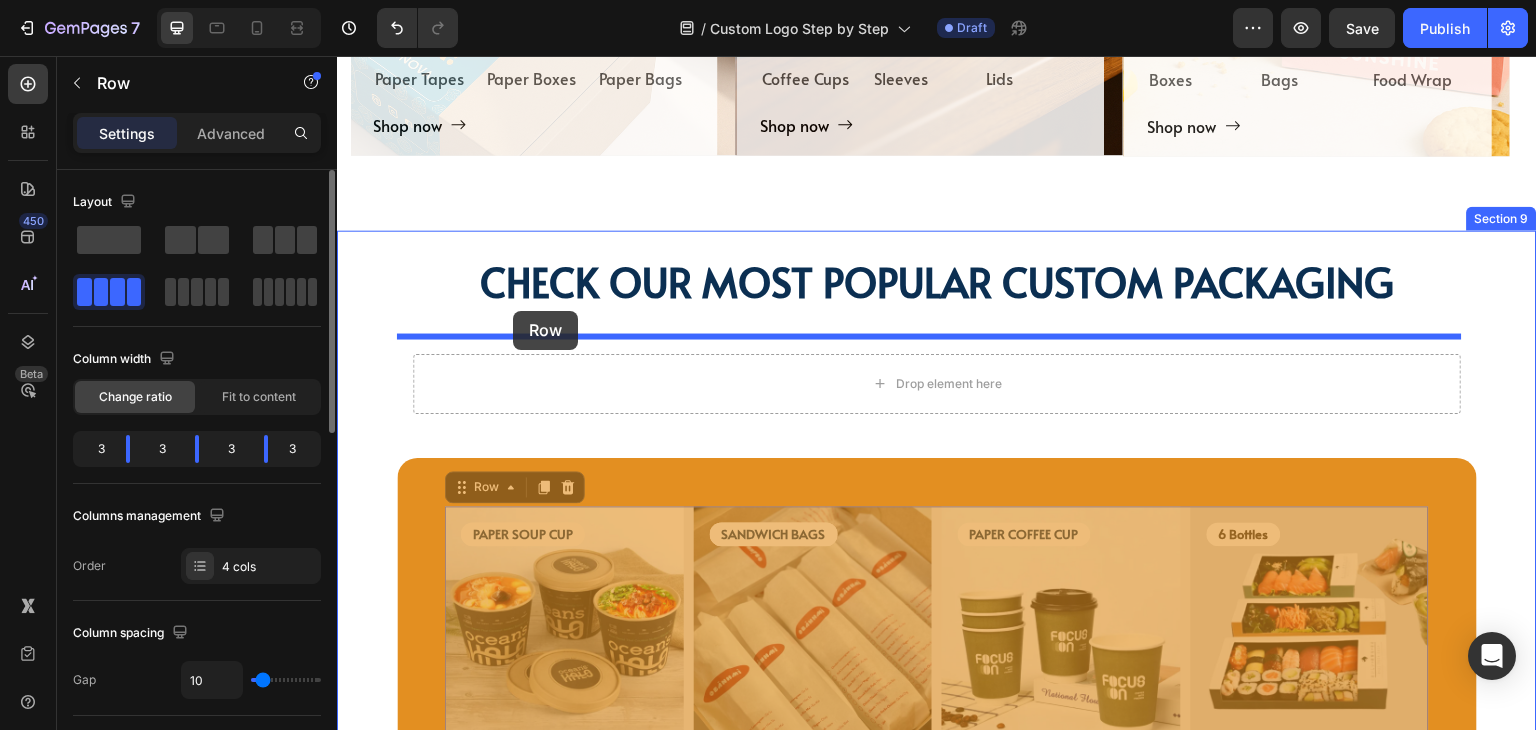 drag, startPoint x: 484, startPoint y: 487, endPoint x: 513, endPoint y: 311, distance: 178.3732 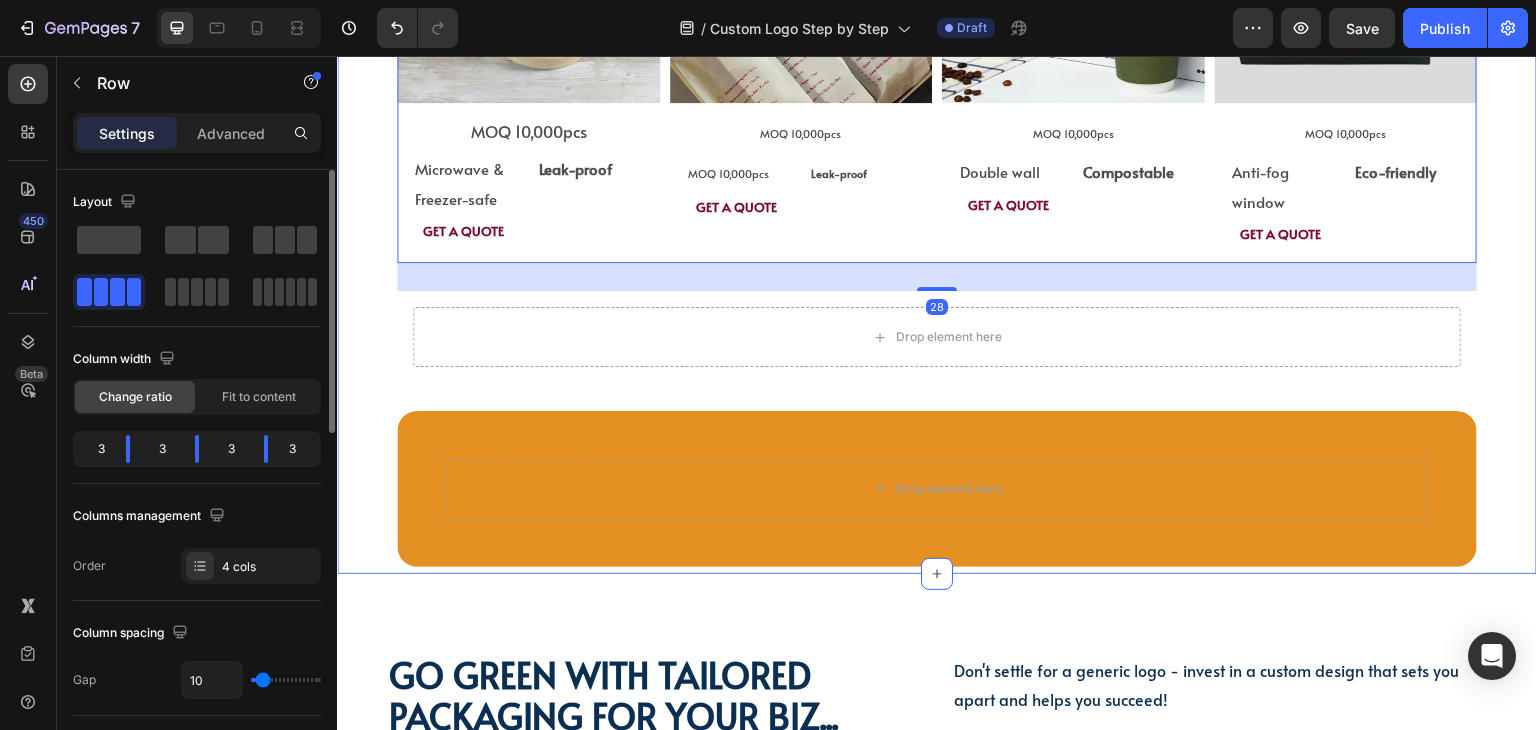 scroll, scrollTop: 3076, scrollLeft: 0, axis: vertical 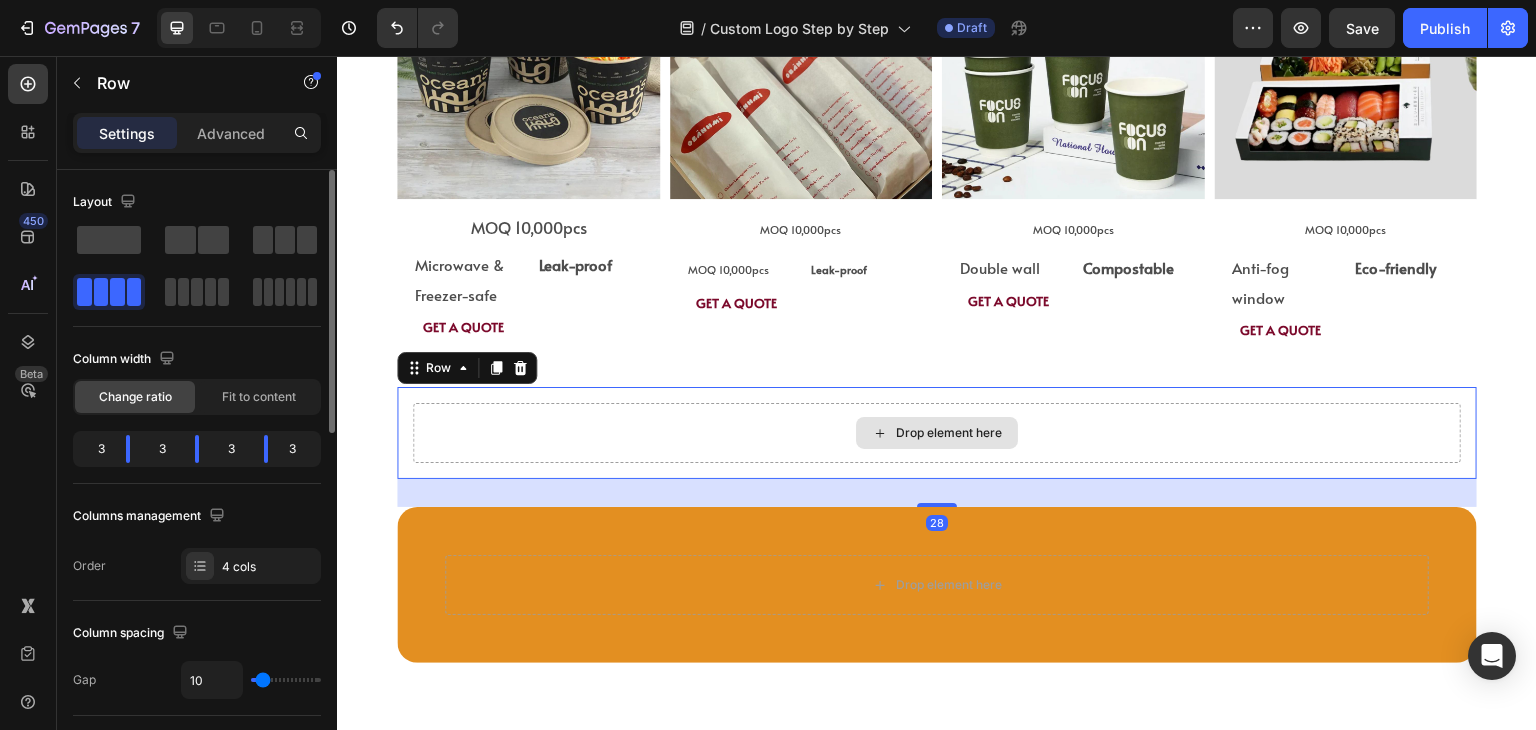 click on "Drop element here" at bounding box center [937, 433] 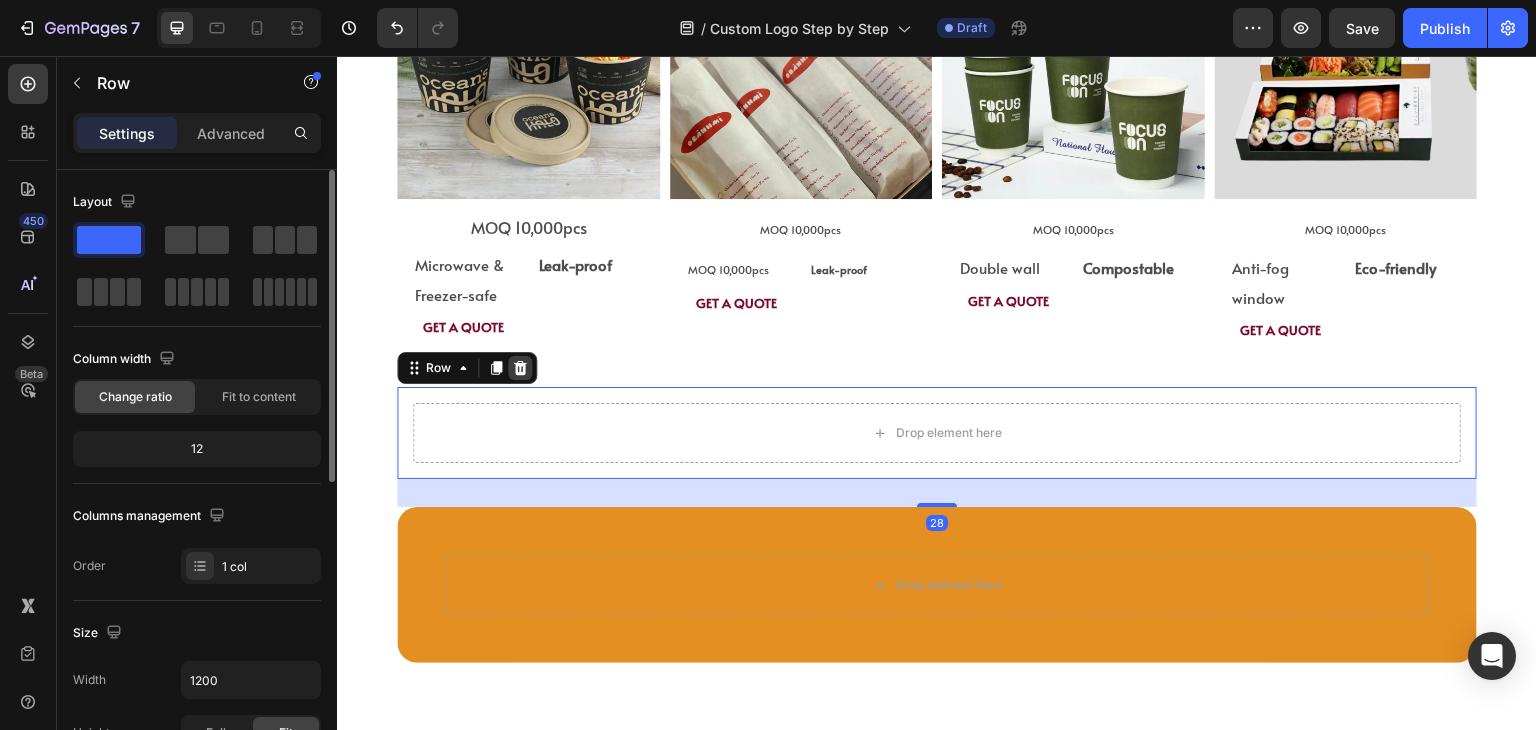 click 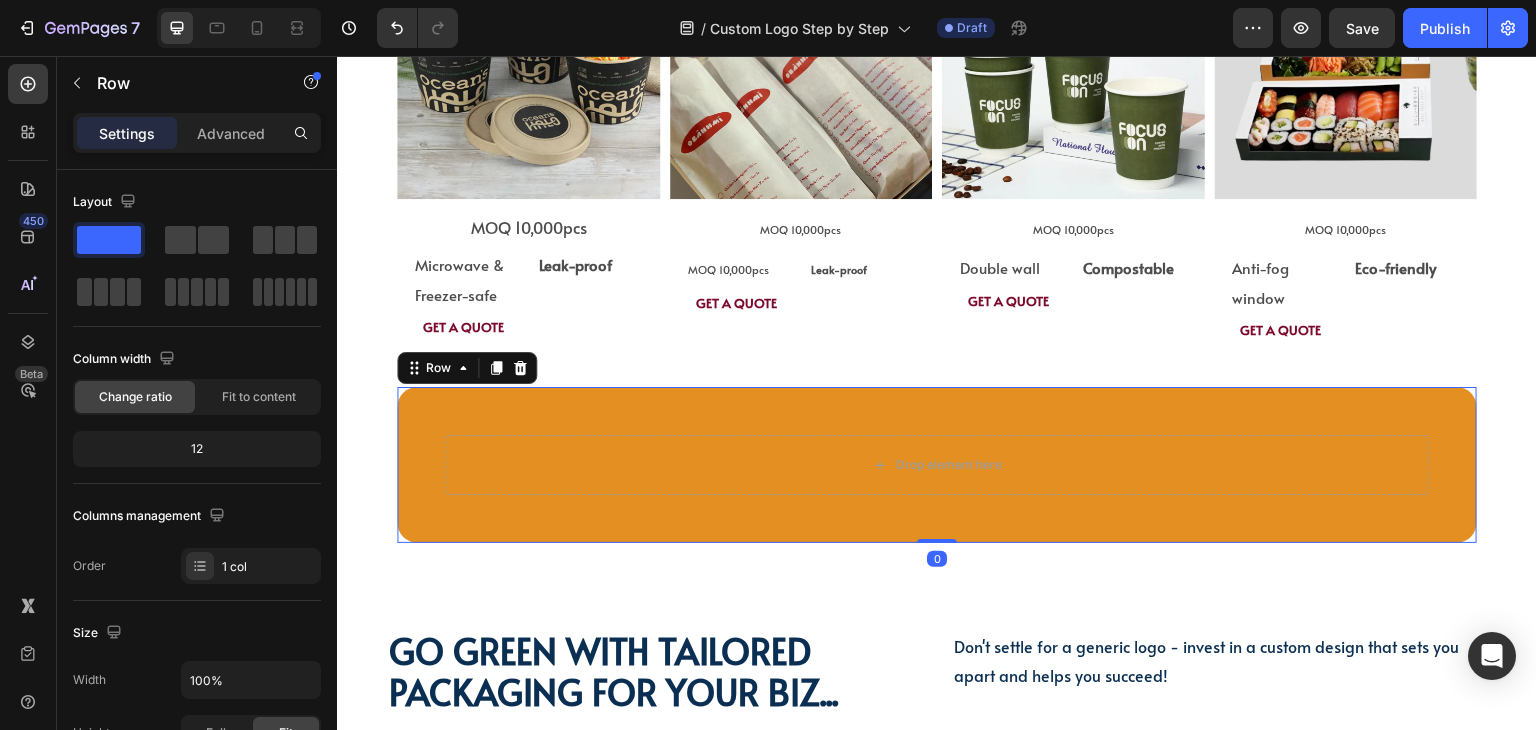 click on "Drop element here Row Row   0" at bounding box center [937, 465] 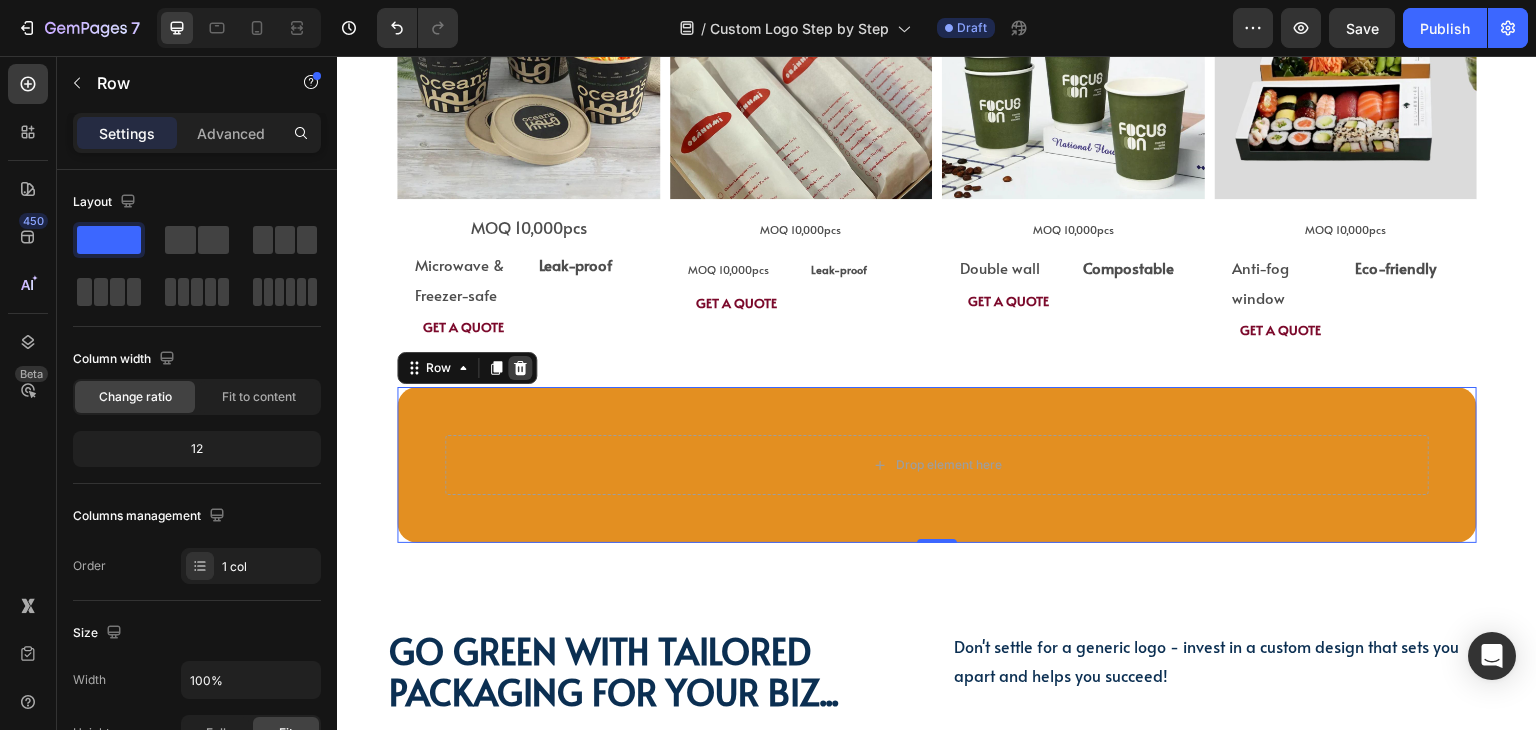 click 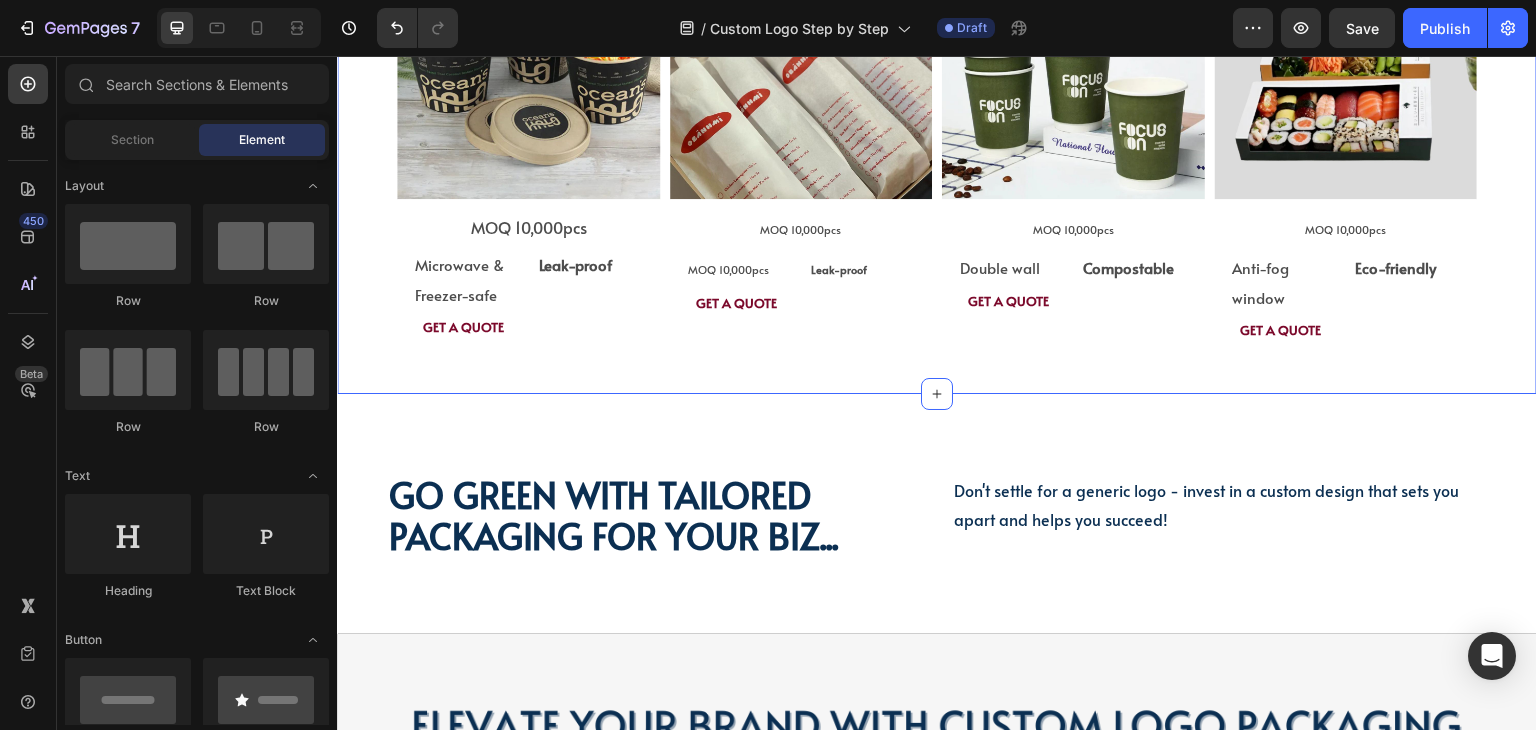 click on "CHECK OUR MOST POPULAR CUSTOM PACKAGING Heading PAPER SOUP CUP Text Block PAPER SOUP CUP Text Block Image MOQ 10,000pcs Text Block Microwave & Freezer-safe Text Block Leak-proof Text Block Row GET A QUOTE Text Block Row Product SANDWICH BAGS Text Block SANDWICH BAGS Text Block SANDWICH BAGS Text Block Image MOQ 10,000pcs Text Block MOQ 10,000pcs Text Block Leak-proof Text Block Row GET A QUOTE Text Block Row Product PAPER COFFEE CUP Text Block Image MOQ 10,000pcs Text Block Row Double wall Text Block Compostable Text Block Row GET A QUOTE Text Block Row Product 6 Bottles Text Block Image MOQ 10,000pcs Text Block Anti-fog window Text Block Eco-friendly Text Block Row GET A QUOTE Text Block Row Product Row" at bounding box center (937, 120) 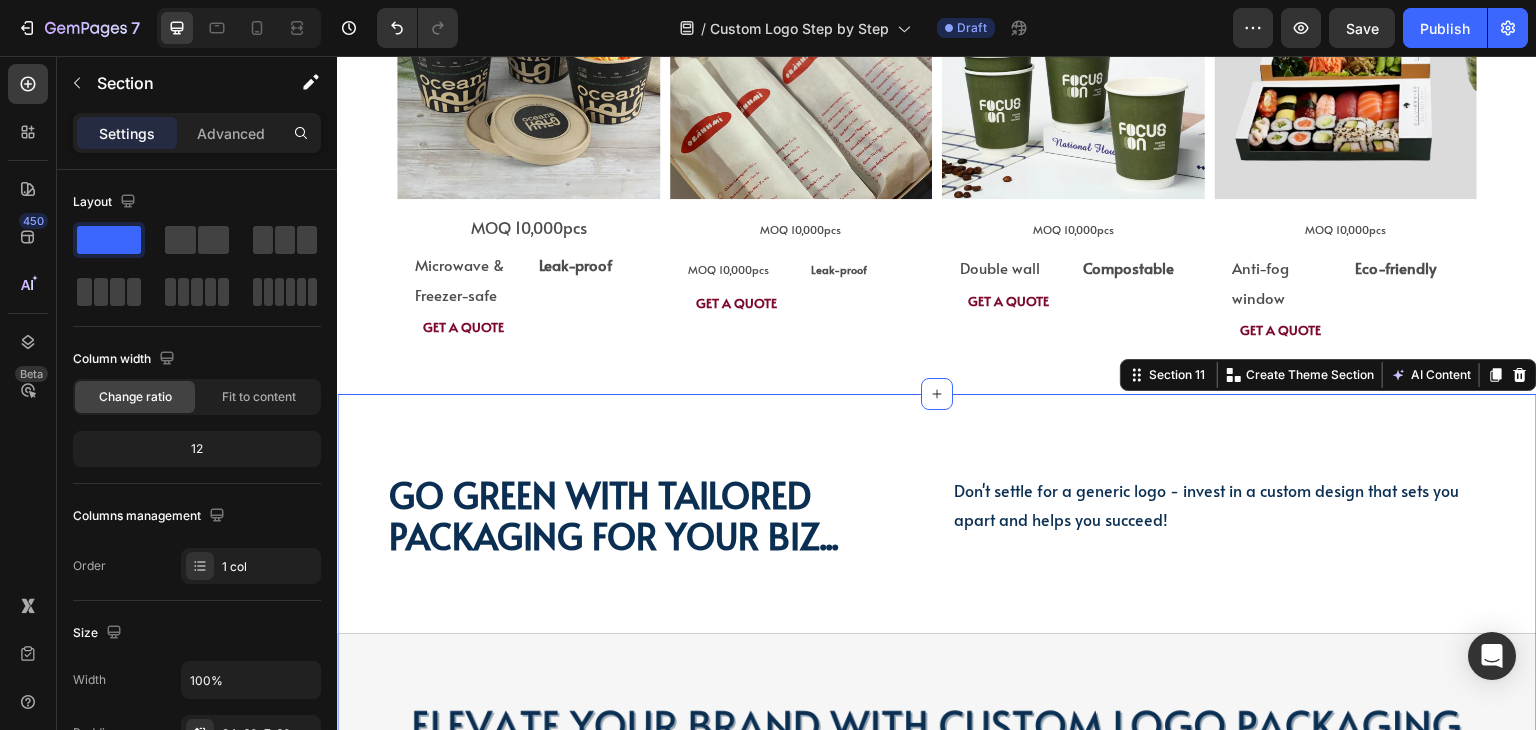 click on "Go green with tailored packaging for your biz... Heading Go green with tailored packaging for your biz... Heading Don't settle for a generic logo - invest in a custom design that sets you apart and helps you succeed! Text Block Don't settle for a generic logo - invest in a custom design that sets you apart and helps you succeed! Text Block Row Video Row Section 11 Create Theme Section AI Content Write with GemAI What would you like to describe here? Tone and Voice Persuasive Product Show more Generate" at bounding box center (937, 787) 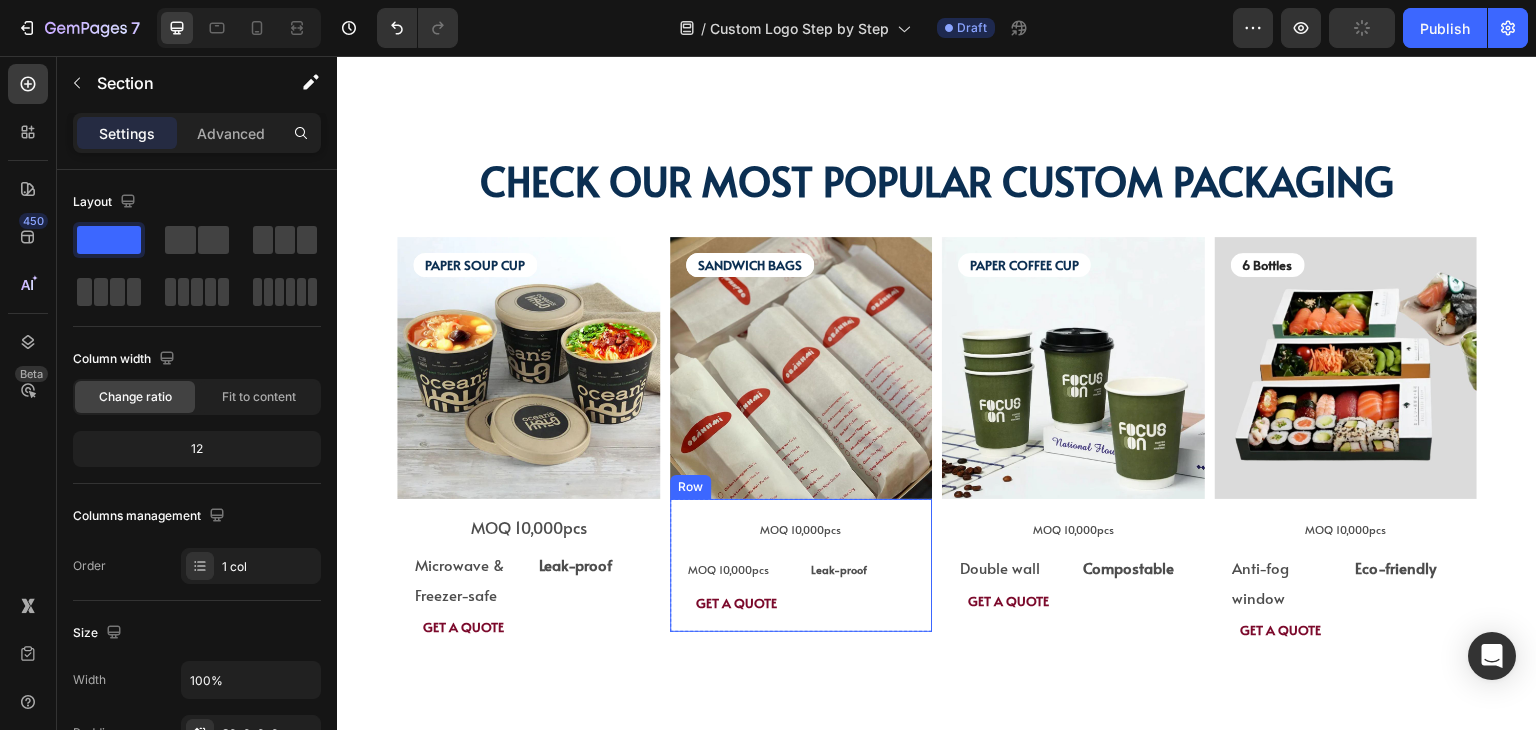 scroll, scrollTop: 2876, scrollLeft: 0, axis: vertical 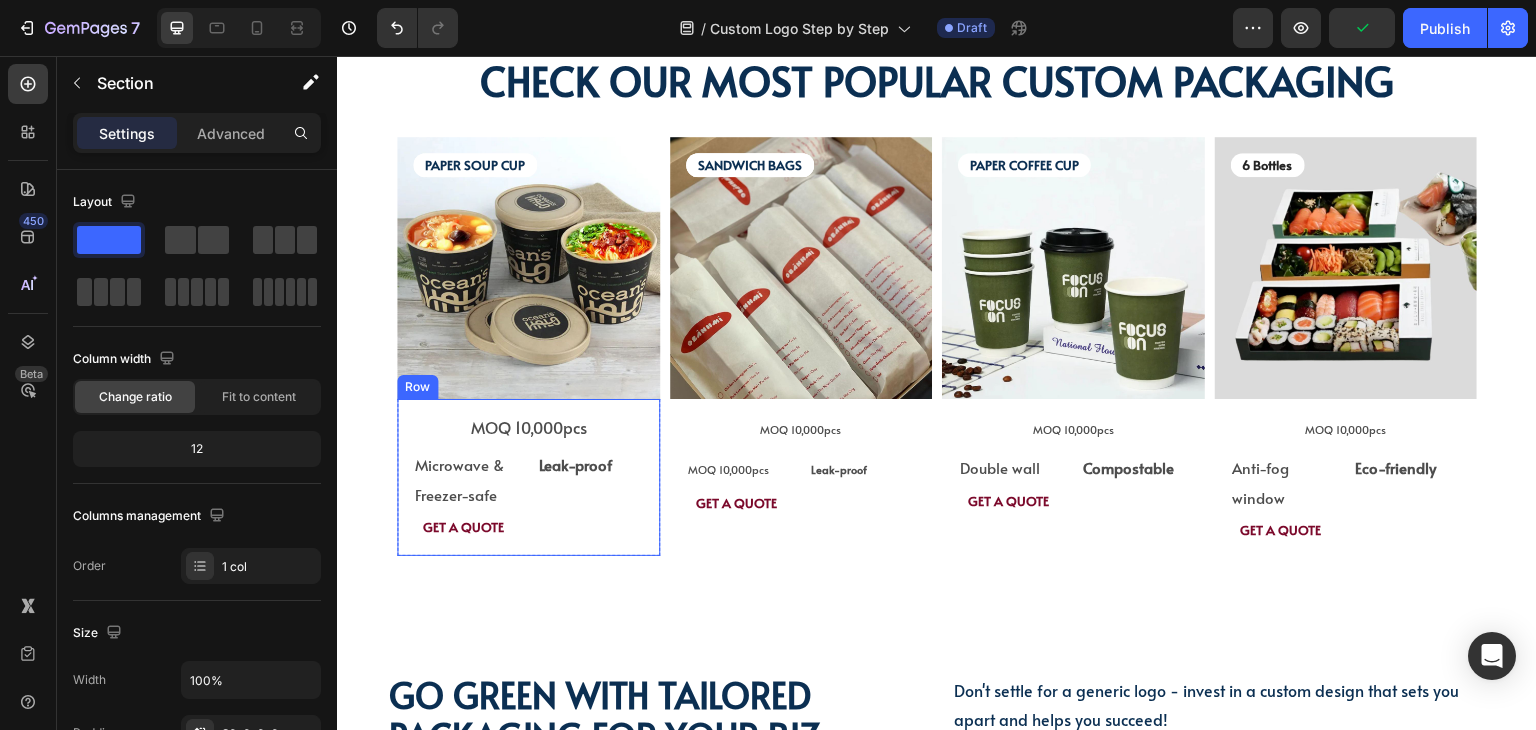 click on "MOQ 10,000pcs Text Block Microwave & Freezer-safe Text Block Leak-proof Text Block Row GET A QUOTE Text Block Row" at bounding box center (528, 477) 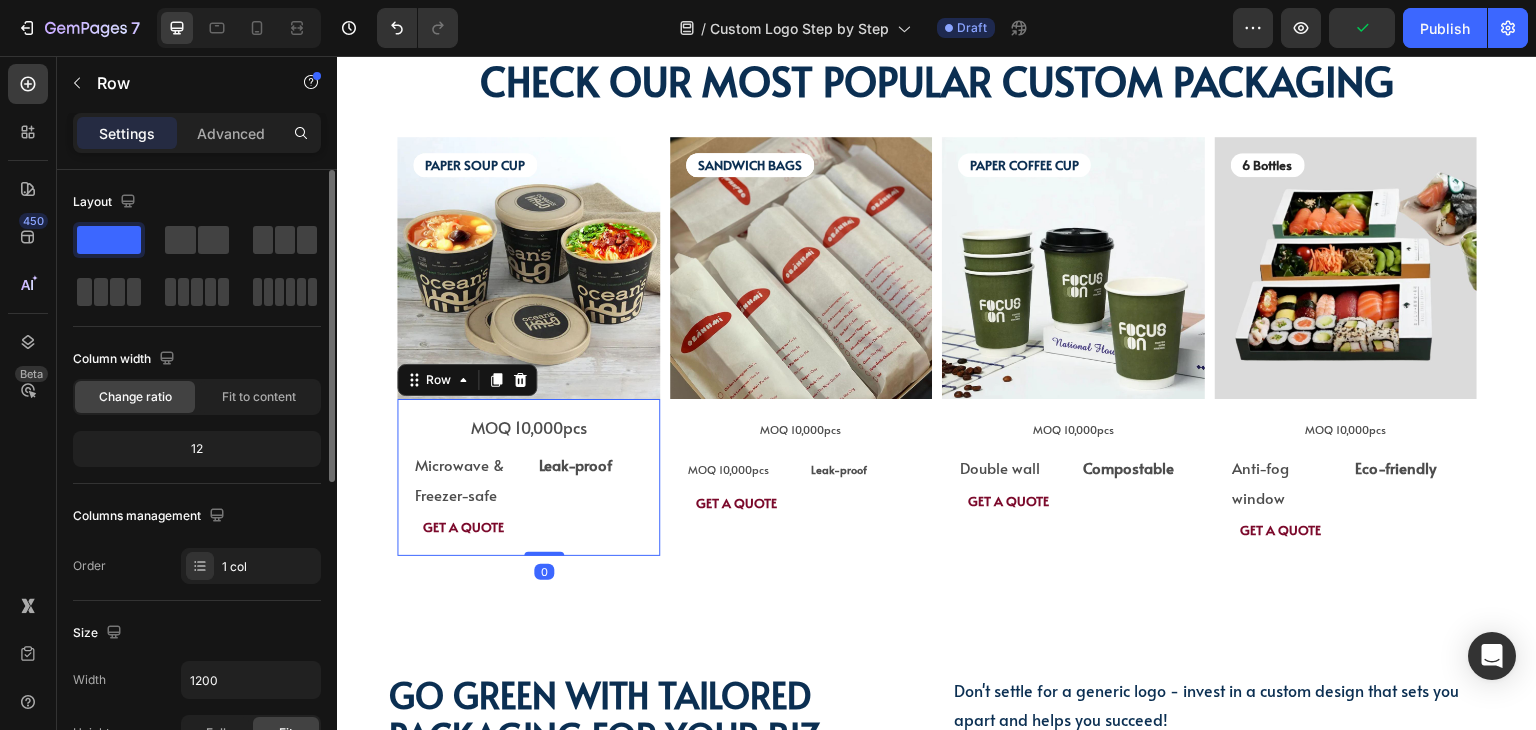 scroll, scrollTop: 400, scrollLeft: 0, axis: vertical 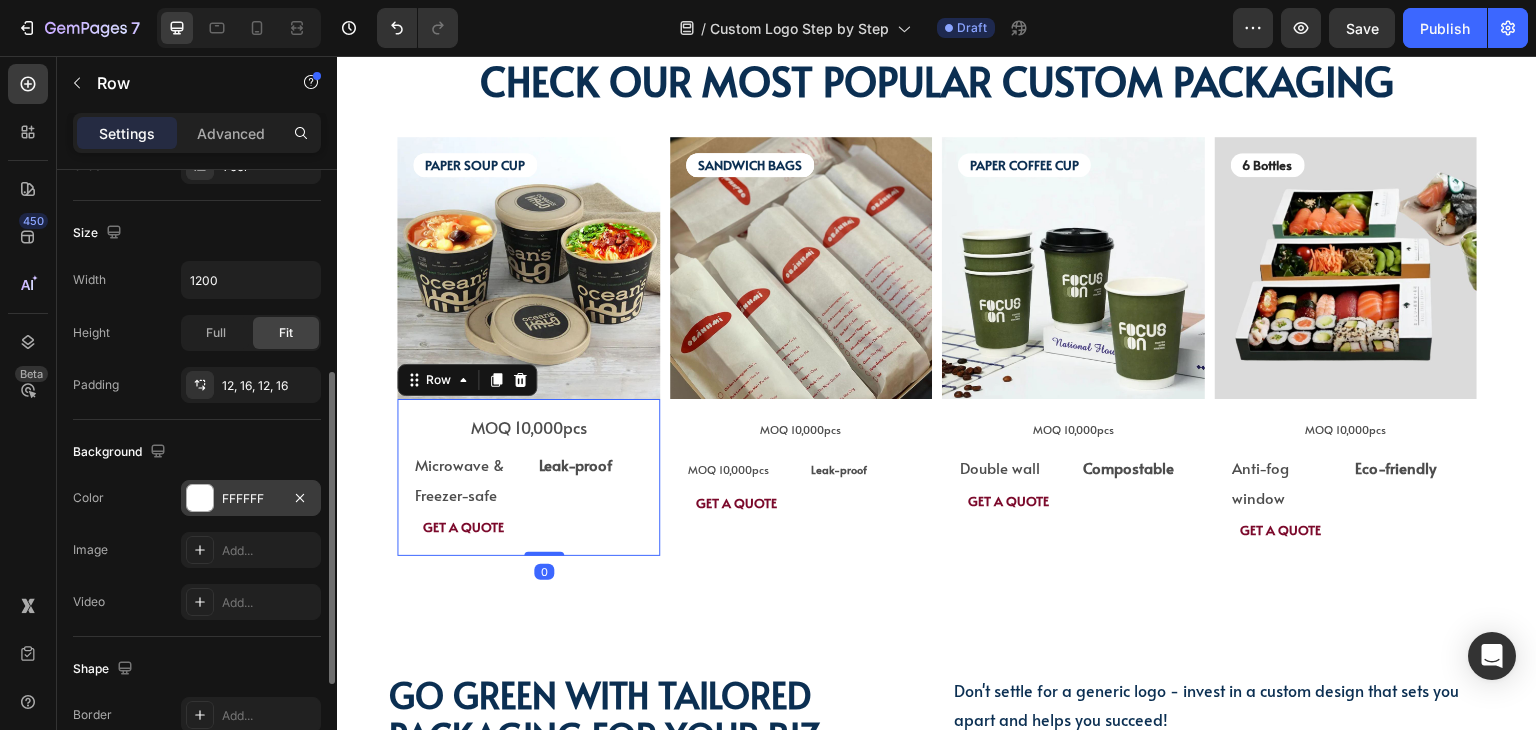 click at bounding box center (200, 498) 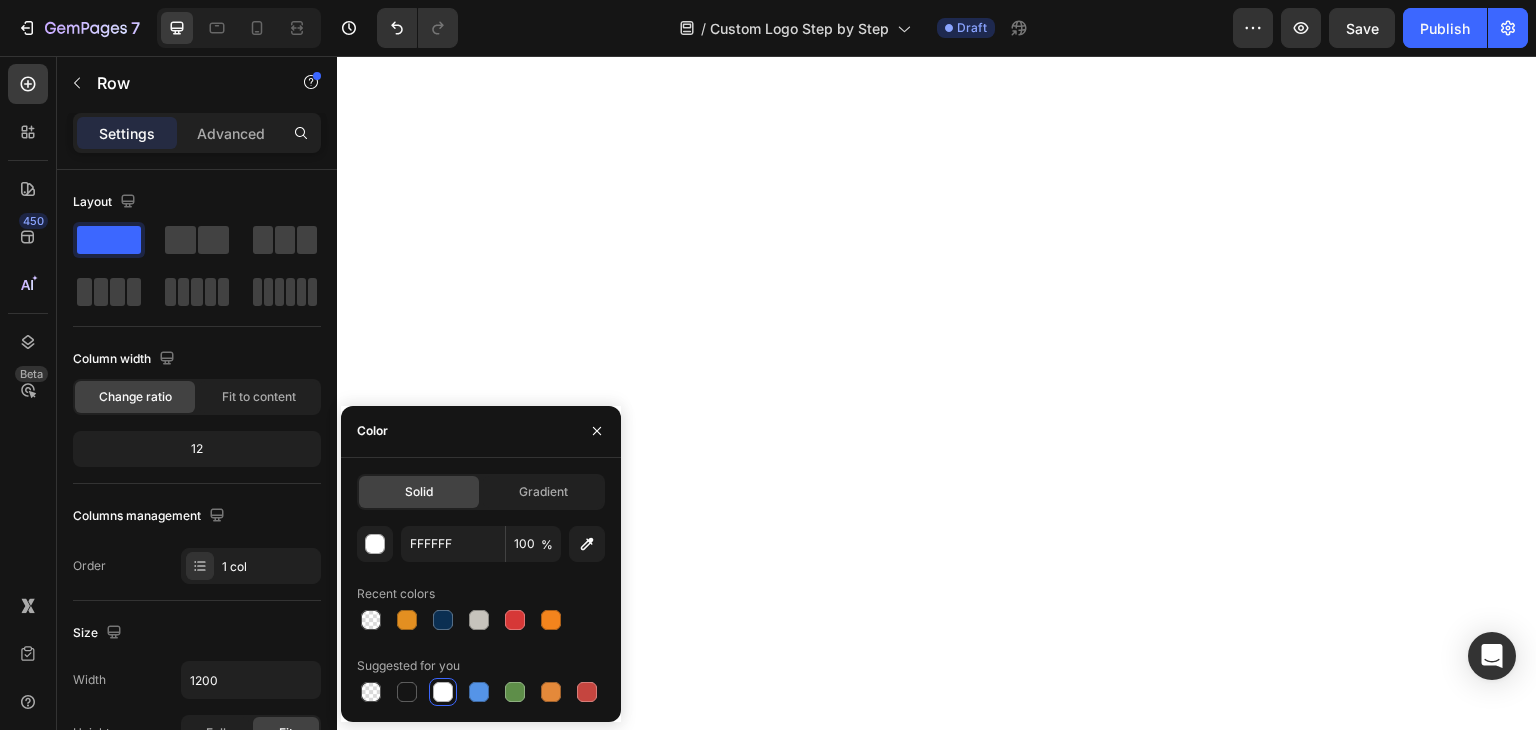 scroll, scrollTop: 0, scrollLeft: 0, axis: both 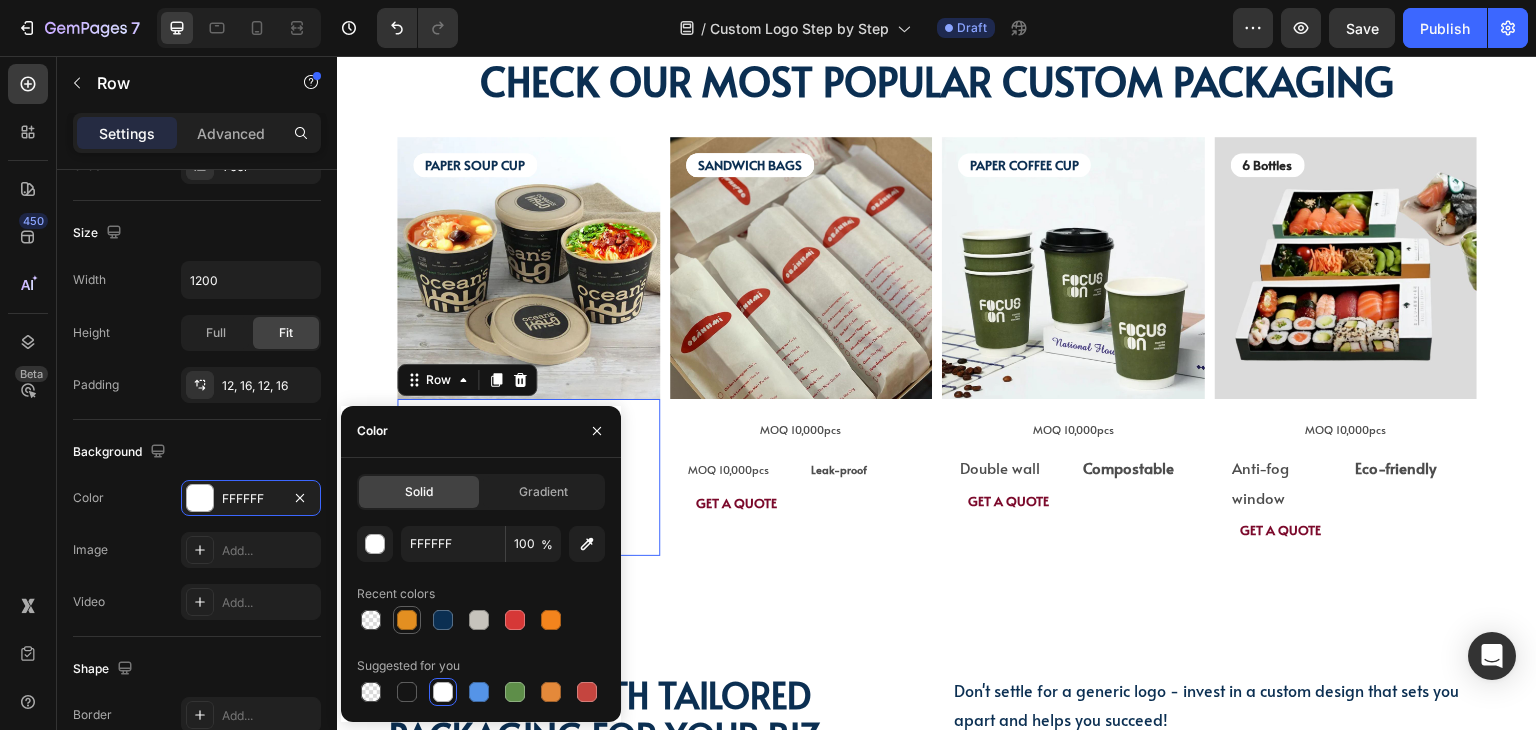 click at bounding box center (407, 620) 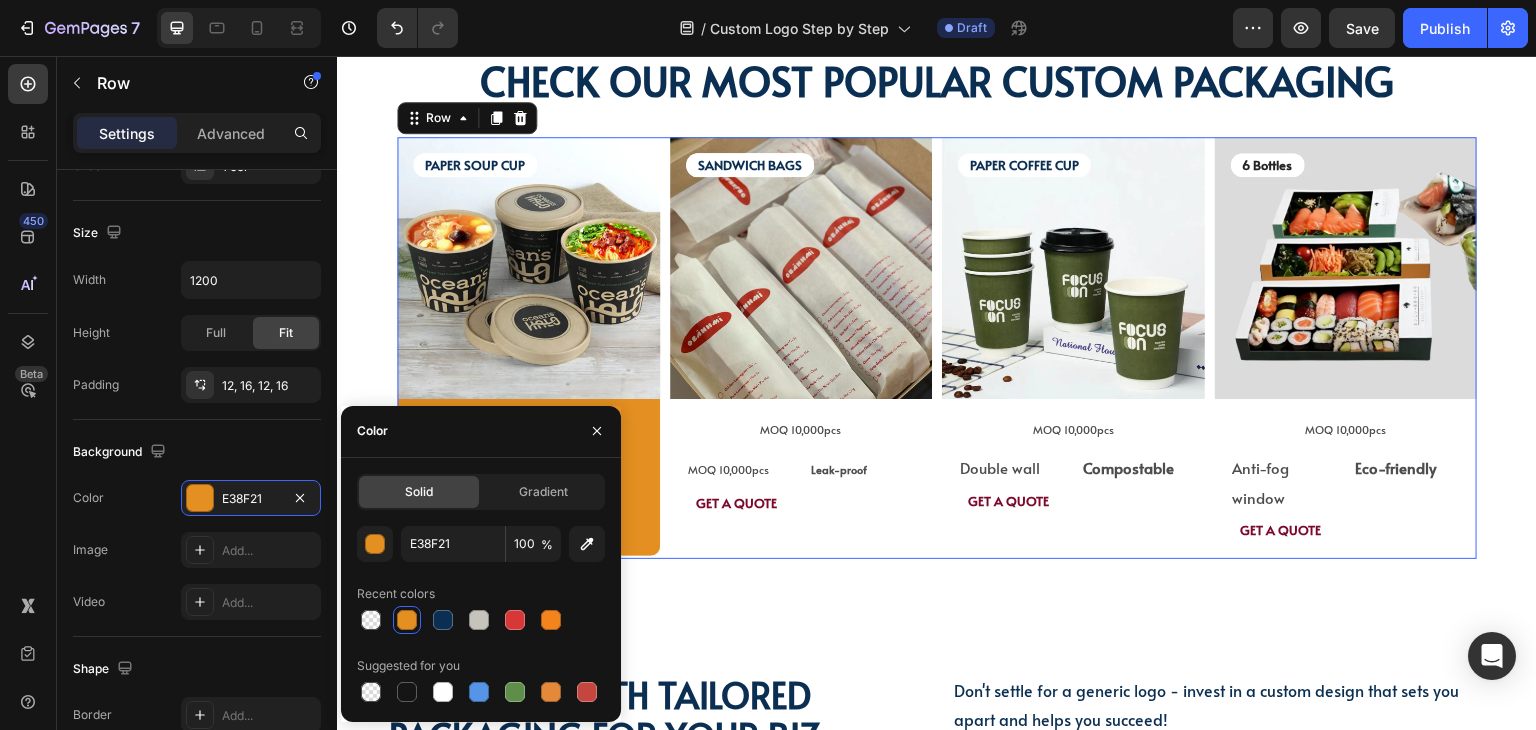 click on "SANDWICH BAGS Text Block SANDWICH BAGS Text Block SANDWICH BAGS Text Block Image MOQ 10,000pcs Text Block MOQ 10,000pcs Text Block Leak-proof Text Block Row GET A QUOTE Text Block Row Product" at bounding box center (801, 348) 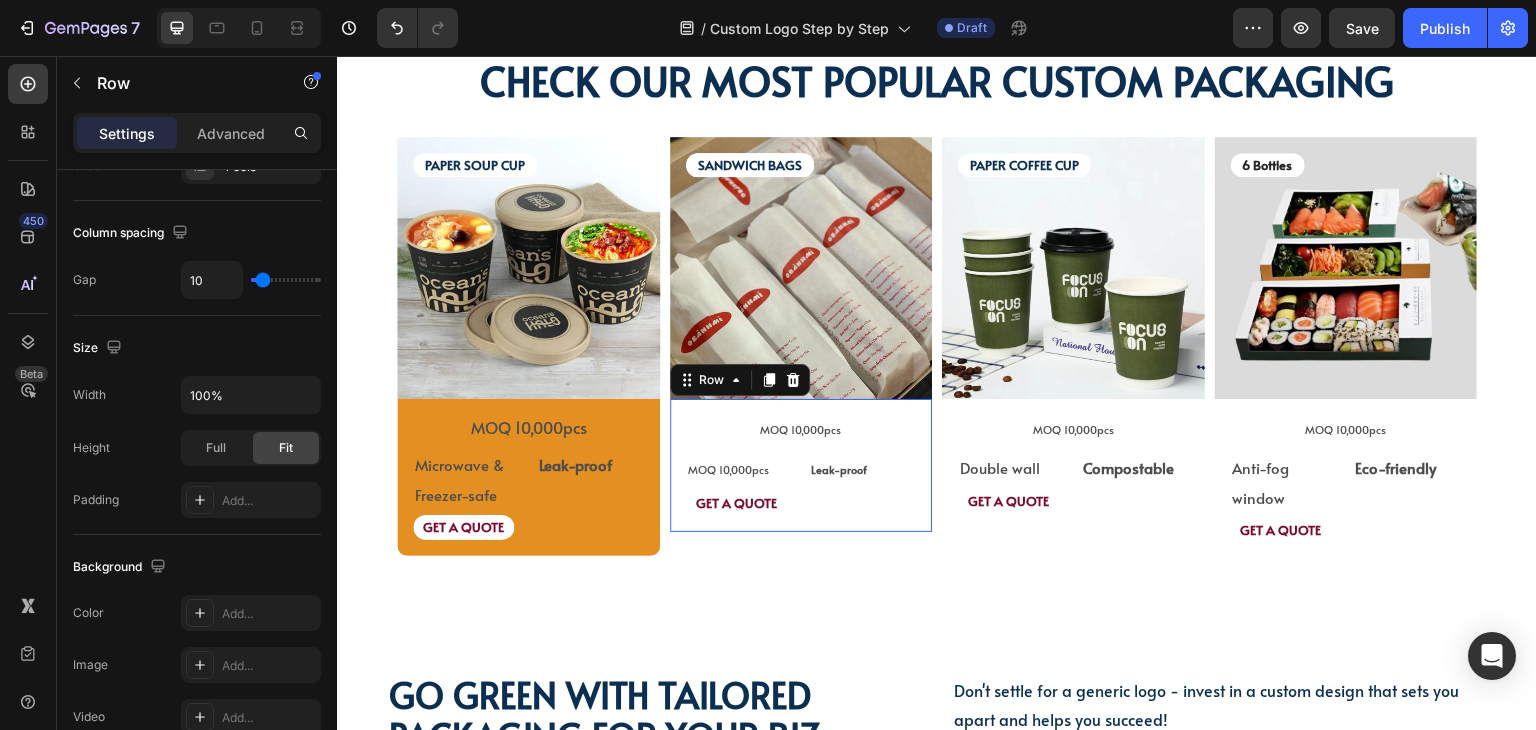 click on "MOQ 10,000pcs Text Block MOQ 10,000pcs Text Block Leak-proof Text Block Row GET A QUOTE Text Block Row   0" at bounding box center [801, 465] 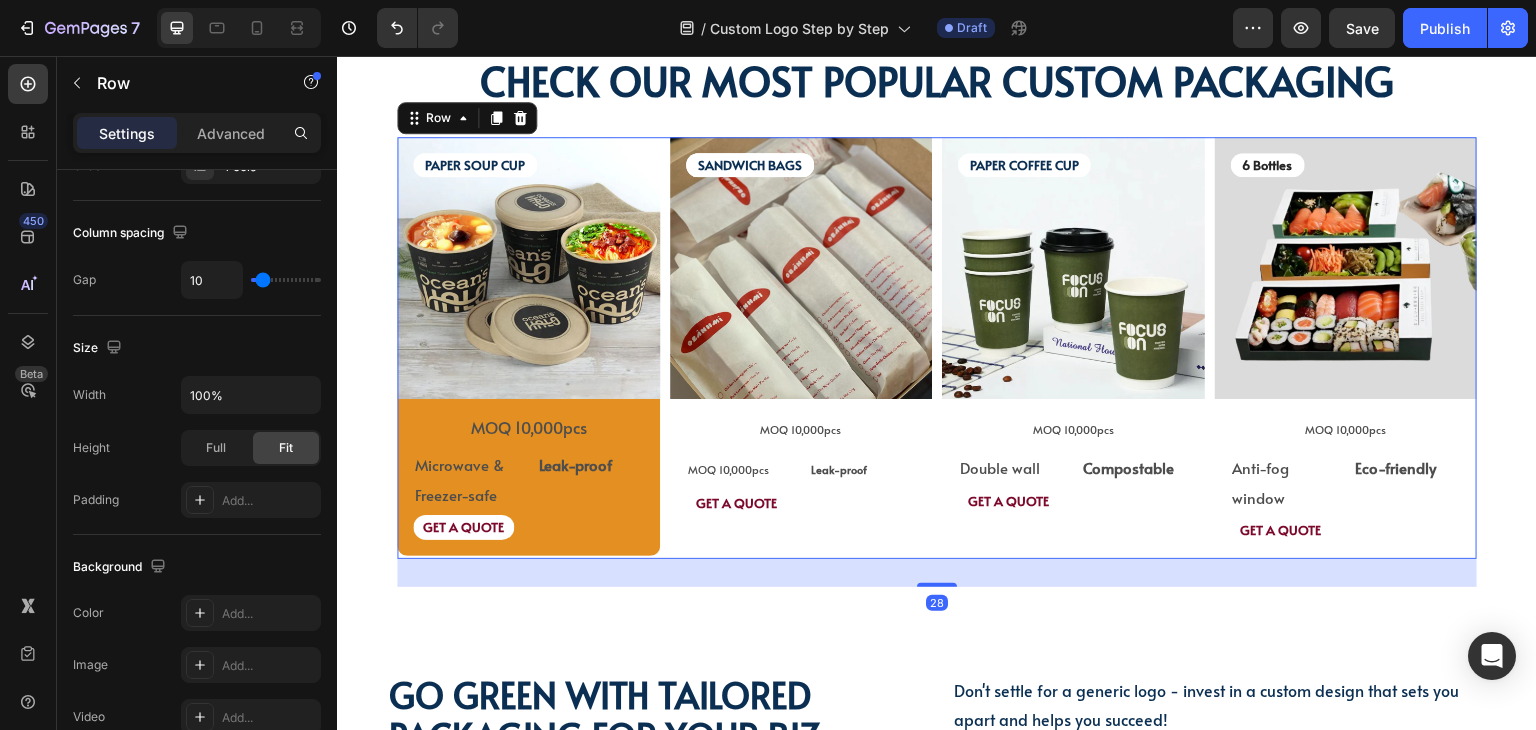 click on "SANDWICH BAGS Text Block SANDWICH BAGS Text Block SANDWICH BAGS Text Block Image MOQ 10,000pcs Text Block MOQ 10,000pcs Text Block Leak-proof Text Block Row GET A QUOTE Text Block Row Product" at bounding box center [801, 348] 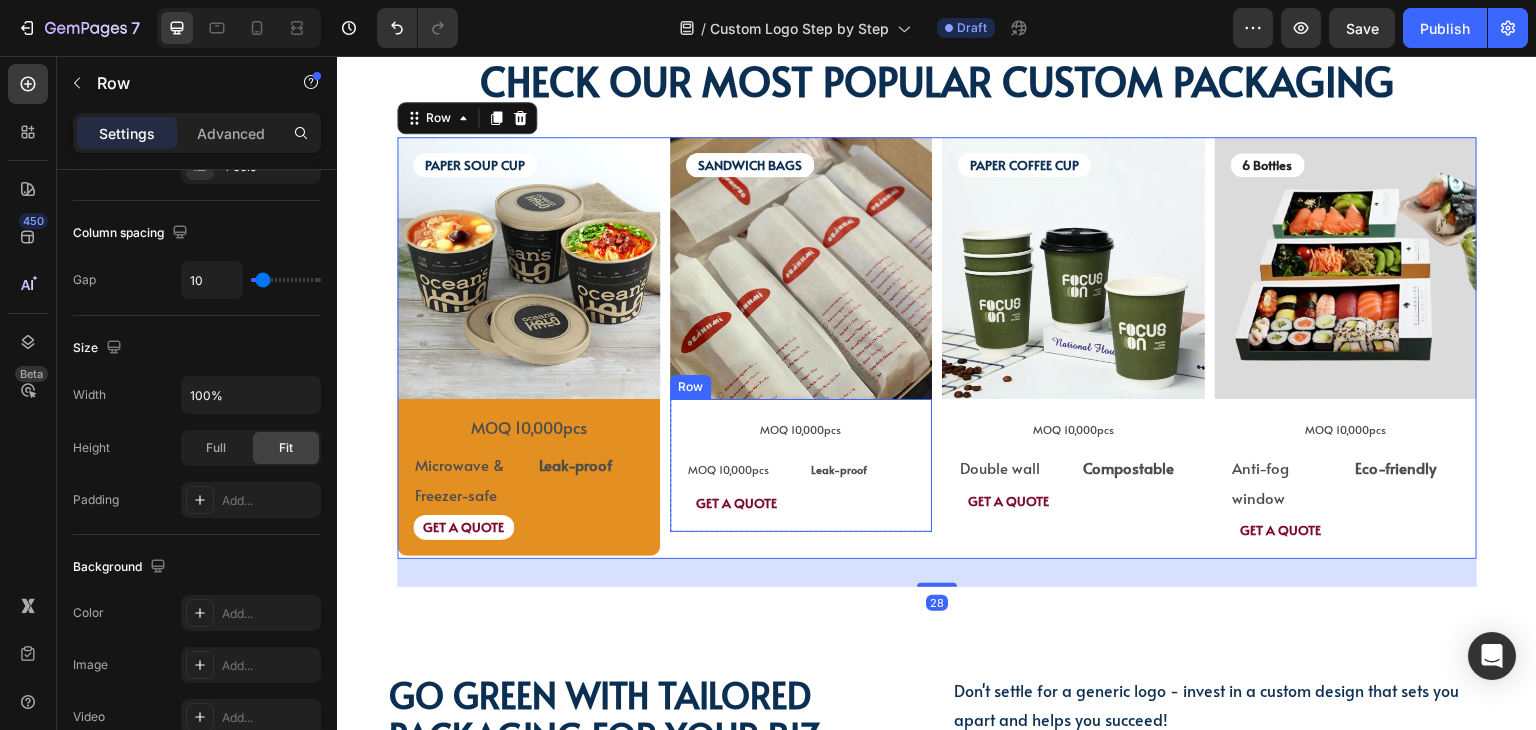 click on "MOQ 10,000pcs Text Block MOQ 10,000pcs Text Block Leak-proof Text Block Row GET A QUOTE Text Block Row" at bounding box center [801, 465] 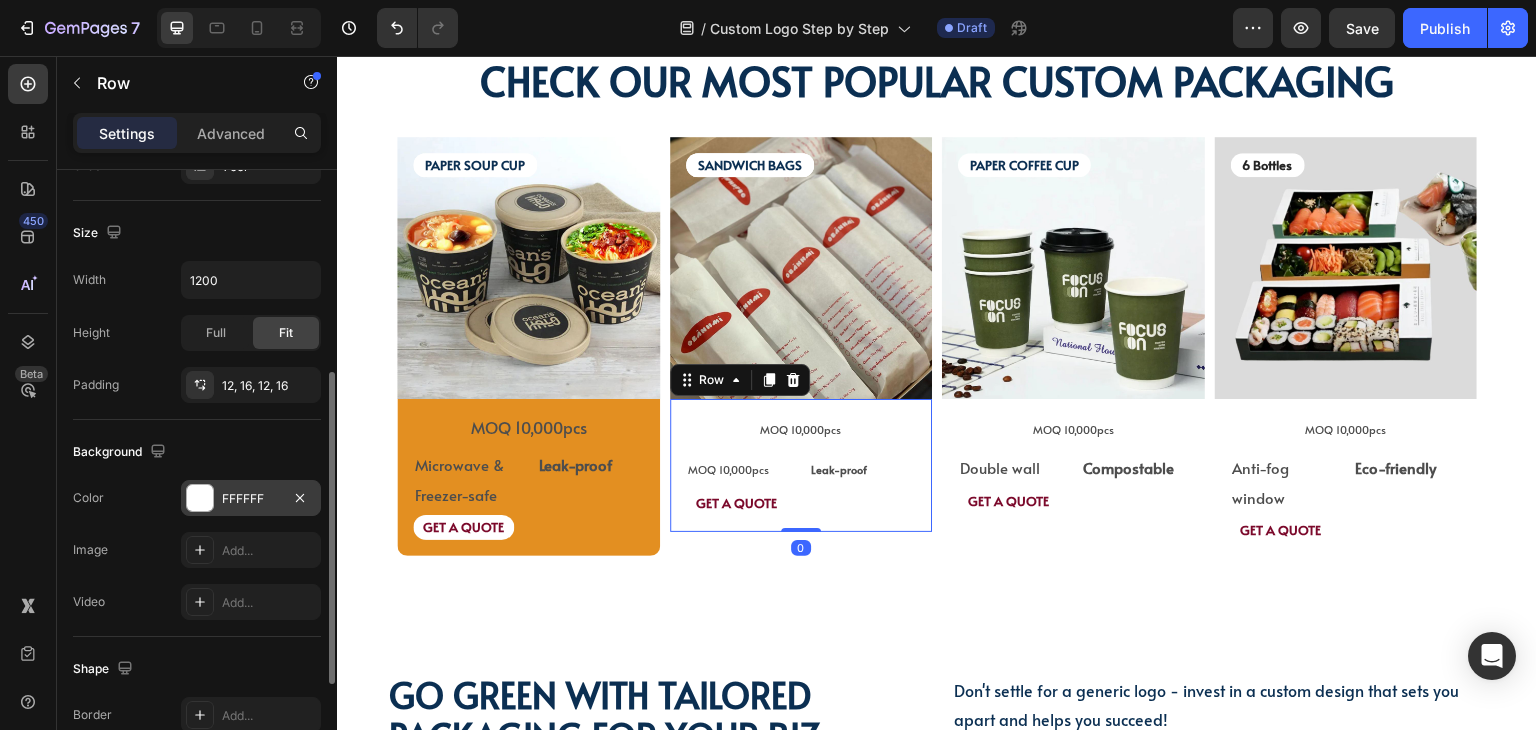 click at bounding box center [200, 498] 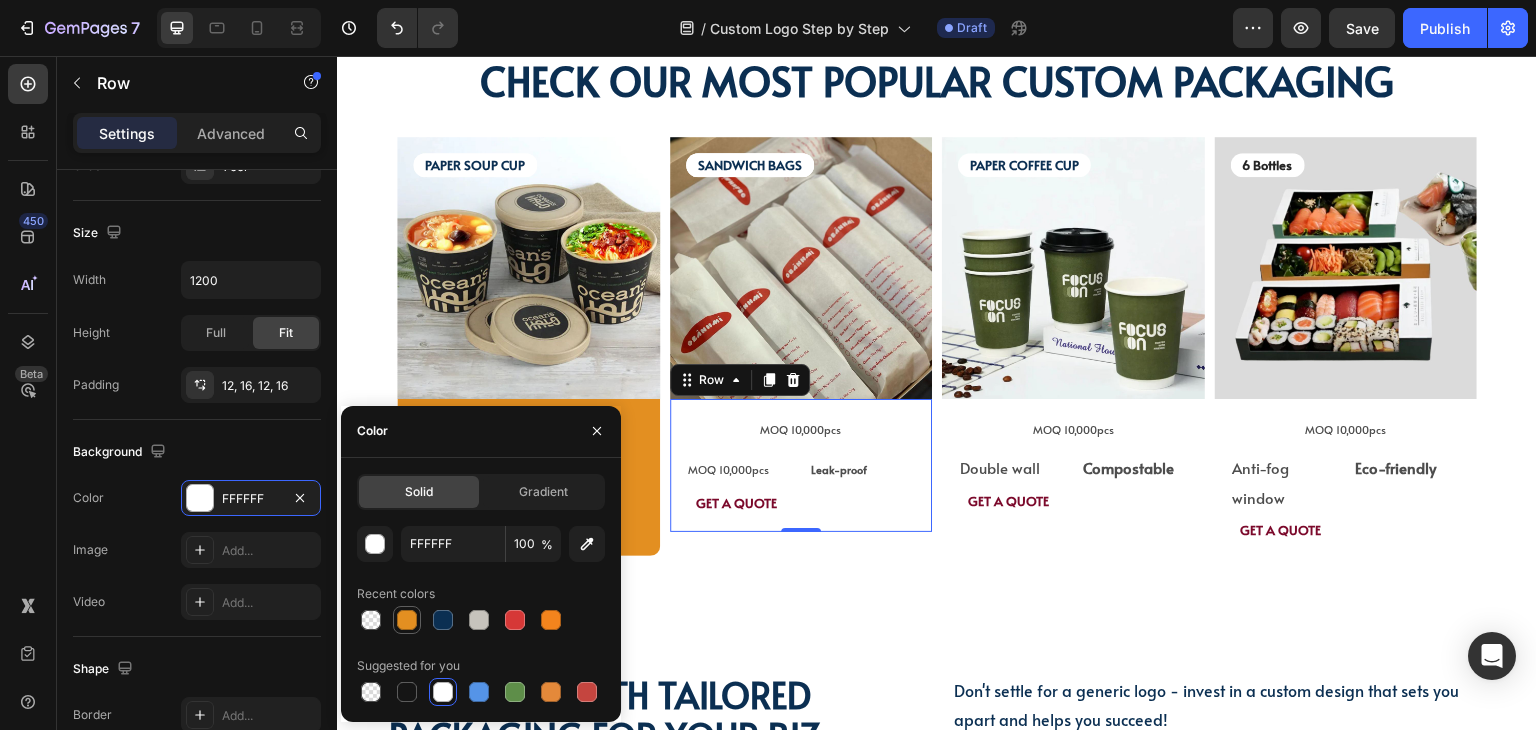 click at bounding box center [407, 620] 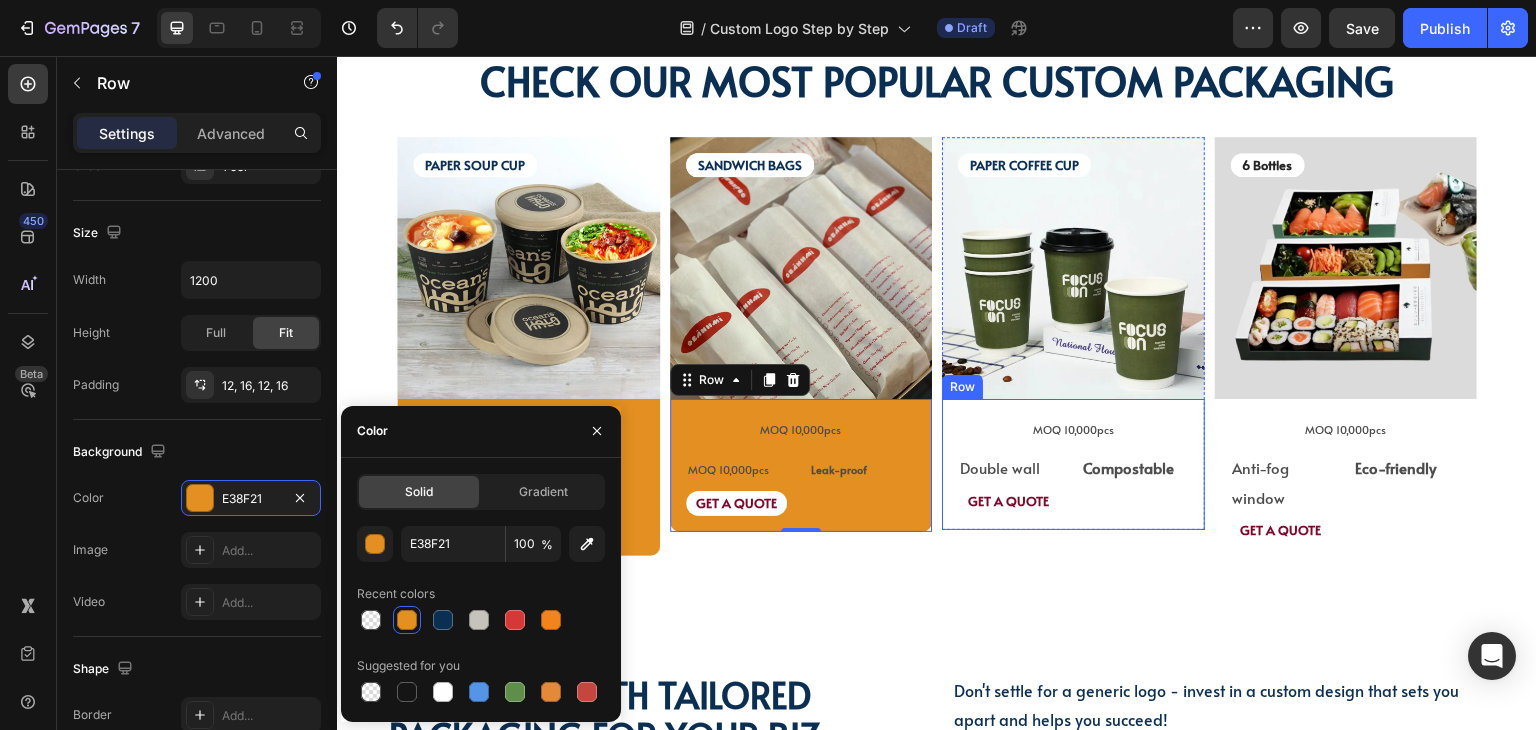click on "MOQ 10,000pcs Text Block Row Double wall Text Block Compostable Text Block Row GET A QUOTE Text Block Row" at bounding box center [1073, 464] 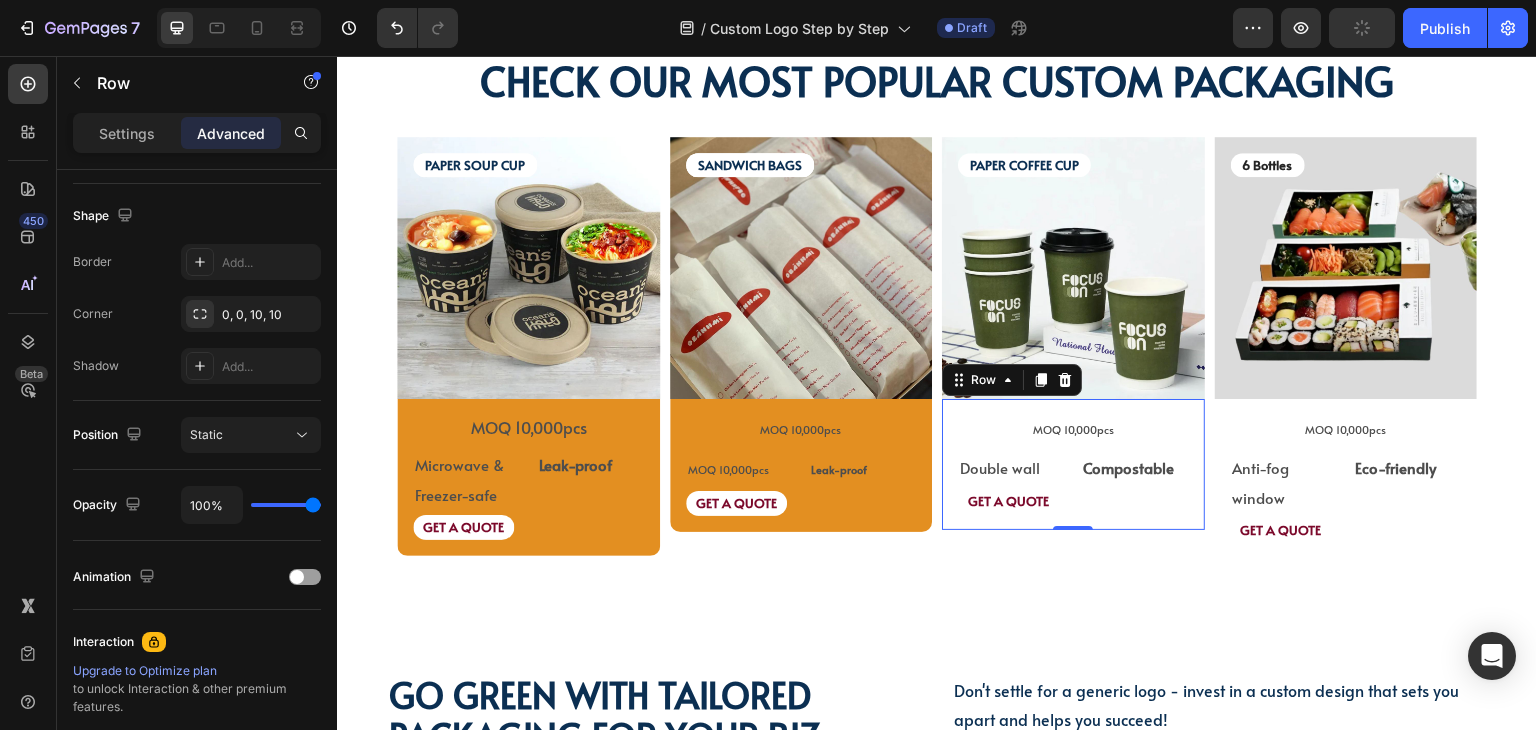 scroll, scrollTop: 0, scrollLeft: 0, axis: both 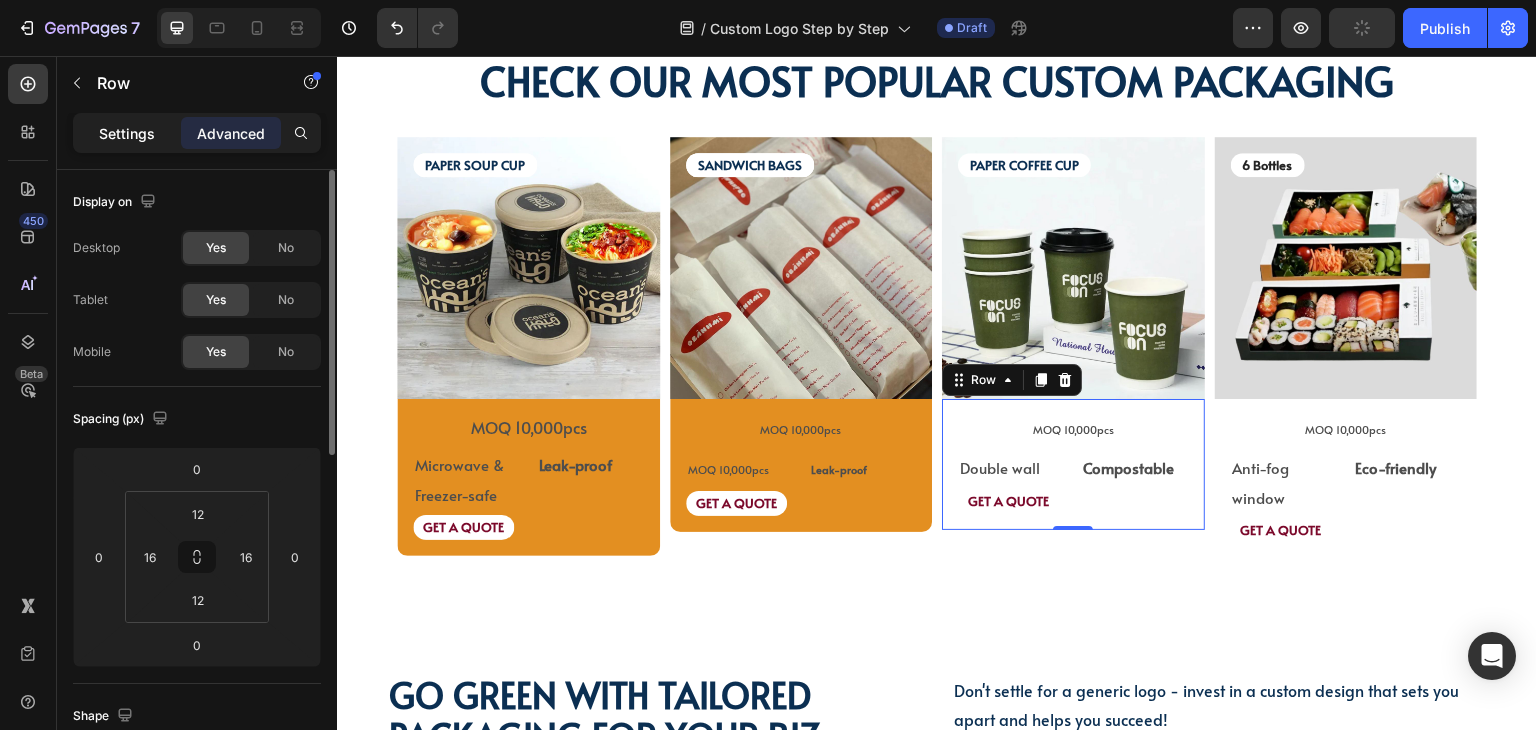 click on "Settings" at bounding box center [127, 133] 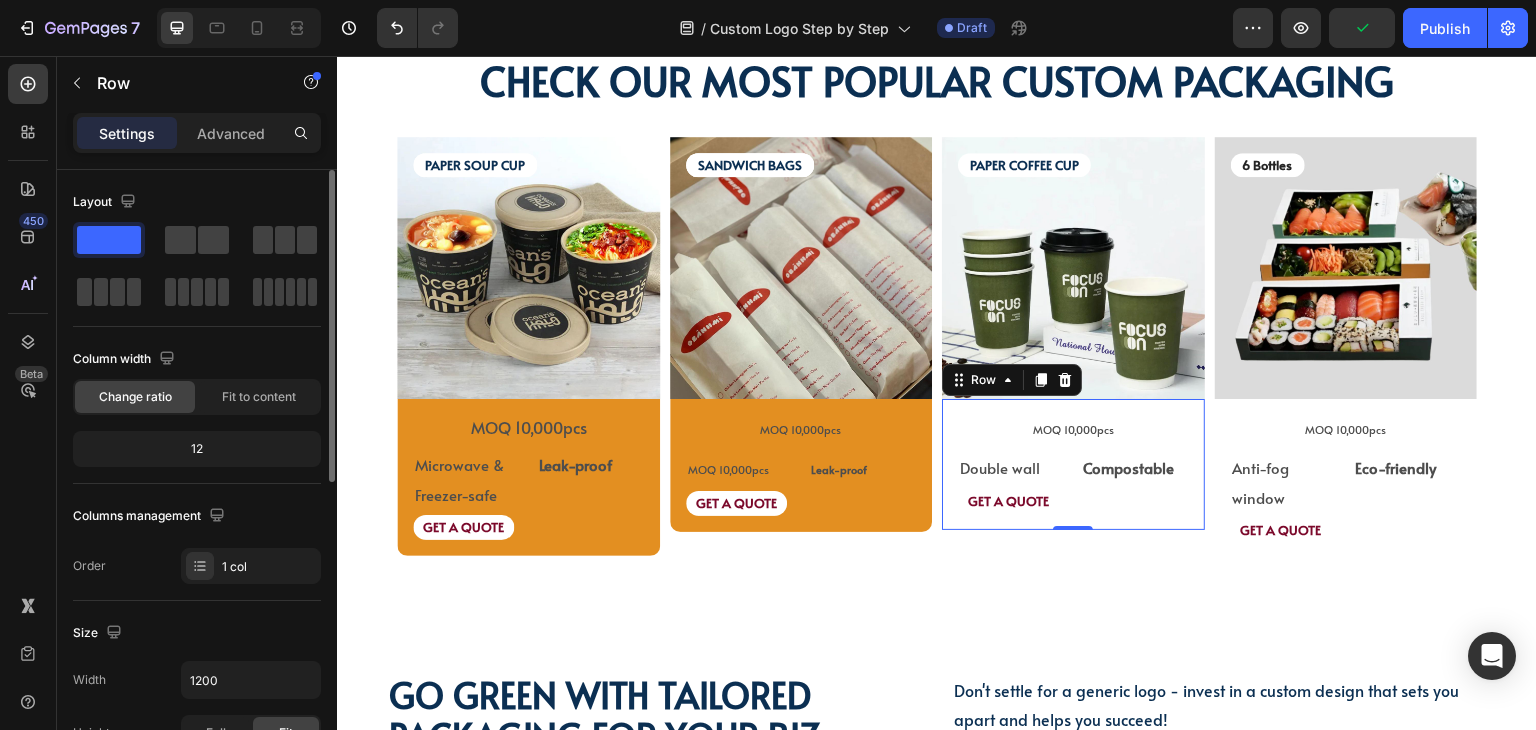 scroll, scrollTop: 300, scrollLeft: 0, axis: vertical 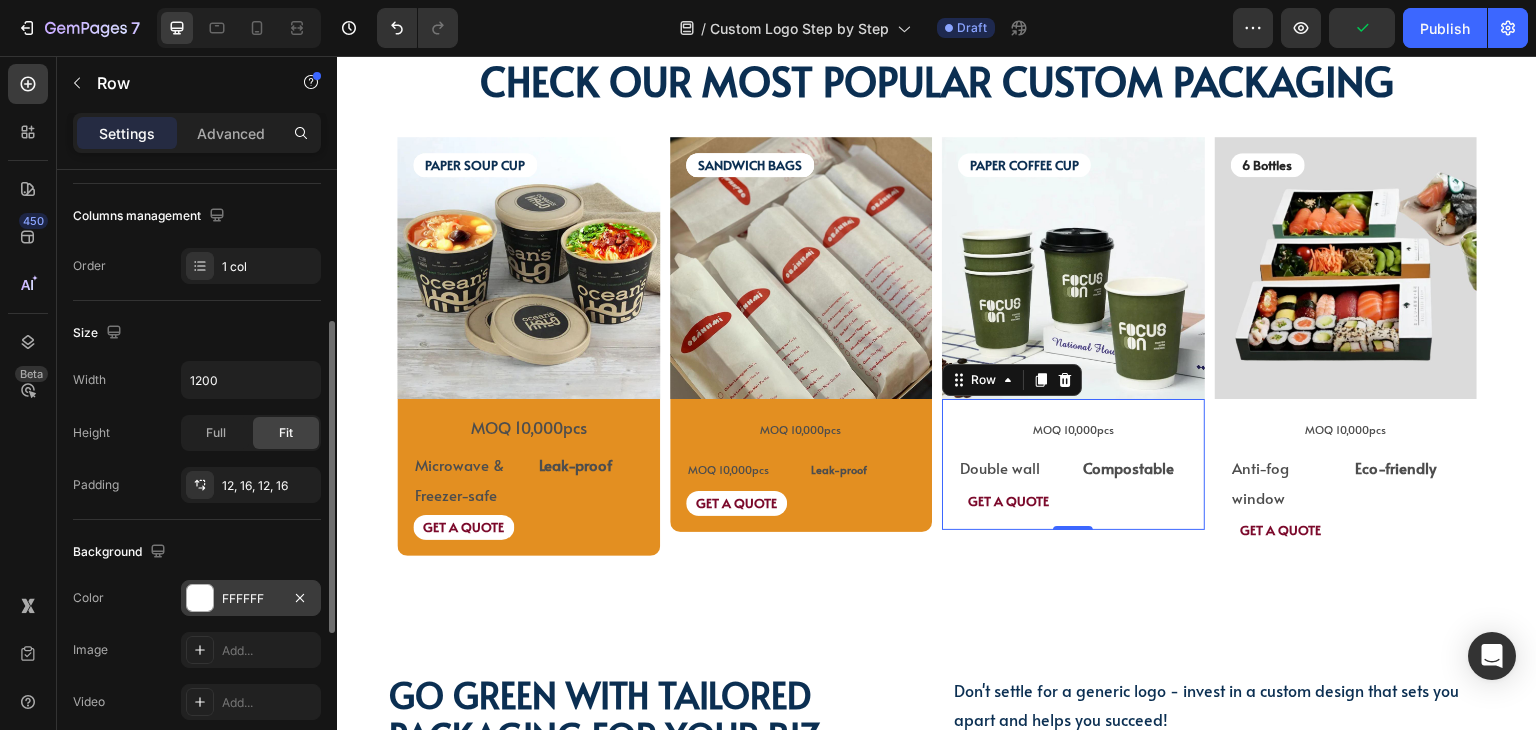 click on "FFFFFF" at bounding box center (251, 598) 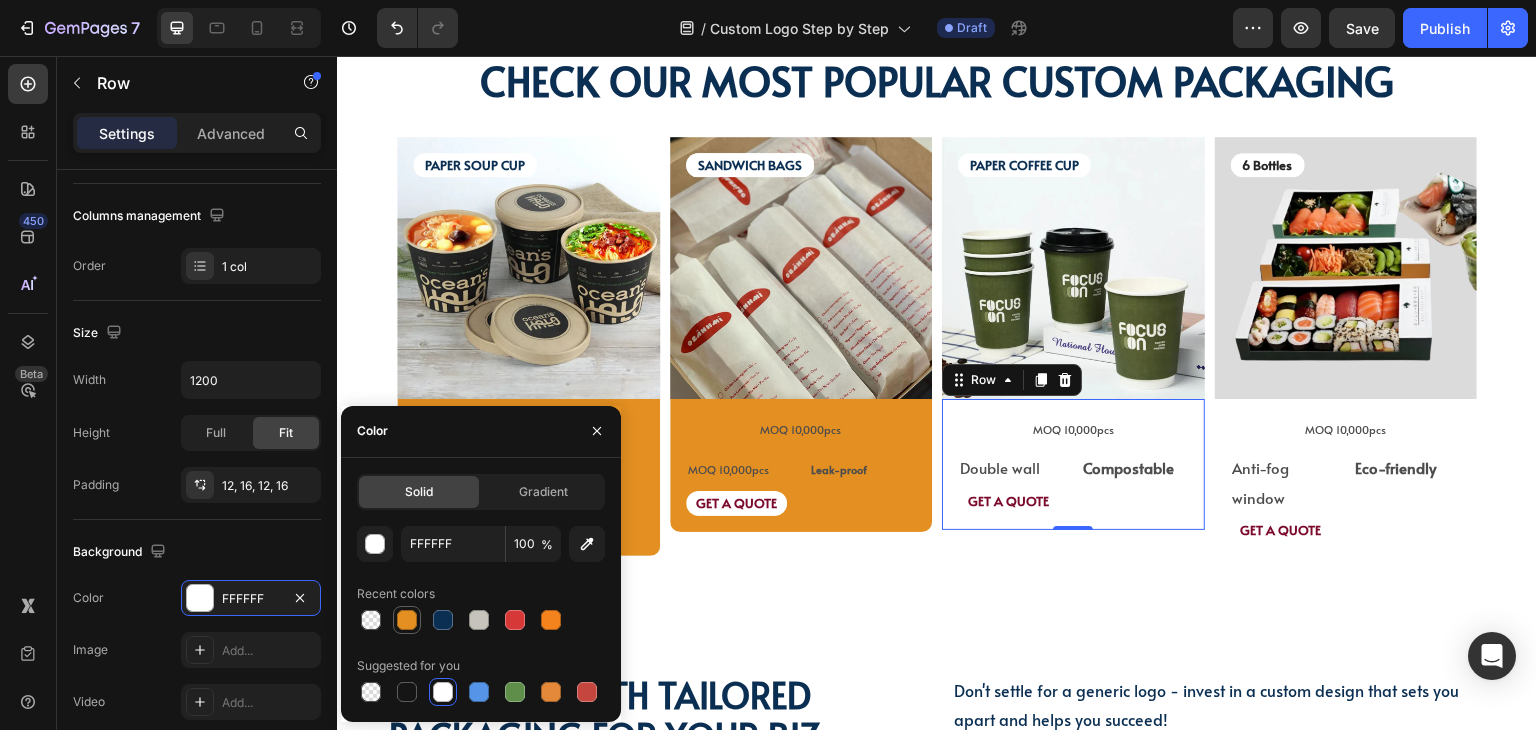 click at bounding box center (407, 620) 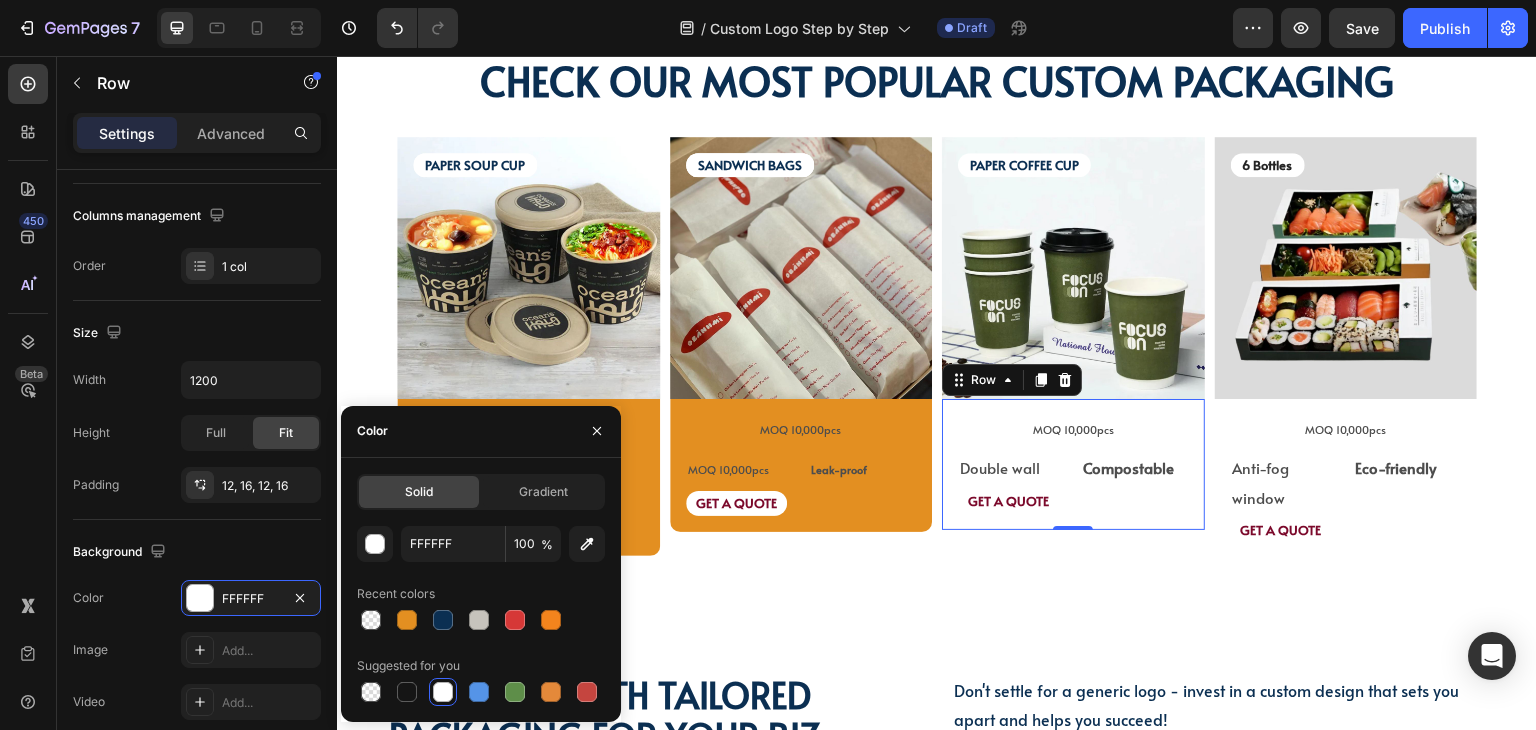 type on "E38F21" 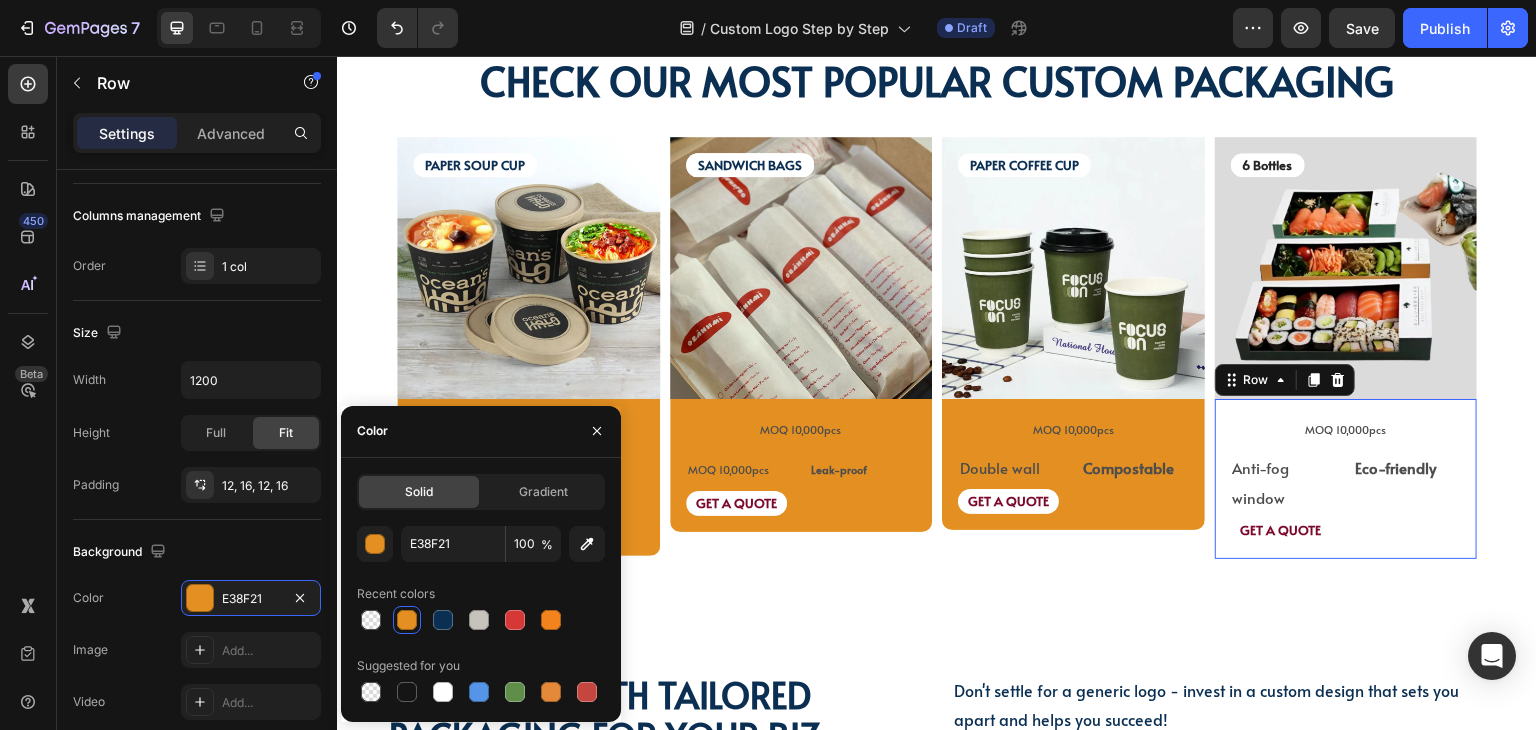 click on "MOQ 10,000pcs Text Block Anti-fog window Text Block Eco-friendly Text Block Row GET A QUOTE Text Block Row   0" at bounding box center (1346, 479) 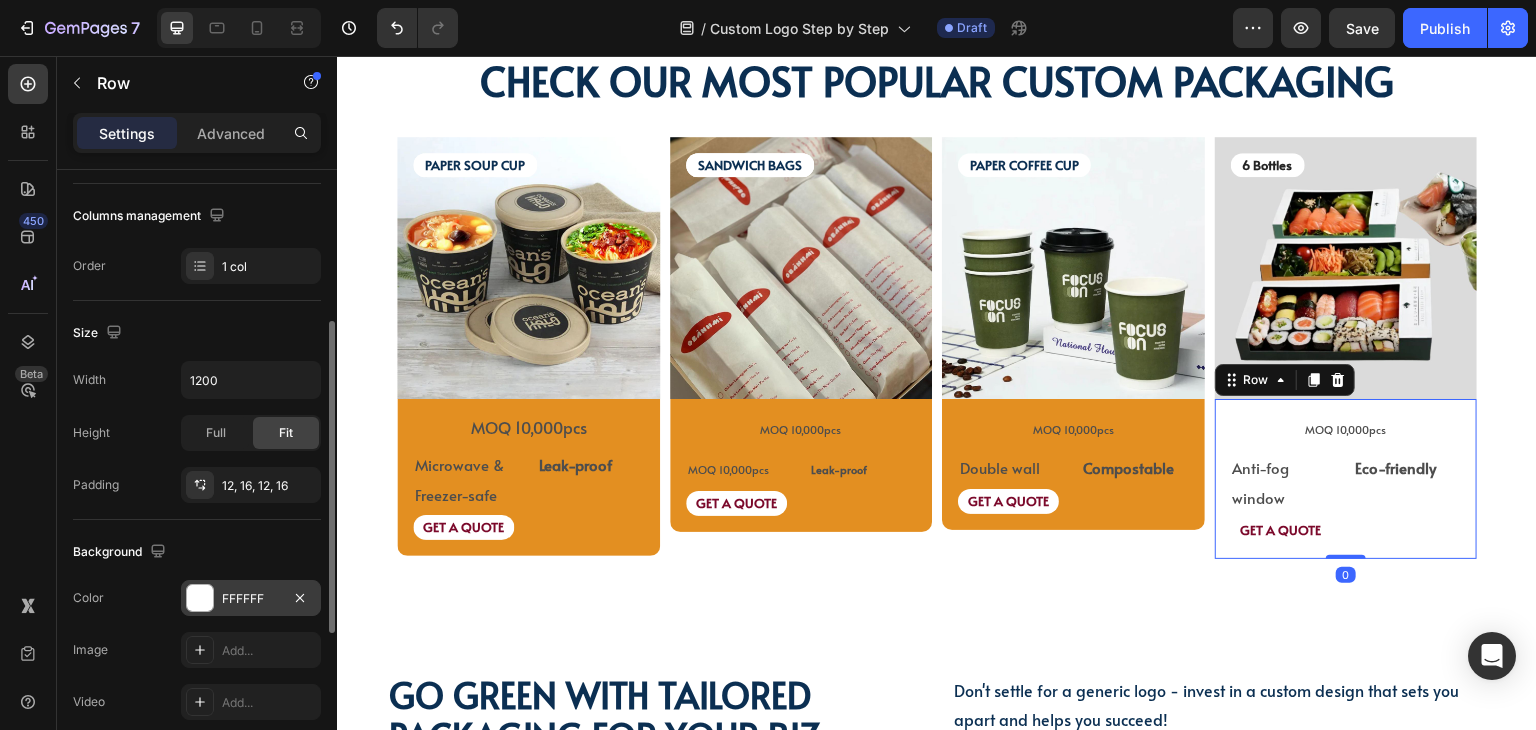 click at bounding box center [200, 598] 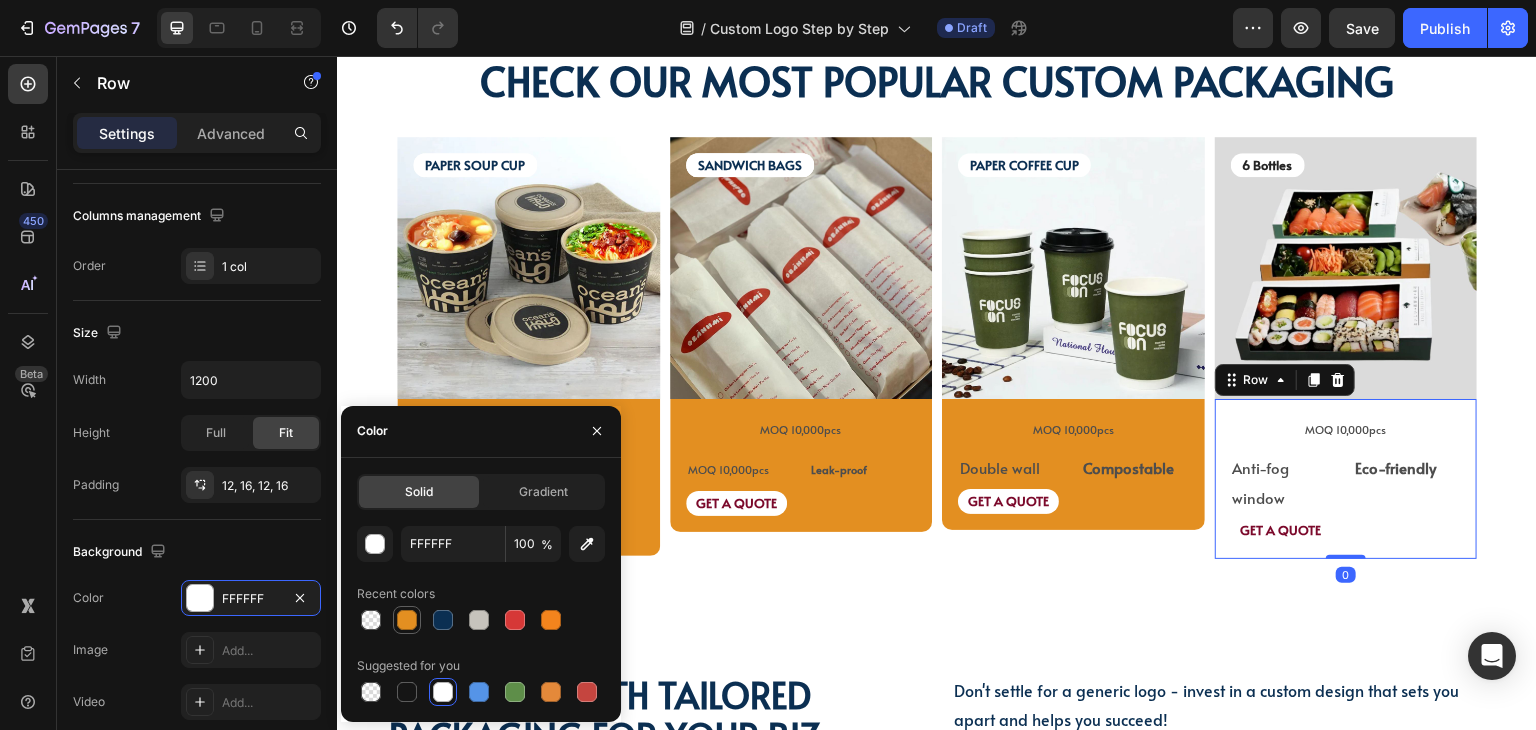 click at bounding box center (407, 620) 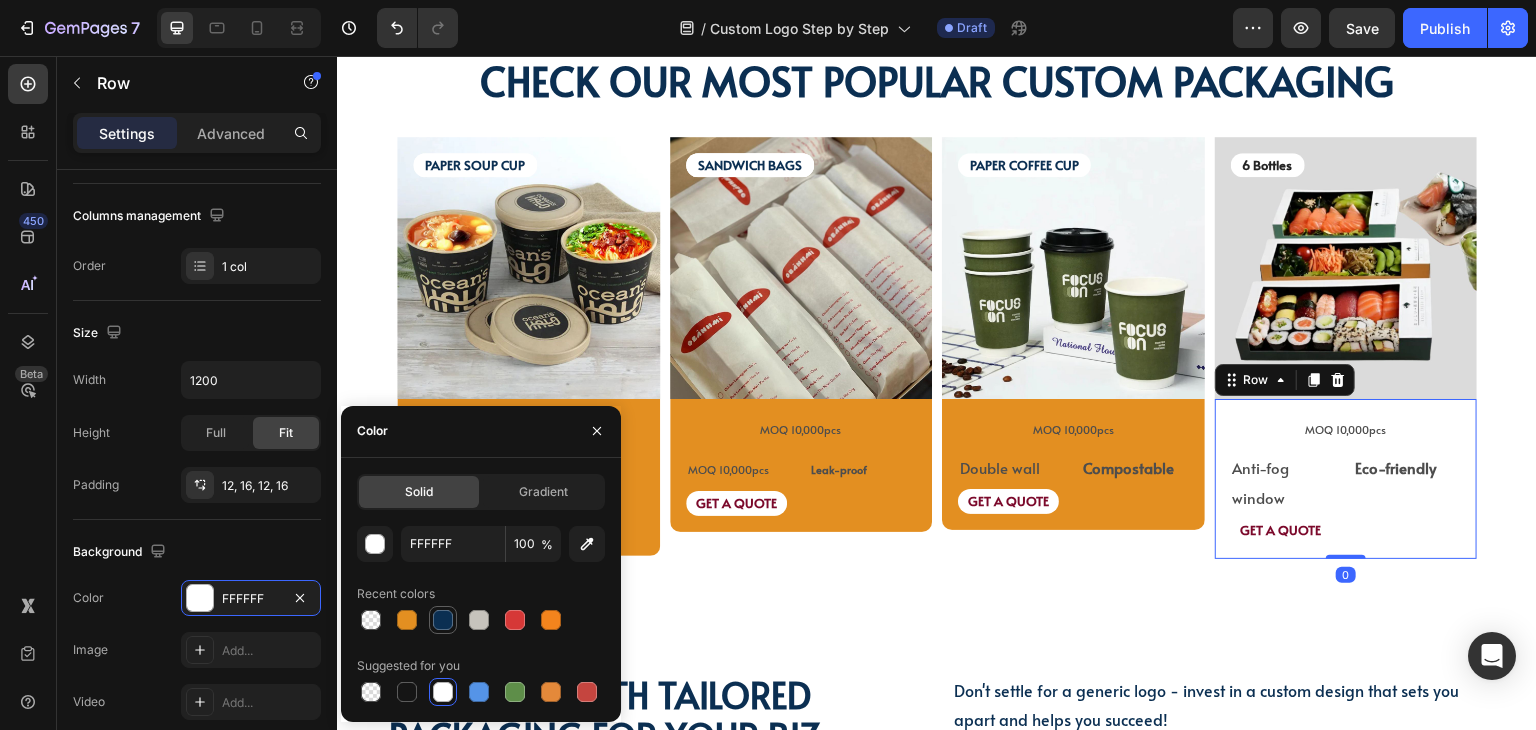 type on "E38F21" 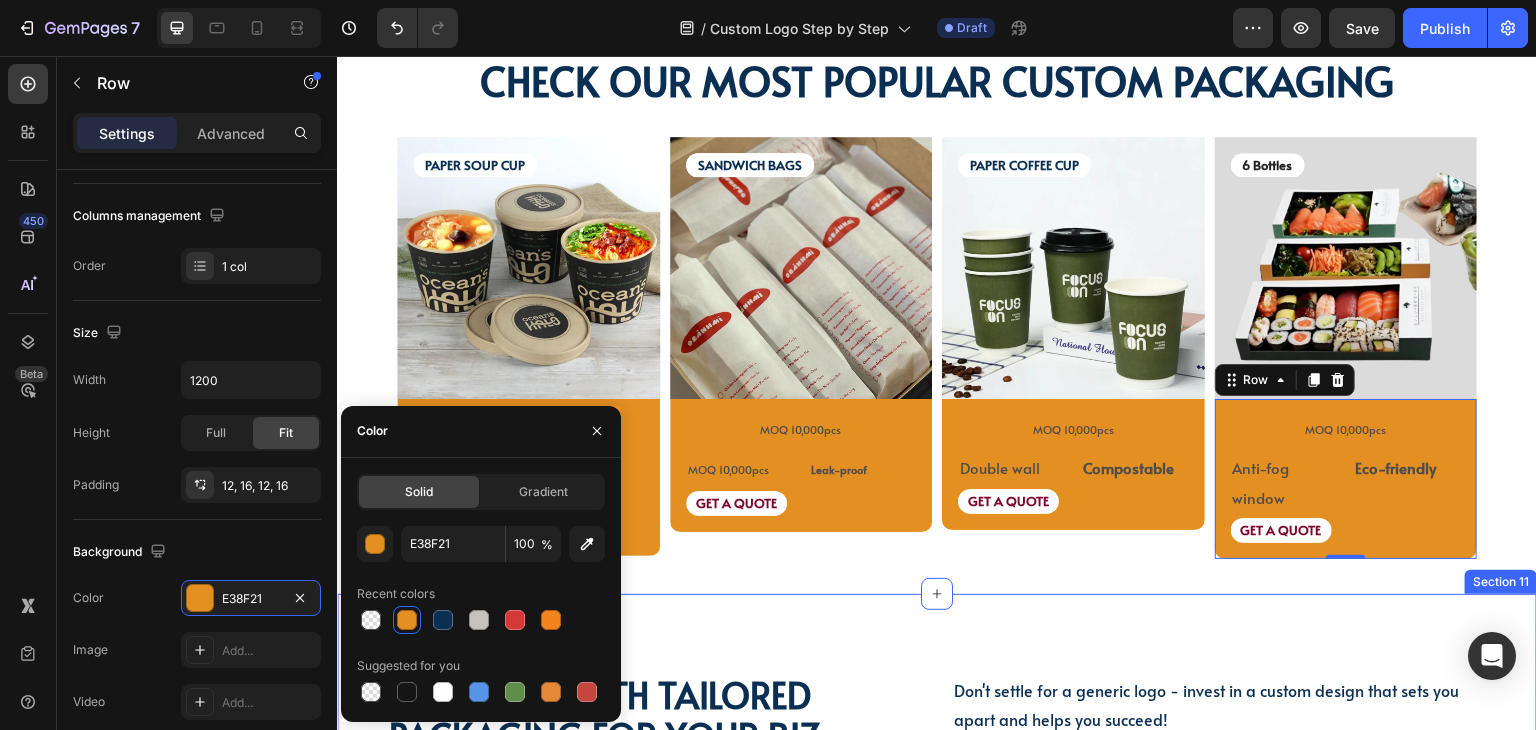 click on "Go green with tailored packaging for your biz... Heading Go green with tailored packaging for your biz... Heading Don't settle for a generic logo - invest in a custom design that sets you apart and helps you succeed! Text Block Don't settle for a generic logo - invest in a custom design that sets you apart and helps you succeed! Text Block Row Video Row Section 11" at bounding box center [937, 987] 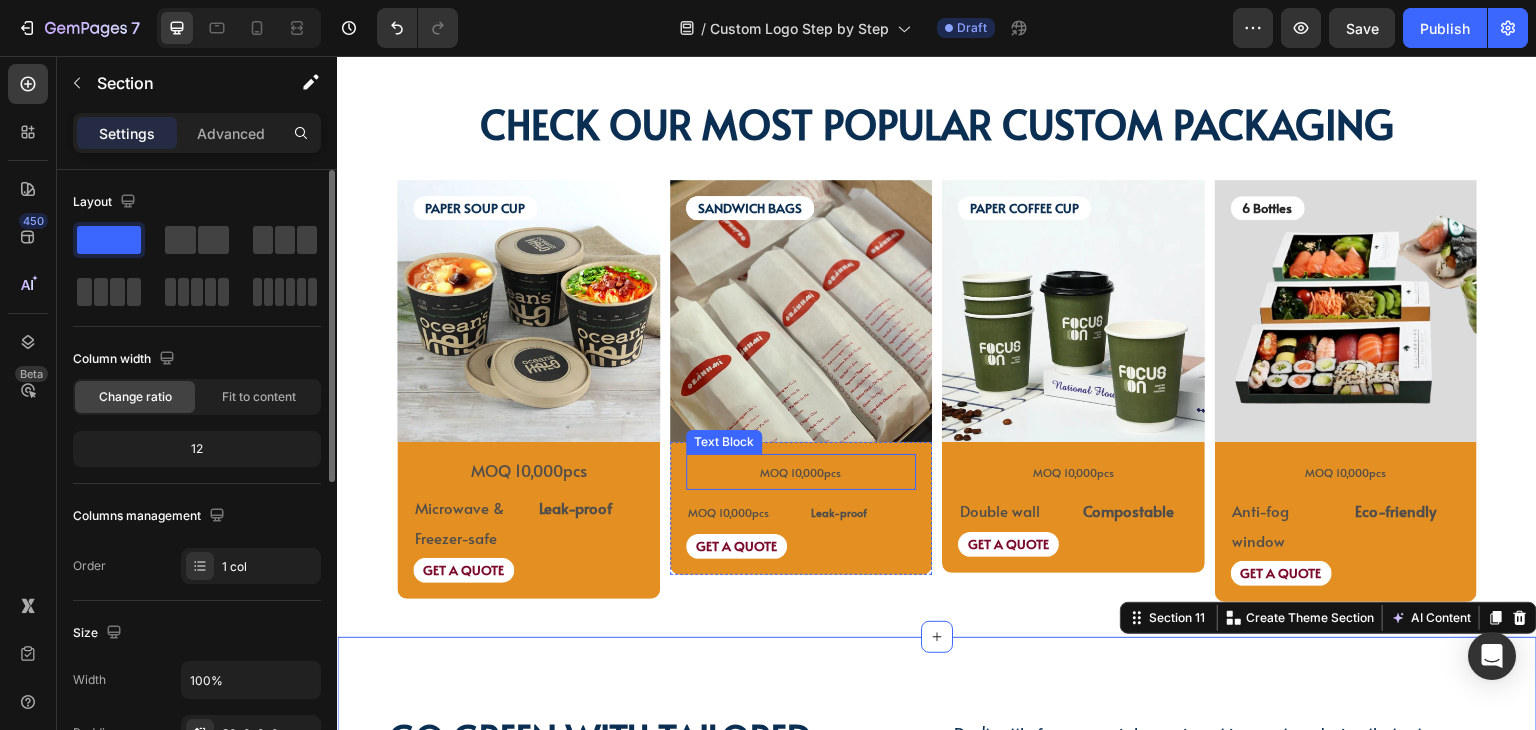 scroll, scrollTop: 2776, scrollLeft: 0, axis: vertical 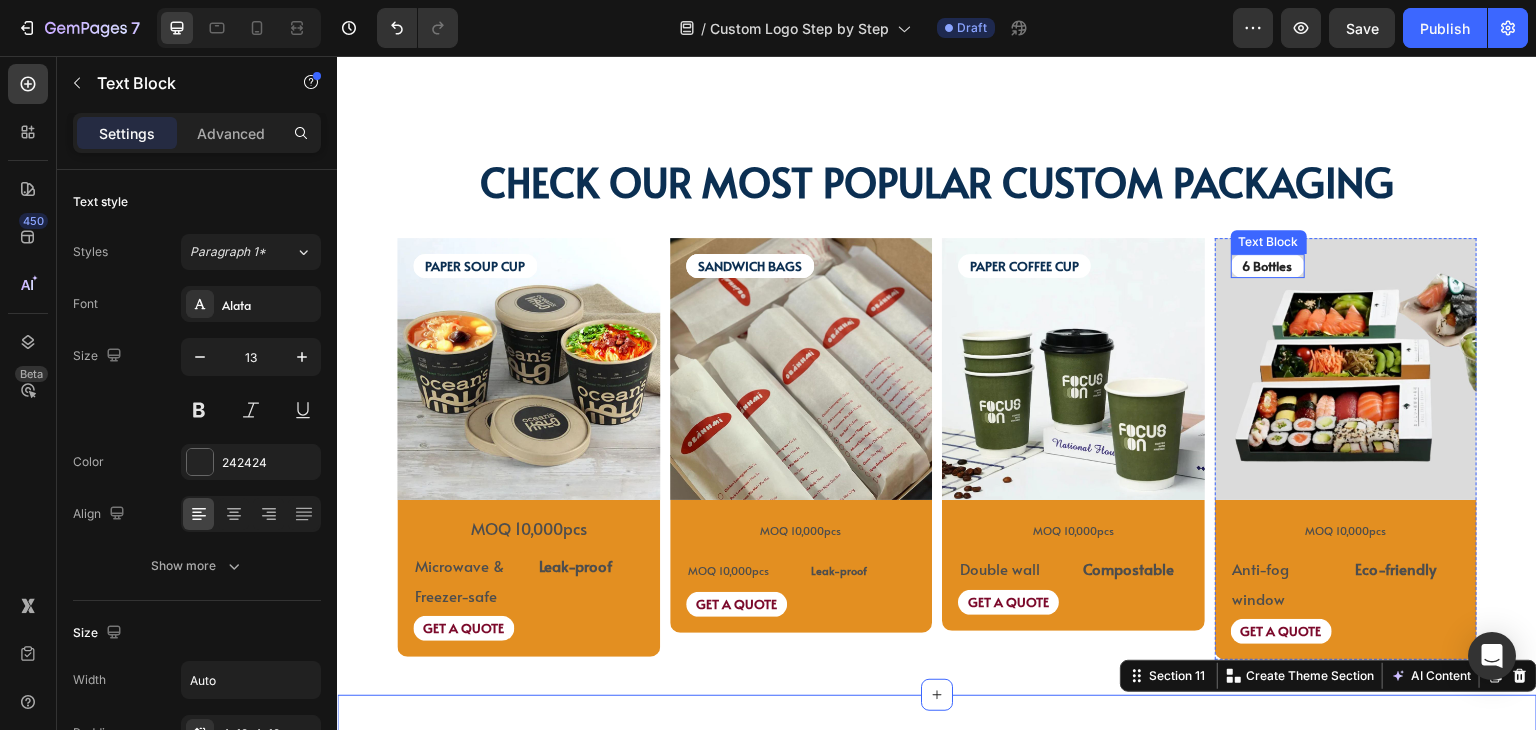 click on "6 Bottles" at bounding box center (1268, 266) 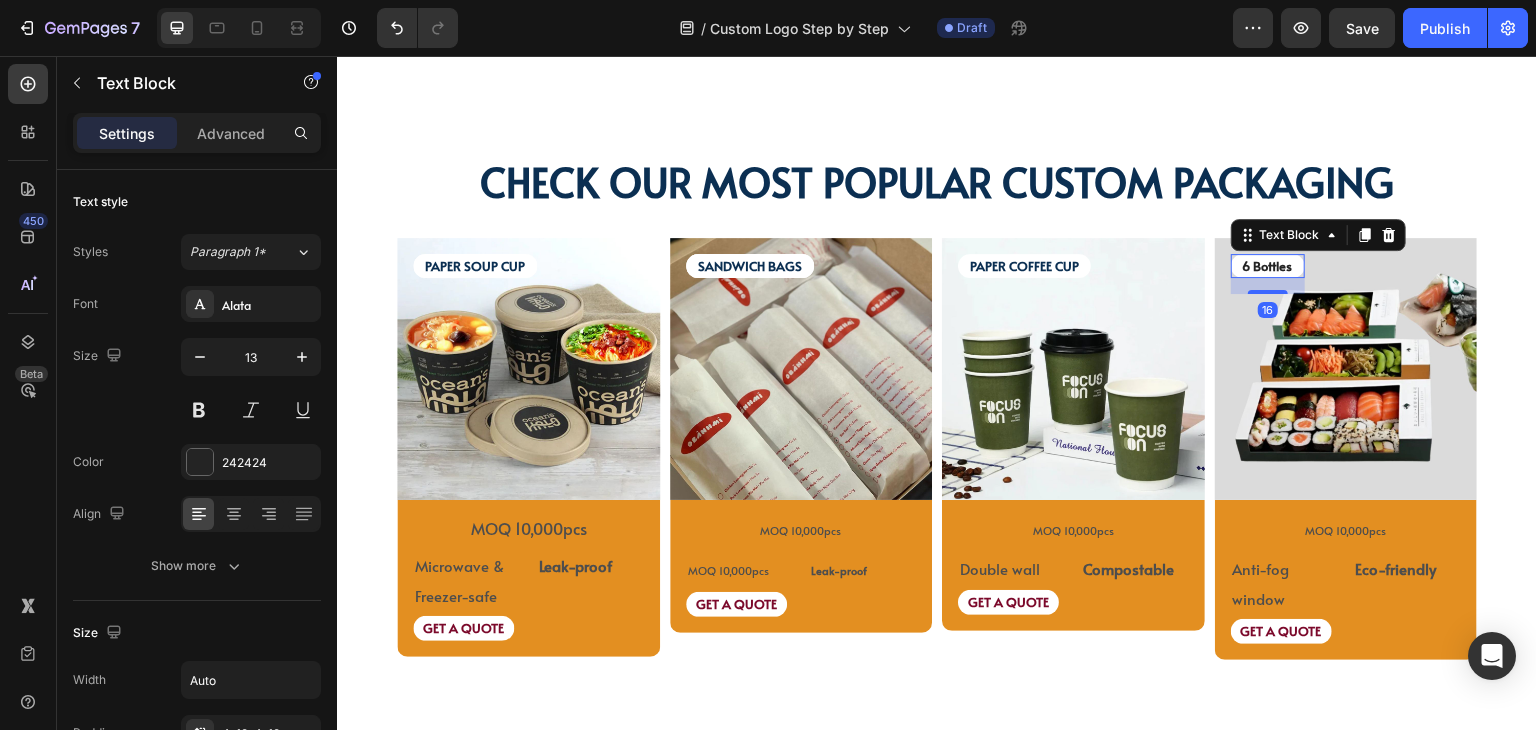 click on "6 Bottles" at bounding box center (1268, 266) 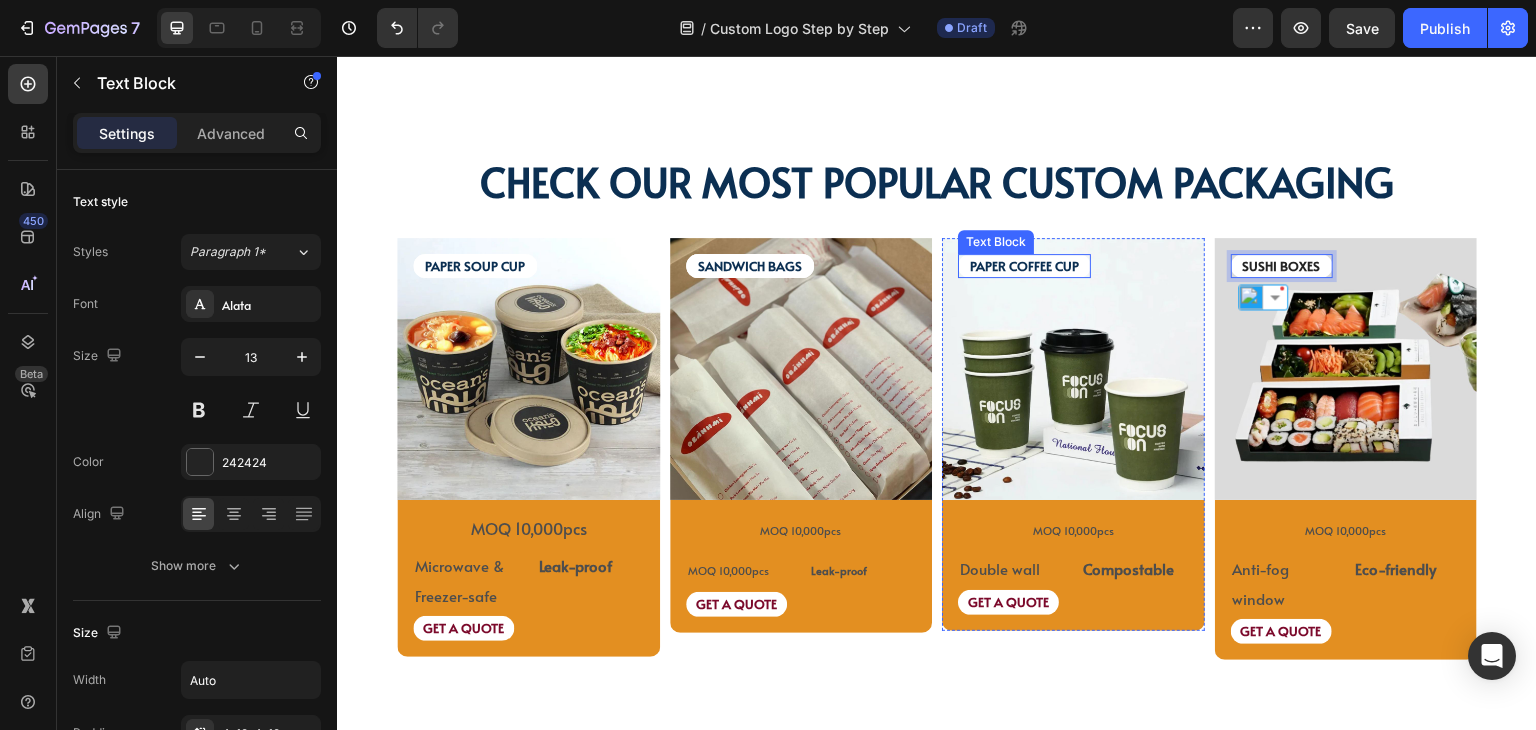 click on "PAPER COFFEE CUP" at bounding box center (1024, 266) 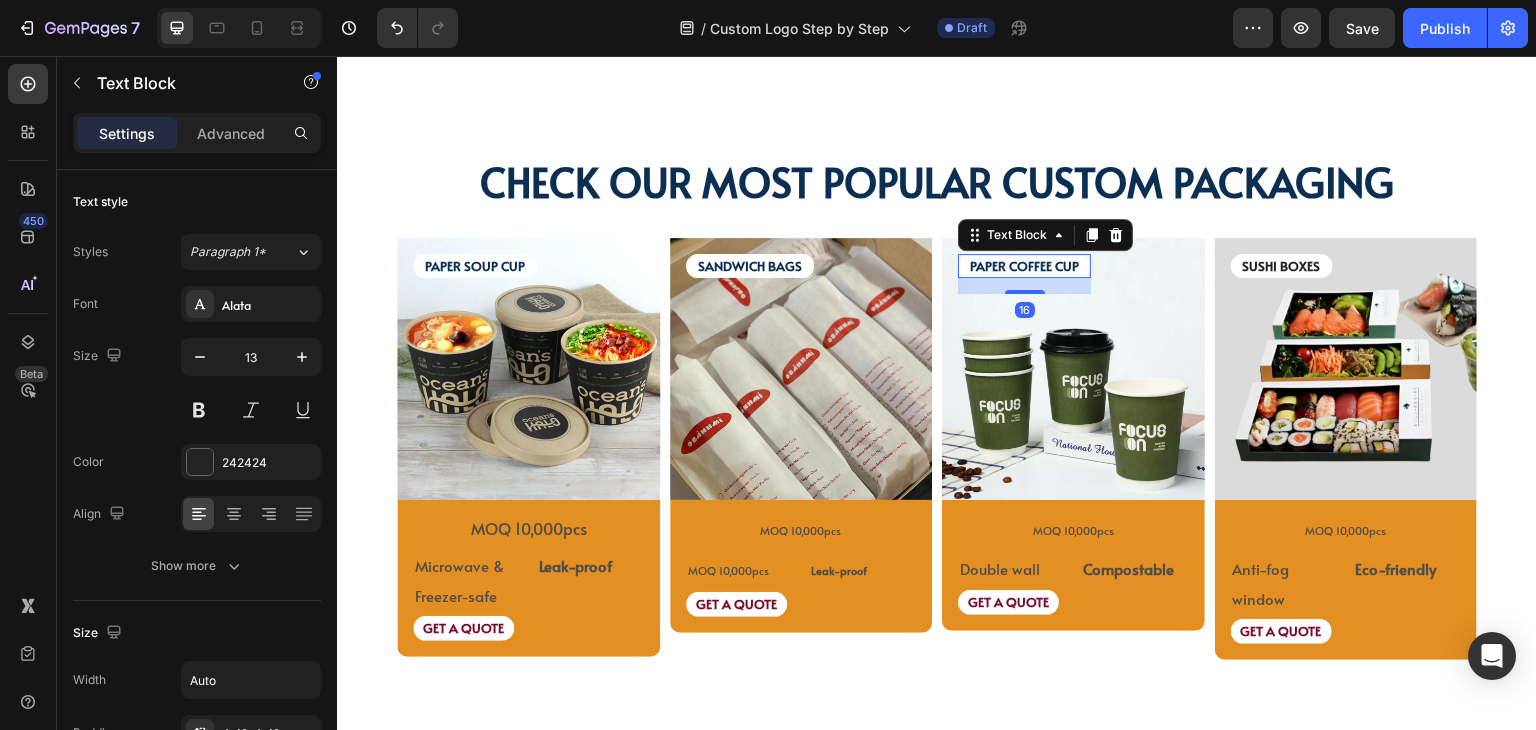 click on "PAPER COFFEE CUP" at bounding box center [1024, 266] 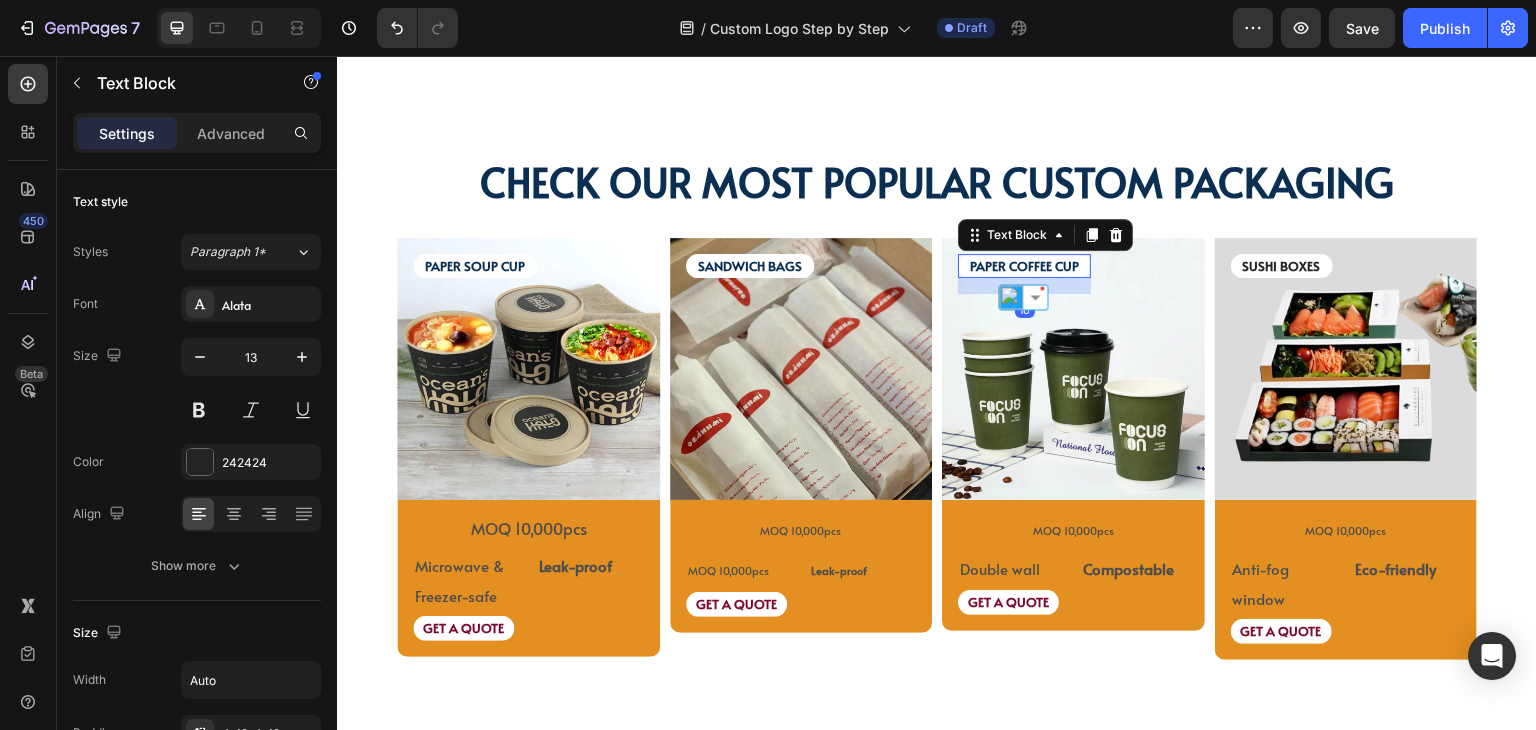 click on "PAPER COFFEE CUP" at bounding box center (1024, 266) 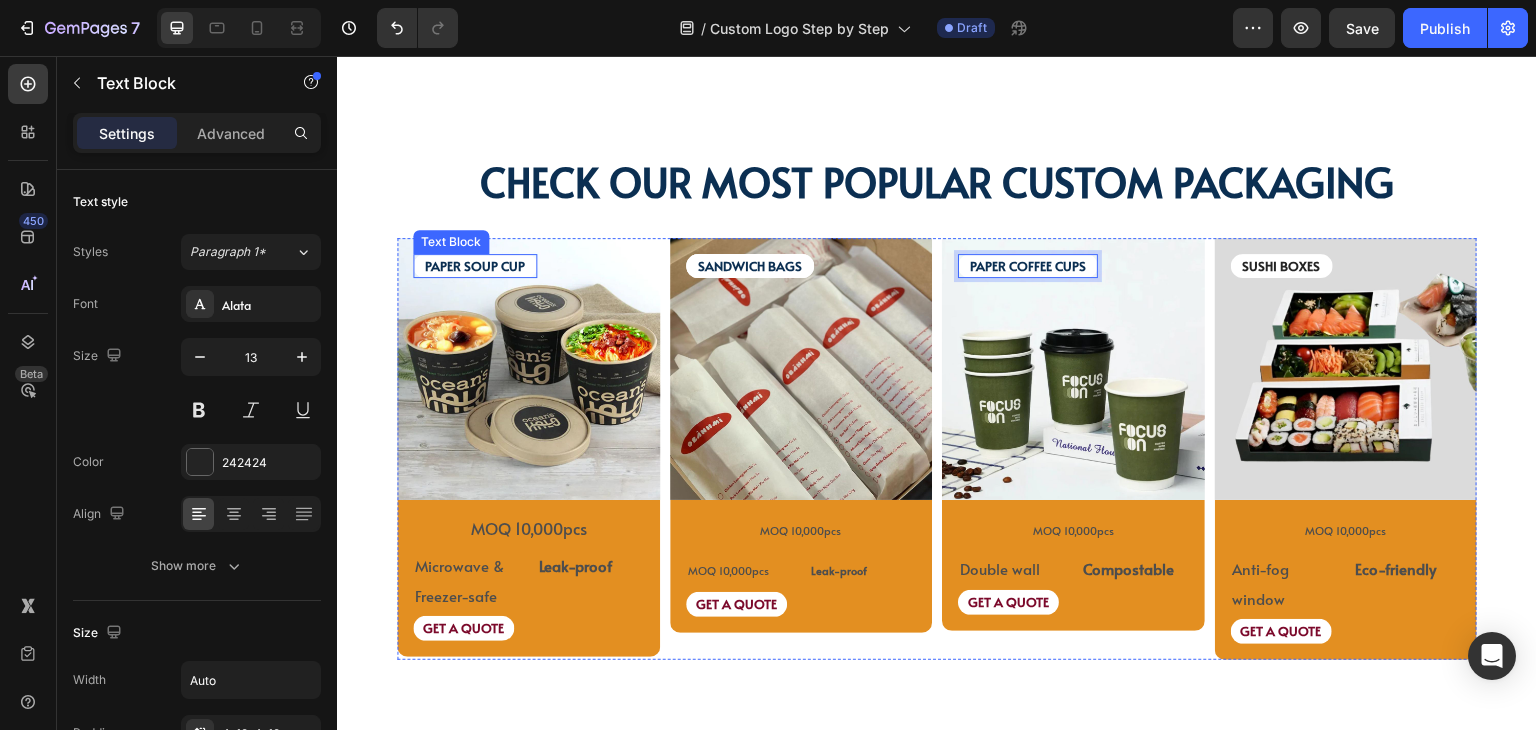 click on "PAPER SOUP CUP" at bounding box center [475, 266] 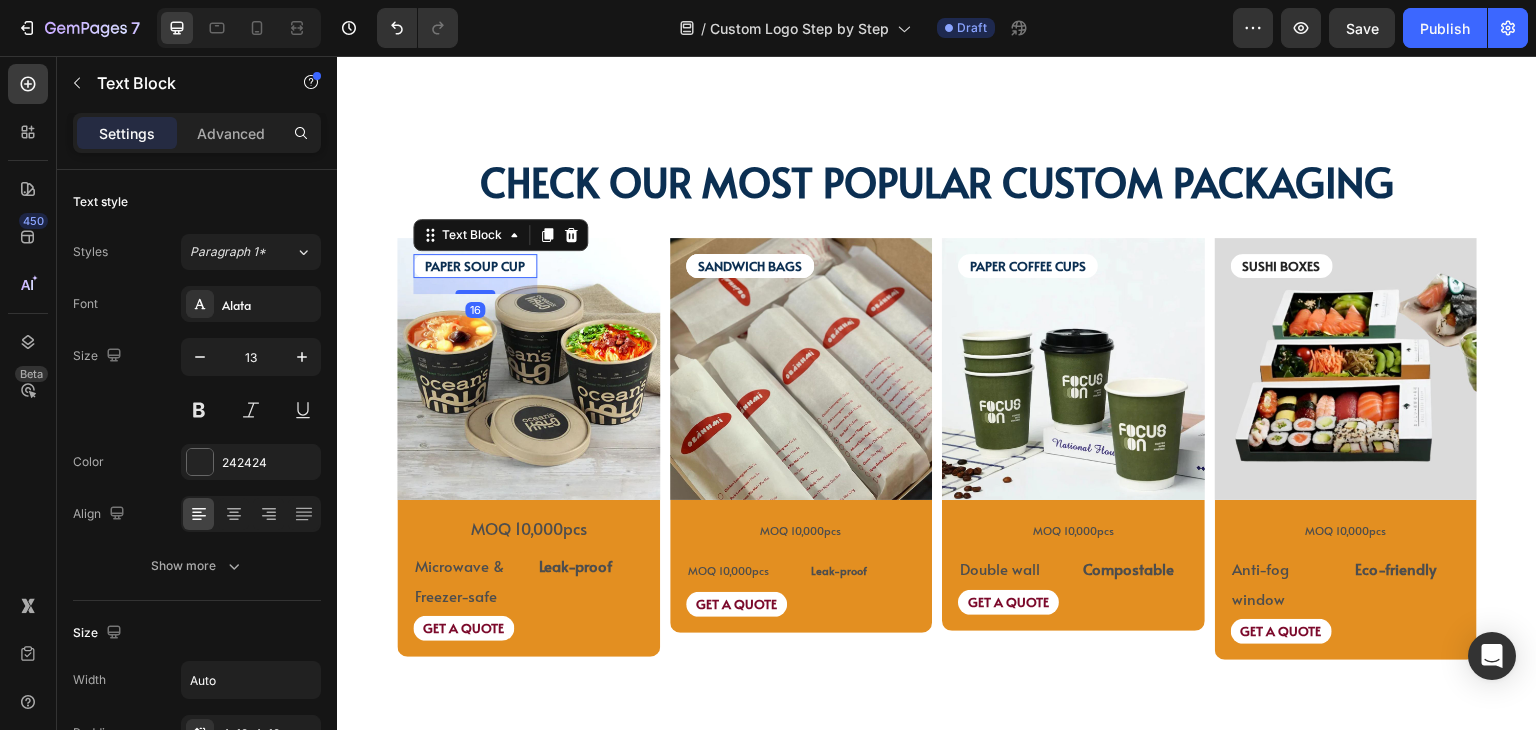 click on "PAPER SOUP CUP" at bounding box center [475, 266] 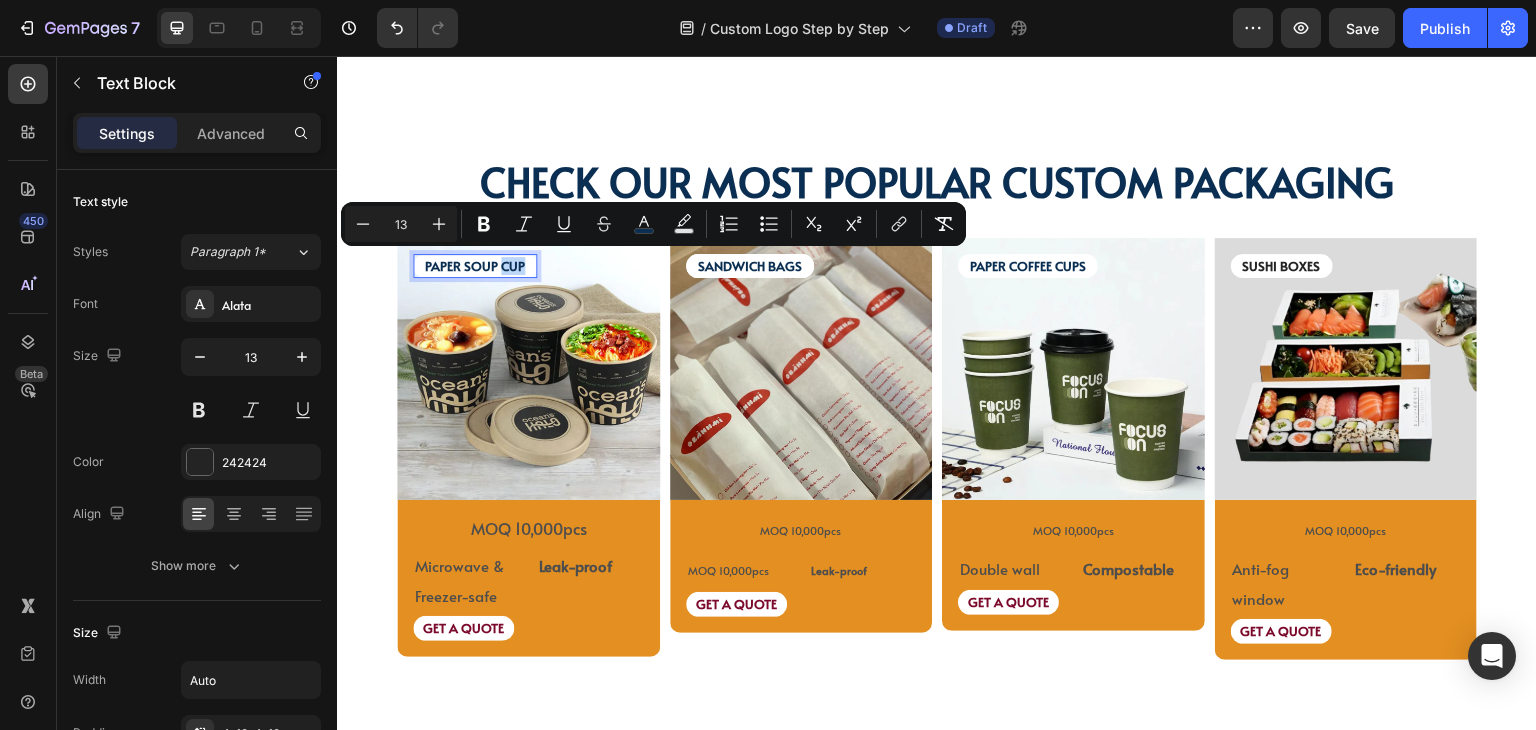 click on "PAPER SOUP CUP" at bounding box center [475, 266] 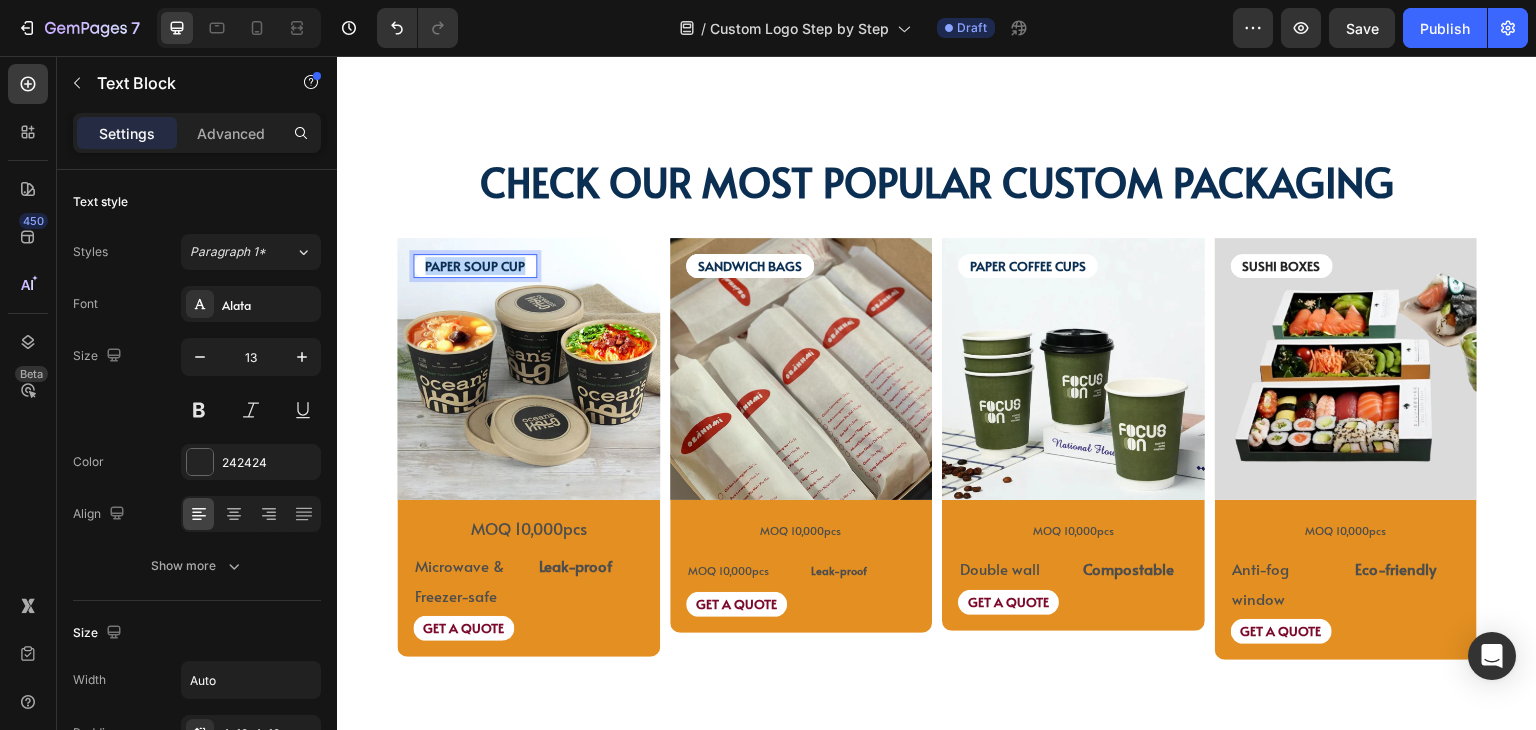 click on "PAPER SOUP CUP" at bounding box center [475, 266] 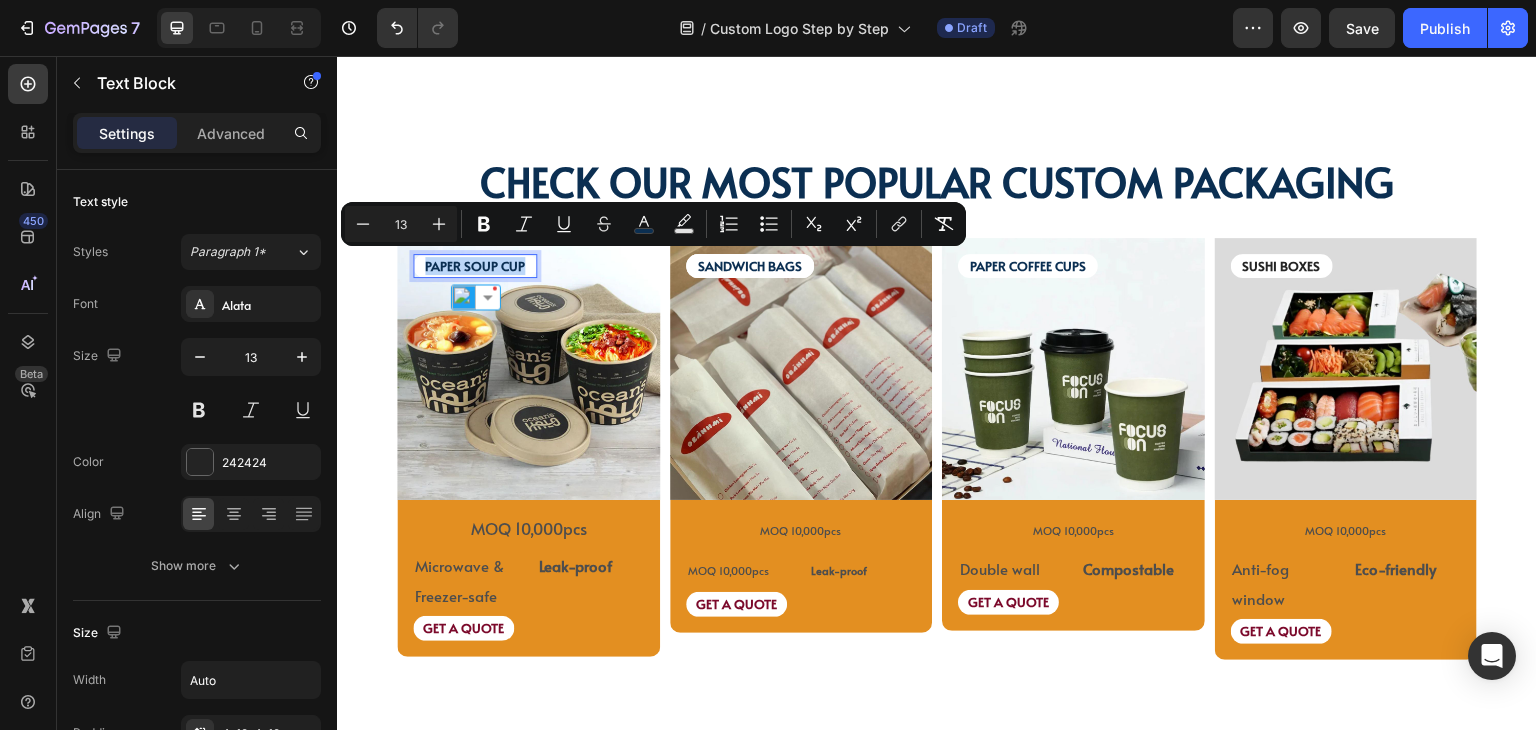click on "PAPER SOUP CUP" at bounding box center [475, 266] 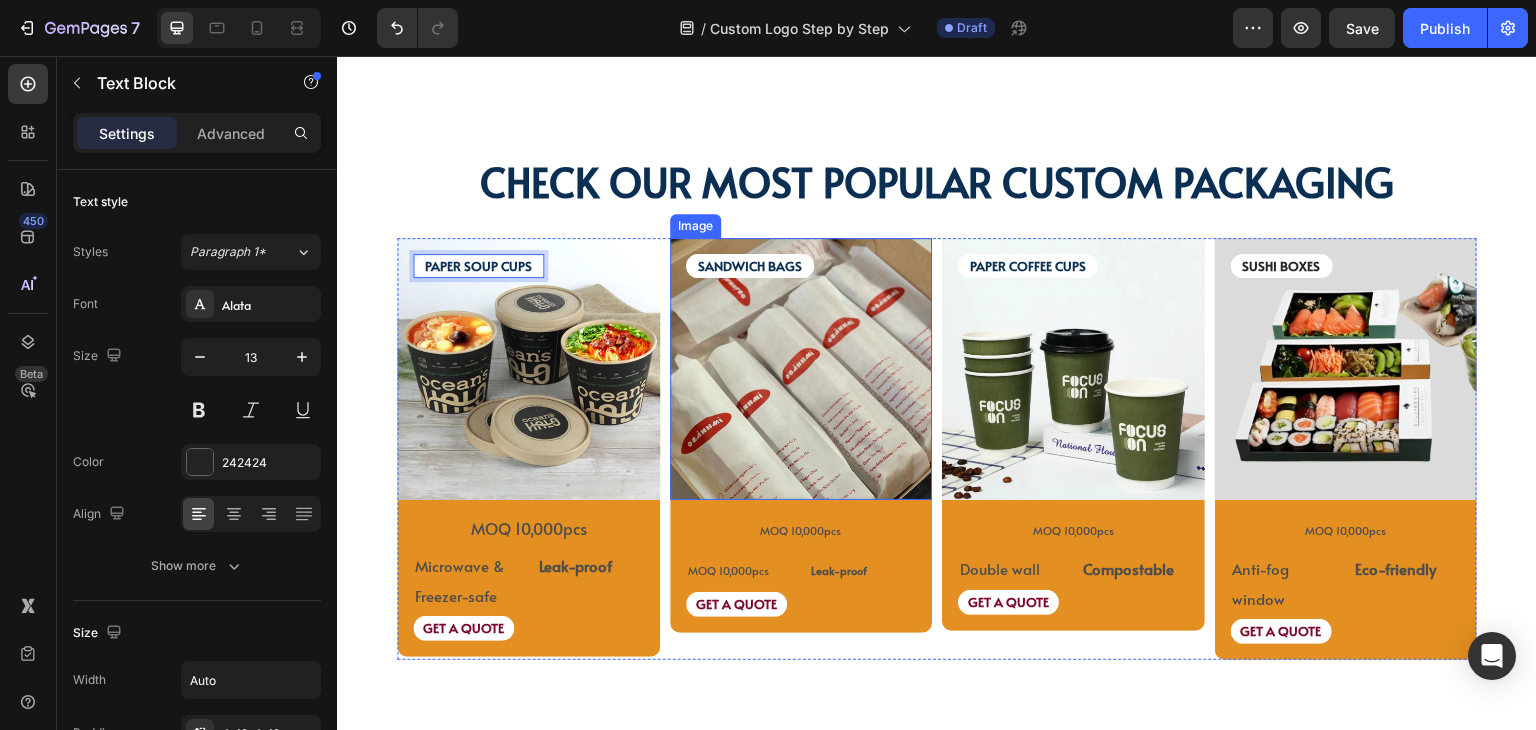 click at bounding box center [801, 369] 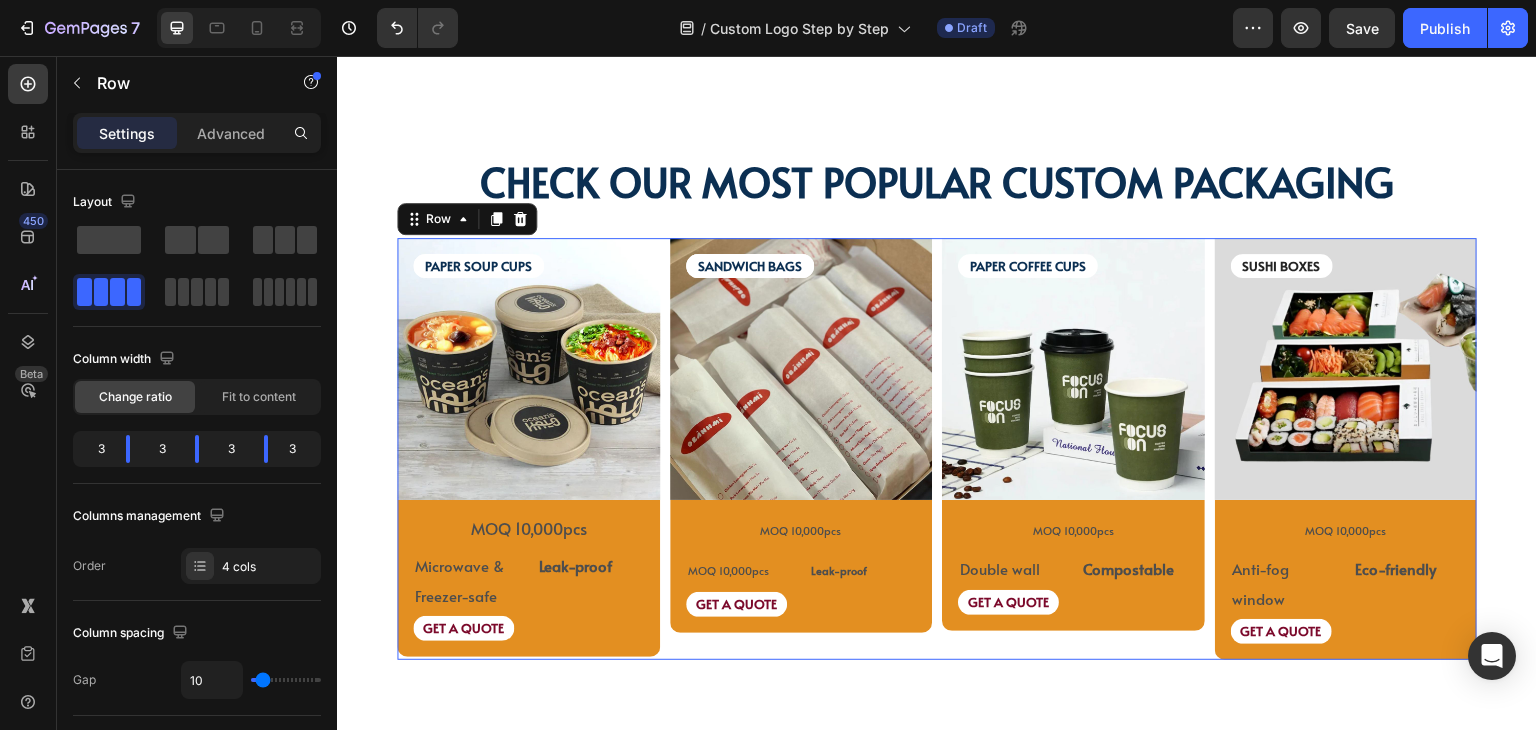 click on "PAPER COFFEE CUPS Text Block Image MOQ 10,000pcs Text Block Row Double wall Text Block Compostable Text Block Row GET A QUOTE Text Block Row Product" at bounding box center [1073, 449] 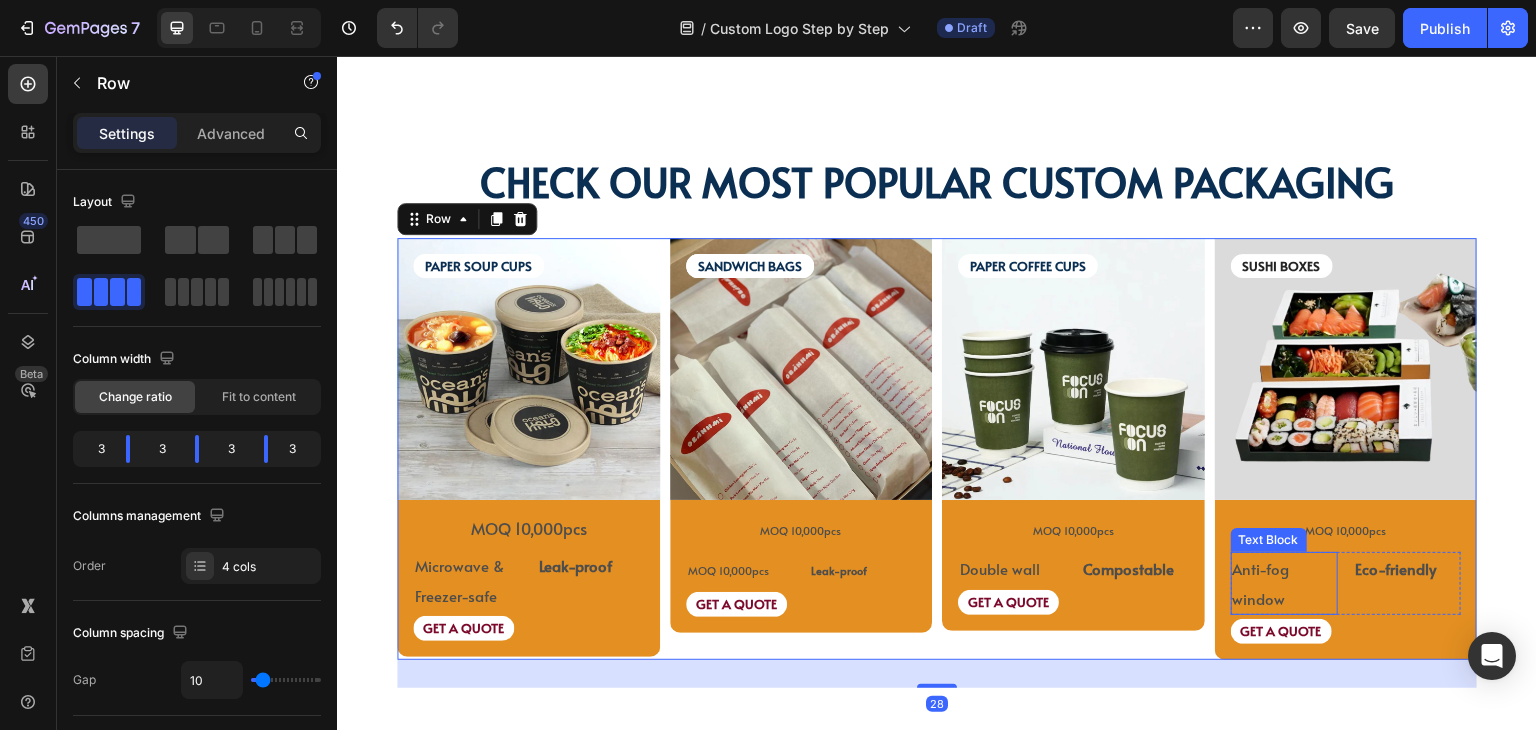 click on "Anti-fog window" at bounding box center (1261, 583) 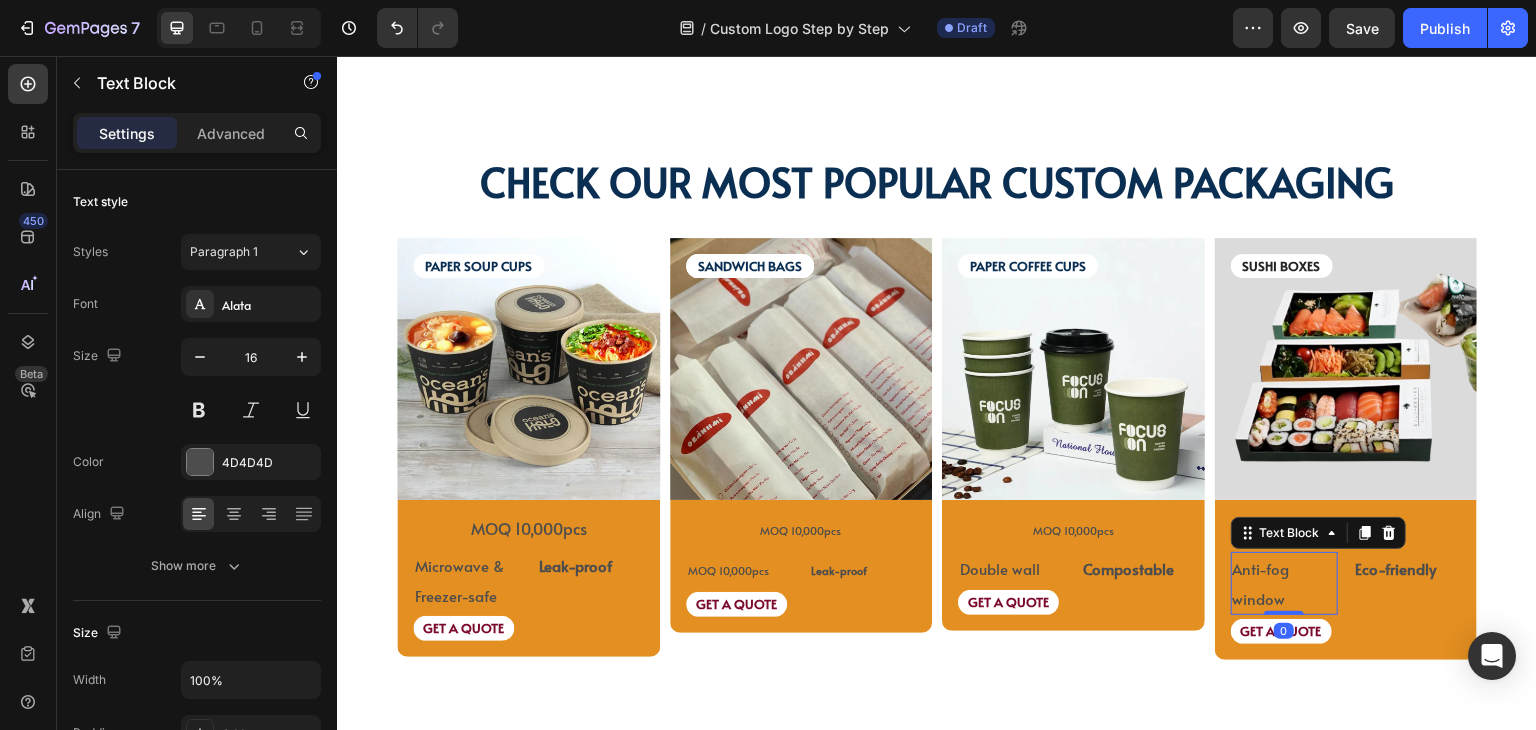 click on "Anti-fog window" at bounding box center [1261, 583] 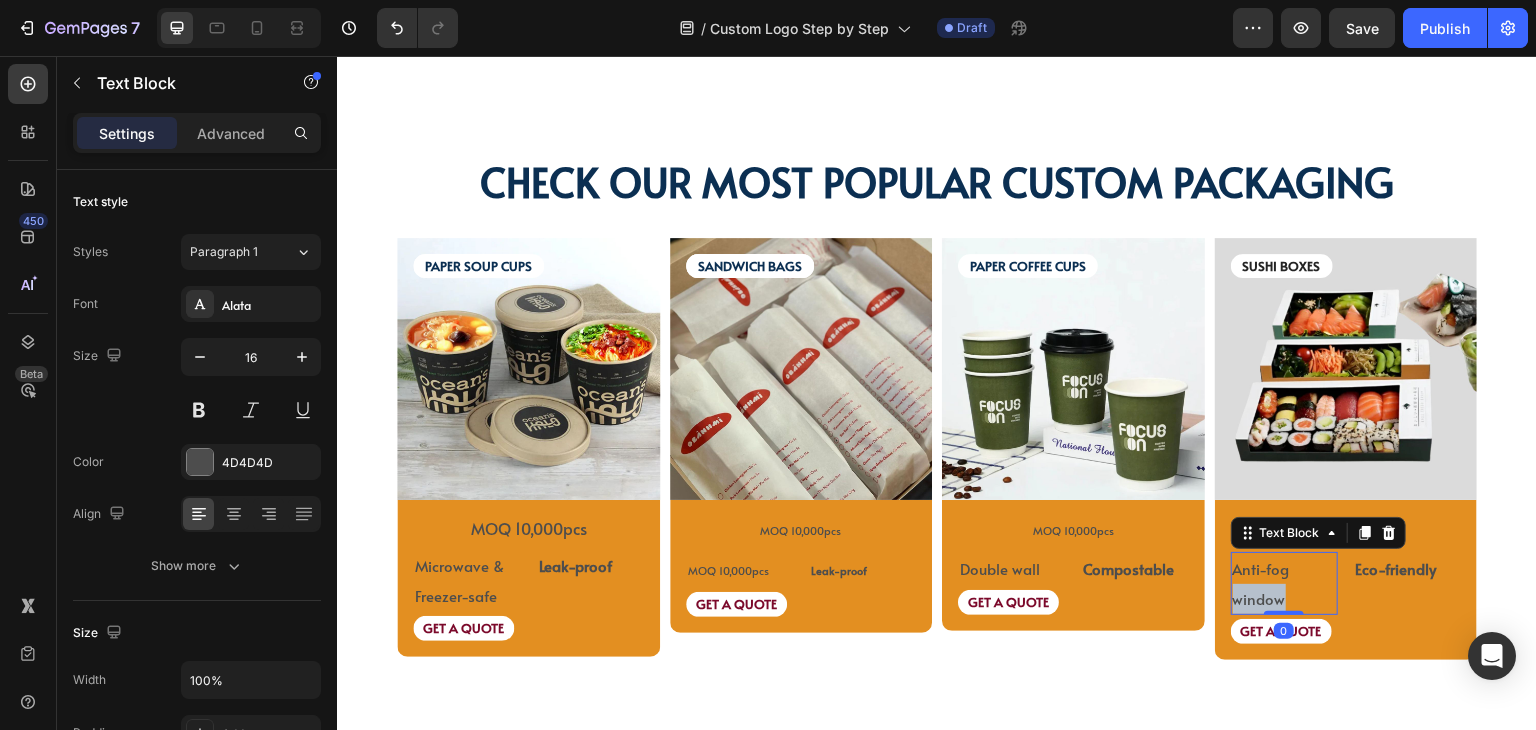 click on "Anti-fog window" at bounding box center (1261, 583) 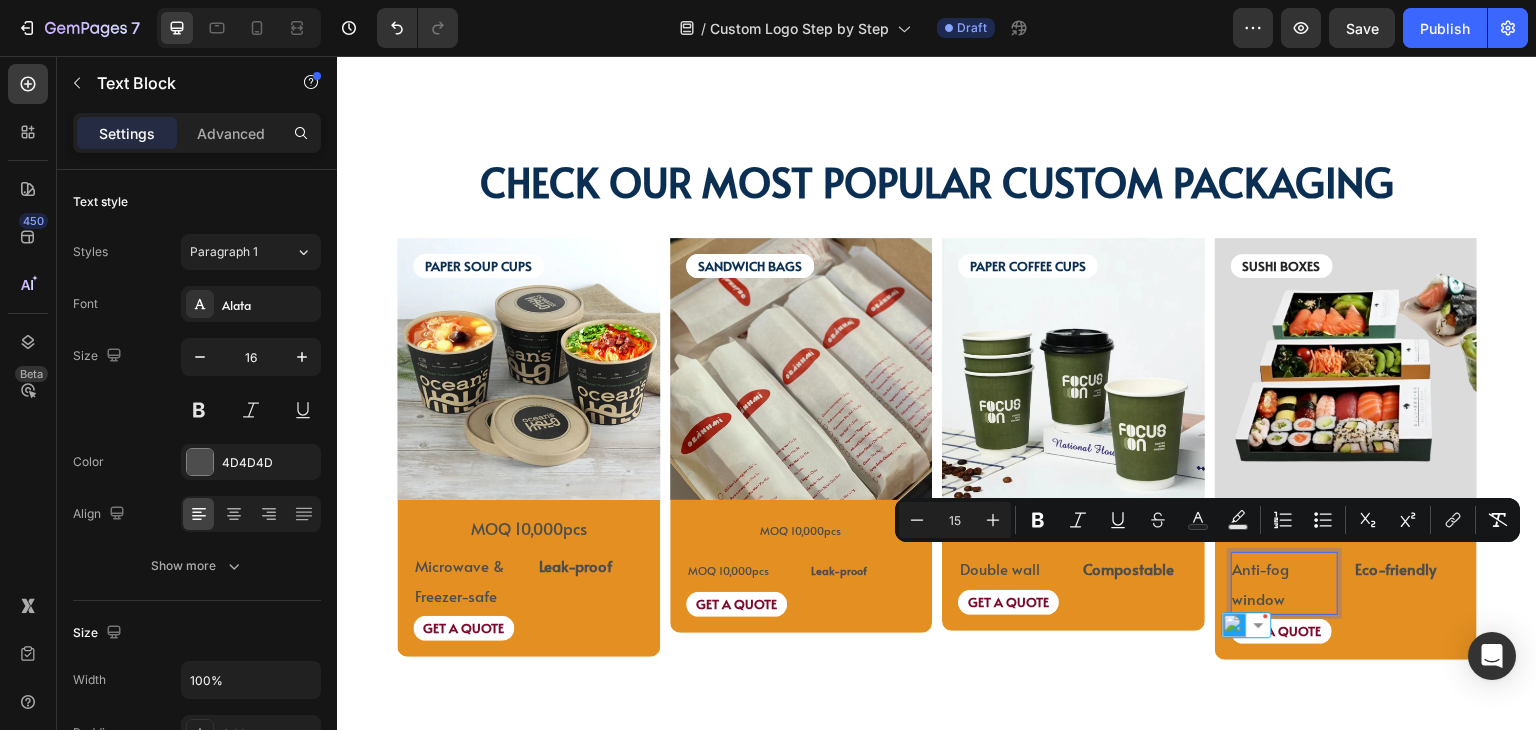 click on "Anti-fog window" at bounding box center (1284, 584) 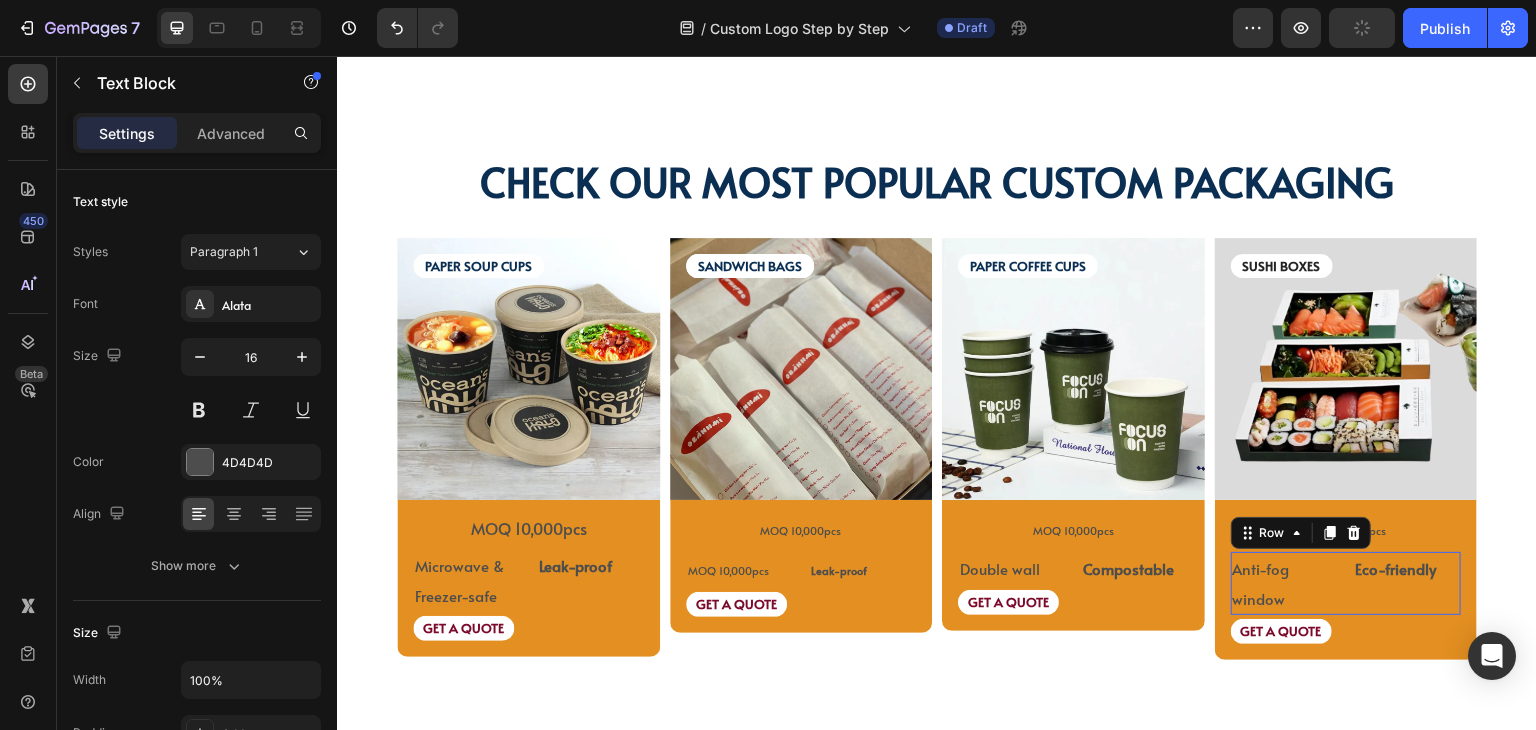 click on "Anti-fog window Text Block Eco-friendly Text Block Row   0" at bounding box center [1346, 584] 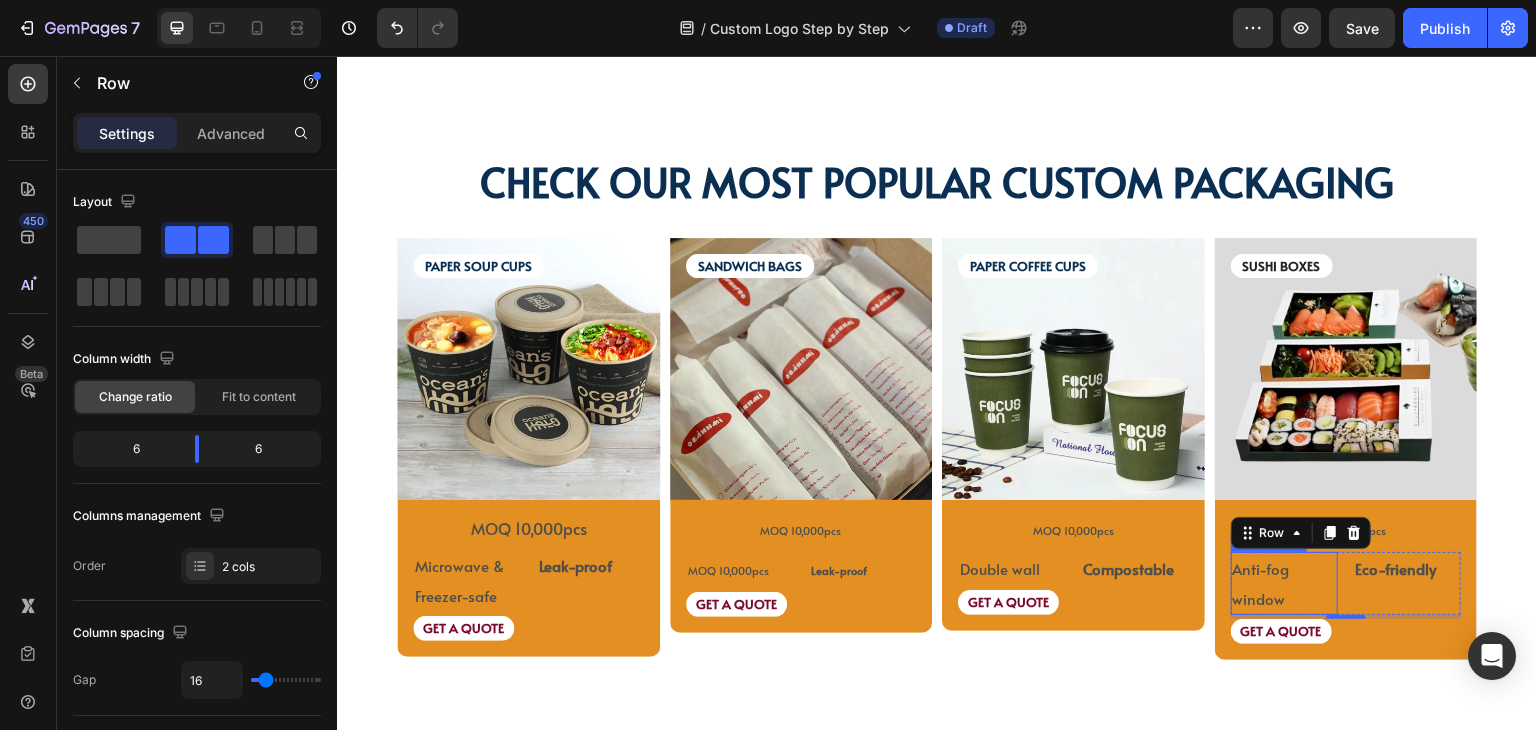 click on "Anti-fog window" at bounding box center (1284, 584) 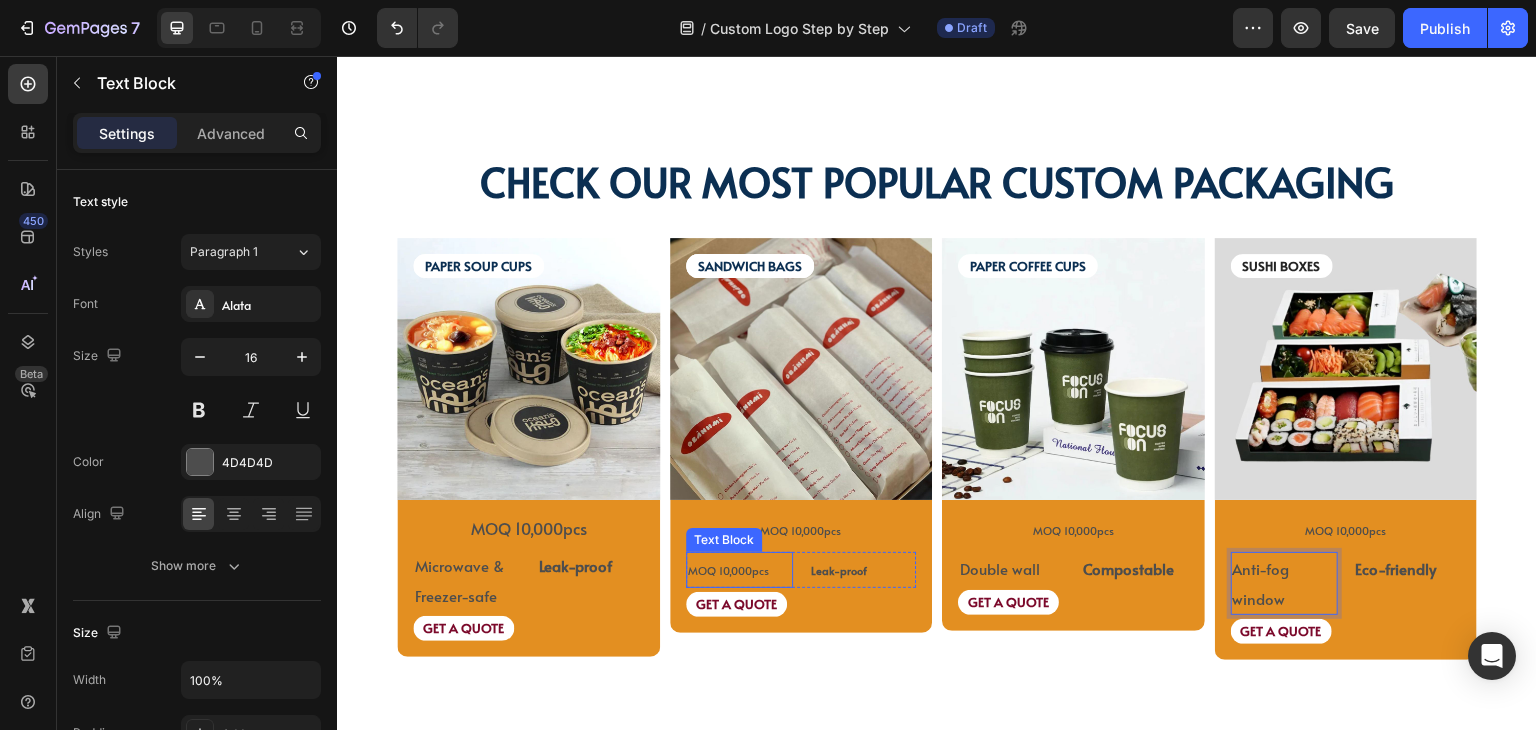 click on "MOQ 10,000pcs" at bounding box center (728, 570) 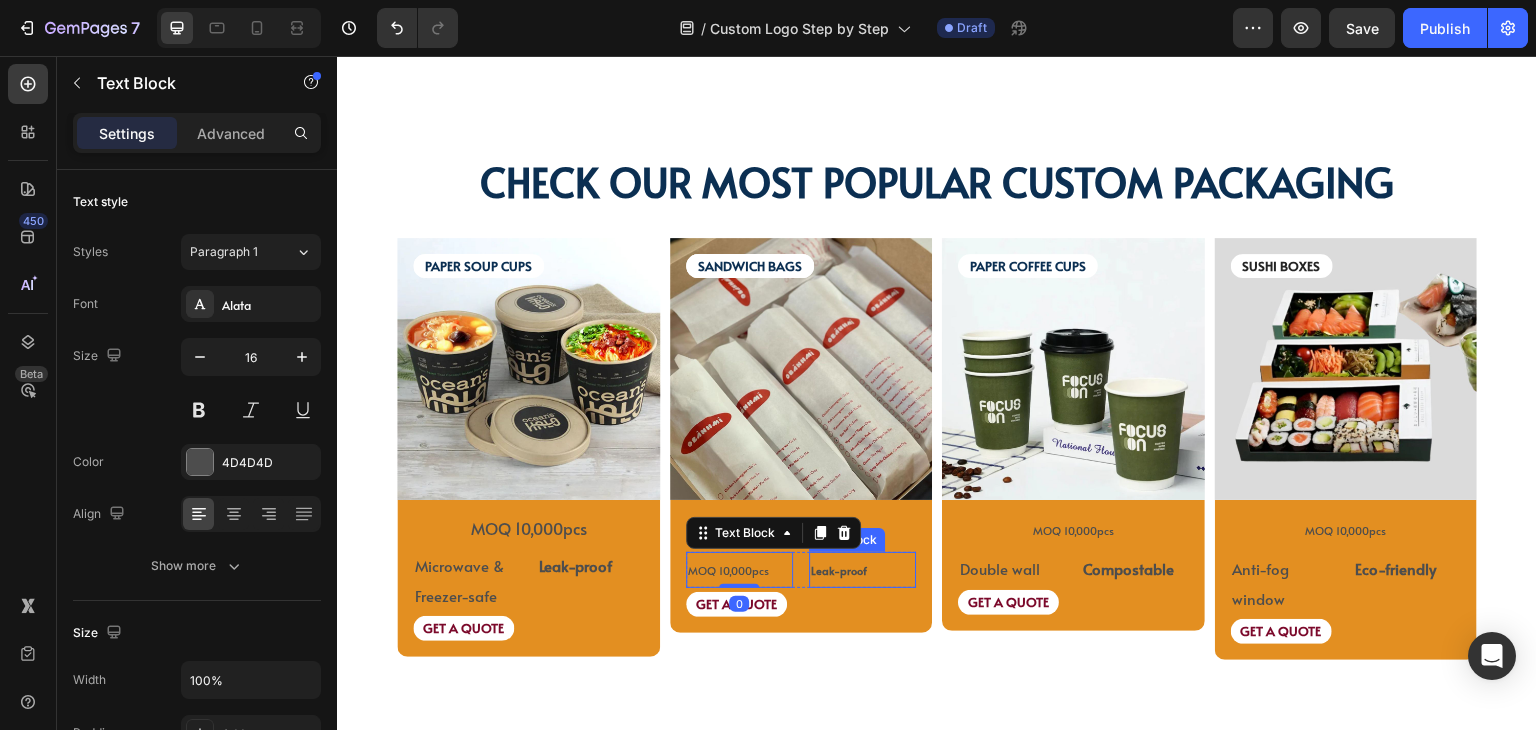 click on "Leak-proof" at bounding box center (862, 570) 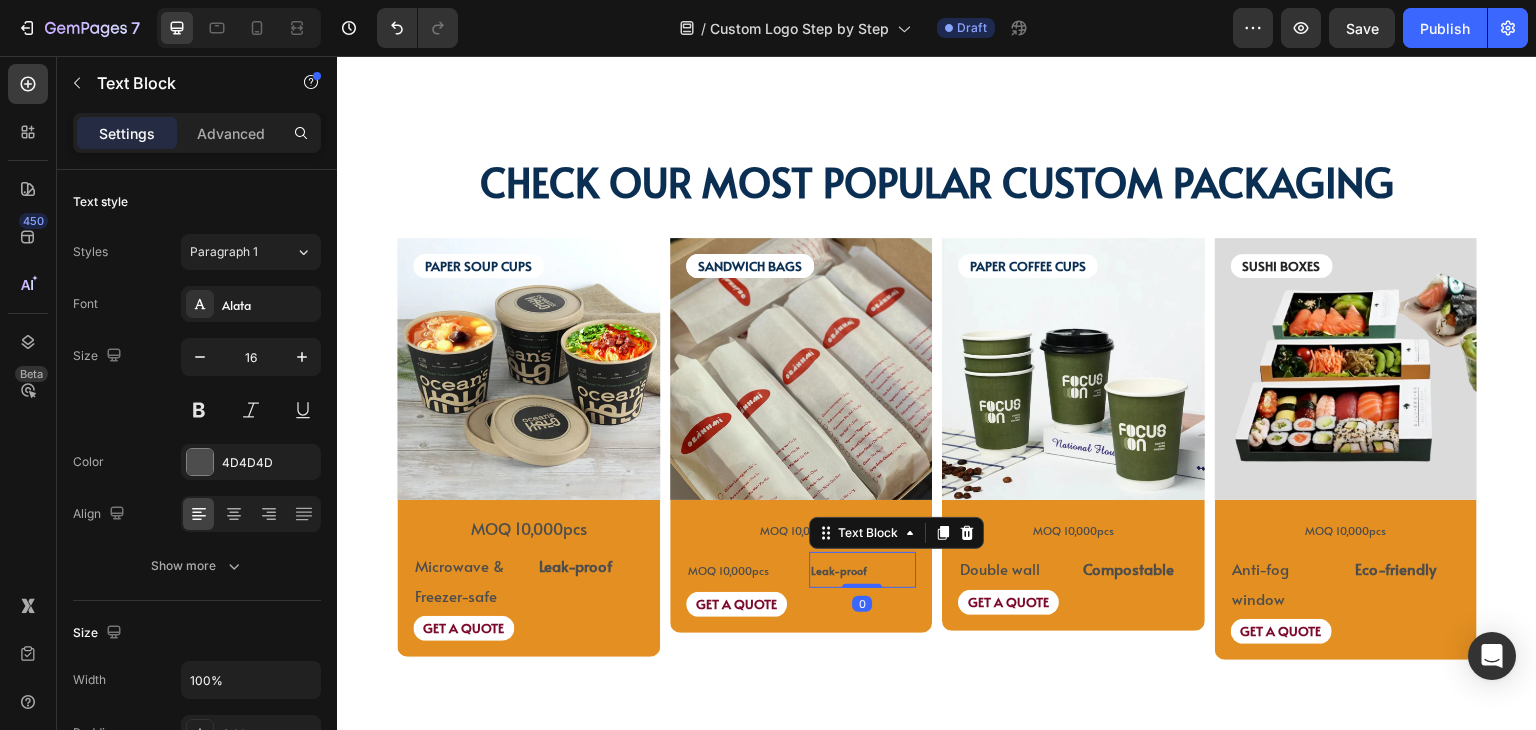 click on "Leak-proof" at bounding box center (862, 570) 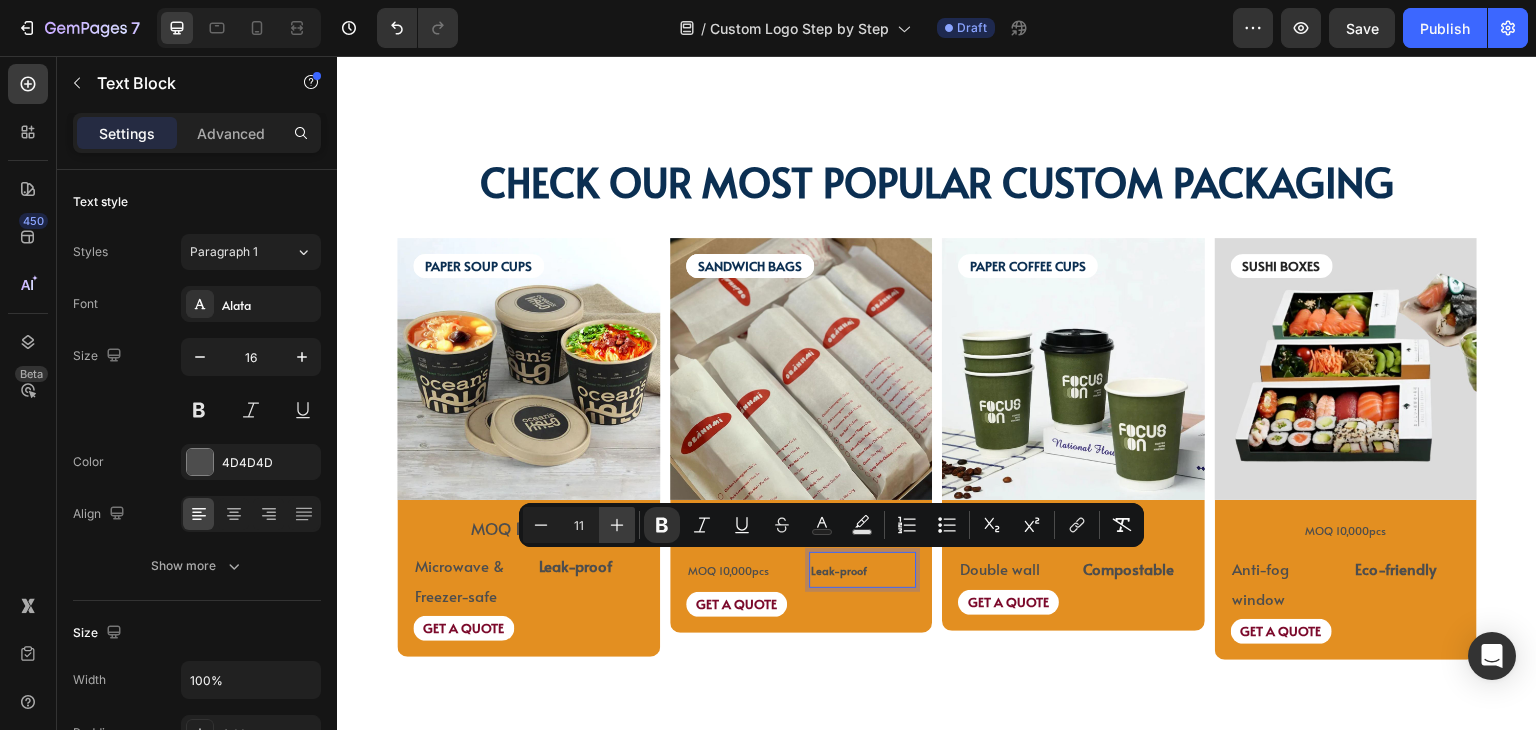 click on "Plus" at bounding box center (617, 525) 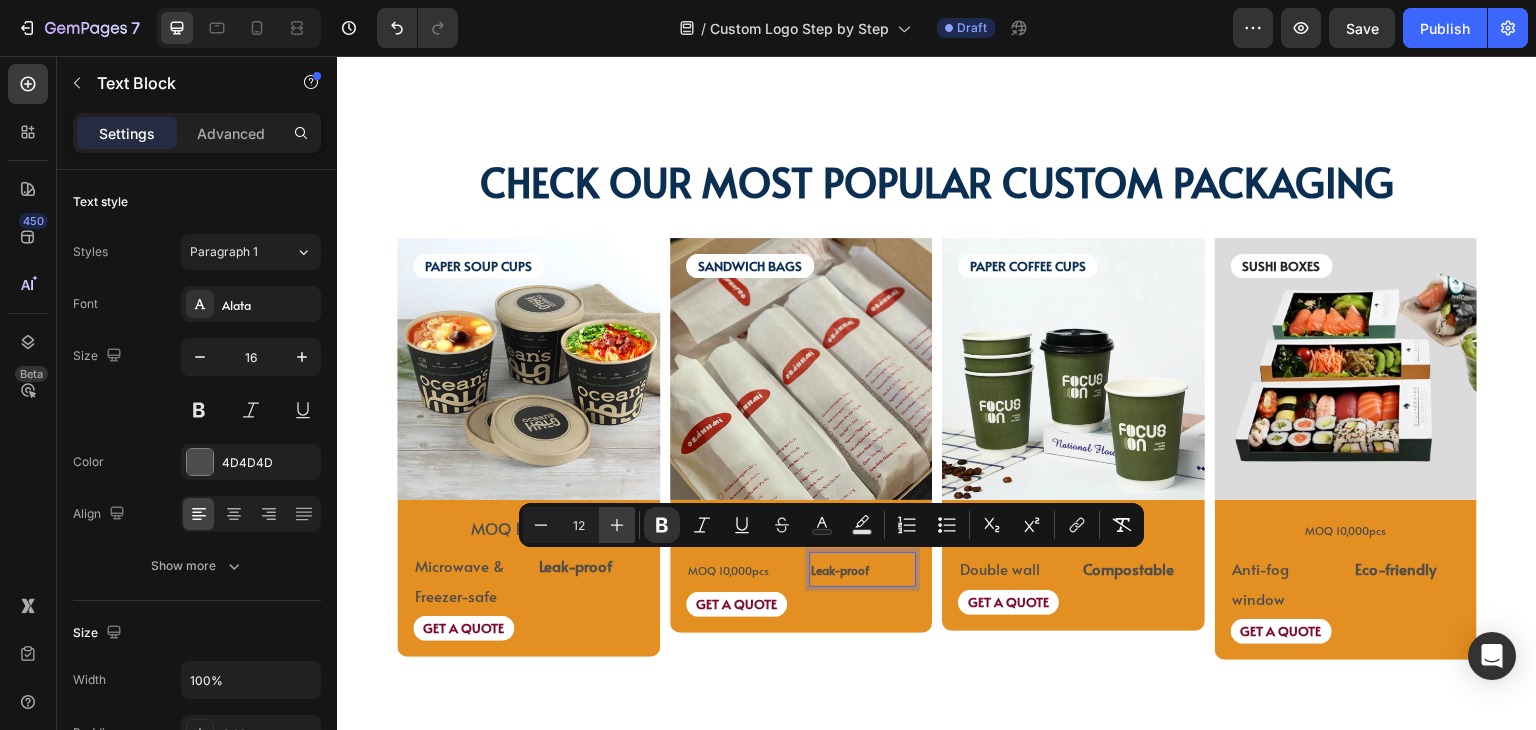 click 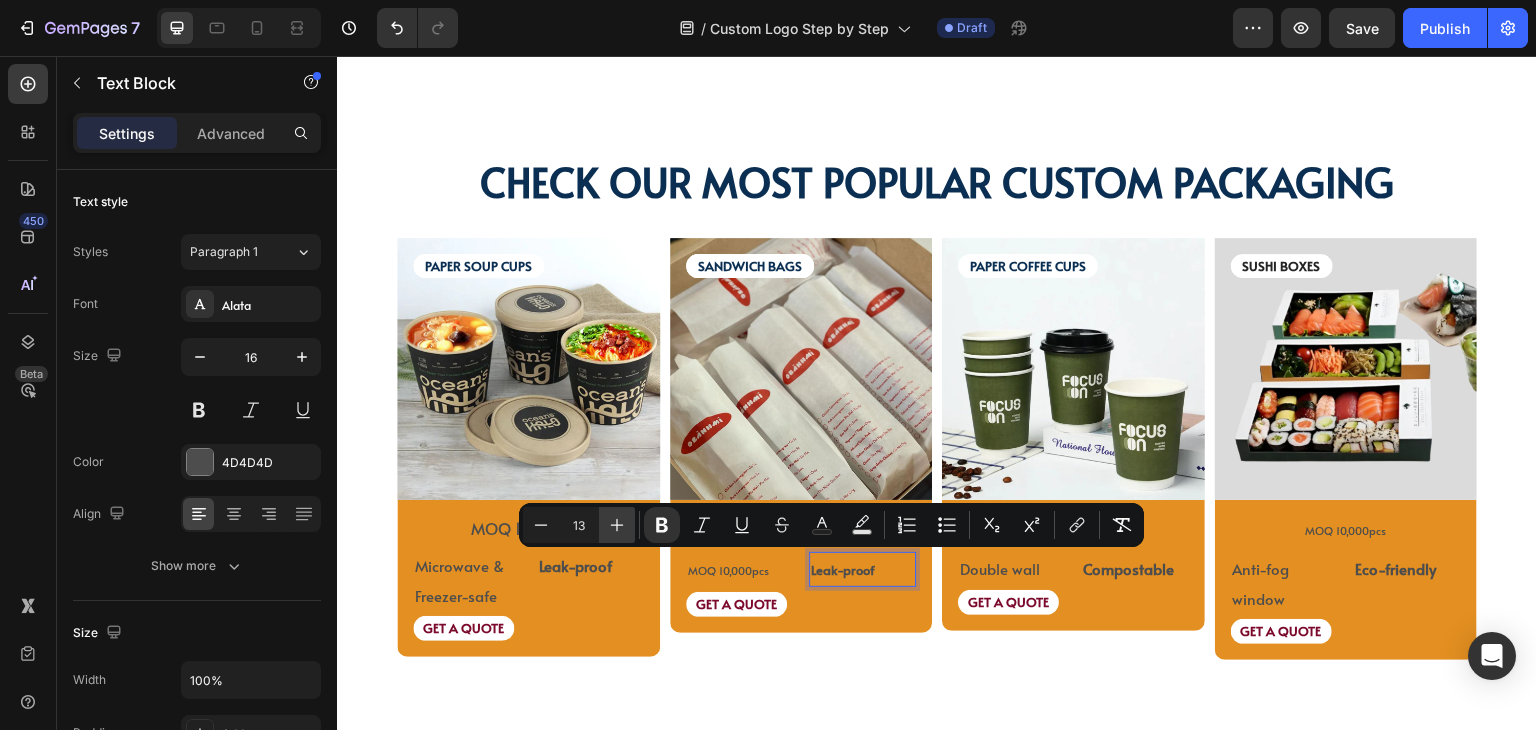 click 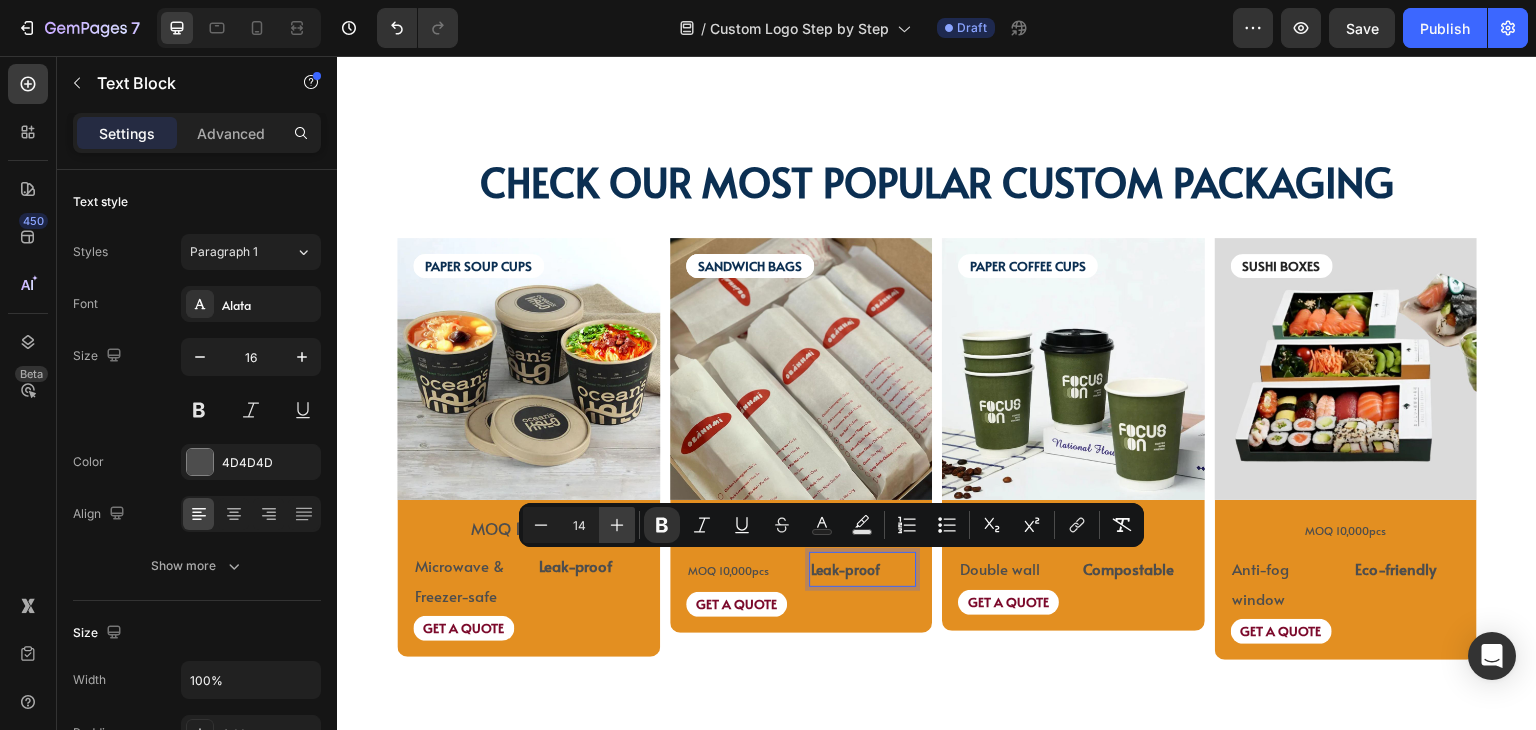 click 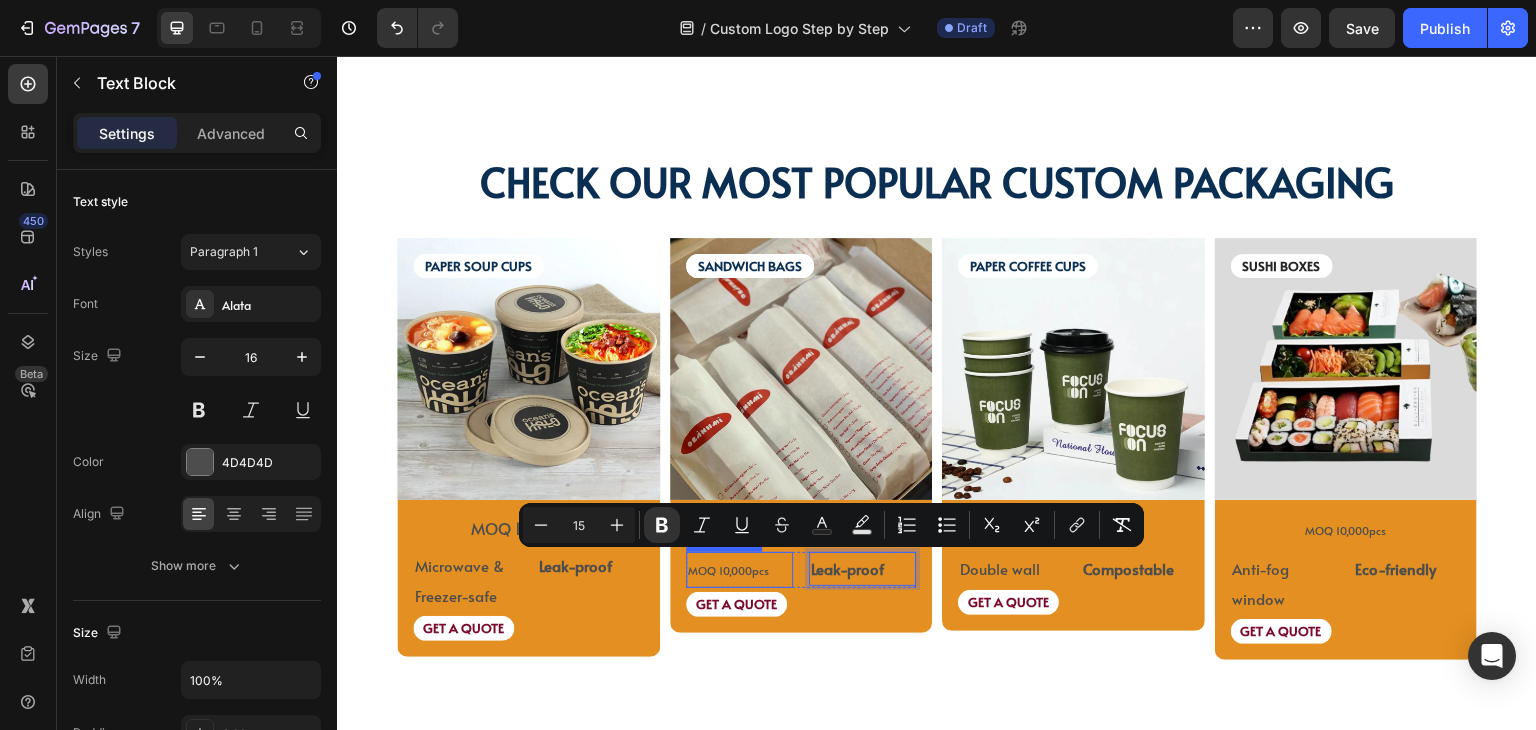 click on "MOQ 10,000pcs" at bounding box center [728, 570] 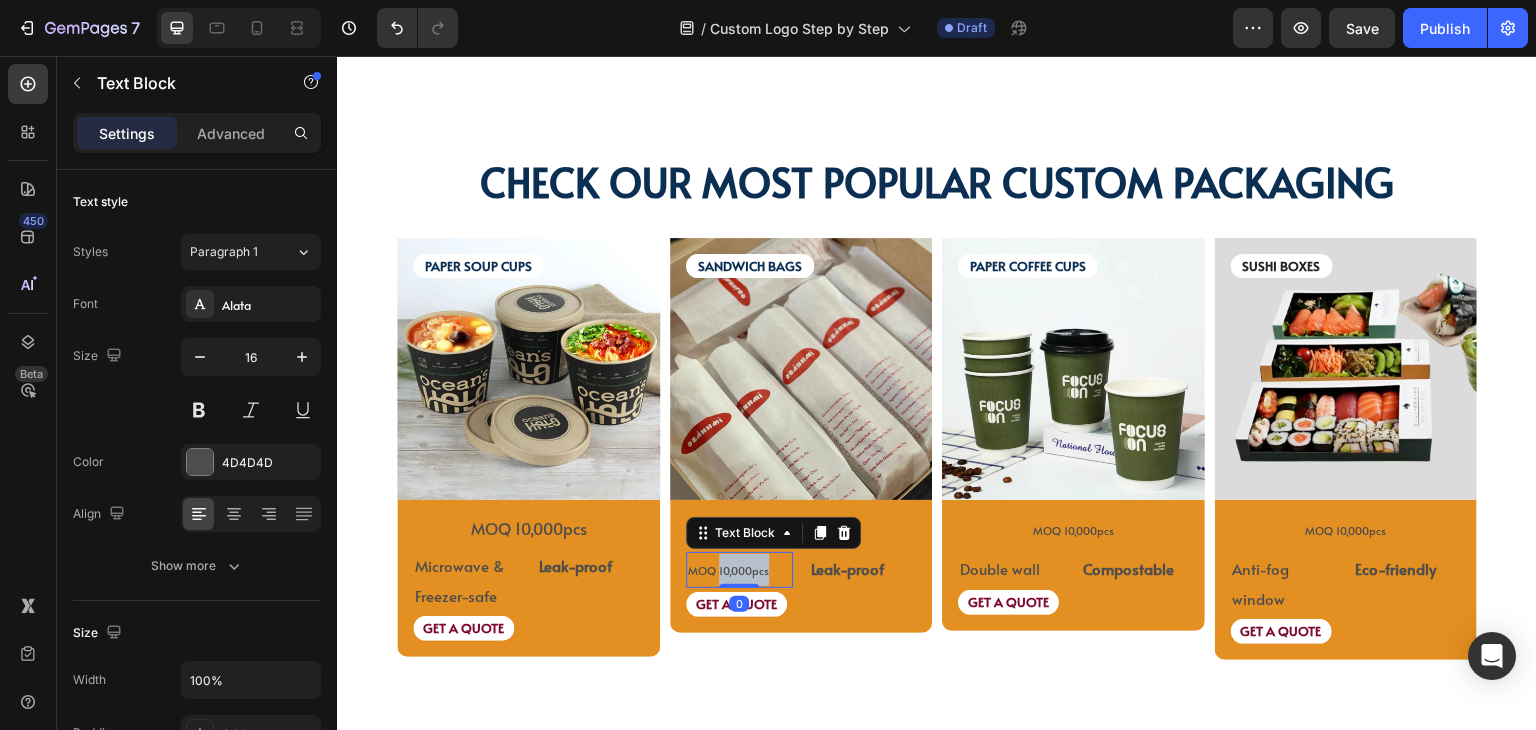 click on "MOQ 10,000pcs" at bounding box center (728, 570) 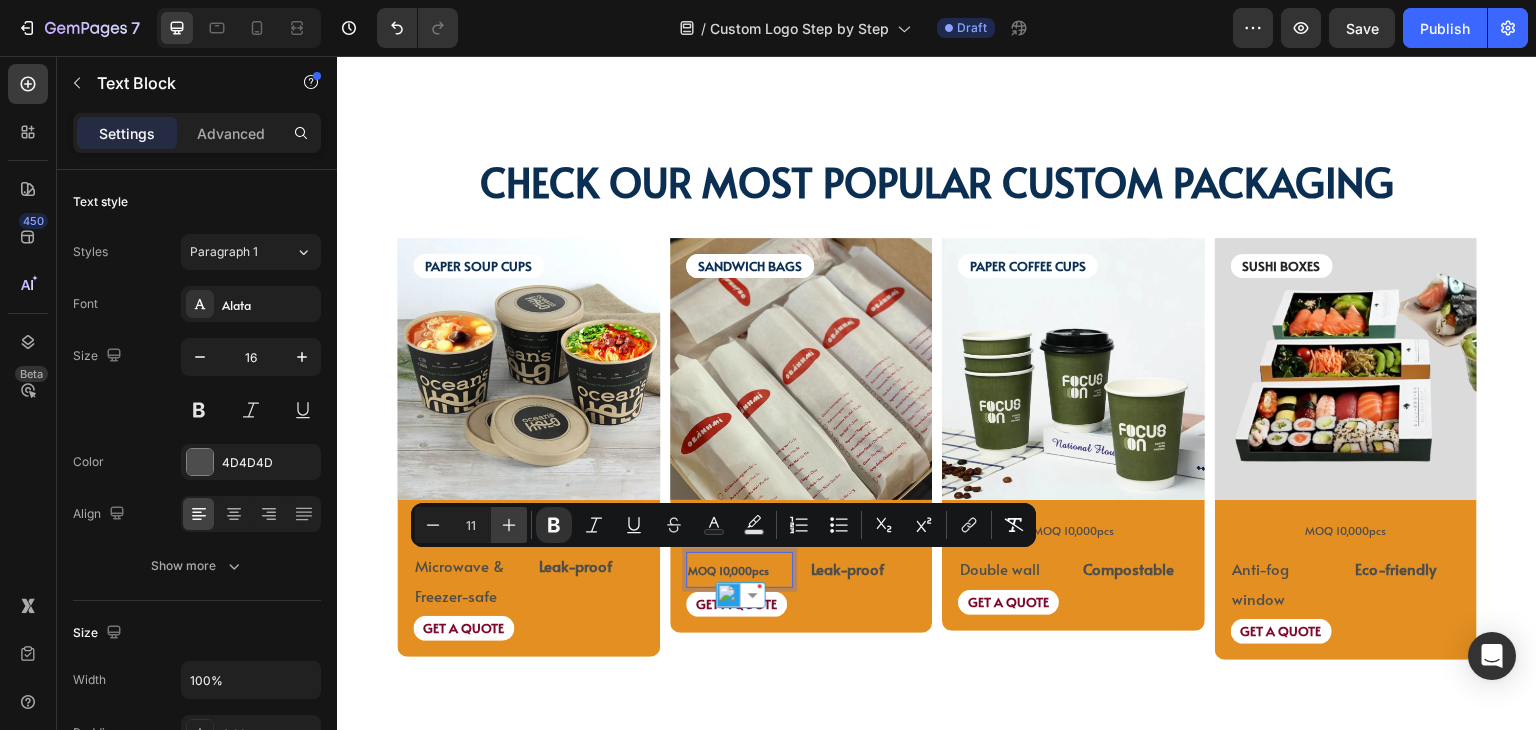 click 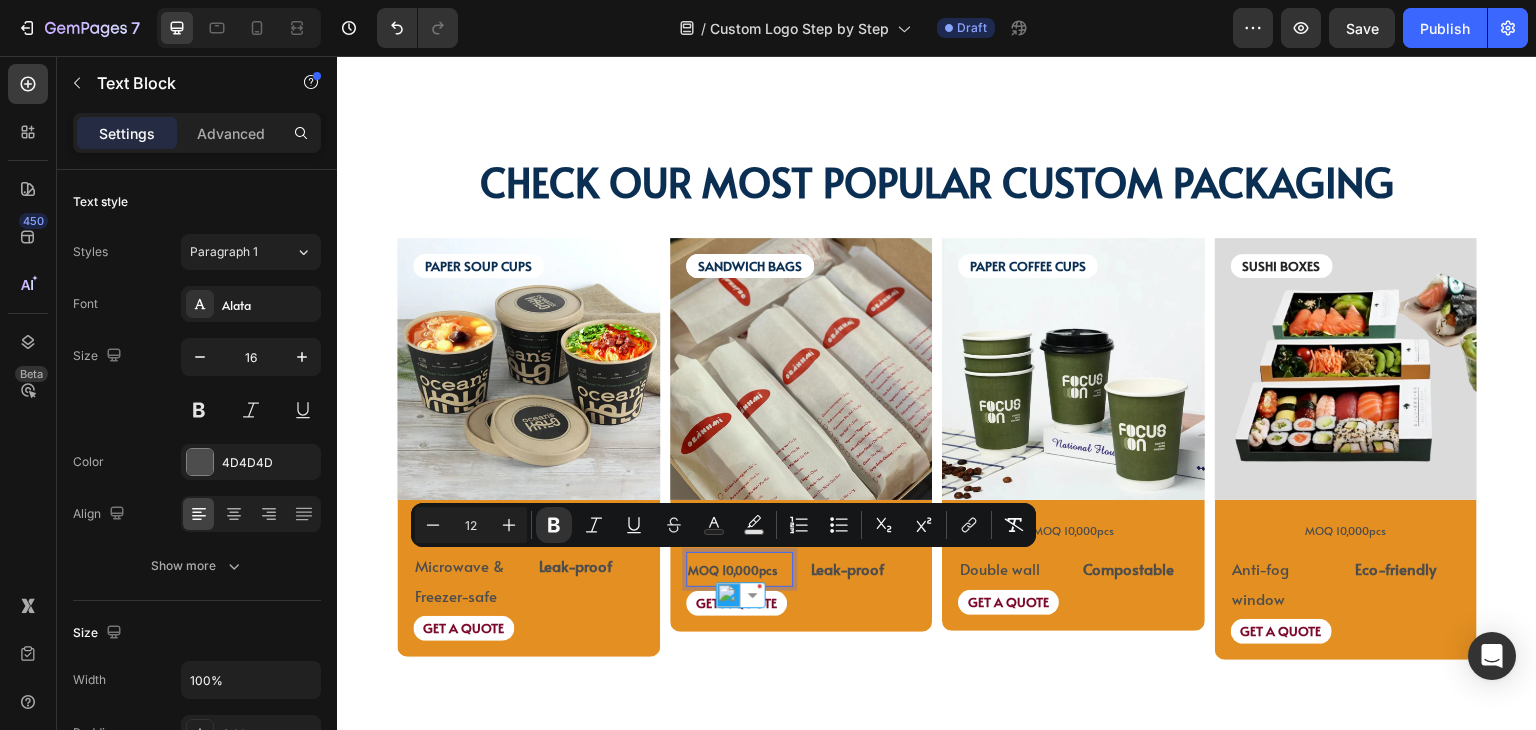 click on "GET A QUOTE" at bounding box center [801, 603] 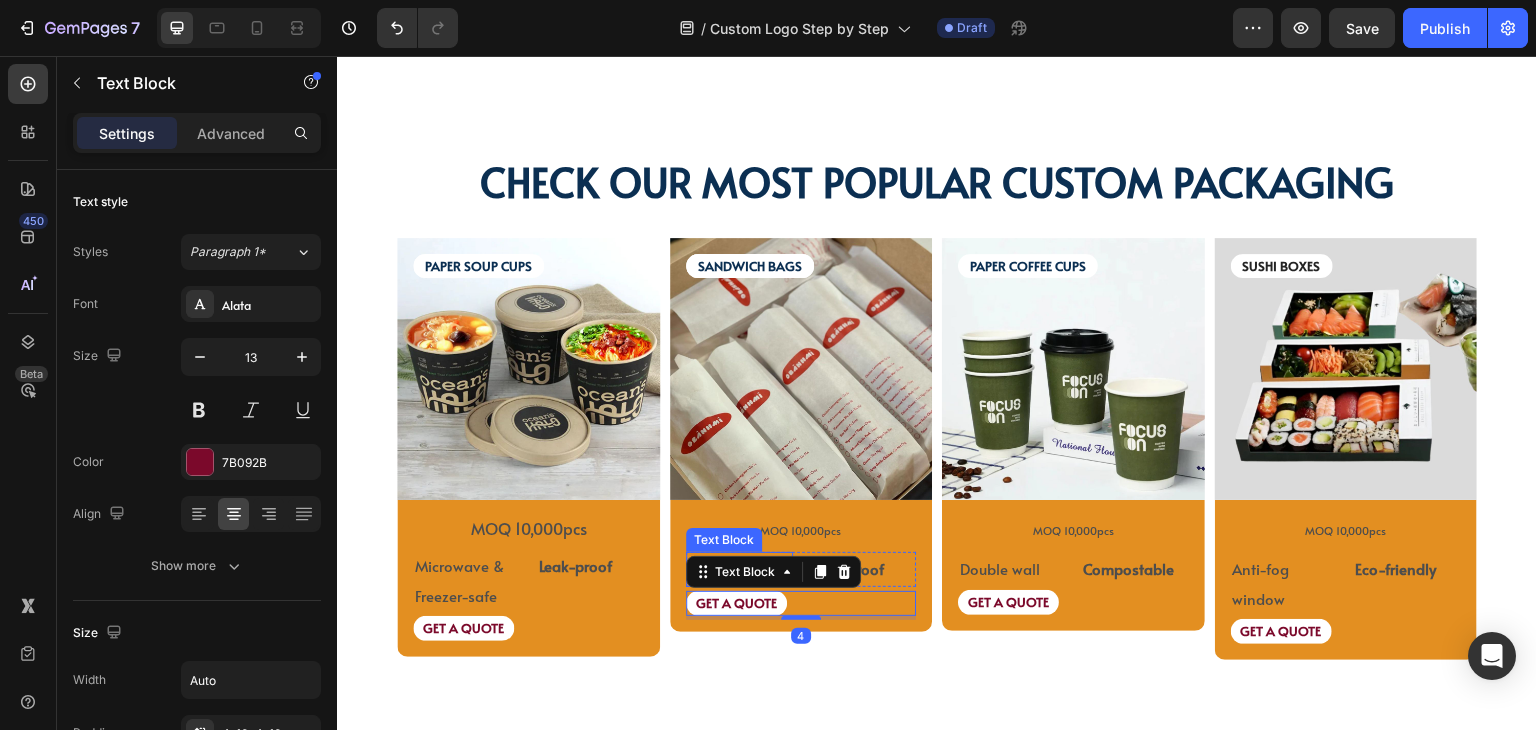 click on "MOQ 10,000pcs" at bounding box center (800, 530) 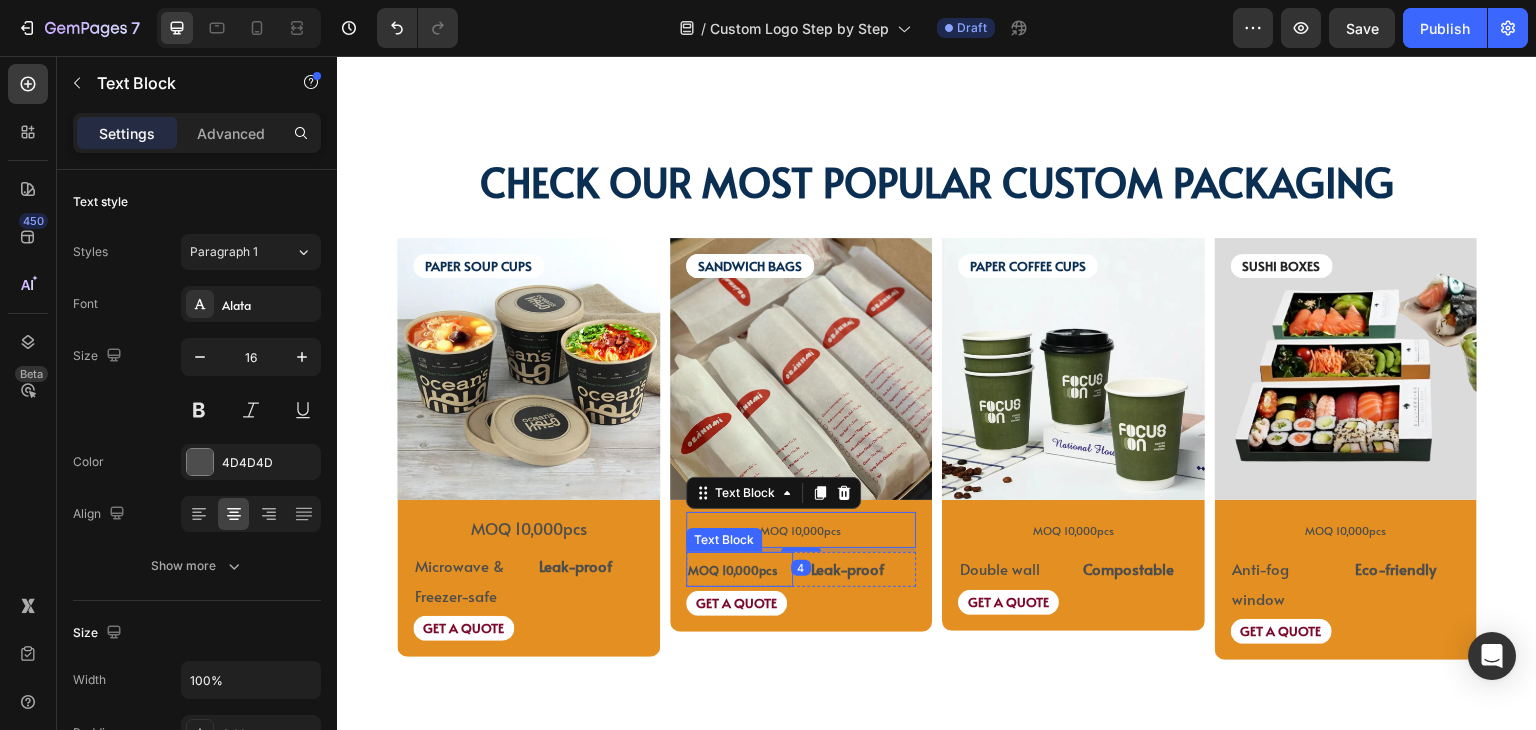 click on "MOQ 10,000pcs" at bounding box center [732, 570] 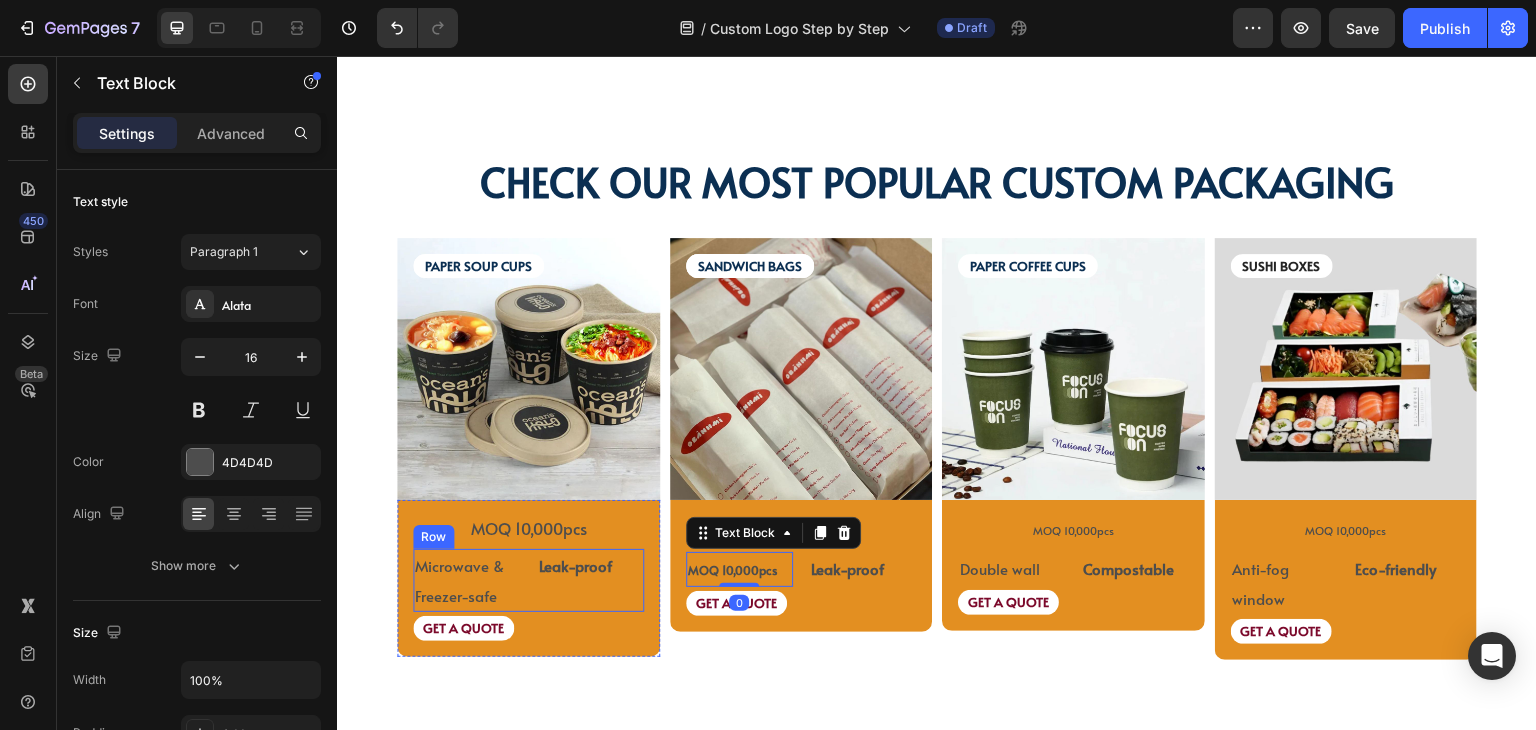 click on "Microwave & Freezer-safe Text Block Leak-proof Text Block Row" at bounding box center (528, 581) 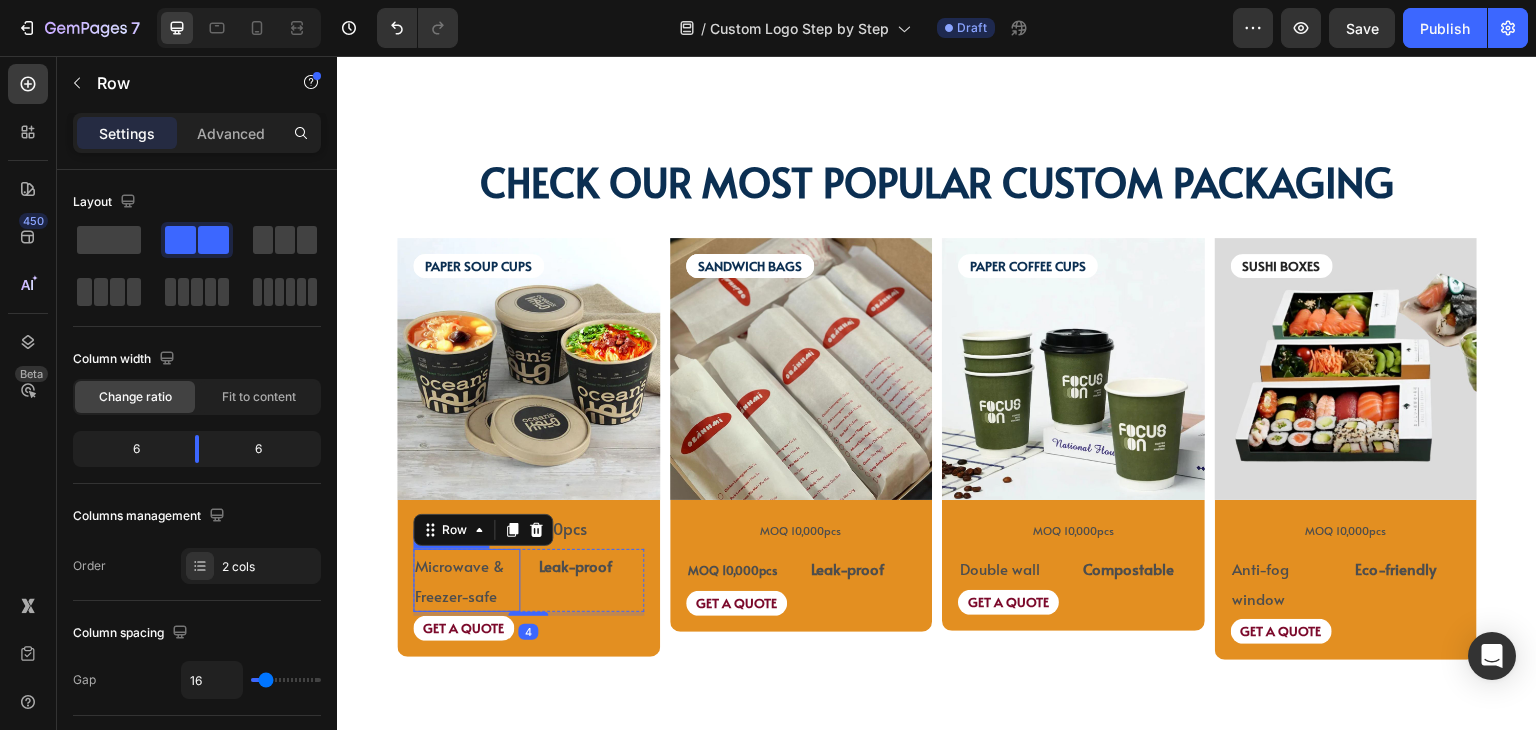 click on "Microwave & Freezer-safe" at bounding box center [459, 580] 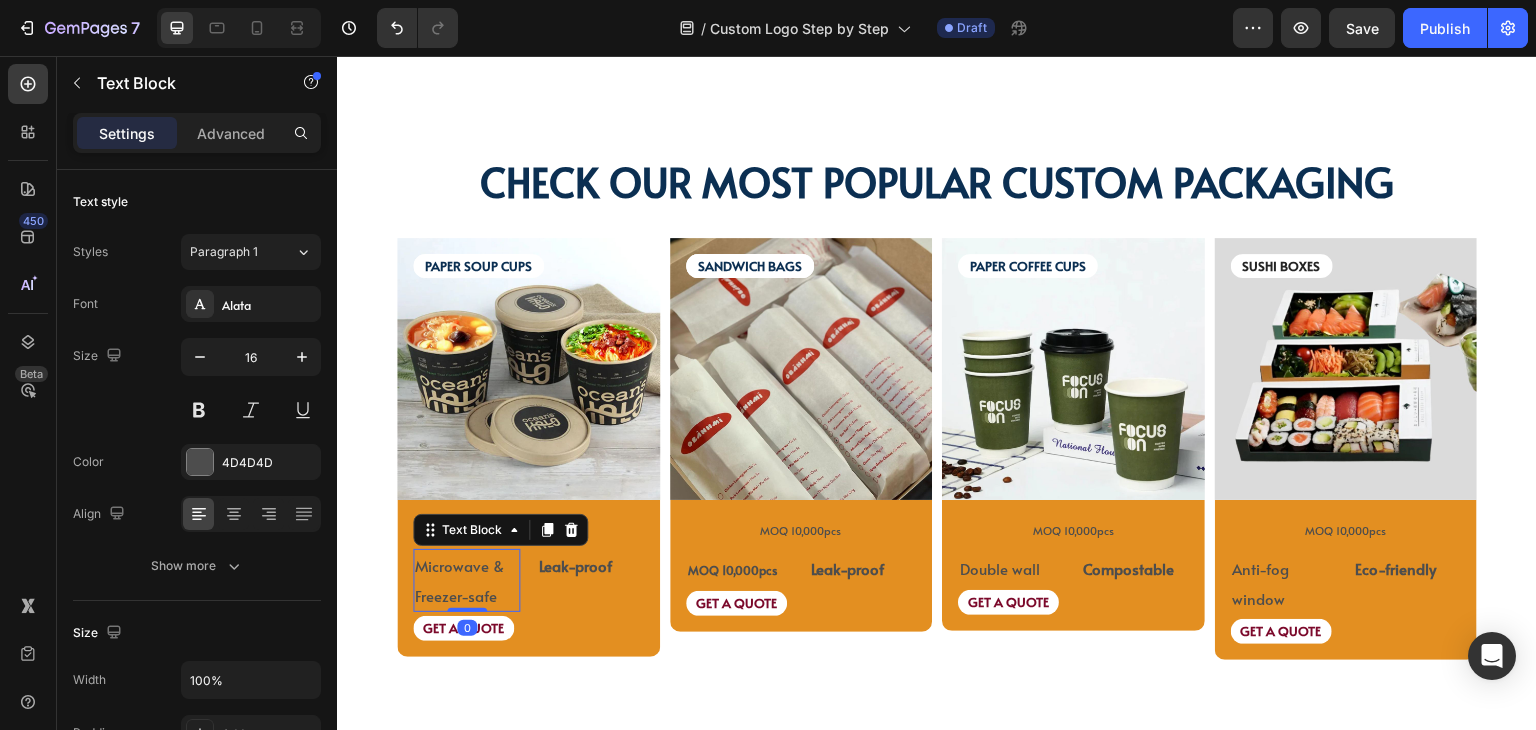 click on "Microwave & Freezer-safe" at bounding box center [459, 580] 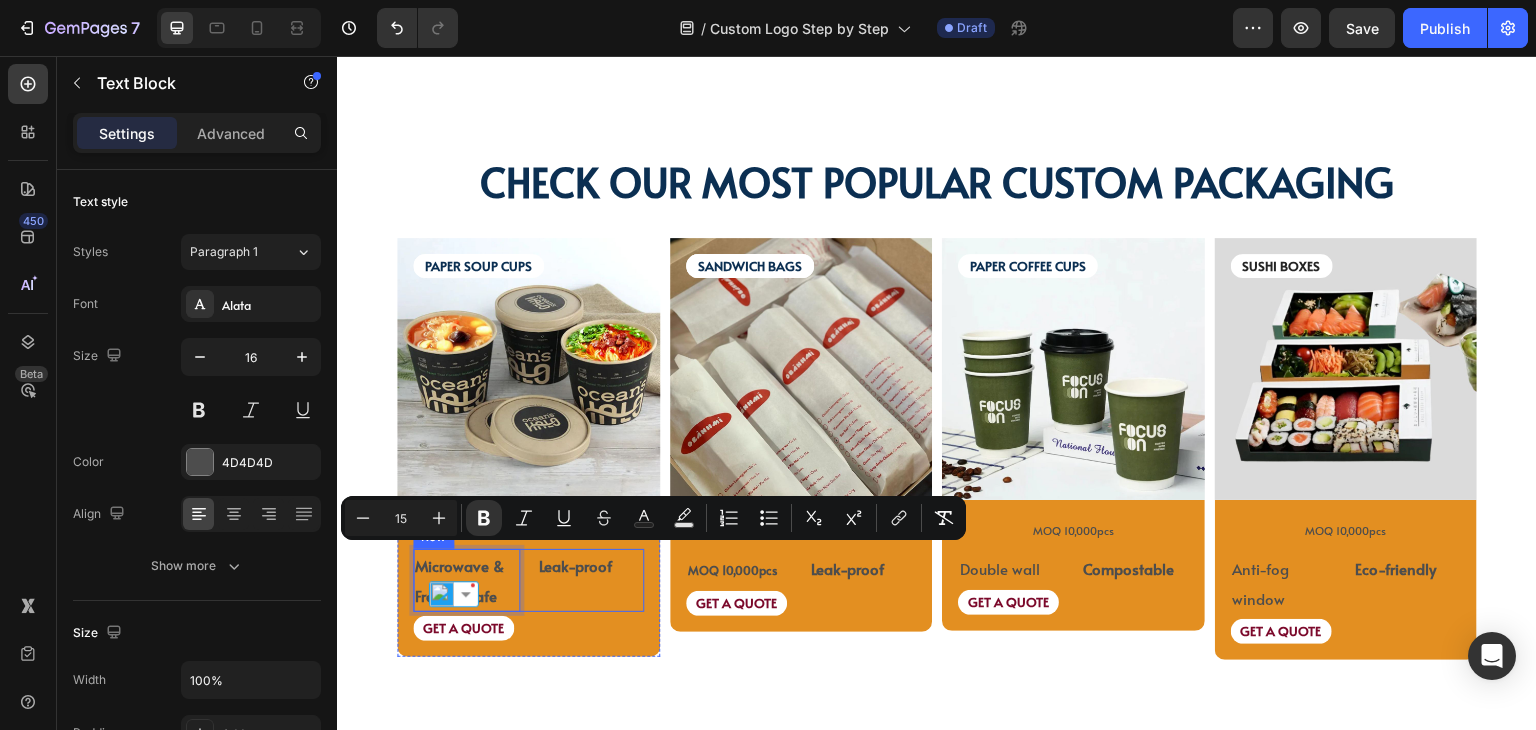 click on "Leak-proof Text Block" at bounding box center [589, 581] 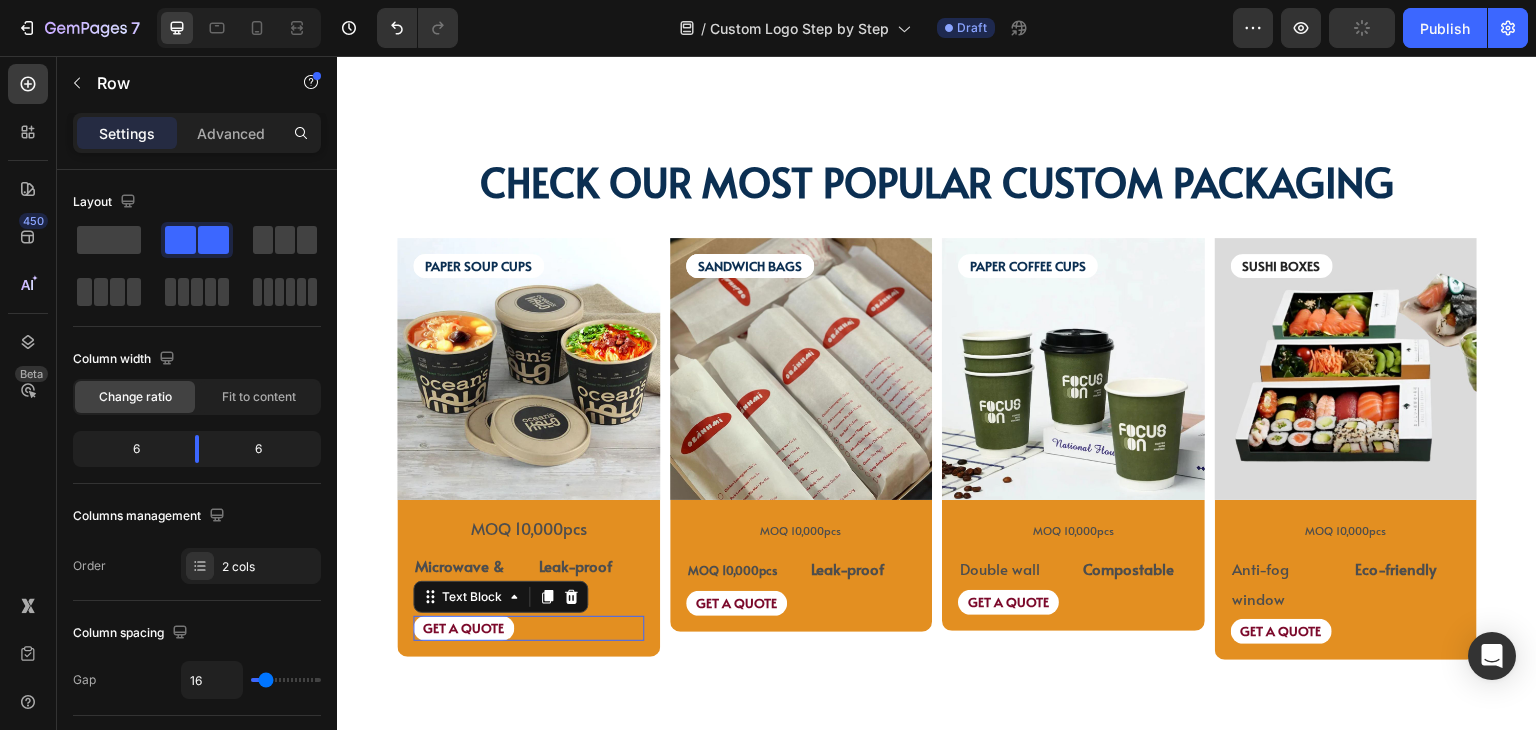 click on "GET A QUOTE" at bounding box center [528, 628] 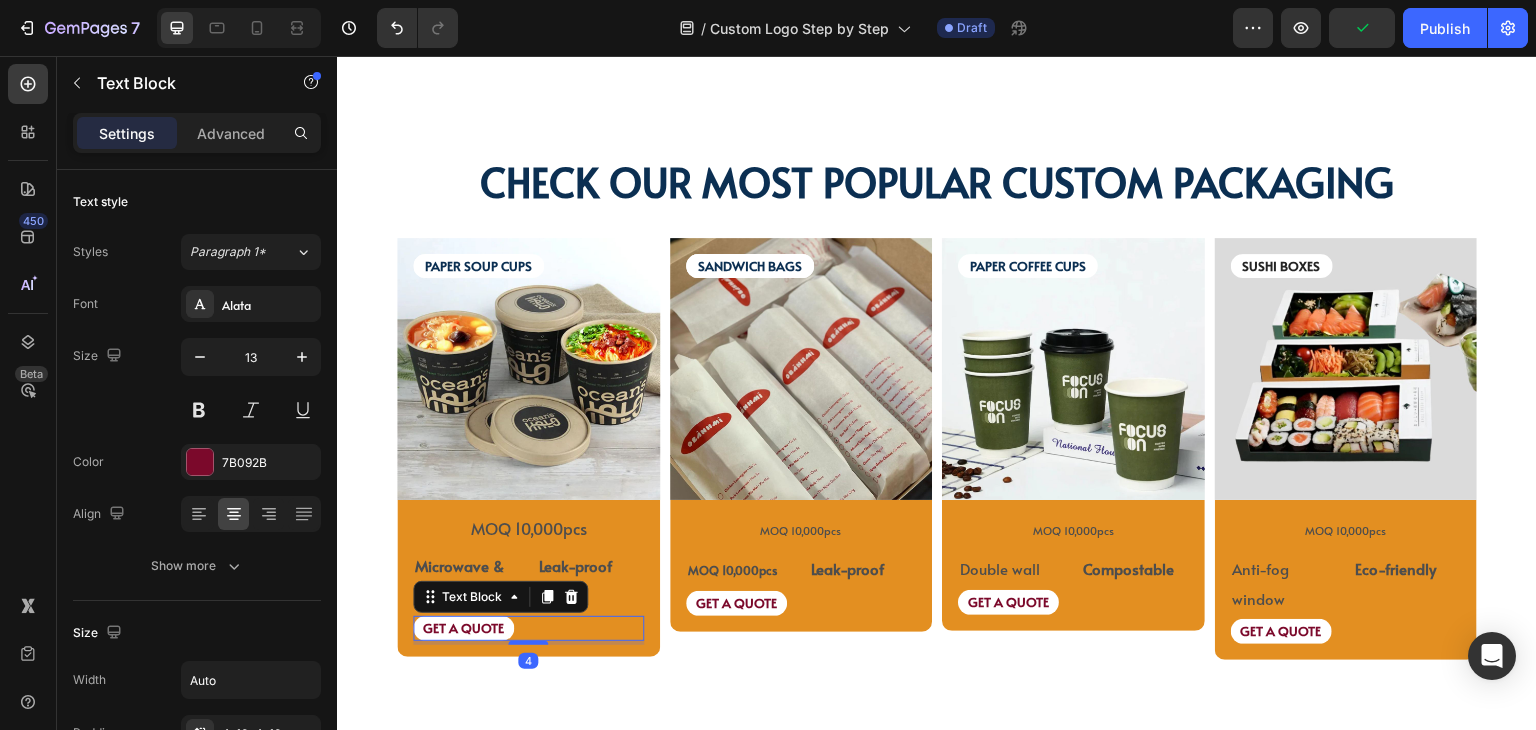 click on "Text Block" at bounding box center [500, 597] 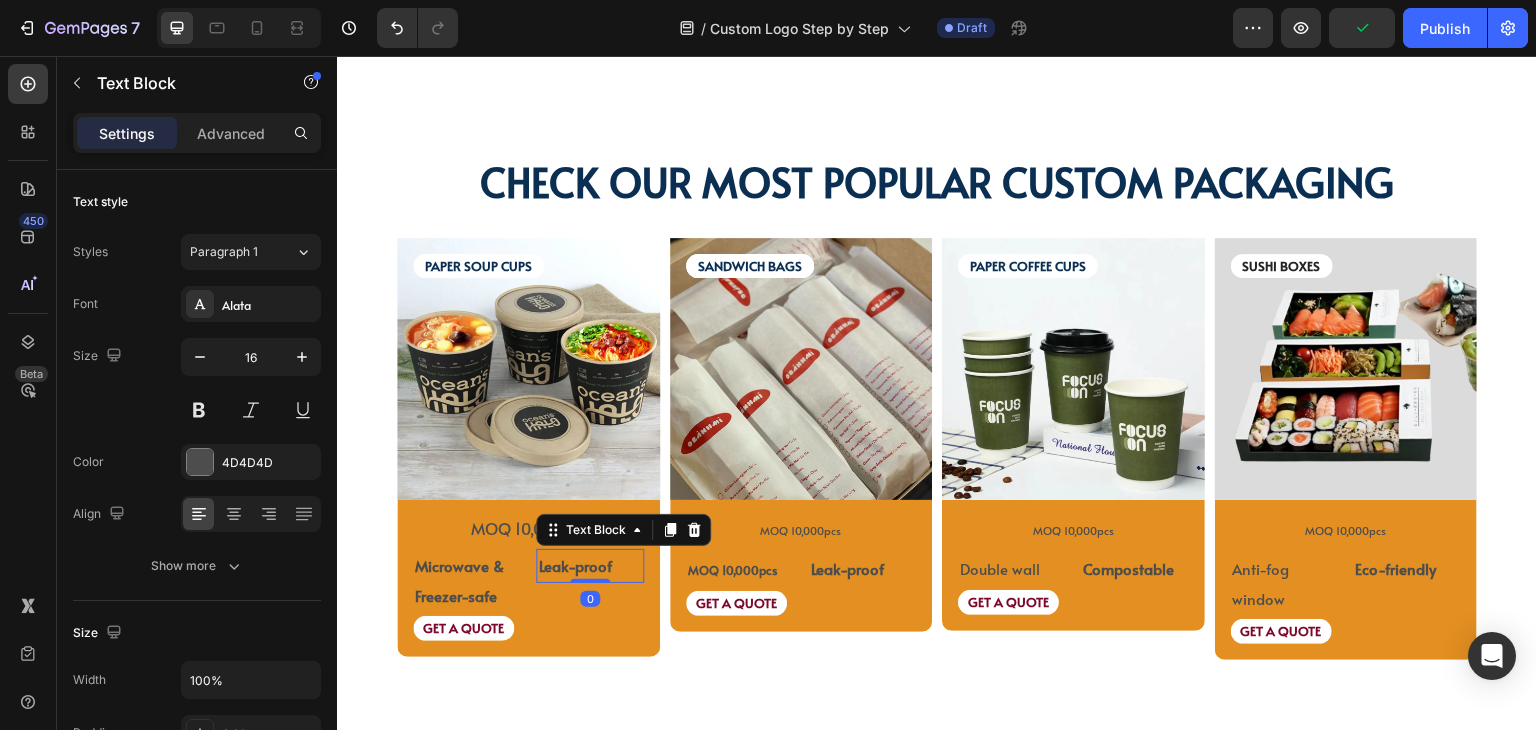 click on "Leak-proof" at bounding box center [589, 566] 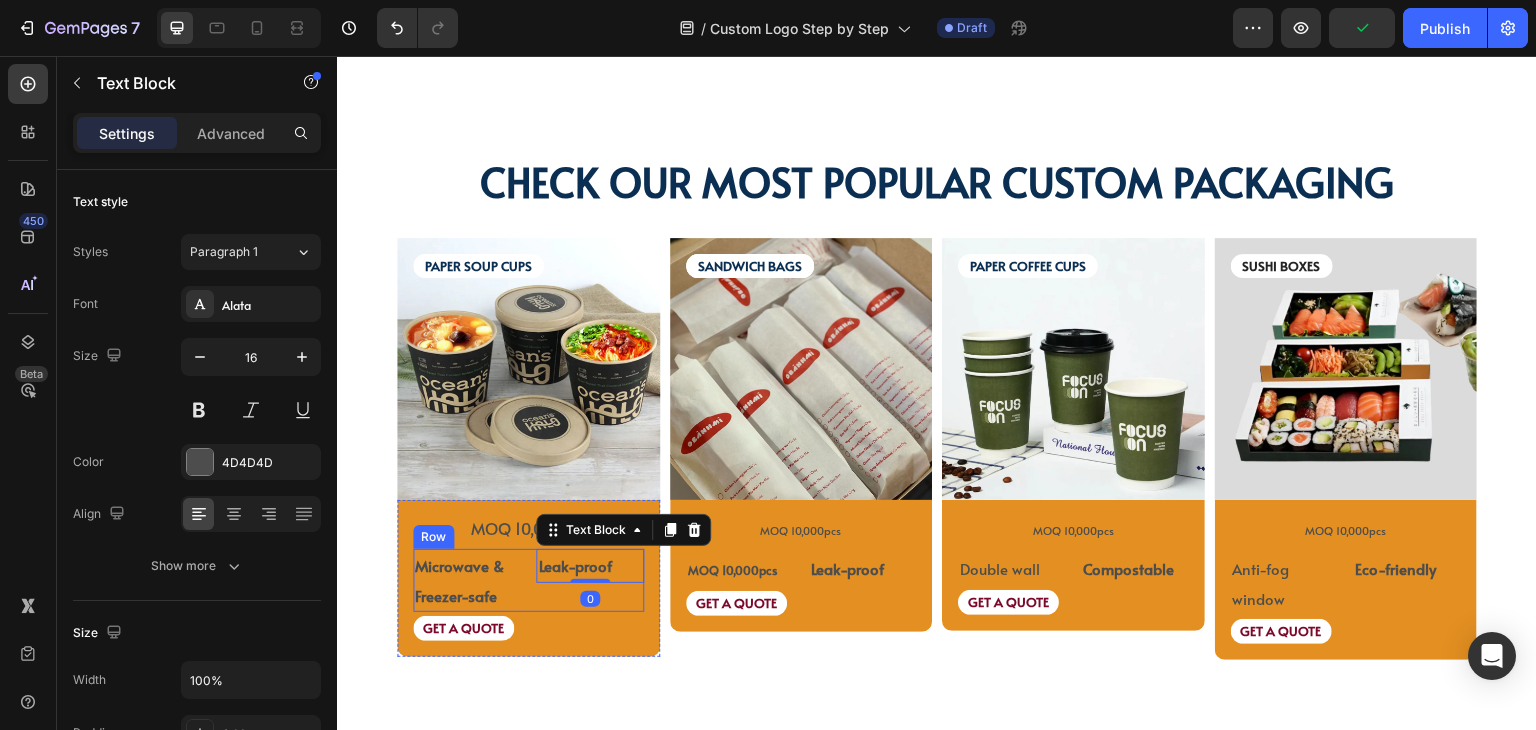click on "Leak-proof Text Block   0" at bounding box center [589, 581] 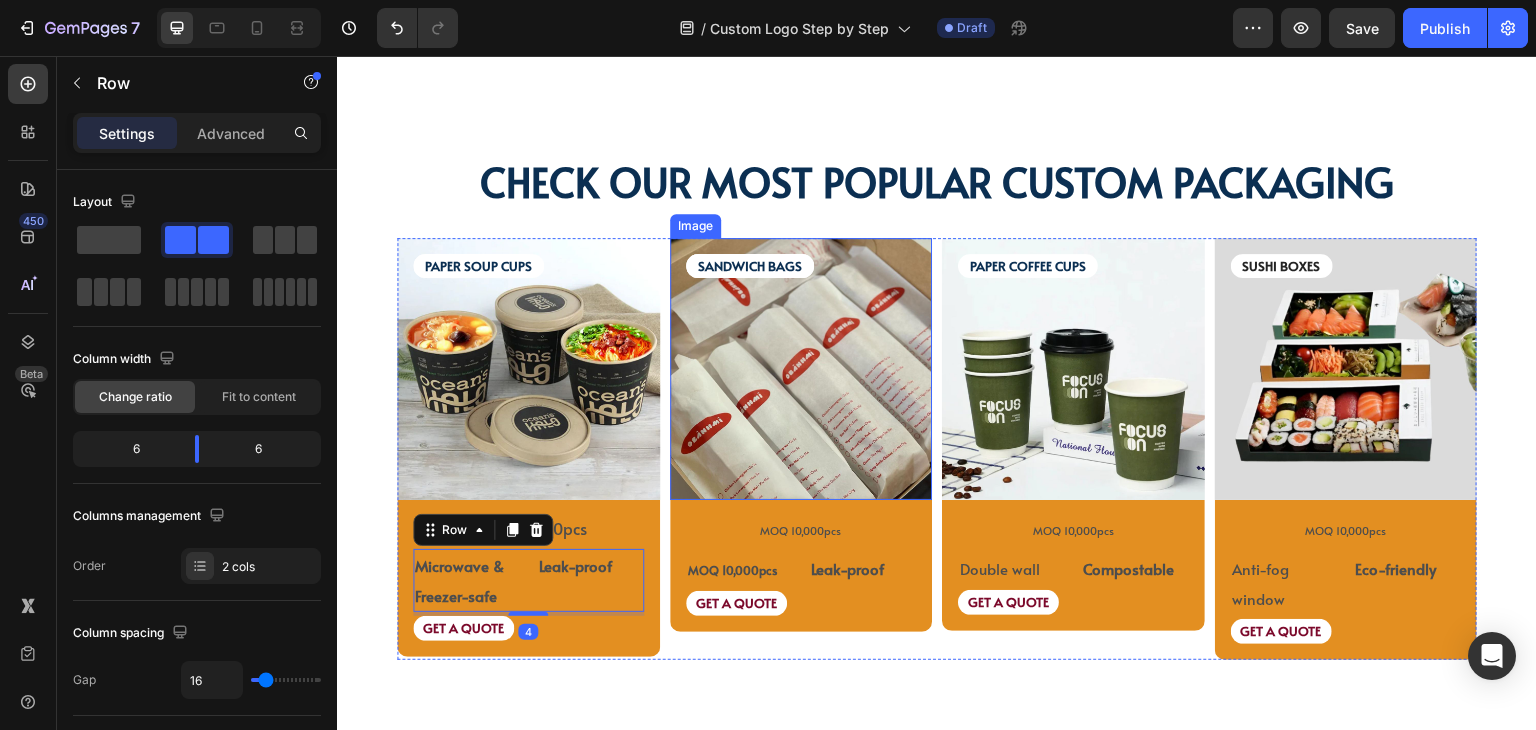click at bounding box center (801, 369) 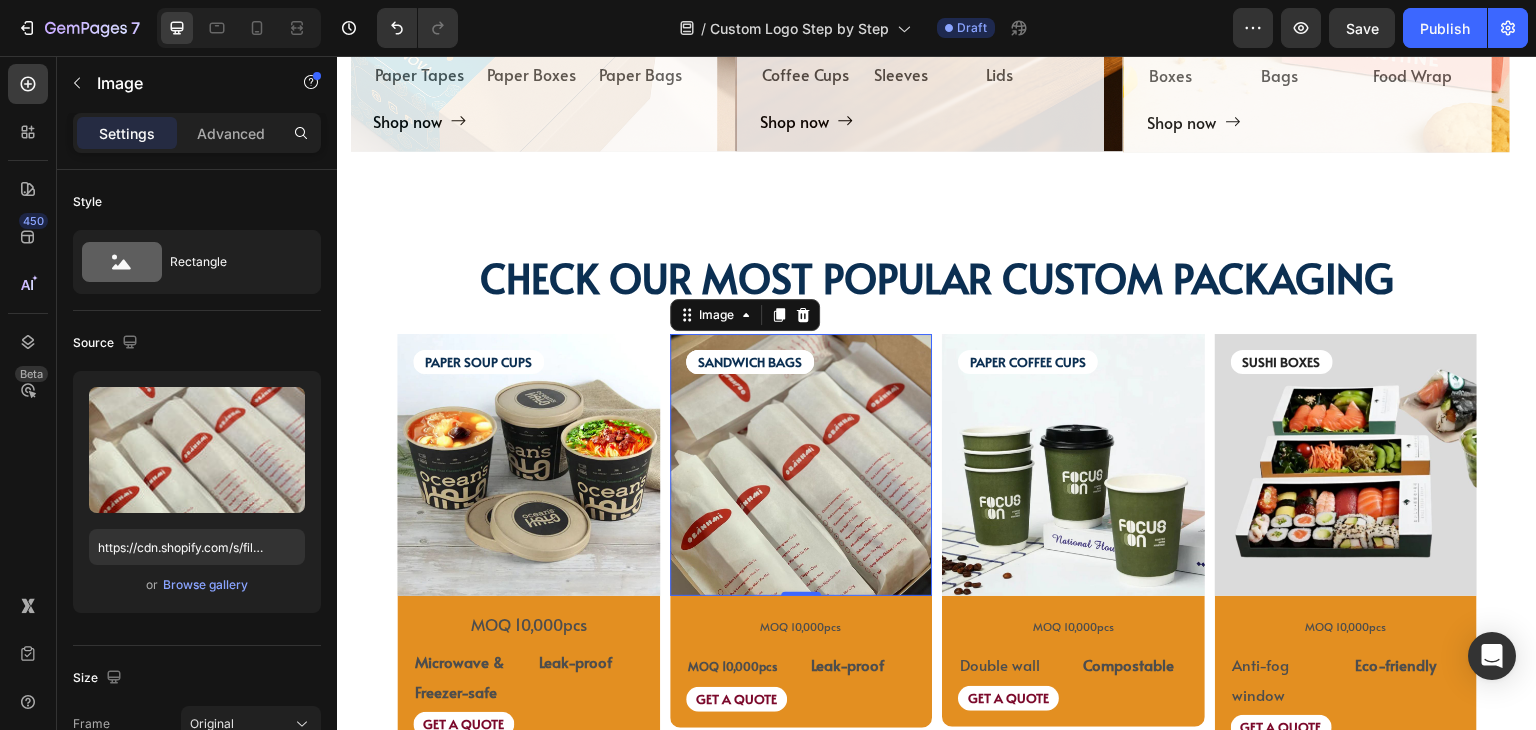 scroll, scrollTop: 2576, scrollLeft: 0, axis: vertical 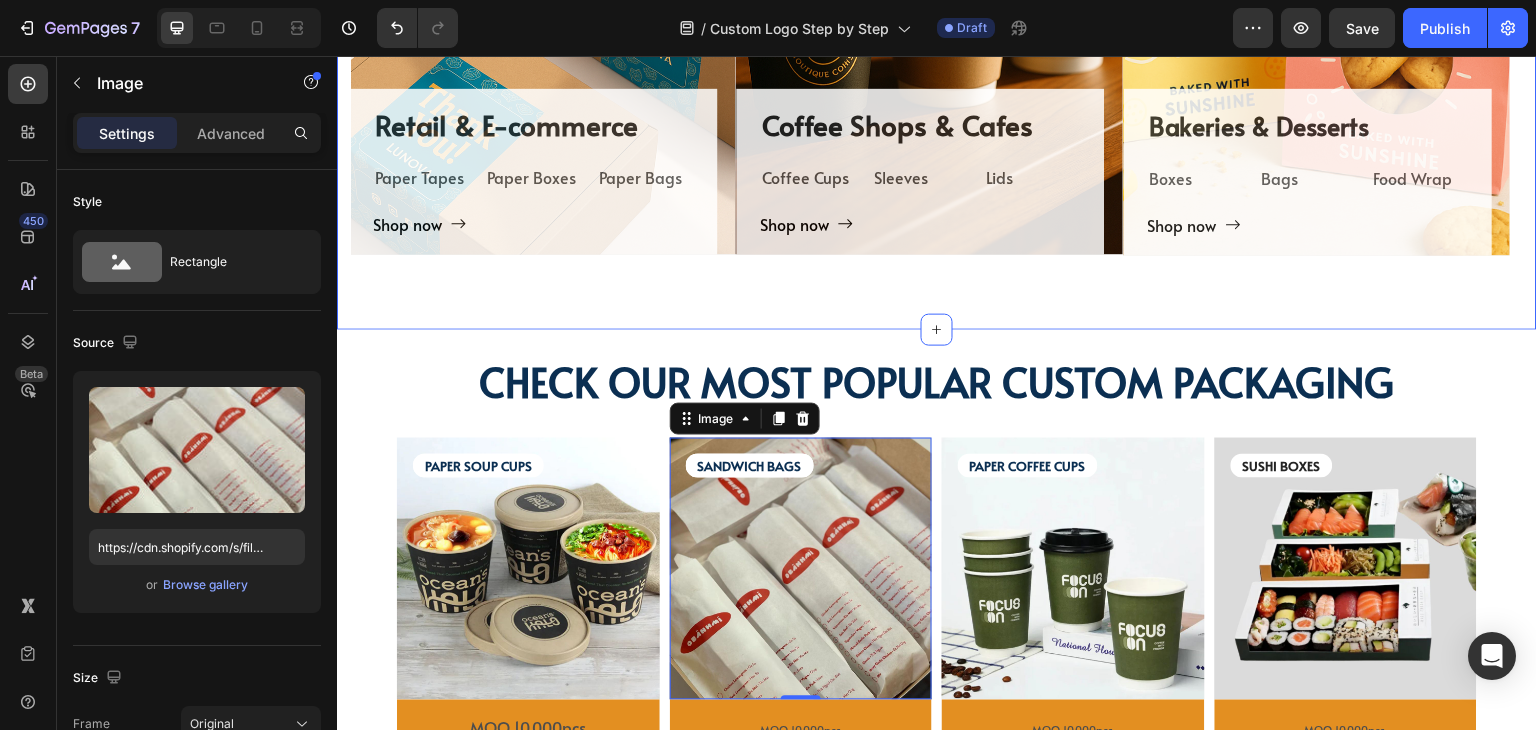 click on "TAILORED SOLUTIONS FOR YOUR INDUSTRY Heading TAILORED SOLUTIONS FOR YOUR INDUSTRY Heading Deep industry knowledge meets innovative packaging solutions. We understand your unique challenges and deliver results that matter! Text block                Title Line
Coffee Shops & Cafes Heading Coffee Cups Text Block Sleeves Text Block Lids Text Block Row
Shop now Button Row Hero Banner Bakeries & Desserts Heading Boxes Text Block Bags Text Block Food Wrap Text Block Row
Shop now Button Row Hero Banner Bars & Breweries Heading Bottles Text Block Growlers Text Block Cans Text Block Row
Shop now Button Row Hero Banner Restaurant & Fine Dining Heading Boxes Text Block Napkins Text Block Cutting Board Text Block Row
Shop now Button Row Hero Banner Quick Restaurant Services Heading Boxes Text Block Napkins Text Block Paper Containers Text Block Row
Shop now Button Row Hero Banner Retail & E-commerce Heading Paper Tapes Text Block" at bounding box center (937, -76) 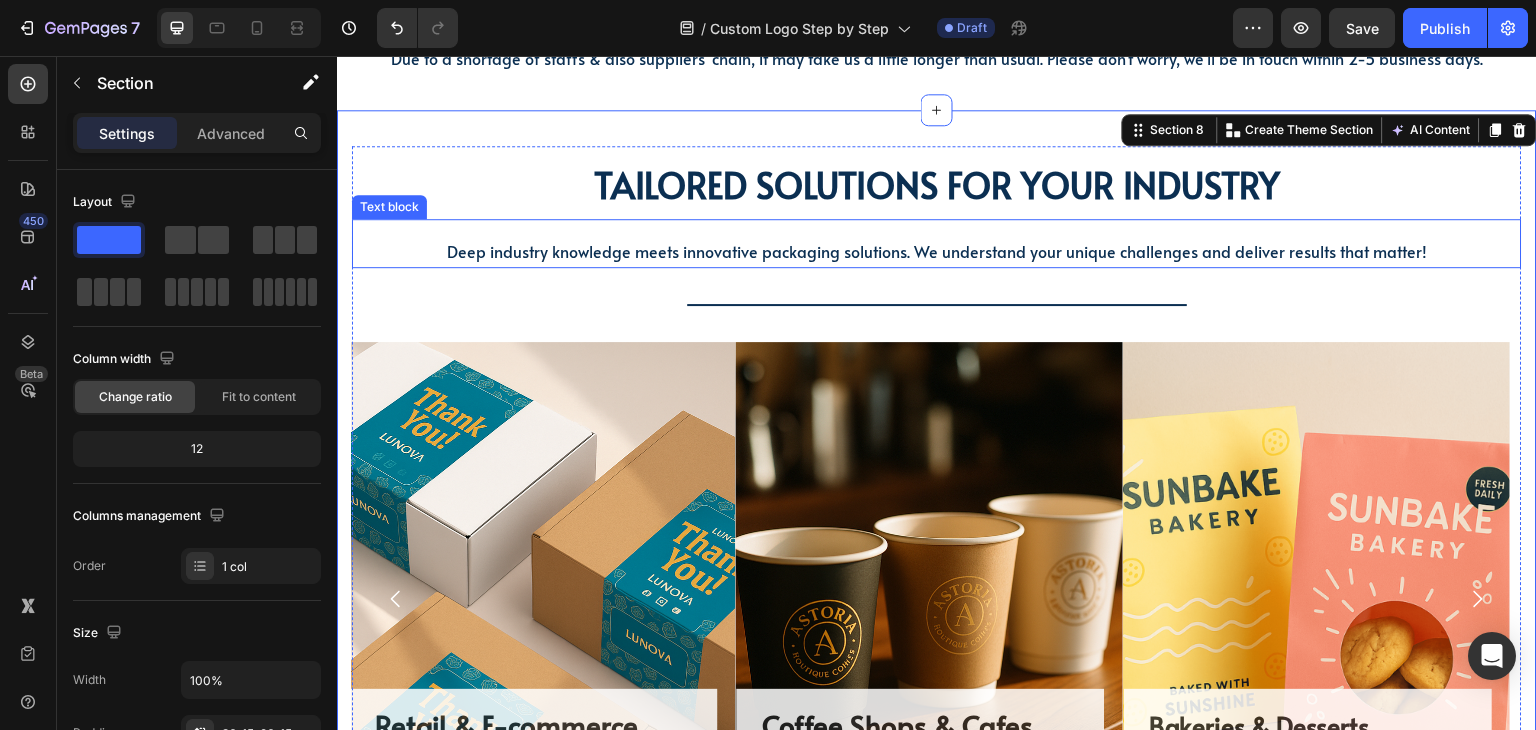 scroll, scrollTop: 1876, scrollLeft: 0, axis: vertical 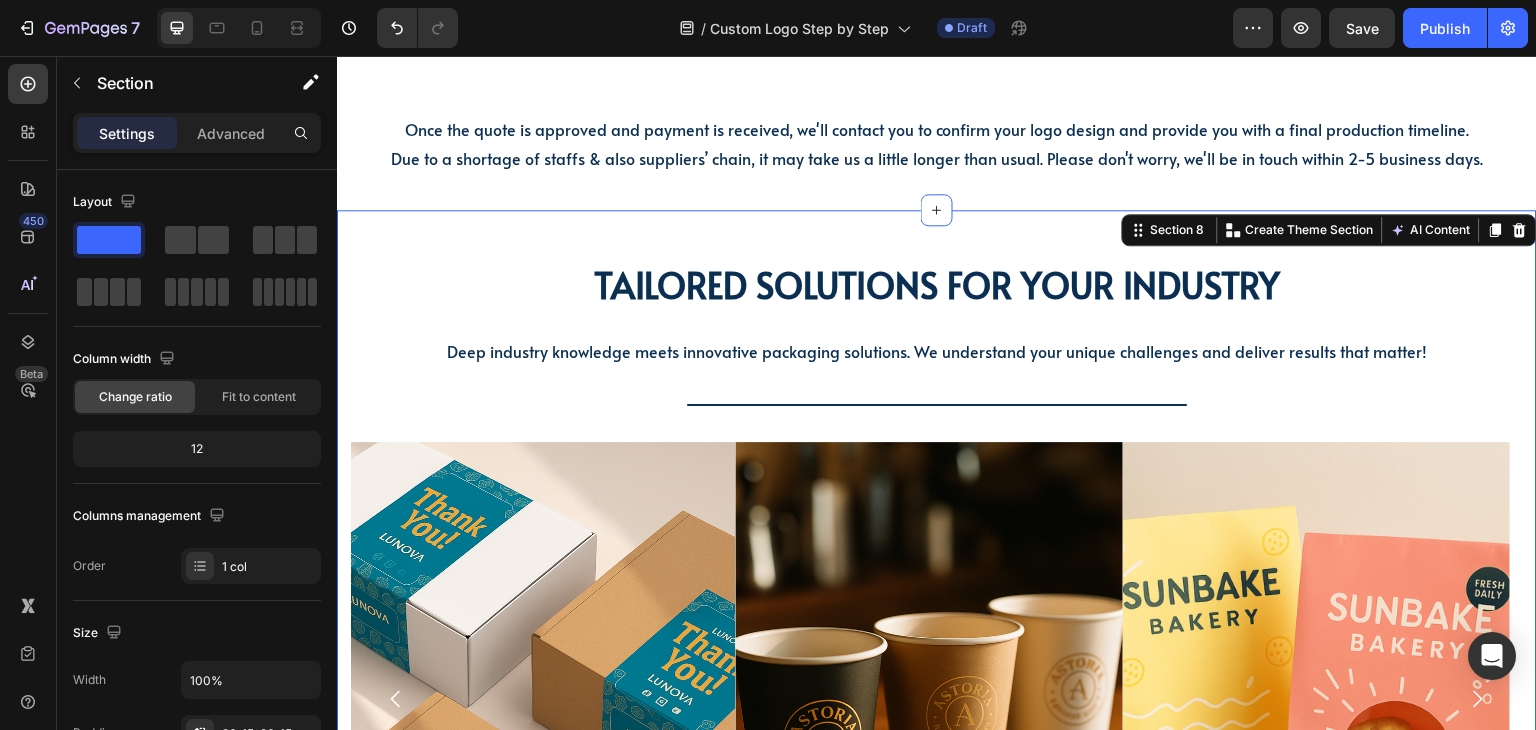 click on "TAILORED SOLUTIONS FOR YOUR INDUSTRY Heading TAILORED SOLUTIONS FOR YOUR INDUSTRY Heading Deep industry knowledge meets innovative packaging solutions. We understand your unique challenges and deliver results that matter! Text block                Title Line
Coffee Shops & Cafes Heading Coffee Cups Text Block Sleeves Text Block Lids Text Block Row
Shop now Button Row Hero Banner Bakeries & Desserts Heading Boxes Text Block Bags Text Block Food Wrap Text Block Row
Shop now Button Row Hero Banner Bars & Breweries Heading Bottles Text Block Growlers Text Block Cans Text Block Row
Shop now Button Row Hero Banner Restaurant & Fine Dining Heading Boxes Text Block Napkins Text Block Cutting Board Text Block Row
Shop now Button Row Hero Banner Quick Restaurant Services Heading Boxes Text Block Napkins Text Block Paper Containers Text Block Row
Shop now Button Row Hero Banner Retail & E-commerce Heading Paper Tapes Text Block" at bounding box center [937, 619] 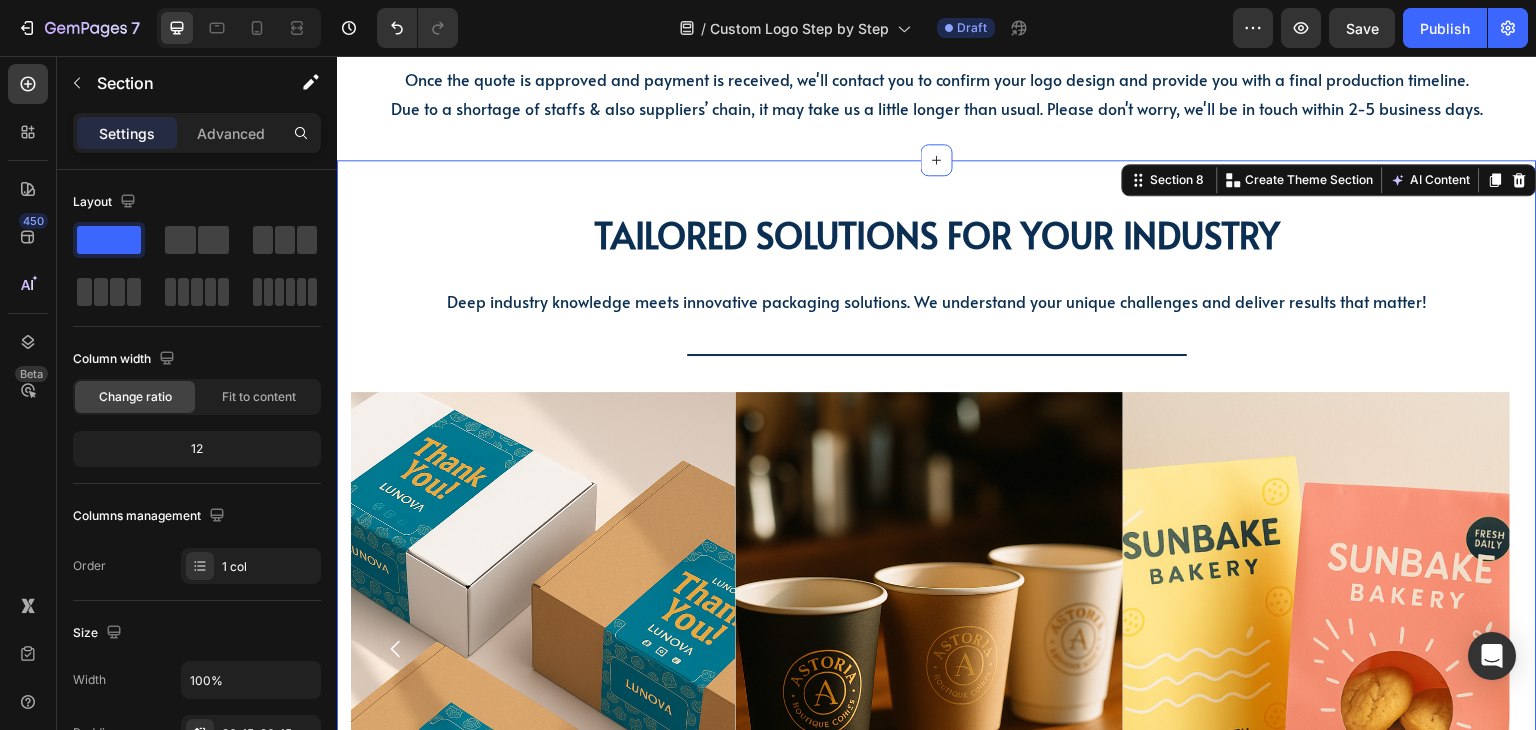 scroll, scrollTop: 1976, scrollLeft: 0, axis: vertical 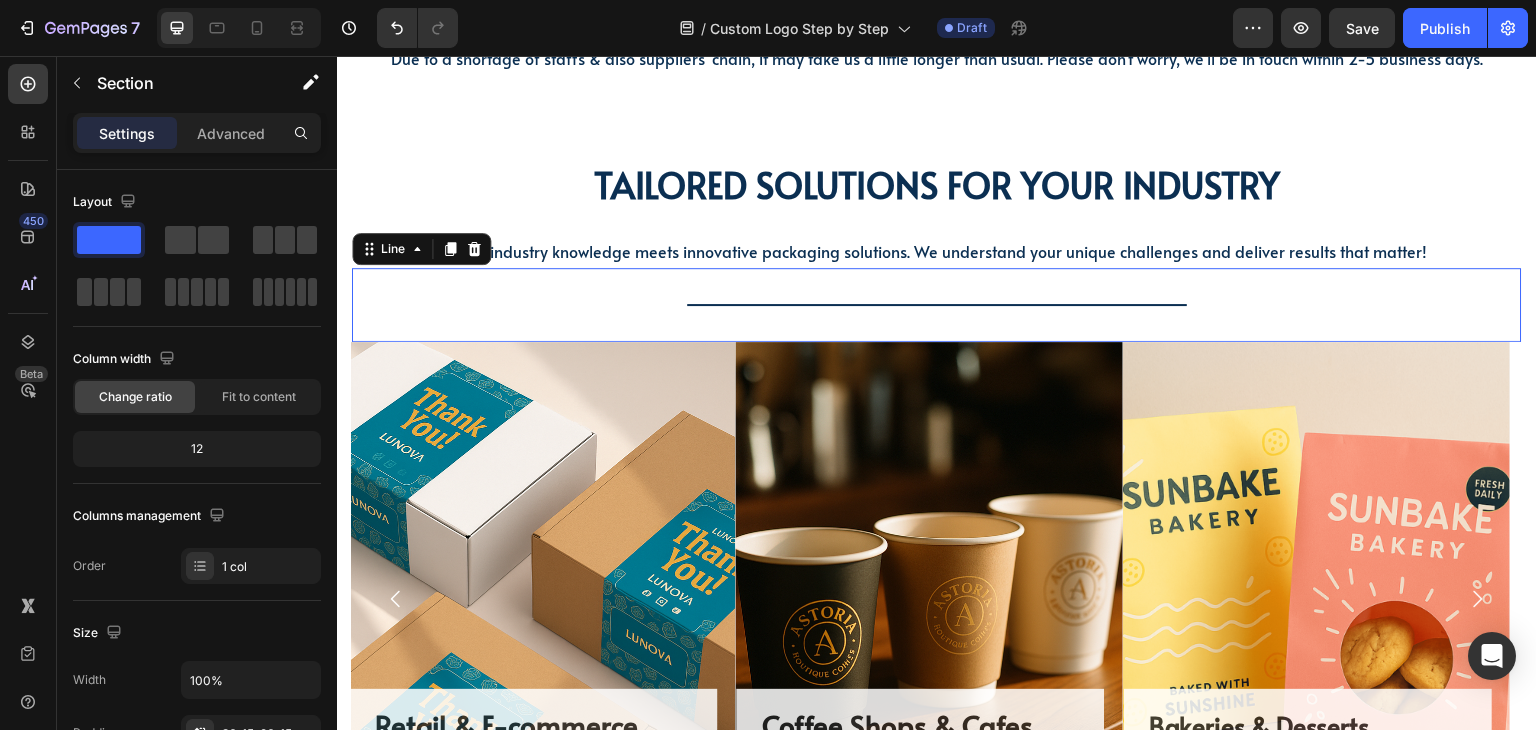 click on "Title Line   0" at bounding box center (937, 305) 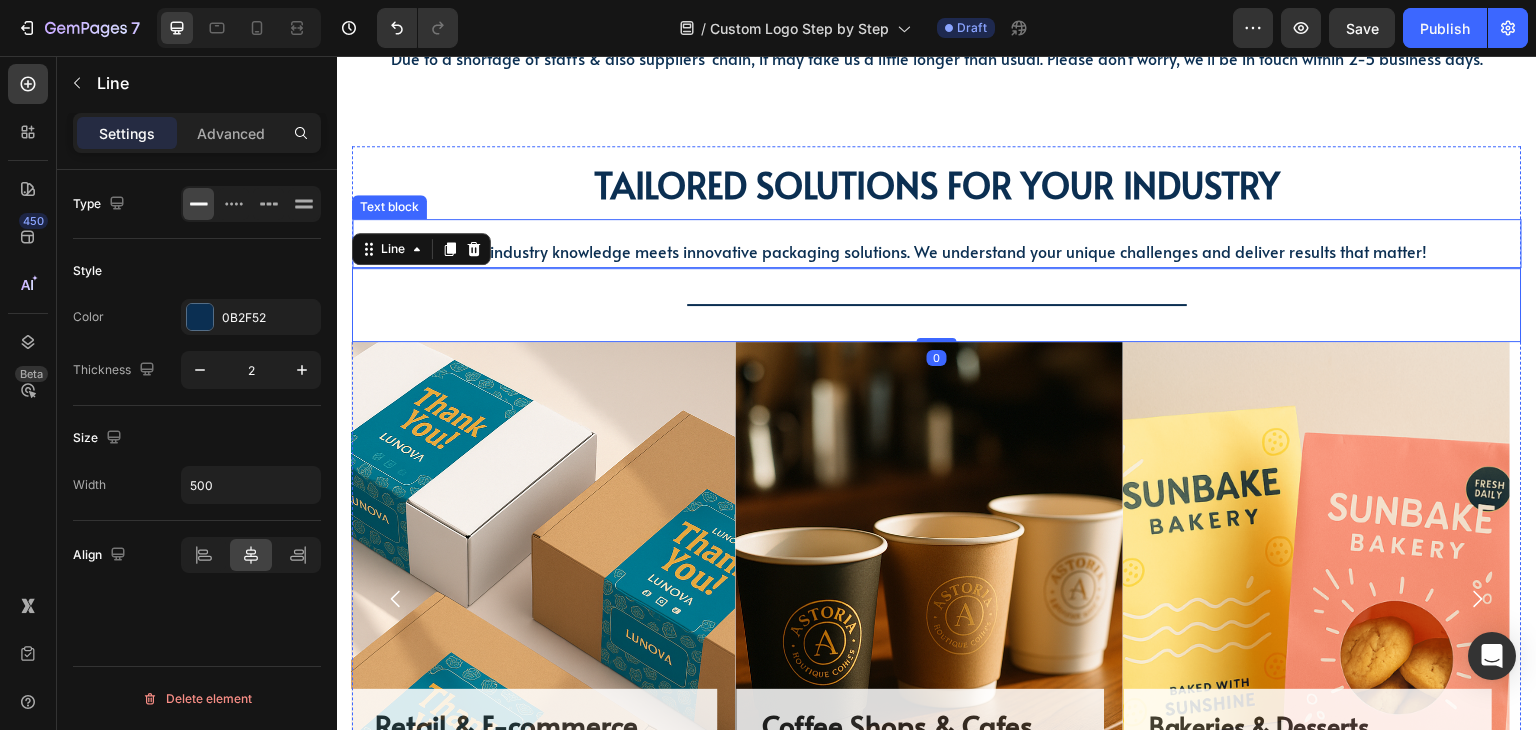 click on "Deep industry knowledge meets innovative packaging solutions. We understand your unique challenges and deliver results that matter! Text block" at bounding box center (937, 243) 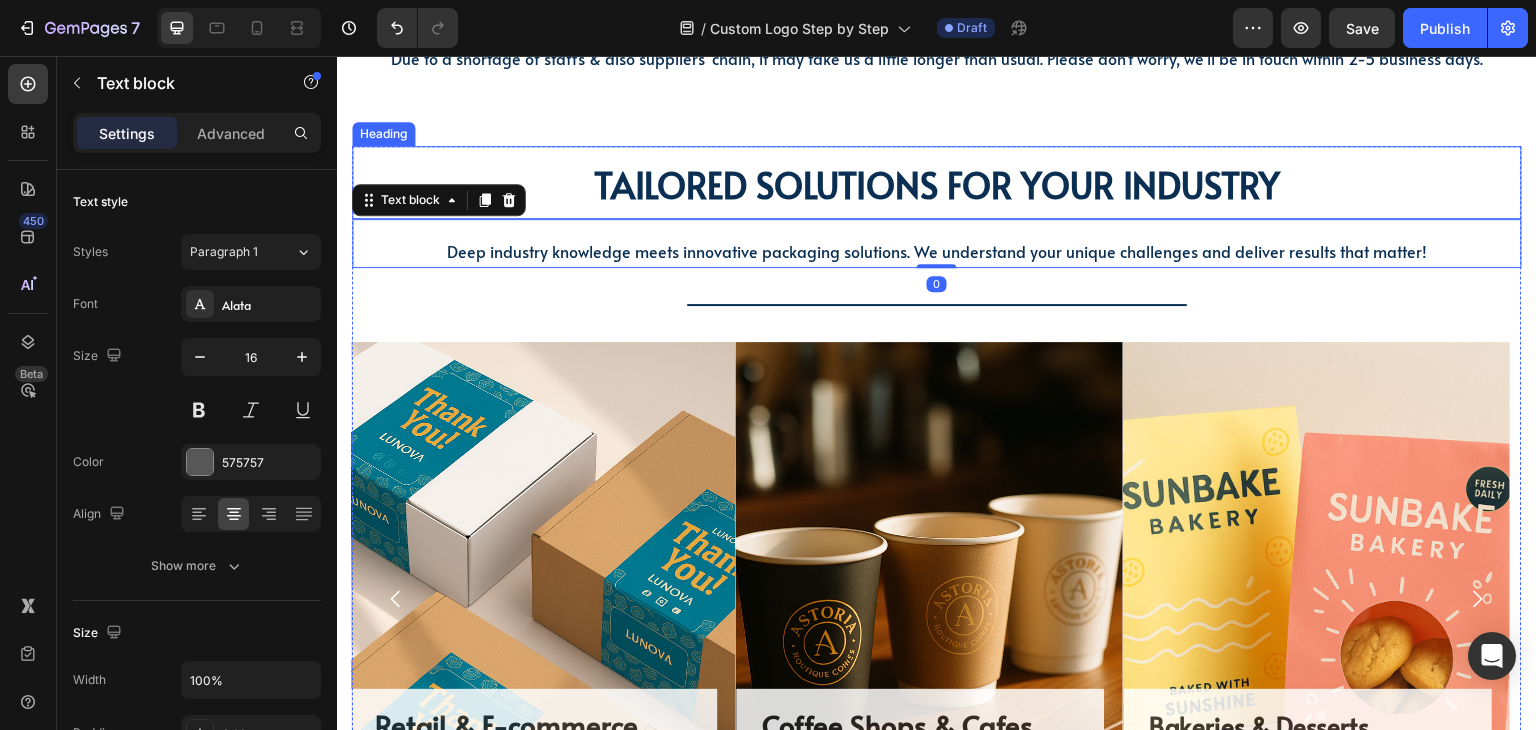 click on "TAILORED SOLUTIONS FOR YOUR INDUSTRY" at bounding box center [937, 184] 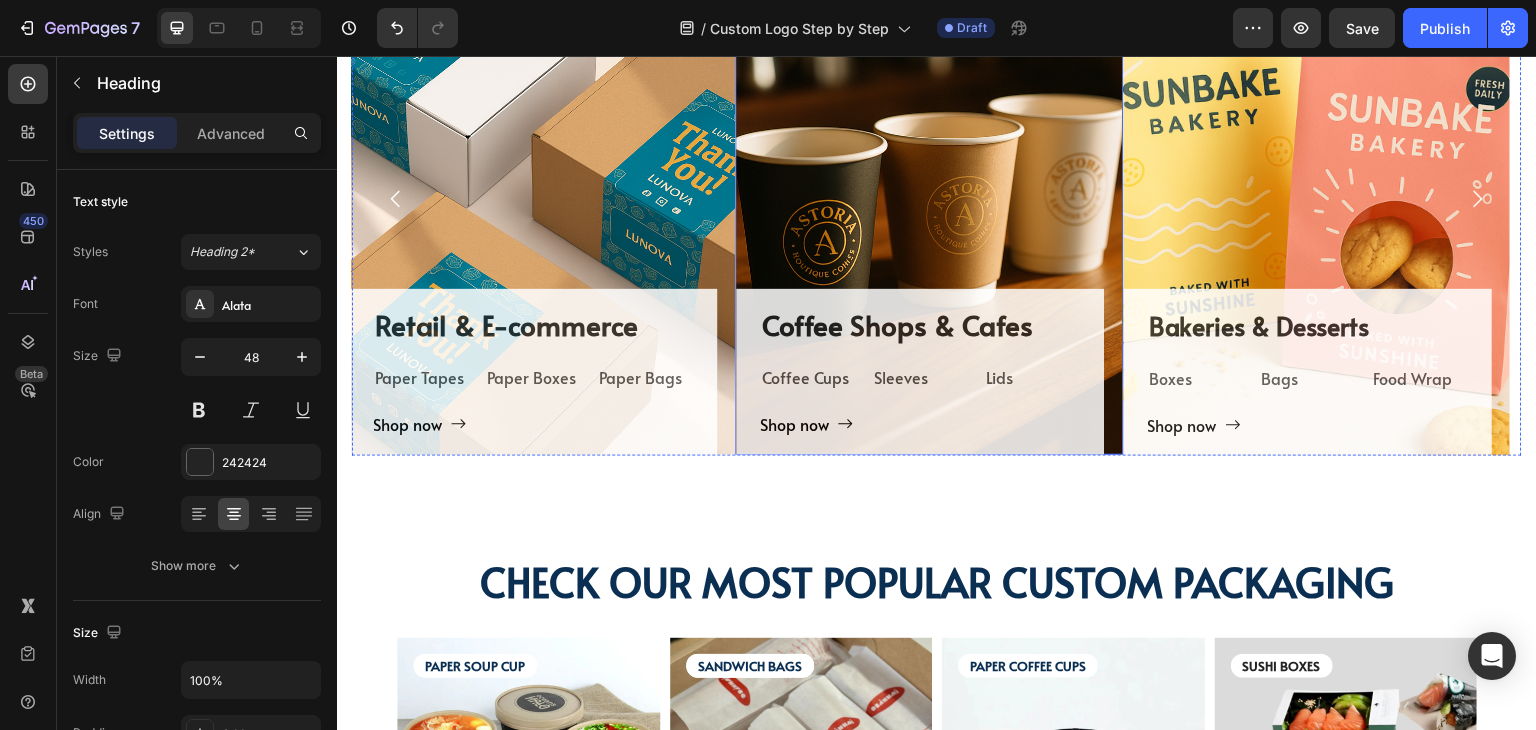 scroll, scrollTop: 2676, scrollLeft: 0, axis: vertical 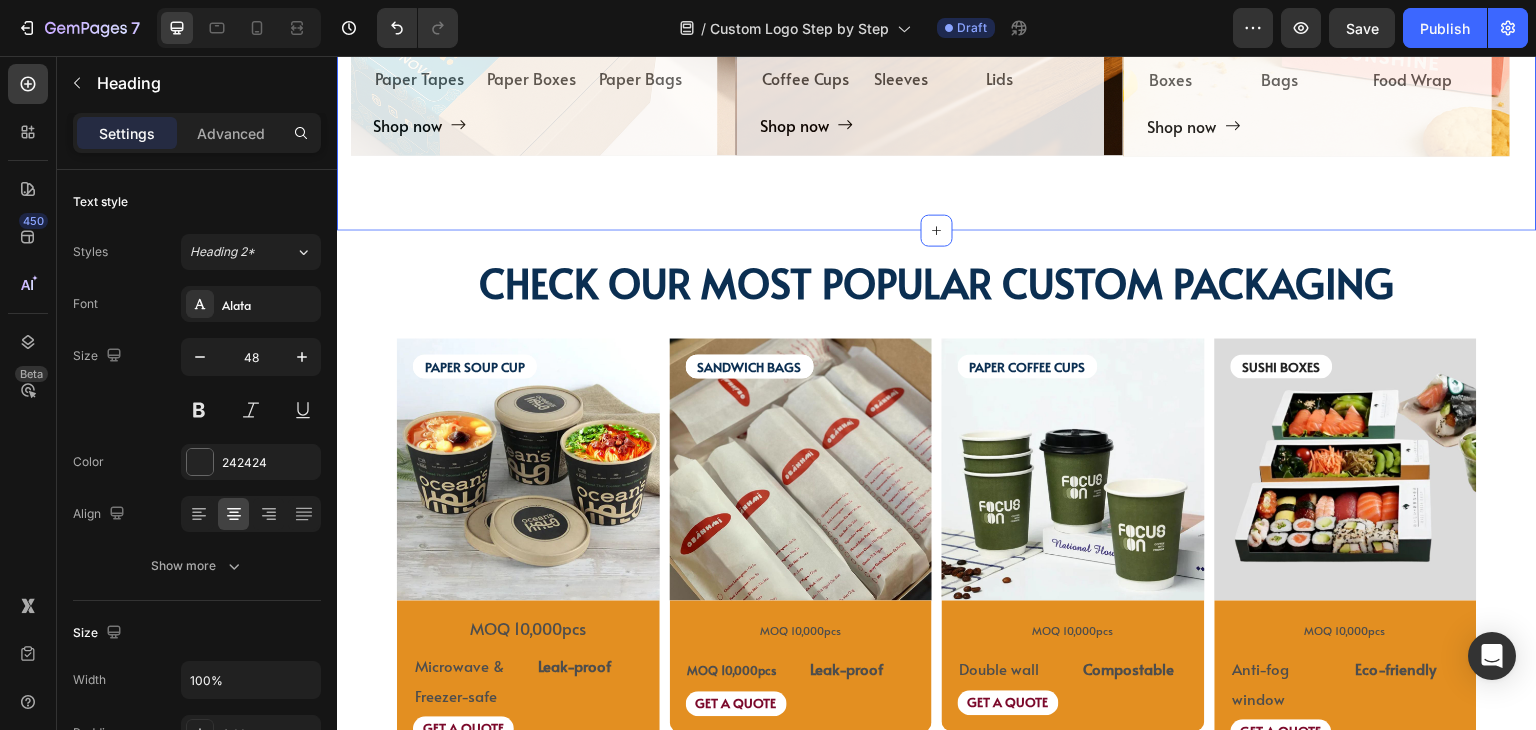 click on "TAILORED SOLUTIONS FOR YOUR INDUSTRY Heading TAILORED SOLUTIONS FOR YOUR INDUSTRY Heading Deep industry knowledge meets innovative packaging solutions. We understand your unique challenges and deliver results that matter! Text block                Title Line
Coffee Shops & Cafes Heading Coffee Cups Text Block Sleeves Text Block Lids Text Block Row
Shop now Button Row Hero Banner Bakeries & Desserts Heading Boxes Text Block Bags Text Block Food Wrap Text Block Row
Shop now Button Row Hero Banner Bars & Breweries Heading Bottles Text Block Growlers Text Block Cans Text Block Row
Shop now Button Row Hero Banner Restaurant & Fine Dining Heading Boxes Text Block Napkins Text Block Cutting Board Text Block Row
Shop now Button Row Hero Banner Quick Restaurant Services Heading Boxes Text Block Napkins Text Block Paper Containers Text Block Row
Shop now Button Row Hero Banner Retail & E-commerce Heading Paper Tapes Text Block" at bounding box center [937, -176] 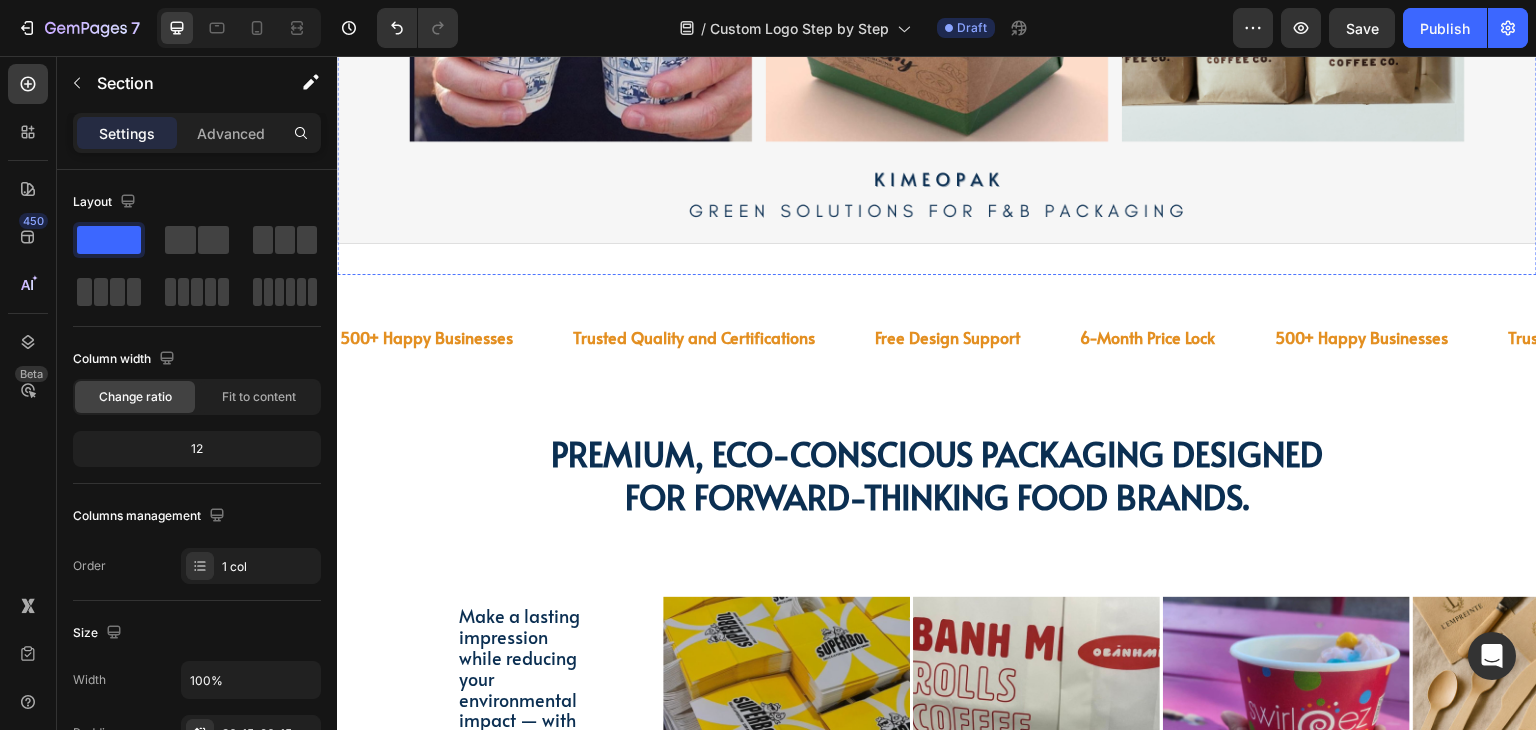 scroll, scrollTop: 3976, scrollLeft: 0, axis: vertical 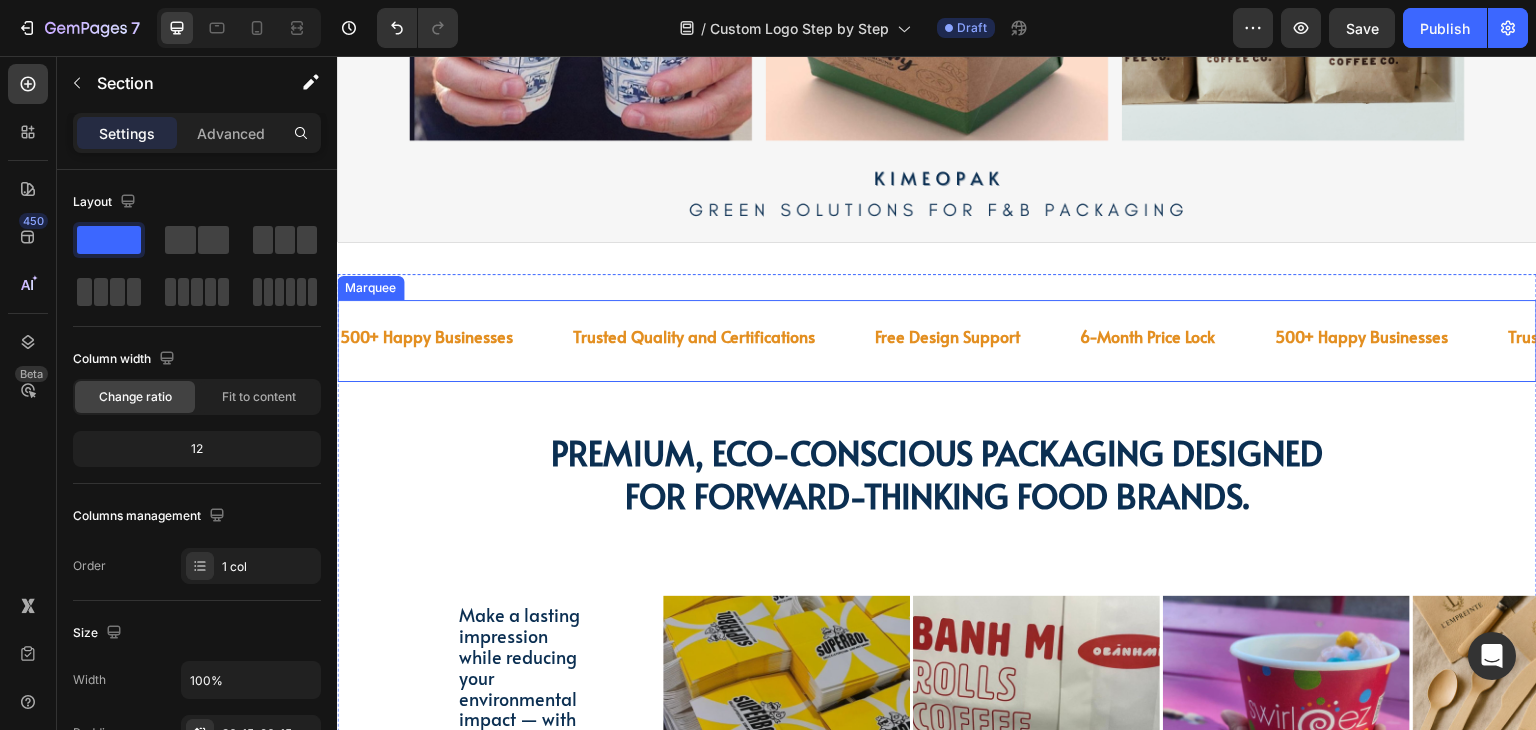 click on "500+ Happy Businesses Text Trusted Quality and Certifications Text Free Design Support Text 6-Month Price Lock Text 500+ Happy Businesses Text Trusted Quality and Certifications Text Free Design Support Text 6-Month Price Lock Text 500+ Happy Businesses Text Trusted Quality and Certifications Text Free Design Support Text 6-Month Price Lock Text 500+ Happy Businesses Text Trusted Quality and Certifications Text Free Design Support Text 6-Month Price Lock Text 500+ Happy Businesses Text Trusted Quality and Certifications Text Free Design Support Text 6-Month Price Lock Text 500+ Happy Businesses Text Trusted Quality and Certifications Text Free Design Support Text 6-Month Price Lock Text Marquee" at bounding box center [937, 341] 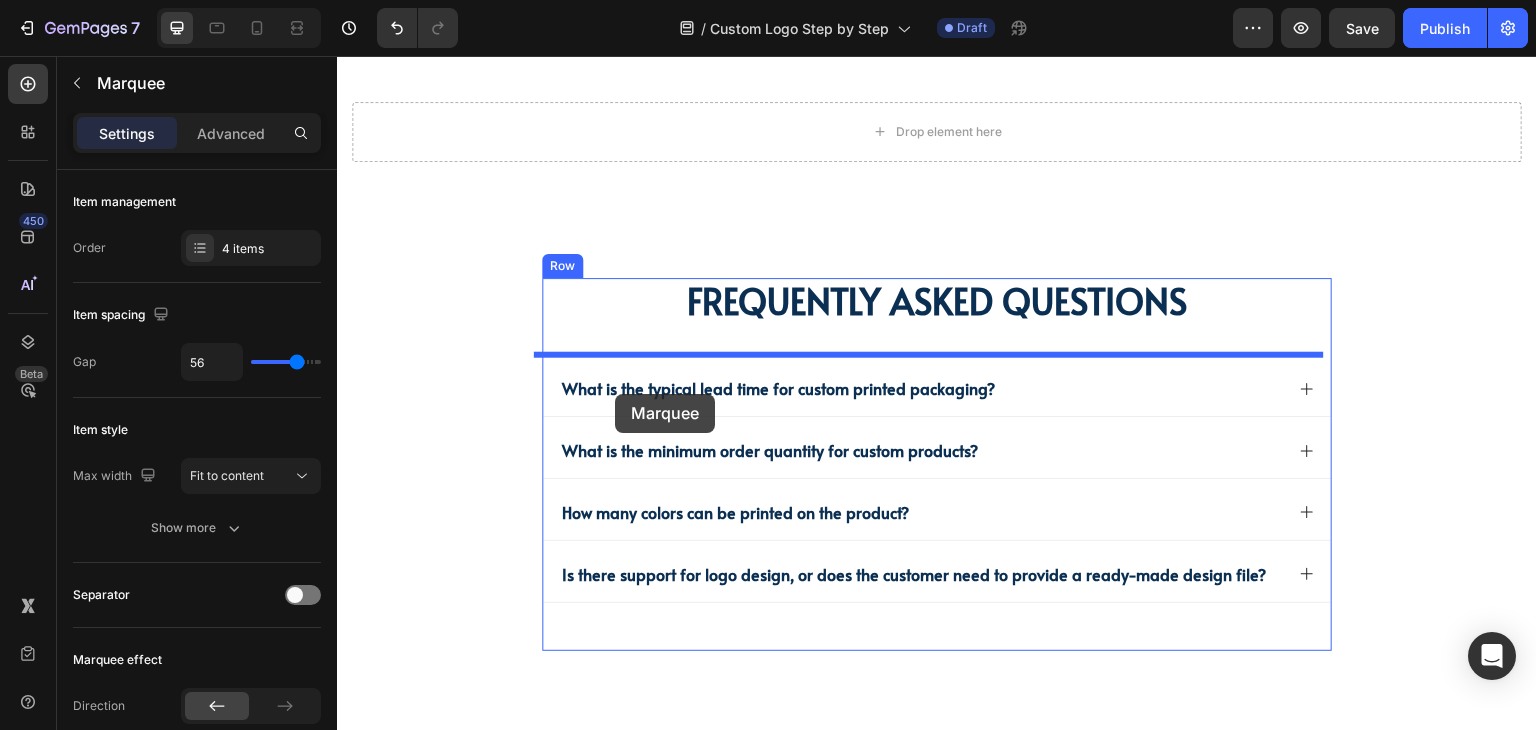scroll, scrollTop: 4776, scrollLeft: 0, axis: vertical 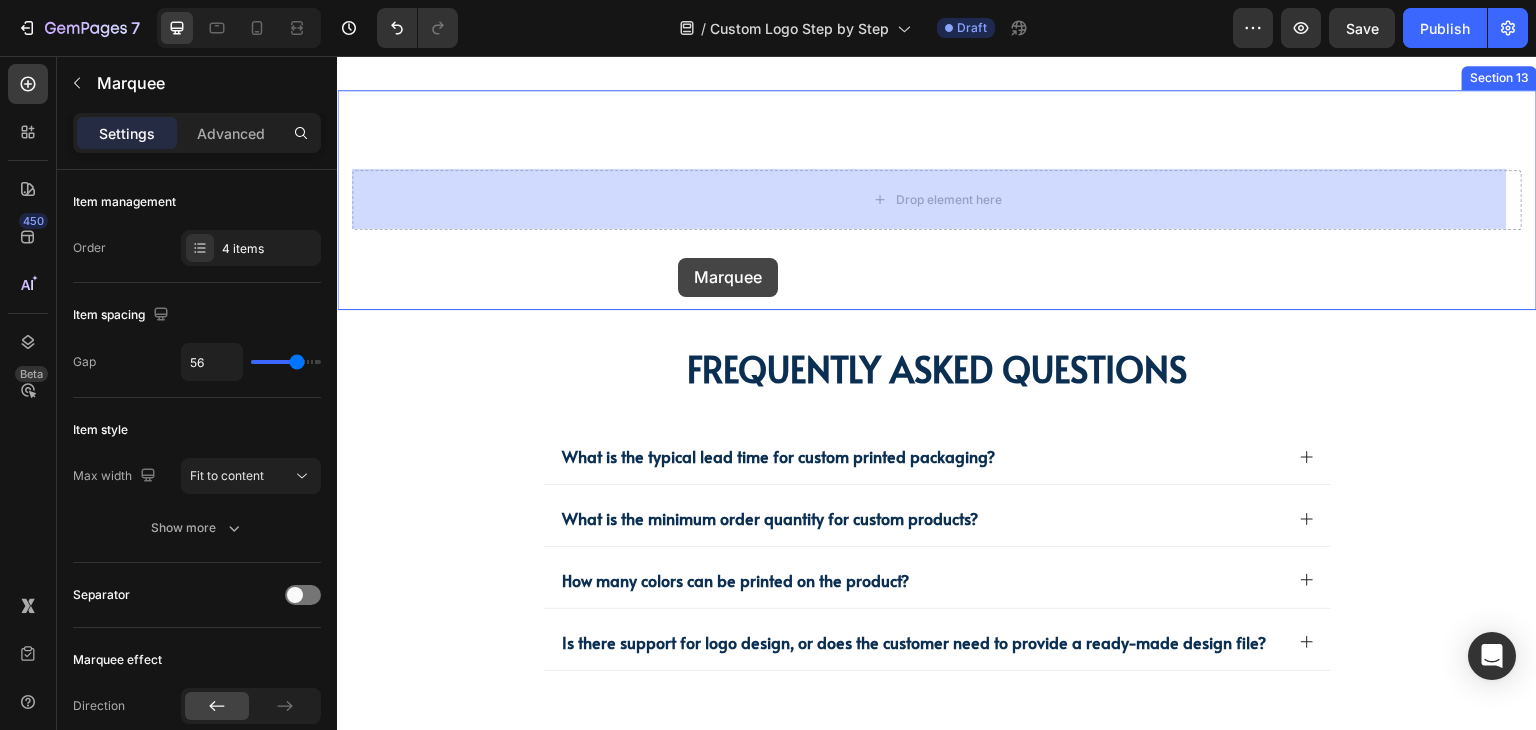 drag, startPoint x: 398, startPoint y: 276, endPoint x: 678, endPoint y: 258, distance: 280.57797 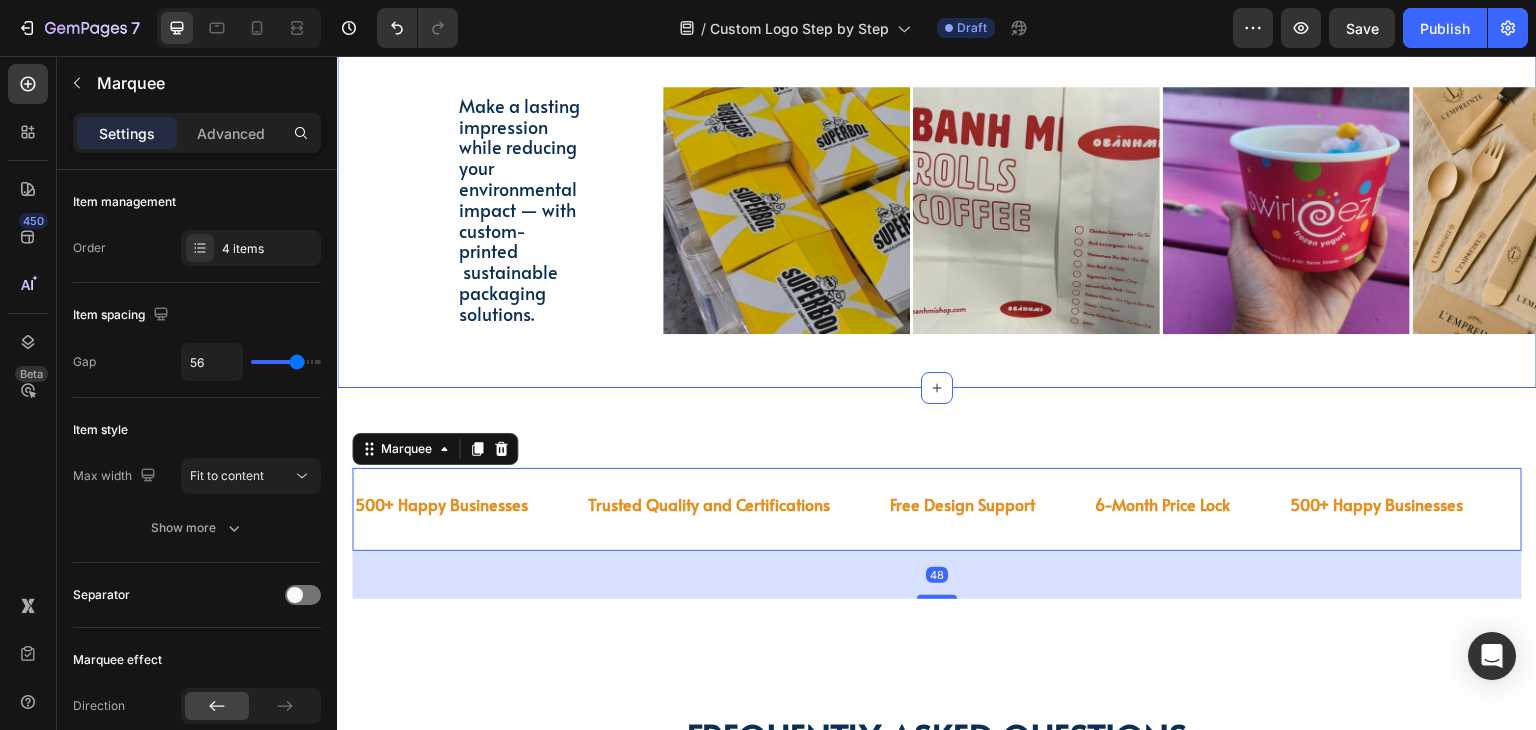 scroll, scrollTop: 4346, scrollLeft: 0, axis: vertical 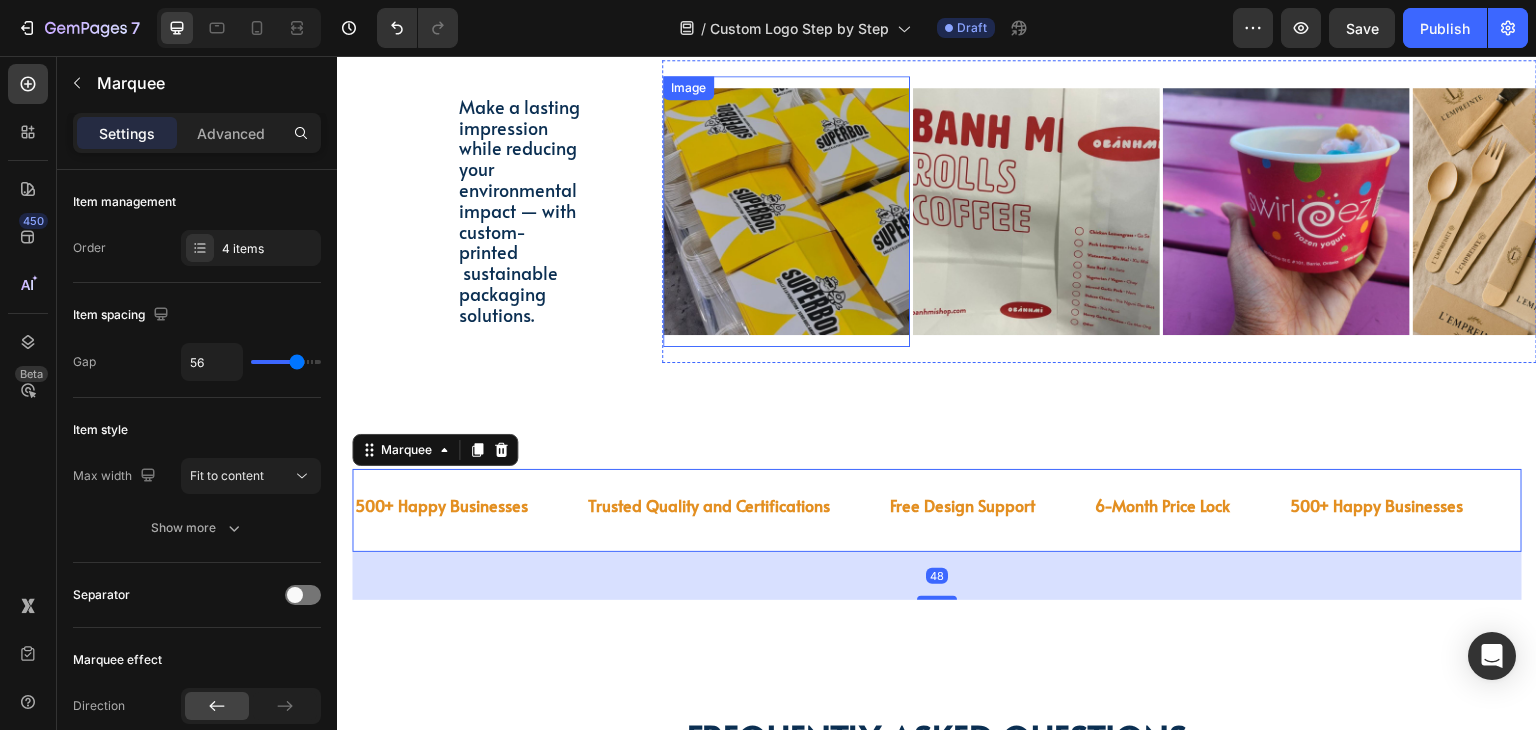 click on "500+ Happy Businesses Text Trusted Quality and Certifications Text Free Design Support Text 6-Month Price Lock Text 500+ Happy Businesses Text Trusted Quality and Certifications Text Free Design Support Text 6-Month Price Lock Text 500+ Happy Businesses Text Trusted Quality and Certifications Text Free Design Support Text 6-Month Price Lock Text 500+ Happy Businesses Text Trusted Quality and Certifications Text Free Design Support Text 6-Month Price Lock Text 500+ Happy Businesses Text Trusted Quality and Certifications Text Free Design Support Text 6-Month Price Lock Text 500+ Happy Businesses Text Trusted Quality and Certifications Text Free Design Support Text 6-Month Price Lock Text Marquee   48 Section 13" at bounding box center (937, 534) 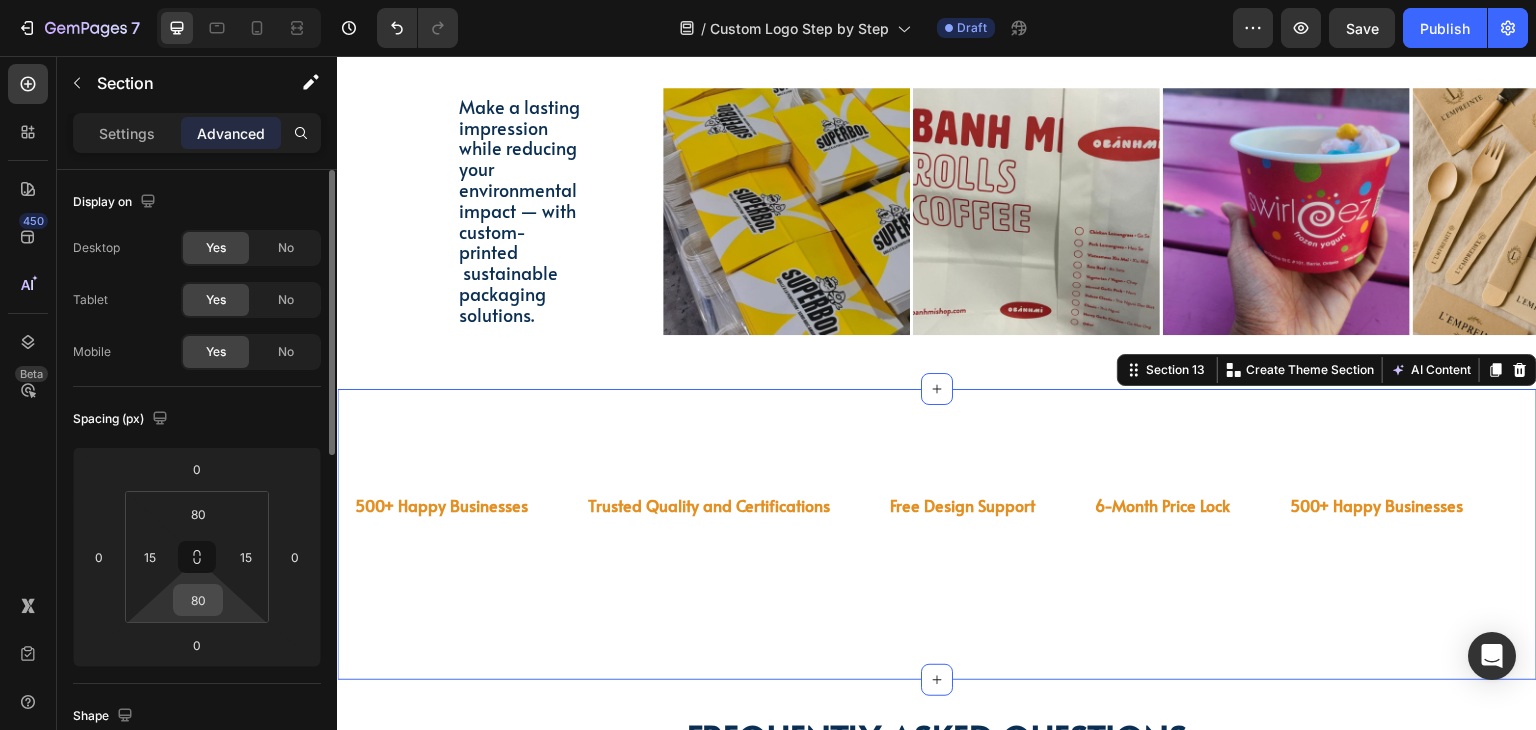 click on "80" at bounding box center (198, 600) 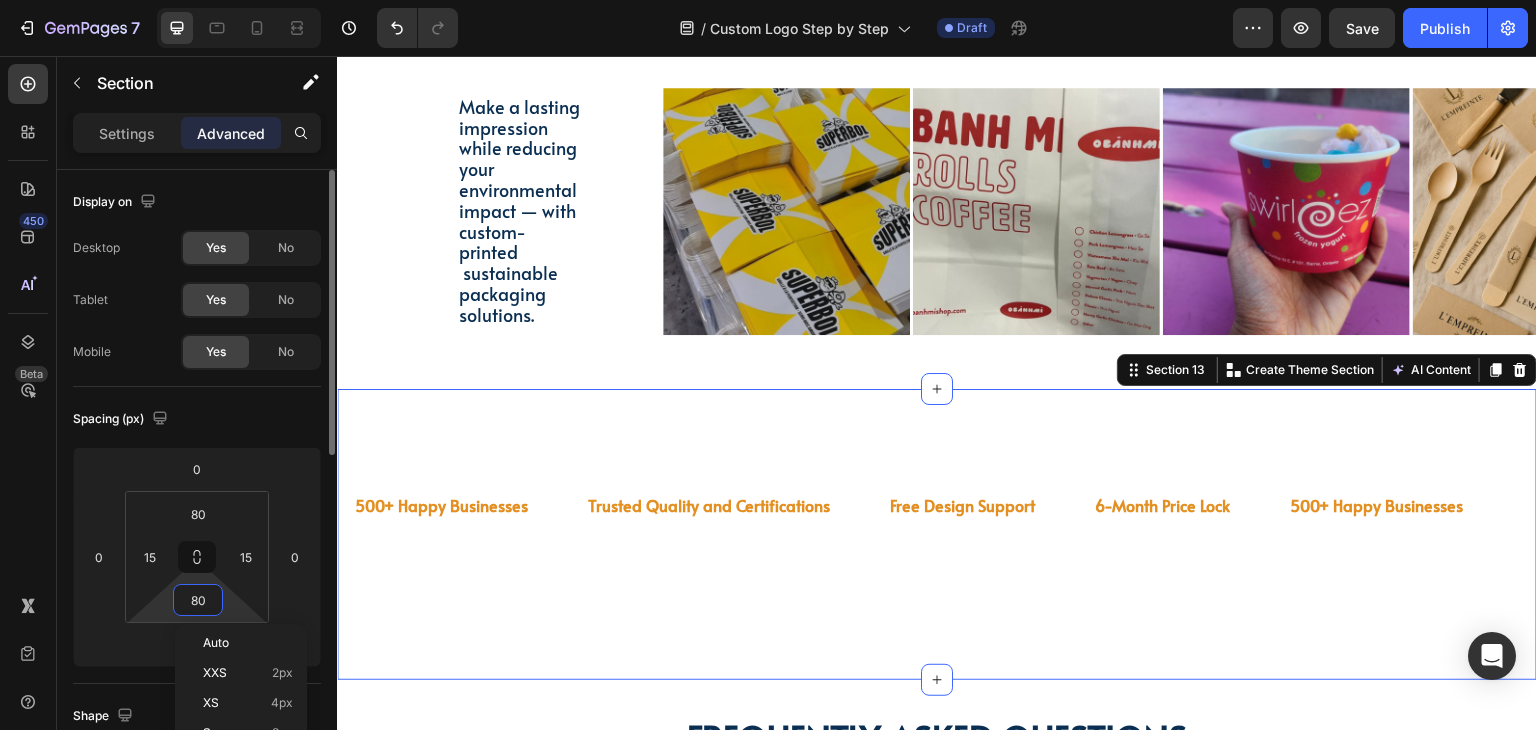 type on "p" 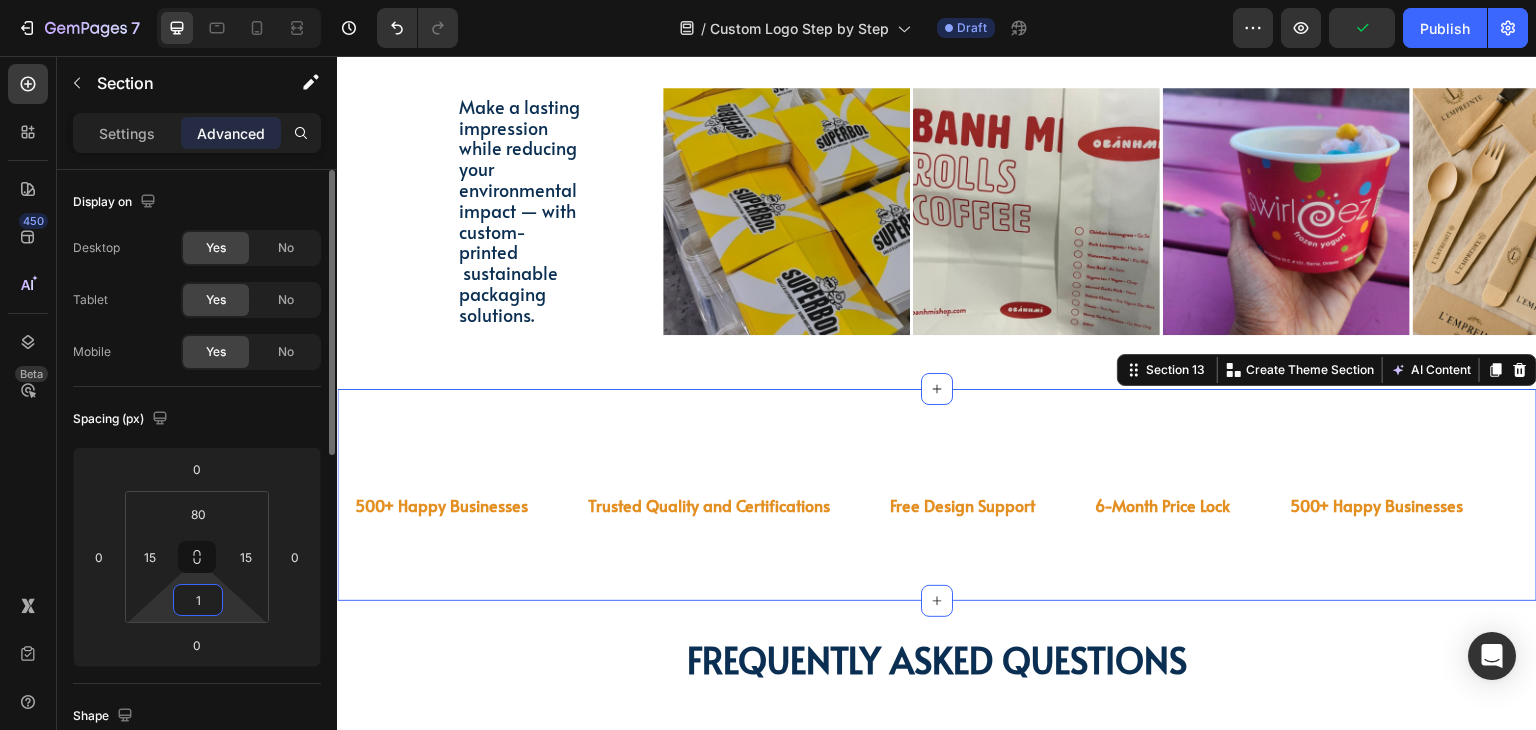 type on "16" 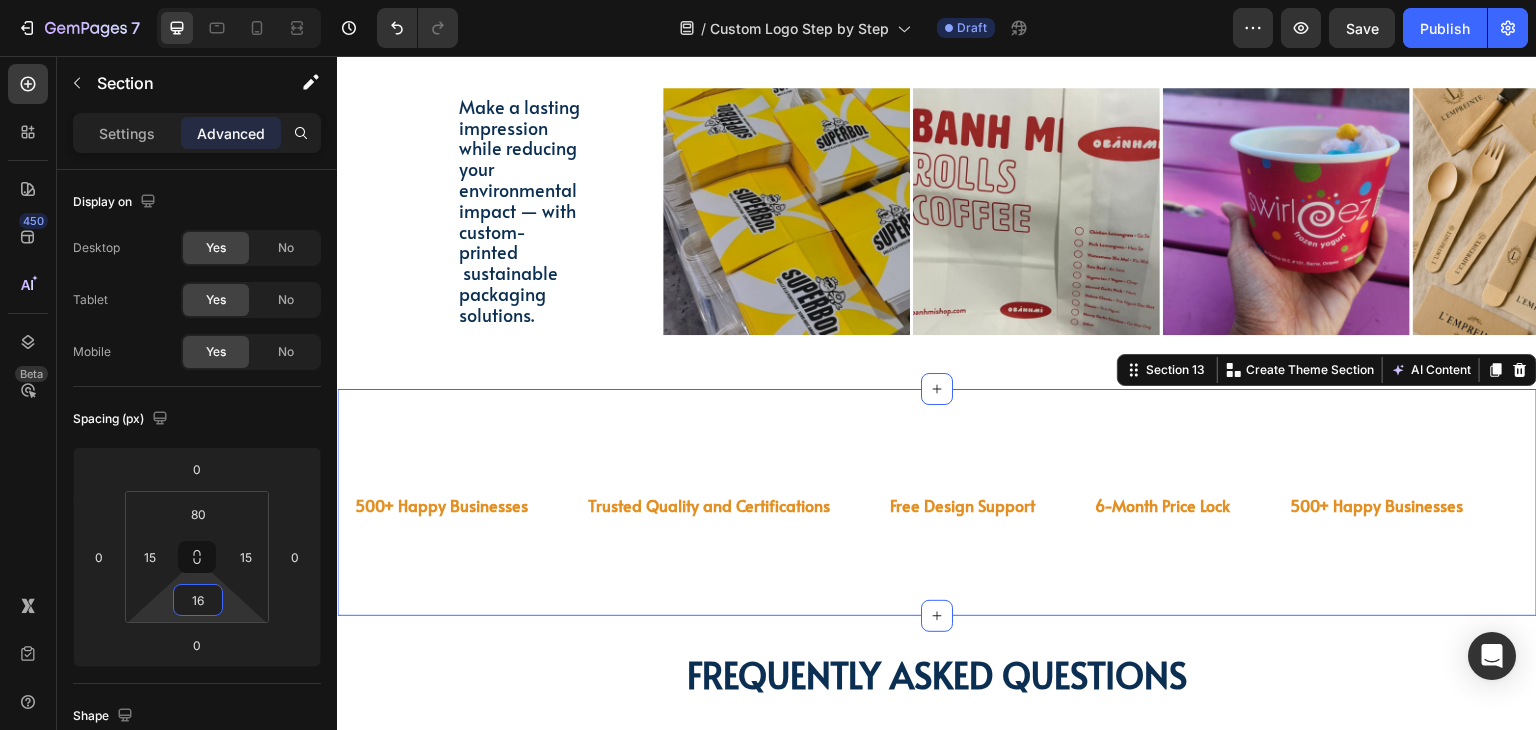 click on "500+ Happy Businesses Text Trusted Quality and Certifications Text Free Design Support Text 6-Month Price Lock Text 500+ Happy Businesses Text Trusted Quality and Certifications Text Free Design Support Text 6-Month Price Lock Text 500+ Happy Businesses Text Trusted Quality and Certifications Text Free Design Support Text 6-Month Price Lock Text 500+ Happy Businesses Text Trusted Quality and Certifications Text Free Design Support Text 6-Month Price Lock Text 500+ Happy Businesses Text Trusted Quality and Certifications Text Free Design Support Text 6-Month Price Lock Text 500+ Happy Businesses Text Trusted Quality and Certifications Text Free Design Support Text 6-Month Price Lock Text Marquee" at bounding box center (937, 510) 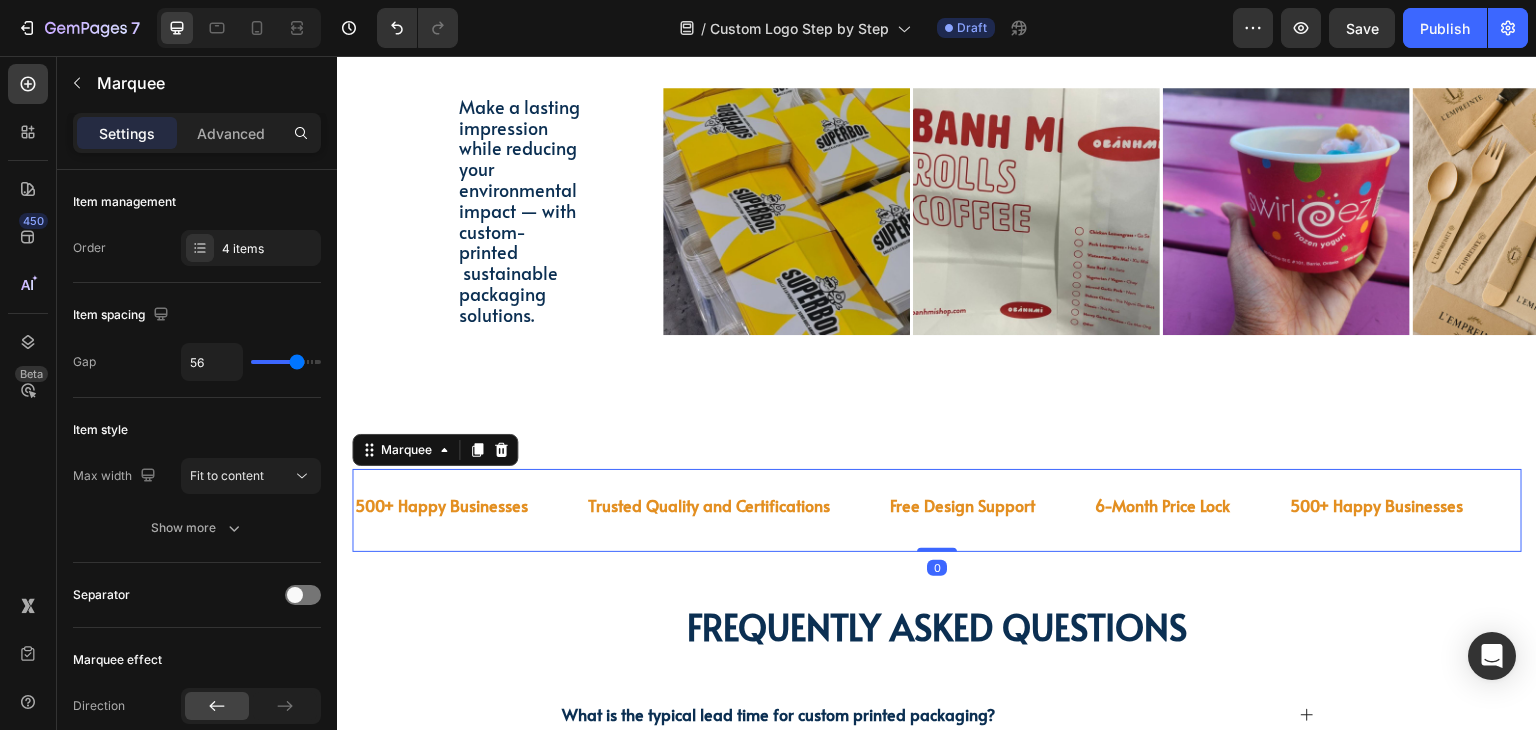 drag, startPoint x: 942, startPoint y: 596, endPoint x: 953, endPoint y: 548, distance: 49.24429 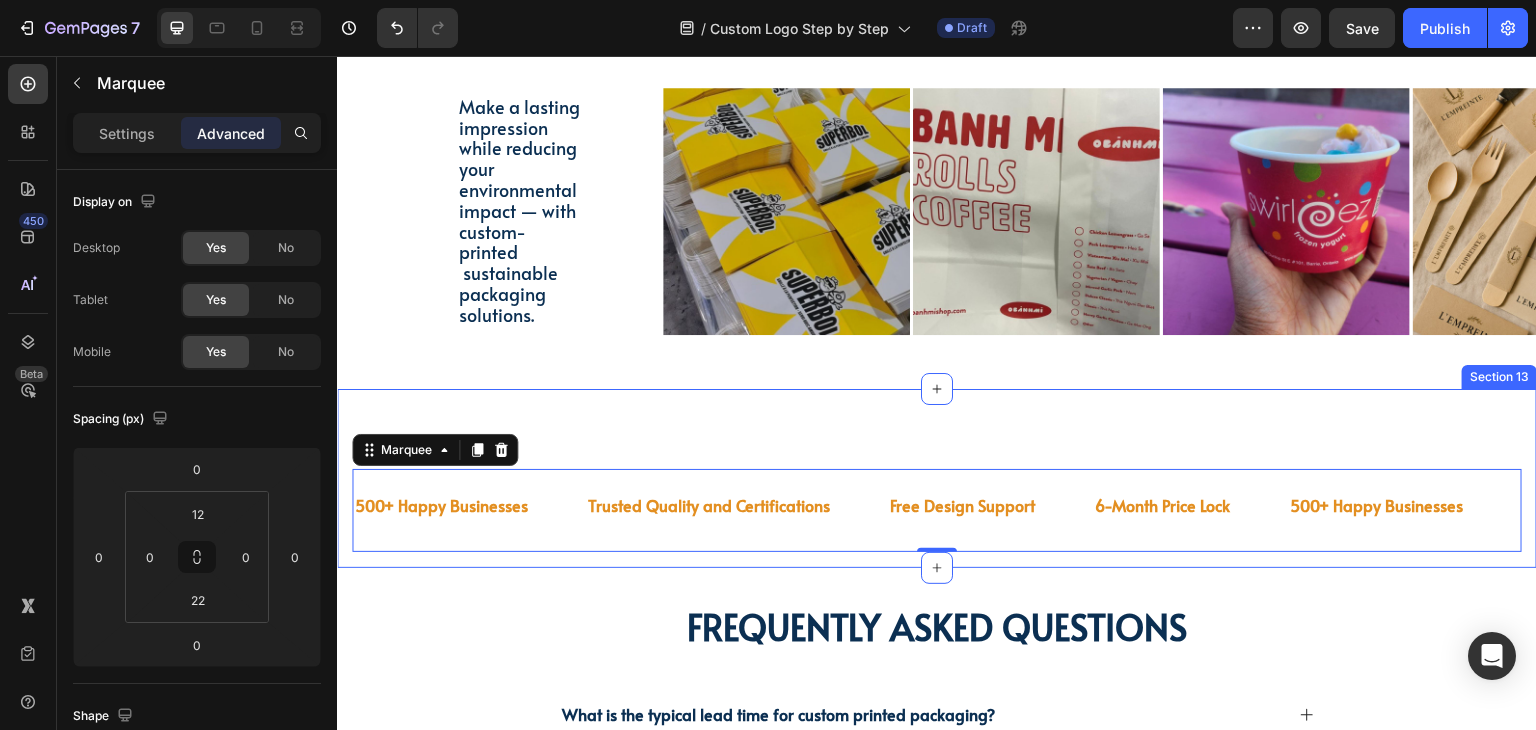 click on "500+ Happy Businesses Text Trusted Quality and Certifications Text Free Design Support Text 6-Month Price Lock Text 500+ Happy Businesses Text Trusted Quality and Certifications Text Free Design Support Text 6-Month Price Lock Text 500+ Happy Businesses Text Trusted Quality and Certifications Text Free Design Support Text 6-Month Price Lock Text 500+ Happy Businesses Text Trusted Quality and Certifications Text Free Design Support Text 6-Month Price Lock Text 500+ Happy Businesses Text Trusted Quality and Certifications Text Free Design Support Text 6-Month Price Lock Text 500+ Happy Businesses Text Trusted Quality and Certifications Text Free Design Support Text 6-Month Price Lock Text Marquee   0 Section 13" at bounding box center [937, 478] 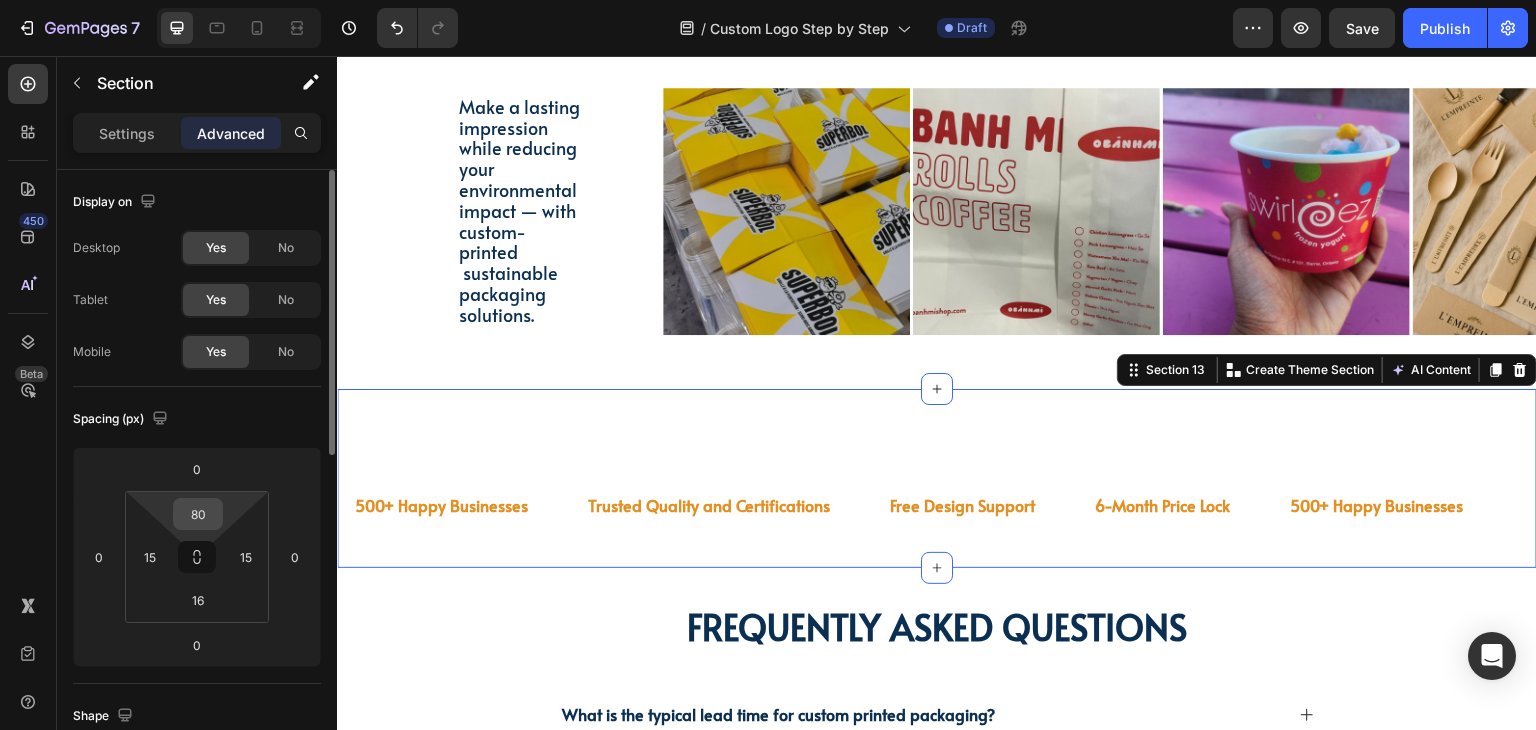 click on "80" at bounding box center [198, 514] 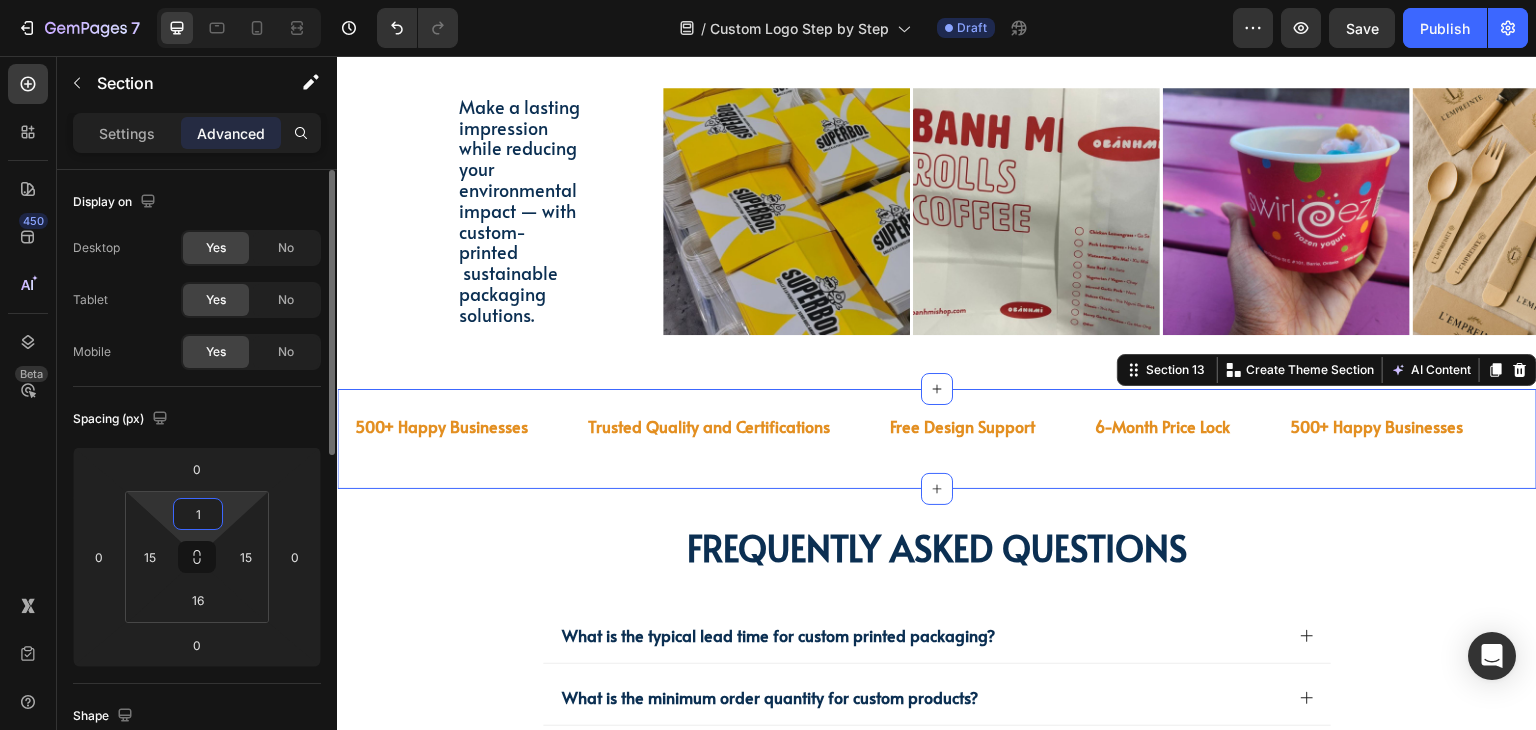type on "16" 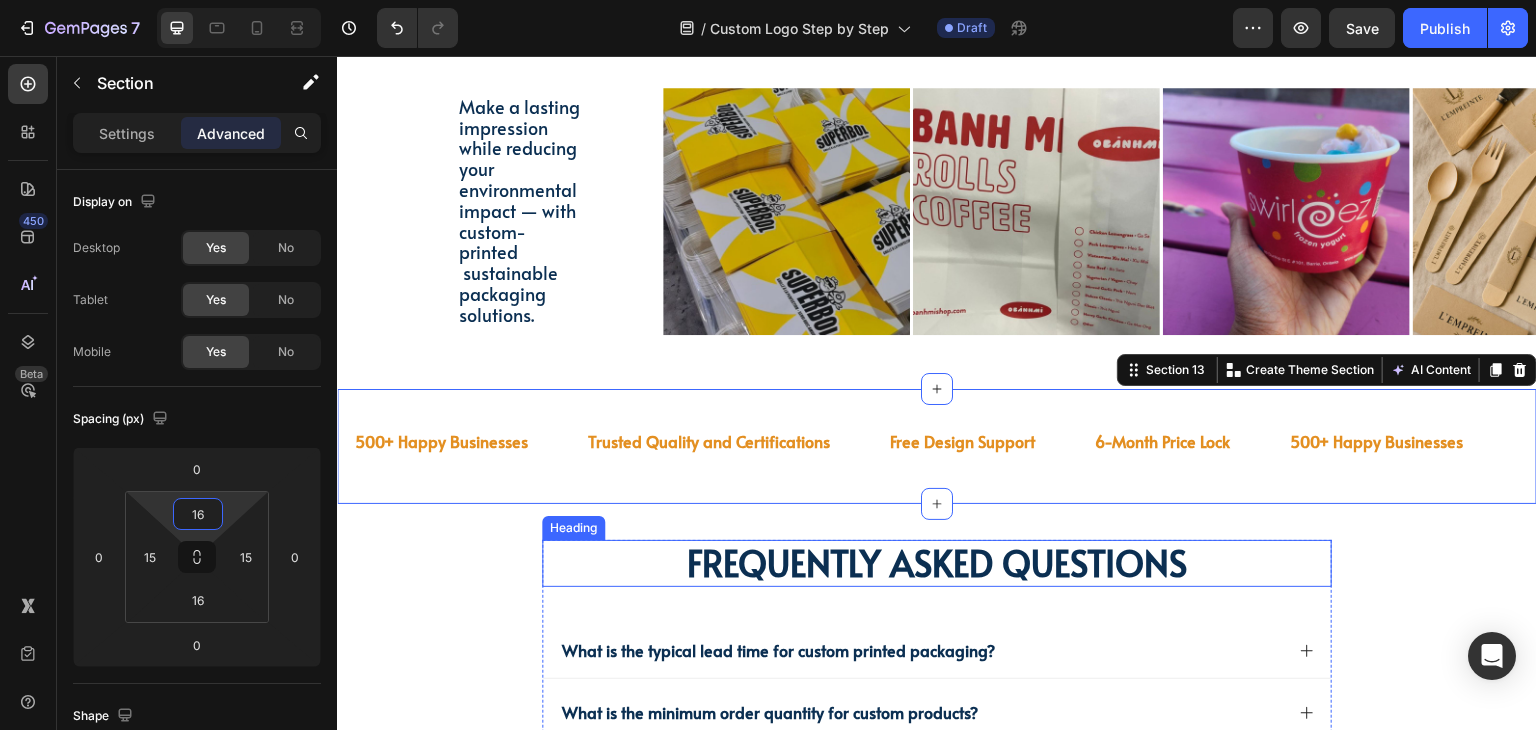 click on "Frequently asked questions" at bounding box center (937, 564) 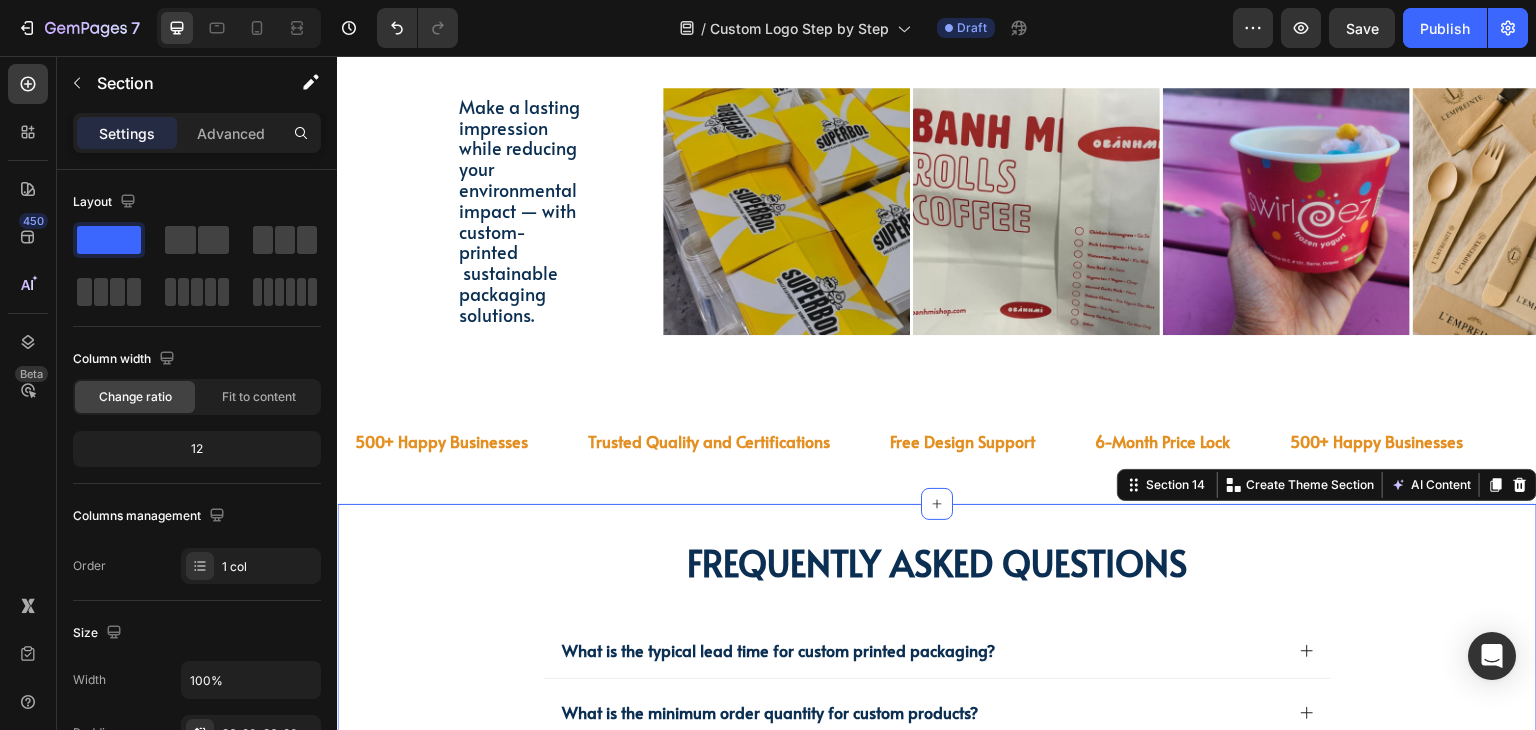 click on "Frequently asked questions Heading
What is the typical lead time for custom printed packaging?
What is the minimum order quantity for custom products?
How many colors can be printed on the product?
Is there support for logo design, or does the customer need to provide a ready-made design file? Accordion Row" at bounding box center (937, 726) 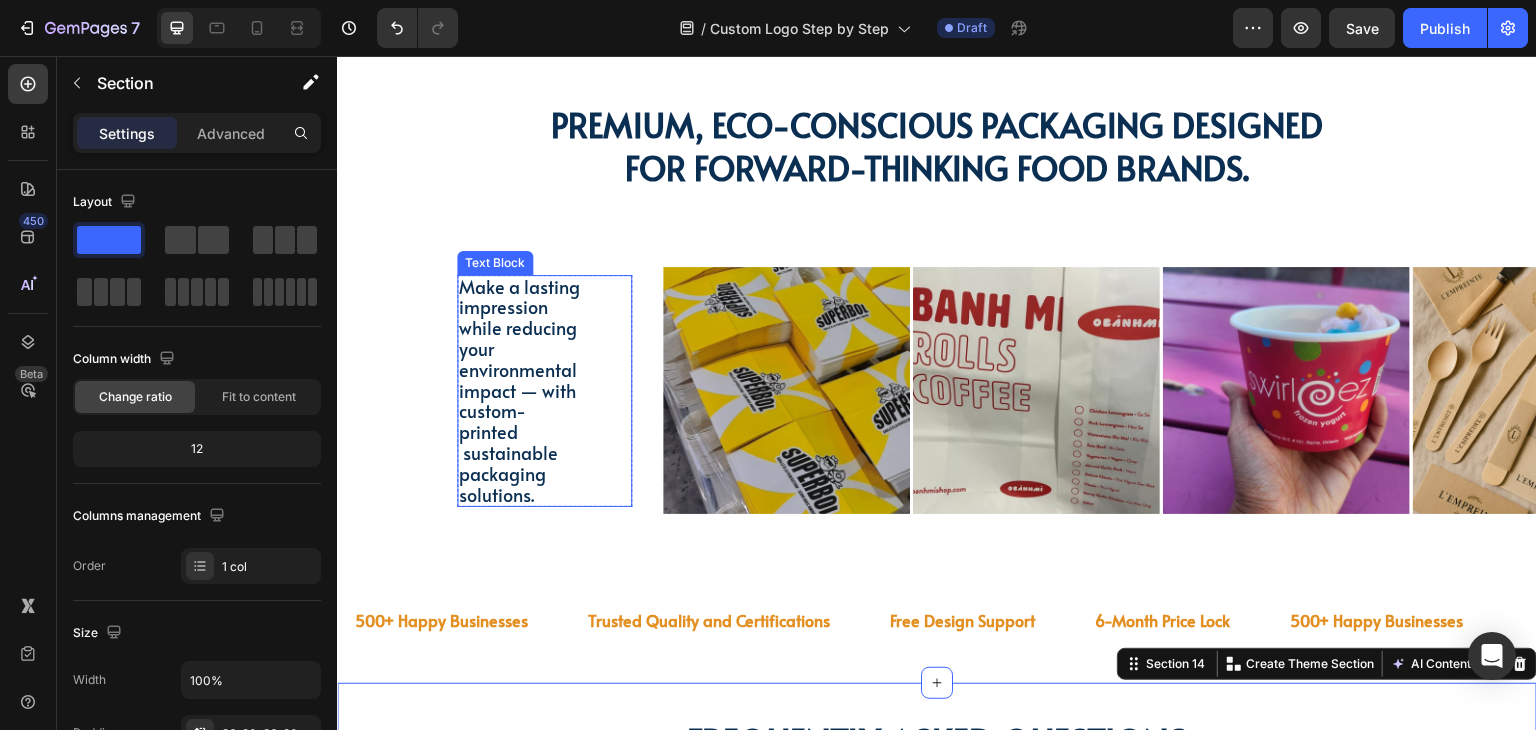 scroll, scrollTop: 4146, scrollLeft: 0, axis: vertical 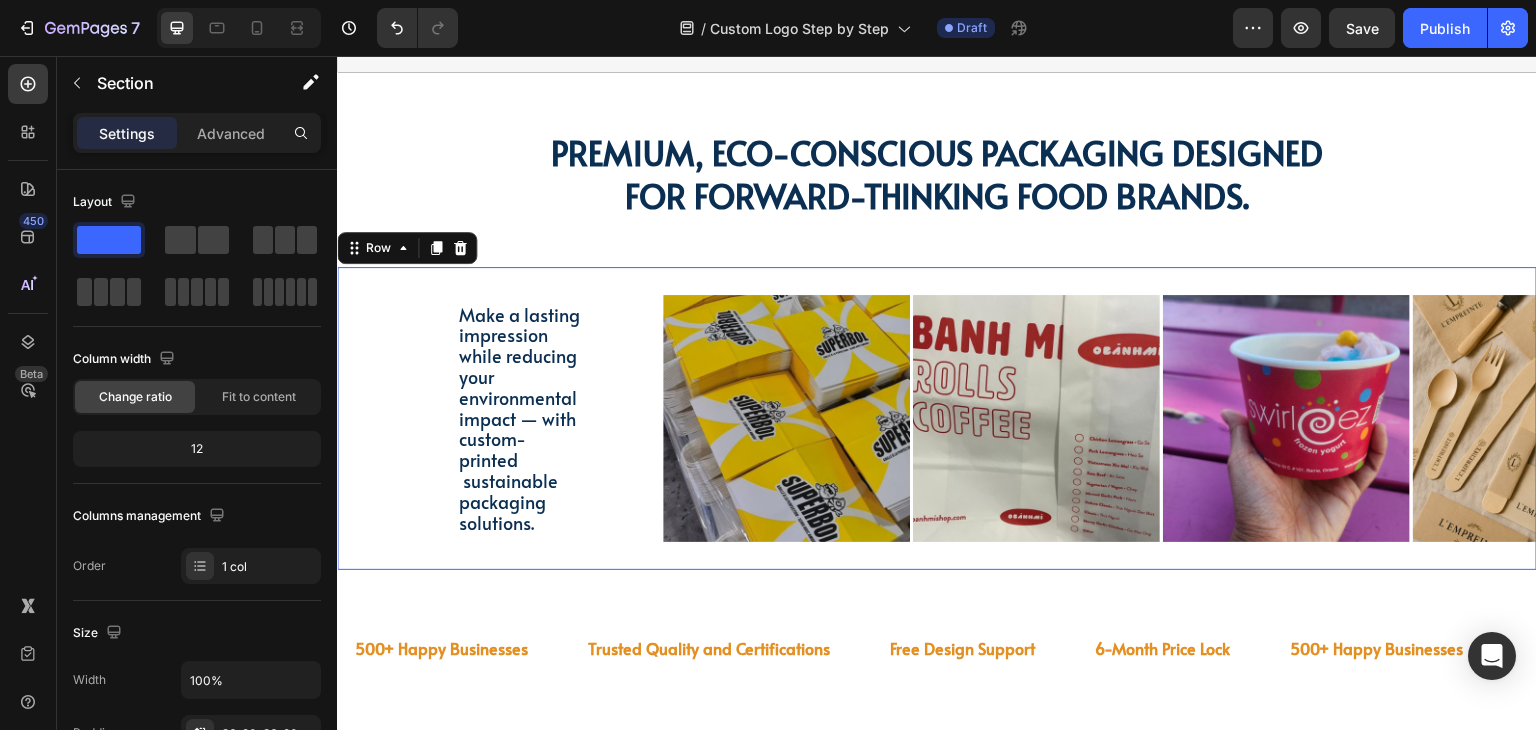 click on "Make a lasting impression while reducing your environmental impact — with custom-printed  sustainable packaging solutions. Text Block Row Image Image Image Image Image Image Image Image Image Image Image Image Image Image Image Image Marquee Row   0" at bounding box center (937, 418) 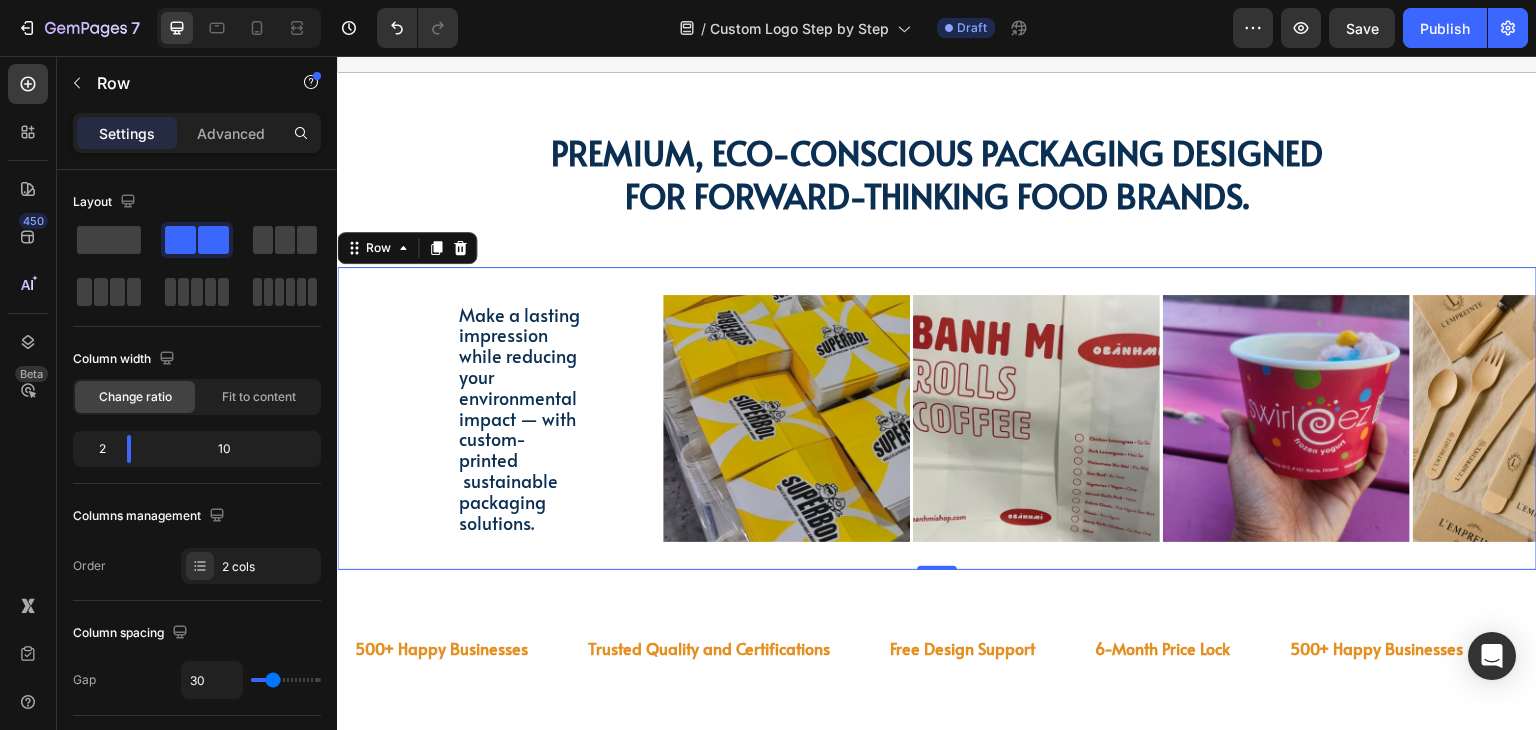click on "Make a lasting impression while reducing your environmental impact — with custom-printed  sustainable packaging solutions. Text Block Row Image Image Image Image Image Image Image Image Image Image Image Image Image Image Image Image Marquee Row   0" at bounding box center [937, 418] 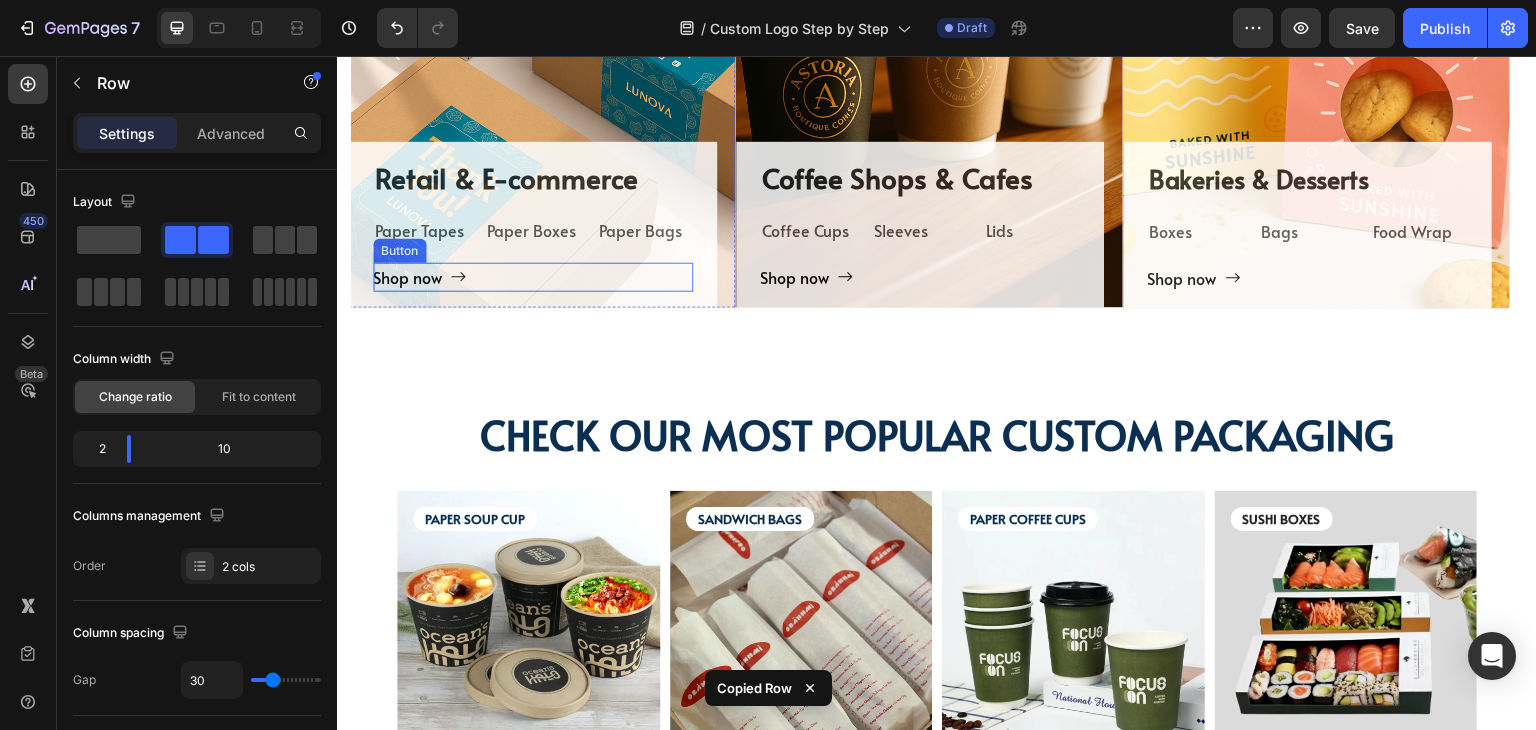 scroll, scrollTop: 2646, scrollLeft: 0, axis: vertical 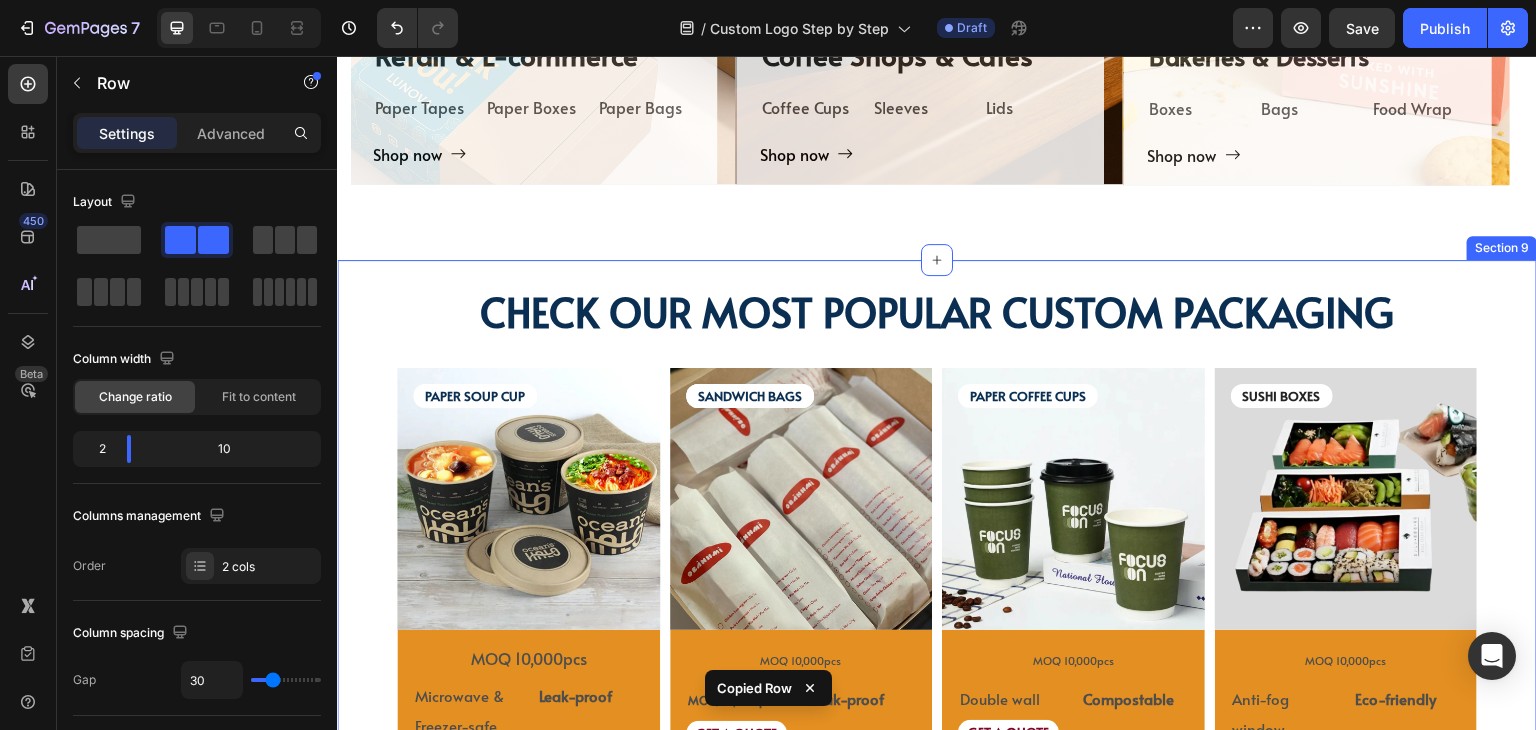 click on "CHECK OUR MOST POPULAR CUSTOM PACKAGING Heading PAPER SOUP CUP Text Block PAPER SOUP CUP Text Block Image MOQ 10,000pcs Text Block Microwave & Freezer-safe Text Block Leak-proof Text Block Row GET A QUOTE Text Block Row Product SANDWICH BAGS Text Block SANDWICH BAGS Text Block SANDWICH BAGS Text Block Image MOQ 10,000pcs Text Block MOQ 10,000pcs Text Block Leak-proof Text Block Row GET A QUOTE Text Block Row Product PAPER COFFEE CUPS Text Block Image MOQ 10,000pcs Text Block Row Double wall Text Block Compostable Text Block Row GET A QUOTE Text Block Row Product SUSHI BOXES Text Block Image MOQ 10,000pcs Text Block Anti-fog window Text Block Eco-friendly Text Block Row GET A QUOTE Text Block Row Product Row" at bounding box center [937, 551] 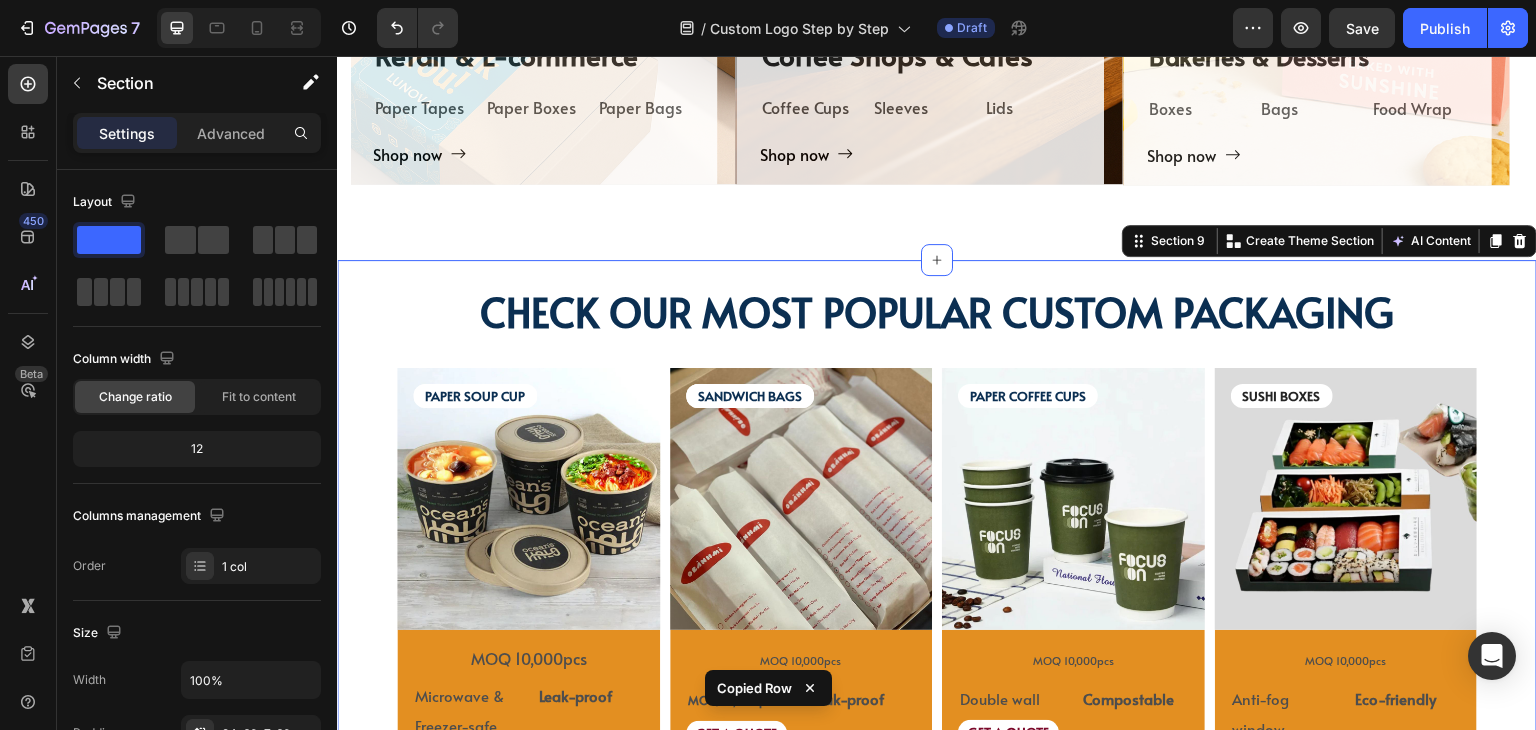 click on "CHECK OUR MOST POPULAR CUSTOM PACKAGING Heading PAPER SOUP CUP Text Block PAPER SOUP CUP Text Block Image MOQ 10,000pcs Text Block Microwave & Freezer-safe Text Block Leak-proof Text Block Row GET A QUOTE Text Block Row Product SANDWICH BAGS Text Block SANDWICH BAGS Text Block SANDWICH BAGS Text Block Image MOQ 10,000pcs Text Block MOQ 10,000pcs Text Block Leak-proof Text Block Row GET A QUOTE Text Block Row Product PAPER COFFEE CUPS Text Block Image MOQ 10,000pcs Text Block Row Double wall Text Block Compostable Text Block Row GET A QUOTE Text Block Row Product SUSHI BOXES Text Block Image MOQ 10,000pcs Text Block Anti-fog window Text Block Eco-friendly Text Block Row GET A QUOTE Text Block Row Product Row Section 9   Create Theme Section AI Content Write with GemAI What would you like to describe here? Tone and Voice Persuasive Product Custom Jewelry Paper Bags with Ribbon Handles – Ideal for Gifts & Retail Show more Generate" at bounding box center [937, 543] 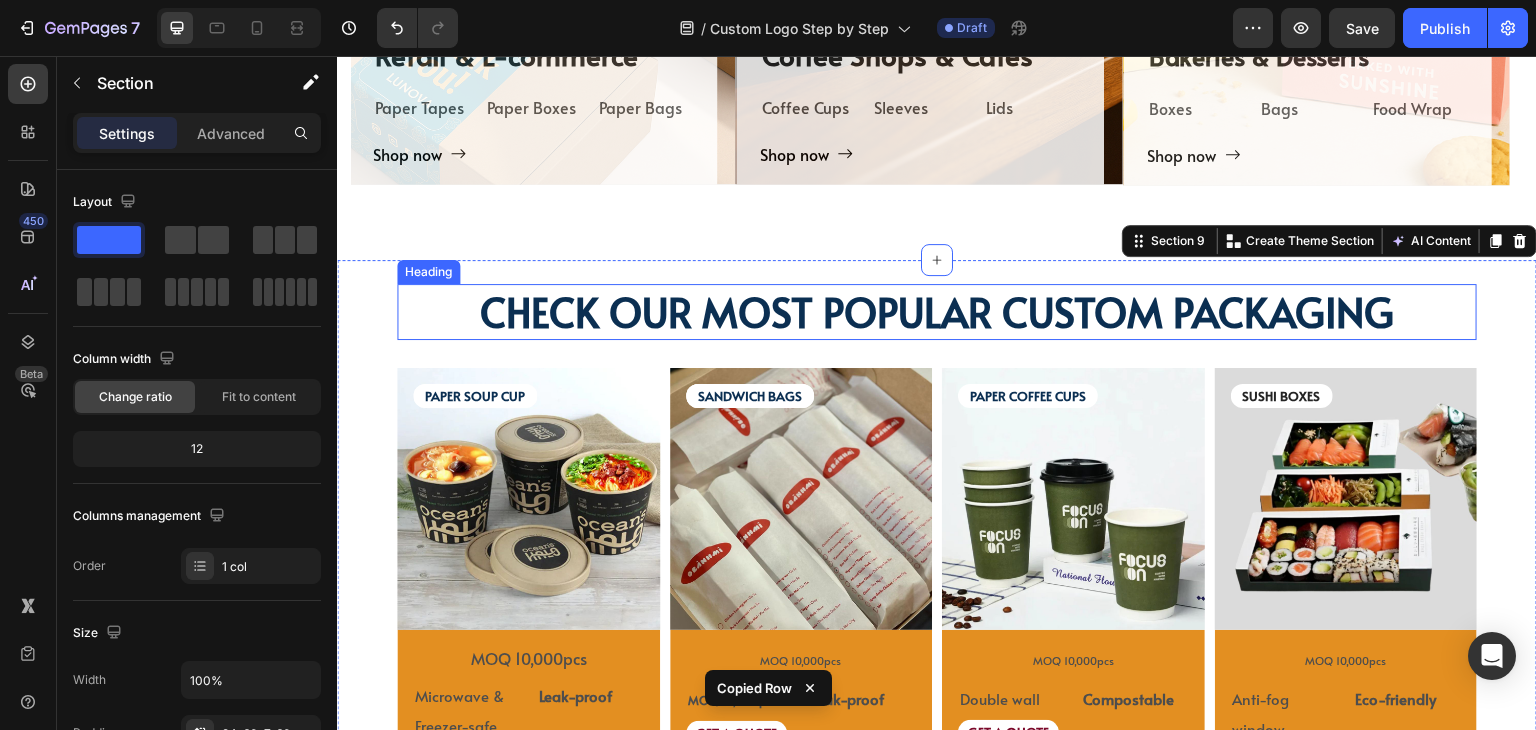 click on "CHECK OUR MOST POPULAR CUSTOM PACKAGING" at bounding box center (937, 311) 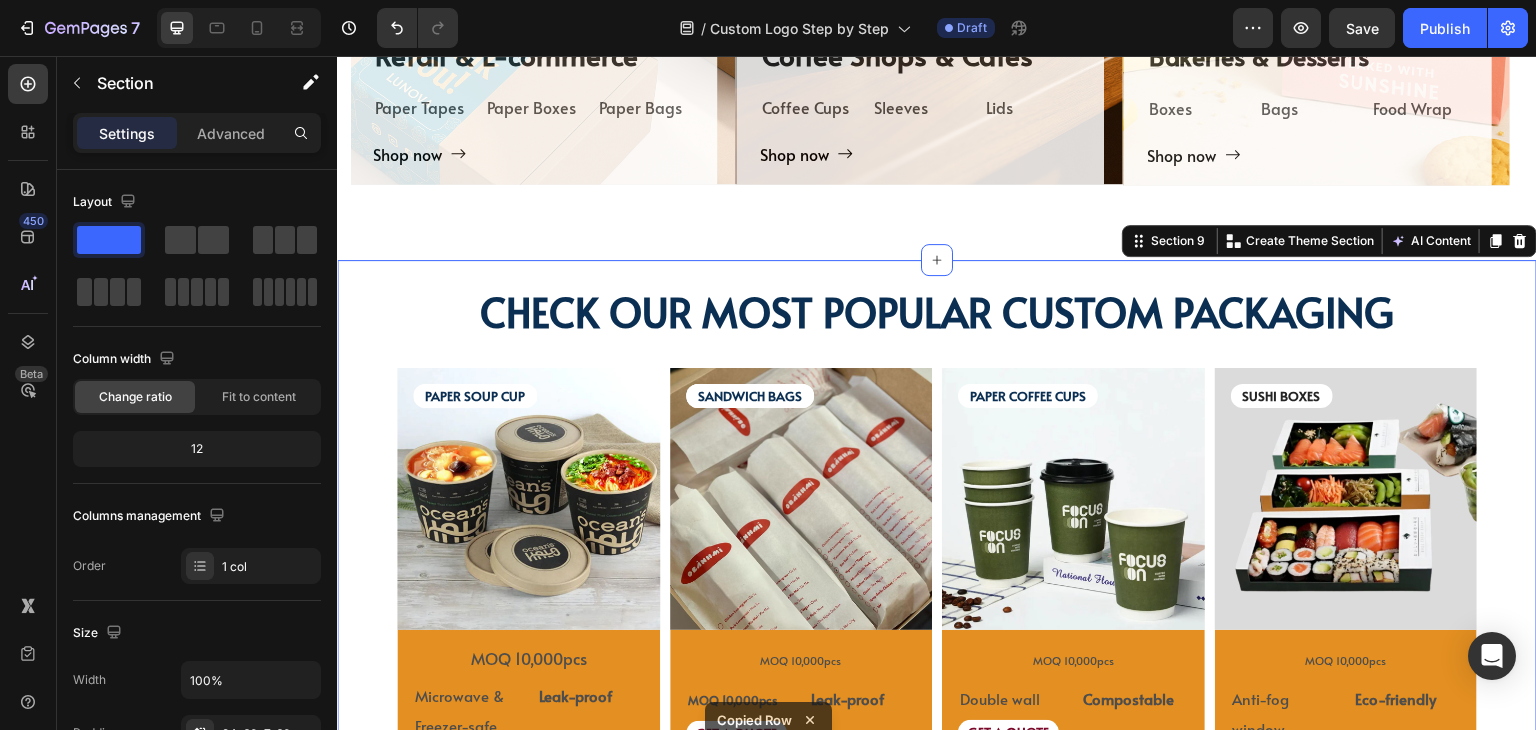 click on "CHECK OUR MOST POPULAR CUSTOM PACKAGING Heading PAPER SOUP CUP Text Block PAPER SOUP CUP Text Block Image MOQ 10,000pcs Text Block Microwave & Freezer-safe Text Block Leak-proof Text Block Row GET A QUOTE Text Block Row Product SANDWICH BAGS Text Block SANDWICH BAGS Text Block SANDWICH BAGS Text Block Image MOQ 10,000pcs Text Block MOQ 10,000pcs Text Block Leak-proof Text Block Row GET A QUOTE Text Block Row Product PAPER COFFEE CUPS Text Block Image MOQ 10,000pcs Text Block Row Double wall Text Block Compostable Text Block Row GET A QUOTE Text Block Row Product SUSHI BOXES Text Block Image MOQ 10,000pcs Text Block Anti-fog window Text Block Eco-friendly Text Block Row GET A QUOTE Text Block Row Product Row Section 9   Create Theme Section AI Content Write with GemAI What would you like to describe here? Tone and Voice Persuasive Product Show more Generate" at bounding box center [937, 543] 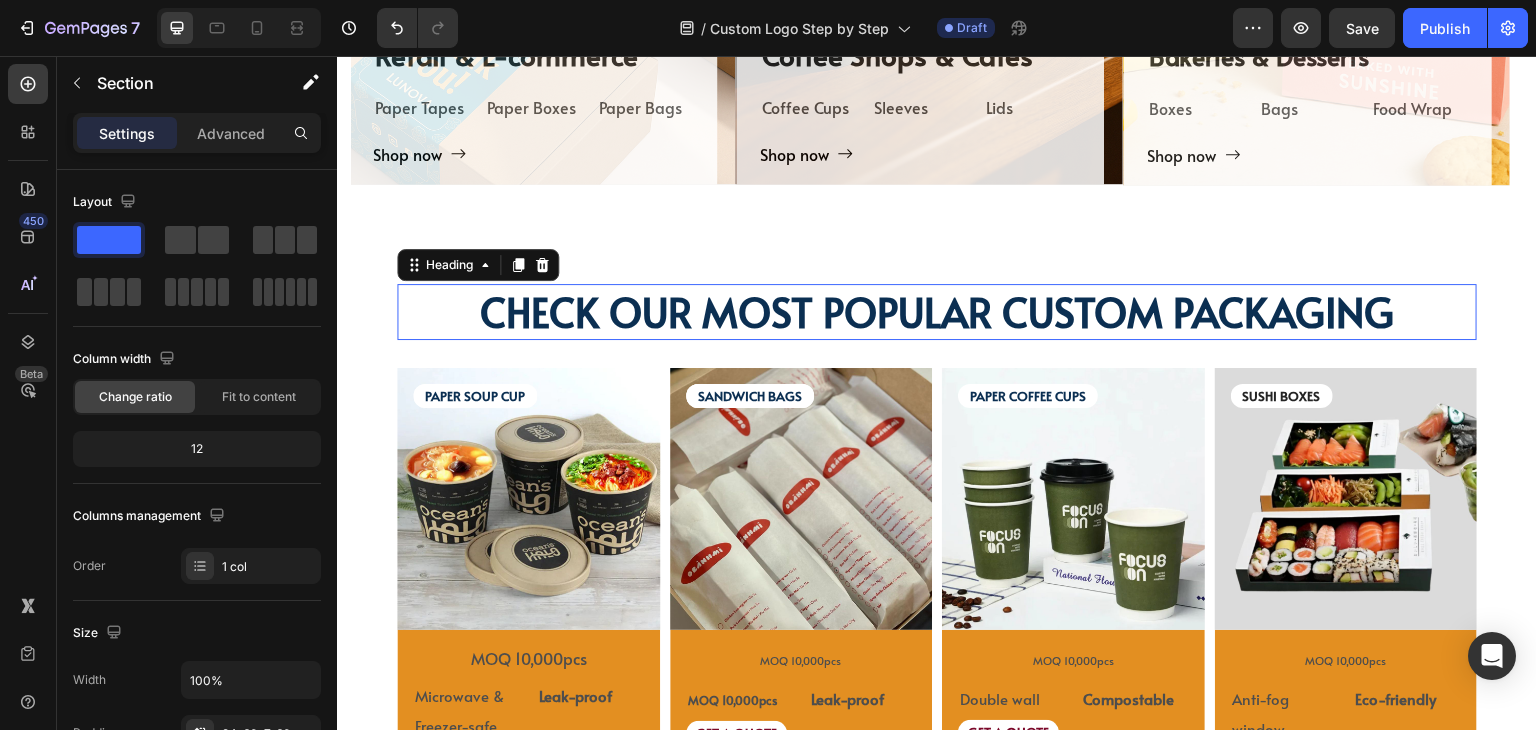 click on "CHECK OUR MOST POPULAR CUSTOM PACKAGING" at bounding box center [937, 312] 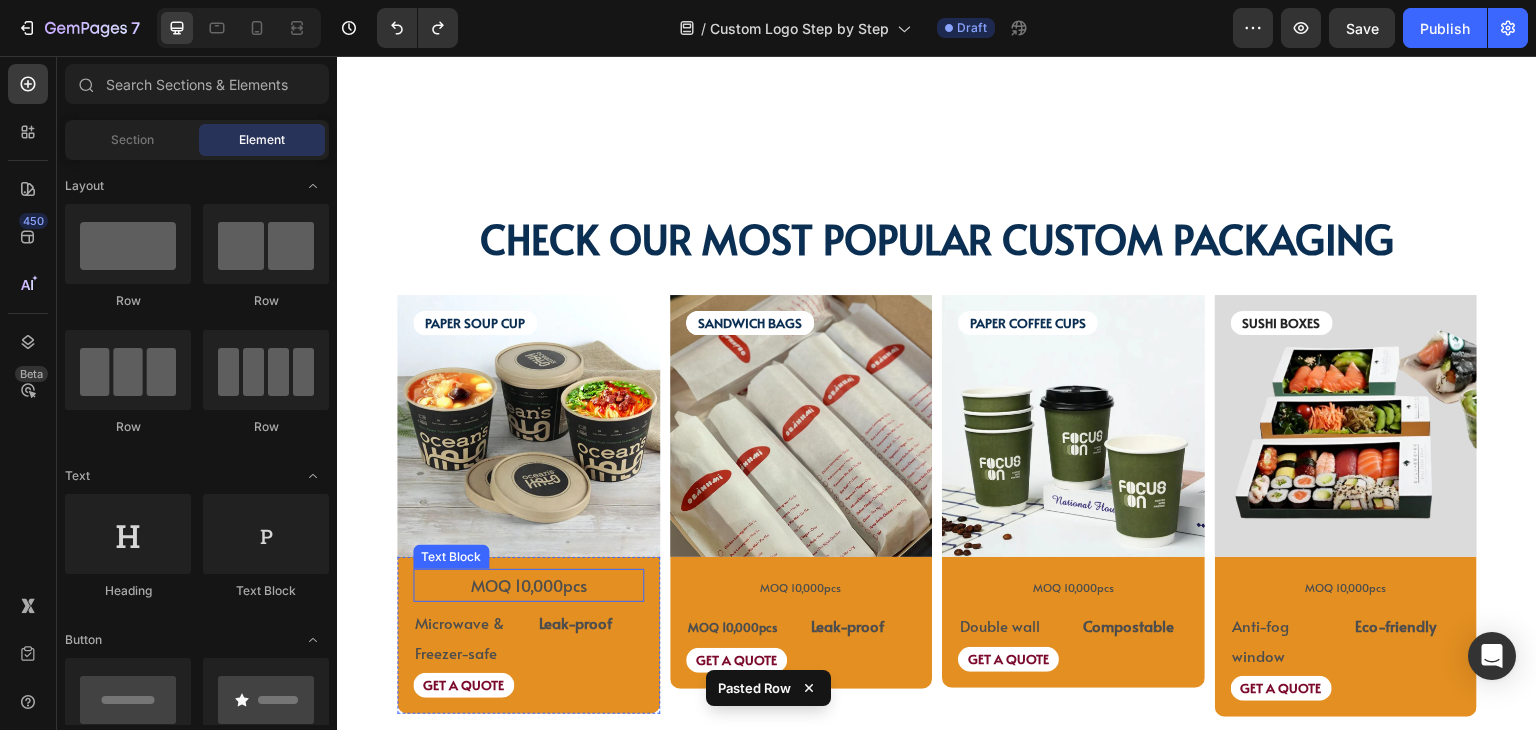 scroll, scrollTop: 2946, scrollLeft: 0, axis: vertical 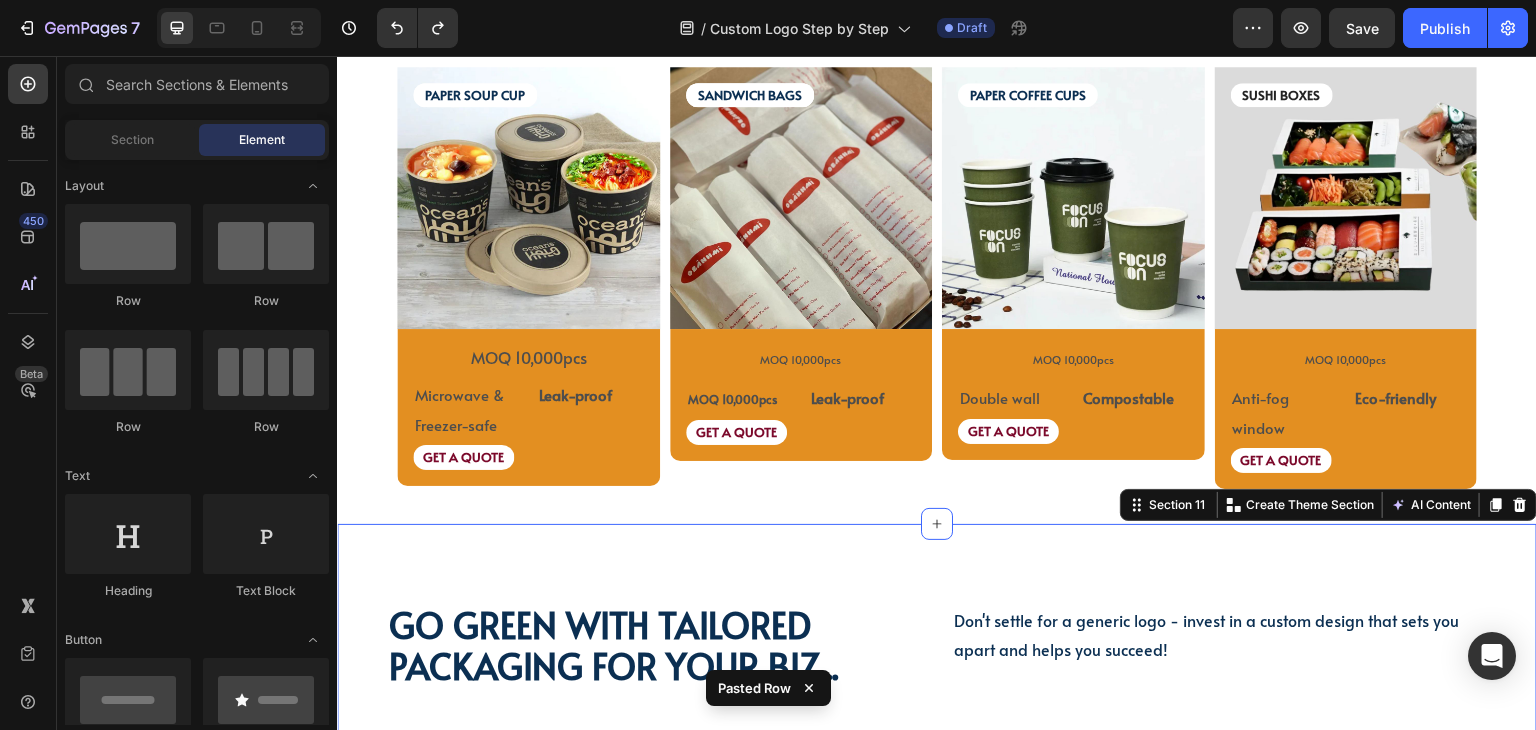 click on "Go green with tailored packaging for your biz... Heading Go green with tailored packaging for your biz... Heading Don't settle for a generic logo - invest in a custom design that sets you apart and helps you succeed! Text Block Don't settle for a generic logo - invest in a custom design that sets you apart and helps you succeed! Text Block Row Video Row Section 11 Create Theme Section AI Content Write with GemAI What would you like to describe here? Tone and Voice Persuasive Product Show more Generate" at bounding box center (937, 917) 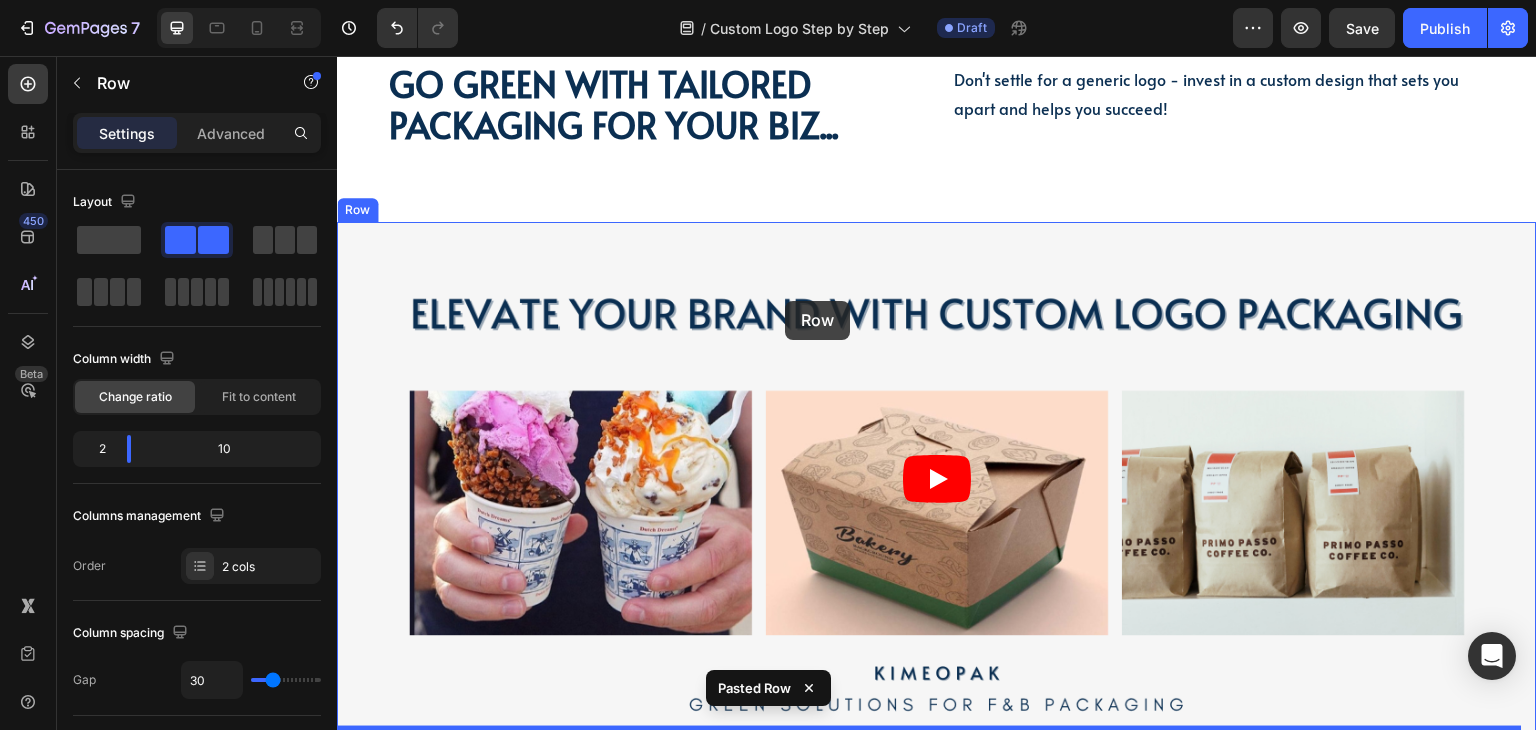 scroll, scrollTop: 3116, scrollLeft: 0, axis: vertical 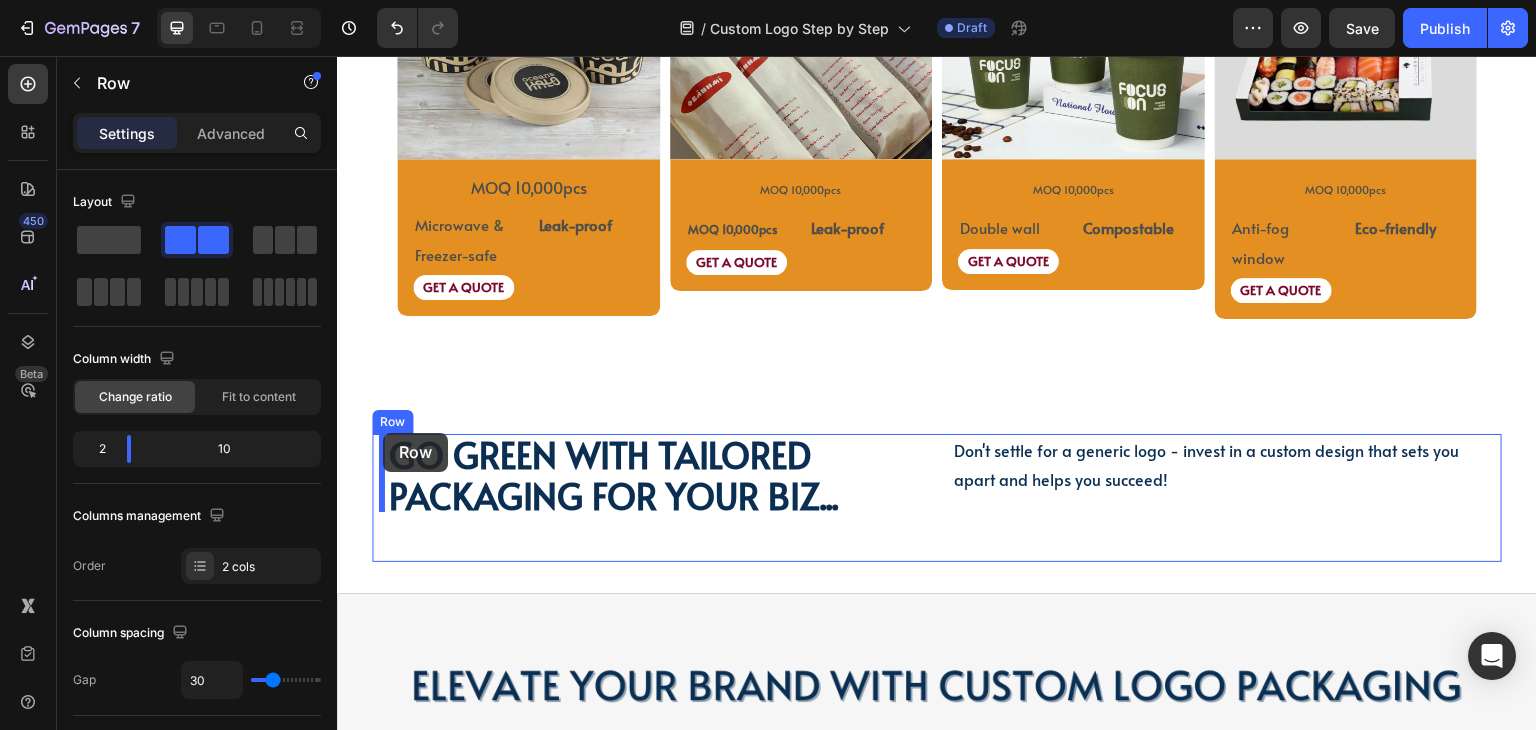 drag, startPoint x: 373, startPoint y: 498, endPoint x: 376, endPoint y: 509, distance: 11.401754 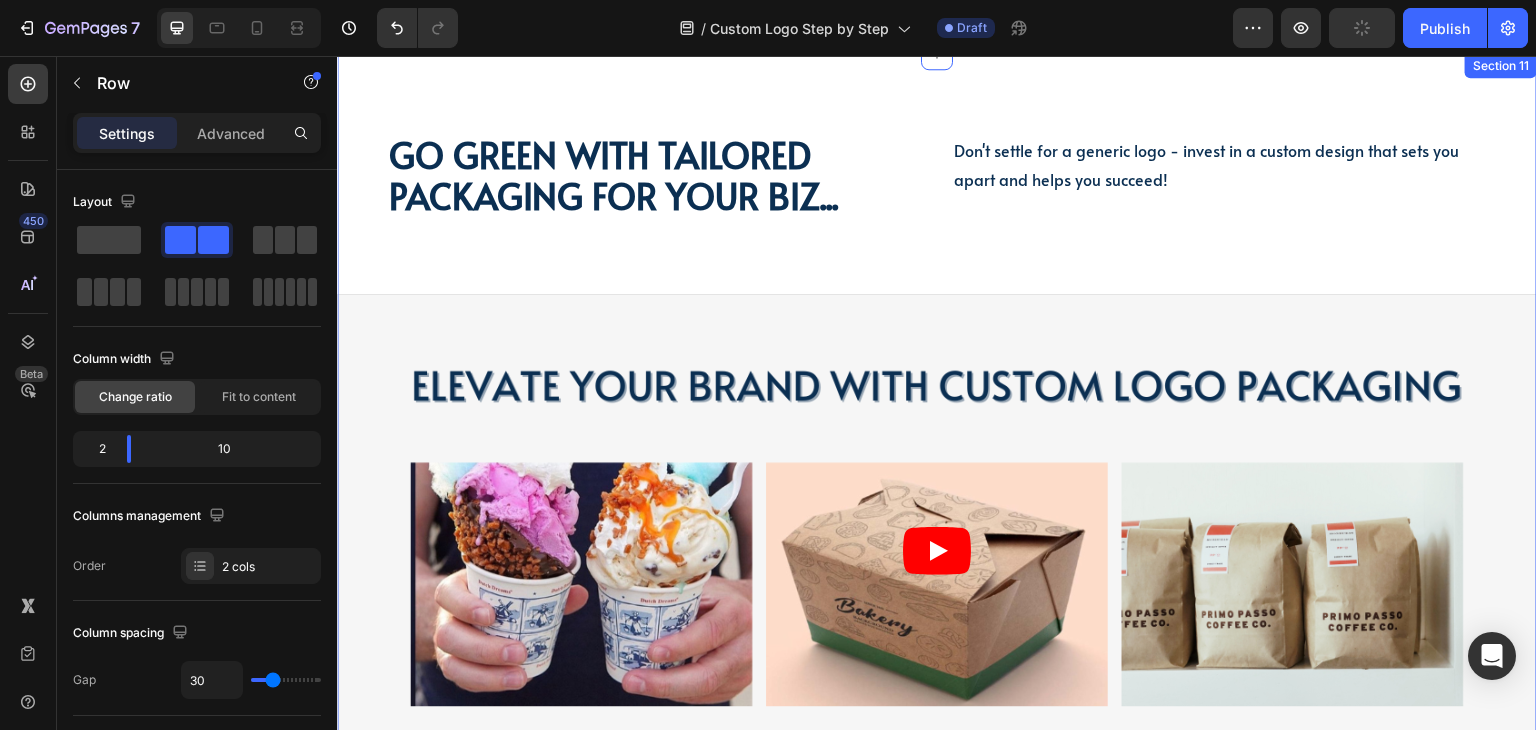 scroll, scrollTop: 3216, scrollLeft: 0, axis: vertical 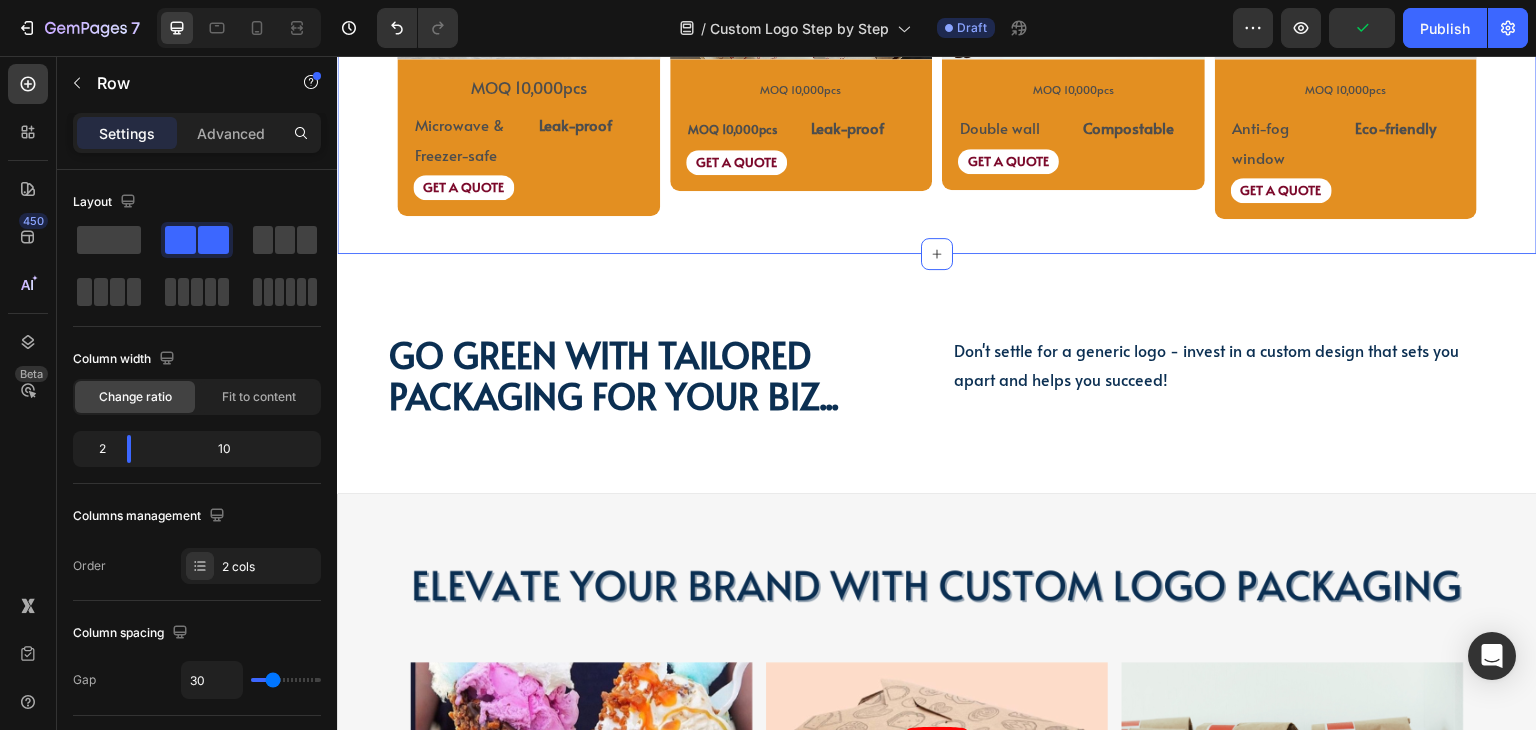 click on "CHECK OUR MOST POPULAR CUSTOM PACKAGING Heading PAPER SOUP CUP Text Block PAPER SOUP CUP Text Block Image MOQ 10,000pcs Text Block Microwave & Freezer-safe Text Block Leak-proof Text Block Row GET A QUOTE Text Block Row Product SANDWICH BAGS Text Block SANDWICH BAGS Text Block SANDWICH BAGS Text Block Image MOQ 10,000pcs Text Block MOQ 10,000pcs Text Block Leak-proof Text Block Row GET A QUOTE Text Block Row Product PAPER COFFEE CUPS Text Block Image MOQ 10,000pcs Text Block Row Double wall Text Block Compostable Text Block Row GET A QUOTE Text Block Row Product SUSHI BOXES Text Block Image MOQ 10,000pcs Text Block Anti-fog window Text Block Eco-friendly Text Block Row GET A QUOTE Text Block Row Product Row Section 9" at bounding box center (937, -28) 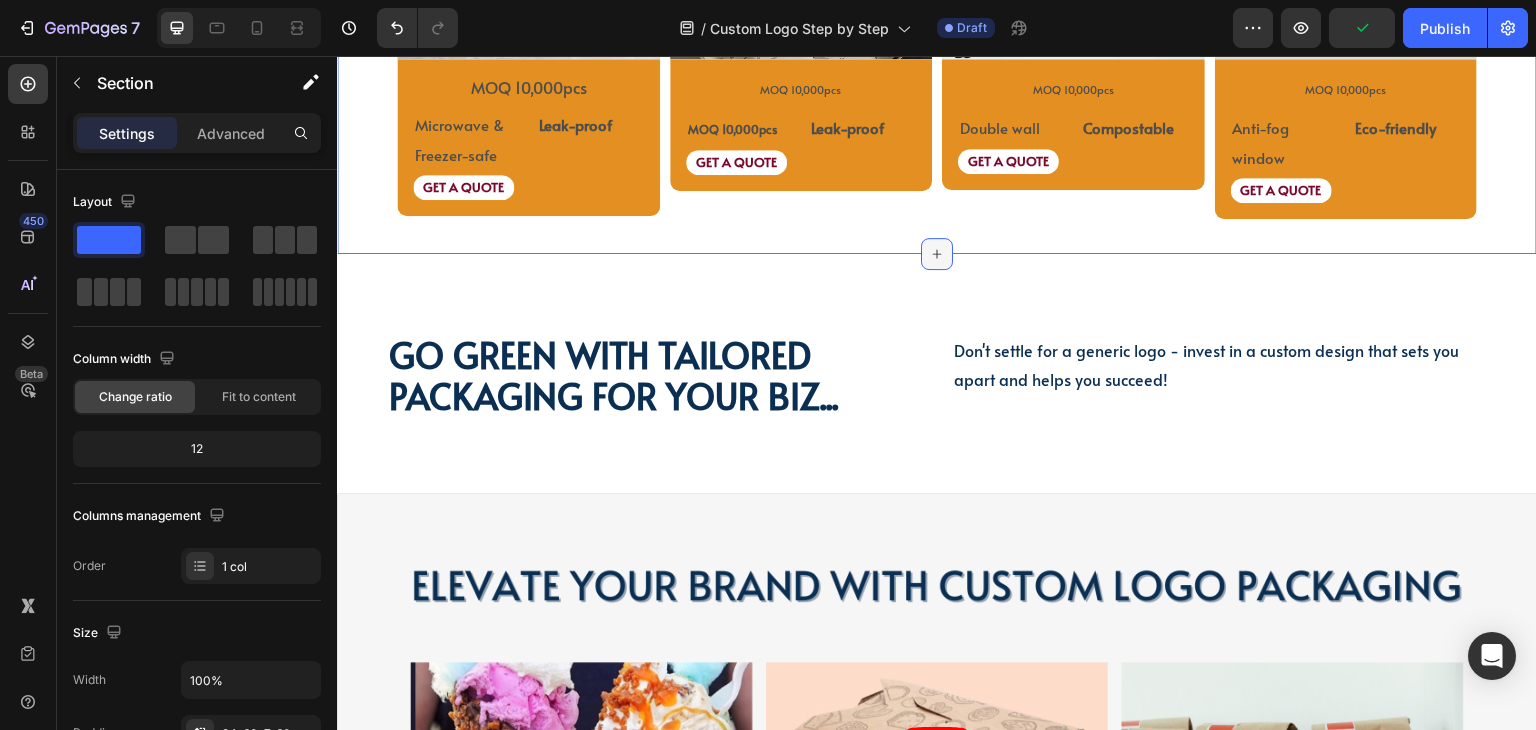 click 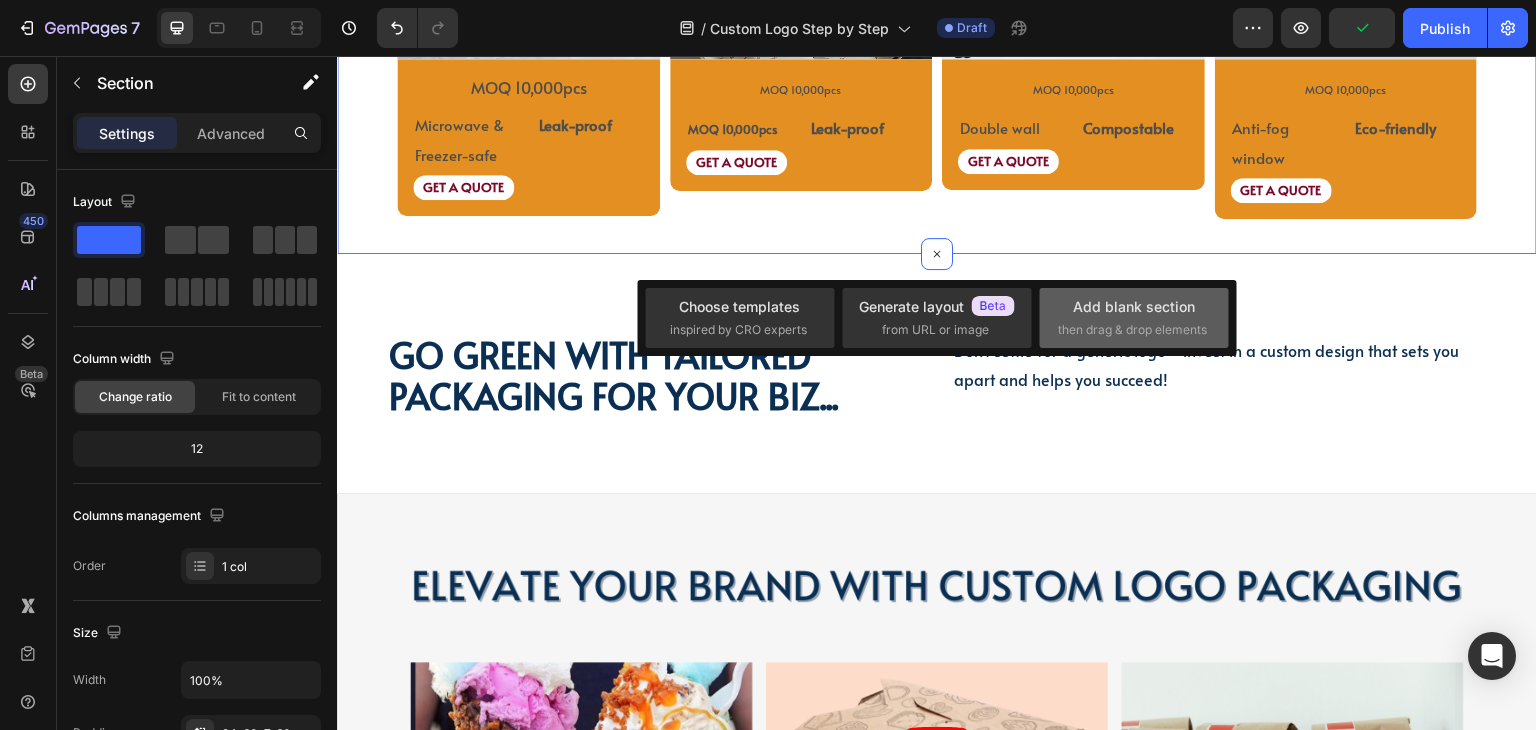 click on "Add blank section" at bounding box center [1134, 306] 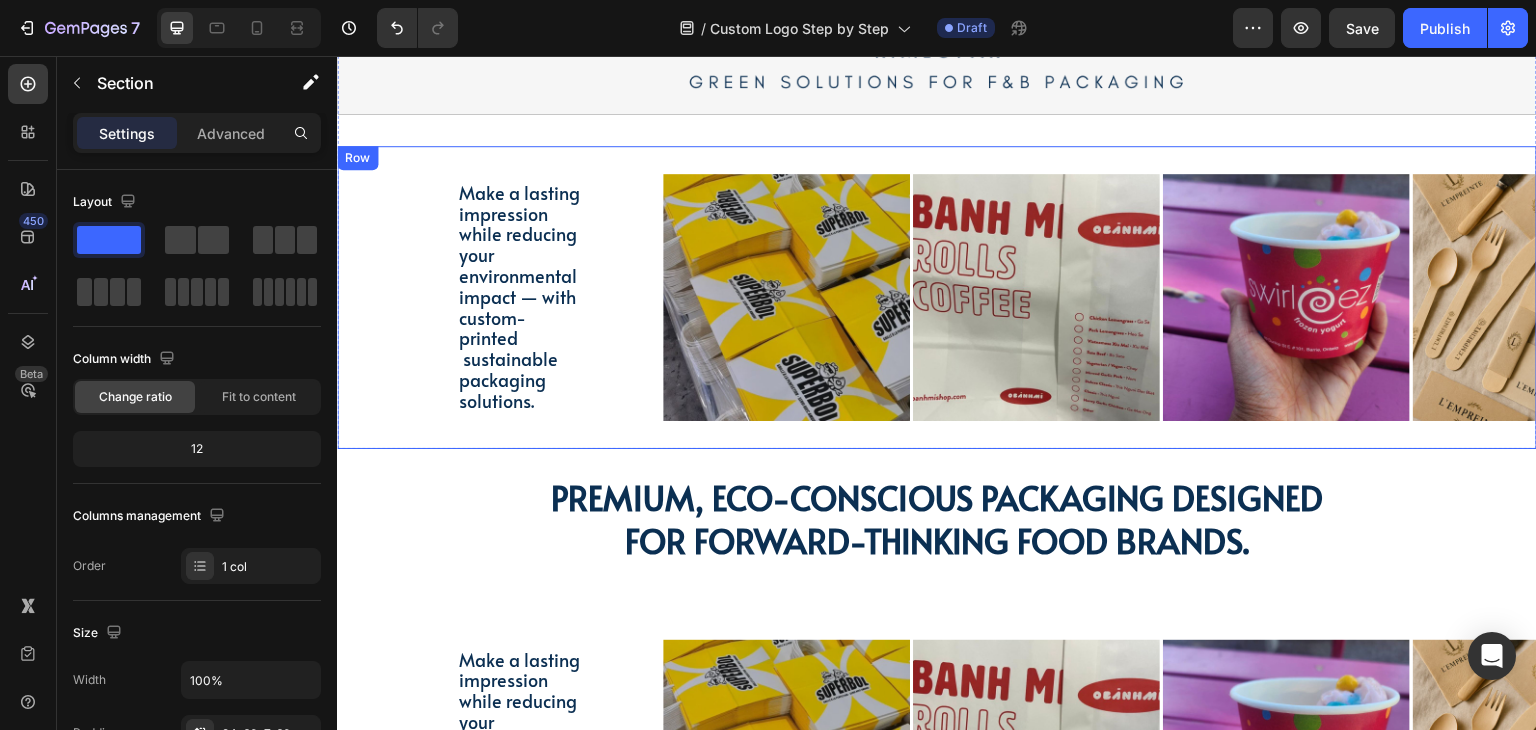 scroll, scrollTop: 4116, scrollLeft: 0, axis: vertical 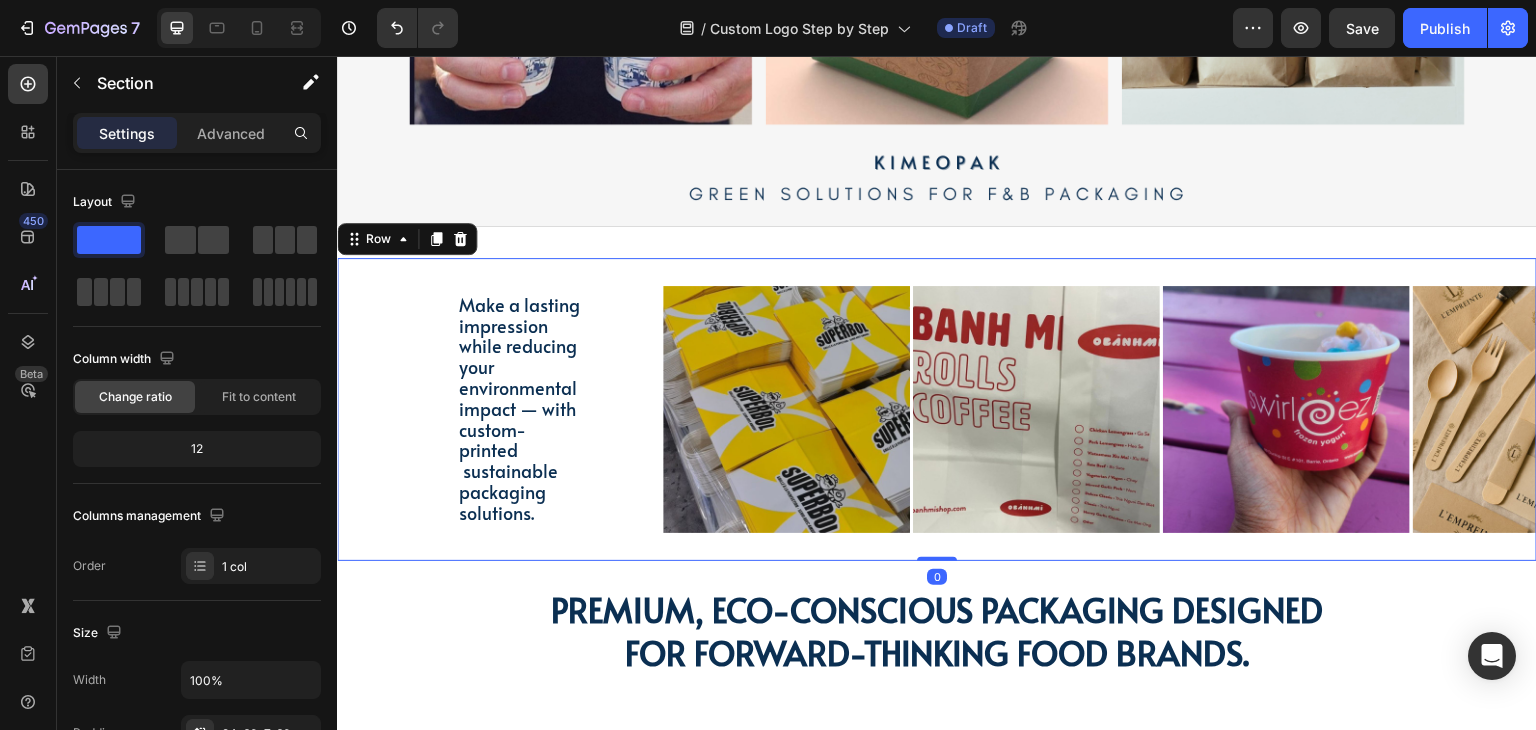 click on "Make a lasting impression while reducing your environmental impact — with custom-printed  sustainable packaging solutions. Text Block Row Image Image Image Image Image Image Image Image Image Image Image Image Image Image Image Image Marquee Row   0" at bounding box center [937, 409] 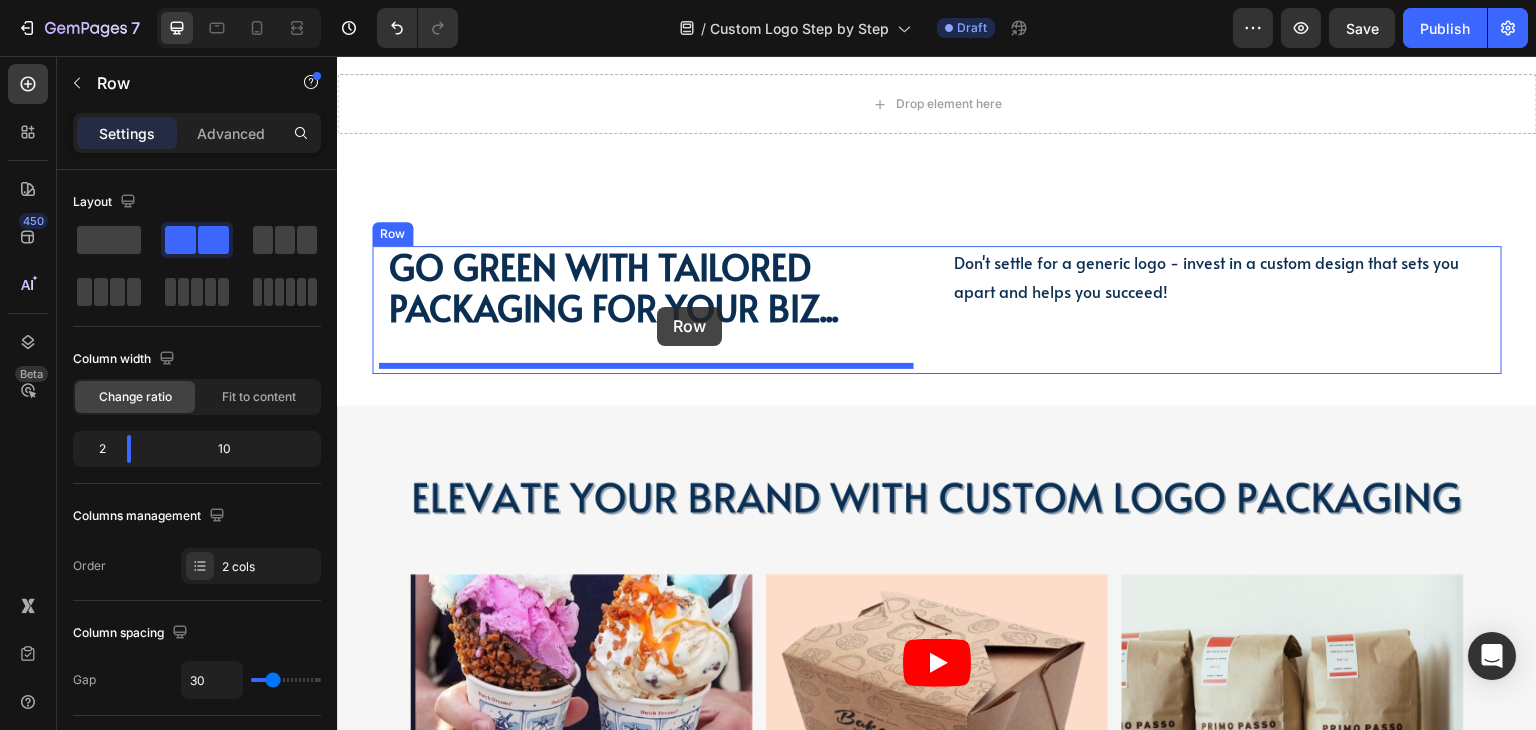 scroll, scrollTop: 3216, scrollLeft: 0, axis: vertical 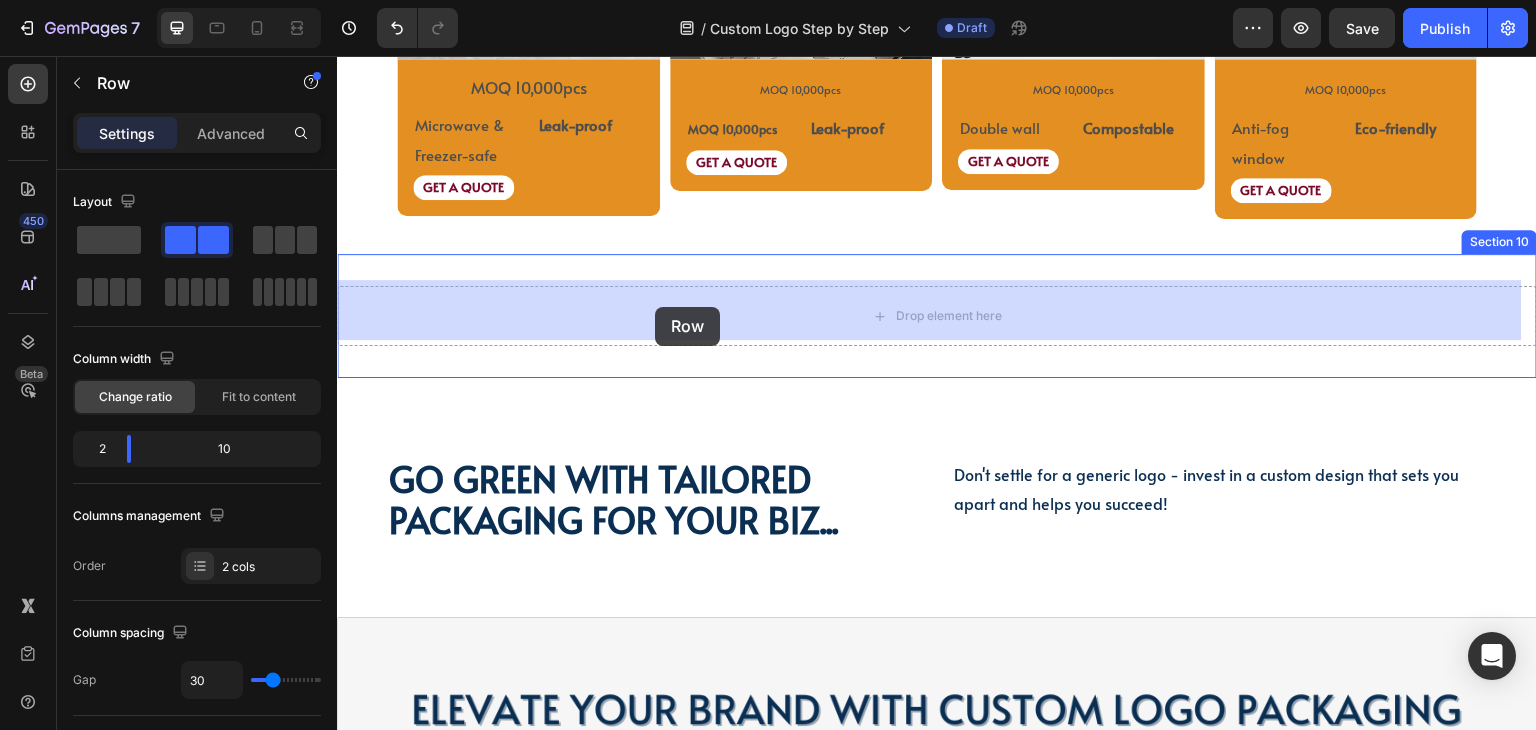 drag, startPoint x: 392, startPoint y: 233, endPoint x: 655, endPoint y: 307, distance: 273.21237 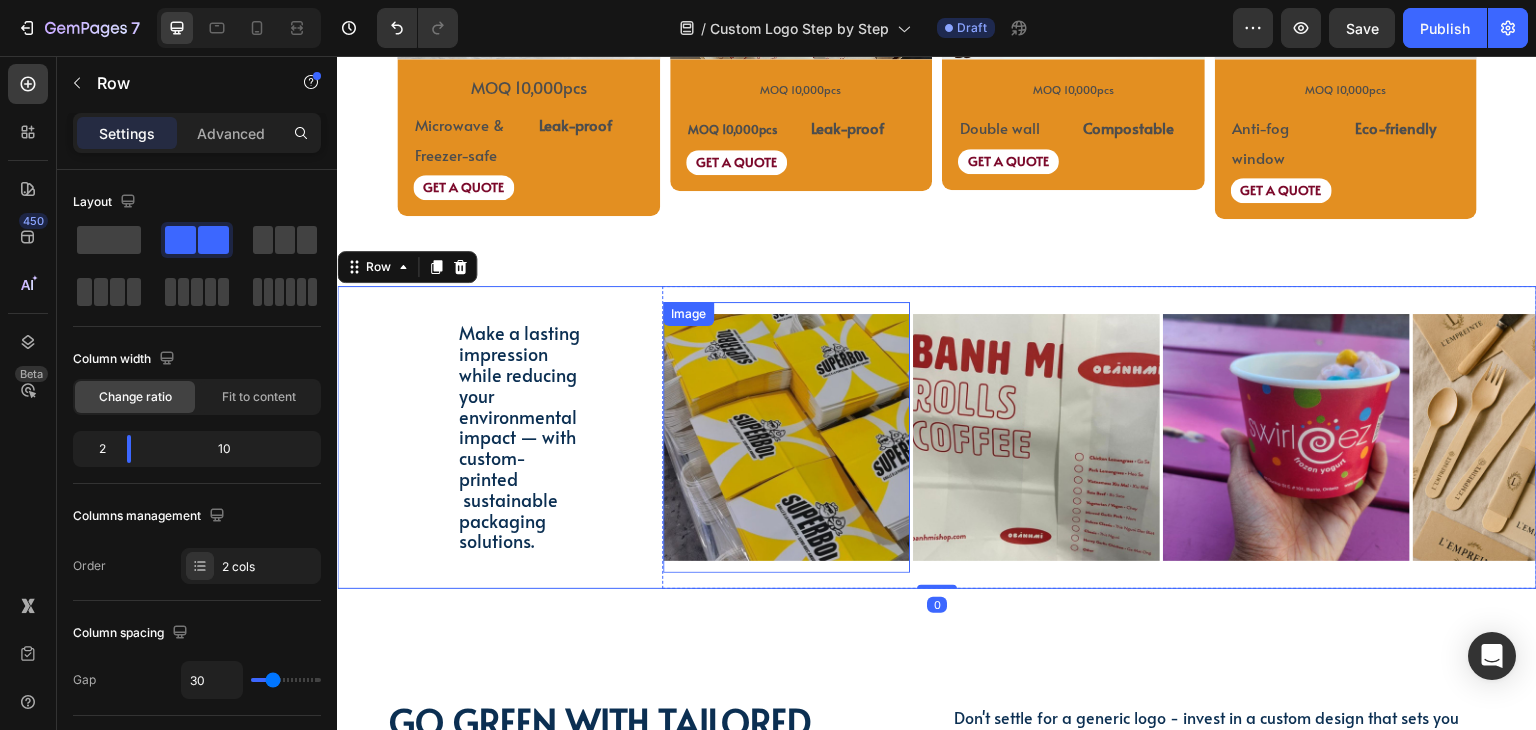 click at bounding box center [786, 437] 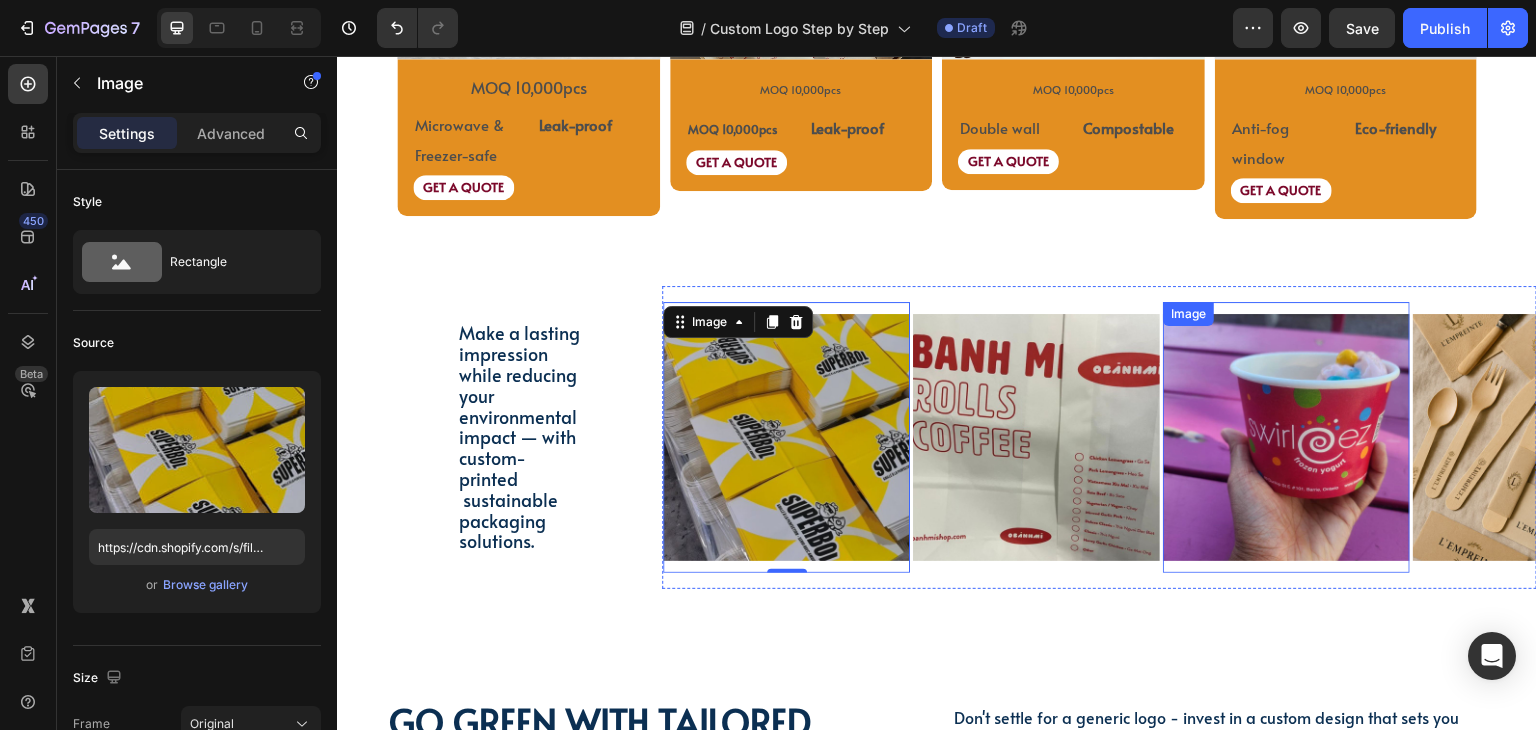 click at bounding box center (1286, 437) 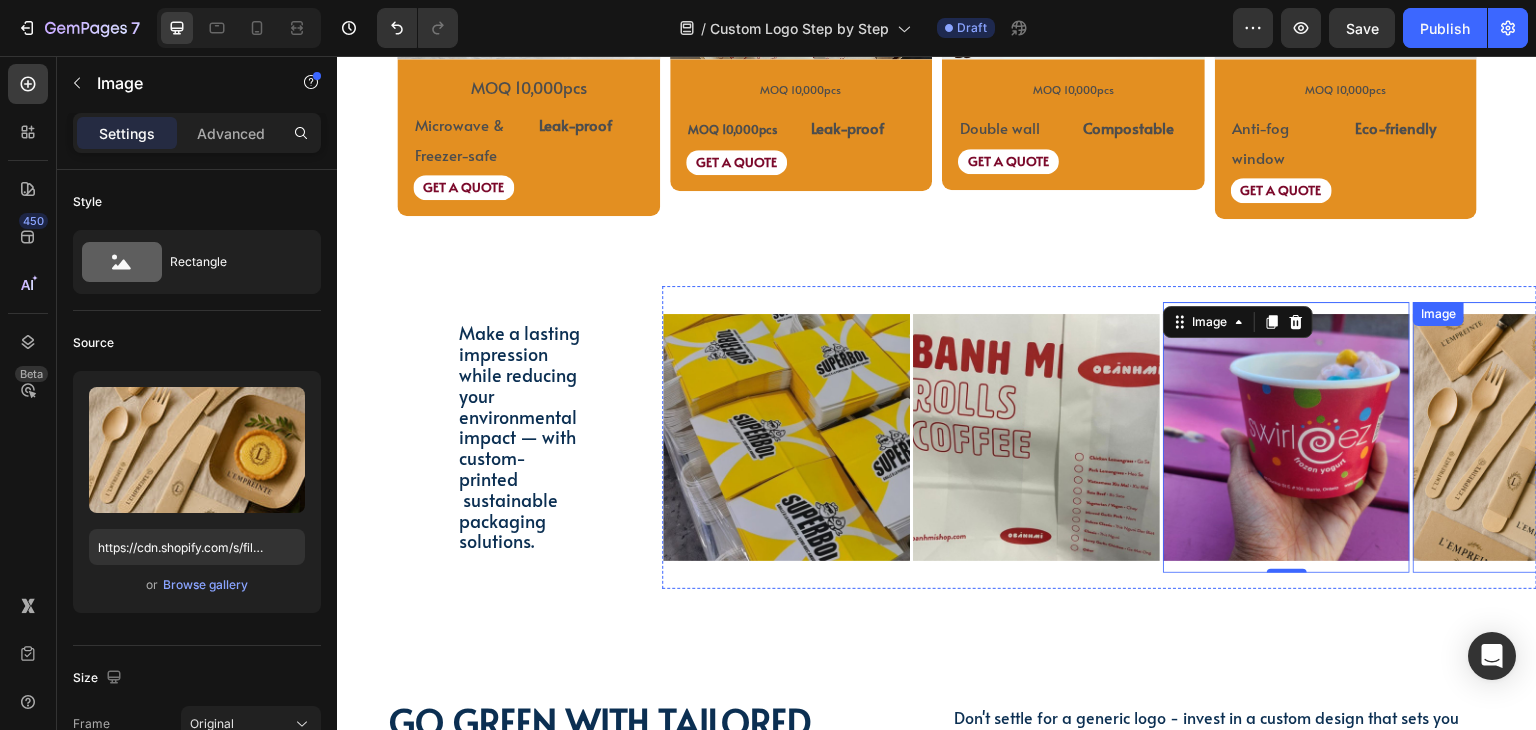 click at bounding box center (1536, 437) 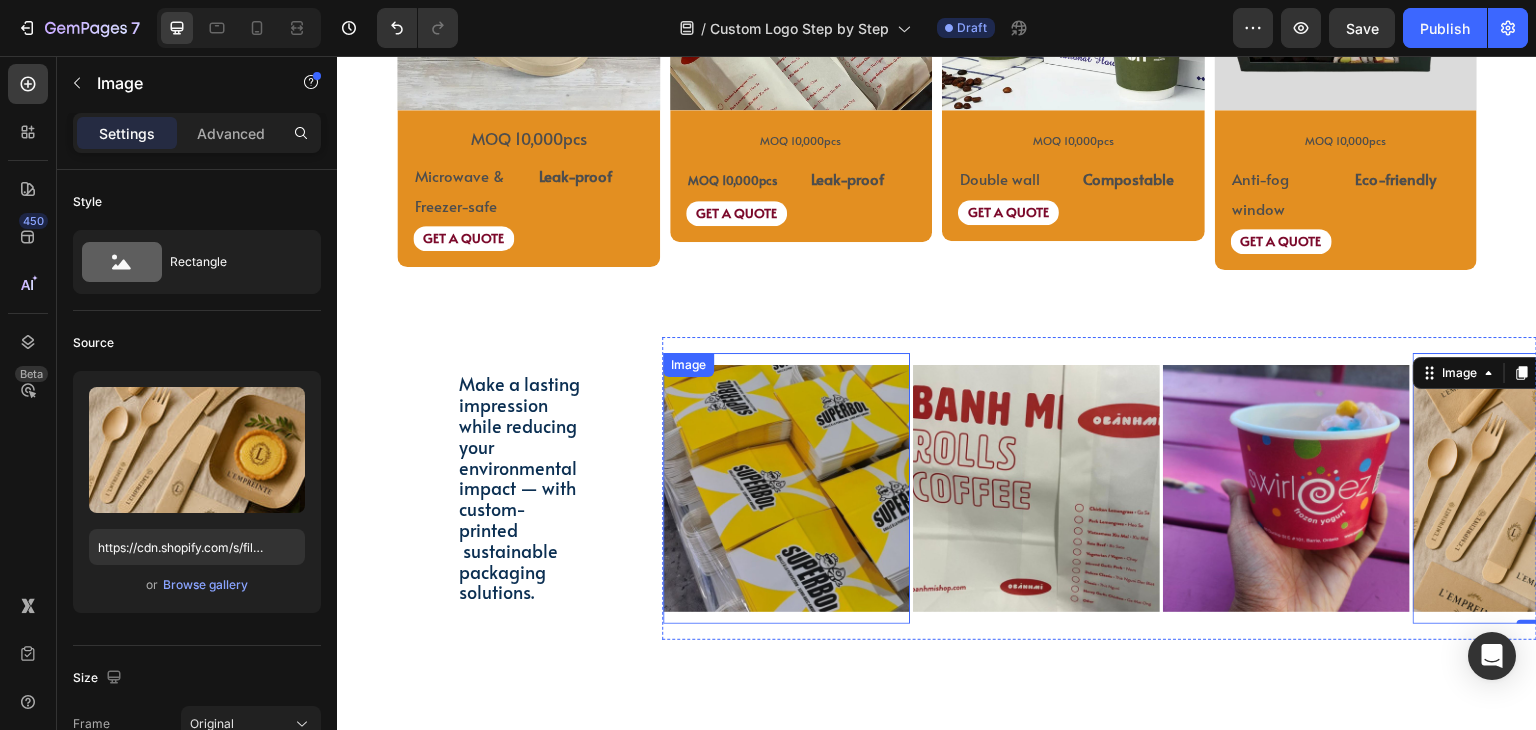 scroll, scrollTop: 3116, scrollLeft: 0, axis: vertical 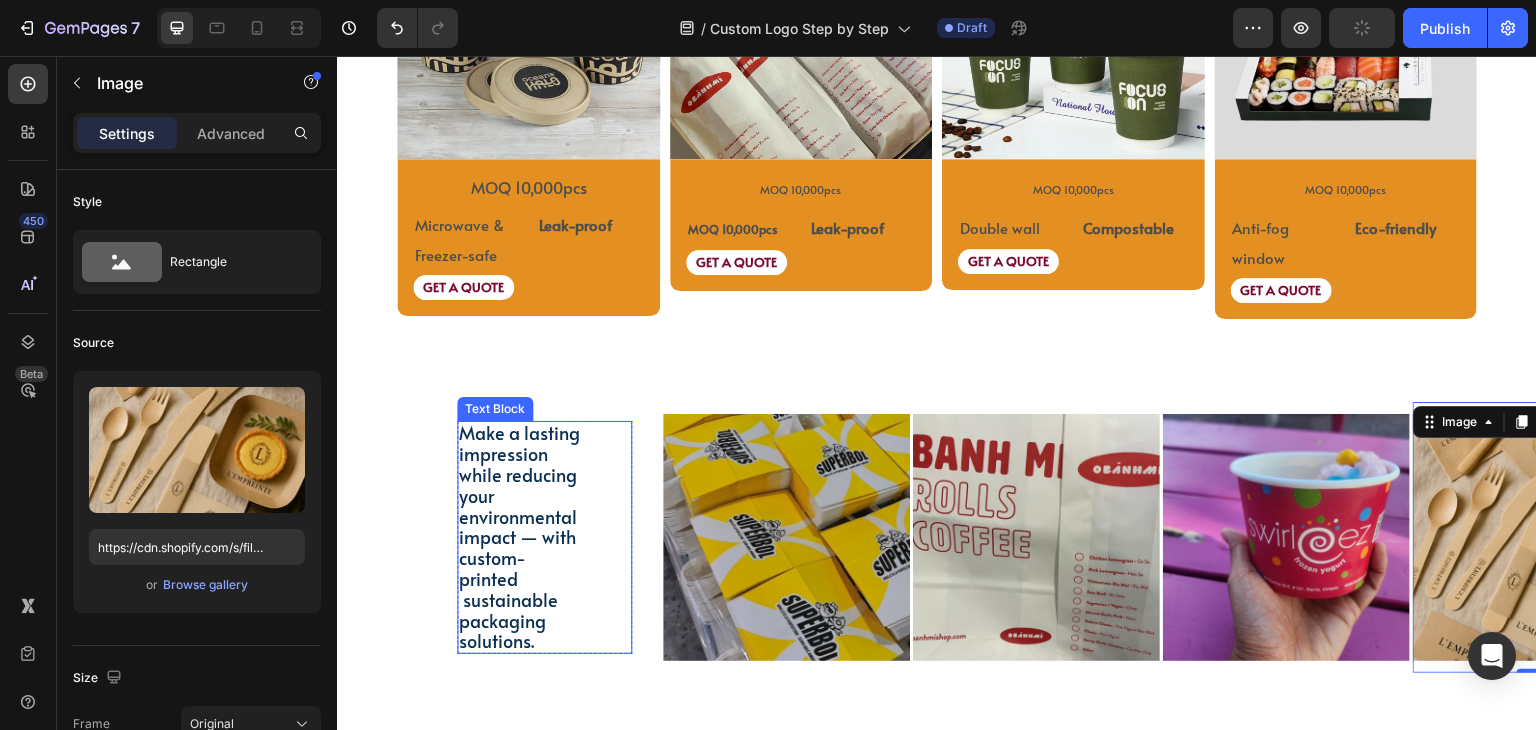 click on "Make a lasting impression while reducing your environmental impact — with custom-printed  sustainable packaging solutions. Text Block" at bounding box center [544, 537] 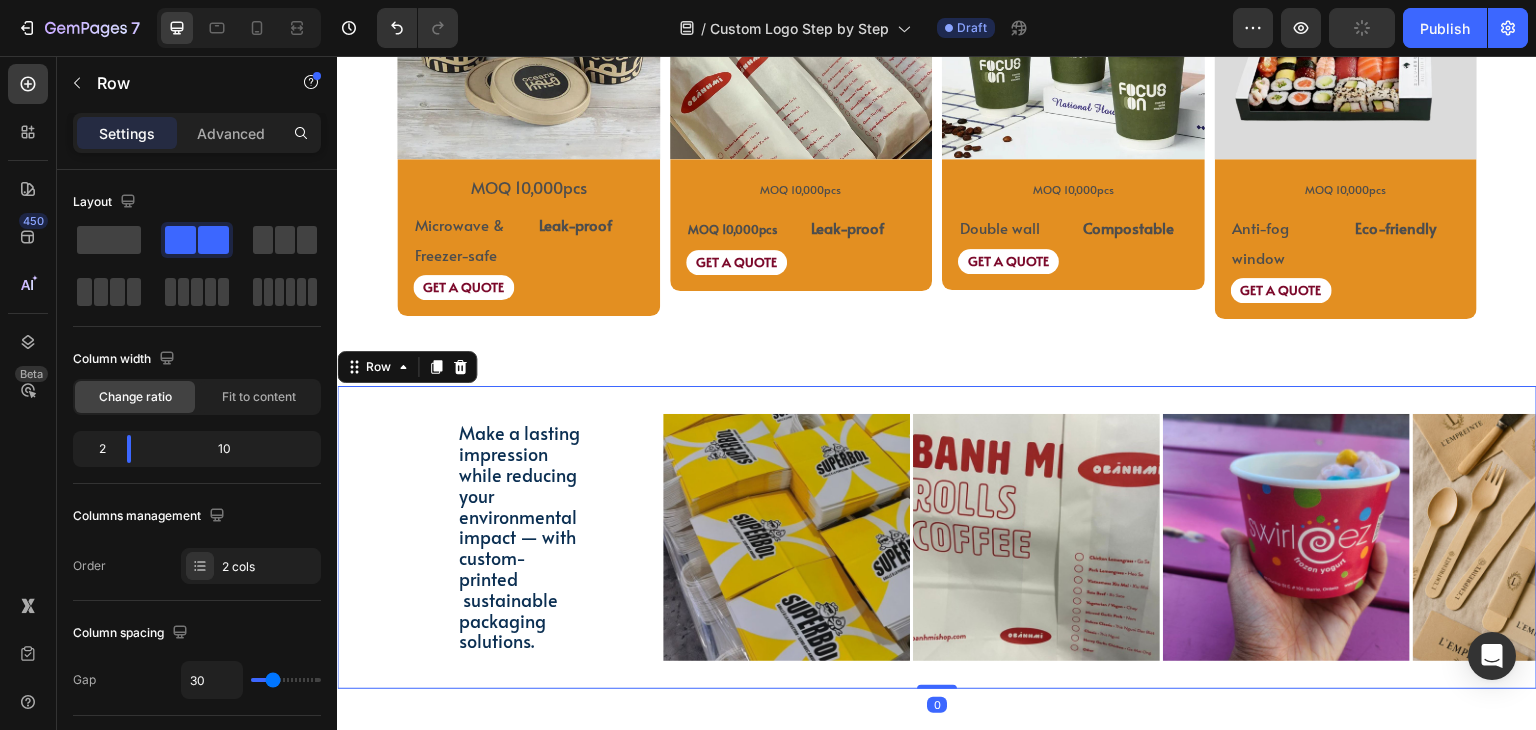 click on "Make a lasting impression while reducing your environmental impact — with custom-printed  sustainable packaging solutions. Text Block Row Image Image Image Image Image Image Image Image Image Image Image Image Image Image Image Image Marquee Row   0" at bounding box center [937, 537] 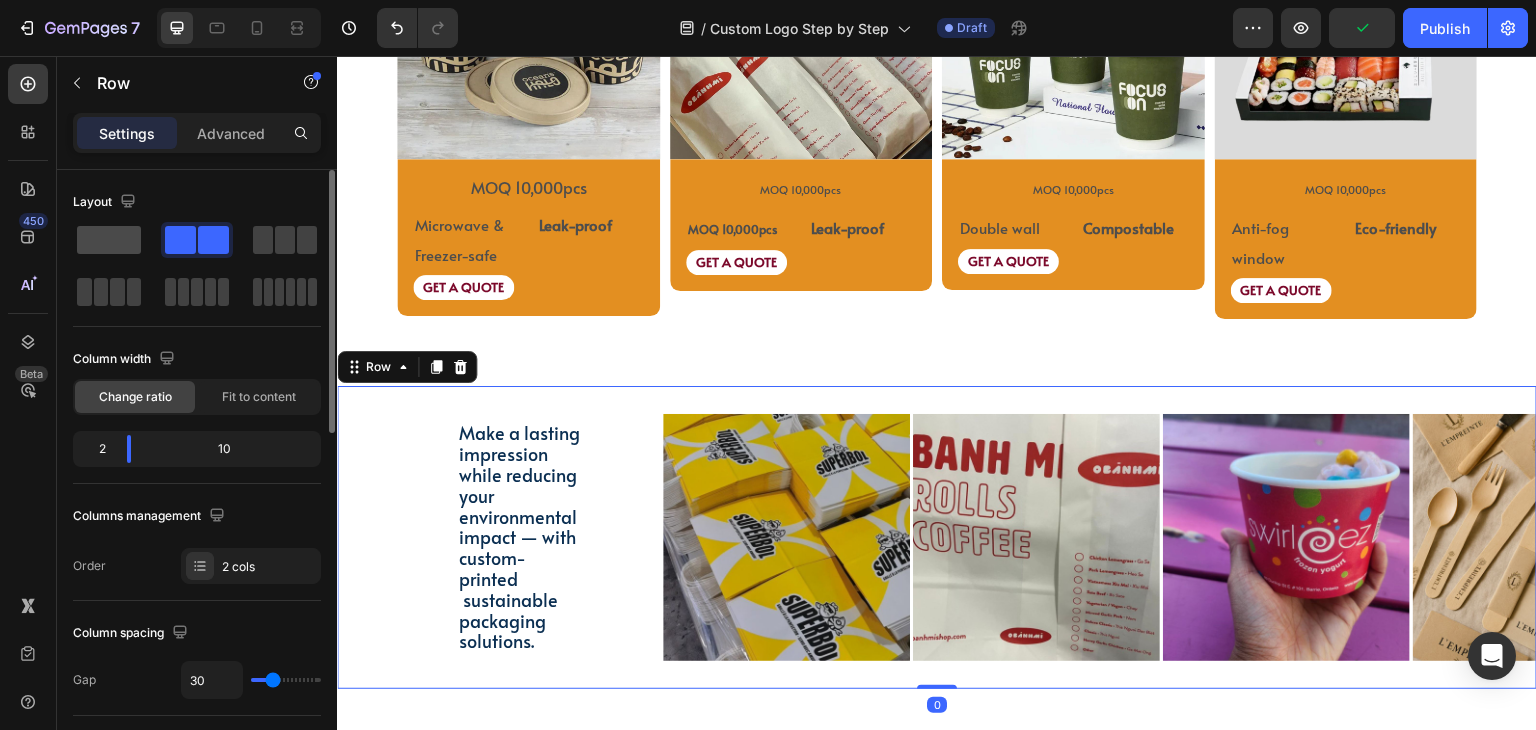click 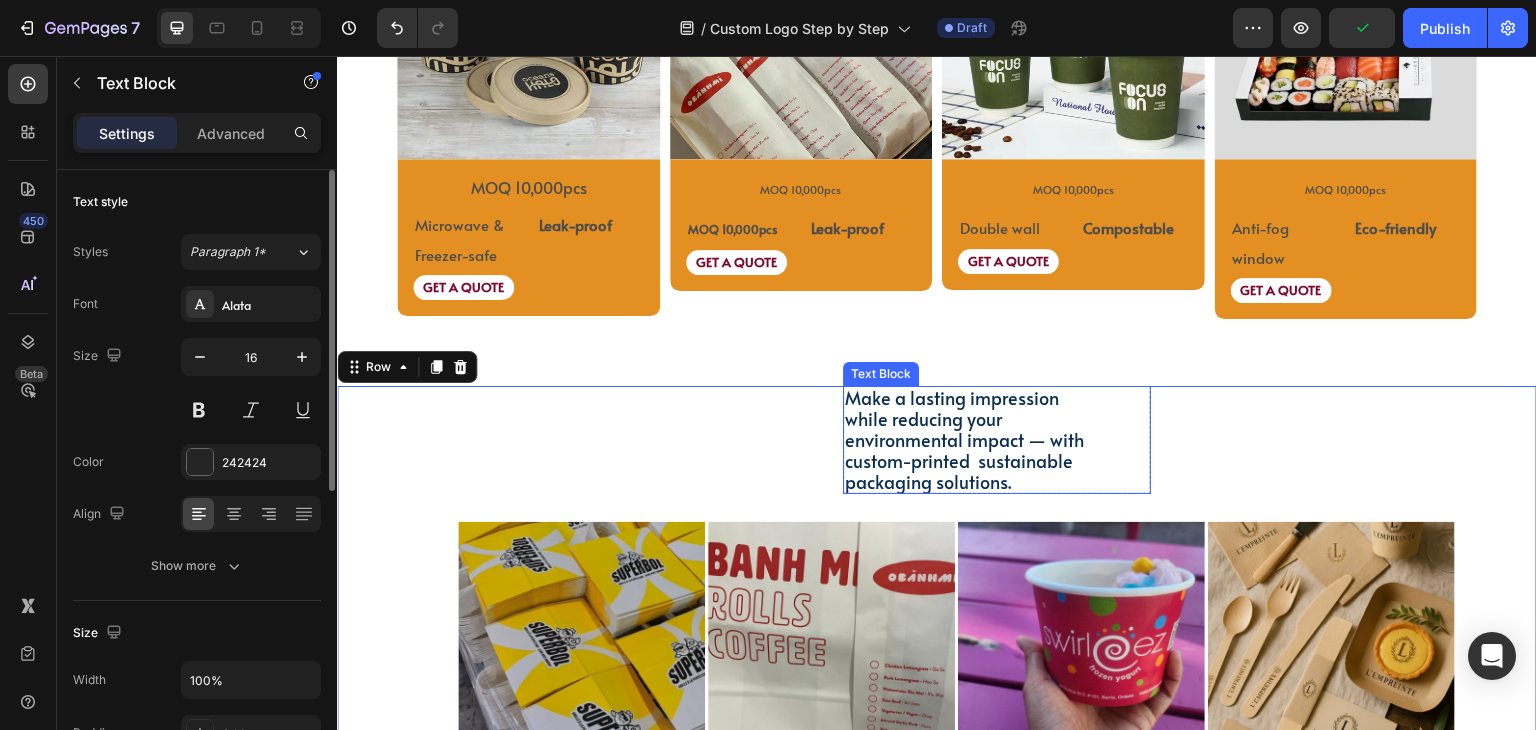 click on "Make a lasting impression while reducing your environmental impact — with custom-printed sustainable packaging solutions." at bounding box center (973, 440) 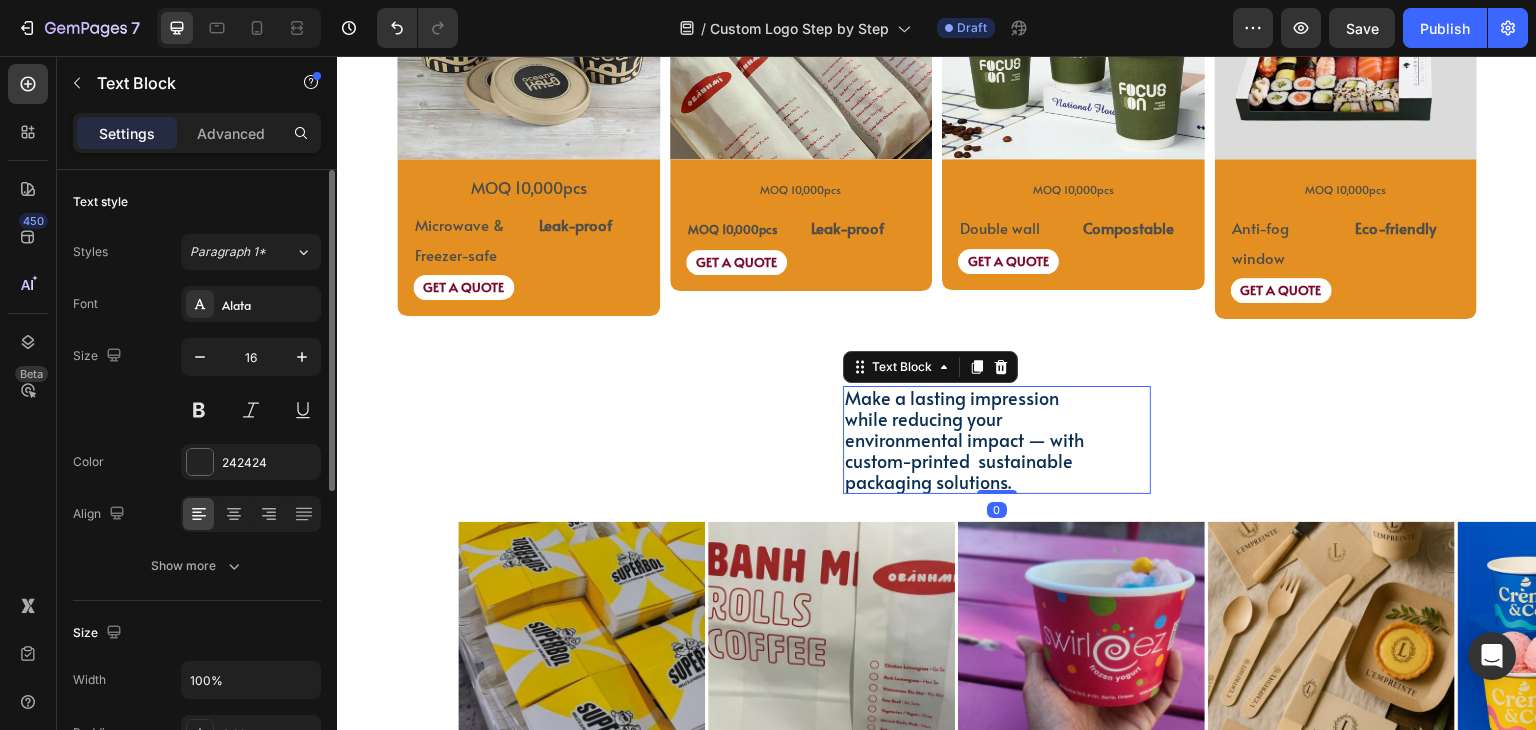click on "Text Block" at bounding box center [930, 367] 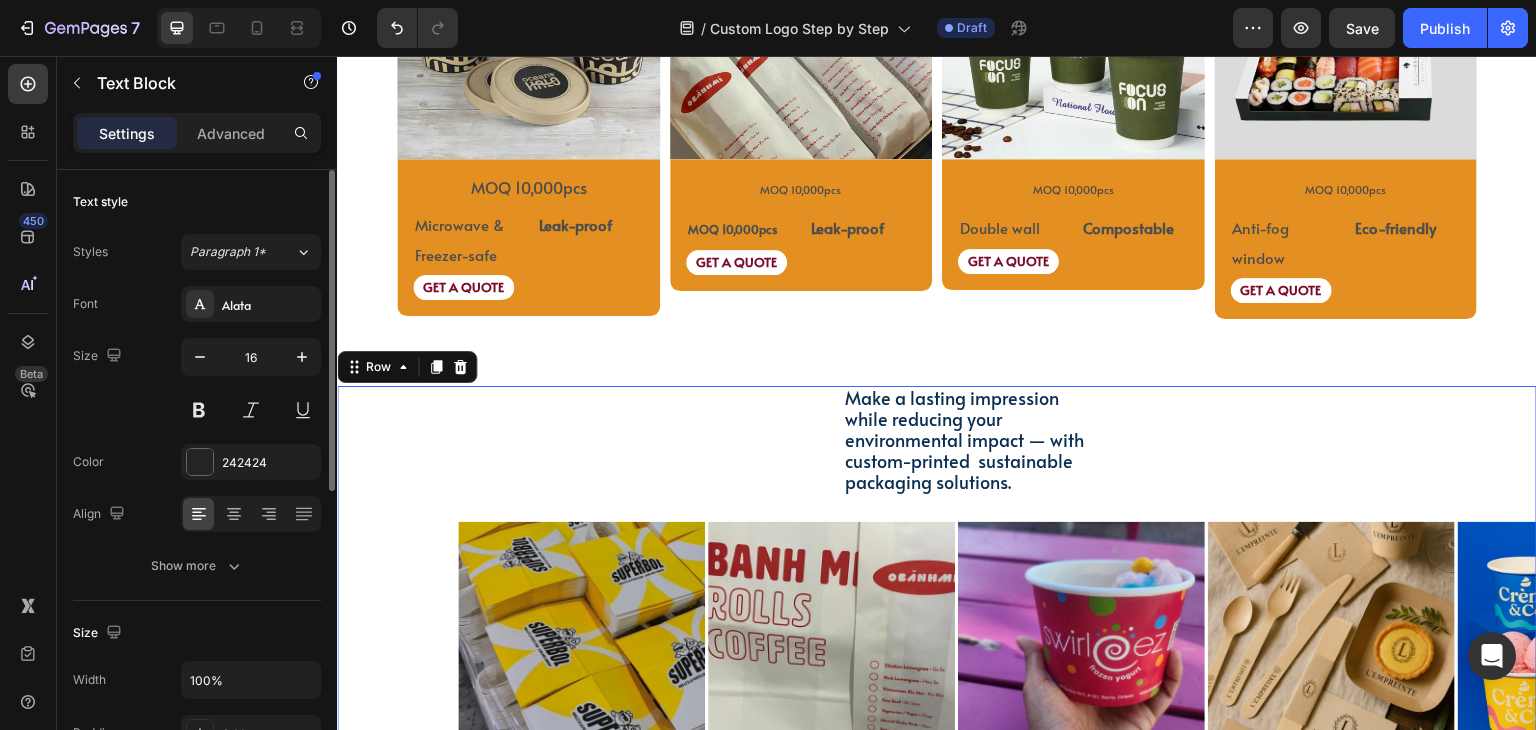 click on "Make a lasting impression while reducing your environmental impact — with custom-printed  sustainable packaging solutions. Text Block Row Image Image Image Image Image Image Image Image Image Image Image Image Image Image Image Image Marquee" at bounding box center (997, 591) 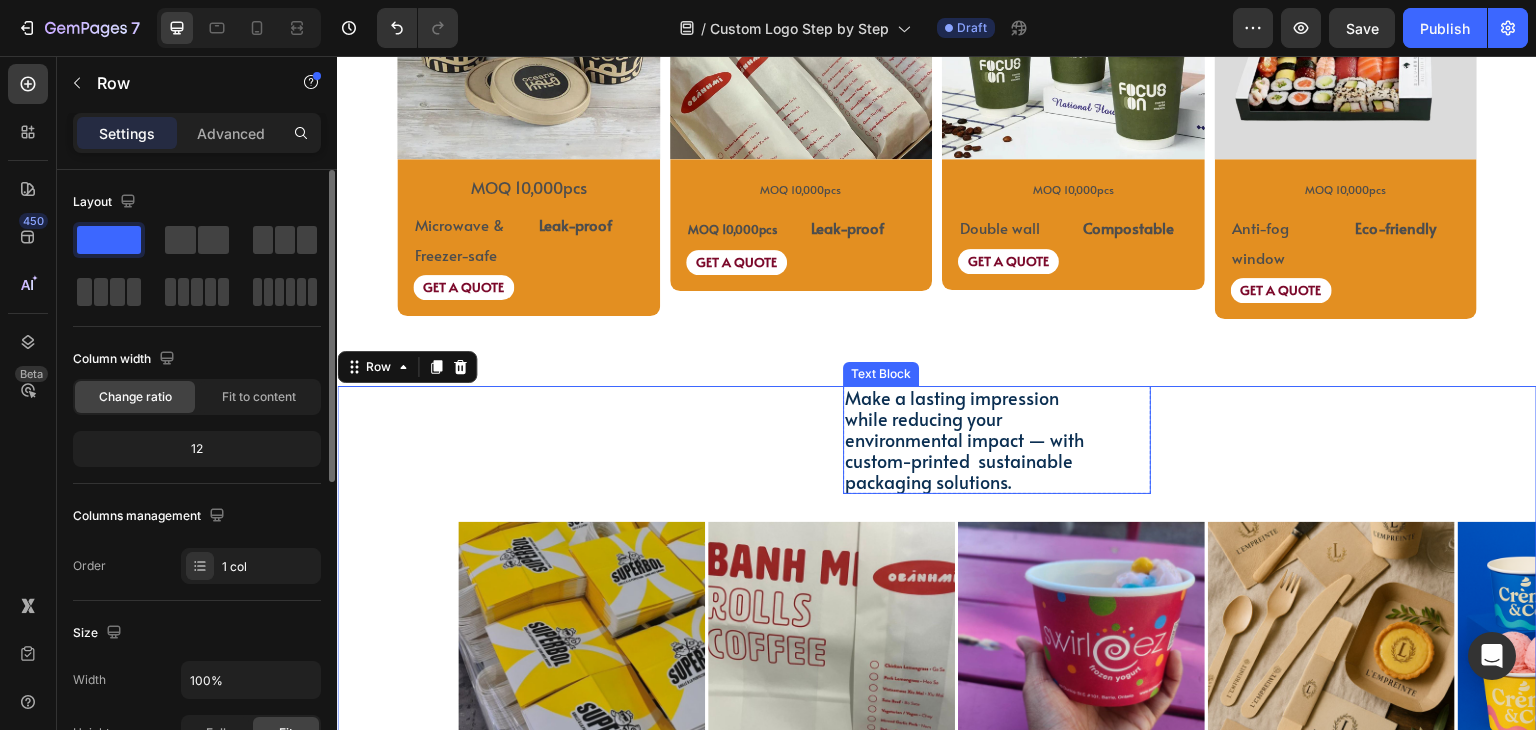 click on "Make a lasting impression while reducing your environmental impact — with custom-printed sustainable packaging solutions." at bounding box center [964, 439] 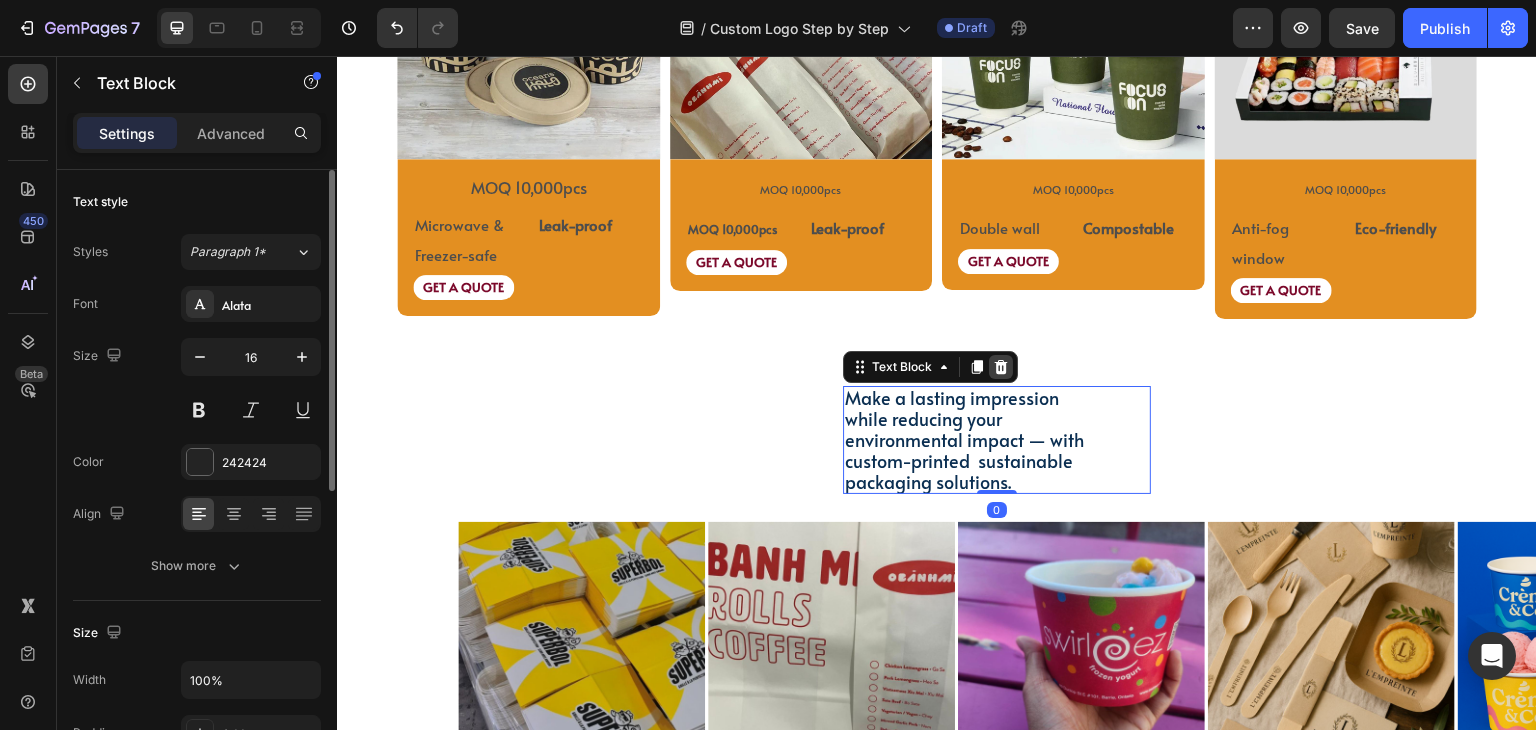 click 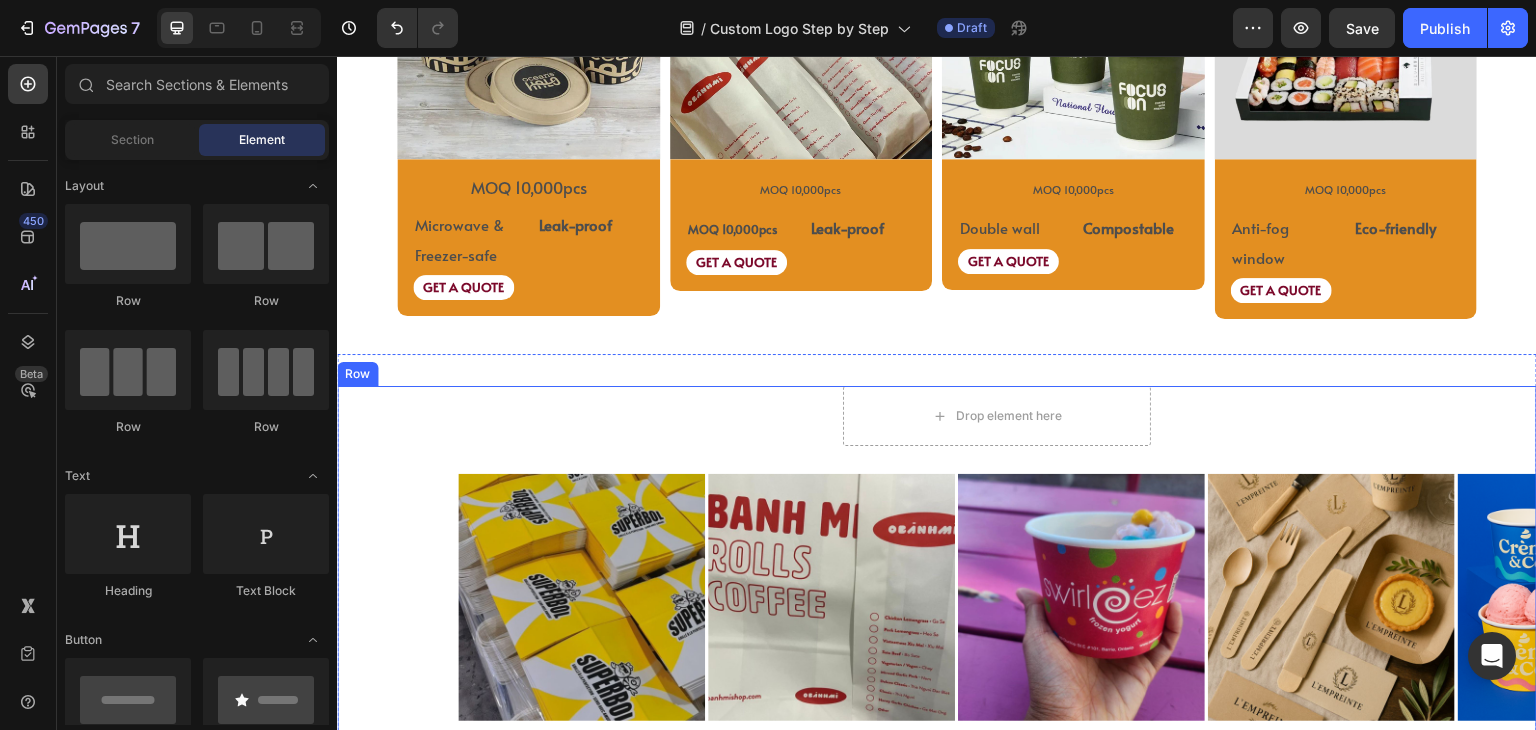 click on "Drop element here Row Image Image Image Image Image Image Image Image Image Image Image Image Image Image Image Image Marquee" at bounding box center [997, 567] 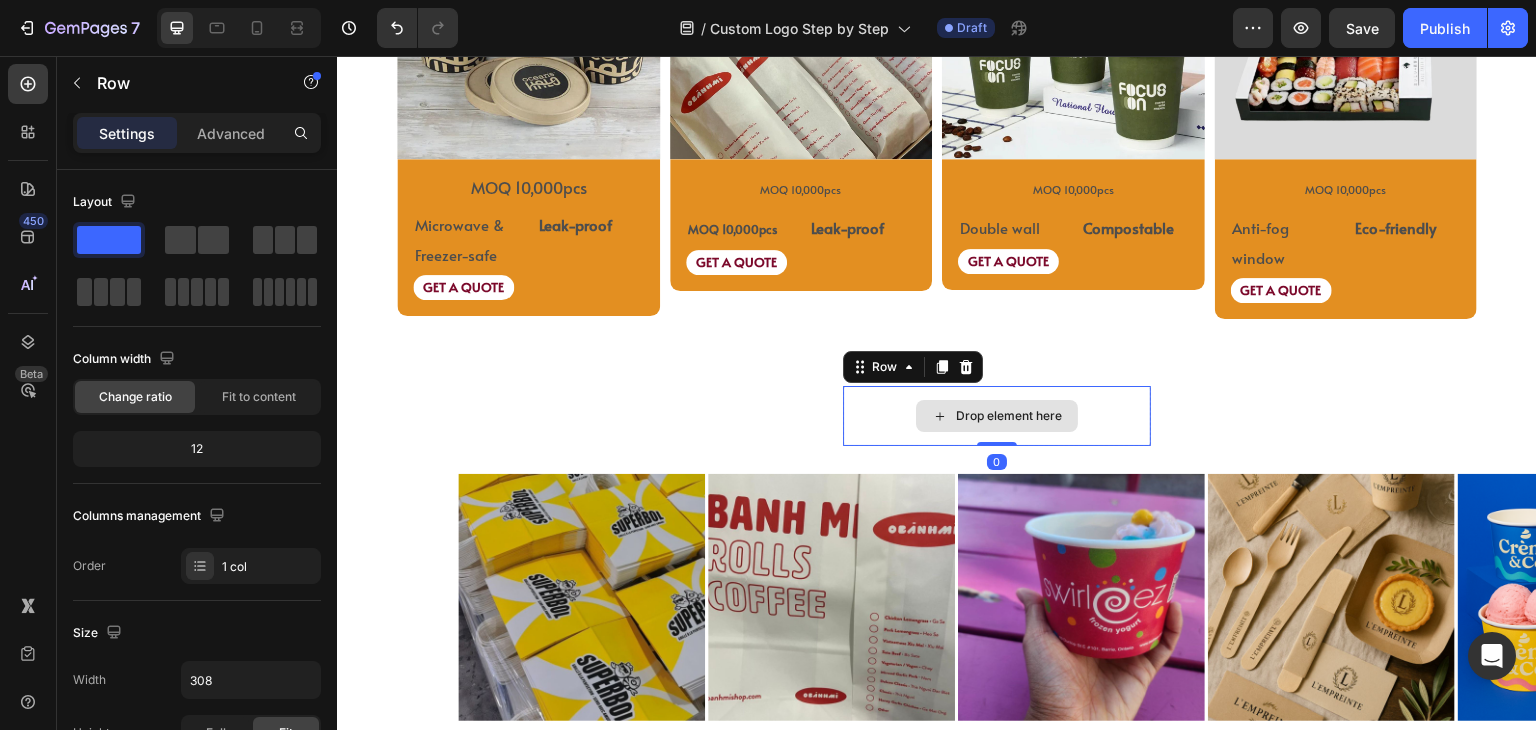 click on "Drop element here" at bounding box center (997, 416) 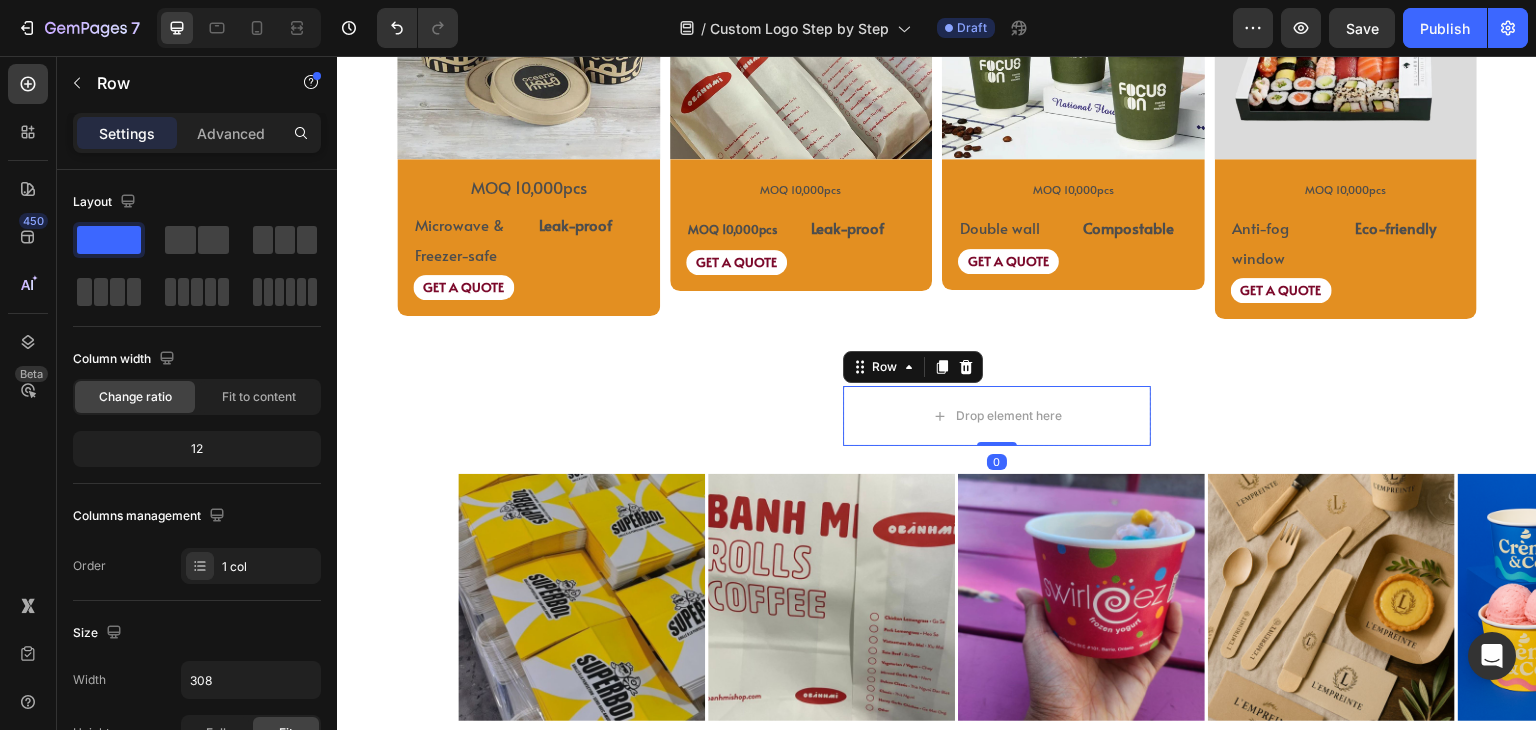 click on "Row" at bounding box center (913, 367) 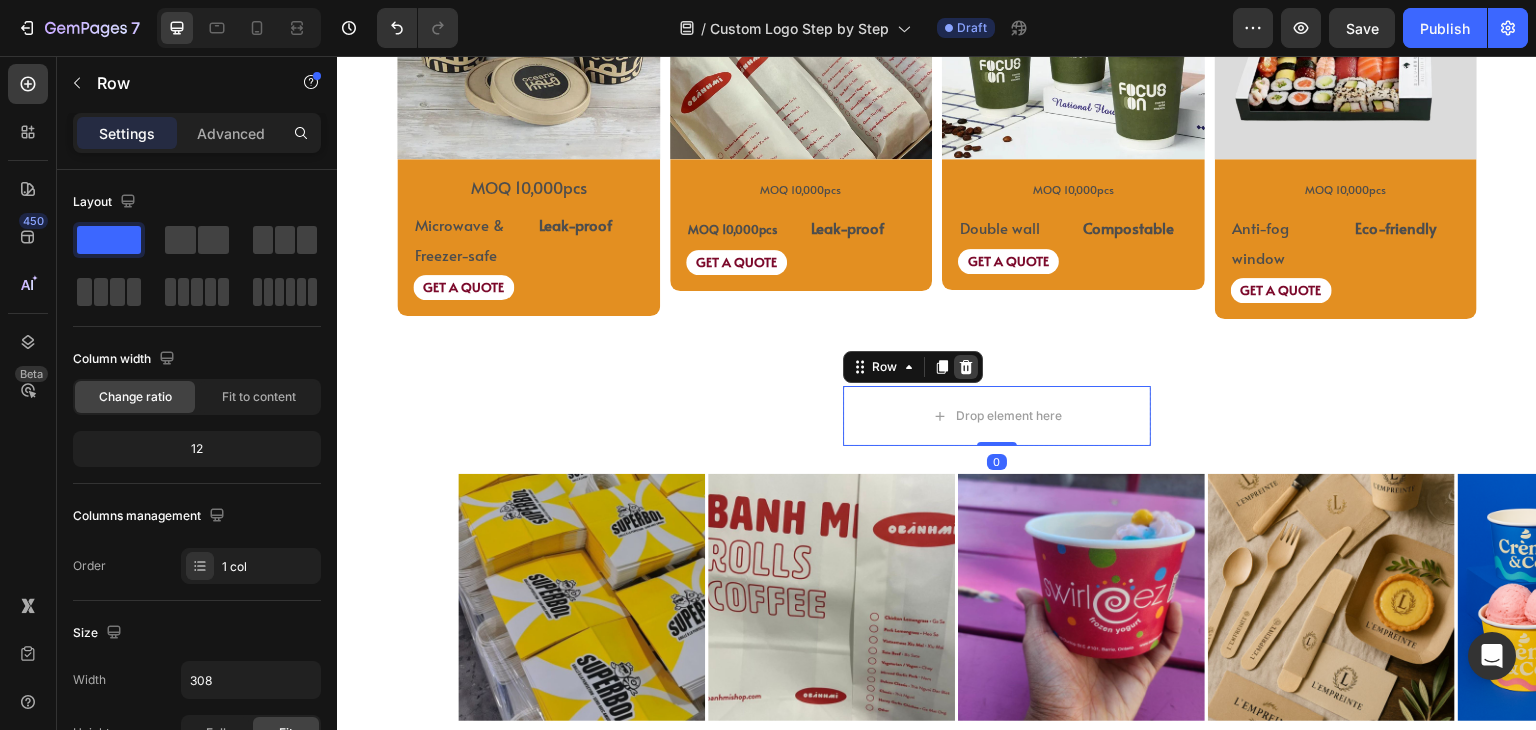 click 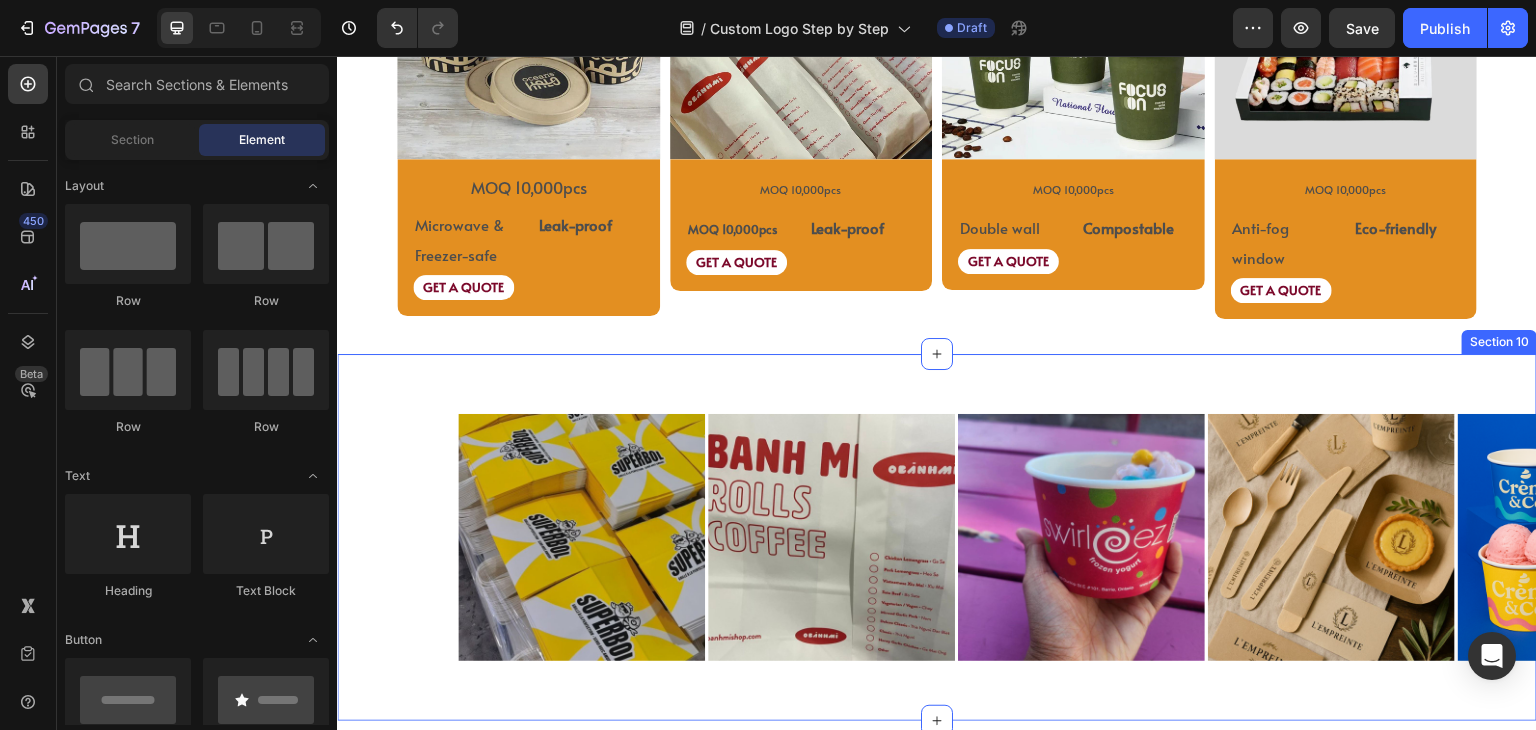click on "Image Image Image Image Image Image Image Image Image Image Image Image Image Image Image Image Marquee Row Section 10" at bounding box center (937, 537) 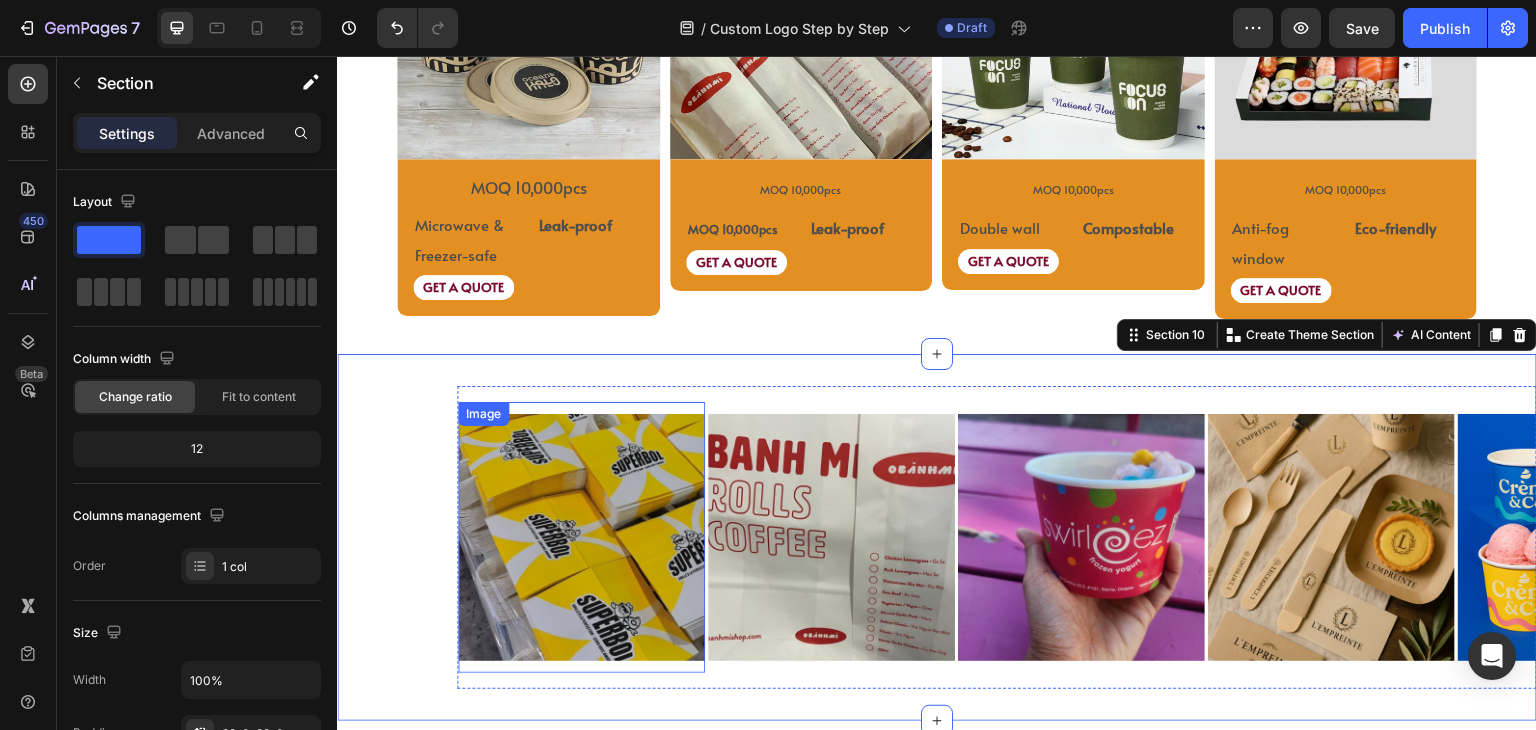 click at bounding box center [581, 537] 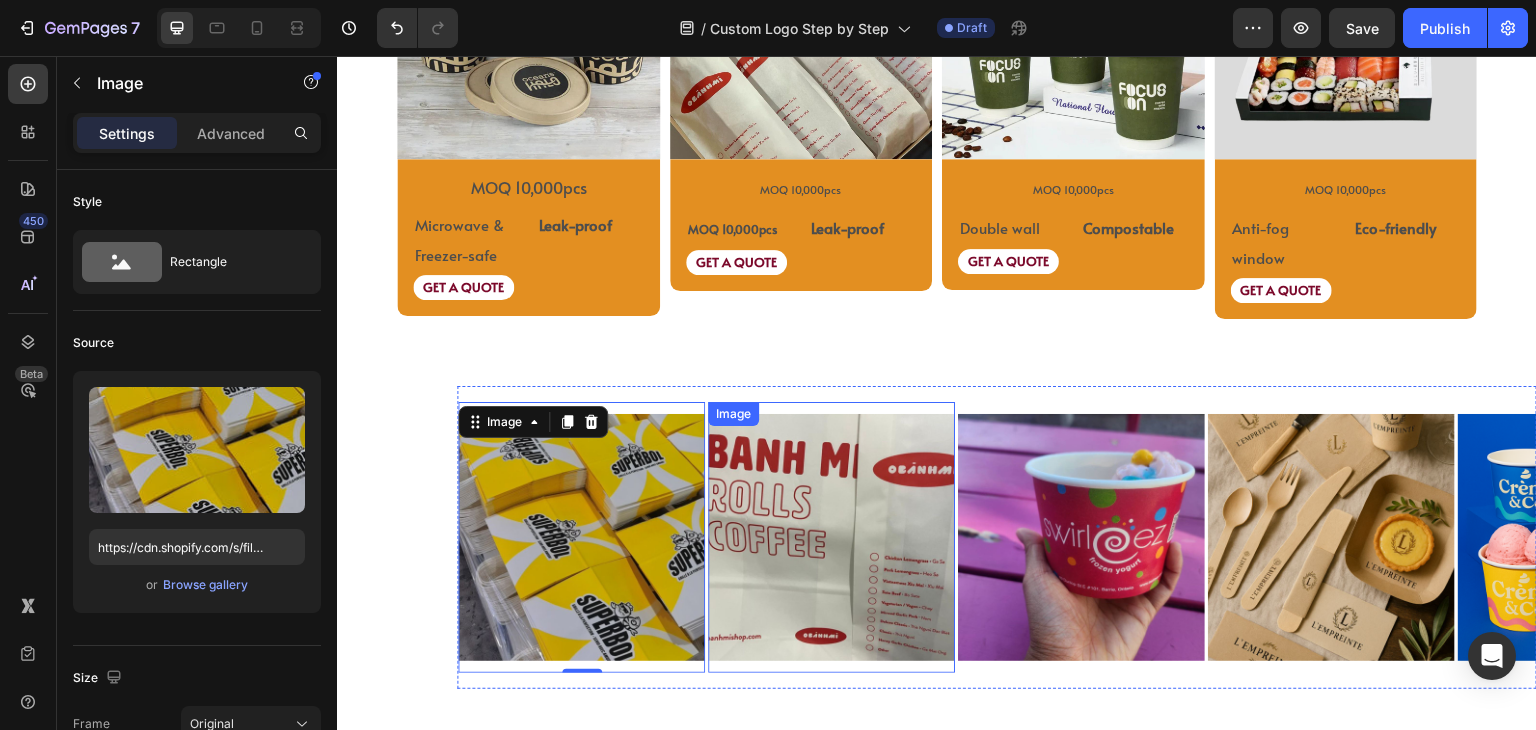 click on "Image" at bounding box center (831, 537) 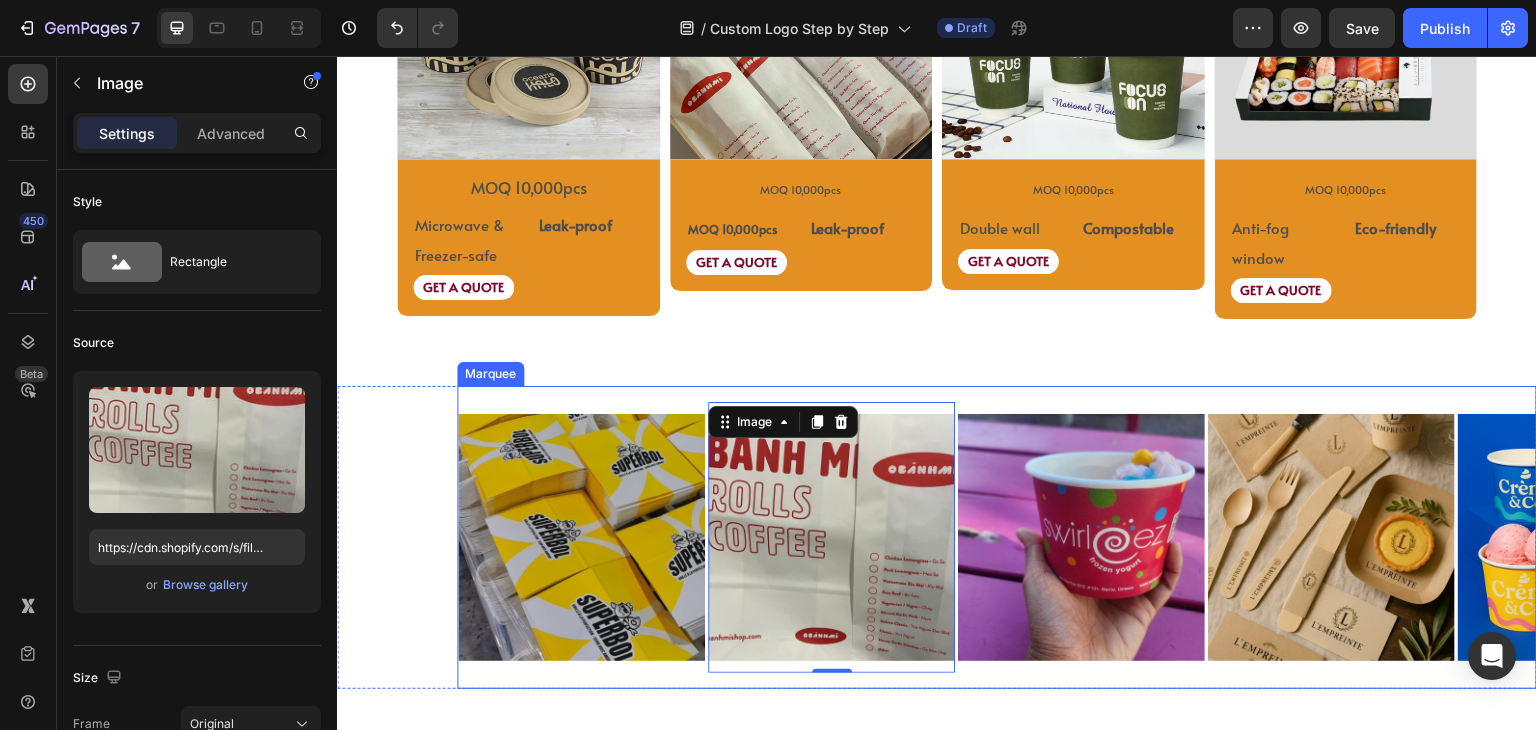 click on "Image Image   0 Image Image Image Image Image Image Image Image   0 Image Image Image Image Image Image Marquee" at bounding box center (997, 537) 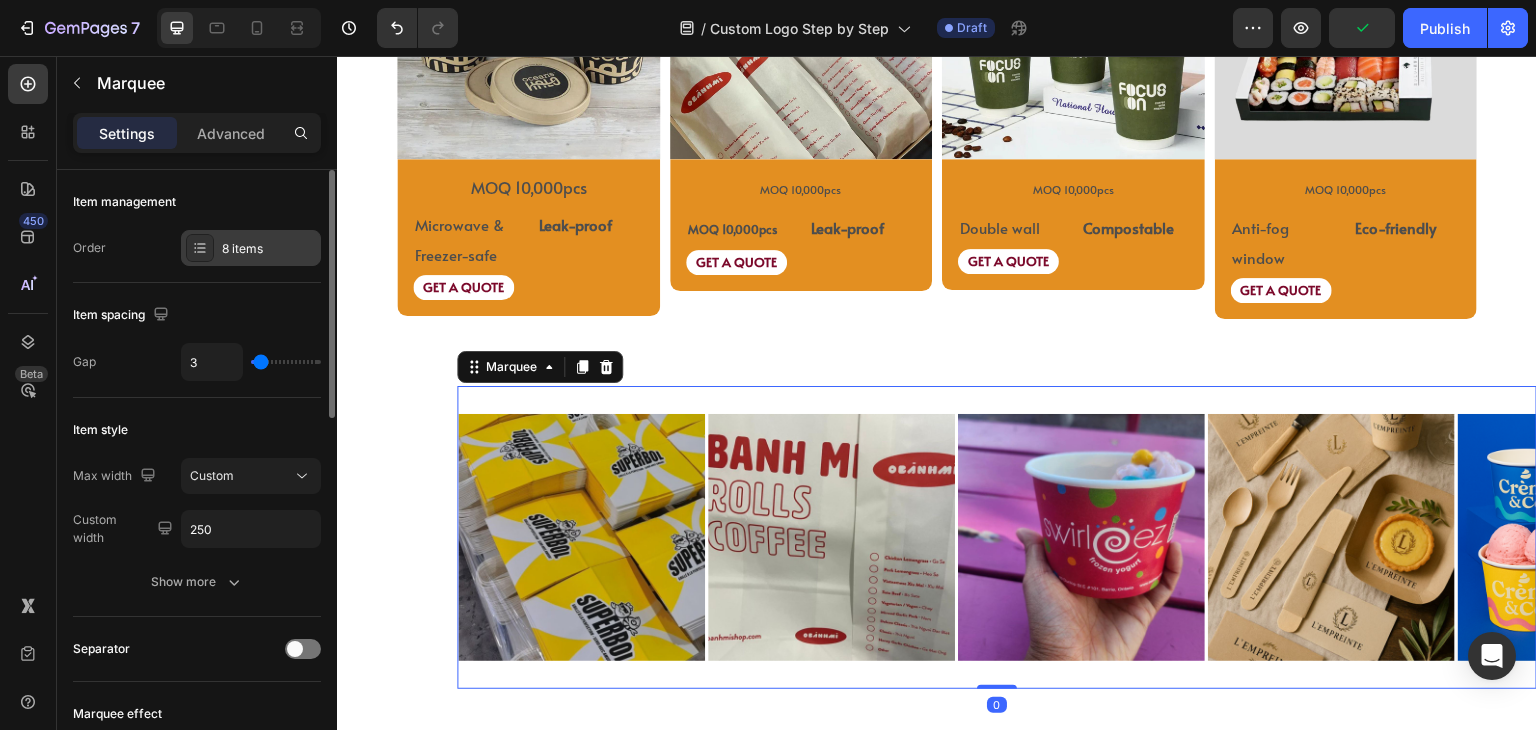 click on "8 items" at bounding box center (269, 249) 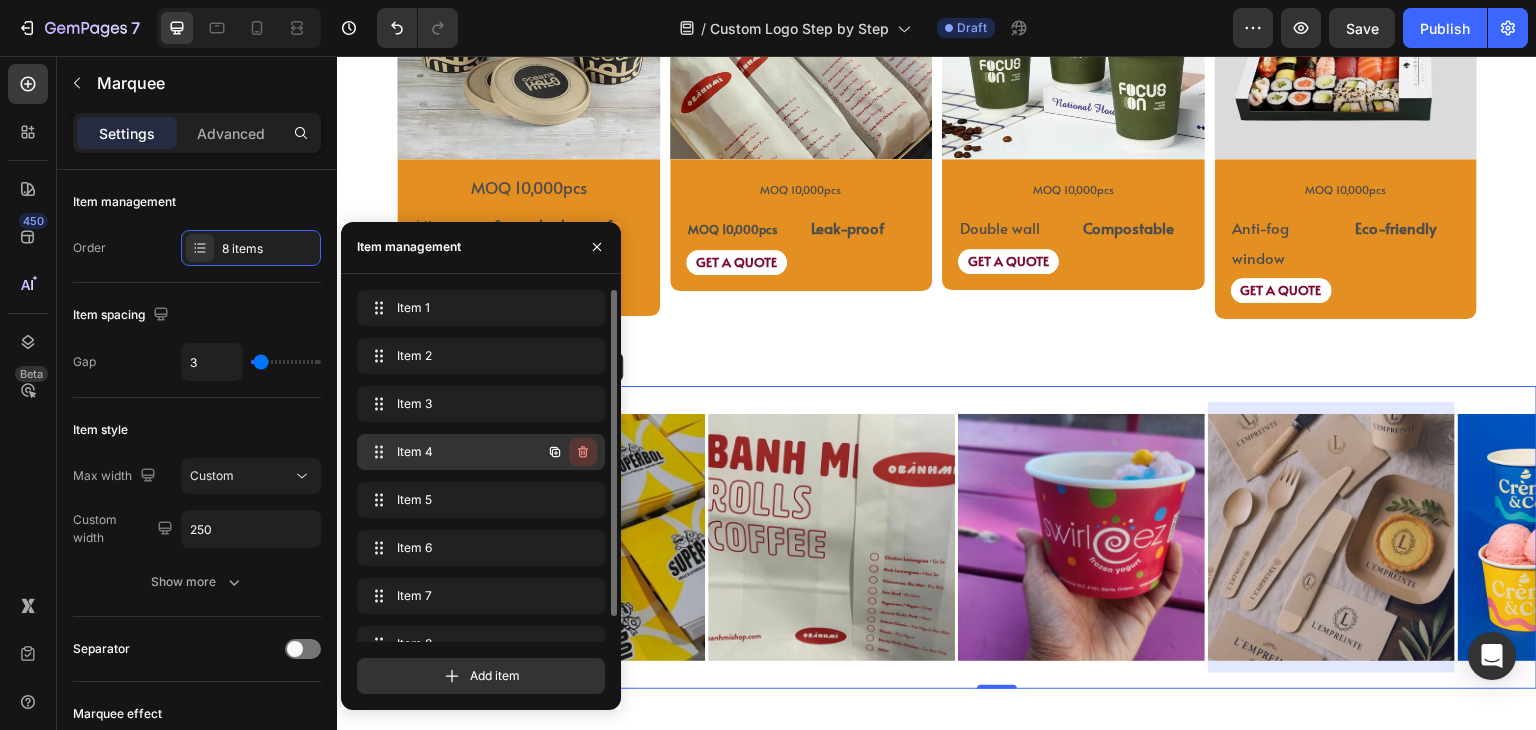 click 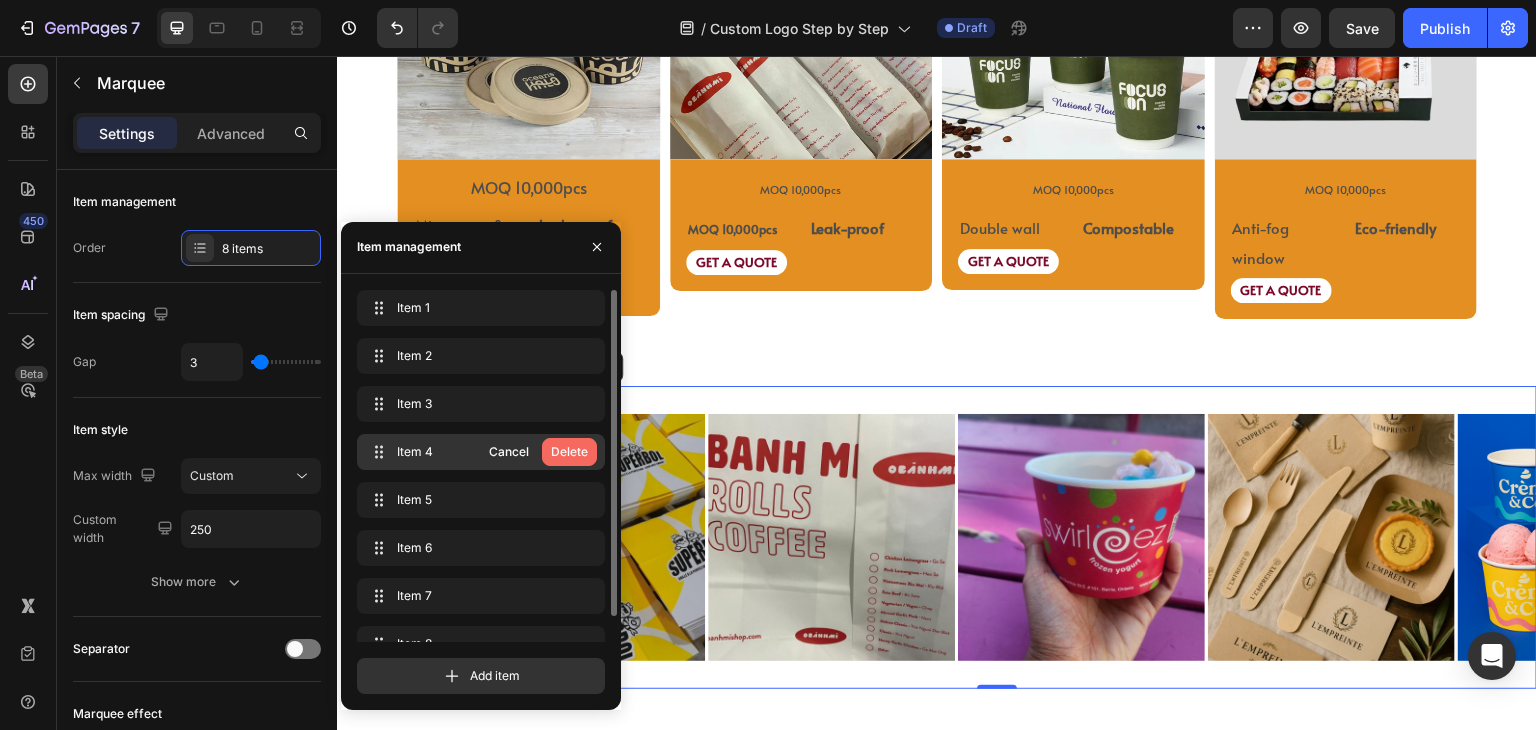 click on "Delete" at bounding box center [569, 452] 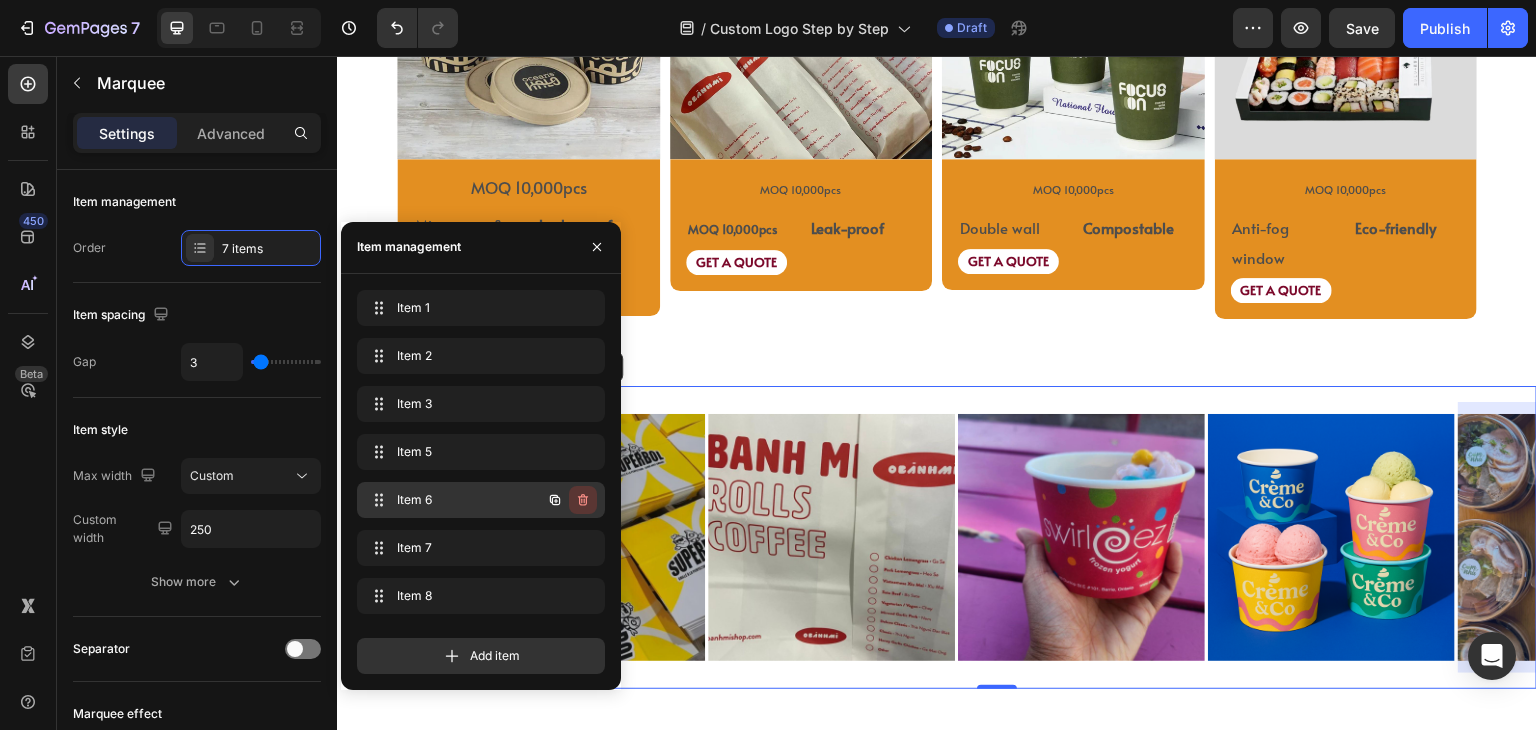 click 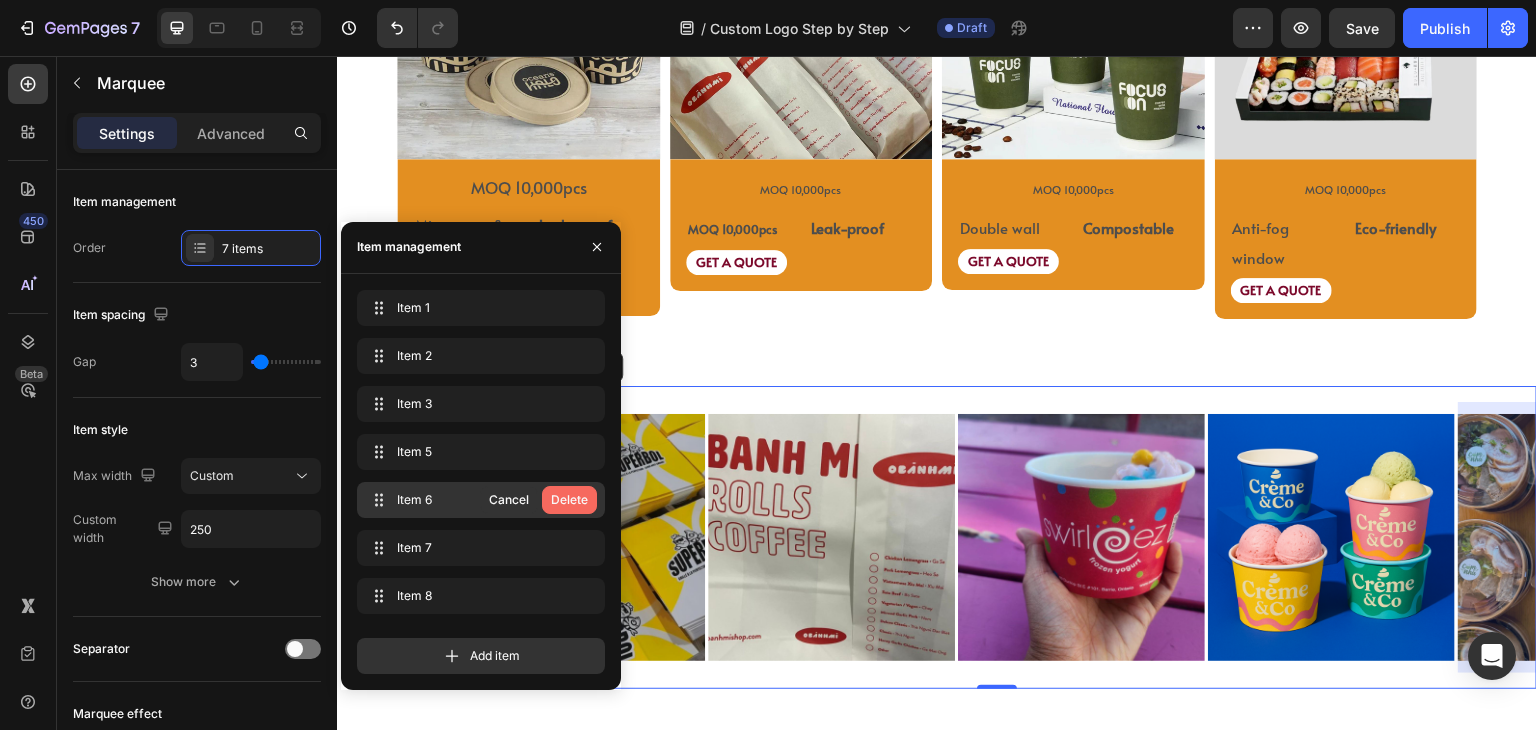 click on "Delete" at bounding box center (569, 500) 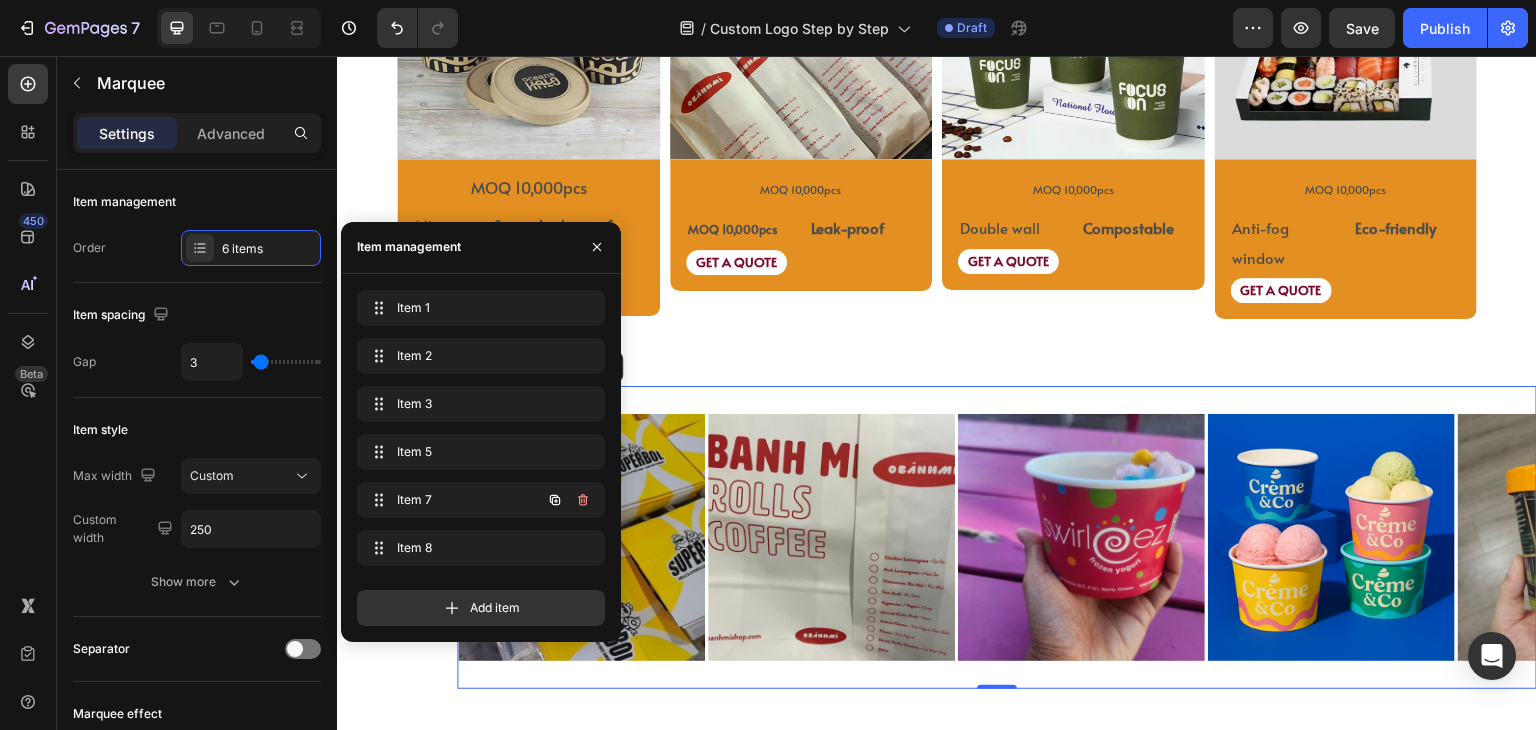 click 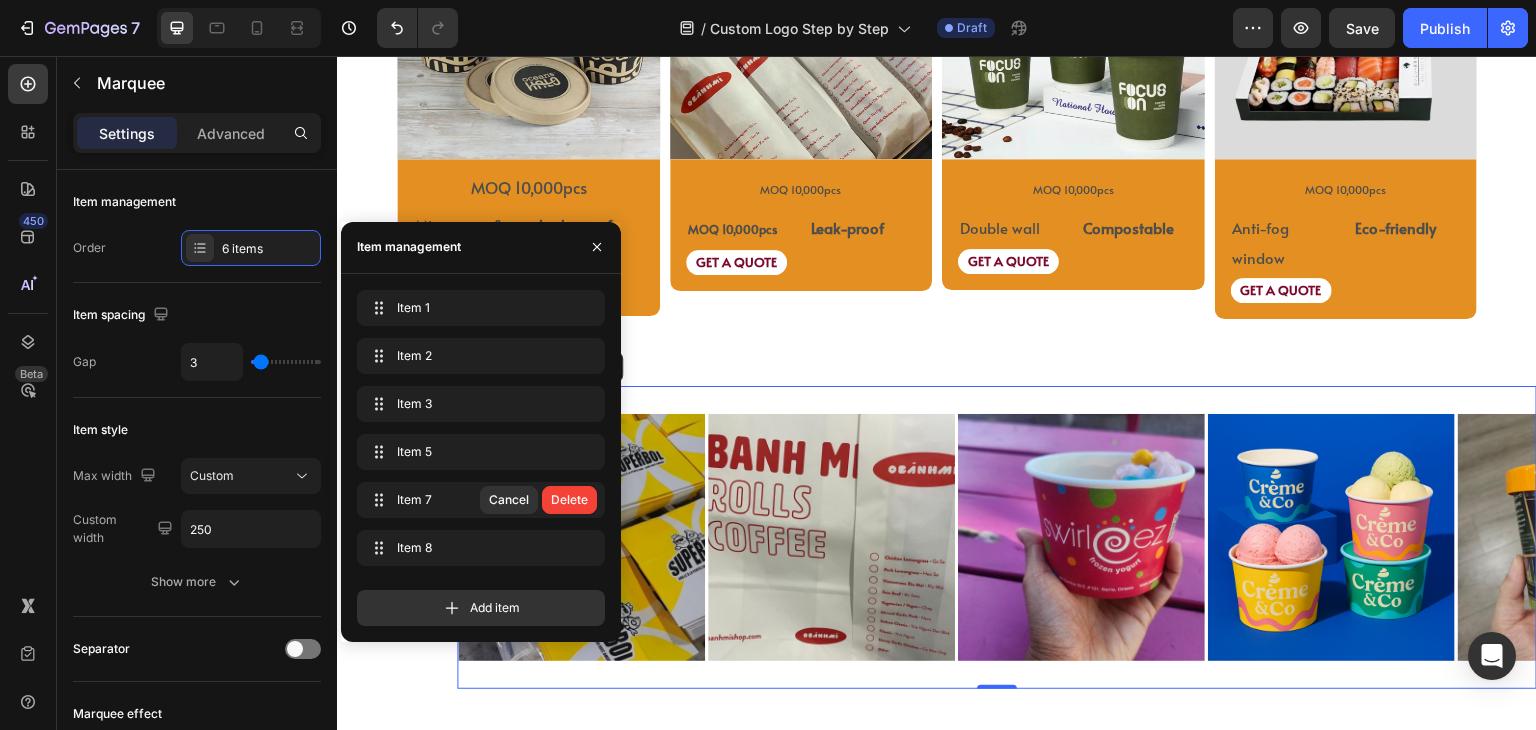 click on "Delete" at bounding box center [569, 500] 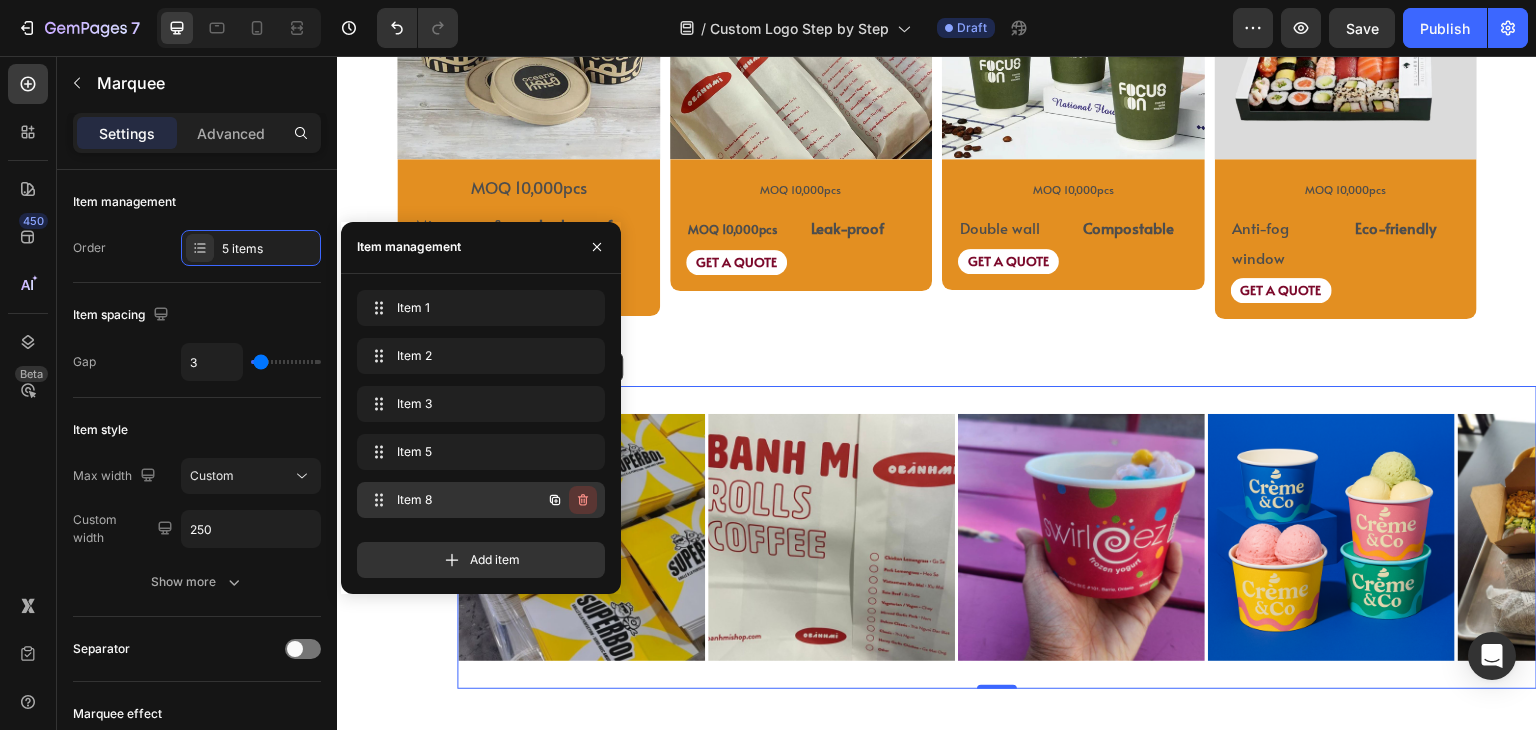 click 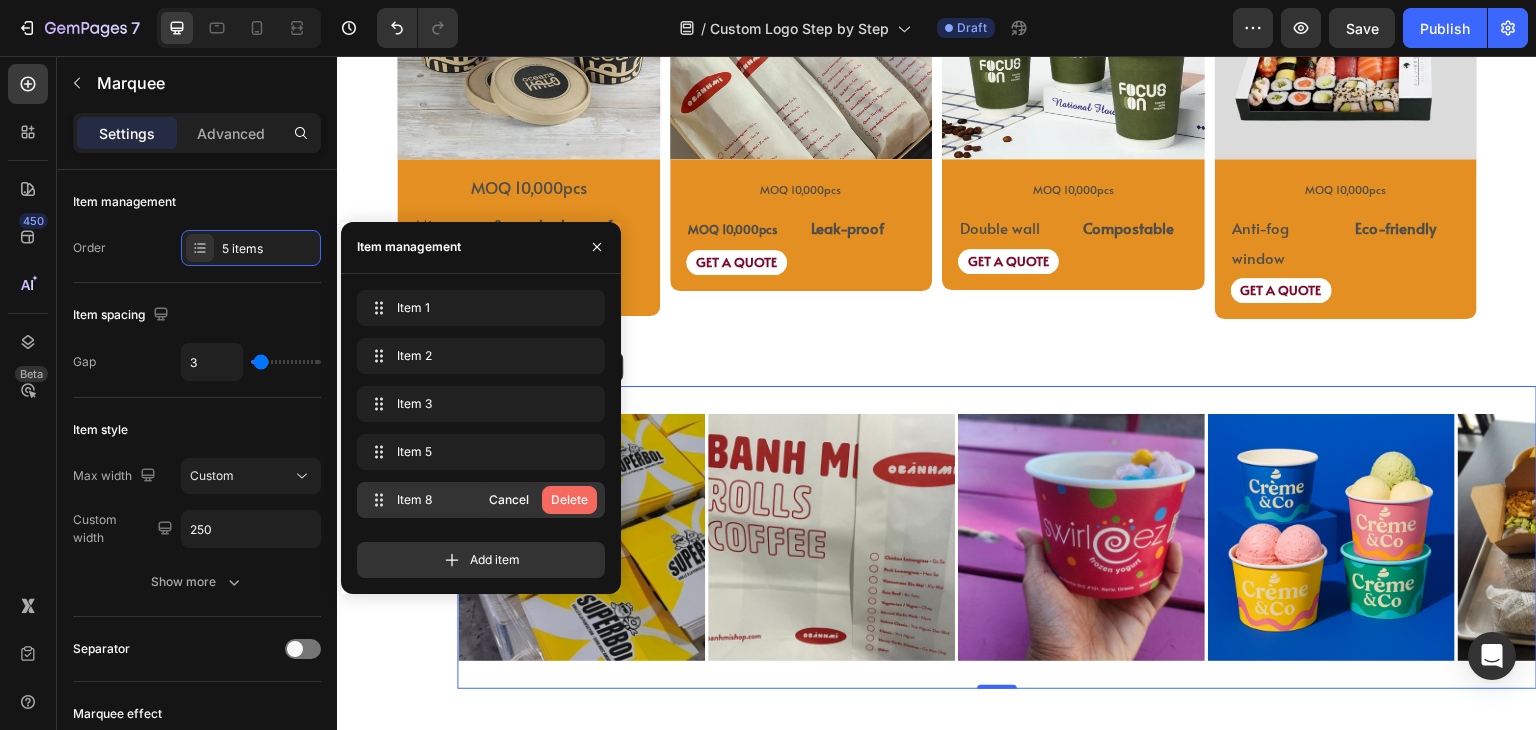 click on "Delete" at bounding box center [569, 500] 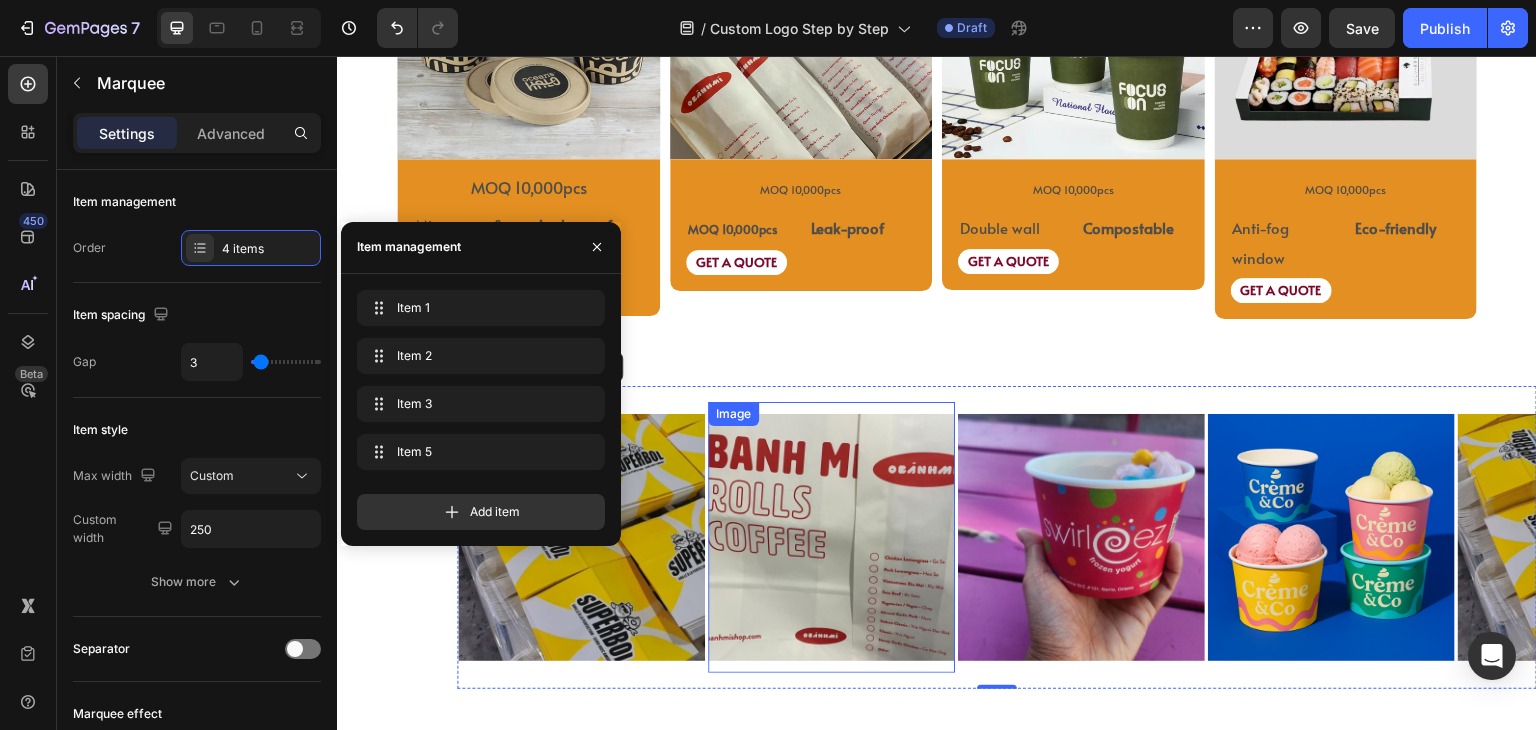 click on "Image Image Image Image Image Image Image Image Image Image Image Image Image Image Image Image Image Image Image Image Image Image Image Image Marquee   0" at bounding box center [997, 537] 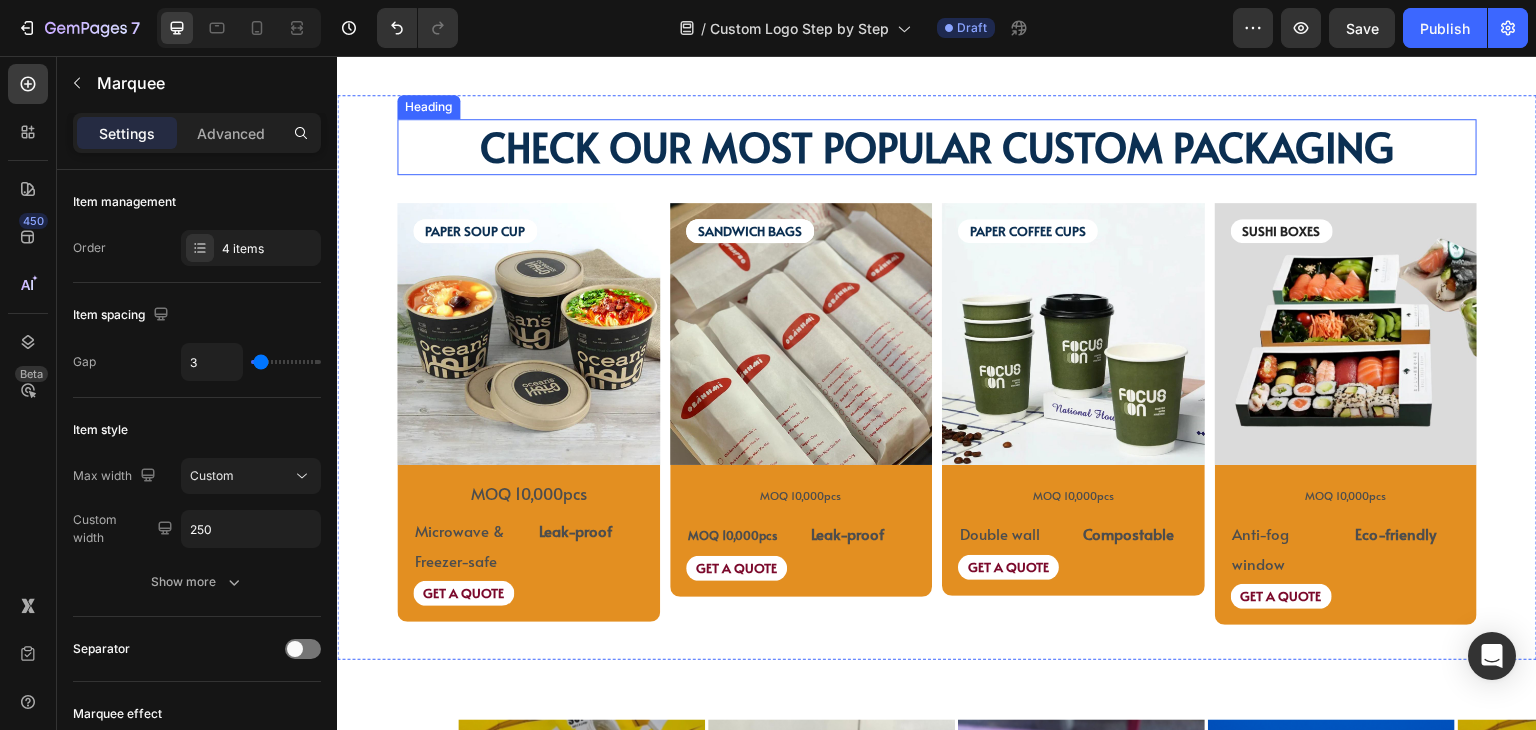 scroll, scrollTop: 2816, scrollLeft: 0, axis: vertical 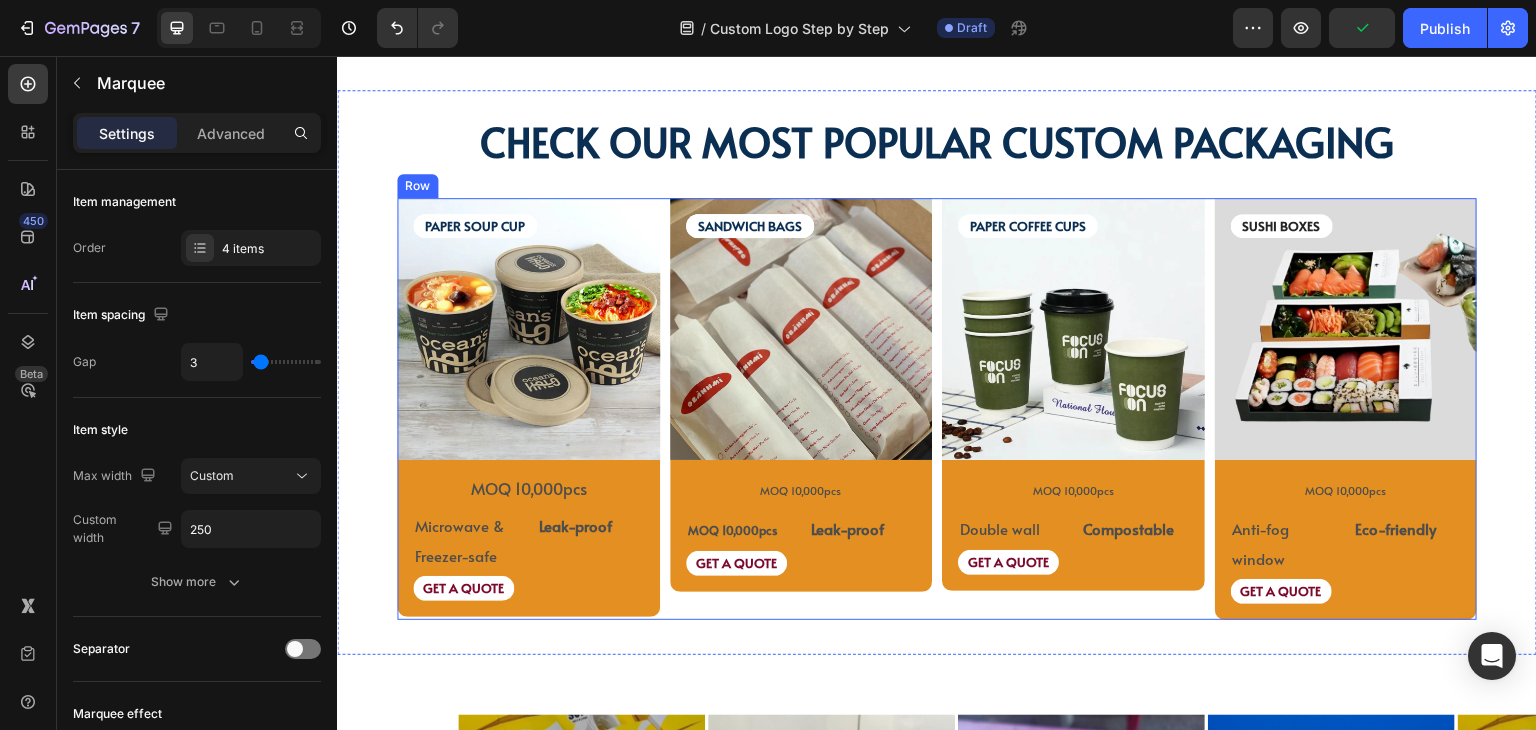 click on "SANDWICH BAGS Text Block SANDWICH BAGS Text Block SANDWICH BAGS Text Block Image MOQ 10,000pcs Text Block MOQ 10,000pcs Text Block Leak-proof Text Block Row GET A QUOTE Text Block Row Product" at bounding box center [801, 409] 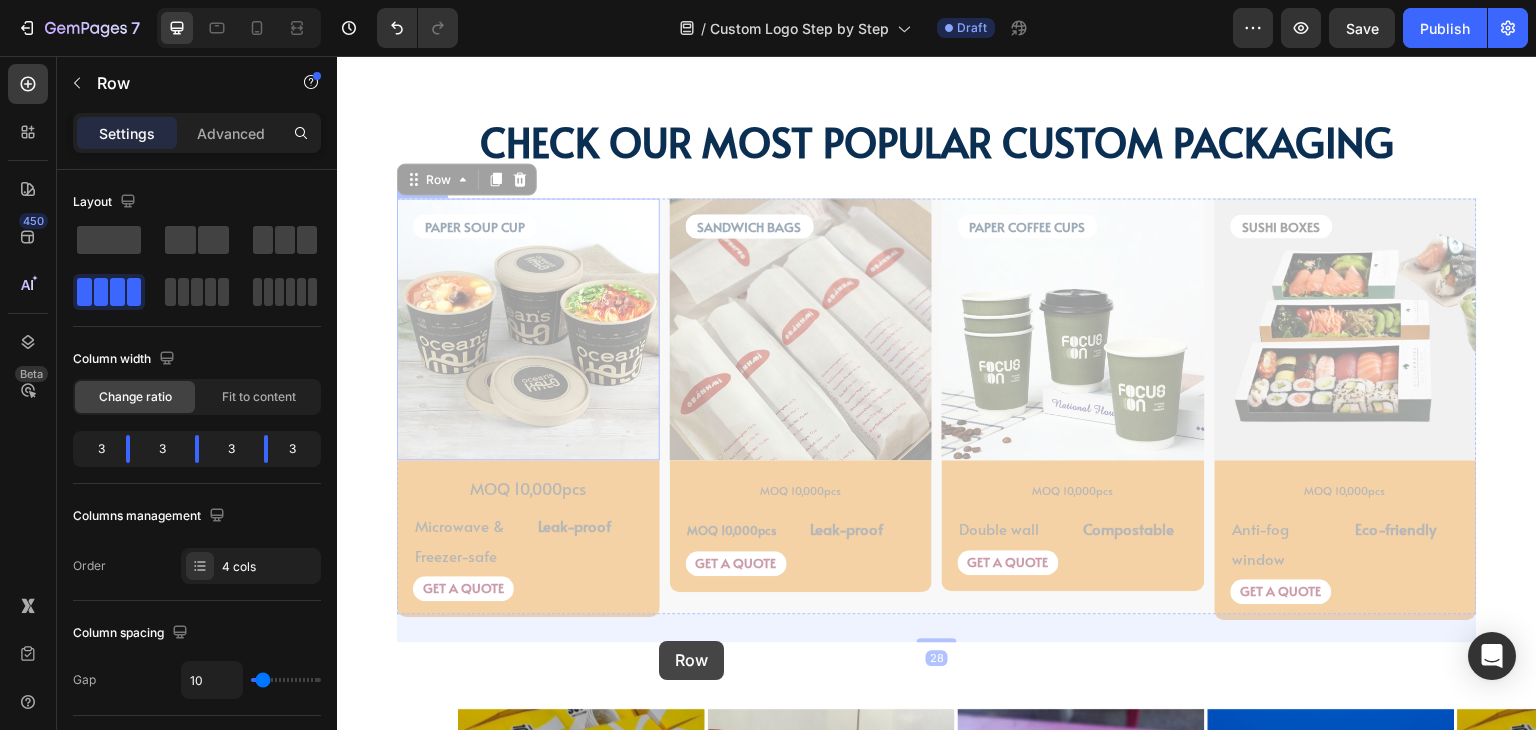 scroll, scrollTop: 3116, scrollLeft: 0, axis: vertical 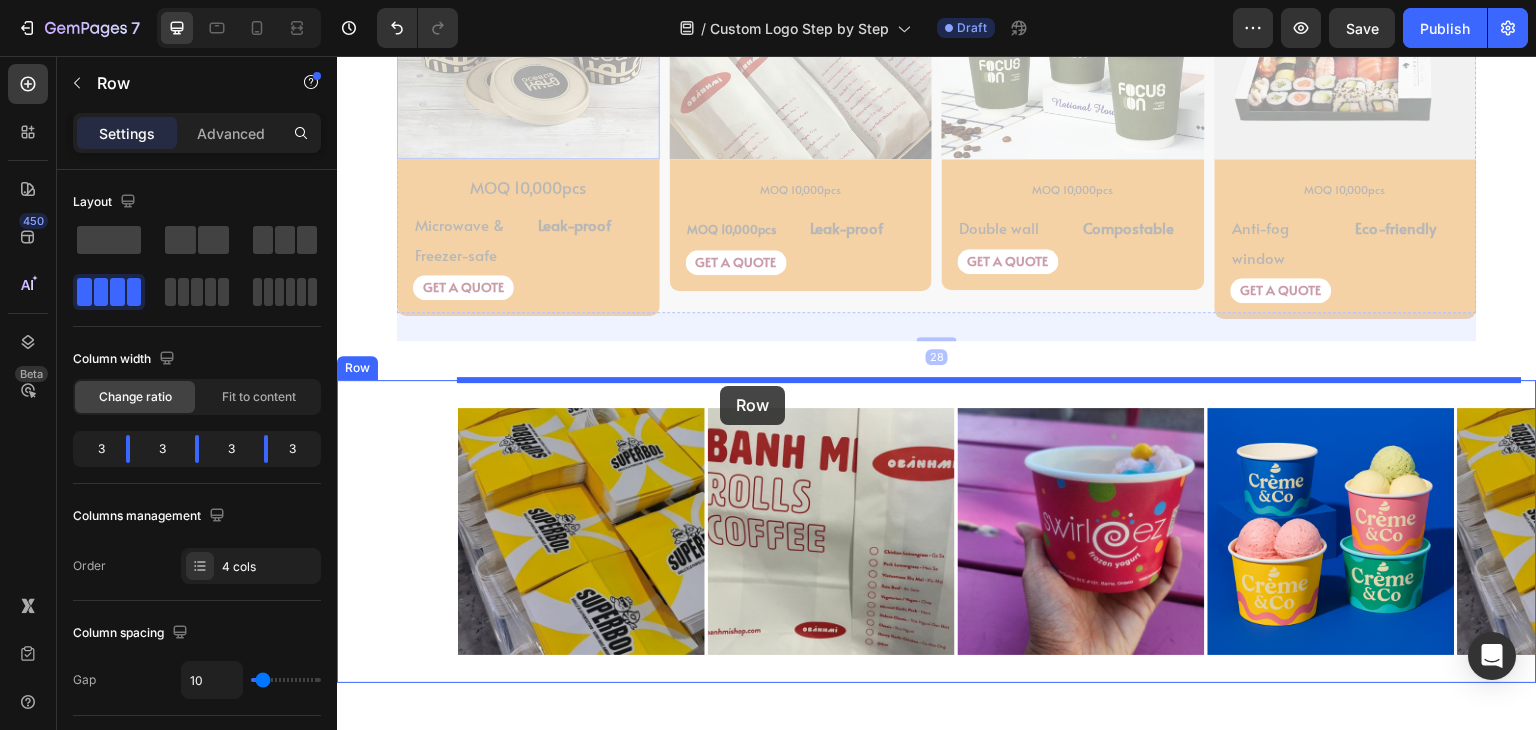 drag, startPoint x: 456, startPoint y: 191, endPoint x: 720, endPoint y: 386, distance: 328.20877 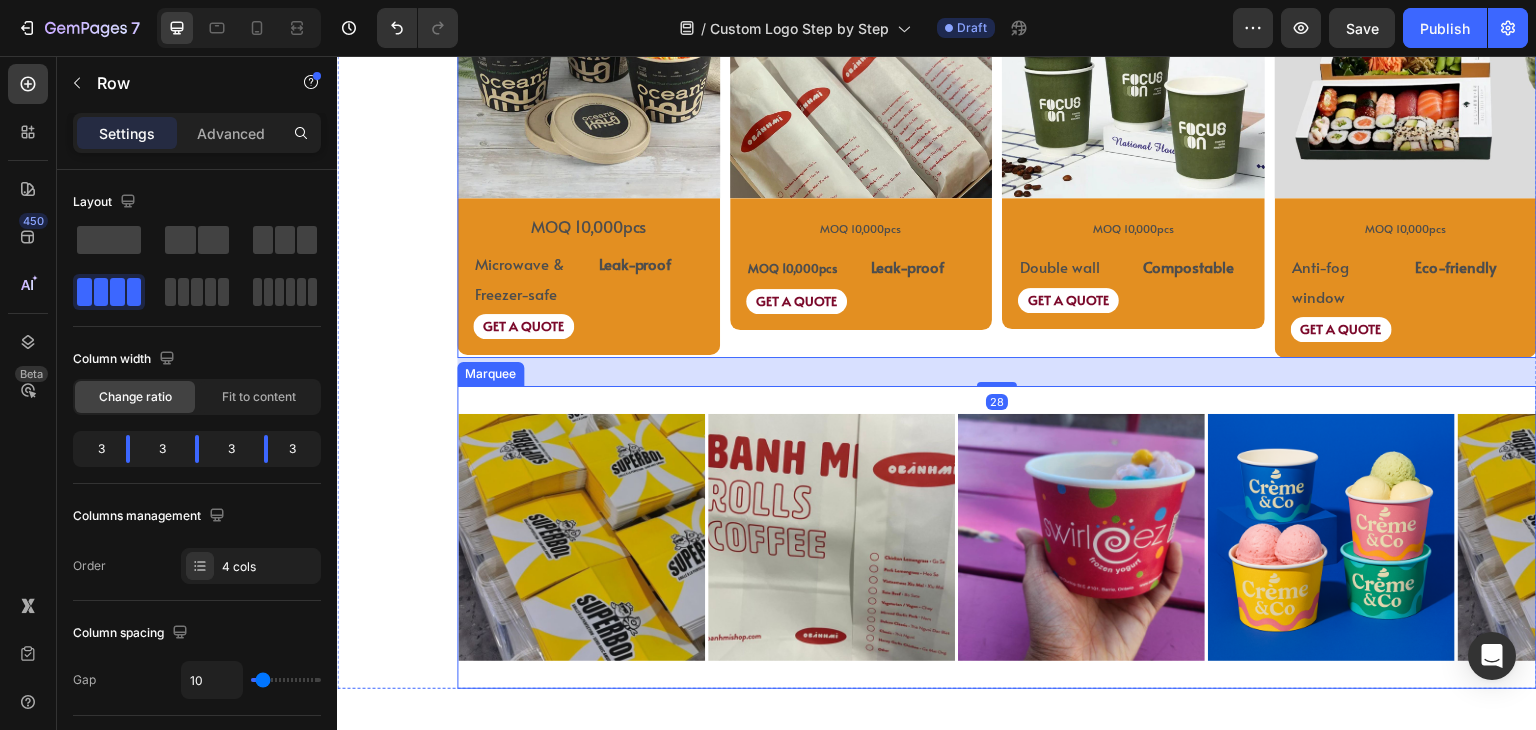 click on "Image" at bounding box center [581, 537] 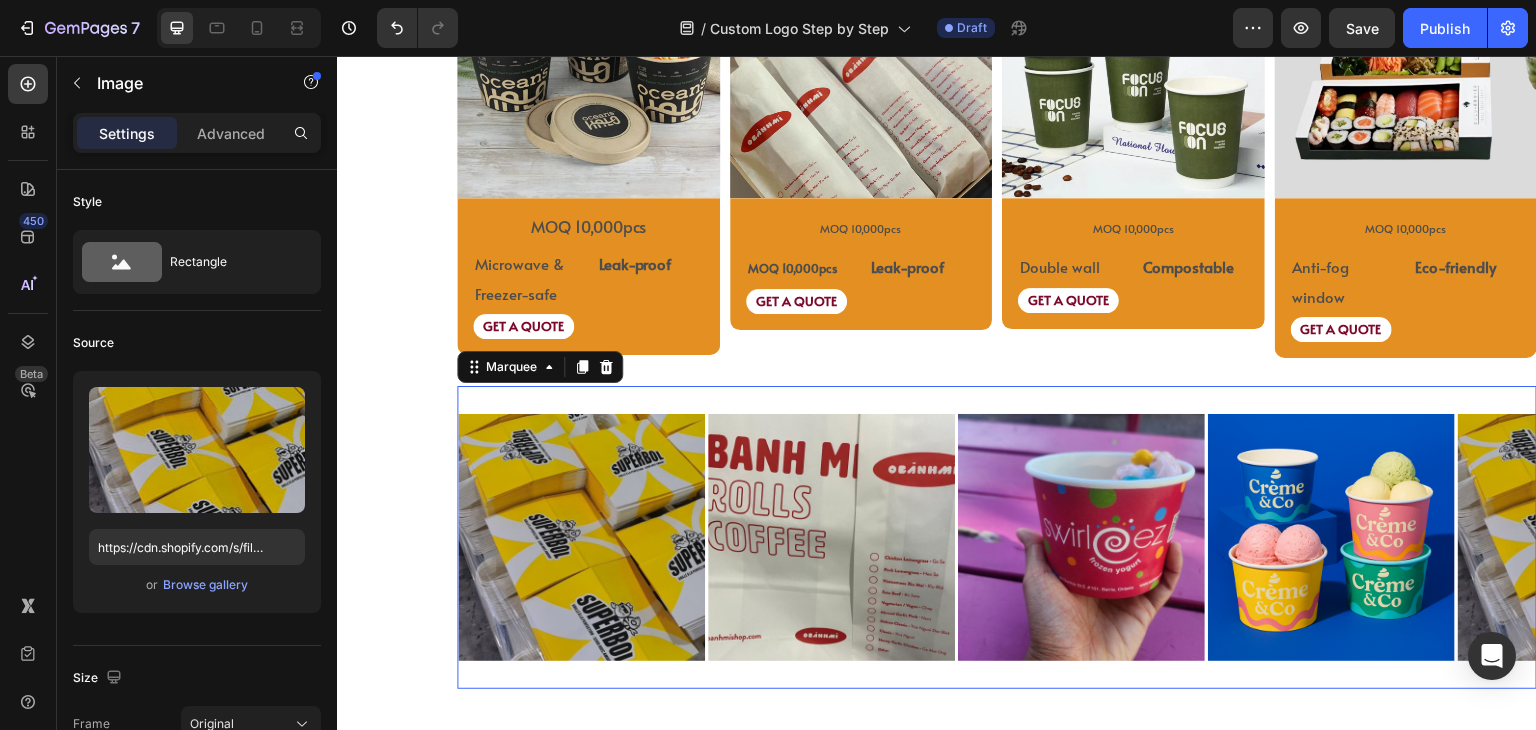 click on "Image Image Image Image Image Image Image Image Image Image Image Image Image Image Image Image Image Image Image Image Image Image Image Image Marquee   0" at bounding box center (997, 537) 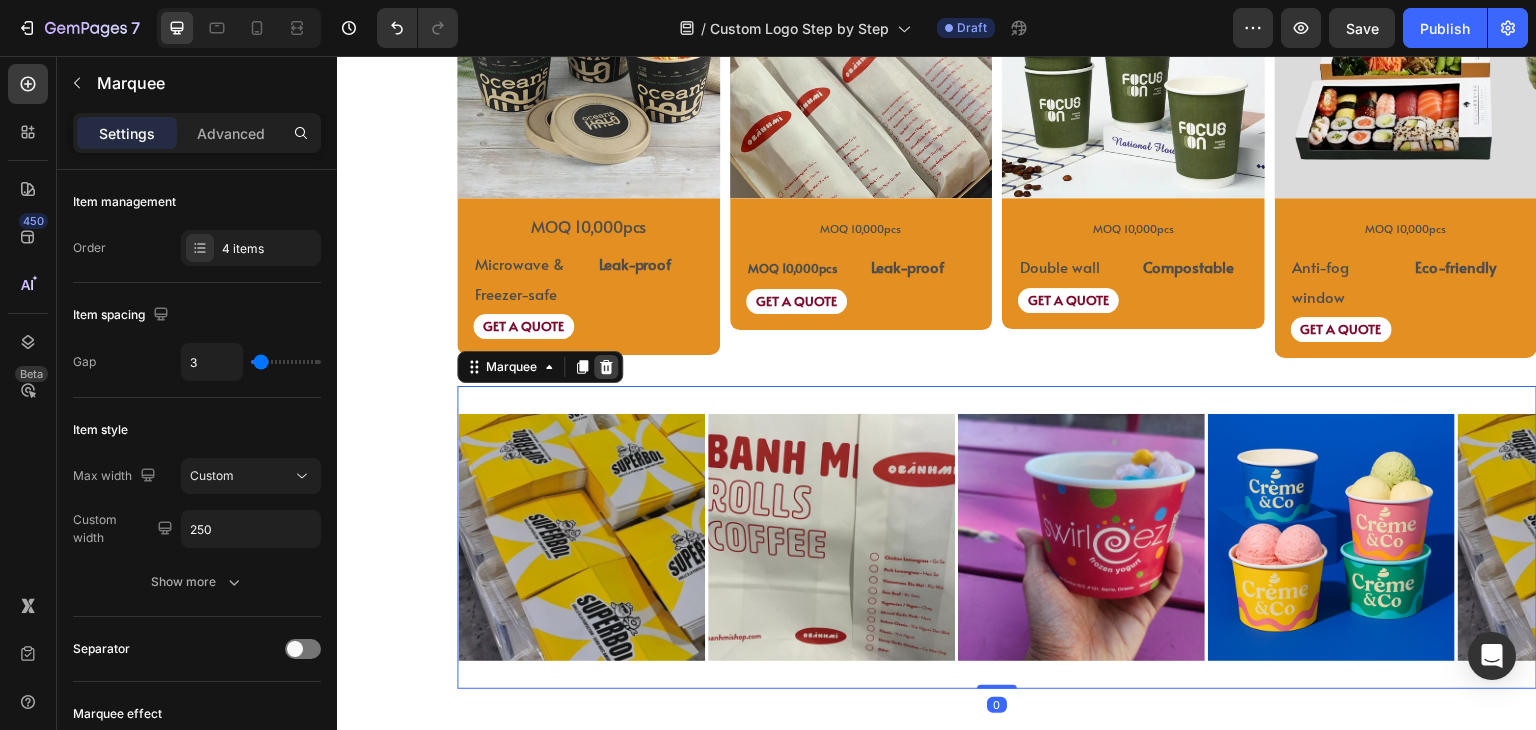 click 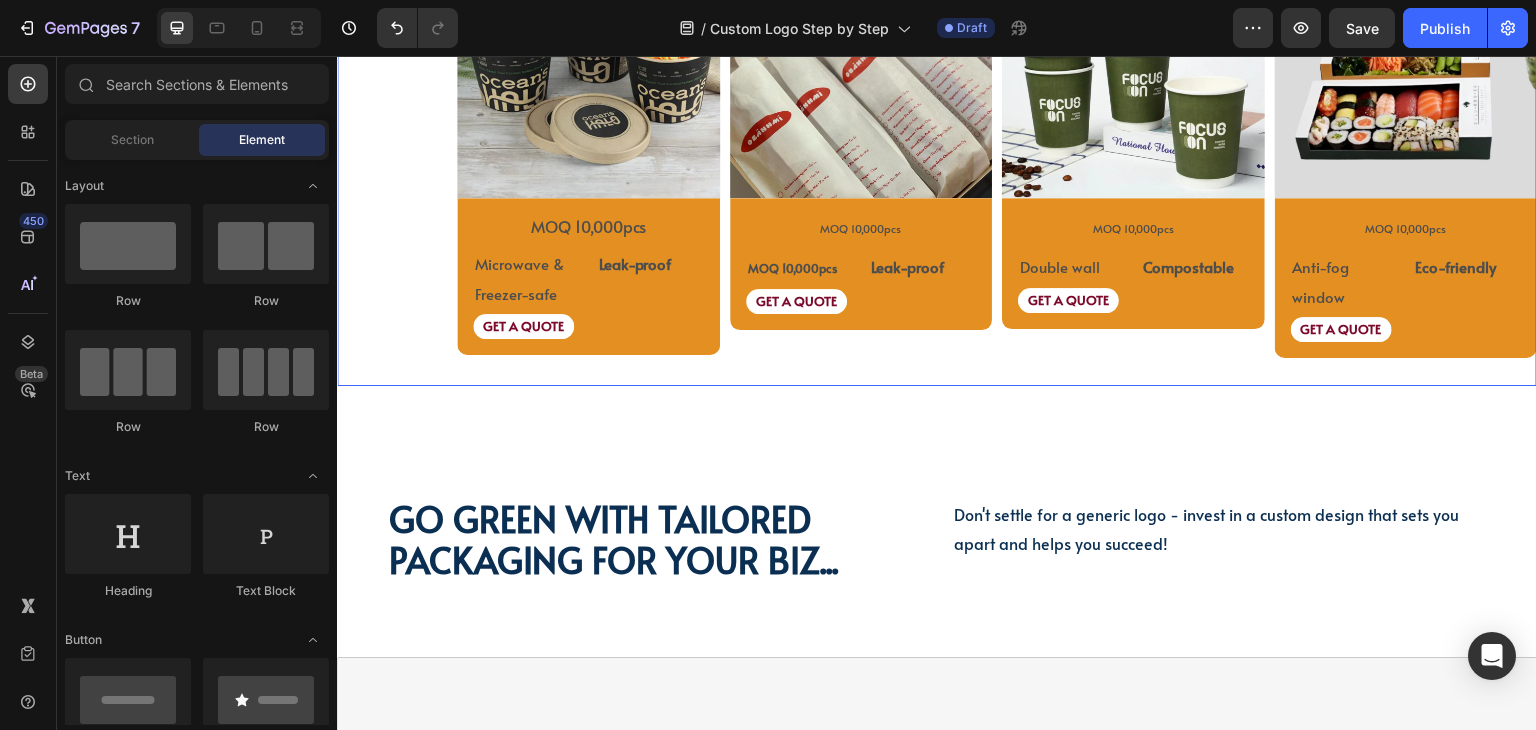 click on "PAPER SOUP CUP Text Block PAPER SOUP CUP Text Block Image MOQ 10,000pcs Text Block Microwave & Freezer-safe Text Block Leak-proof Text Block Row GET A QUOTE Text Block Row Product SANDWICH BAGS Text Block SANDWICH BAGS Text Block SANDWICH BAGS Text Block Image MOQ 10,000pcs Text Block MOQ 10,000pcs Text Block Leak-proof Text Block Row GET A QUOTE Text Block Row Product PAPER COFFEE CUPS Text Block Image MOQ 10,000pcs Text Block Row Double wall Text Block Compostable Text Block Row GET A QUOTE Text Block Row Product SUSHI BOXES Text Block Image MOQ 10,000pcs Text Block Anti-fog window Text Block Eco-friendly Text Block Row GET A QUOTE Text Block Row Product Row Row   0" at bounding box center (937, 161) 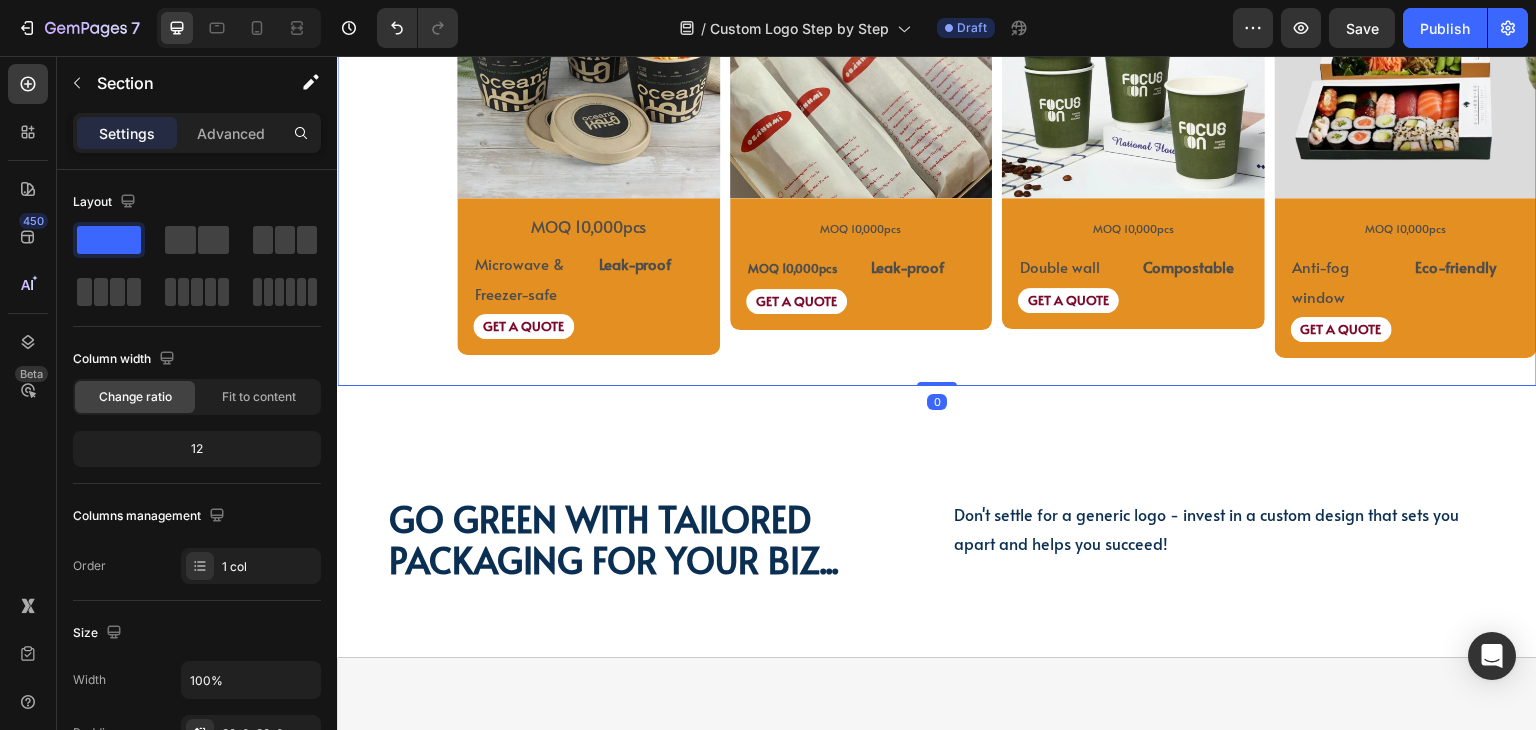 click on "PAPER SOUP CUP Text Block PAPER SOUP CUP Text Block Image MOQ 10,000pcs Text Block Microwave & Freezer-safe Text Block Leak-proof Text Block Row GET A QUOTE Text Block Row Product SANDWICH BAGS Text Block SANDWICH BAGS Text Block SANDWICH BAGS Text Block Image MOQ 10,000pcs Text Block MOQ 10,000pcs Text Block Leak-proof Text Block Row GET A QUOTE Text Block Row Product PAPER COFFEE CUPS Text Block Image MOQ 10,000pcs Text Block Row Double wall Text Block Compostable Text Block Row GET A QUOTE Text Block Row Product SUSHI BOXES Text Block Image MOQ 10,000pcs Text Block Anti-fog window Text Block Eco-friendly Text Block Row GET A QUOTE Text Block Row Product Row Row   0 Section 10" at bounding box center [937, 161] 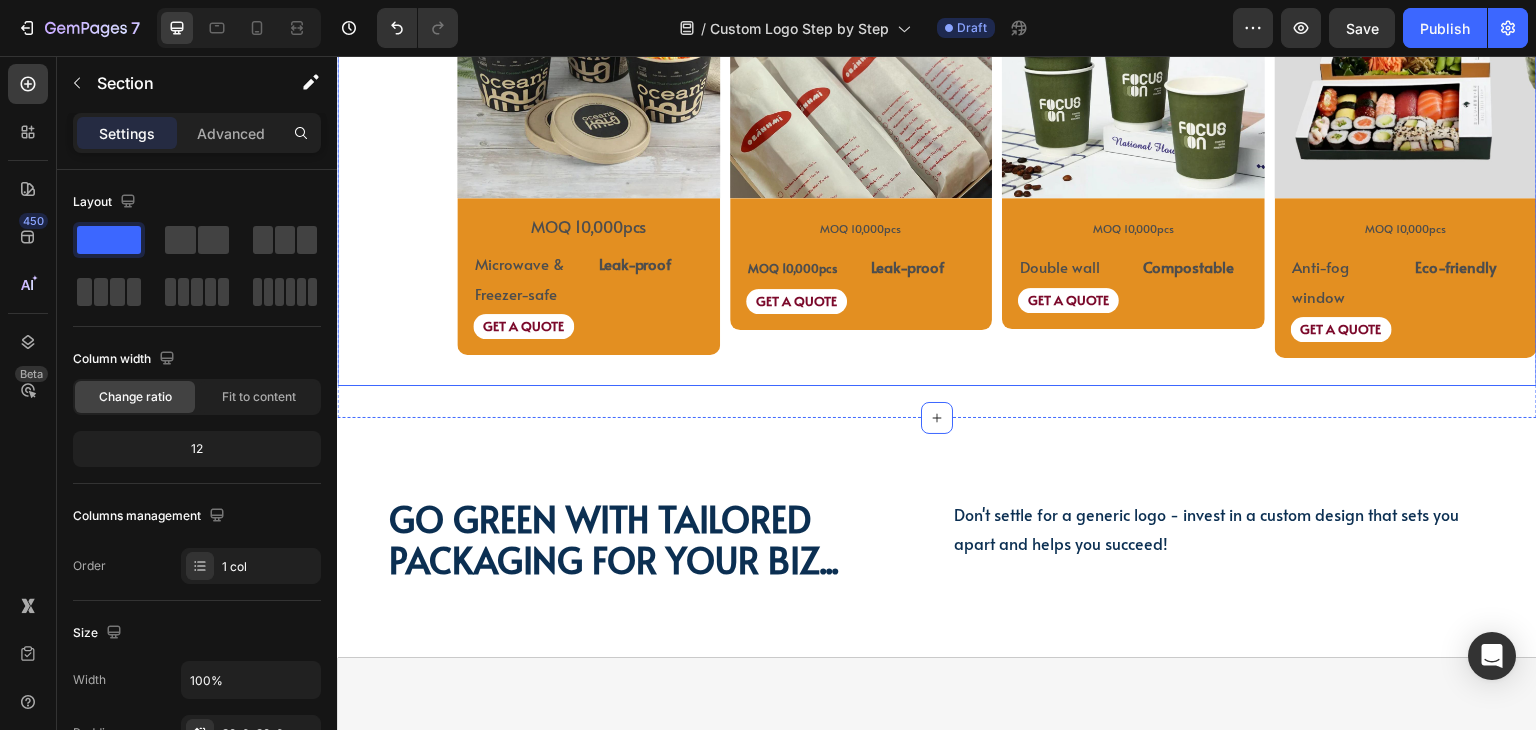 click on "PAPER SOUP CUP Text Block PAPER SOUP CUP Text Block Image MOQ 10,000pcs Text Block Microwave & Freezer-safe Text Block Leak-proof Text Block Row GET A QUOTE Text Block Row Product SANDWICH BAGS Text Block SANDWICH BAGS Text Block SANDWICH BAGS Text Block Image MOQ 10,000pcs Text Block MOQ 10,000pcs Text Block Leak-proof Text Block Row GET A QUOTE Text Block Row Product PAPER COFFEE CUPS Text Block Image MOQ 10,000pcs Text Block Row Double wall Text Block Compostable Text Block Row GET A QUOTE Text Block Row Product SUSHI BOXES Text Block Image MOQ 10,000pcs Text Block Anti-fog window Text Block Eco-friendly Text Block Row GET A QUOTE Text Block Row Product Row Row" at bounding box center [937, 161] 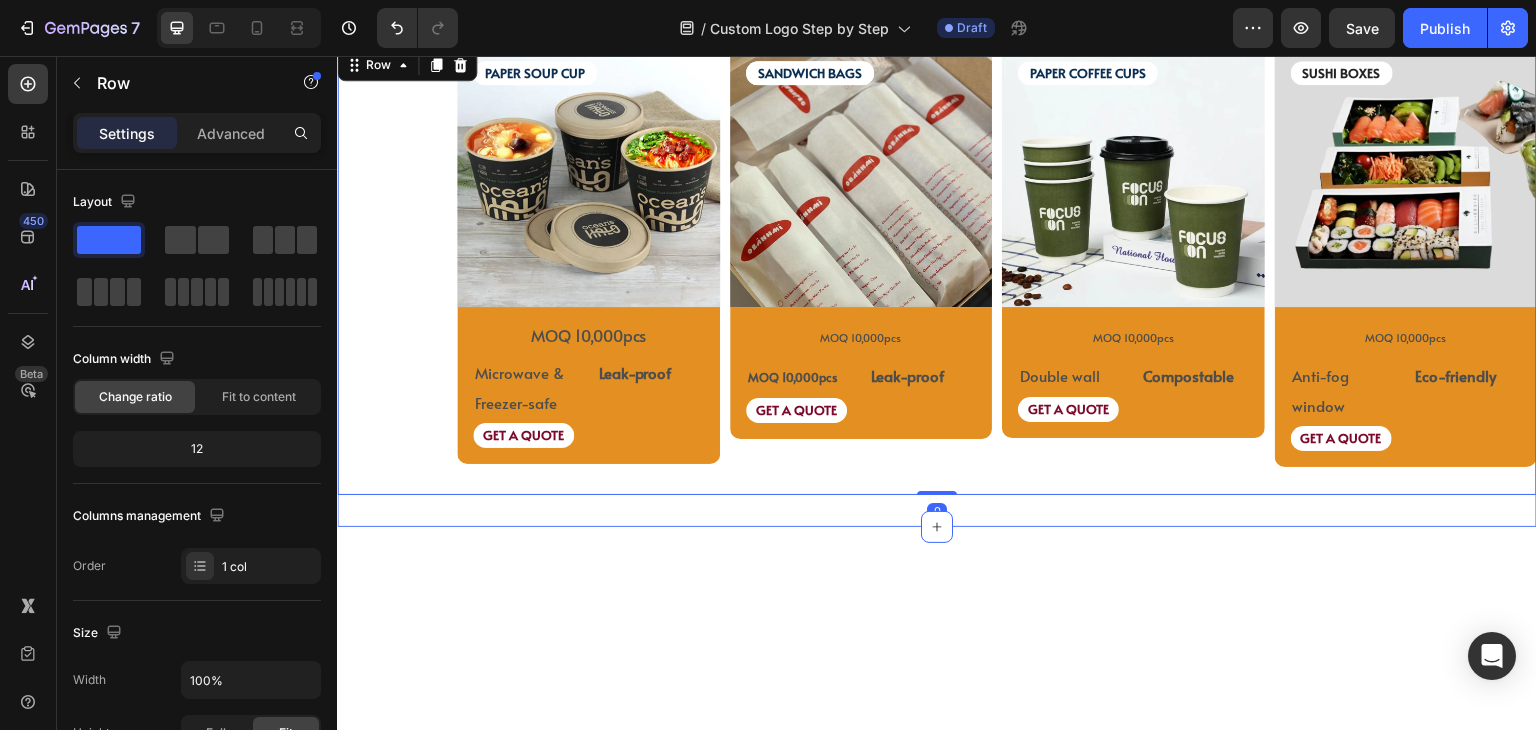 scroll, scrollTop: 2716, scrollLeft: 0, axis: vertical 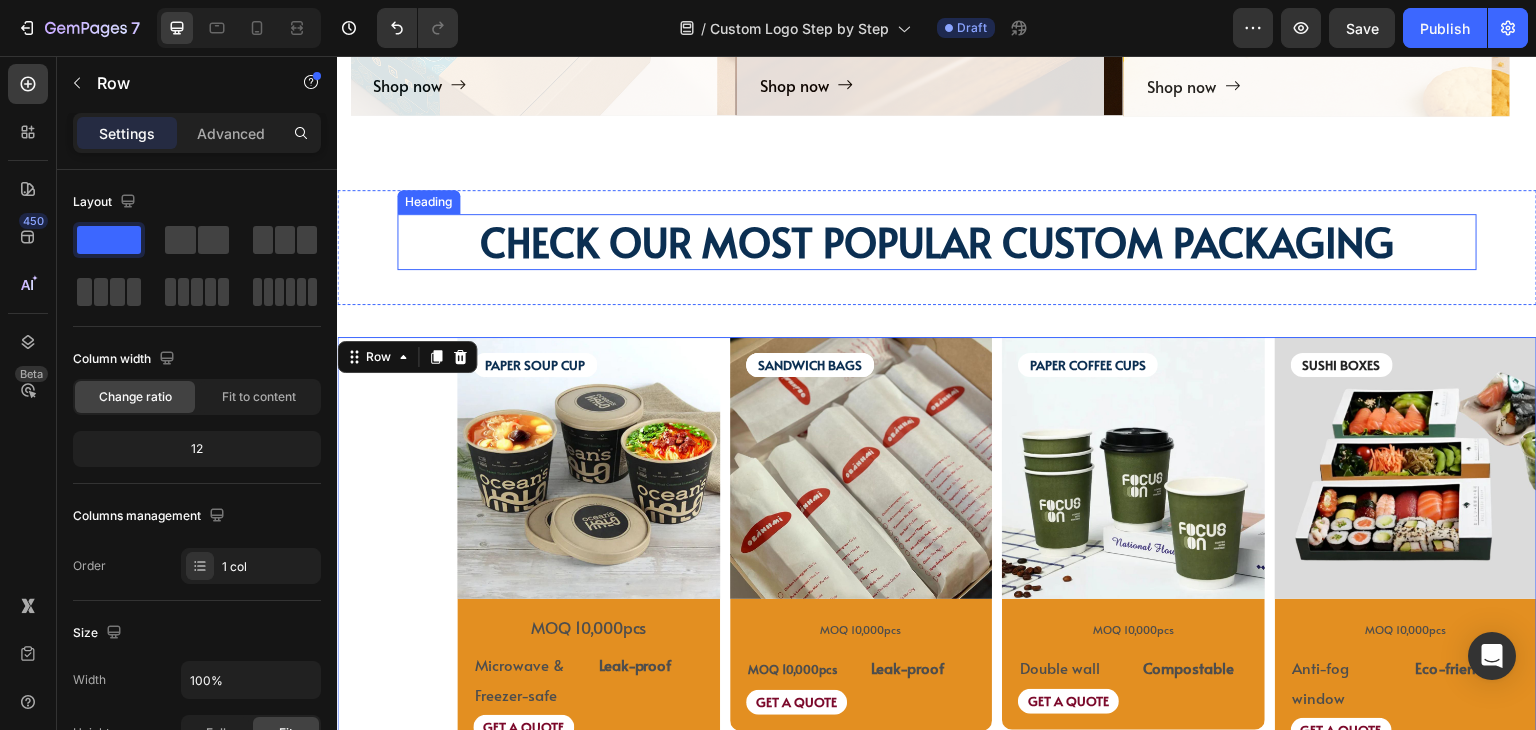 click on "CHECK OUR MOST POPULAR CUSTOM PACKAGING" at bounding box center (937, 241) 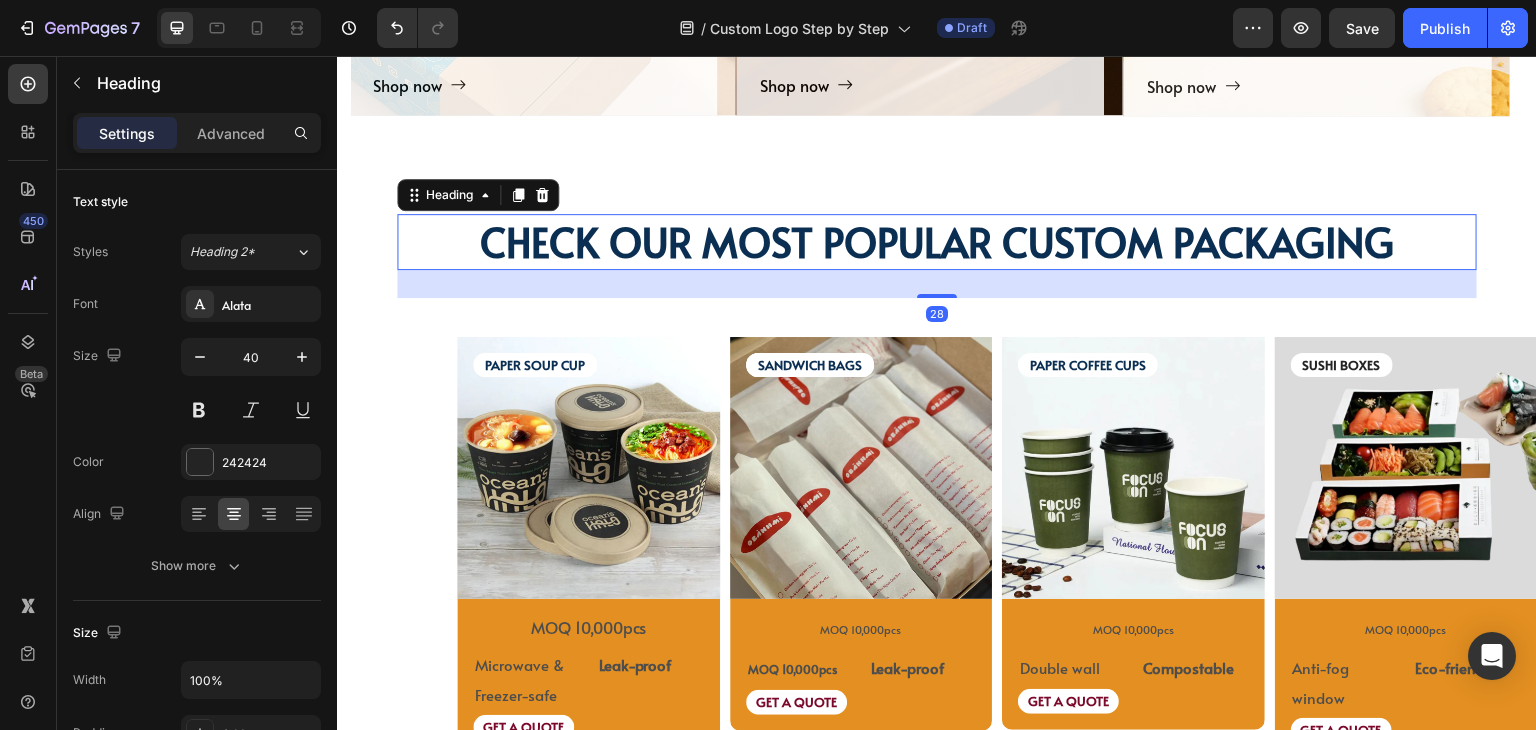 click on "28" at bounding box center (937, 284) 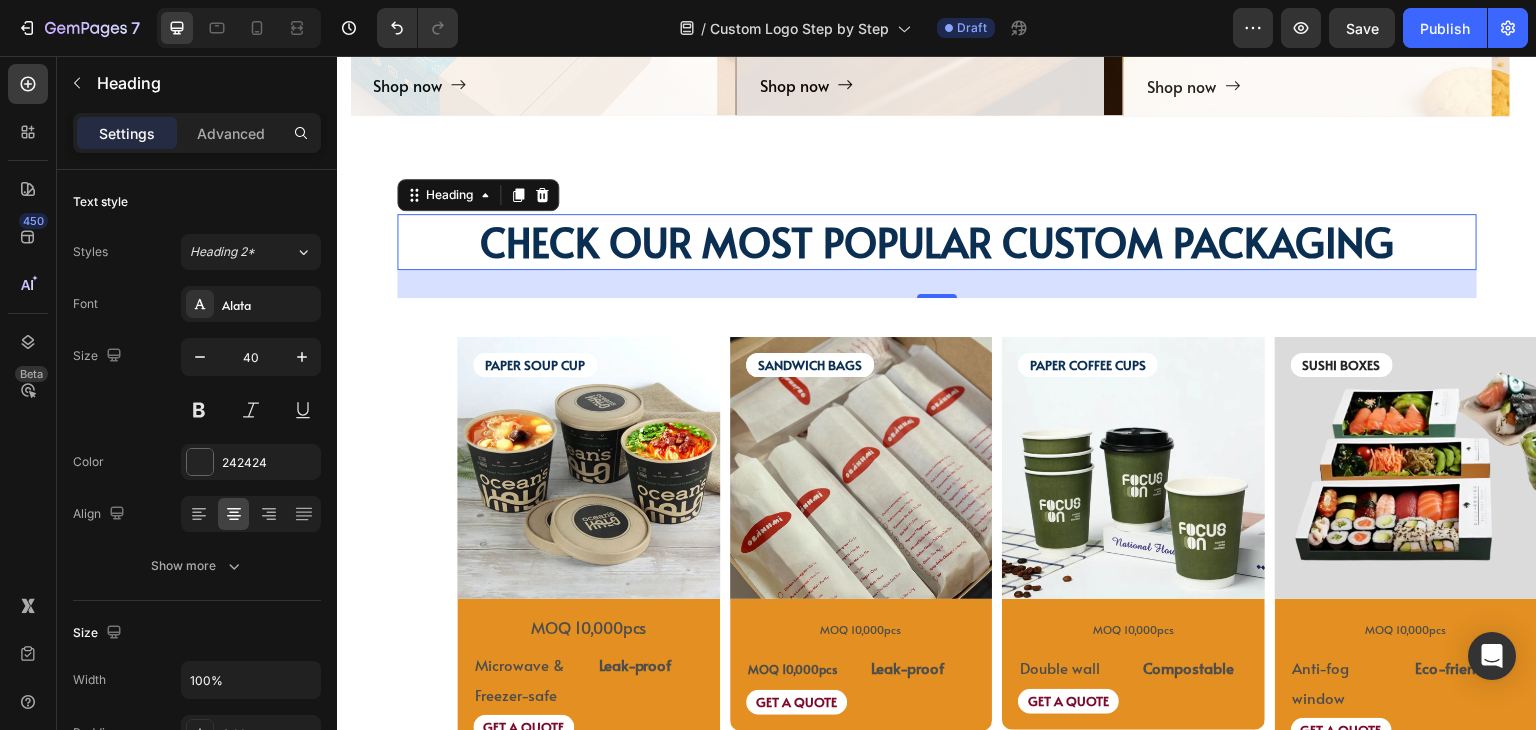 click on "28" at bounding box center (937, 284) 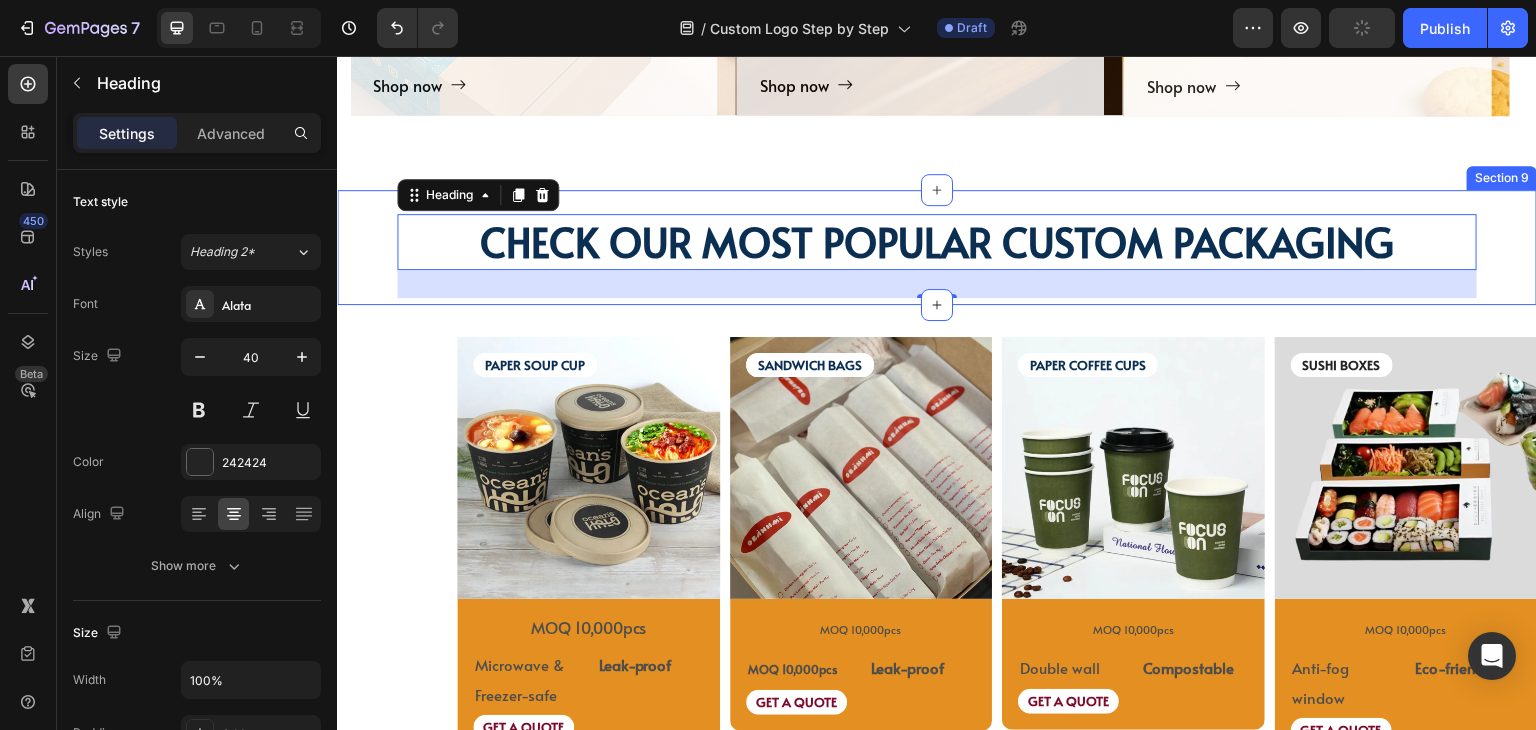 click at bounding box center (937, 305) 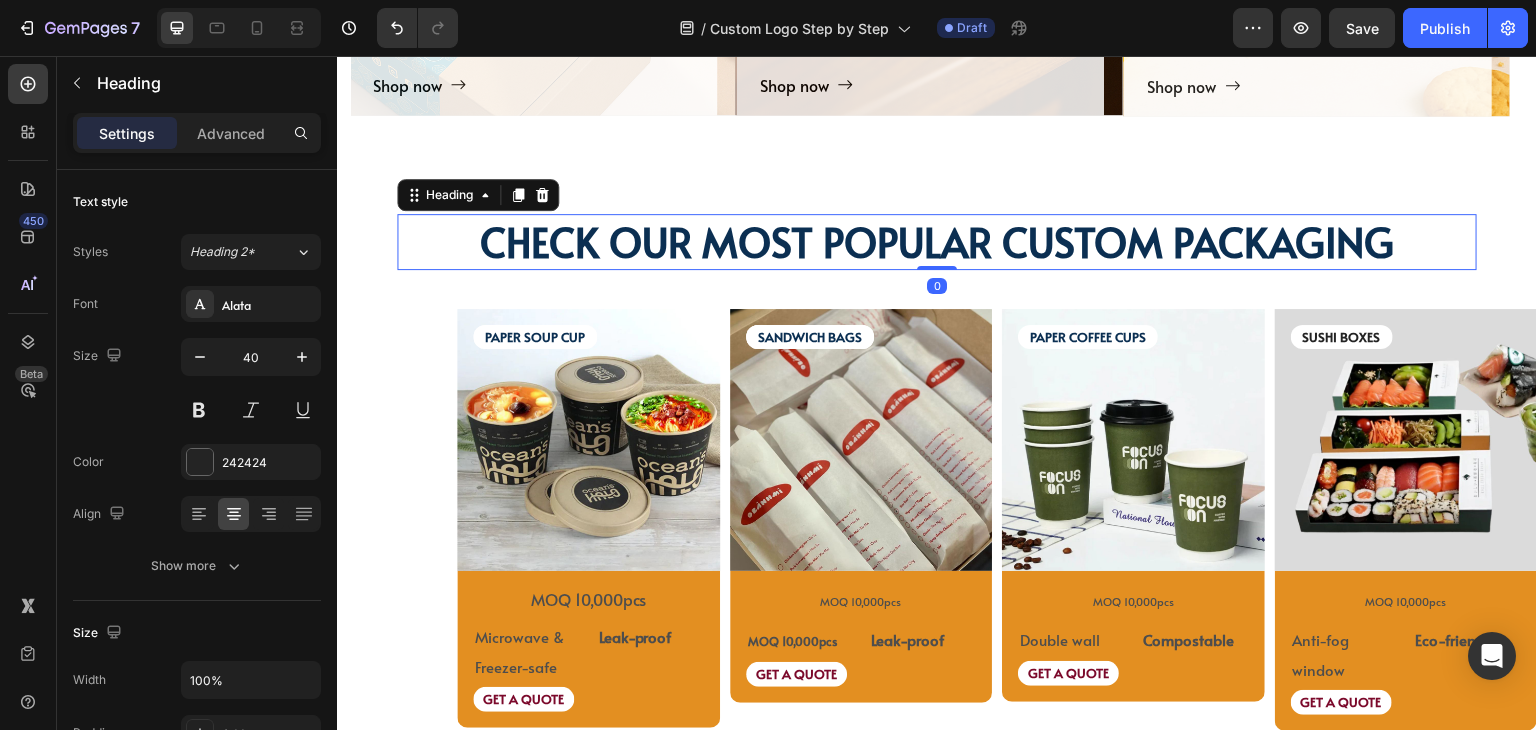 drag, startPoint x: 947, startPoint y: 294, endPoint x: 962, endPoint y: 265, distance: 32.649654 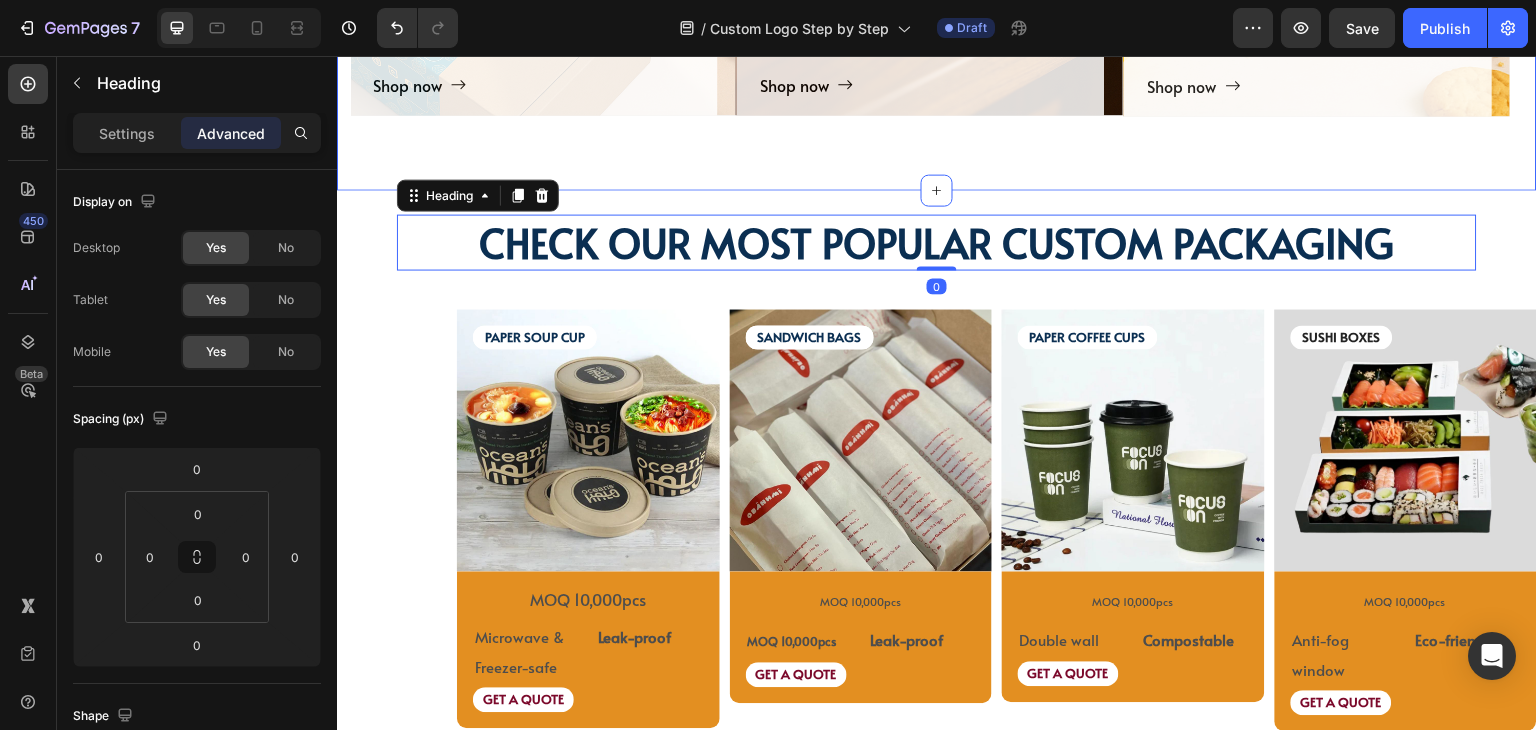 click on "TAILORED SOLUTIONS FOR YOUR INDUSTRY Heading TAILORED SOLUTIONS FOR YOUR INDUSTRY Heading Deep industry knowledge meets innovative packaging solutions. We understand your unique challenges and deliver results that matter! Text block                Title Line
Coffee Shops & Cafes Heading Coffee Cups Text Block Sleeves Text Block Lids Text Block Row
Shop now Button Row Hero Banner Bakeries & Desserts Heading Boxes Text Block Bags Text Block Food Wrap Text Block Row
Shop now Button Row Hero Banner Bars & Breweries Heading Bottles Text Block Growlers Text Block Cans Text Block Row
Shop now Button Row Hero Banner Restaurant & Fine Dining Heading Boxes Text Block Napkins Text Block Cutting Board Text Block Row
Shop now Button Row Hero Banner Quick Restaurant Services Heading Boxes Text Block Napkins Text Block Paper Containers Text Block Row
Shop now Button Row Hero Banner Retail & E-commerce Heading Paper Tapes Text Block" at bounding box center [937, -221] 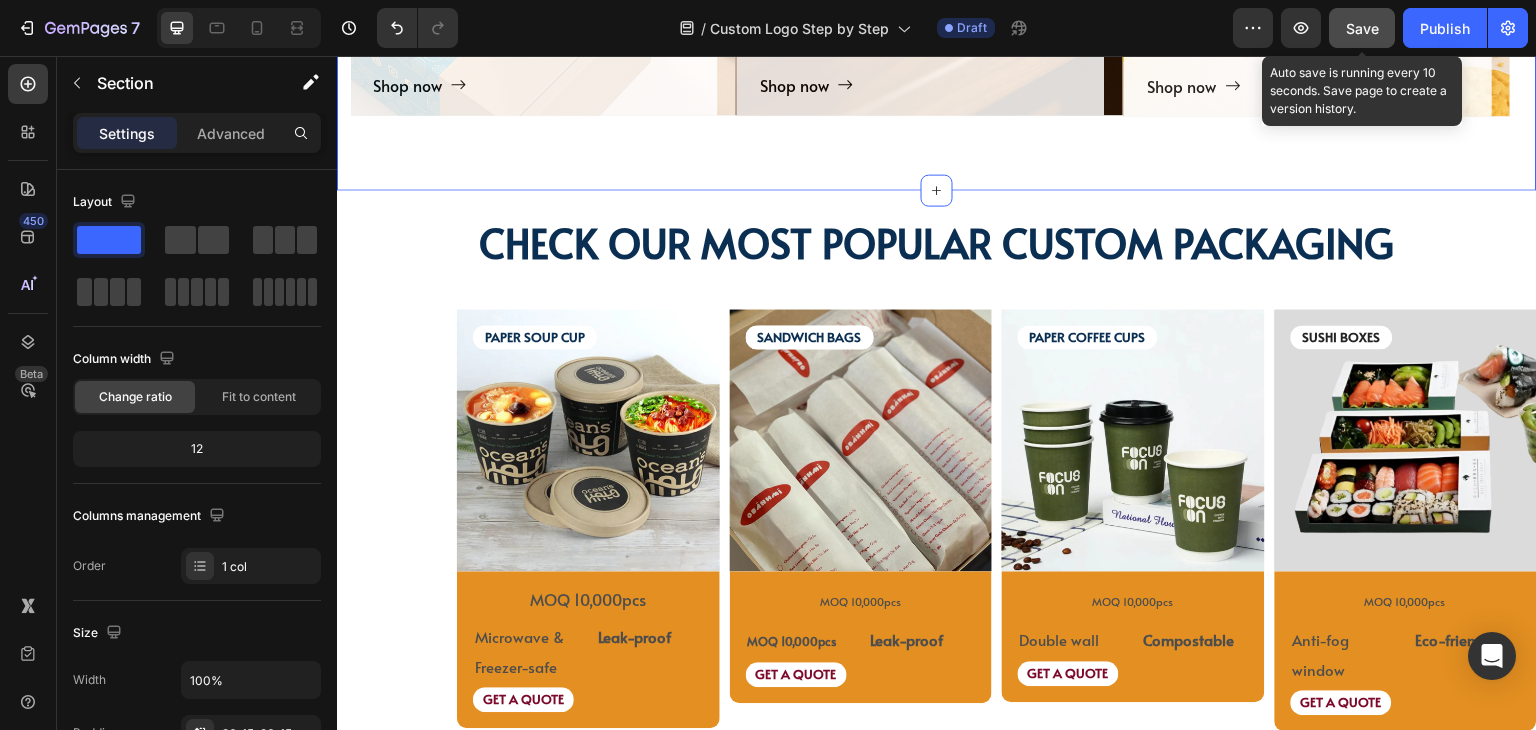 click on "Save" at bounding box center [1362, 28] 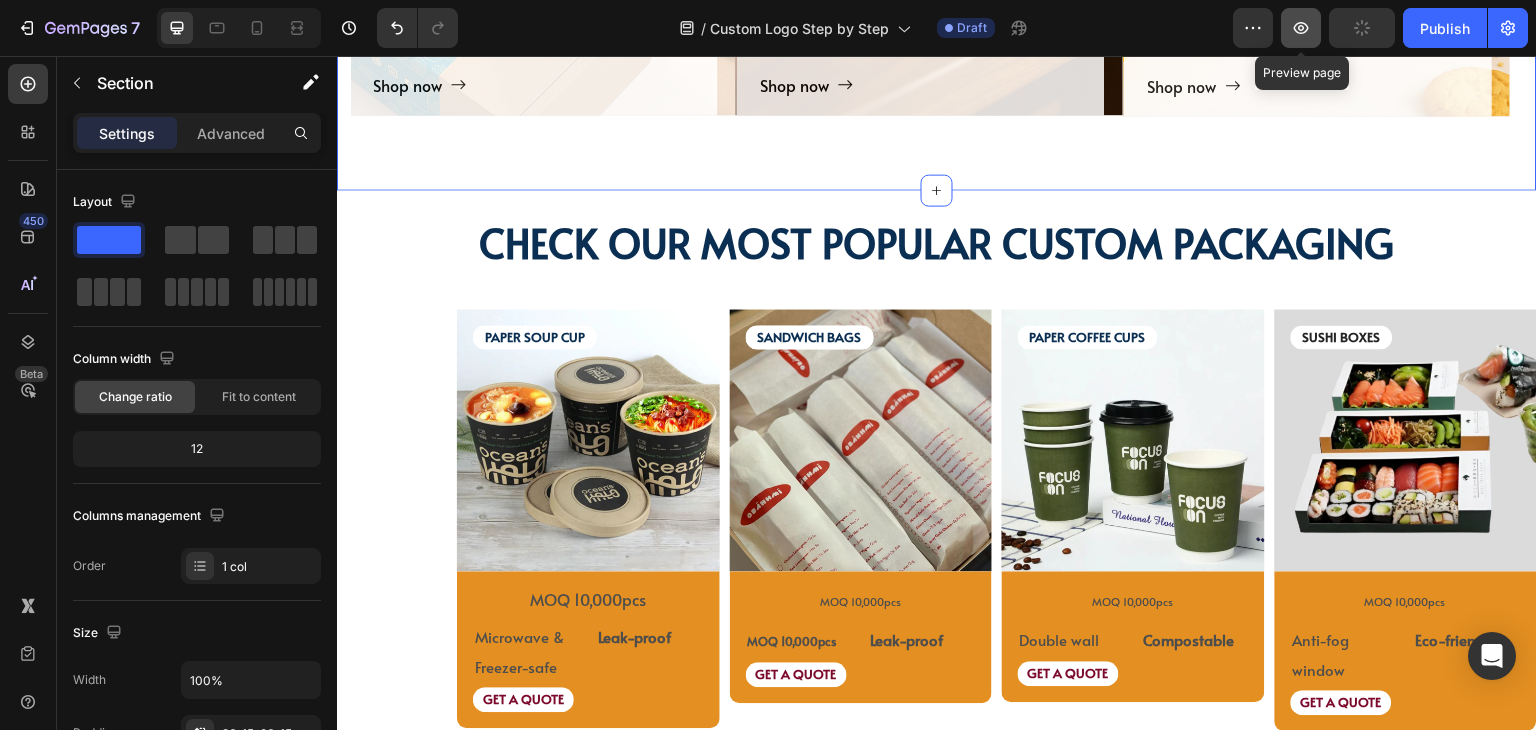click 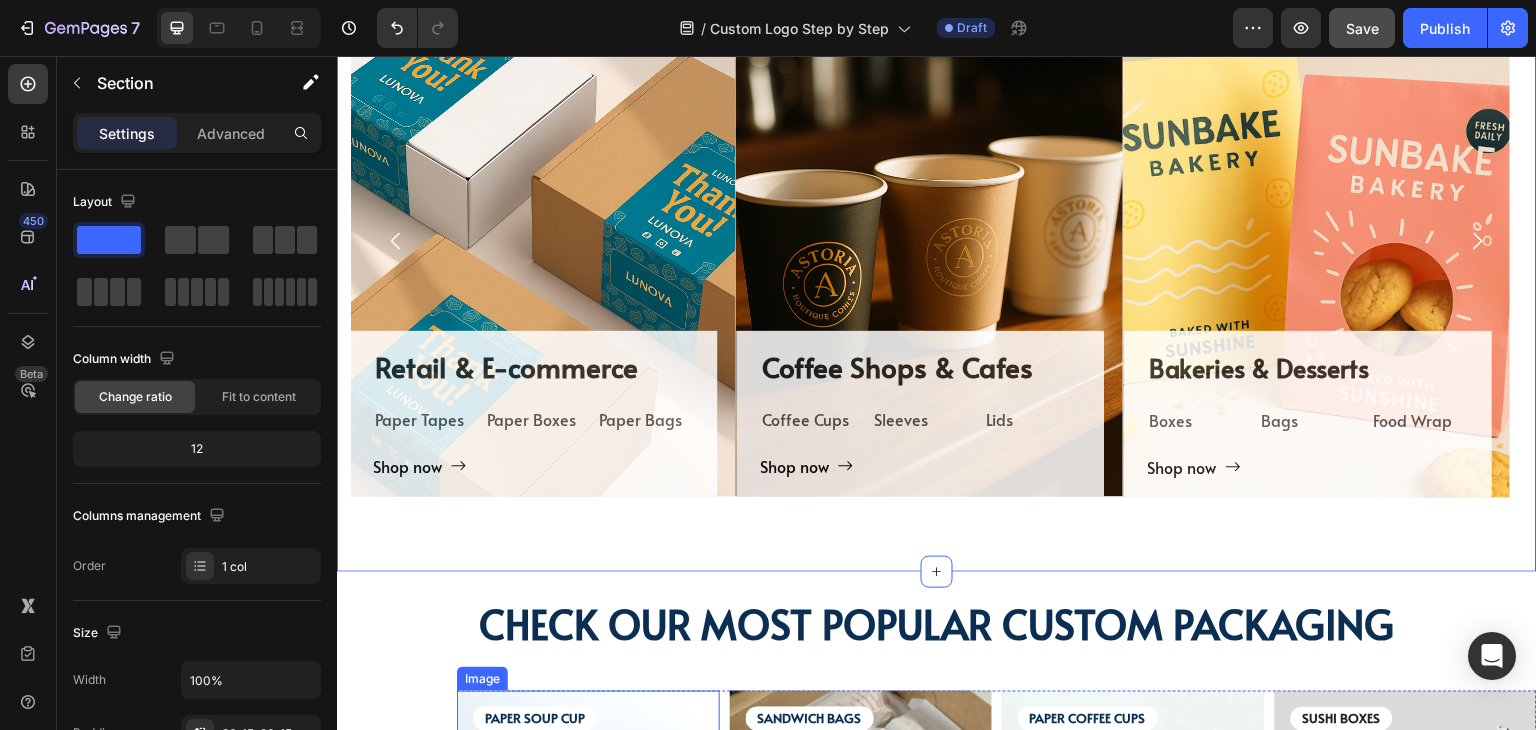 scroll, scrollTop: 2316, scrollLeft: 0, axis: vertical 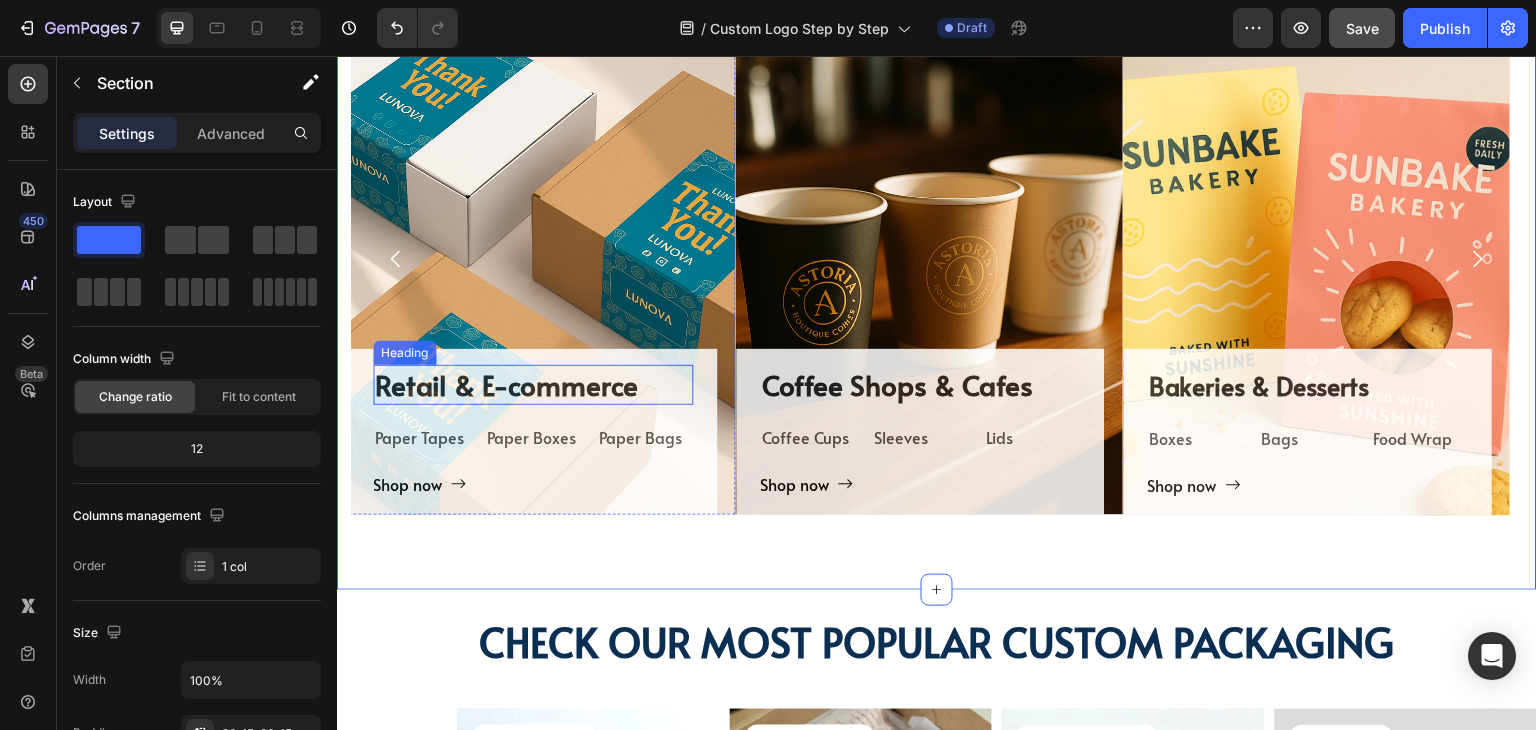 click on "Retail & E-commerce" at bounding box center (533, 385) 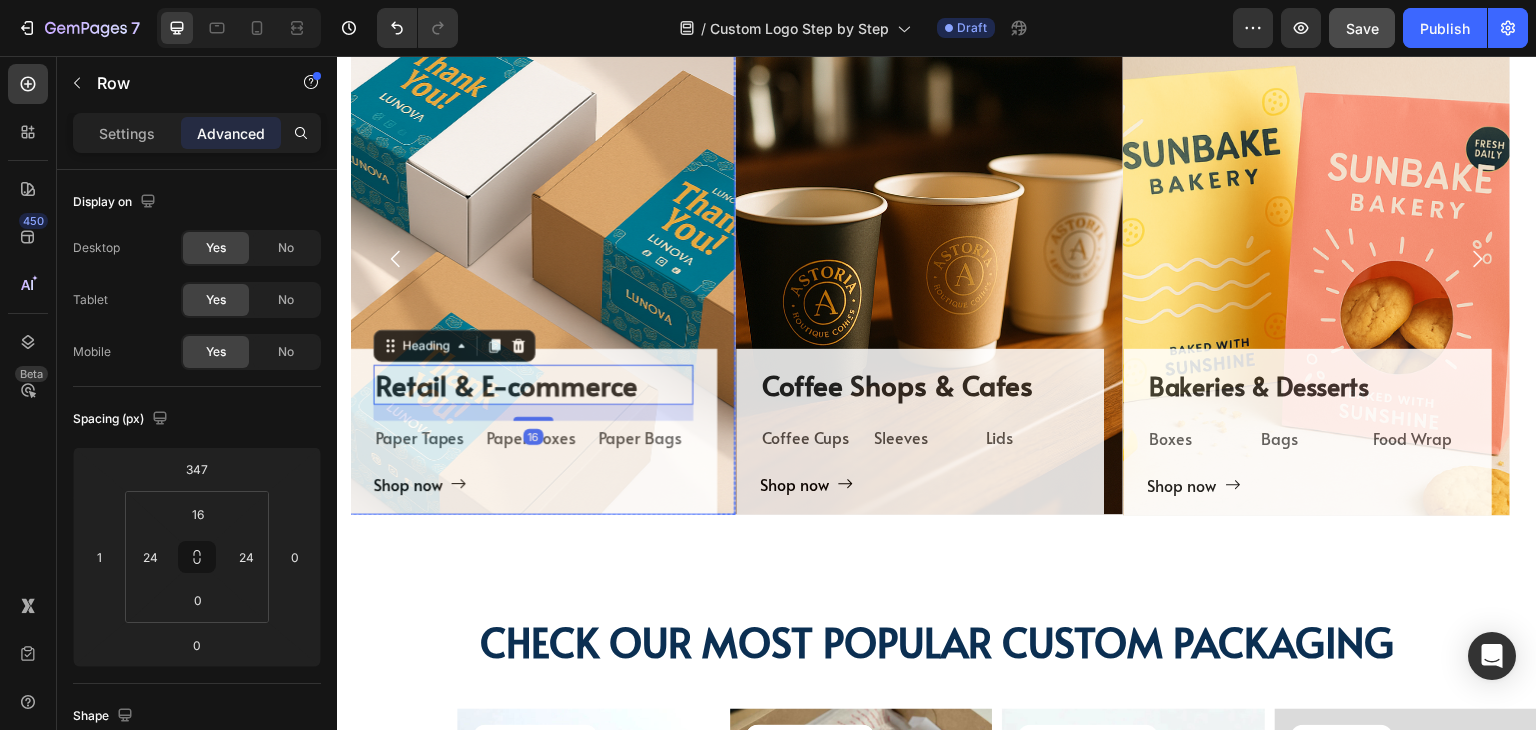 click on "Retail & E-commerce Heading 16 Paper Tapes Text Block Paper Boxes Text Block Paper Bags Text Block Row Shop now Button Row" at bounding box center (533, 432) 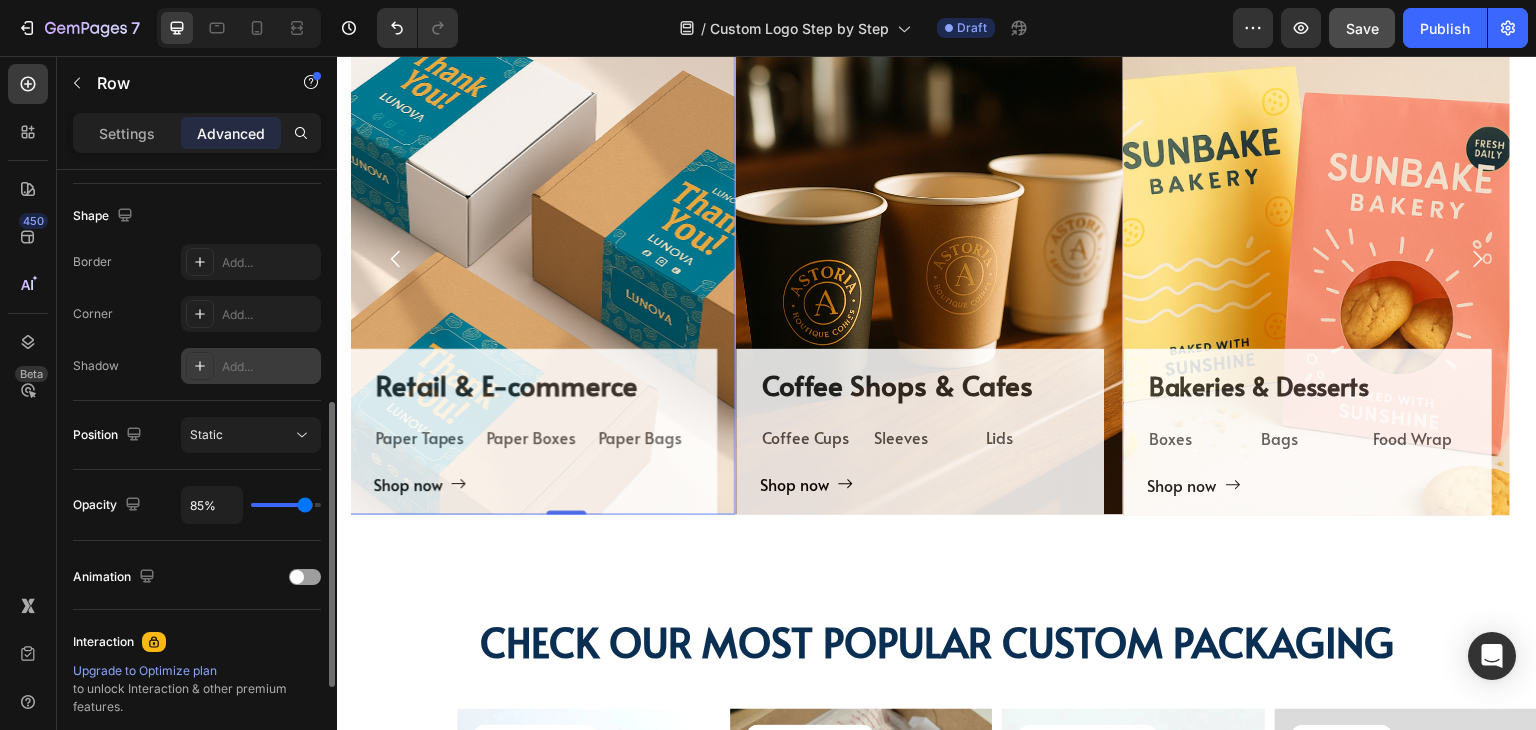 scroll, scrollTop: 700, scrollLeft: 0, axis: vertical 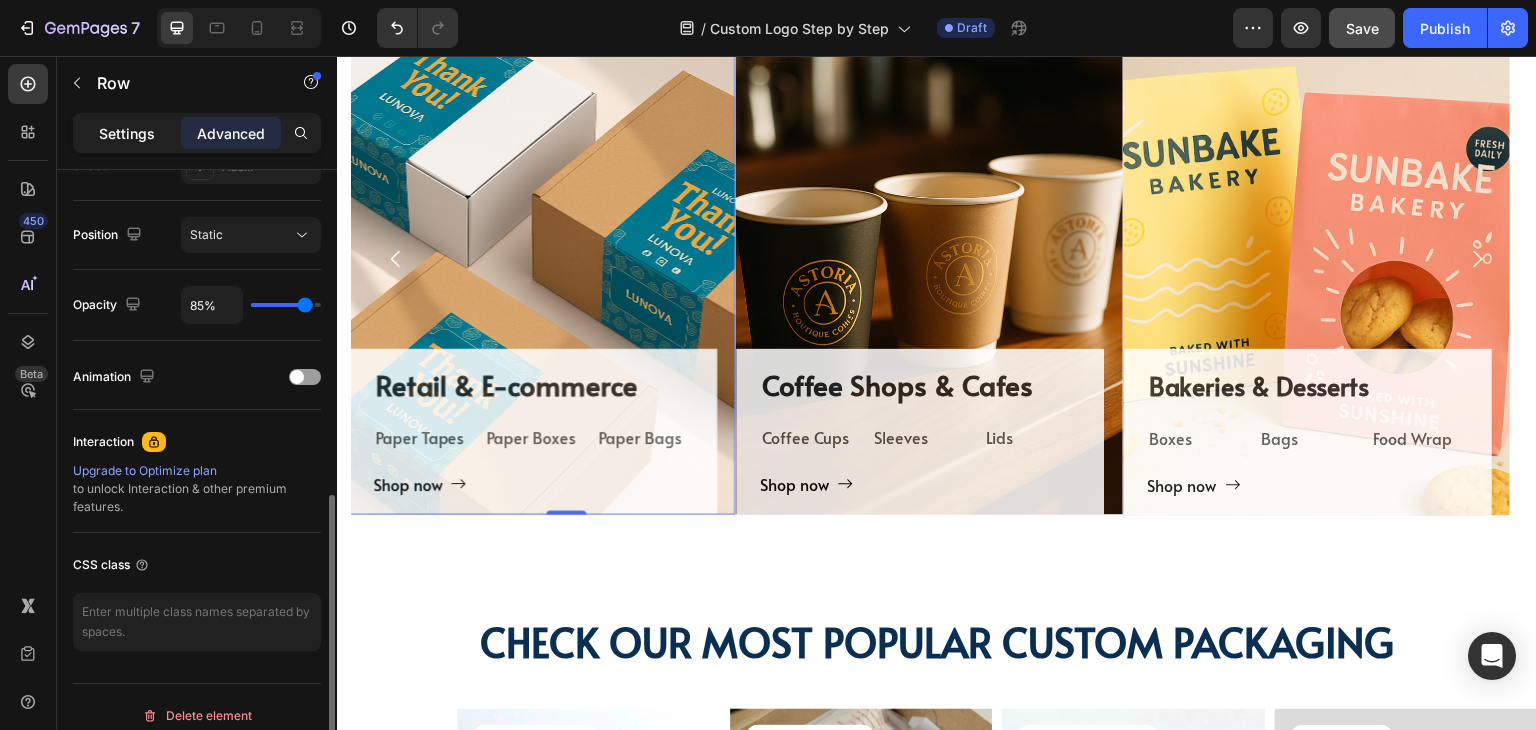 click on "Settings" 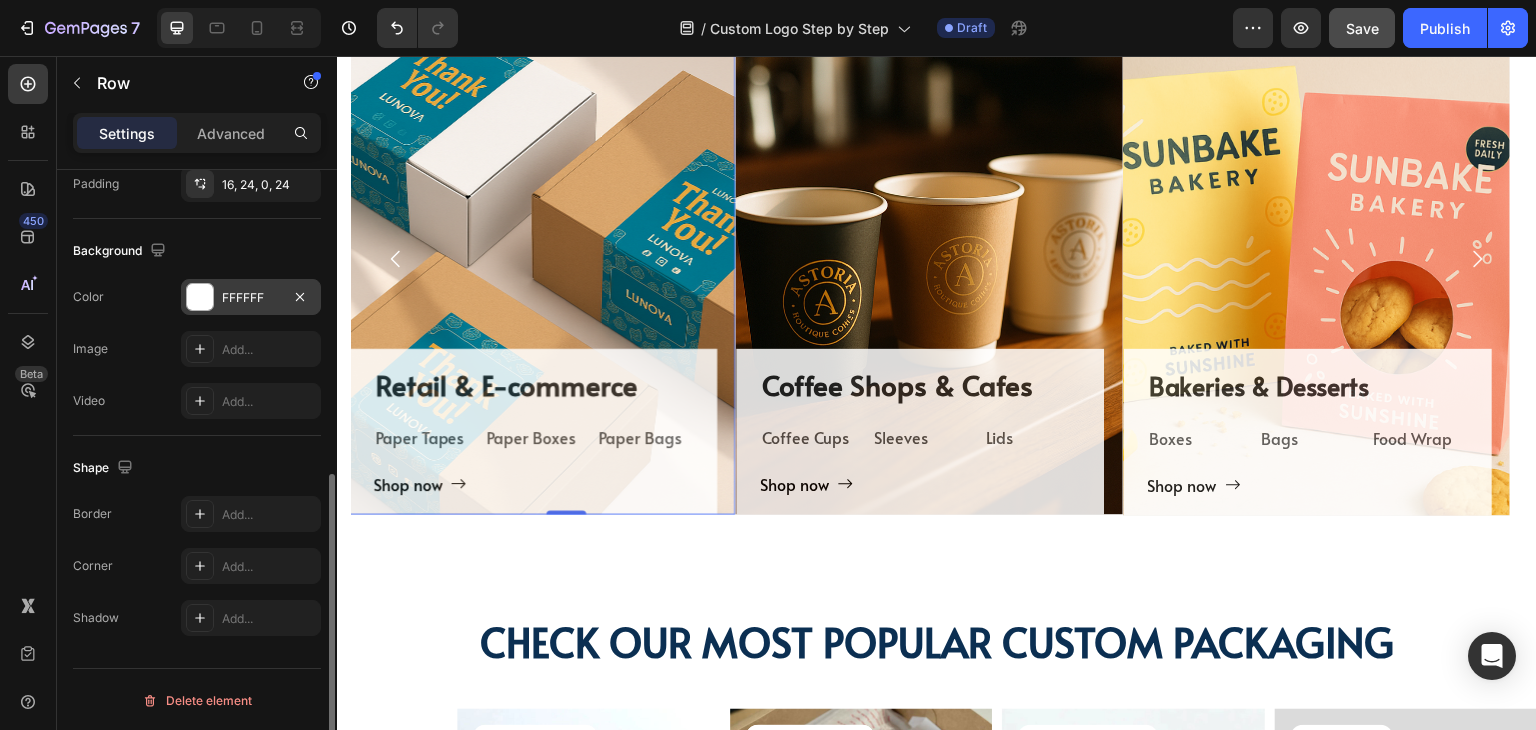click at bounding box center [200, 297] 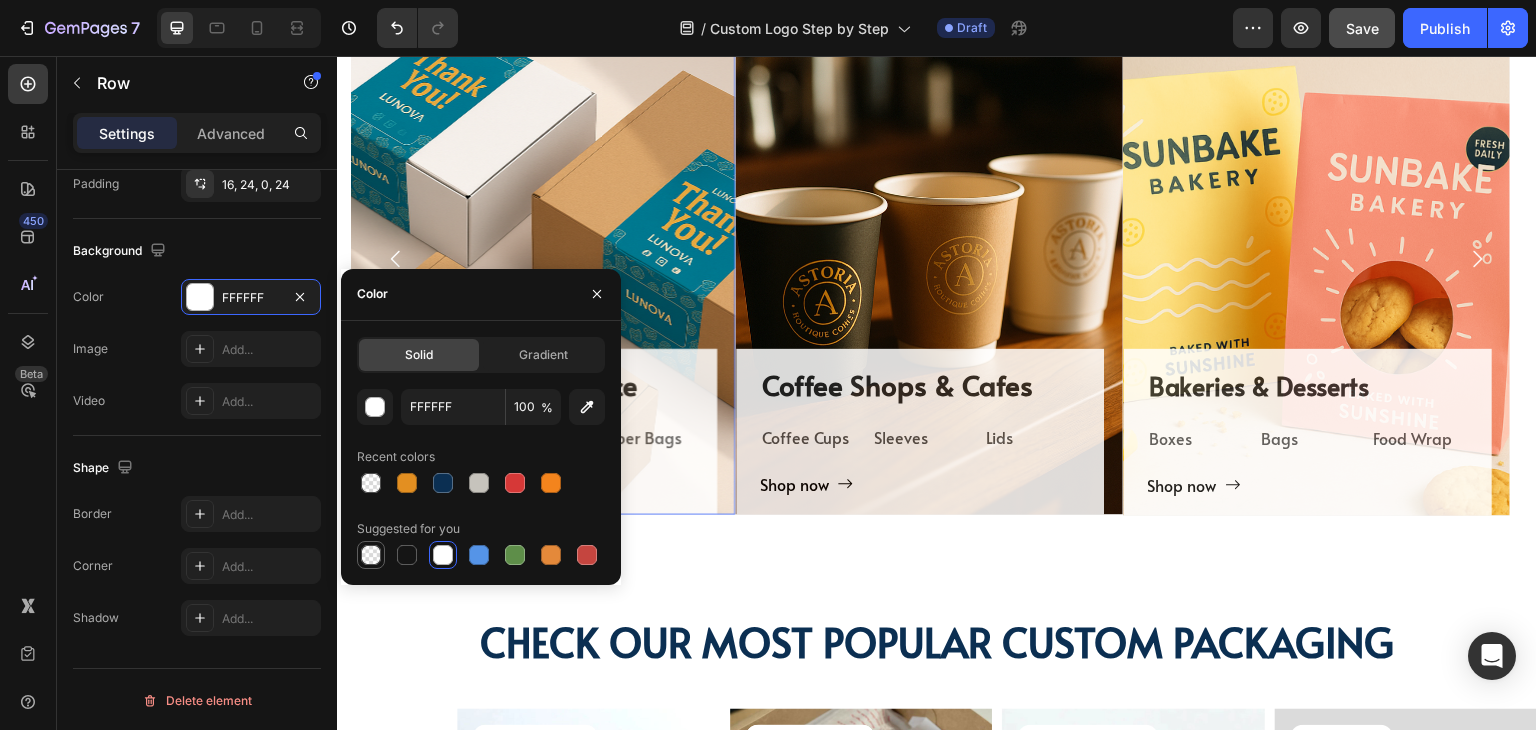 click at bounding box center (371, 555) 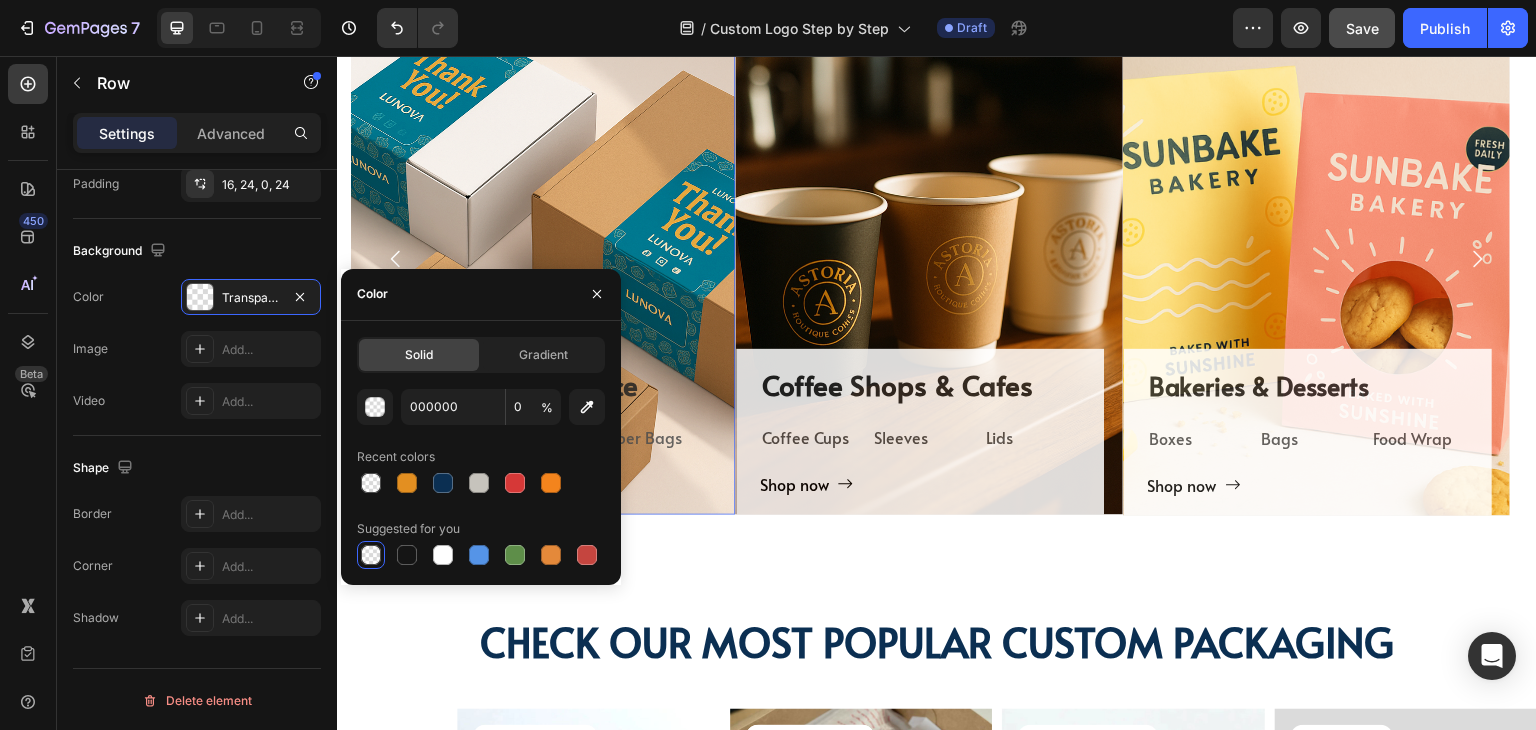 click on "TAILORED SOLUTIONS FOR YOUR INDUSTRY Heading TAILORED SOLUTIONS FOR YOUR INDUSTRY Heading Deep industry knowledge meets innovative packaging solutions. We understand your unique challenges and deliver results that matter! Text block                Title Line
Coffee Shops & Cafes Heading Coffee Cups Text Block Sleeves Text Block Lids Text Block Row
Shop now Button Row Hero Banner Bakeries & Desserts Heading Boxes Text Block Bags Text Block Food Wrap Text Block Row
Shop now Button Row Hero Banner Bars & Breweries Heading Bottles Text Block Growlers Text Block Cans Text Block Row
Shop now Button Row Hero Banner Restaurant & Fine Dining Heading Boxes Text Block Napkins Text Block Cutting Board Text Block Row
Shop now Button Row Hero Banner Quick Restaurant Services Heading Boxes Text Block Napkins Text Block Paper Containers Text Block Row
Shop now Button Row Hero Banner Retail & E-commerce Heading Paper Tapes Text Block" at bounding box center (937, 184) 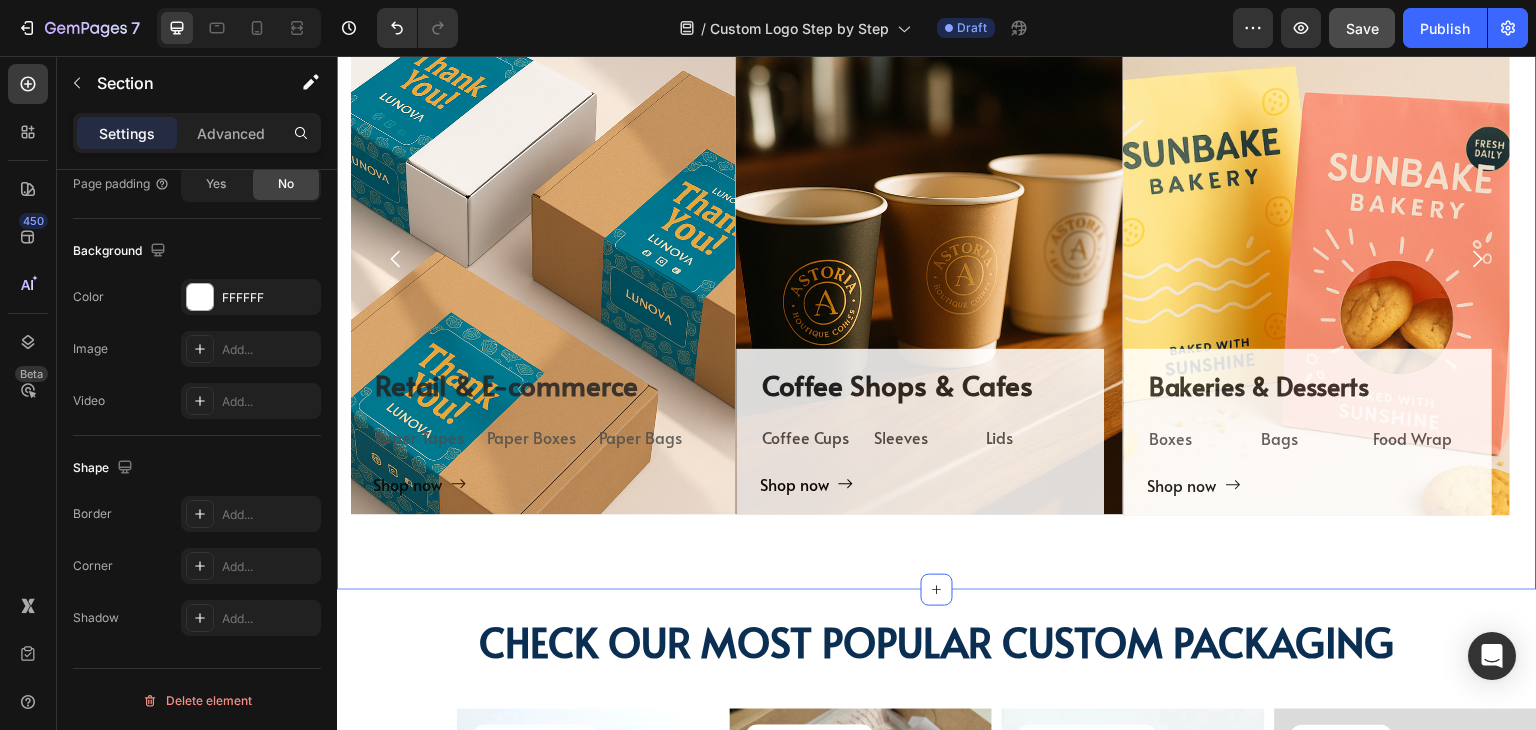 scroll, scrollTop: 0, scrollLeft: 0, axis: both 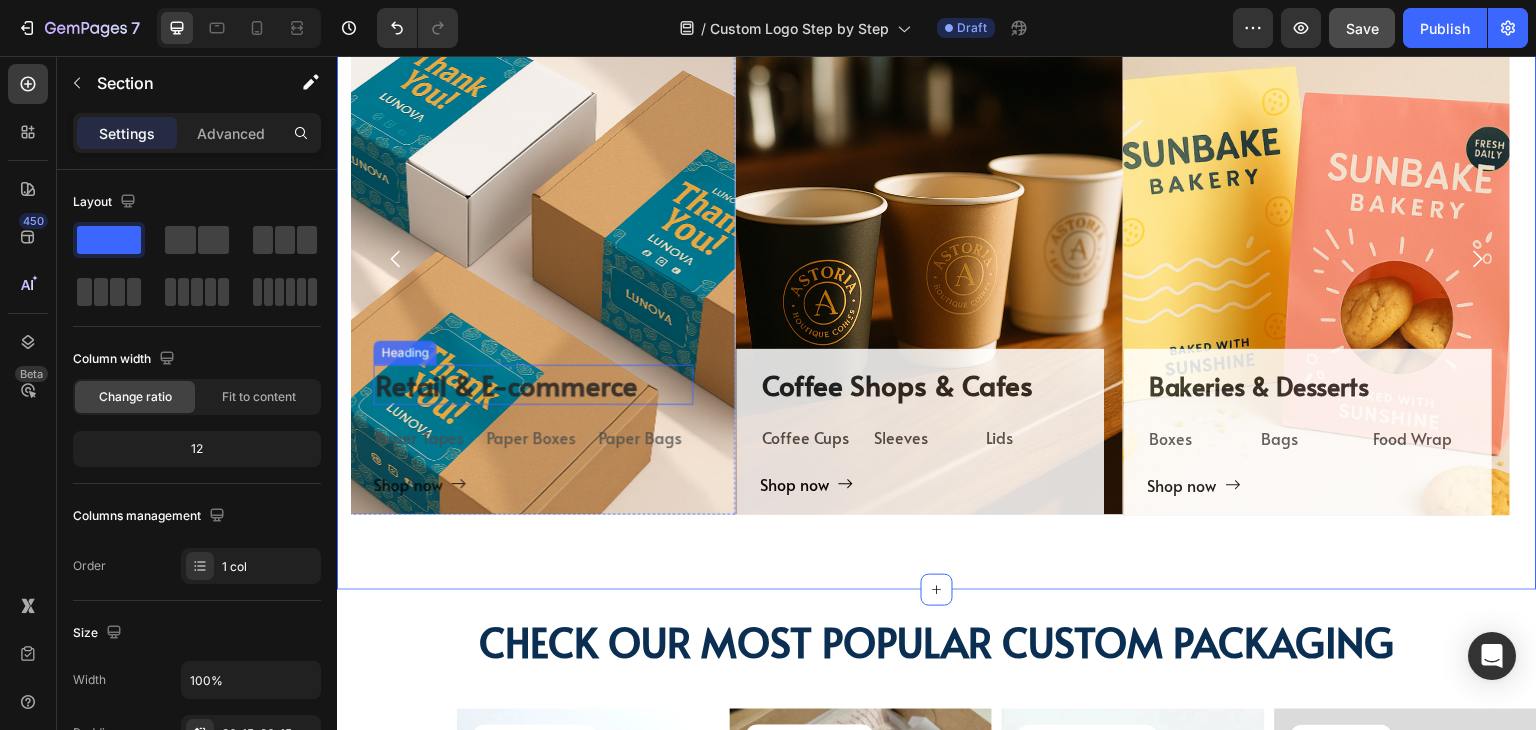 click on "Retail & E-commerce" at bounding box center [533, 385] 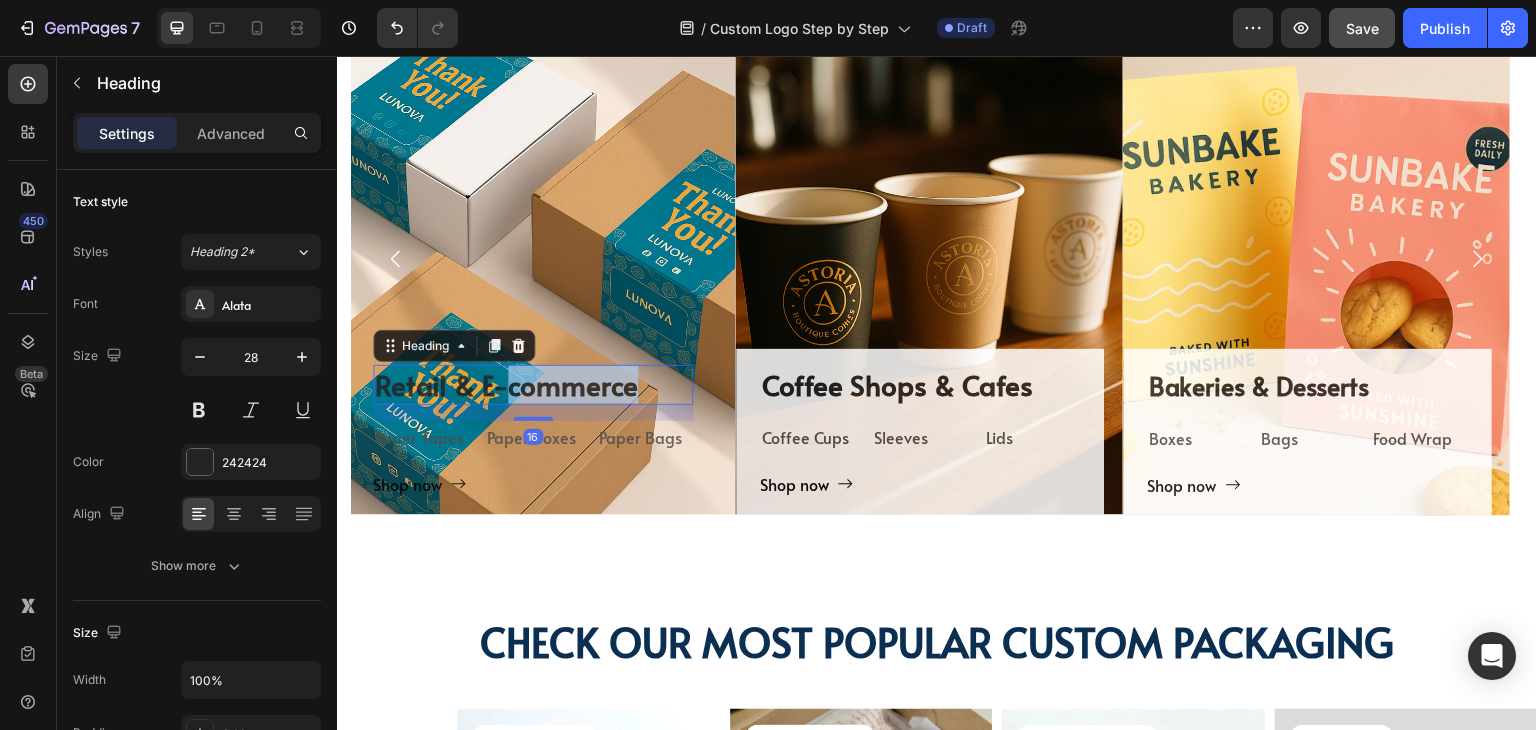 click on "Retail & E-commerce" at bounding box center (533, 385) 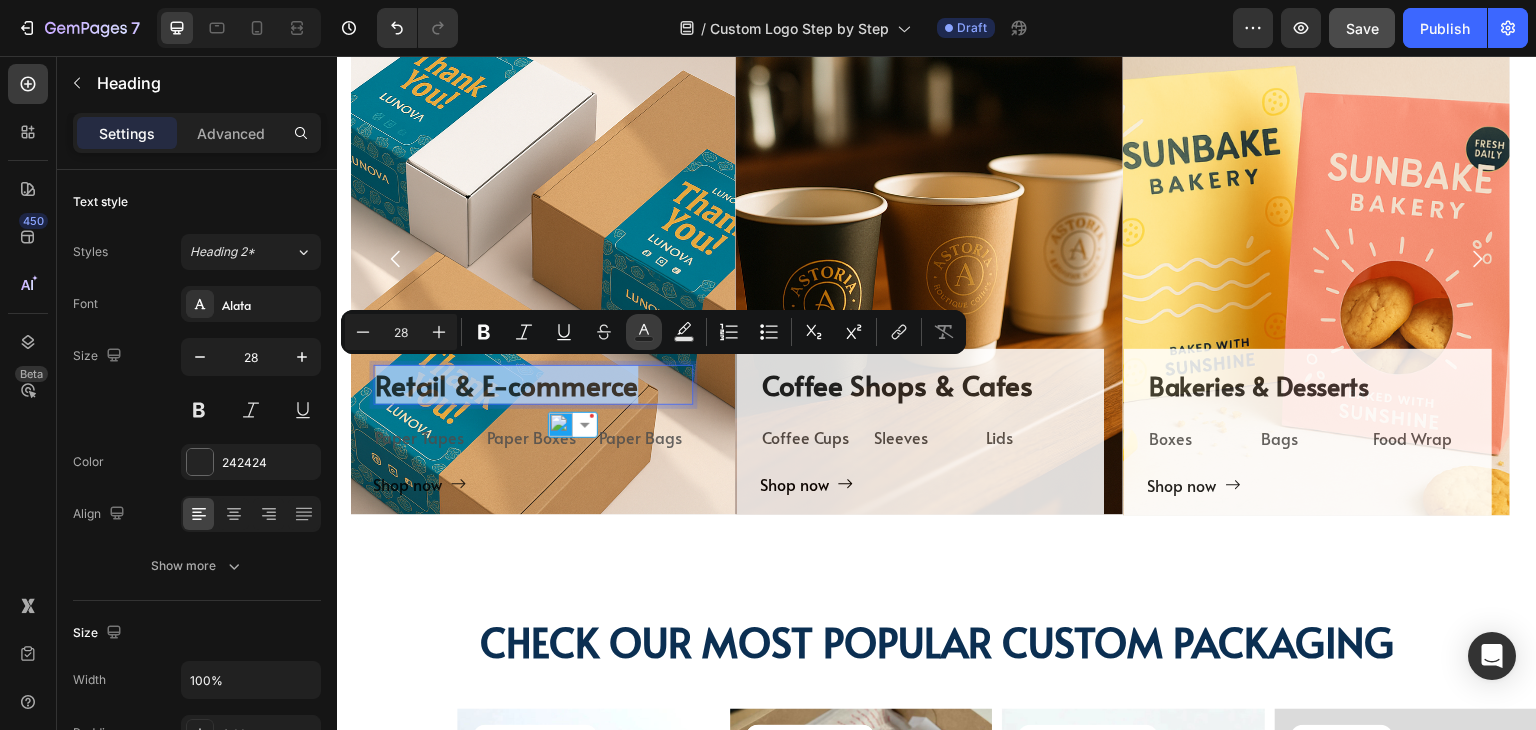 click 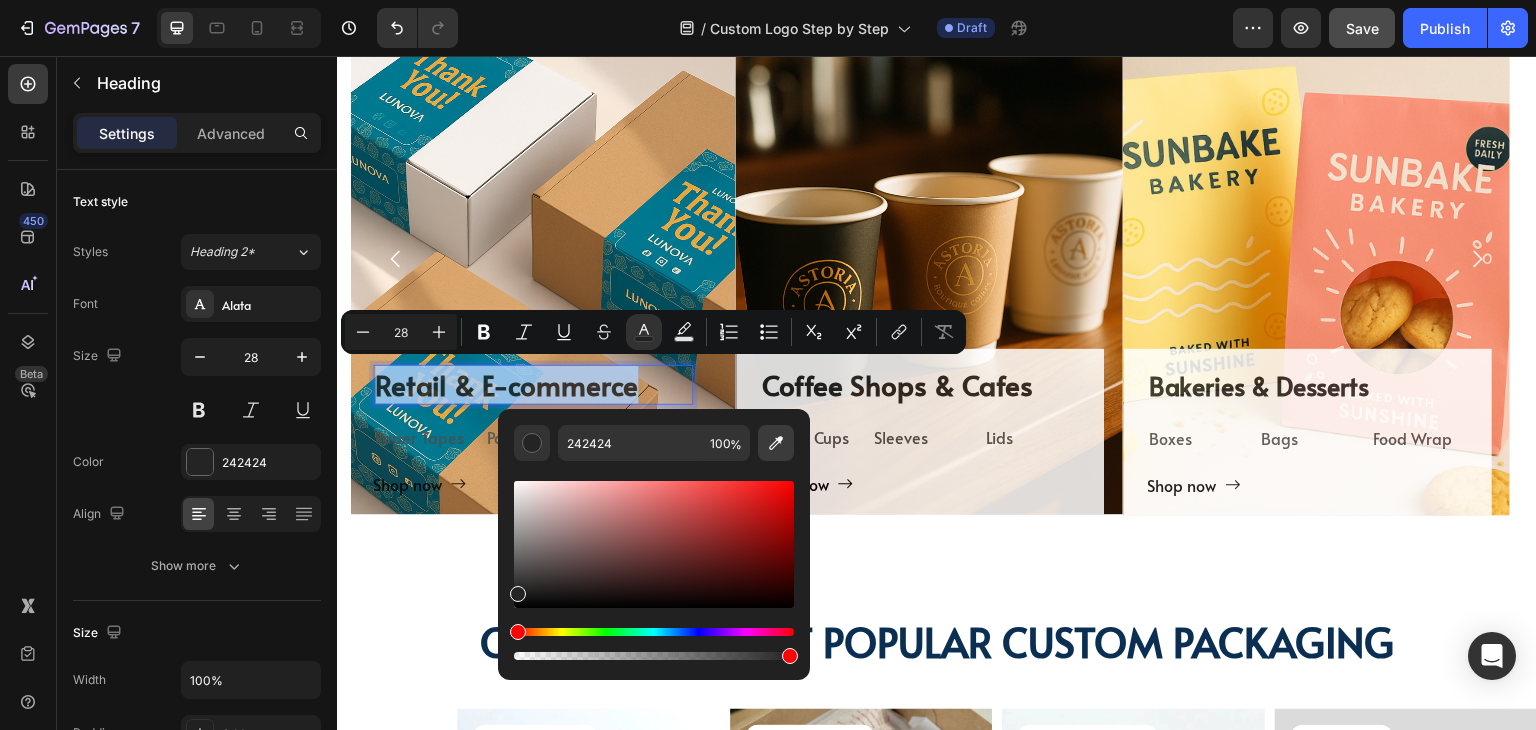 click 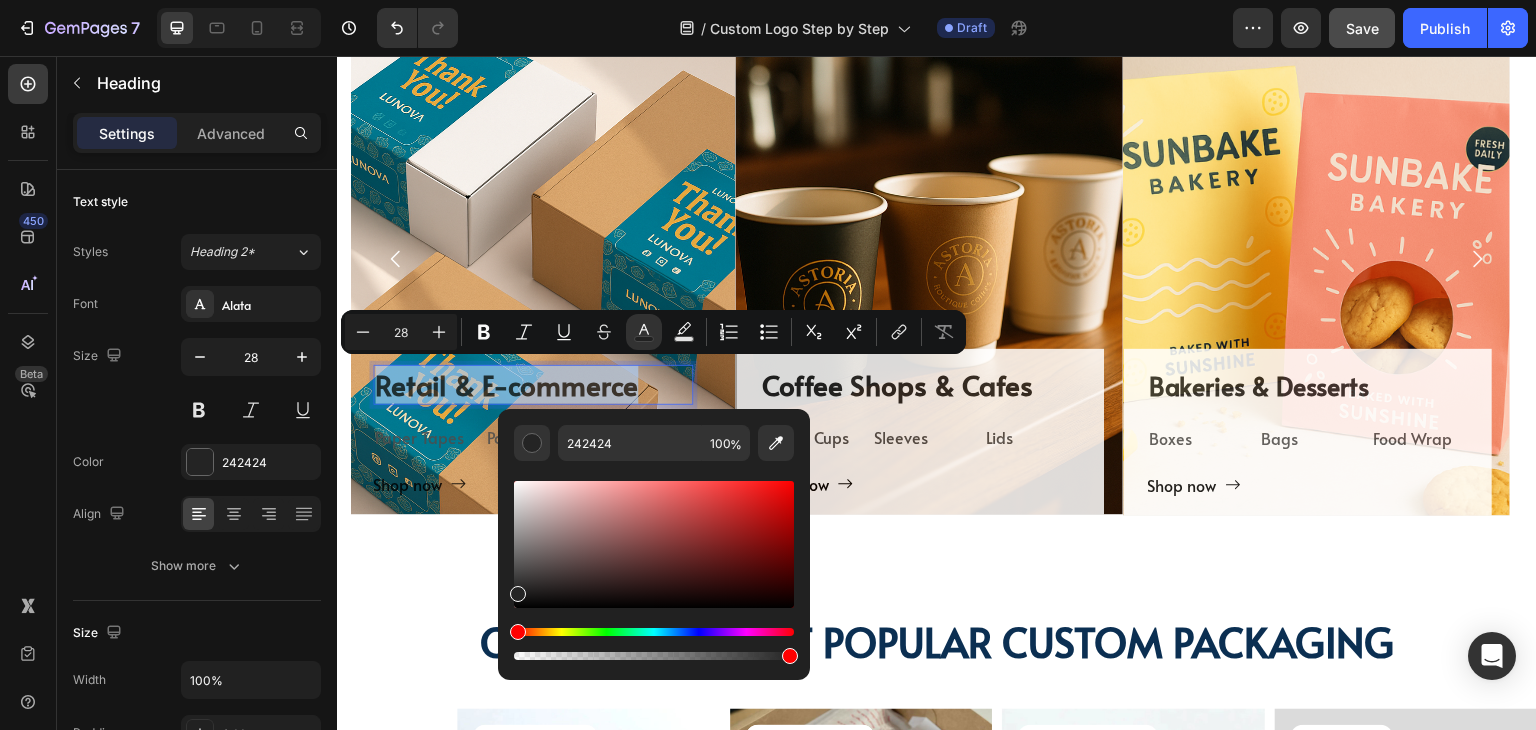 type on "FFFFFF" 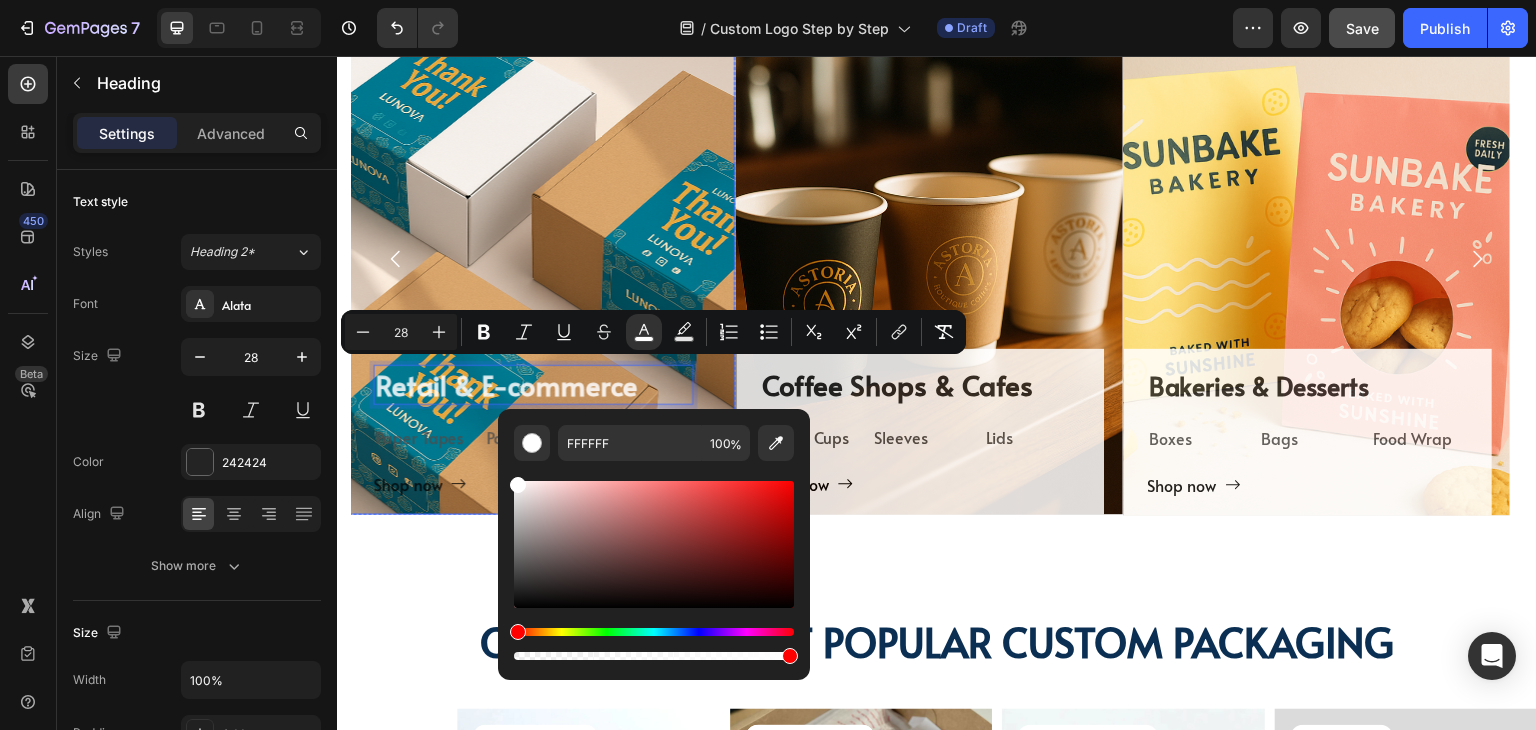 click on "TAILORED SOLUTIONS FOR YOUR INDUSTRY Heading TAILORED SOLUTIONS FOR YOUR INDUSTRY Heading Deep industry knowledge meets innovative packaging solutions. We understand your unique challenges and deliver results that matter! Text block                Title Line
Coffee Shops & Cafes Heading Coffee Cups Text Block Sleeves Text Block Lids Text Block Row
Shop now Button Row Hero Banner Bakeries & Desserts Heading Boxes Text Block Bags Text Block Food Wrap Text Block Row
Shop now Button Row Hero Banner Bars & Breweries Heading Bottles Text Block Growlers Text Block Cans Text Block Row
Shop now Button Row Hero Banner Restaurant & Fine Dining Heading Boxes Text Block Napkins Text Block Cutting Board Text Block Row
Shop now Button Row Hero Banner Quick Restaurant Services Heading Boxes Text Block Napkins Text Block Paper Containers Text Block Row
Shop now Button Row Hero Banner Retail & E-commerce Heading   16 Paper Tapes Row" at bounding box center (937, 184) 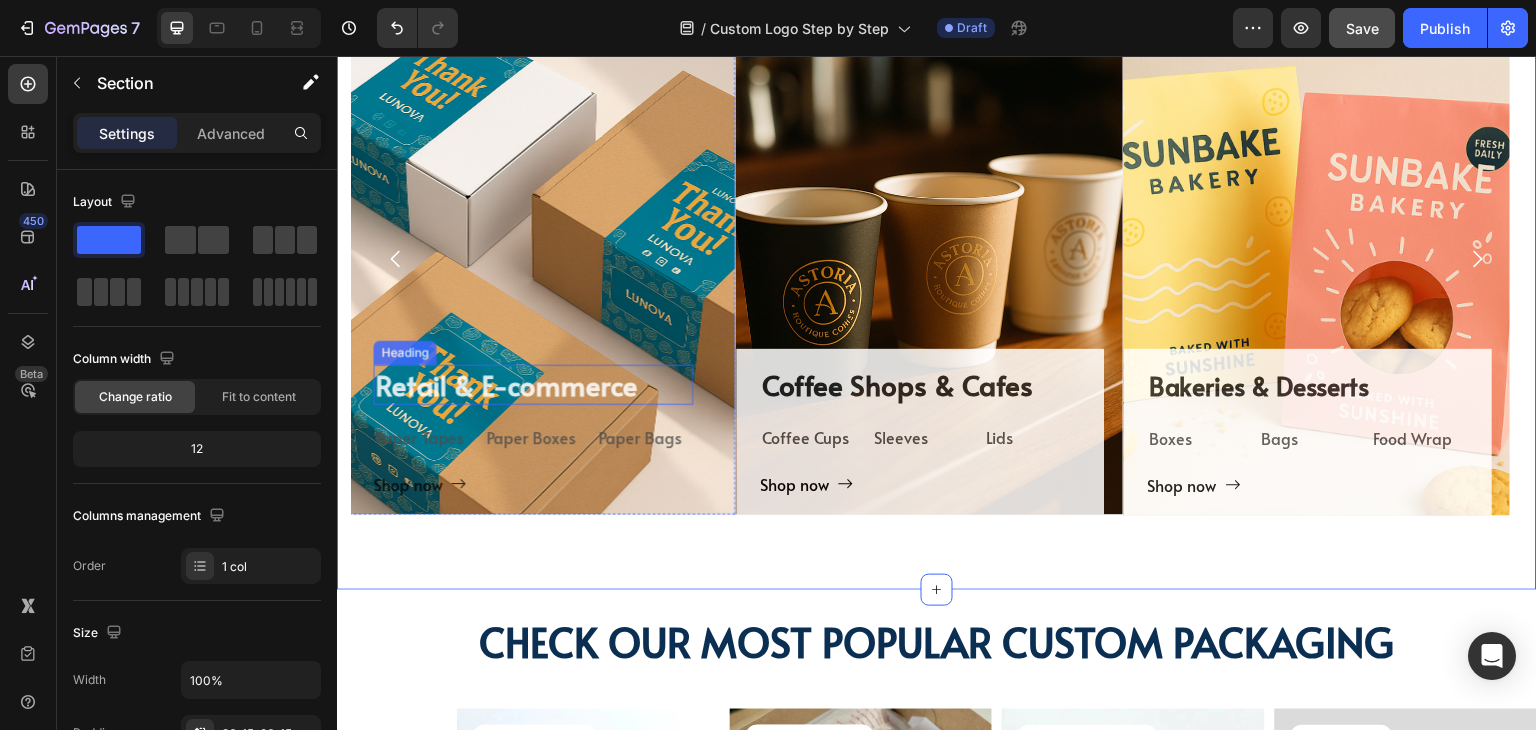 click on "Retail & E-commerce" at bounding box center (506, 384) 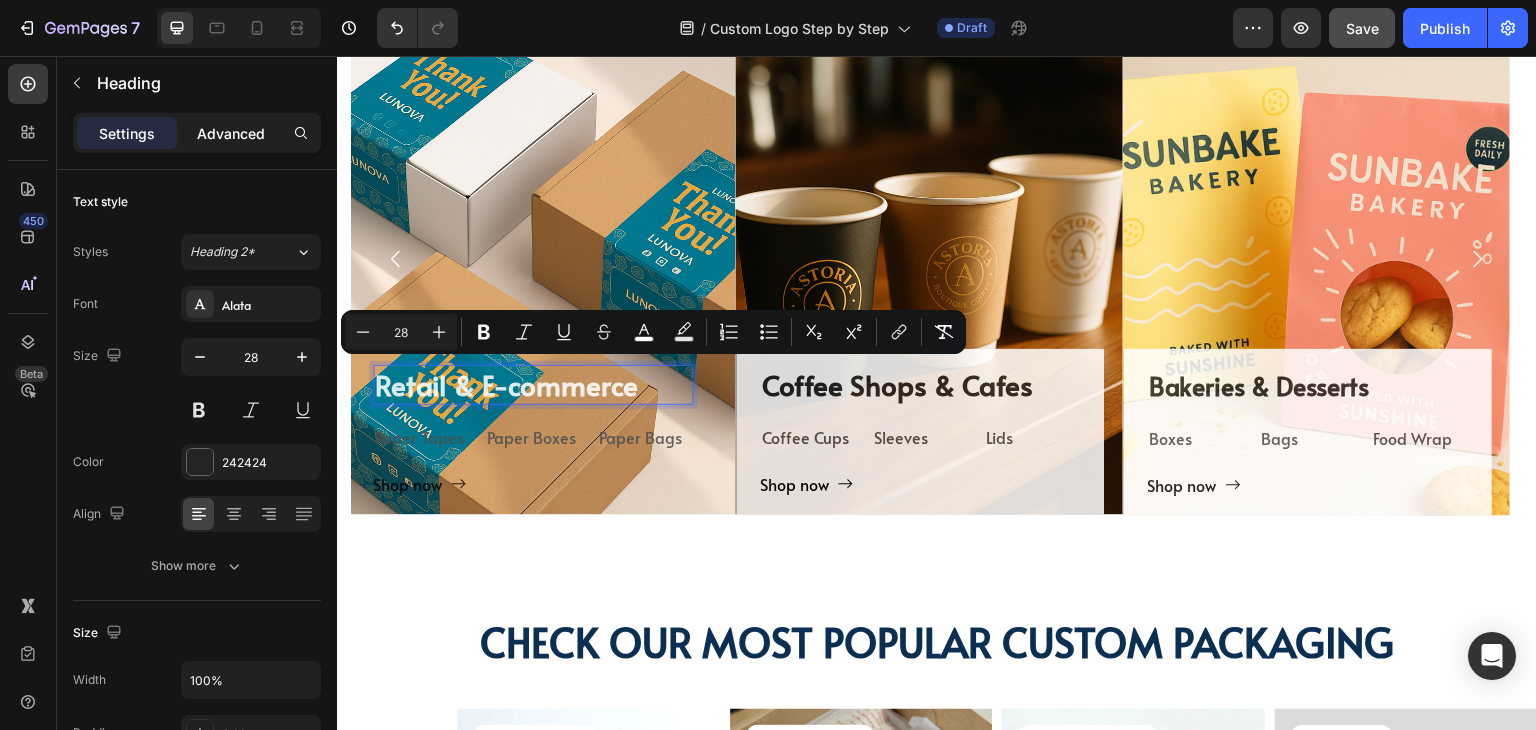 click on "Advanced" 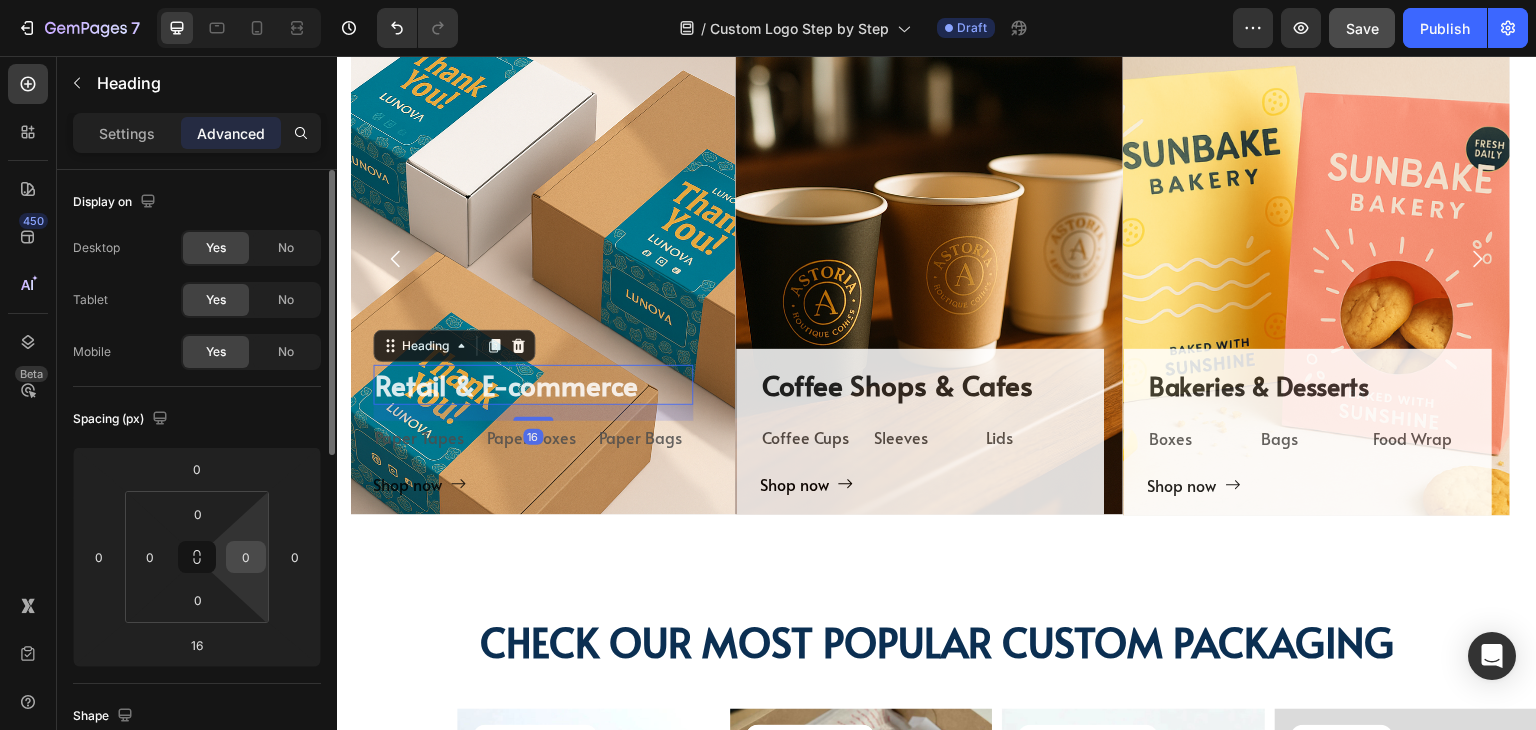 scroll, scrollTop: 600, scrollLeft: 0, axis: vertical 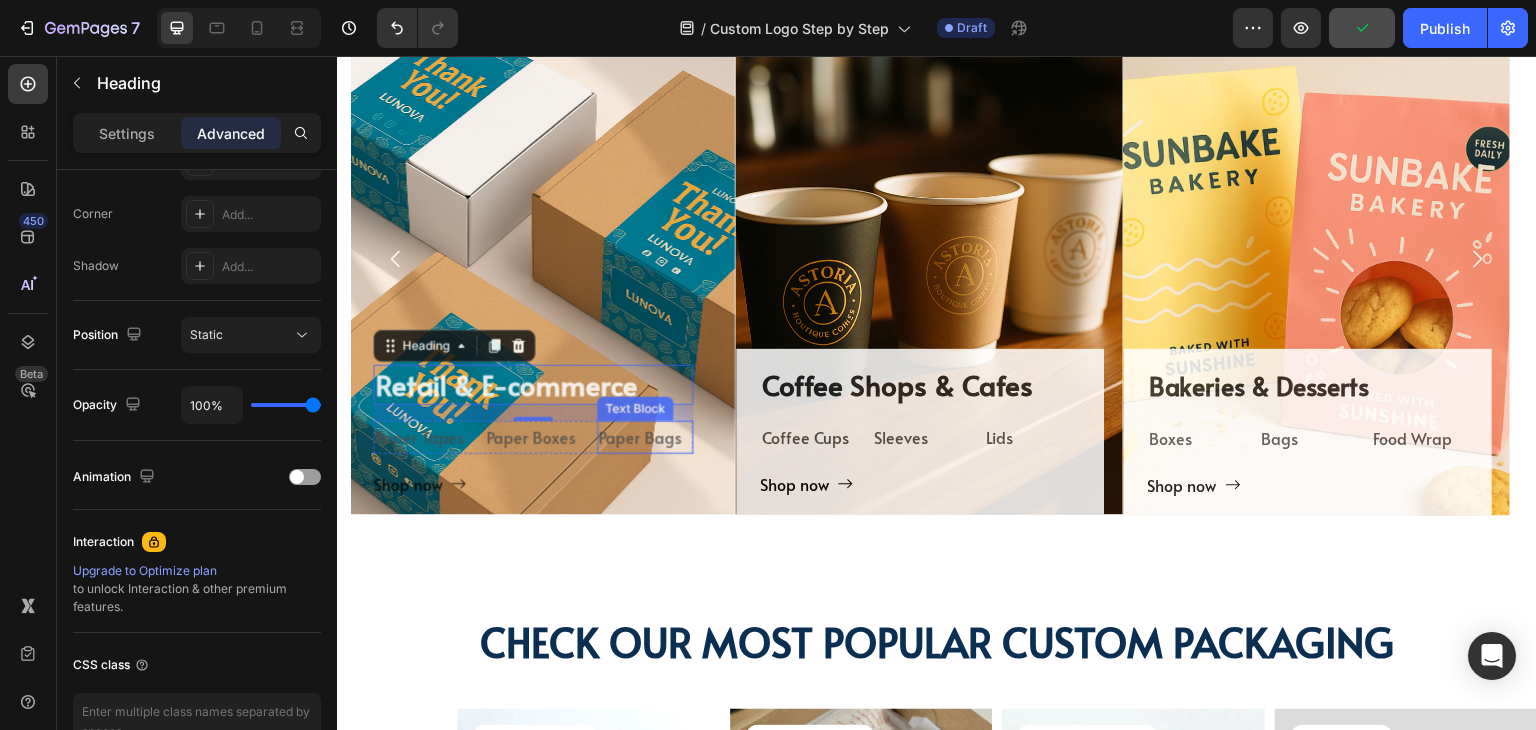 click on "Paper Bags" at bounding box center (645, 437) 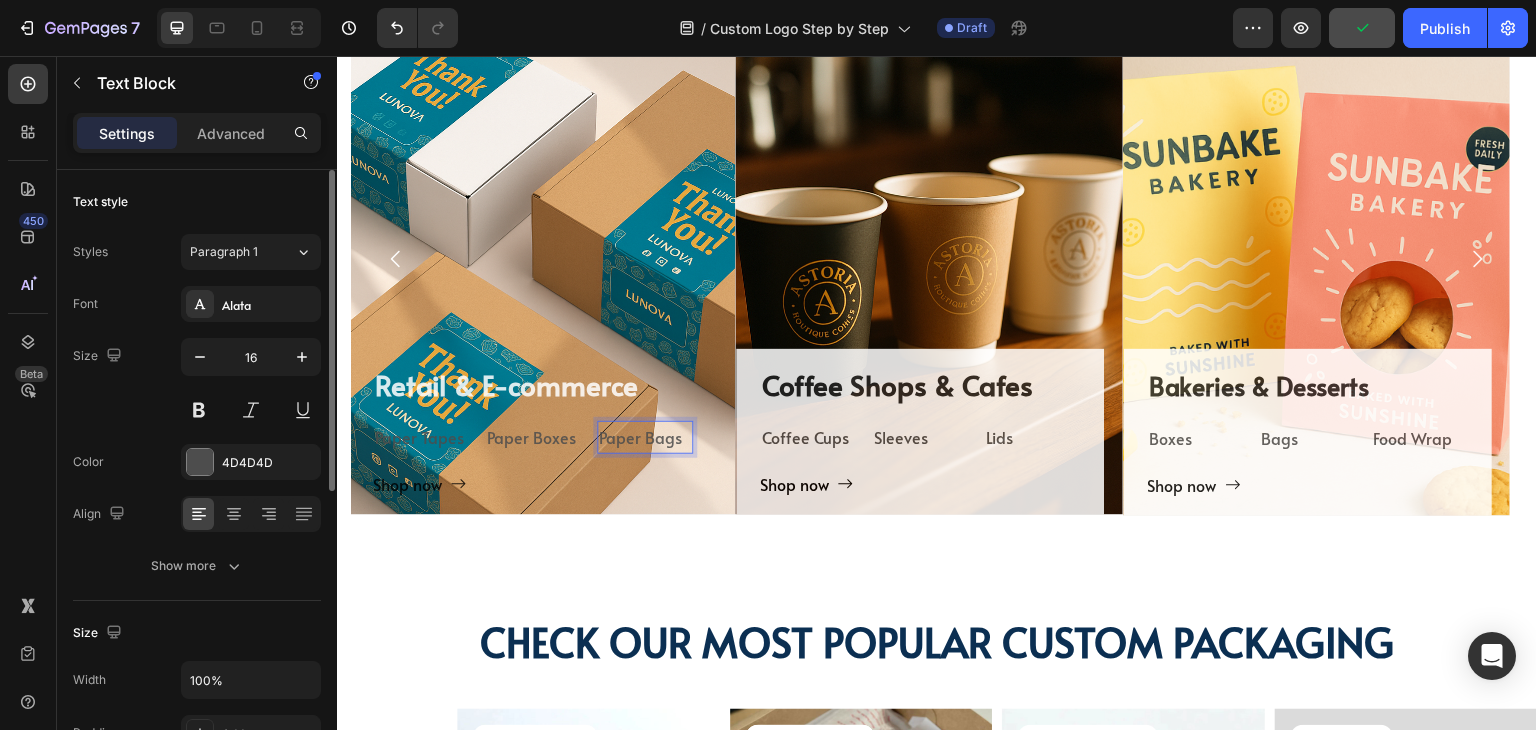 scroll, scrollTop: 0, scrollLeft: 0, axis: both 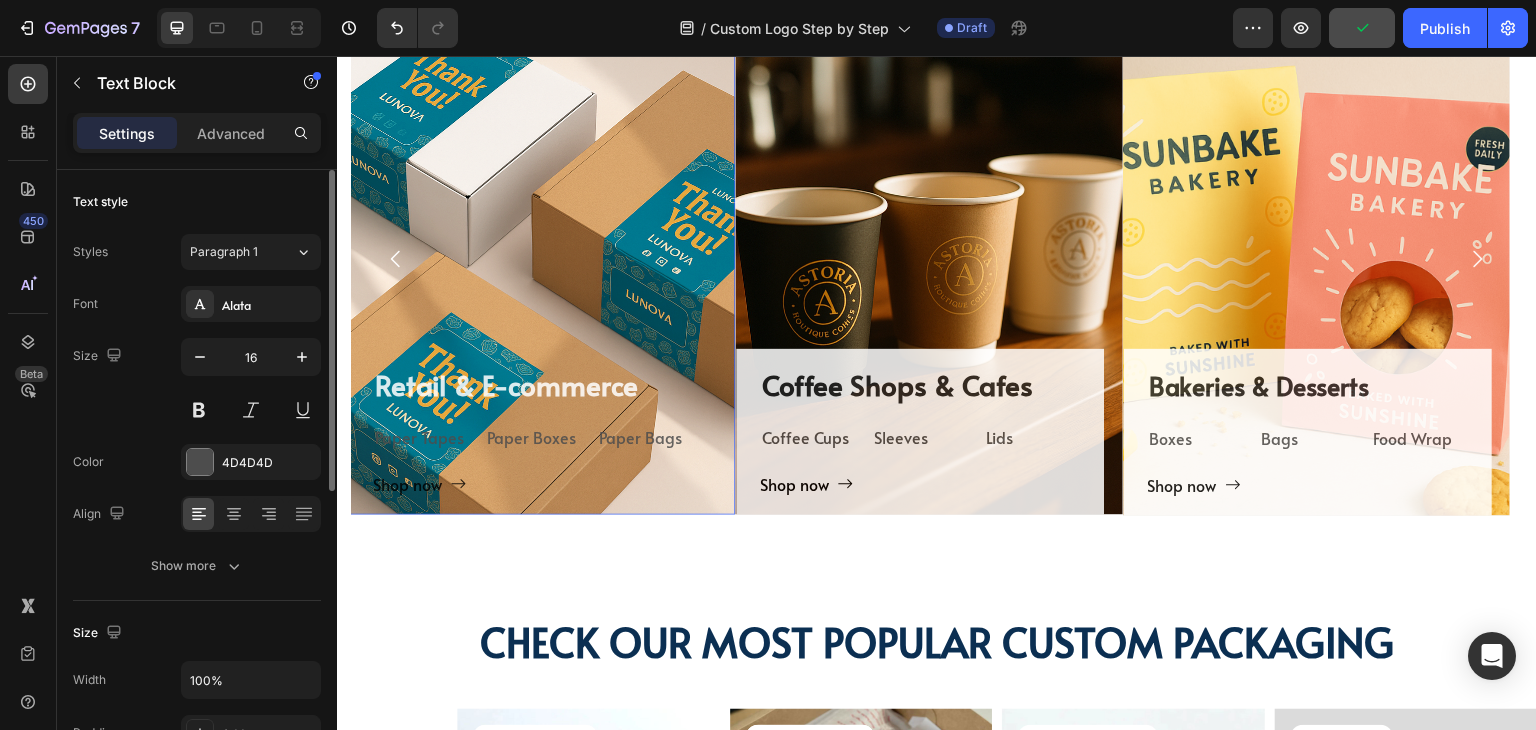 click on "⁠⁠⁠⁠⁠⁠⁠ Retail & E-commerce Heading Paper Tapes Text Block Paper Boxes Text Block Paper Bags Text Block   0 Row
Shop now Button Row" at bounding box center [533, 432] 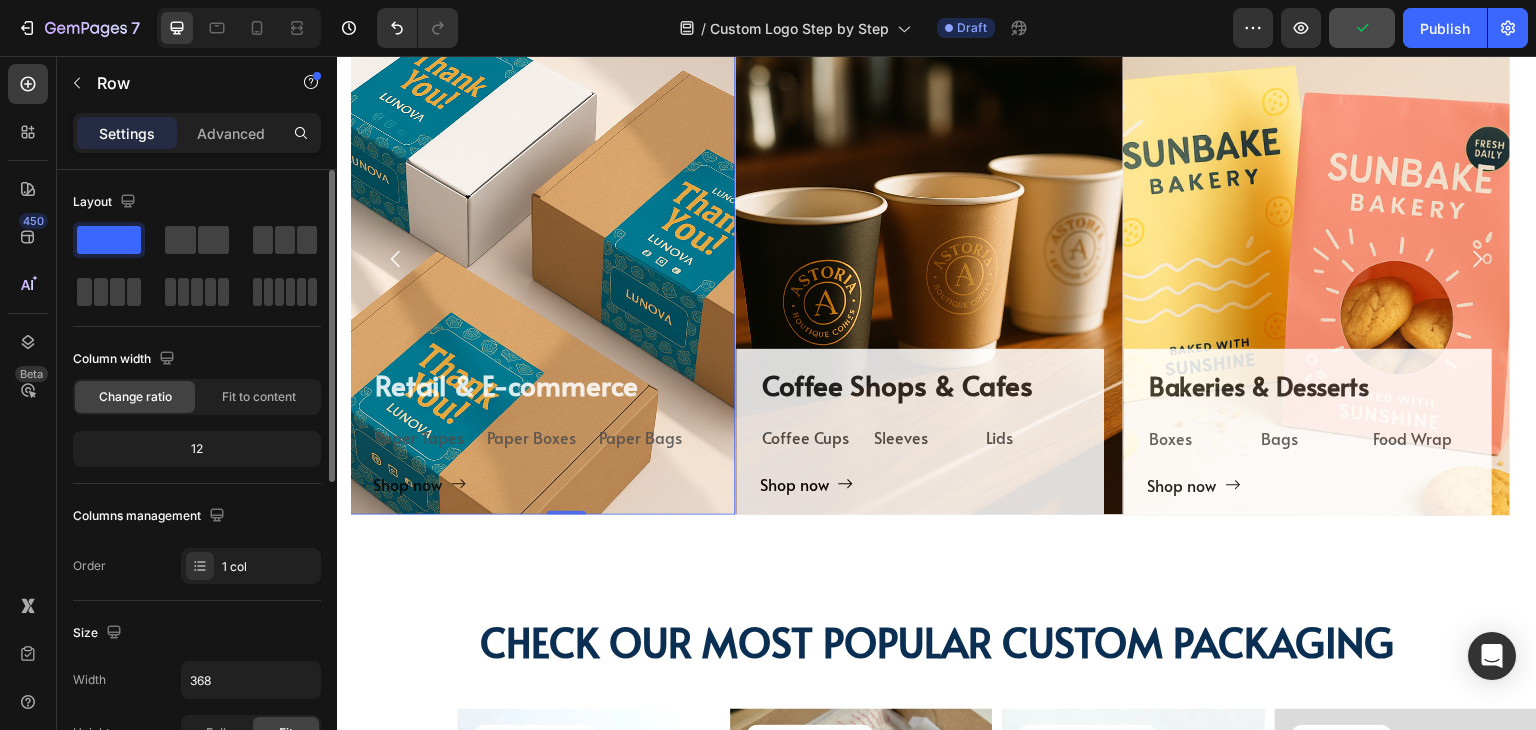 click on "Paper Bags" at bounding box center (645, 437) 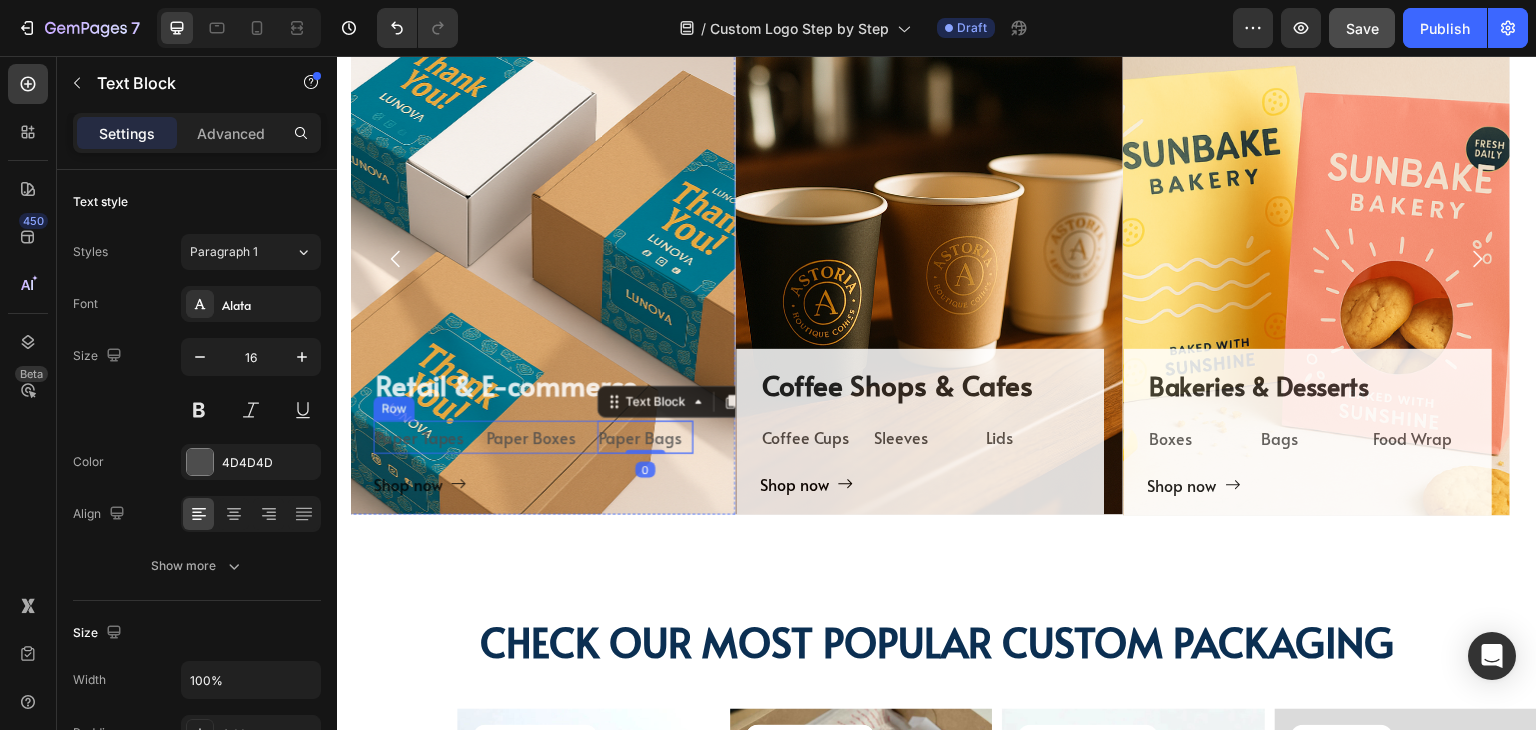 click on "Paper Tapes" at bounding box center (421, 437) 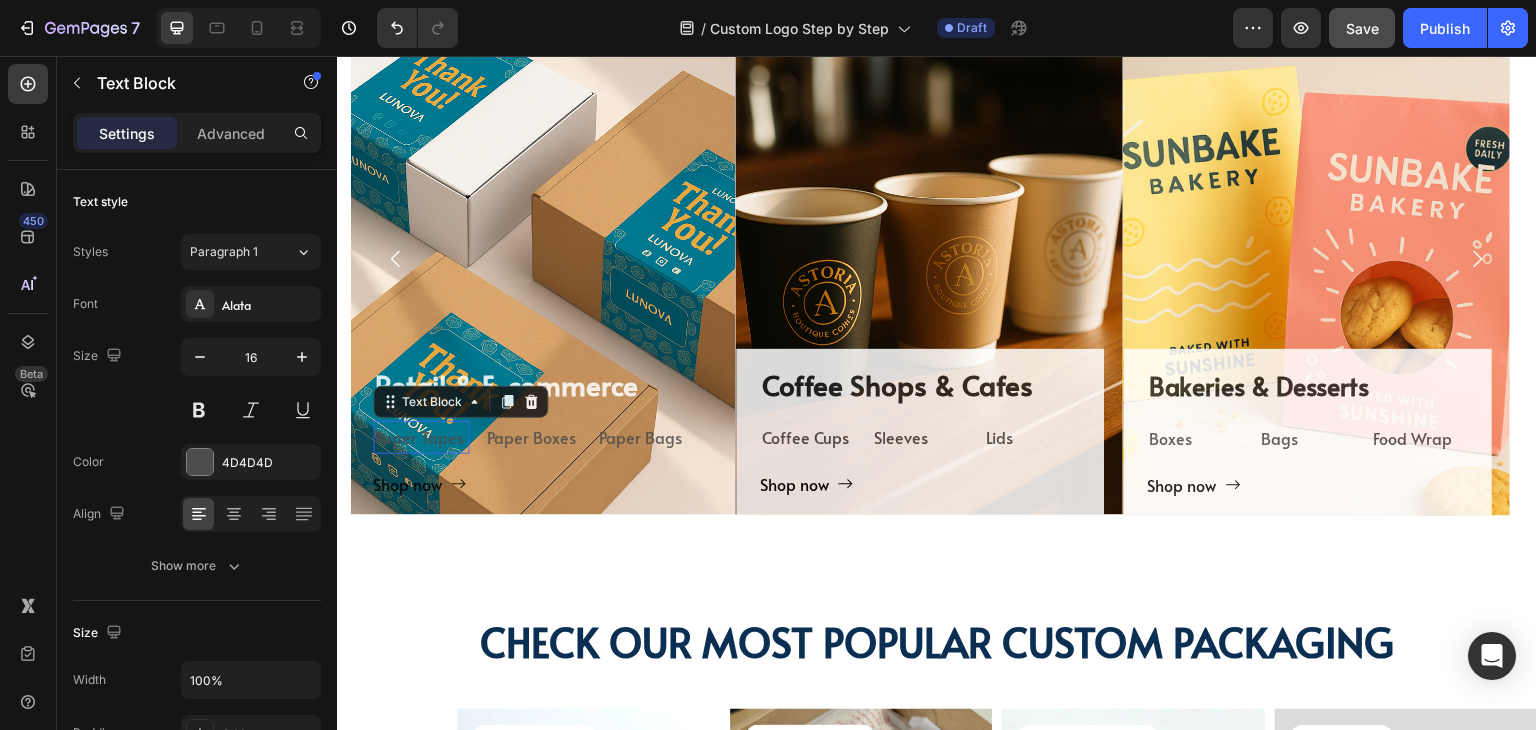 click on "Paper Tapes" at bounding box center [421, 437] 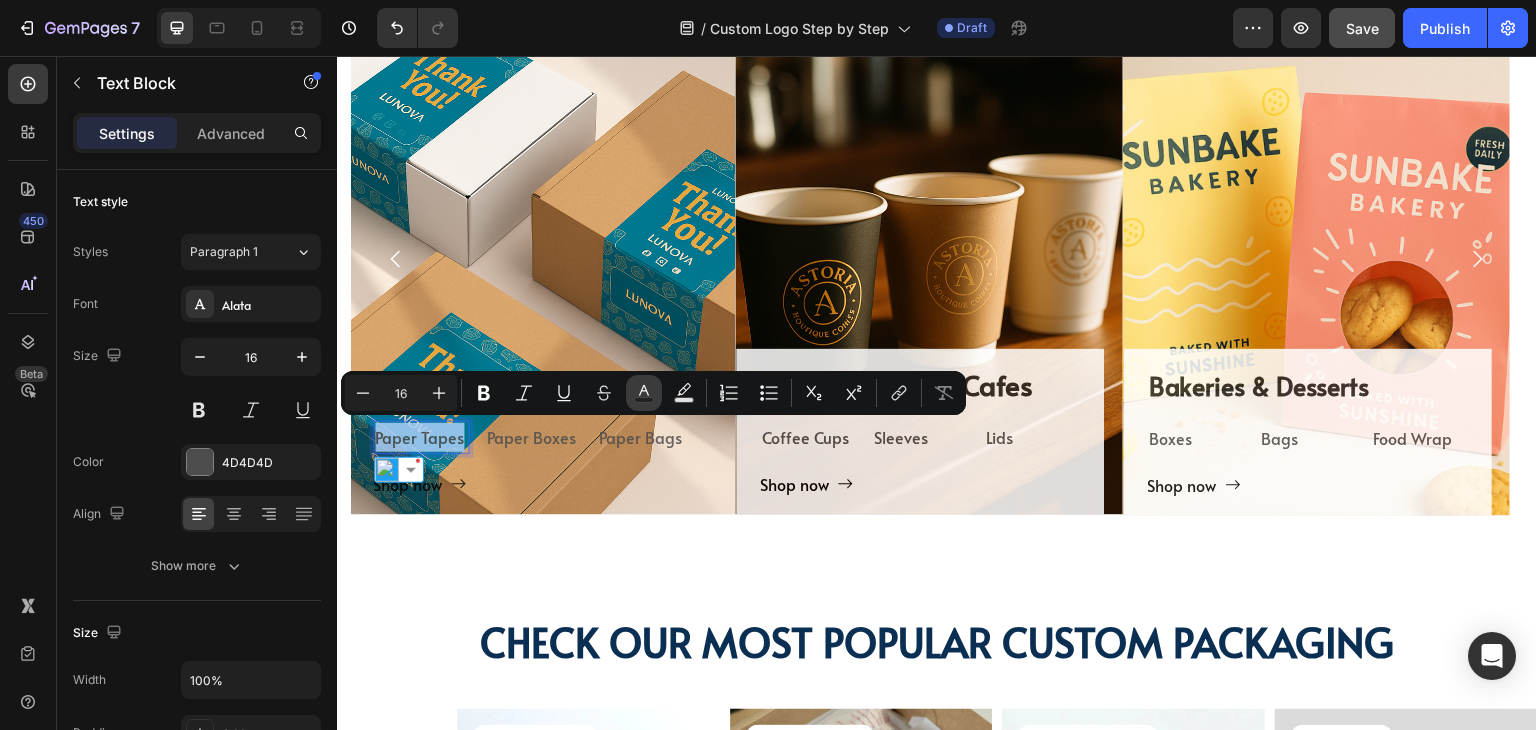 click on "Text Color" at bounding box center (644, 393) 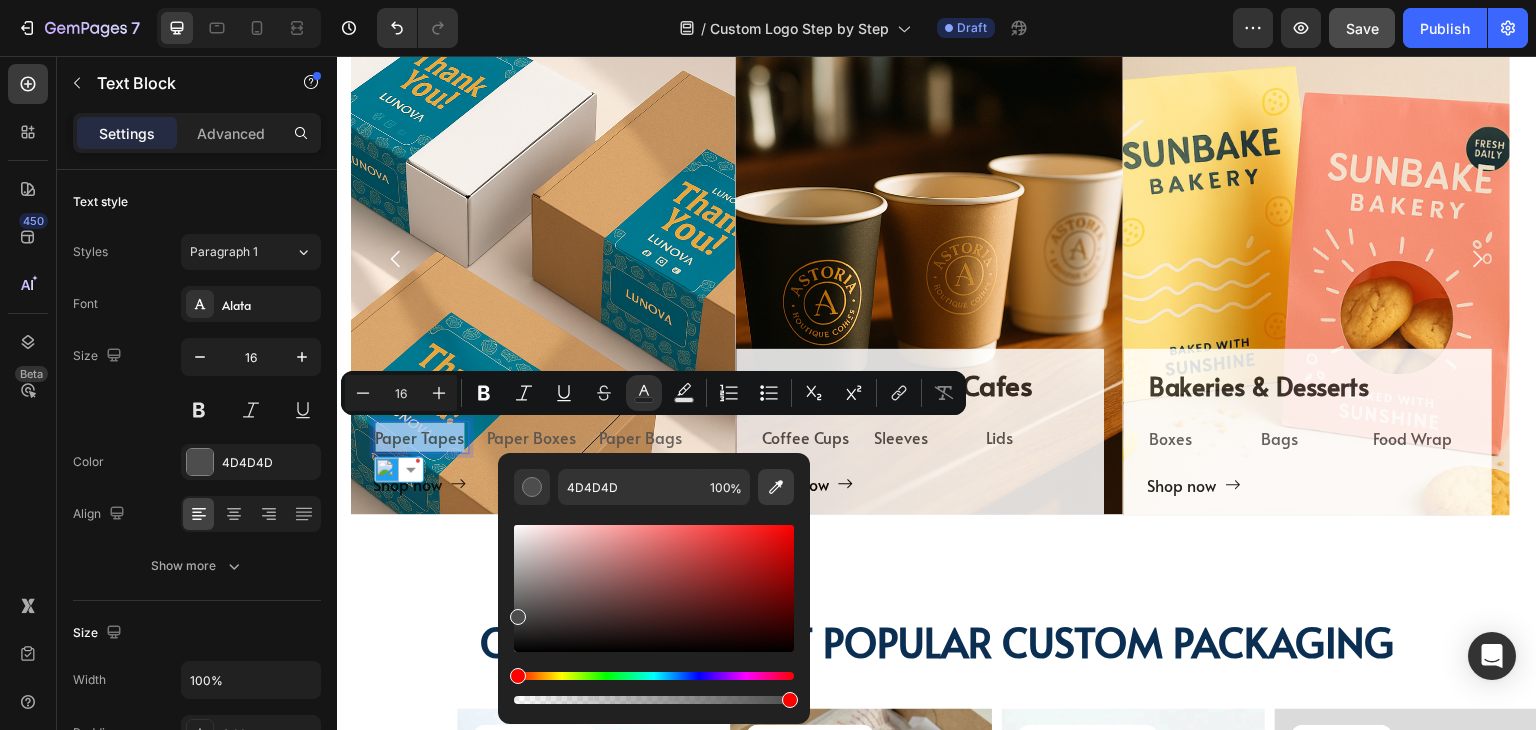 click 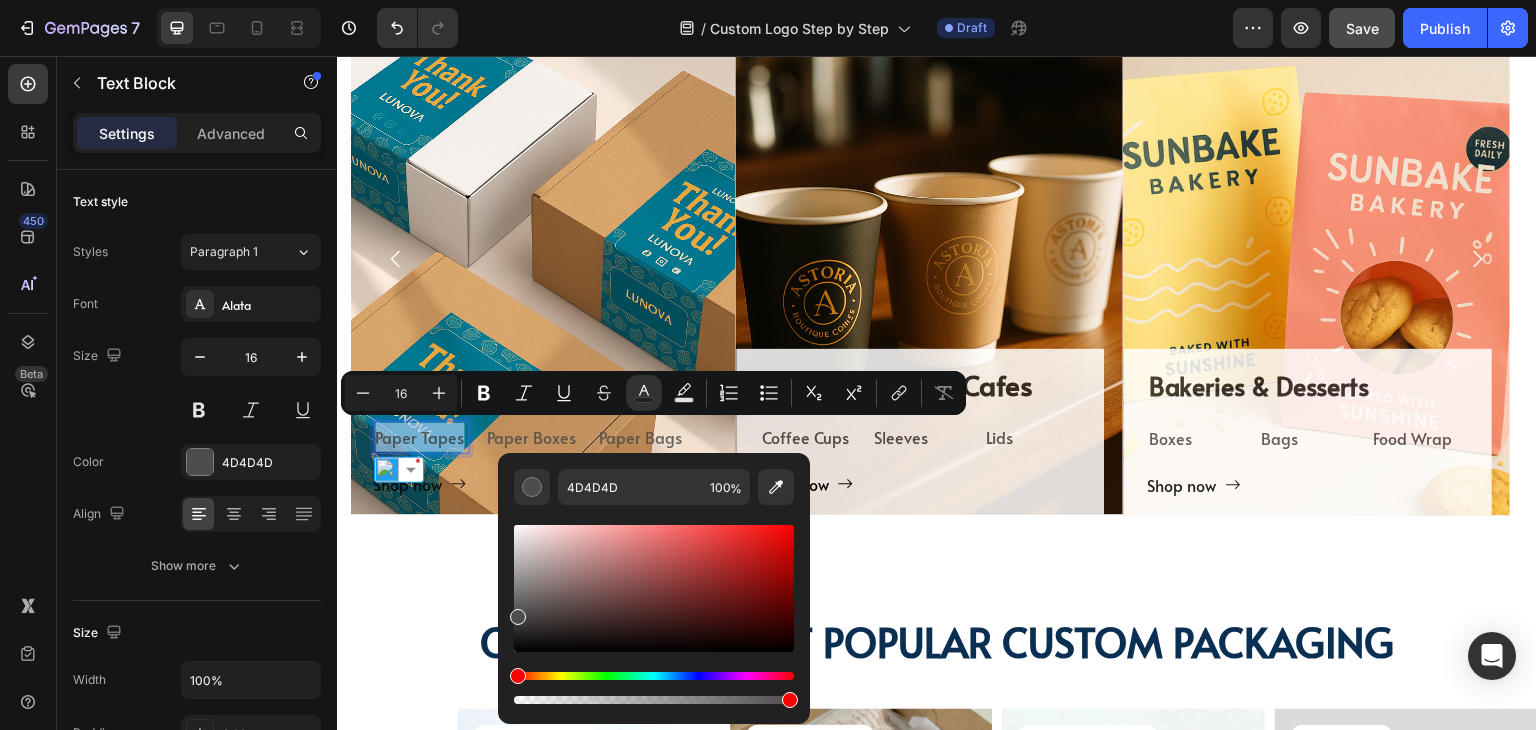 type on "FFFFFF" 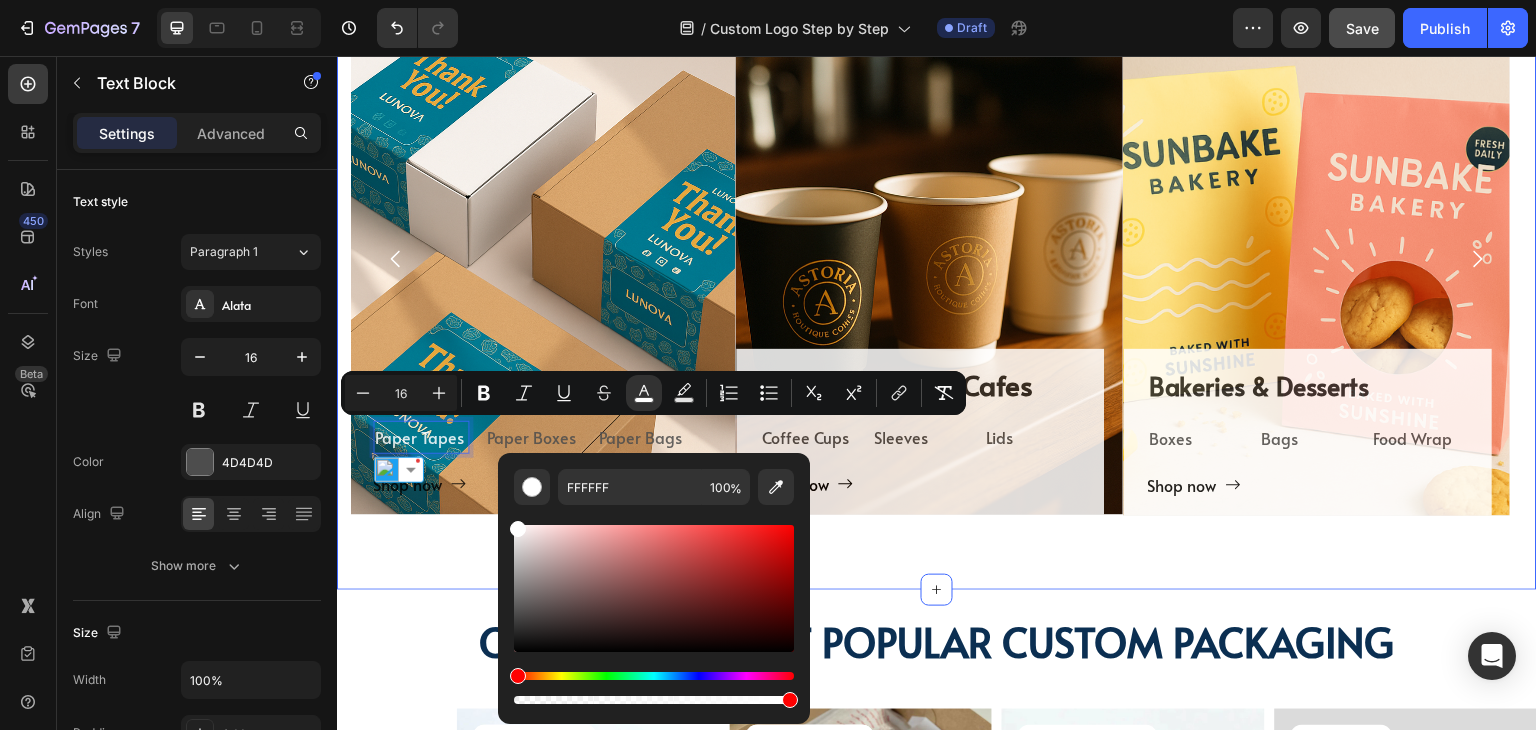 click on "TAILORED SOLUTIONS FOR YOUR INDUSTRY Heading TAILORED SOLUTIONS FOR YOUR INDUSTRY Heading Deep industry knowledge meets innovative packaging solutions. We understand your unique challenges and deliver results that matter! Text block                Title Line
Coffee Shops & Cafes Heading Coffee Cups Text Block Sleeves Text Block Lids Text Block Row
Shop now Button Row Hero Banner Bakeries & Desserts Heading Boxes Text Block Bags Text Block Food Wrap Text Block Row
Shop now Button Row Hero Banner Bars & Breweries Heading Bottles Text Block Growlers Text Block Cans Text Block Row
Shop now Button Row Hero Banner Restaurant & Fine Dining Heading Boxes Text Block Napkins Text Block Cutting Board Text Block Row
Shop now Button Row Hero Banner Quick Restaurant Services Heading Boxes Text Block Napkins Text Block Paper Containers Text Block Row
Shop now Button Row Hero Banner ⁠⁠⁠⁠⁠⁠⁠ Retail & E-commerce Heading" at bounding box center [937, 184] 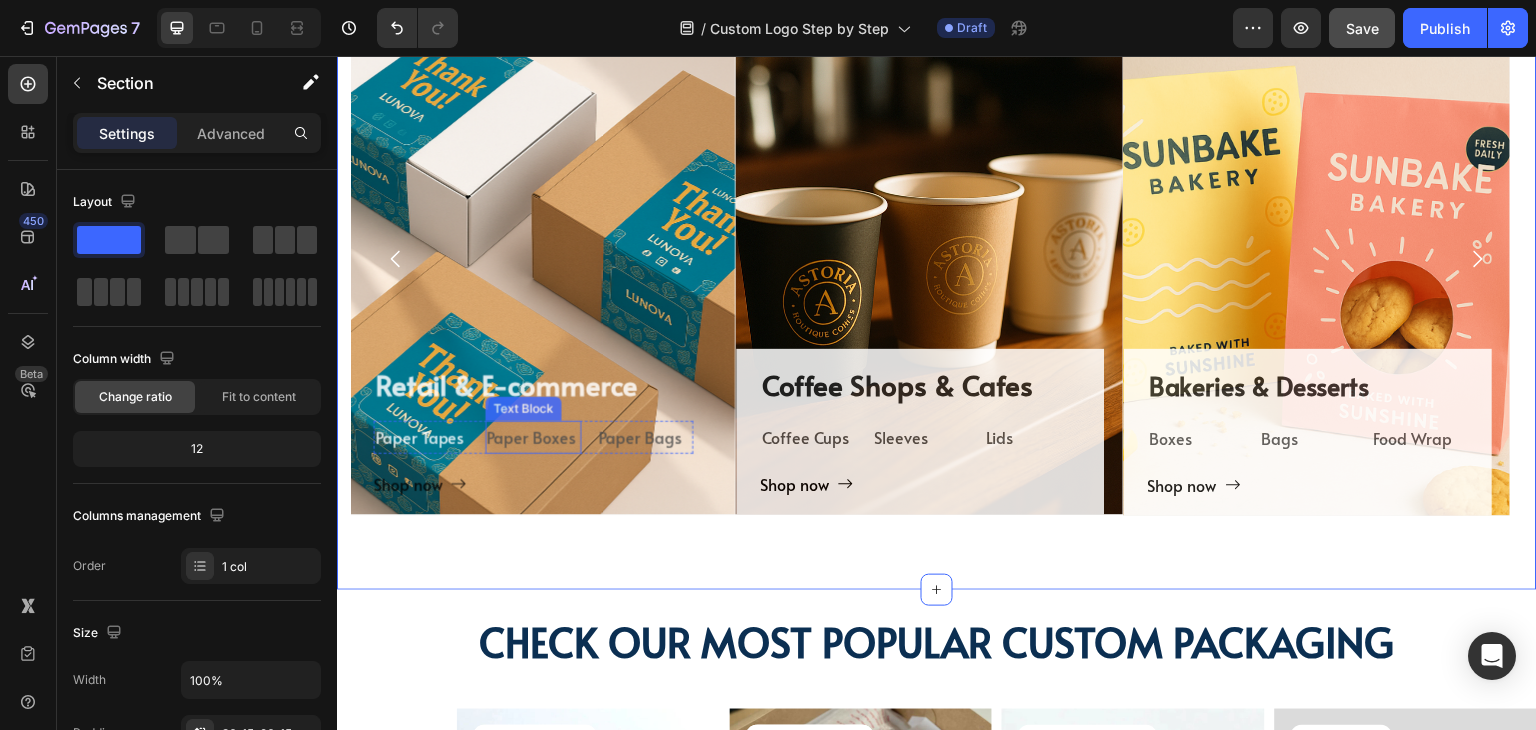 click on "Paper Boxes" at bounding box center (533, 437) 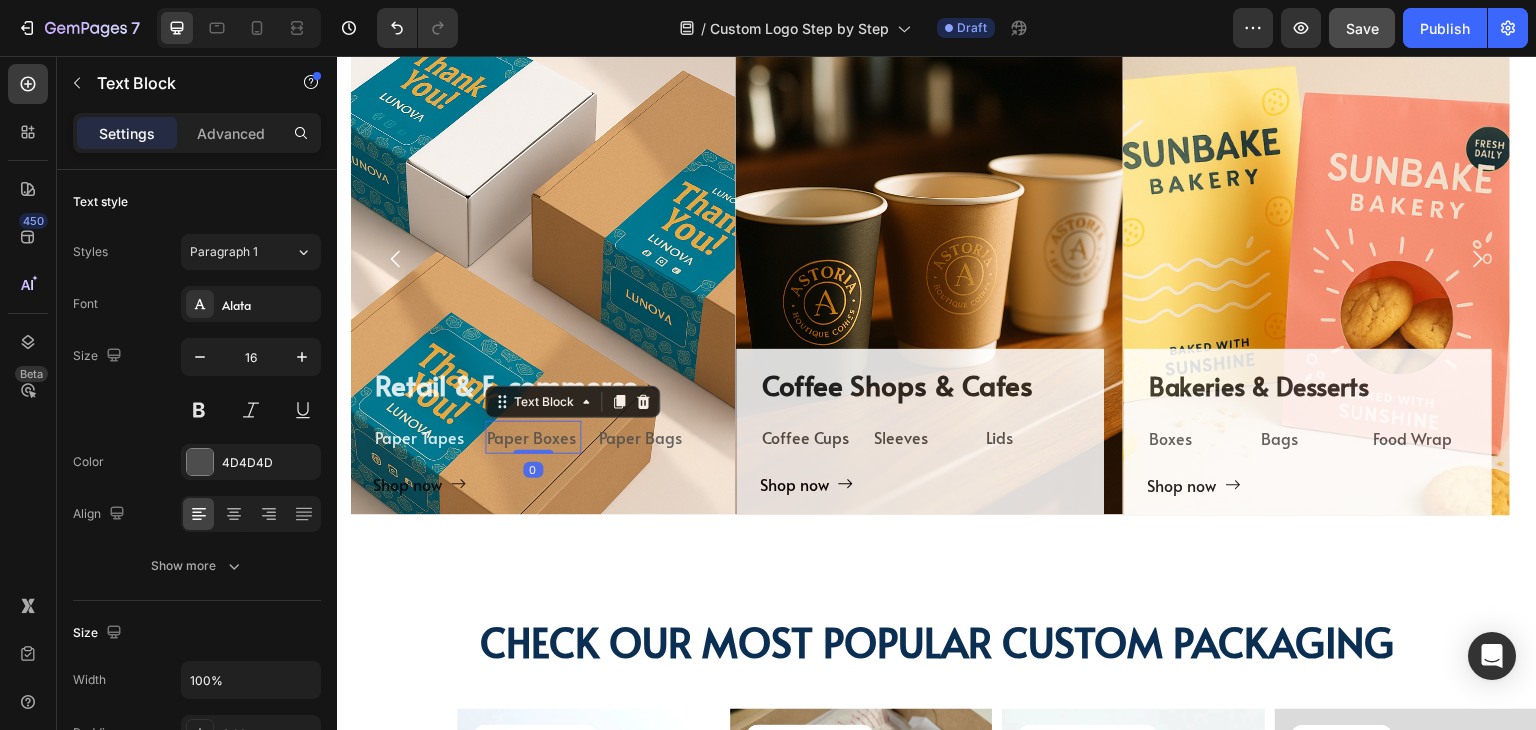 click on "Paper Boxes" at bounding box center (533, 437) 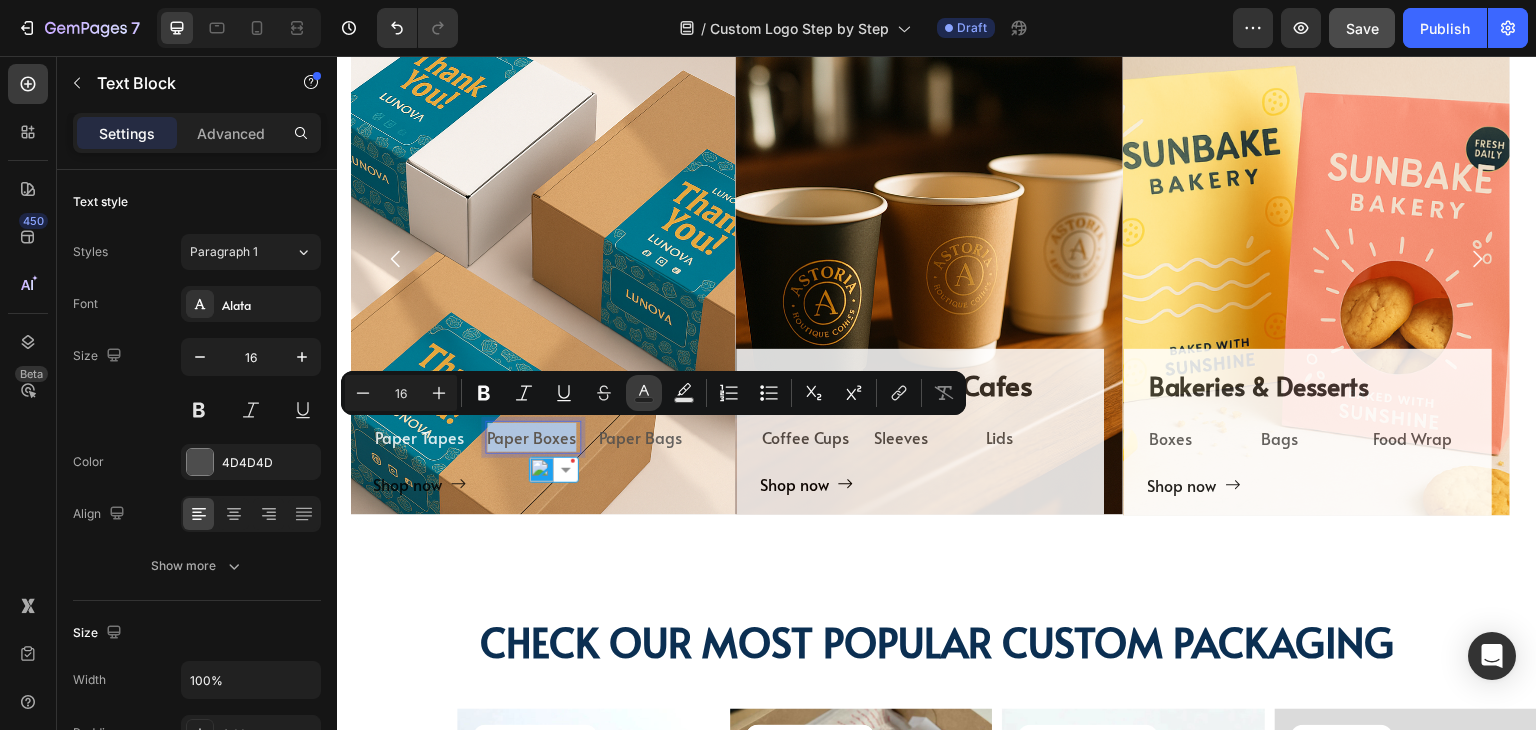 click 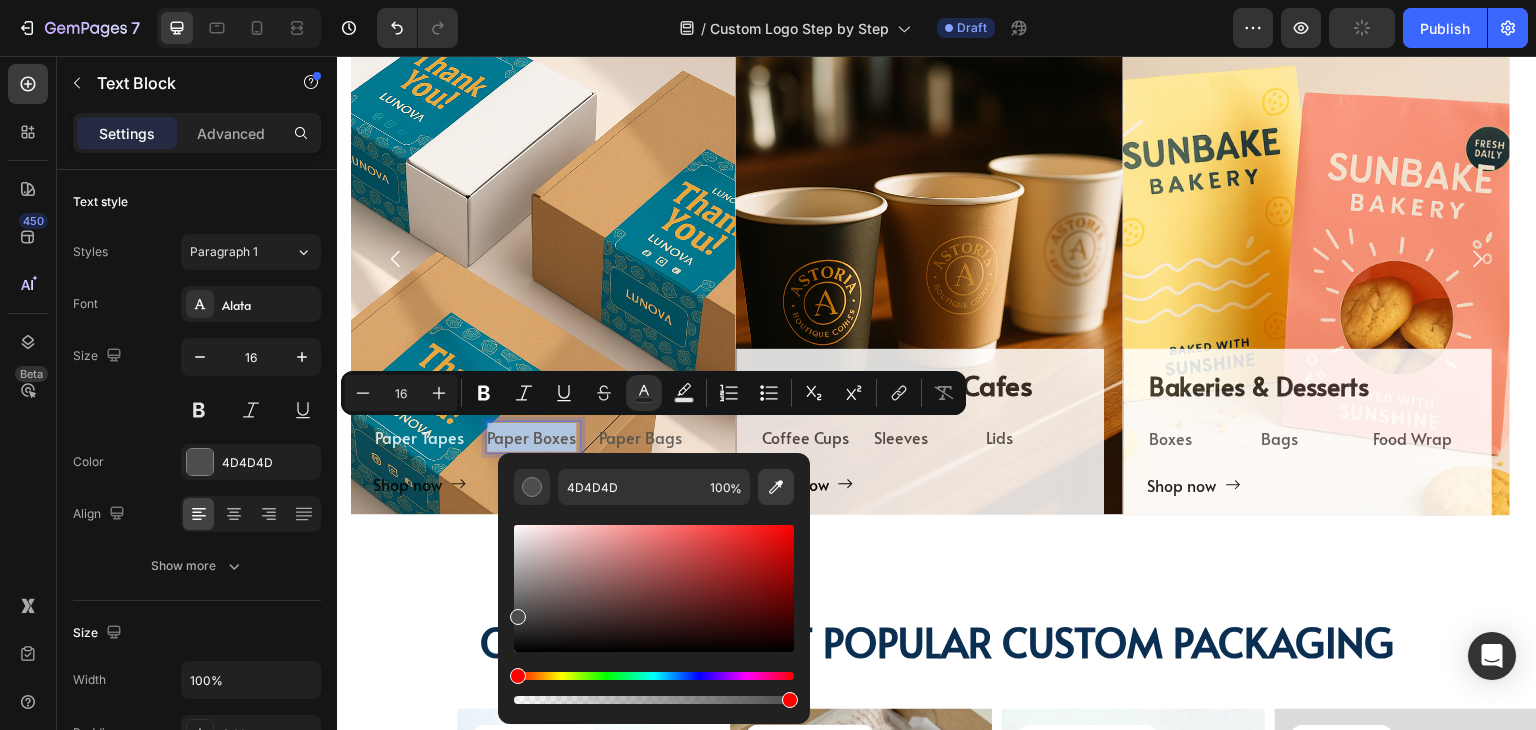 click 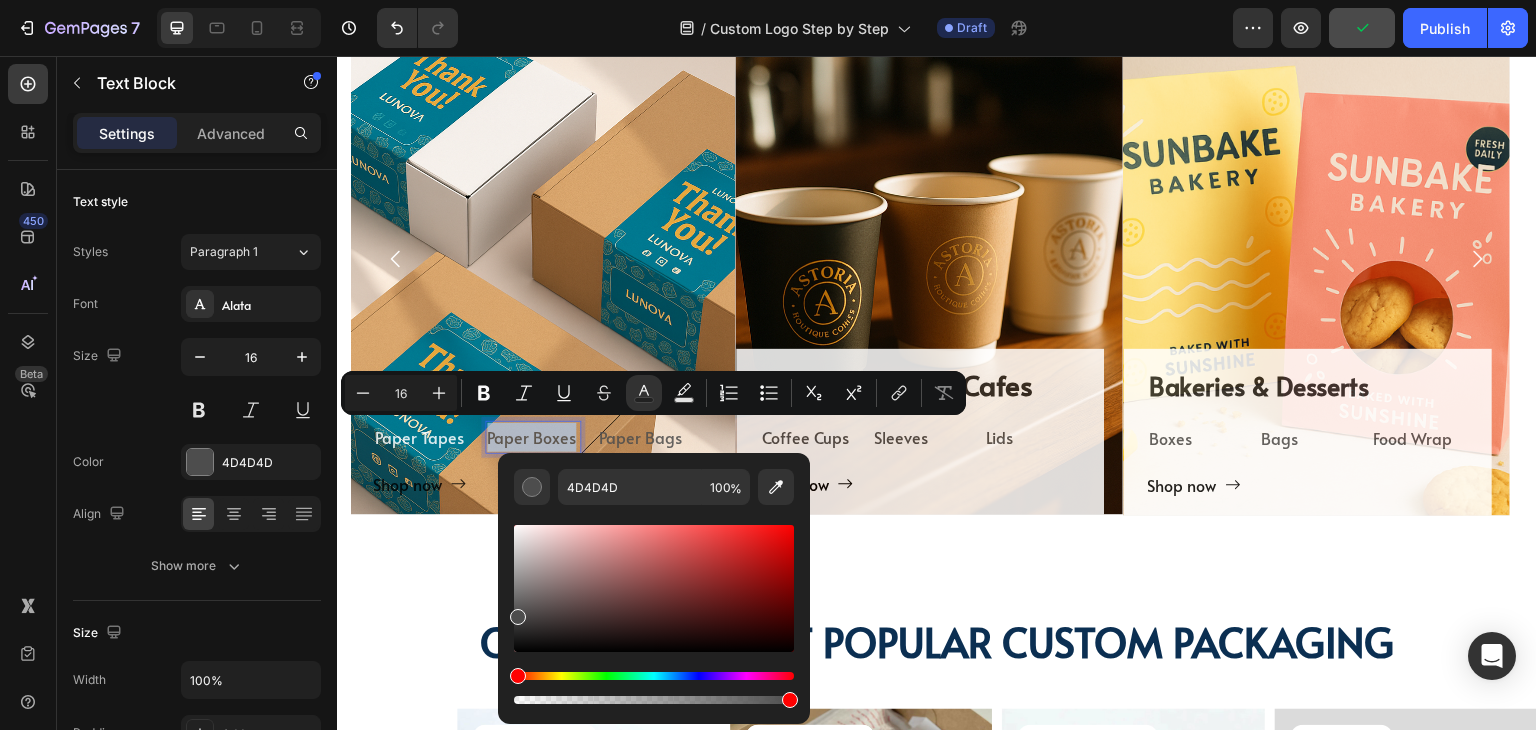 type on "FFFFFF" 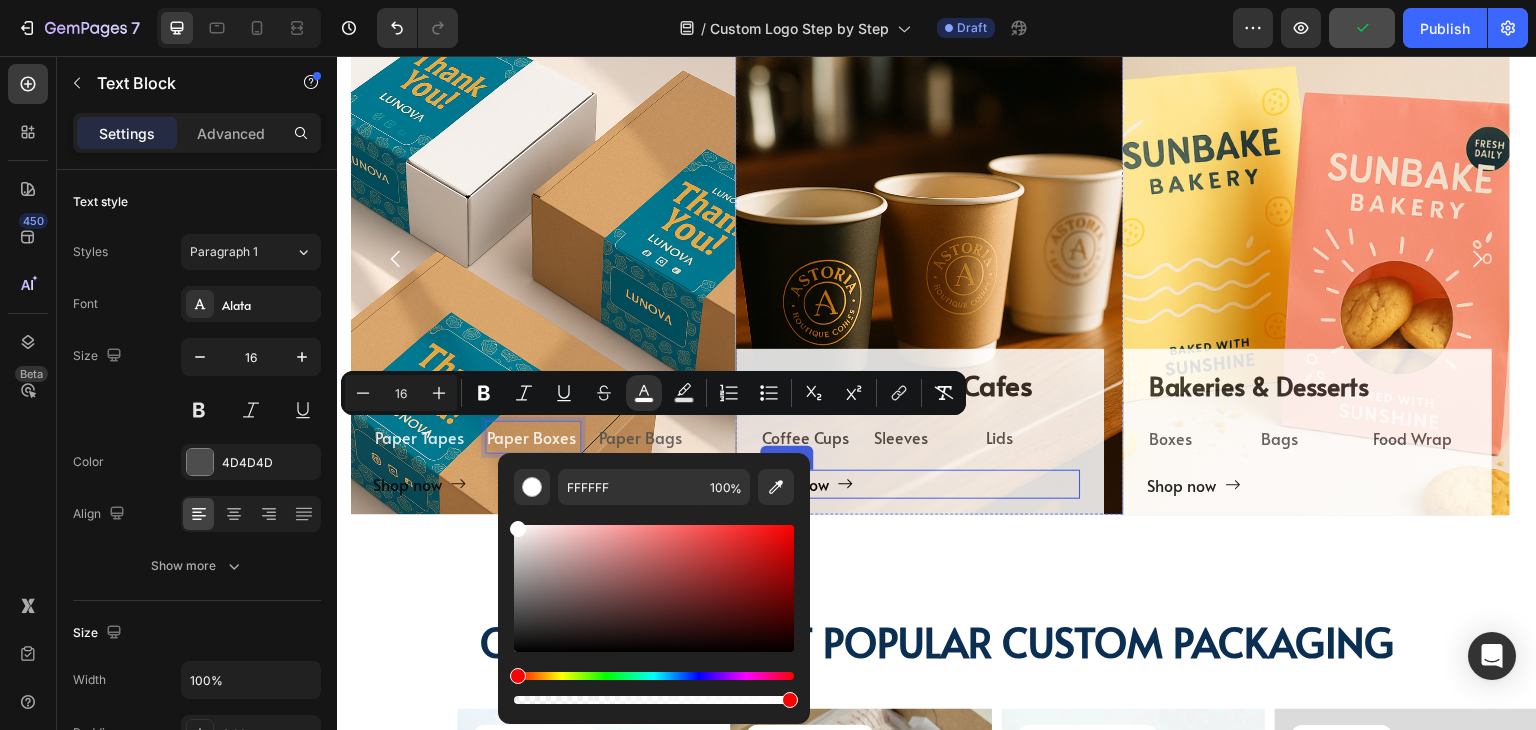 click on "Shop now Button" at bounding box center [921, 484] 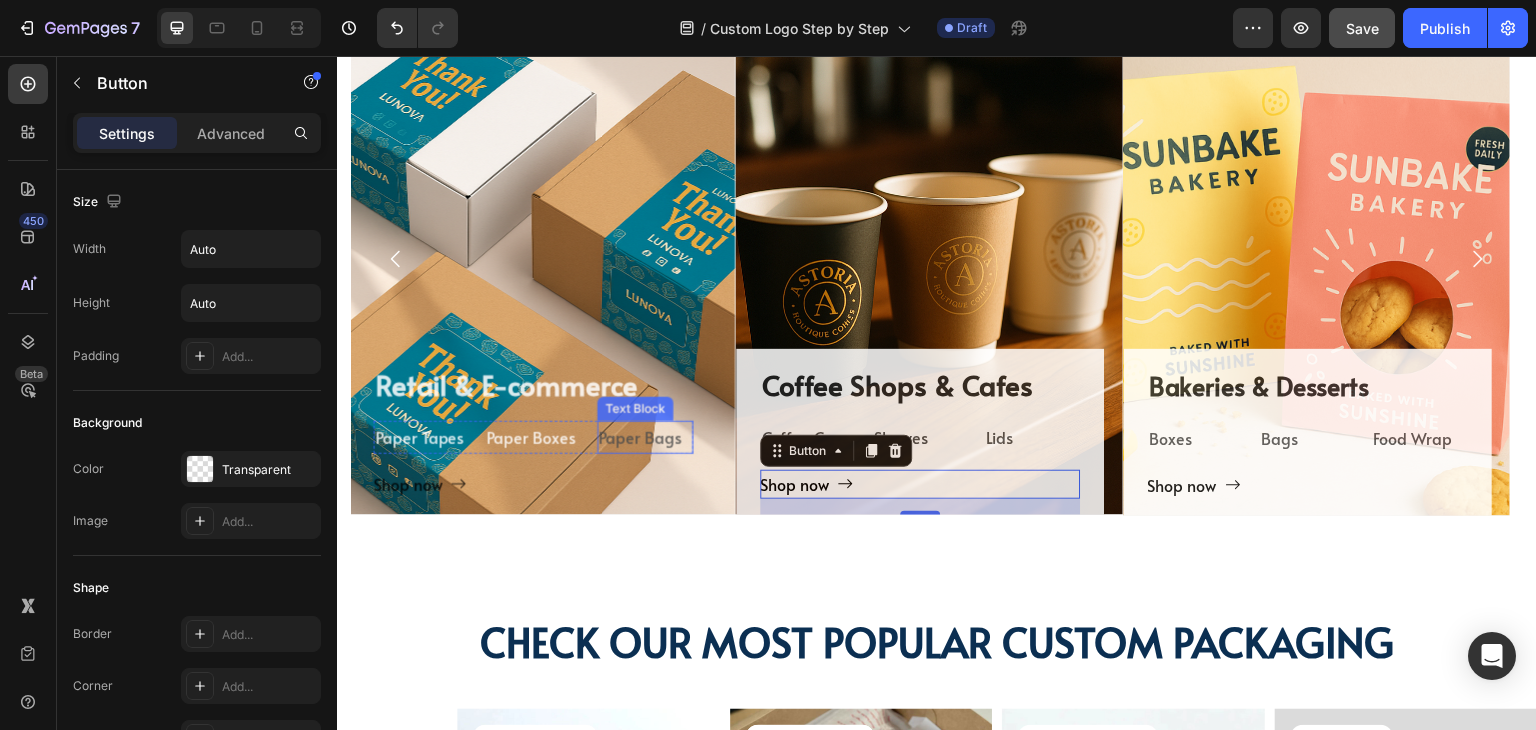 click on "Paper Bags" at bounding box center (645, 437) 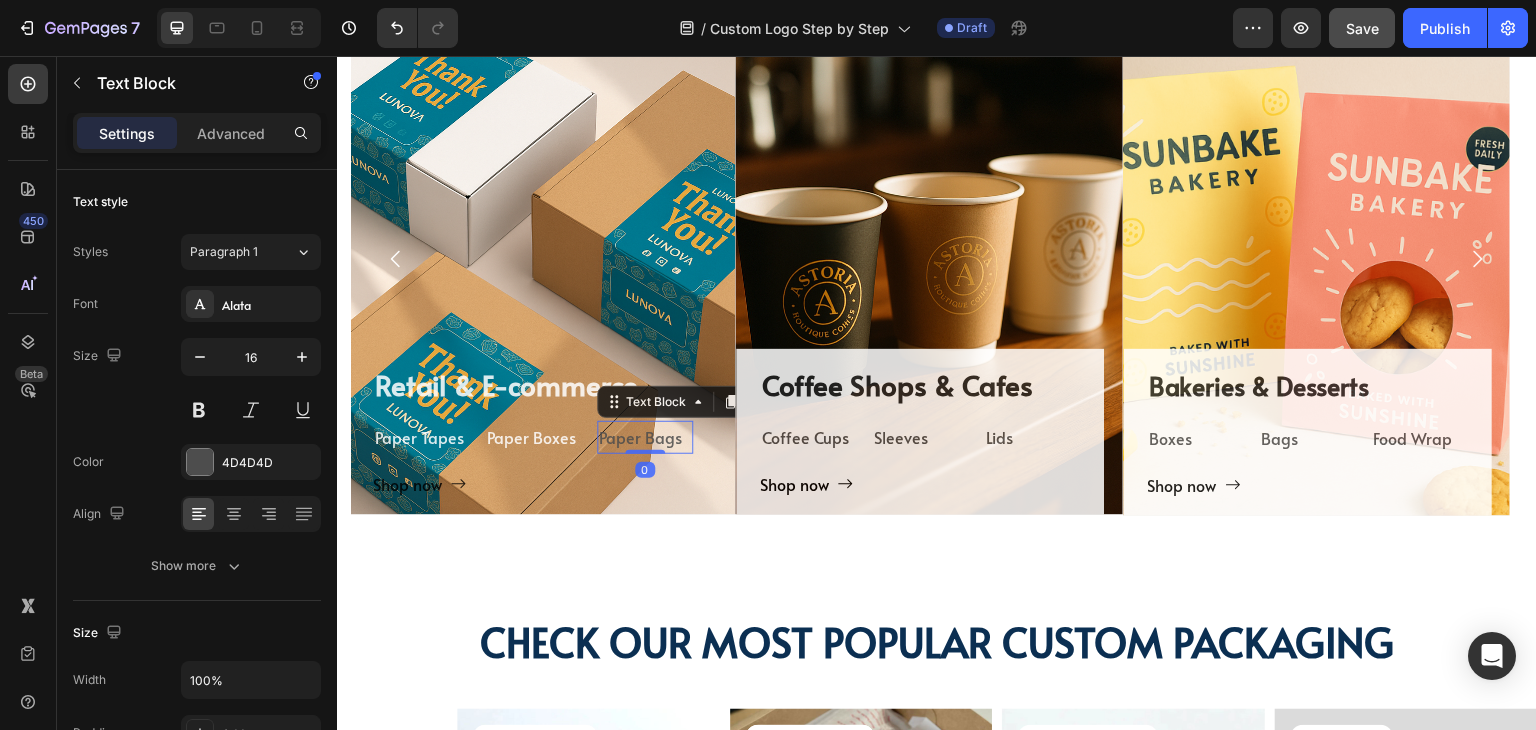 click on "Paper Bags" at bounding box center [645, 437] 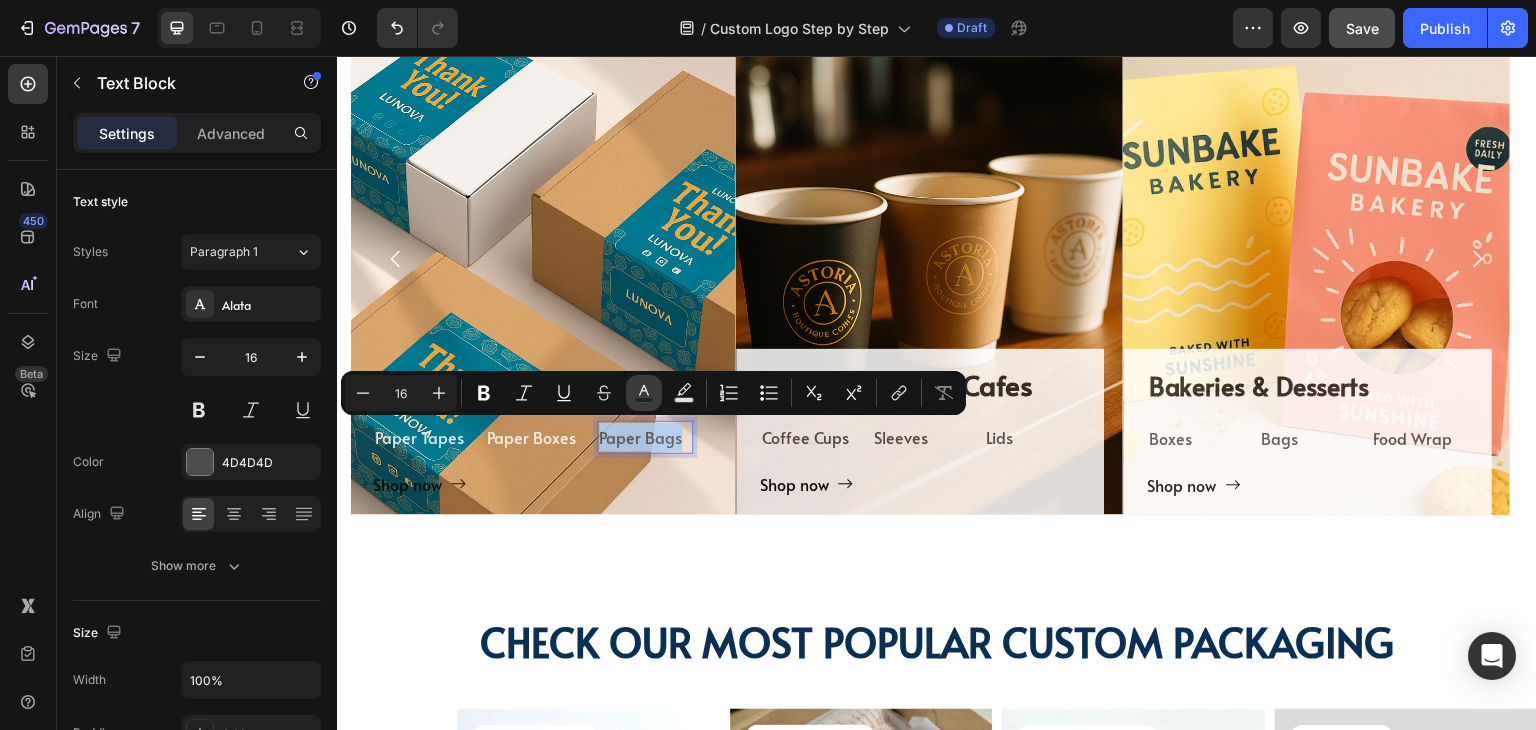 click 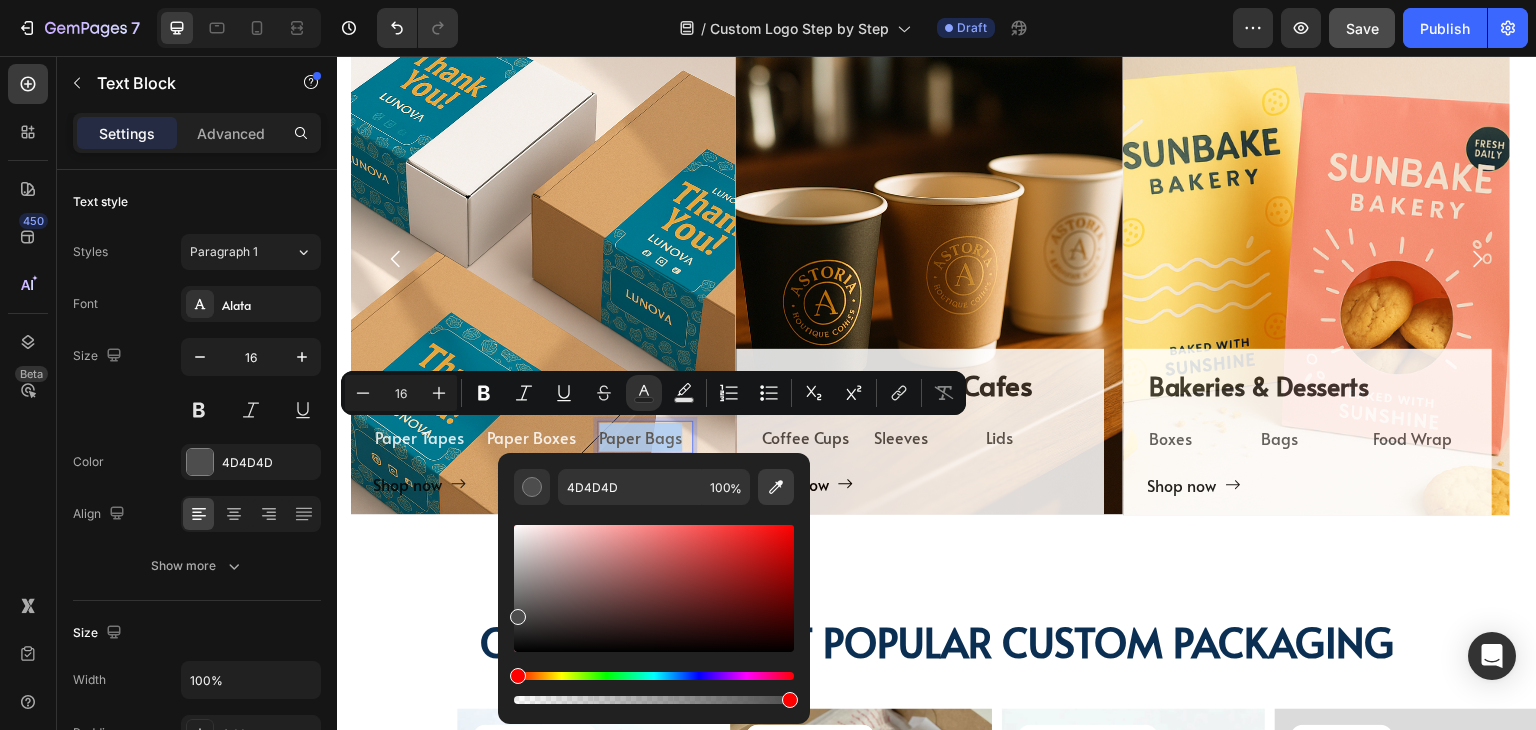 click 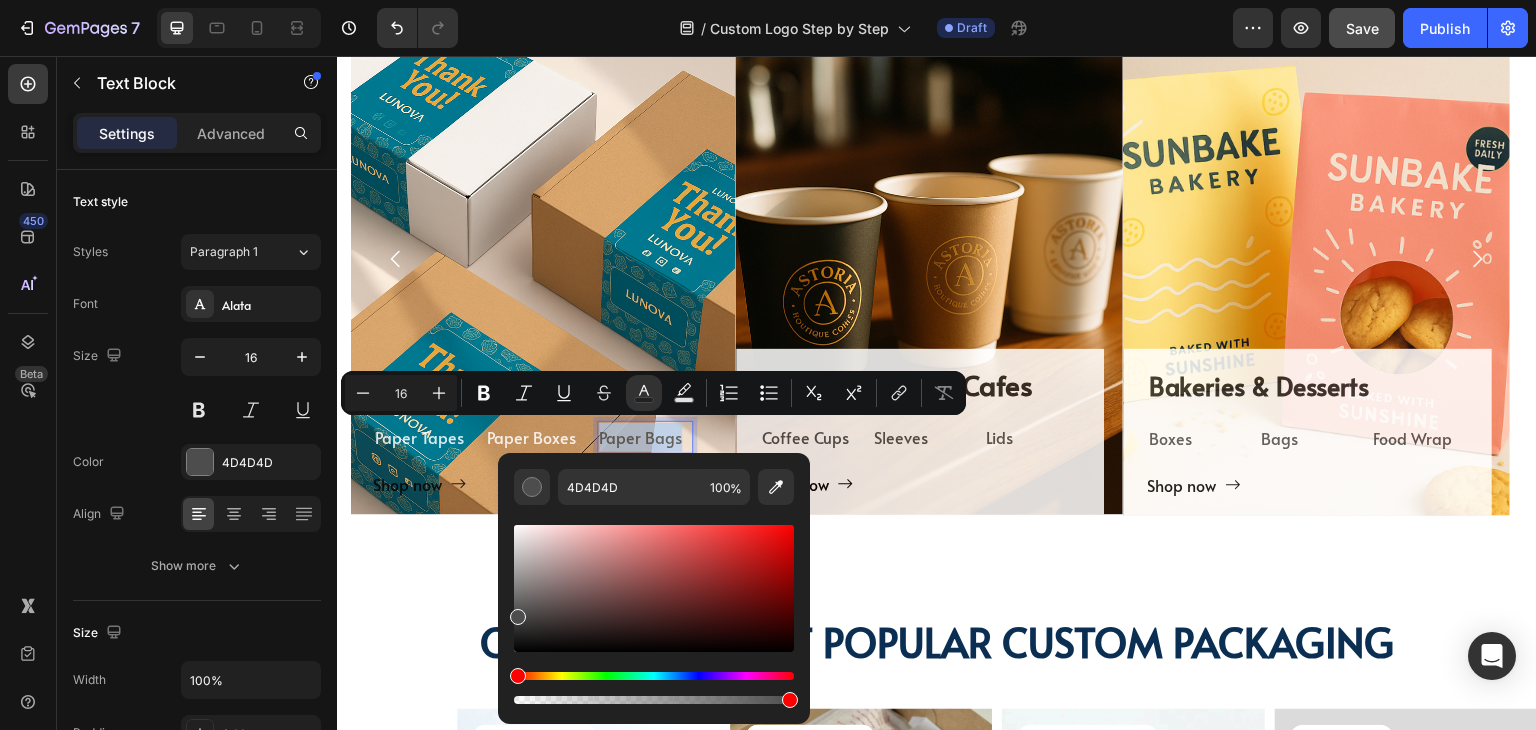 type on "FFFFFF" 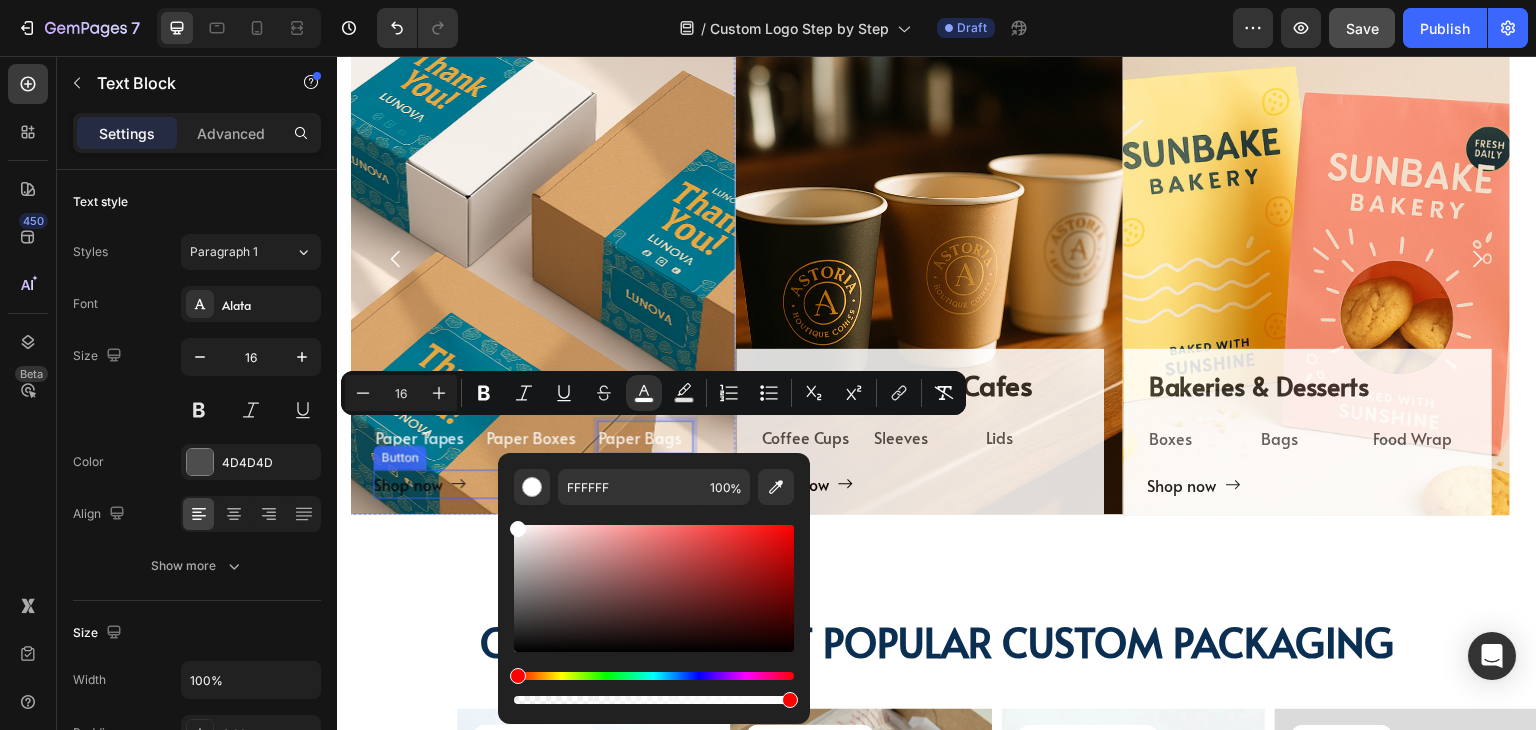 click on "Shop now Button" at bounding box center [533, 484] 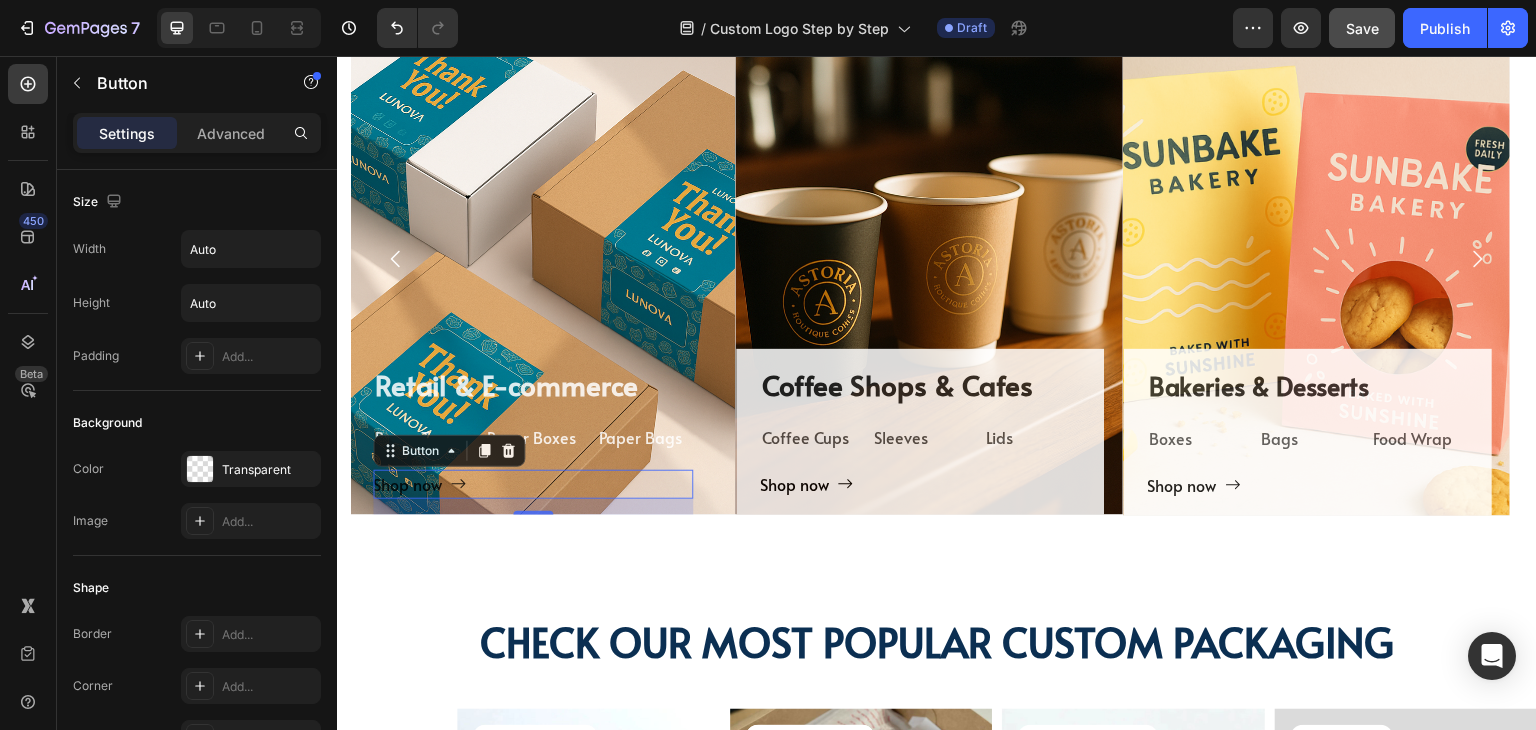 click on "TAILORED SOLUTIONS FOR YOUR INDUSTRY Heading TAILORED SOLUTIONS FOR YOUR INDUSTRY Heading Deep industry knowledge meets innovative packaging solutions. We understand your unique challenges and deliver results that matter! Text block                Title Line
Coffee Shops & Cafes Heading Coffee Cups Text Block Sleeves Text Block Lids Text Block Row
Shop now Button Row Hero Banner Bakeries & Desserts Heading Boxes Text Block Bags Text Block Food Wrap Text Block Row
Shop now Button Row Hero Banner Bars & Breweries Heading Bottles Text Block Growlers Text Block Cans Text Block Row
Shop now Button Row Hero Banner Restaurant & Fine Dining Heading Boxes Text Block Napkins Text Block Cutting Board Text Block Row
Shop now Button Row Hero Banner Quick Restaurant Services Heading Boxes Text Block Napkins Text Block Paper Containers Text Block Row
Shop now Button Row Hero Banner ⁠⁠⁠⁠⁠⁠⁠ Retail & E-commerce Heading" at bounding box center [937, 179] 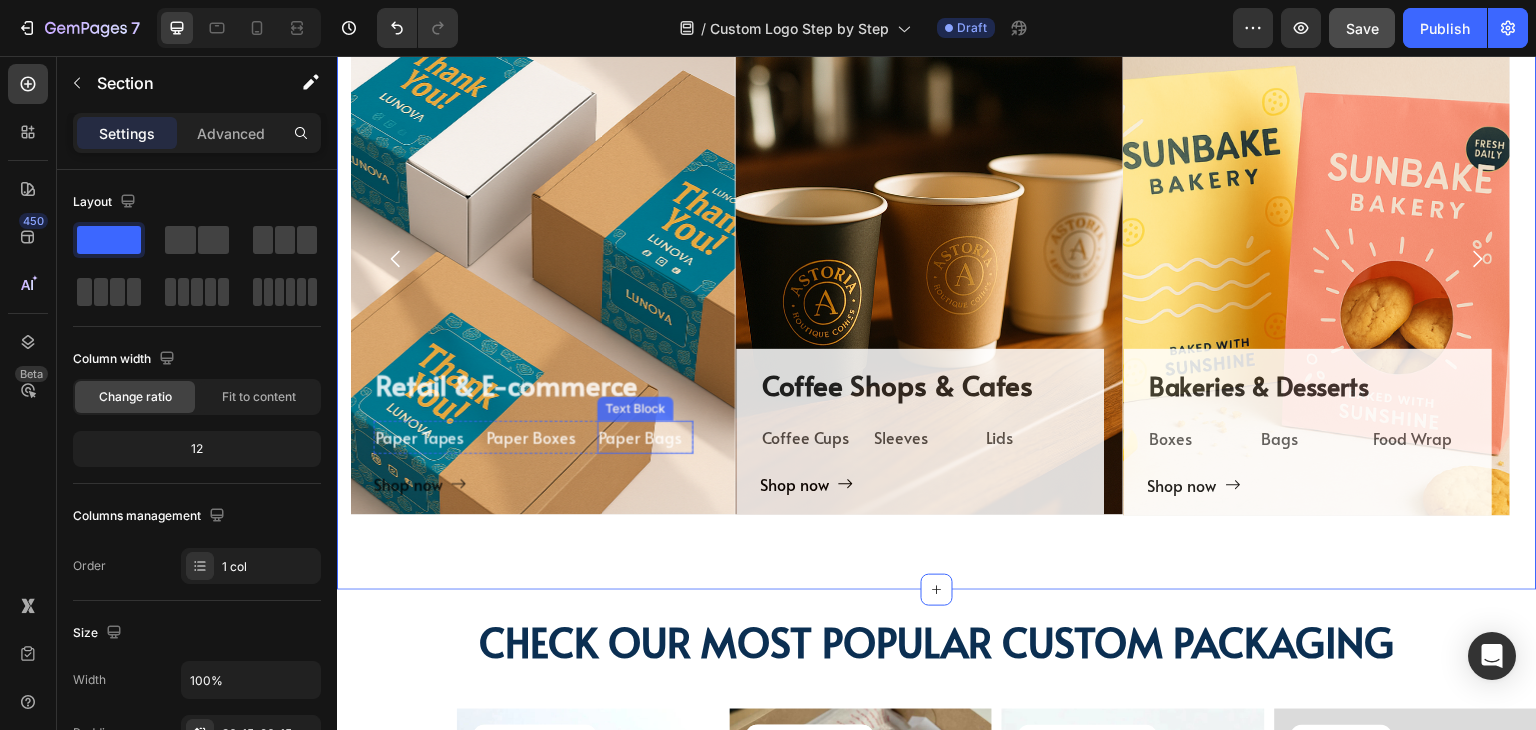 click on "Paper Bags" at bounding box center (640, 437) 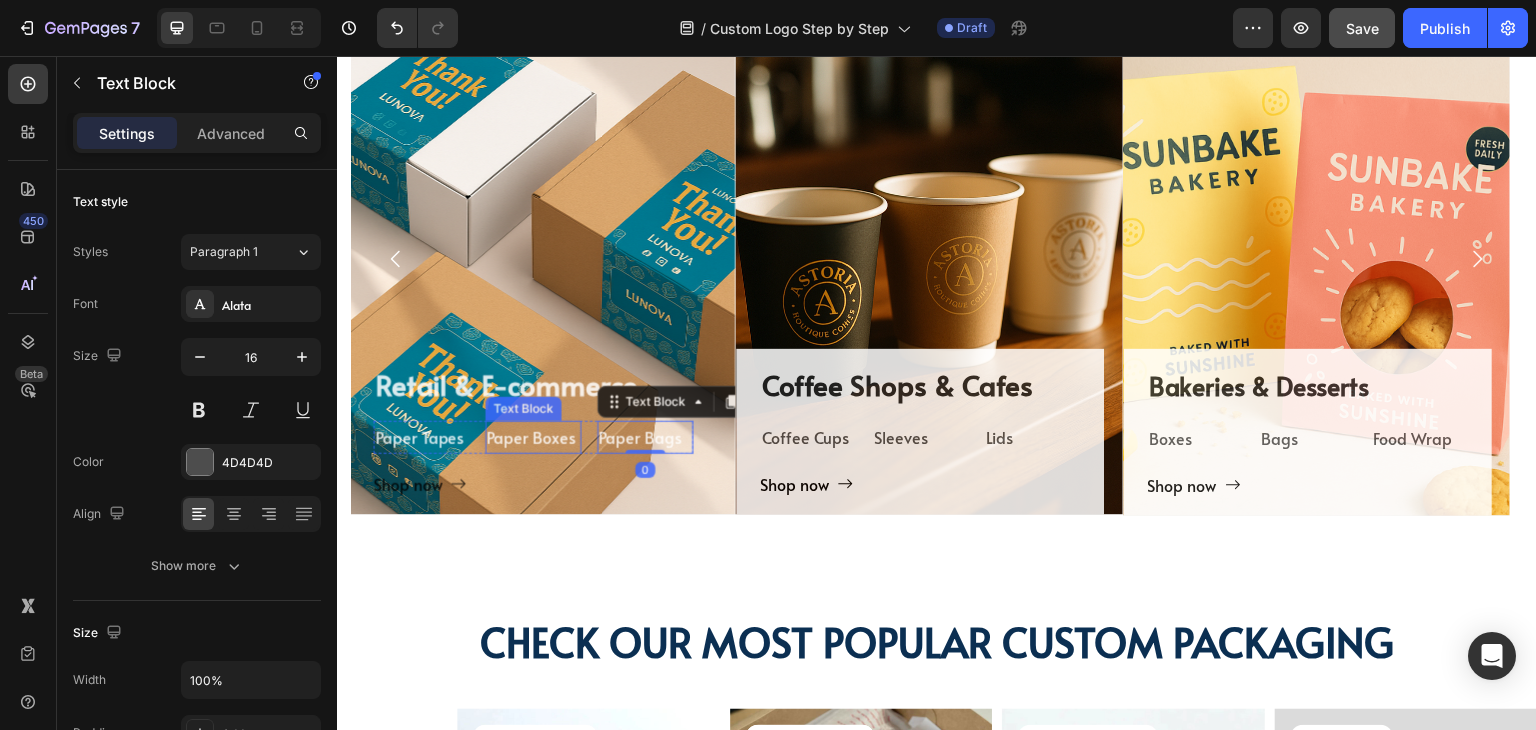click on "Paper Boxes" at bounding box center (531, 437) 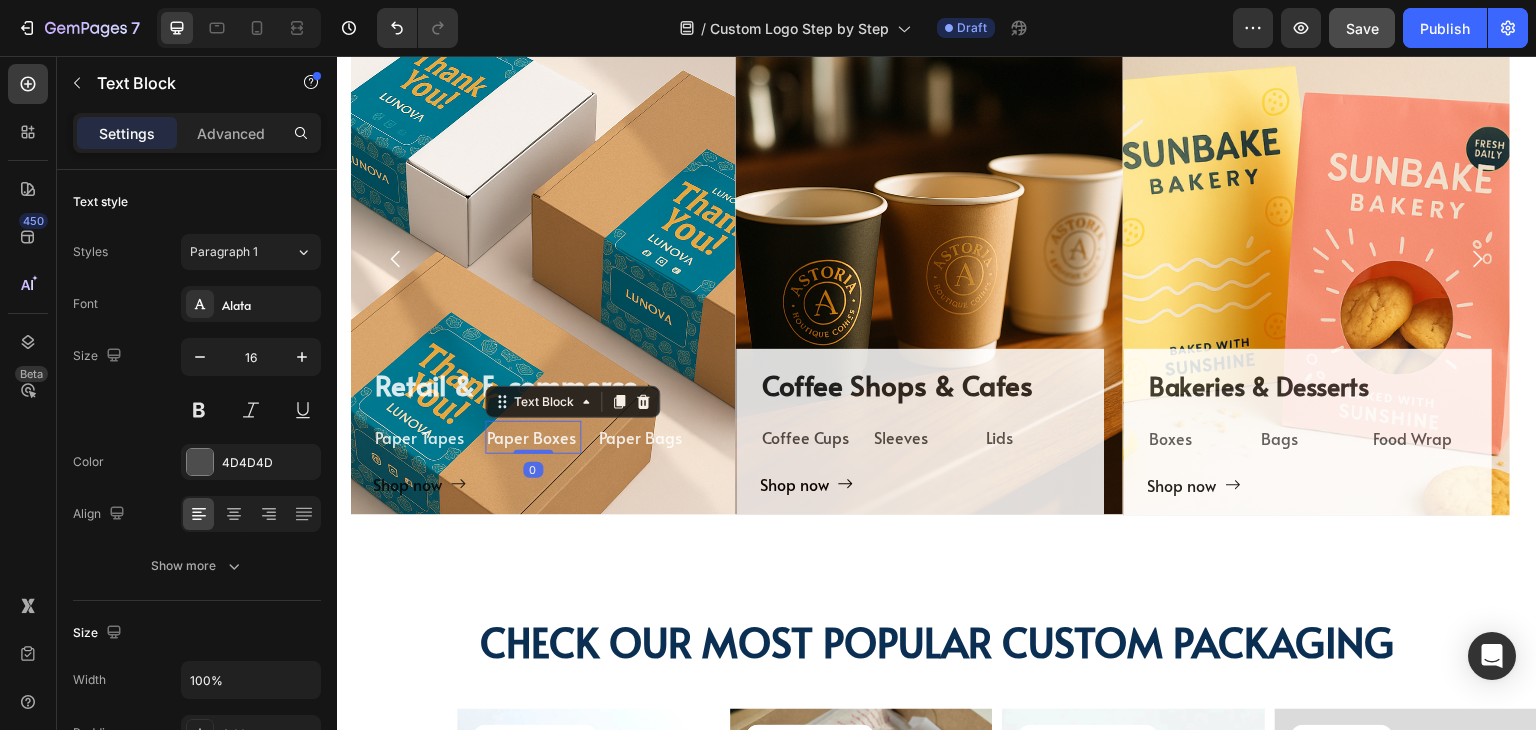click on "Retail & E-commerce" at bounding box center [506, 384] 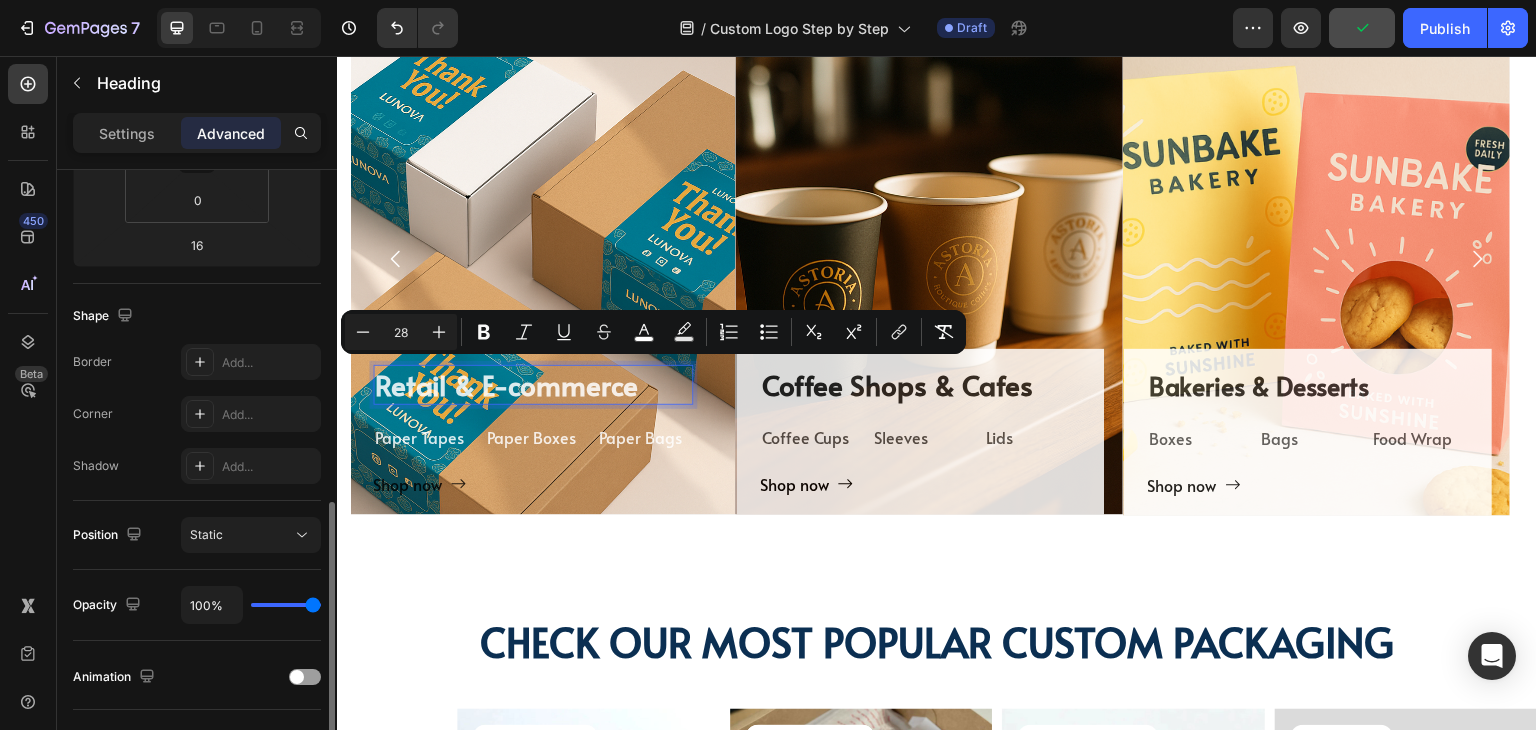 scroll, scrollTop: 600, scrollLeft: 0, axis: vertical 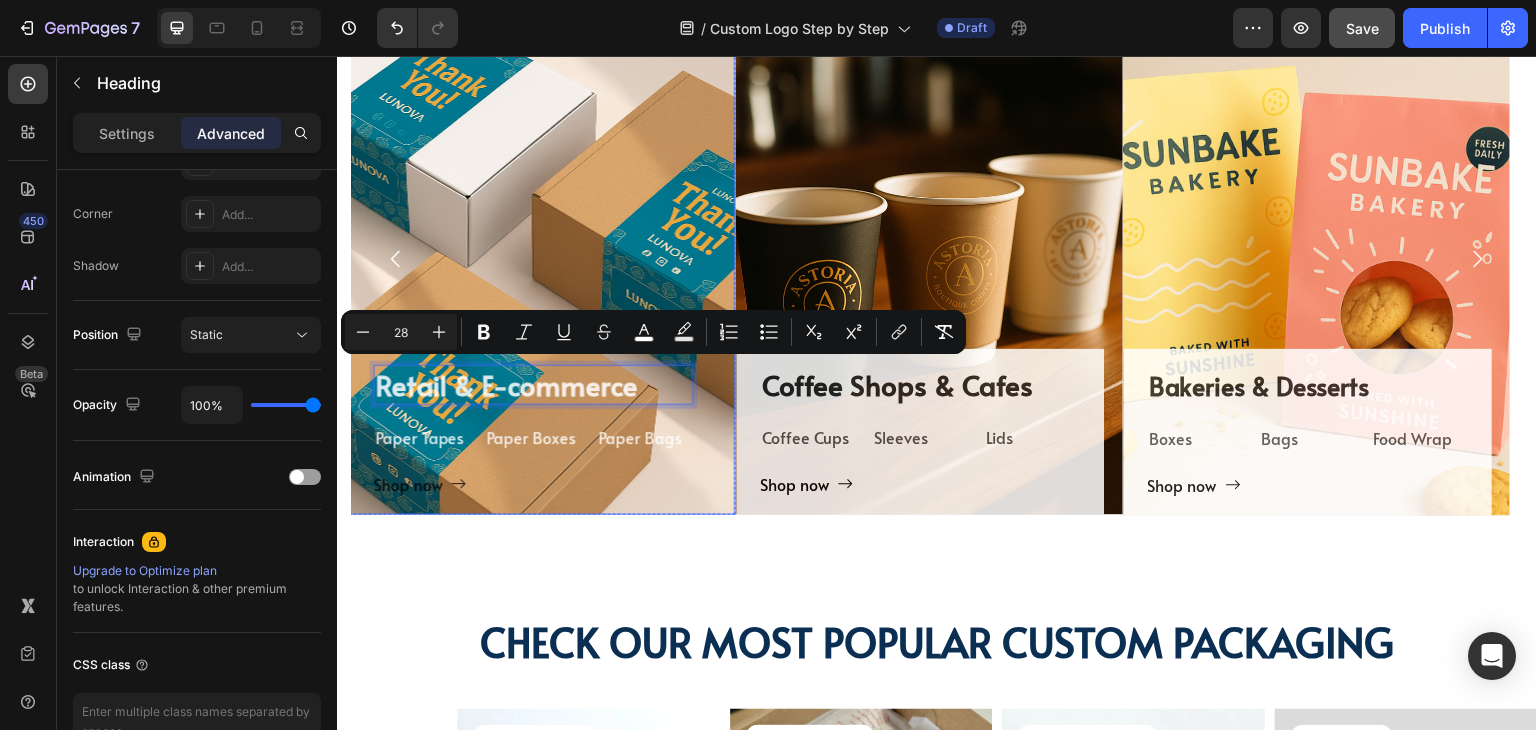 click on "Retail & E-commerce Heading 16 Paper Tapes Text Block Paper Boxes Text Block Paper Bags Text Block Row Shop now Button Row" at bounding box center [533, 432] 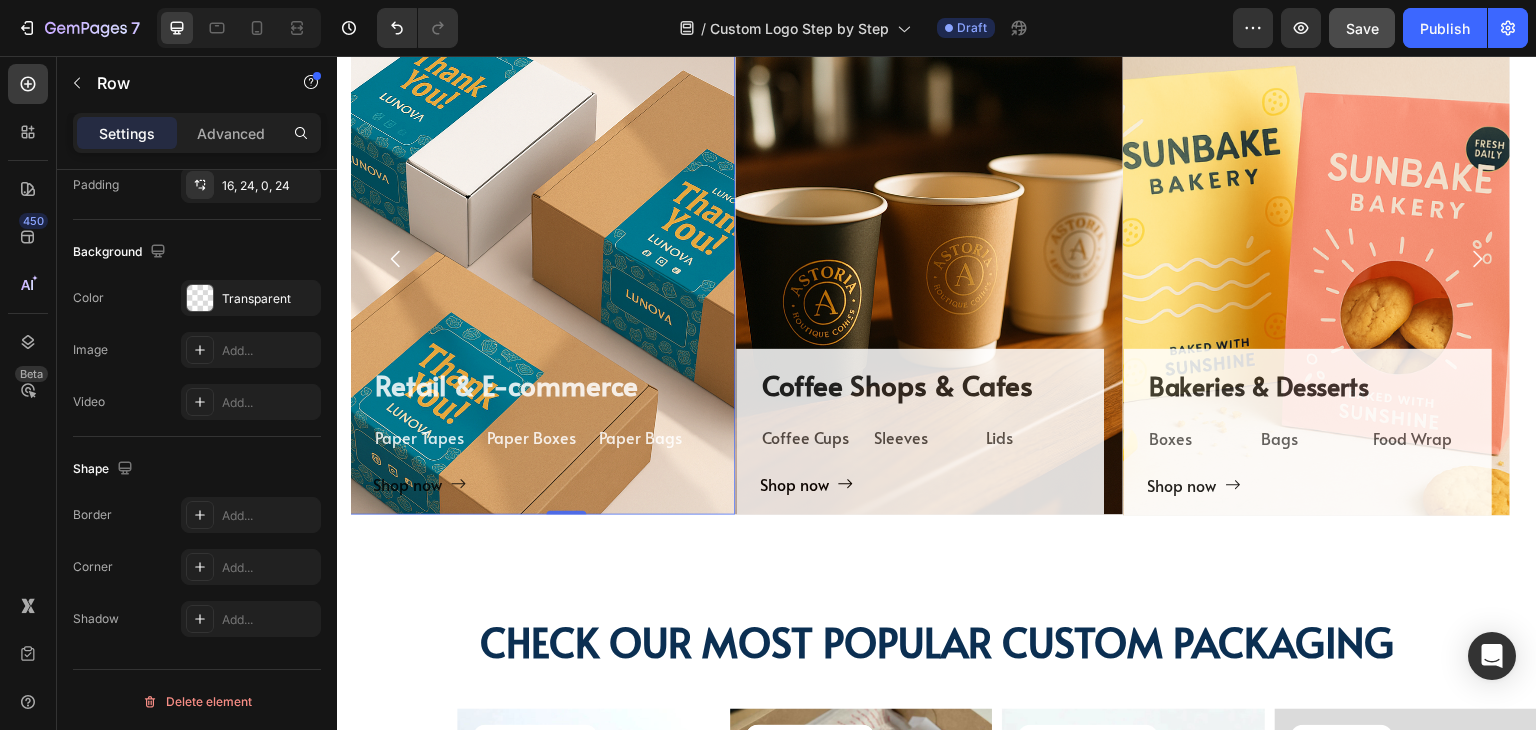 scroll, scrollTop: 0, scrollLeft: 0, axis: both 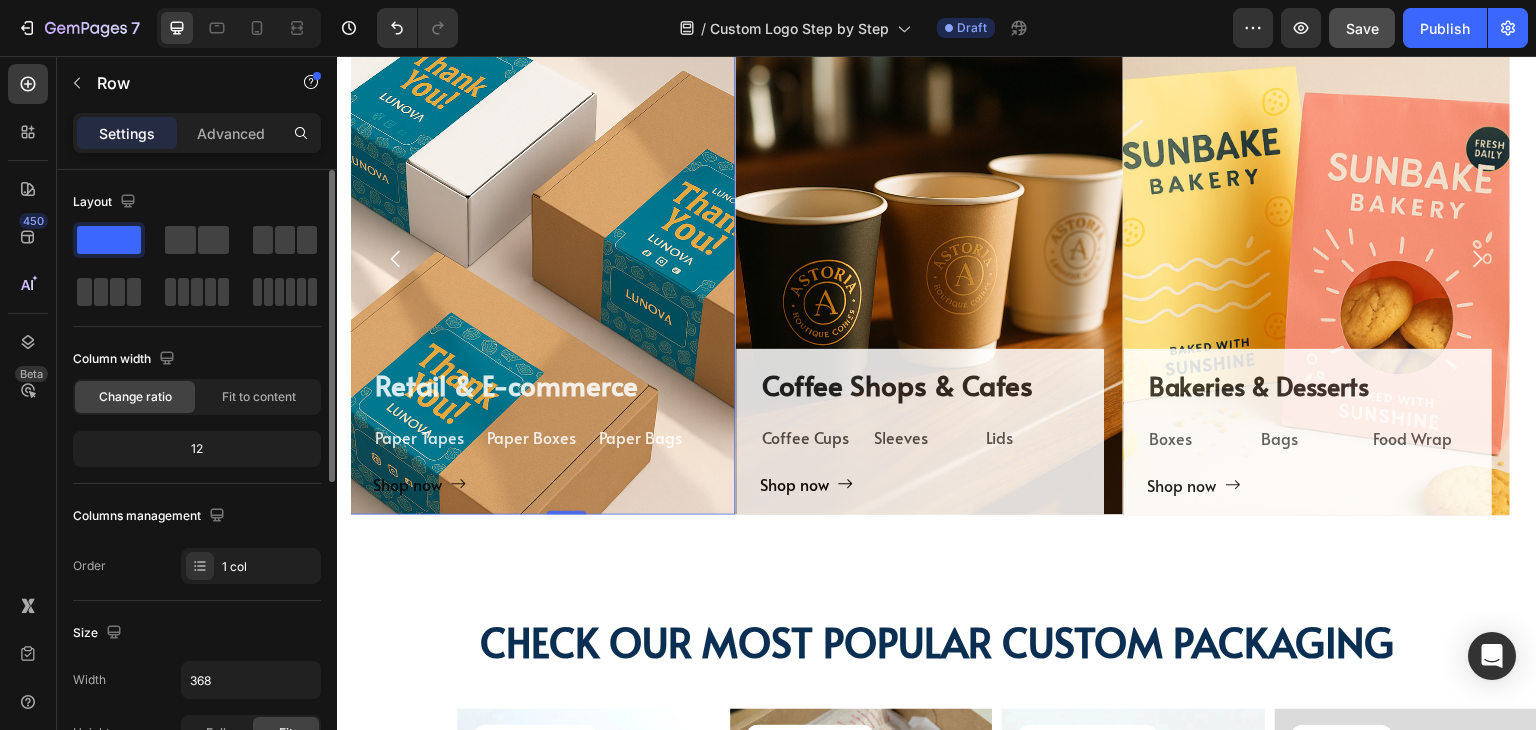 click on "⁠⁠⁠⁠⁠⁠⁠ Retail & E-commerce Heading Paper Tapes Text Block Paper Boxes Text Block Paper Bags Text Block Row
Shop now Button Row   0" at bounding box center (533, 432) 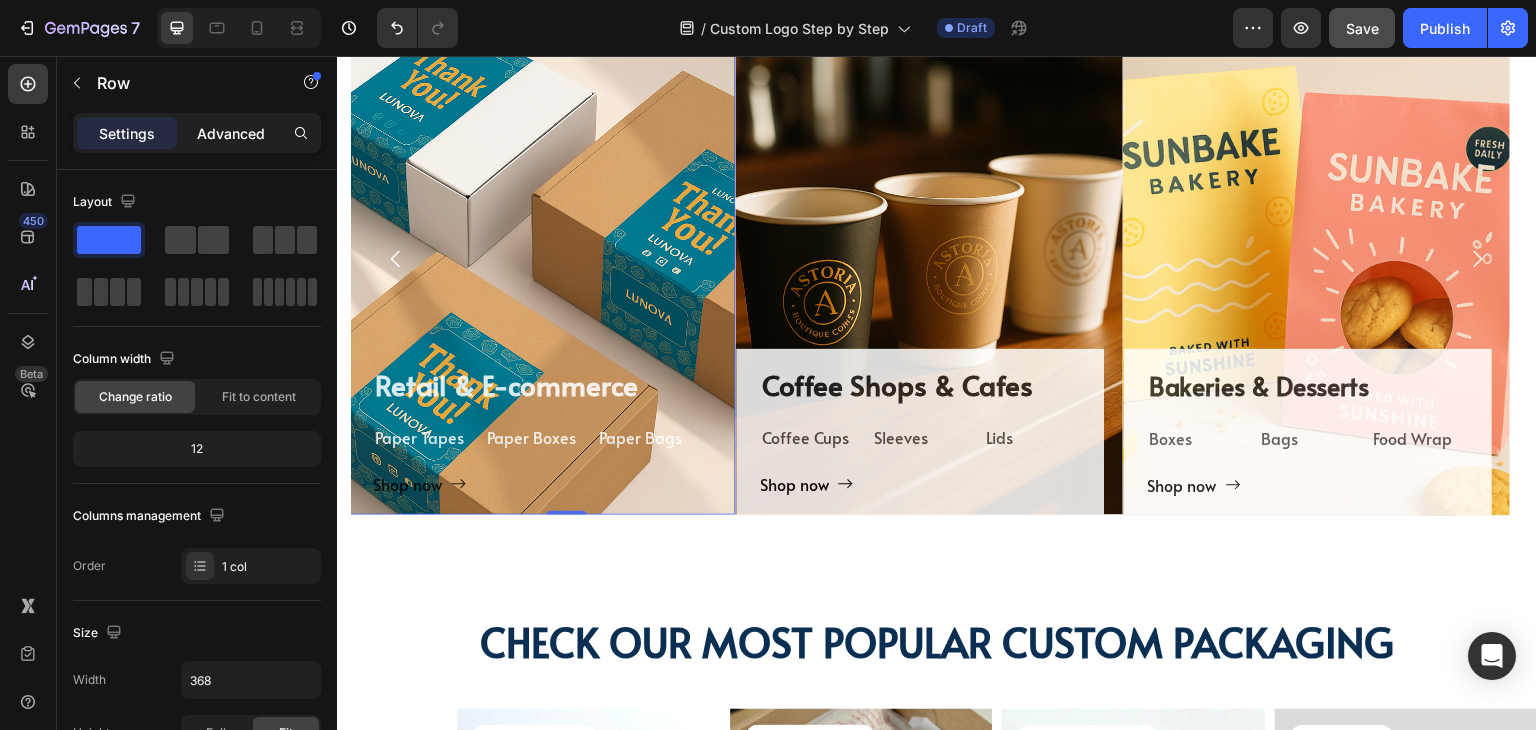 click on "Advanced" at bounding box center [231, 133] 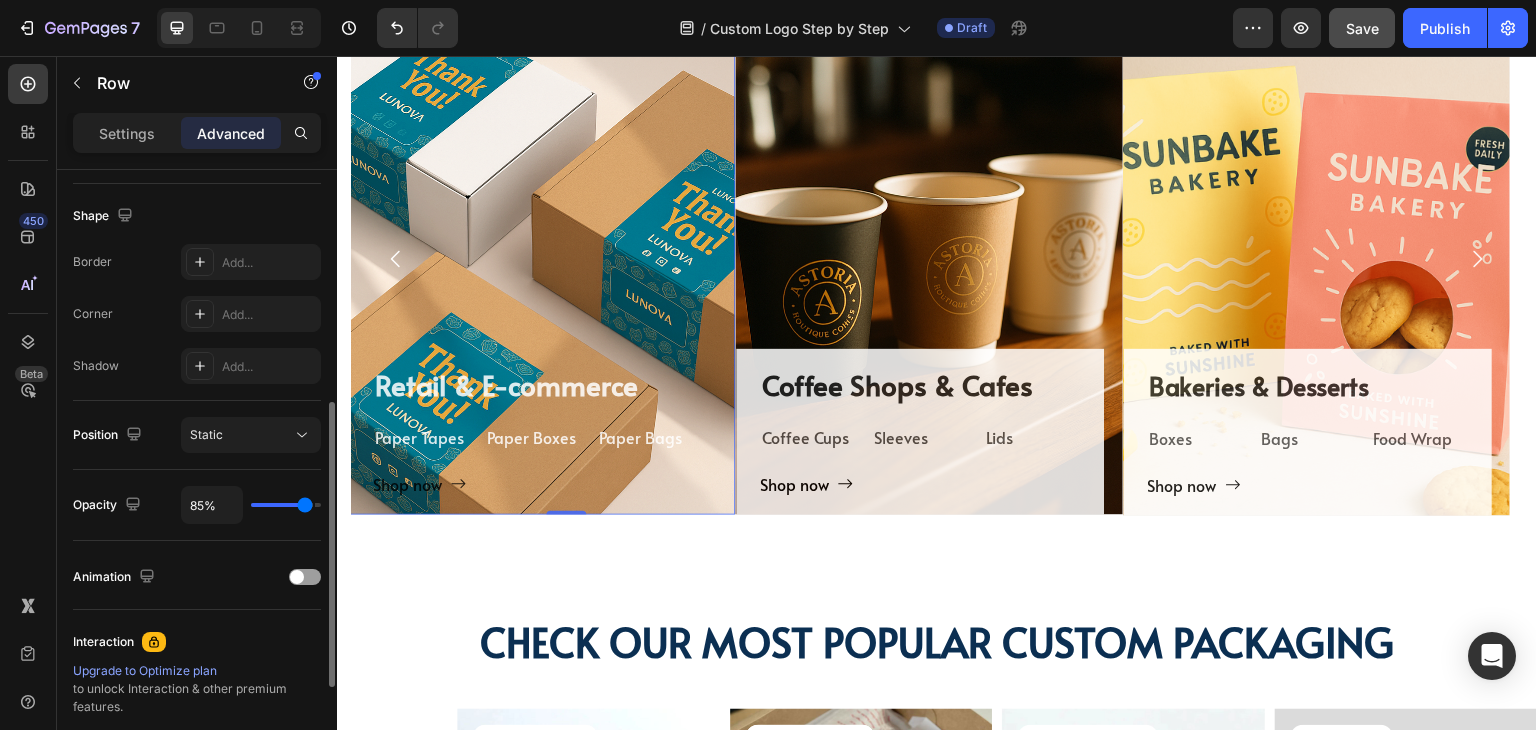 scroll, scrollTop: 715, scrollLeft: 0, axis: vertical 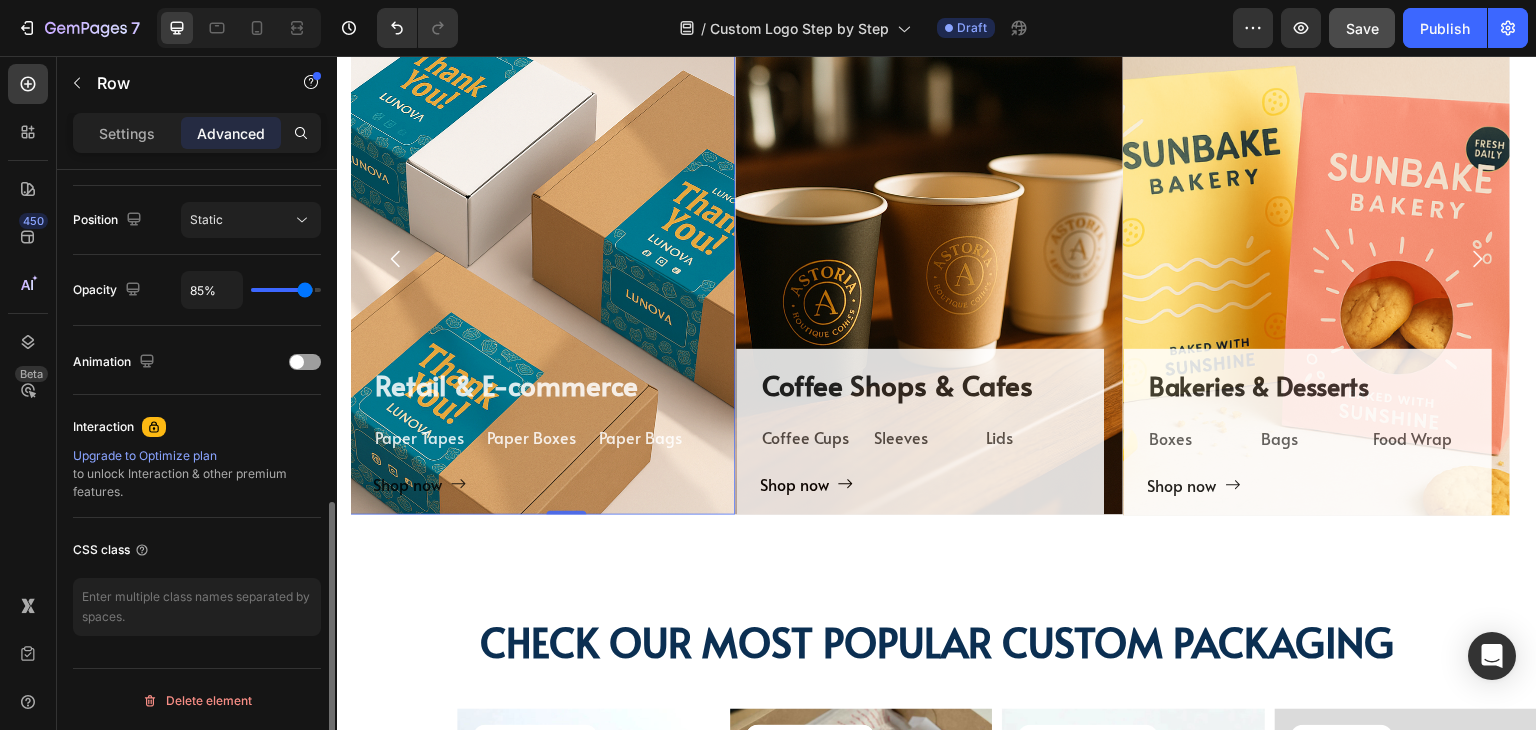 type on "100%" 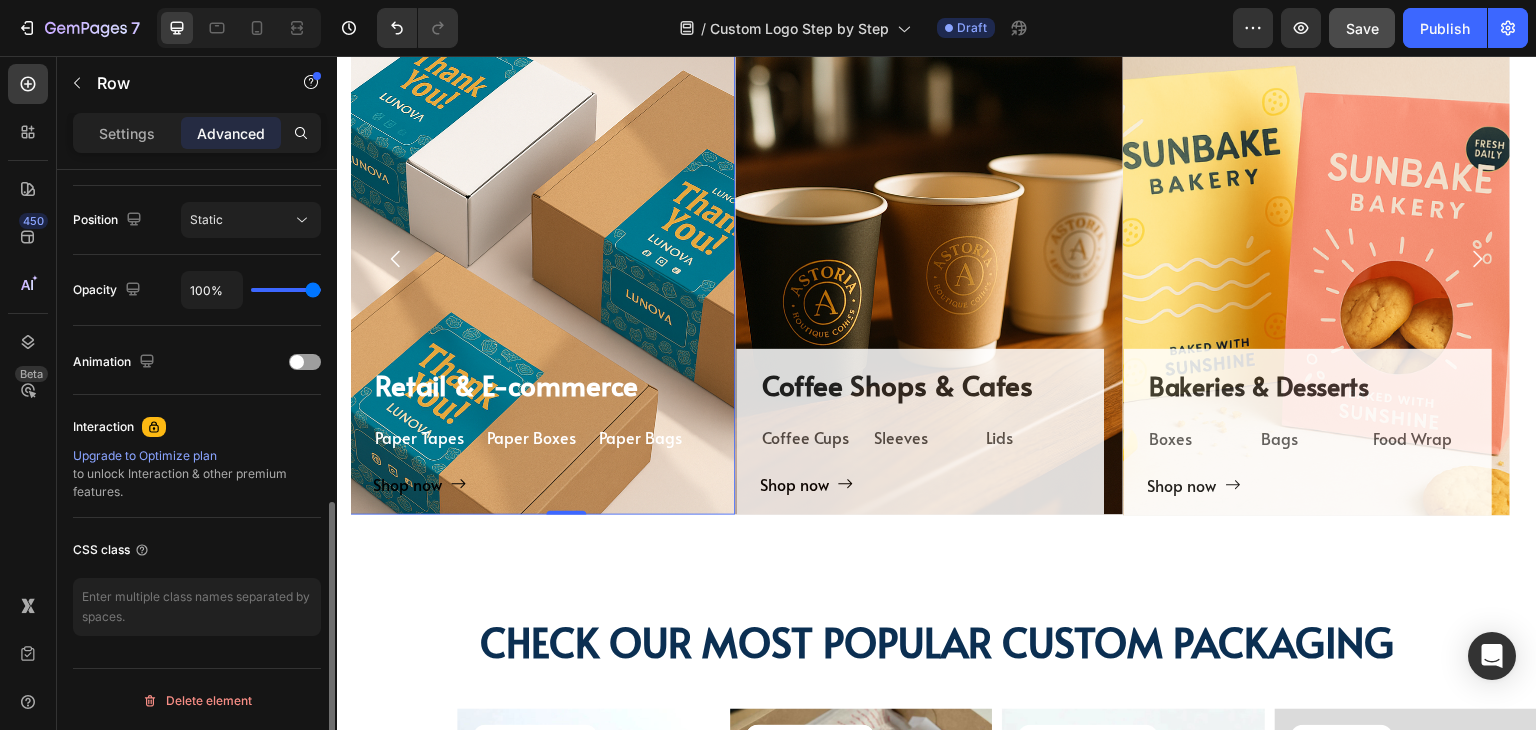 drag, startPoint x: 310, startPoint y: 289, endPoint x: 350, endPoint y: 295, distance: 40.4475 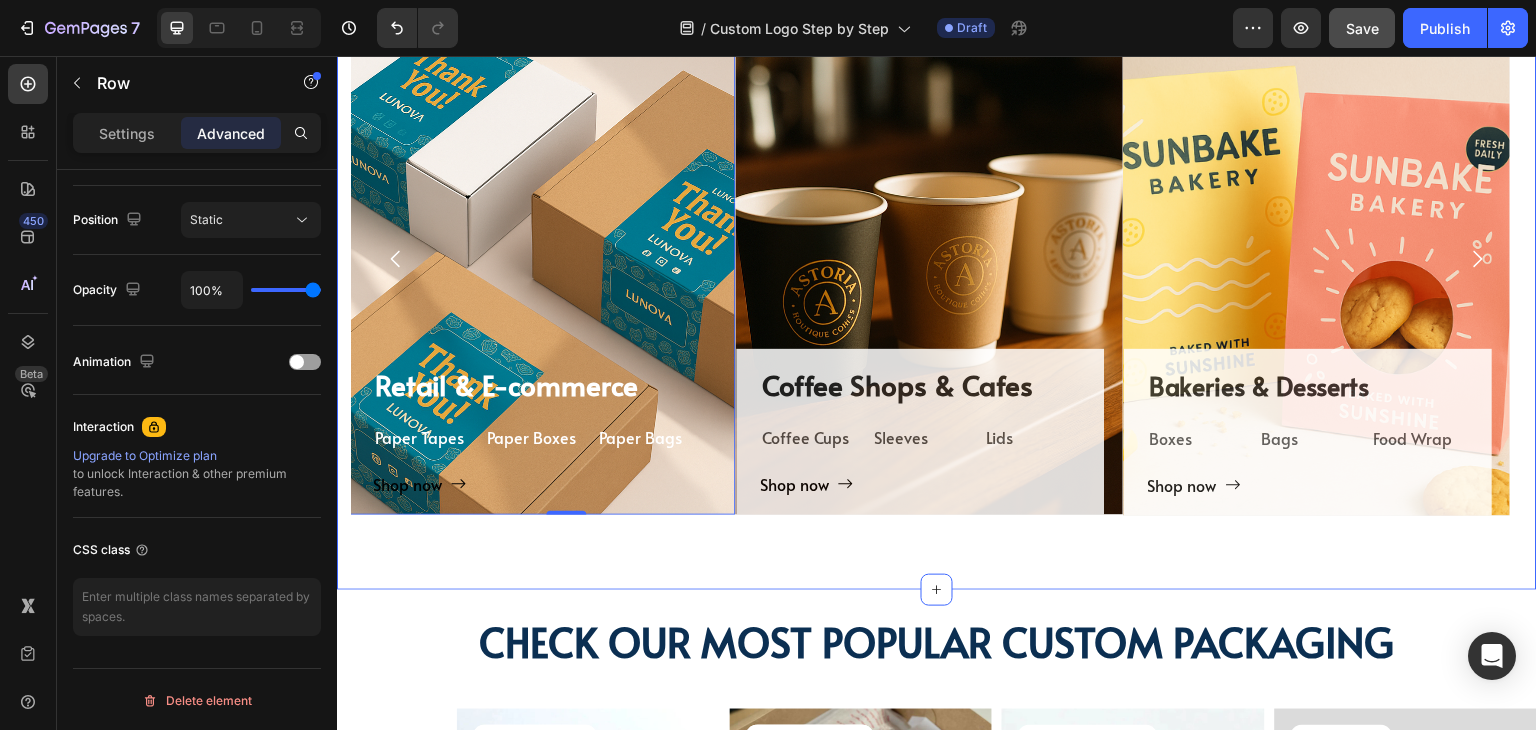 click on "TAILORED SOLUTIONS FOR YOUR INDUSTRY Heading TAILORED SOLUTIONS FOR YOUR INDUSTRY Heading Deep industry knowledge meets innovative packaging solutions. We understand your unique challenges and deliver results that matter! Text block                Title Line
Coffee Shops & Cafes Heading Coffee Cups Text Block Sleeves Text Block Lids Text Block Row
Shop now Button Row Hero Banner Bakeries & Desserts Heading Boxes Text Block Bags Text Block Food Wrap Text Block Row
Shop now Button Row Hero Banner Bars & Breweries Heading Bottles Text Block Growlers Text Block Cans Text Block Row
Shop now Button Row Hero Banner Restaurant & Fine Dining Heading Boxes Text Block Napkins Text Block Cutting Board Text Block Row
Shop now Button Row Hero Banner Quick Restaurant Services Heading Boxes Text Block Napkins Text Block Paper Containers Text Block Row
Shop now Button Row Hero Banner ⁠⁠⁠⁠⁠⁠⁠ Retail & E-commerce Heading" at bounding box center [937, 184] 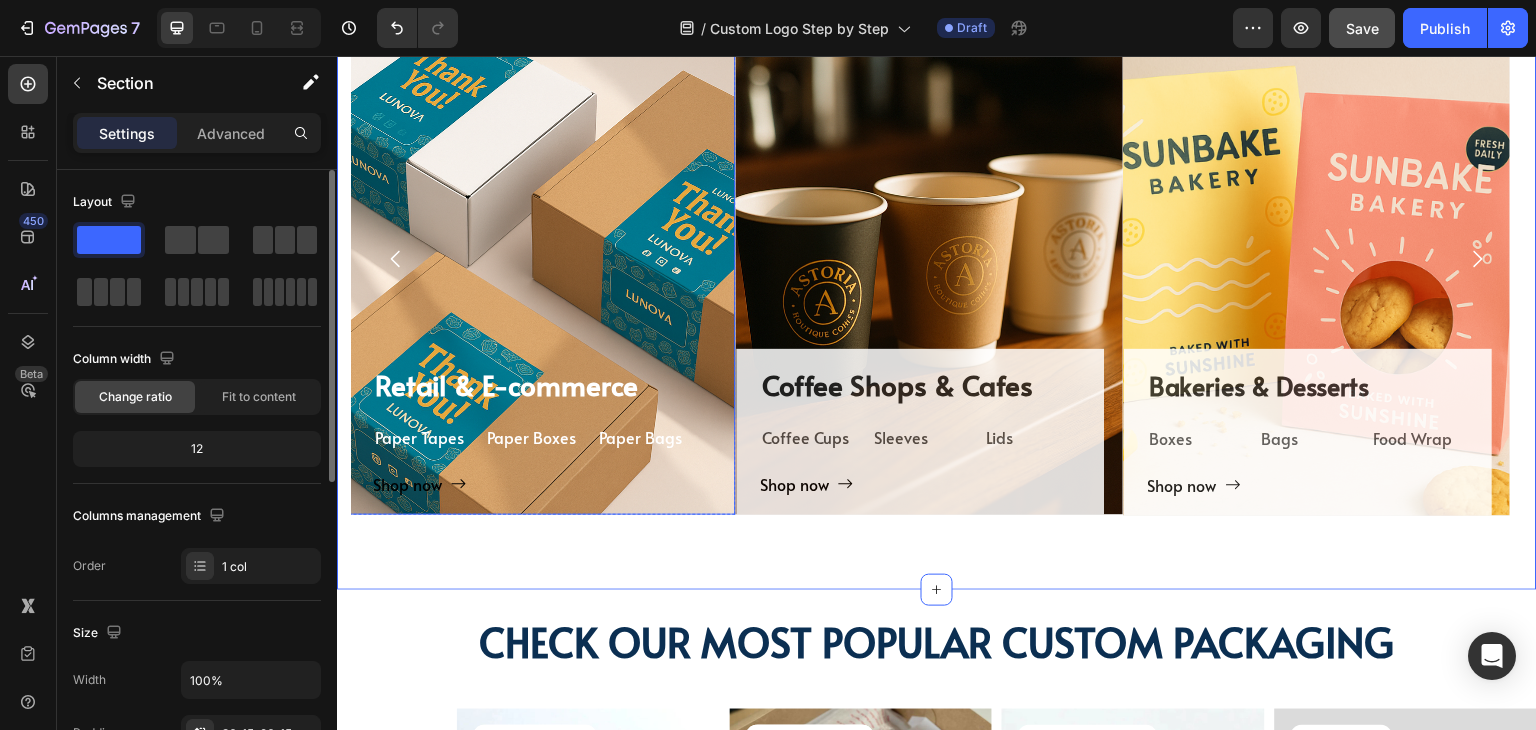 click on "⁠⁠⁠⁠⁠⁠⁠ Retail & E-commerce Heading Paper Tapes Text Block Paper Boxes Text Block Paper Bags Text Block Row
Shop now Button" at bounding box center (533, 440) 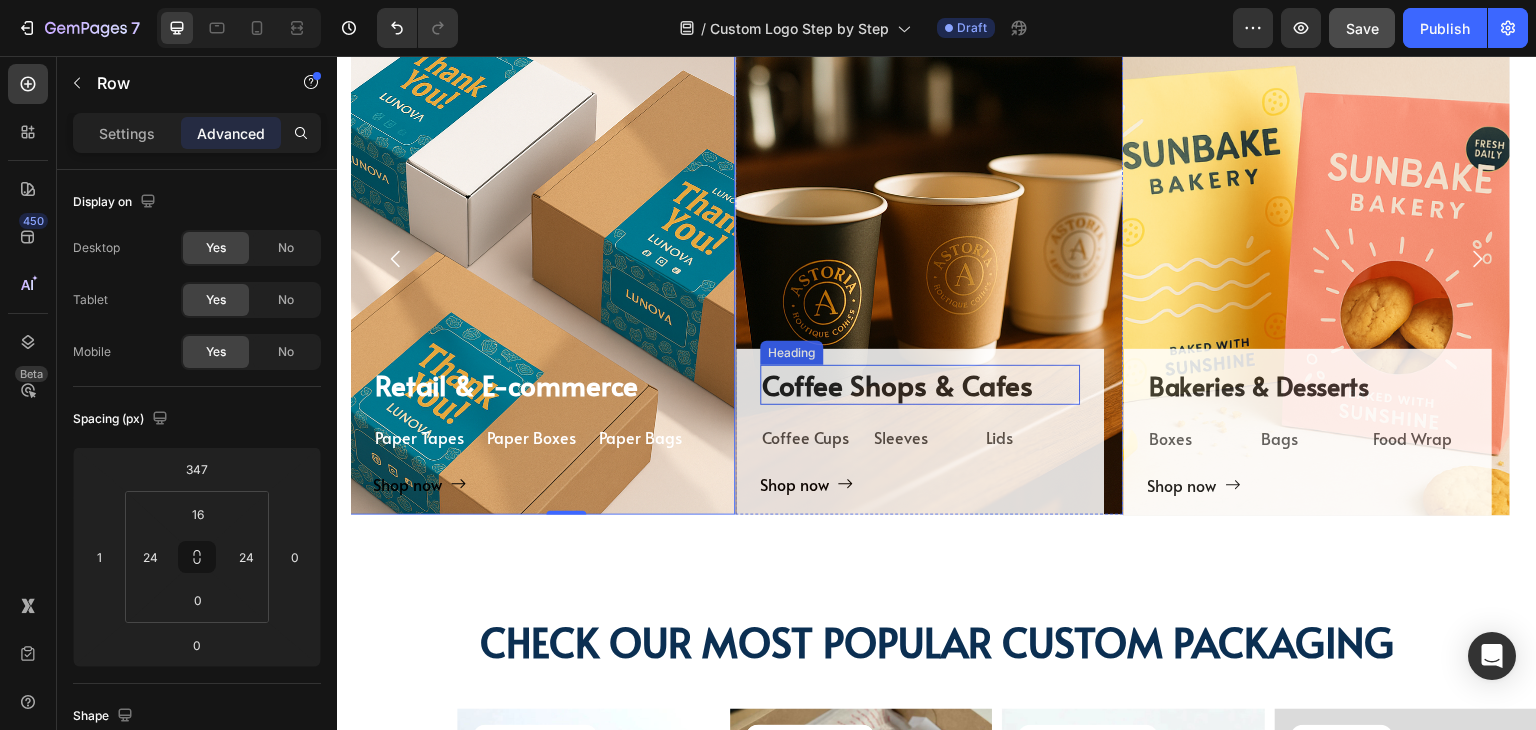 click on "Coffee Shops & Cafes Heading Coffee Cups Text Block Sleeves Text Block Lids Text Block Row
Shop now Button Row" at bounding box center [921, 432] 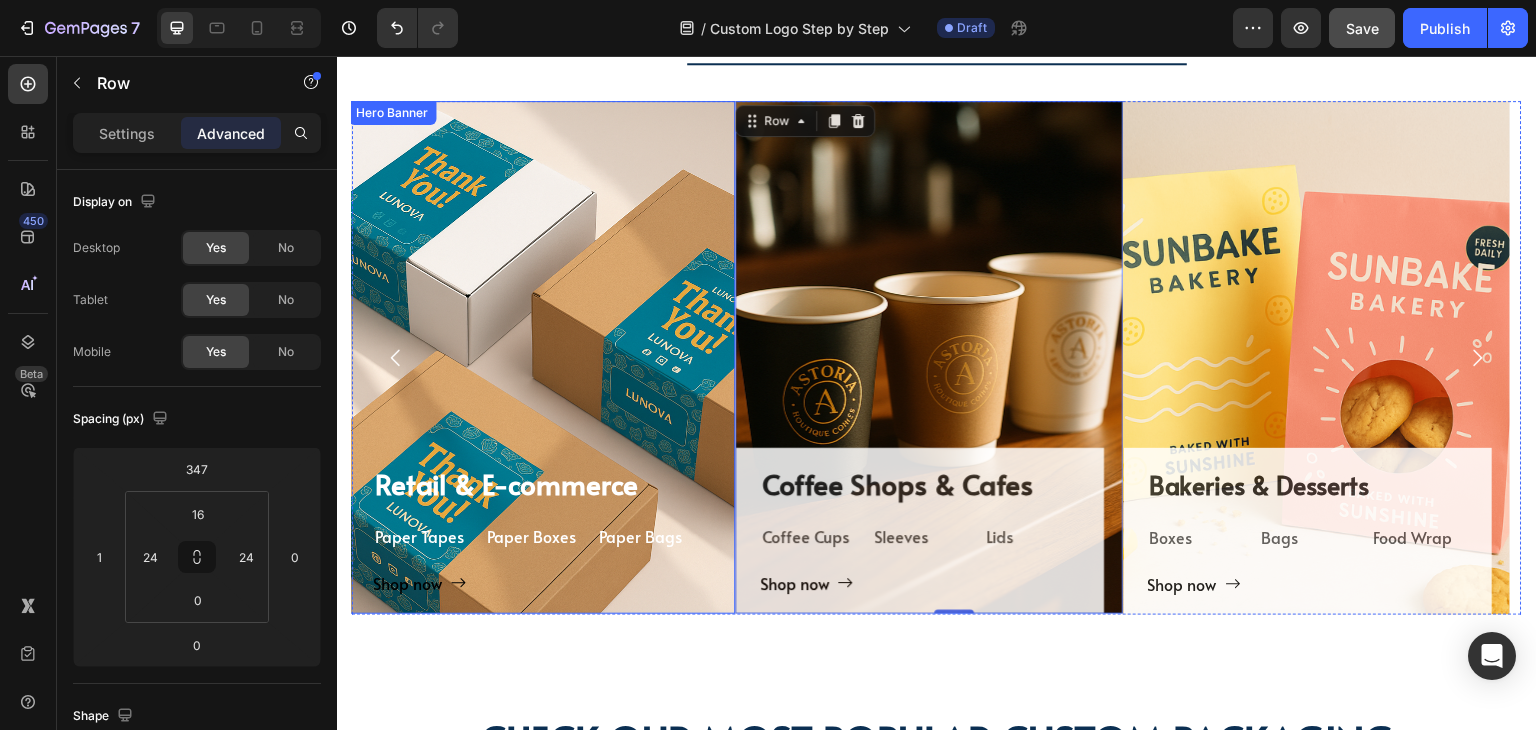 scroll, scrollTop: 2216, scrollLeft: 0, axis: vertical 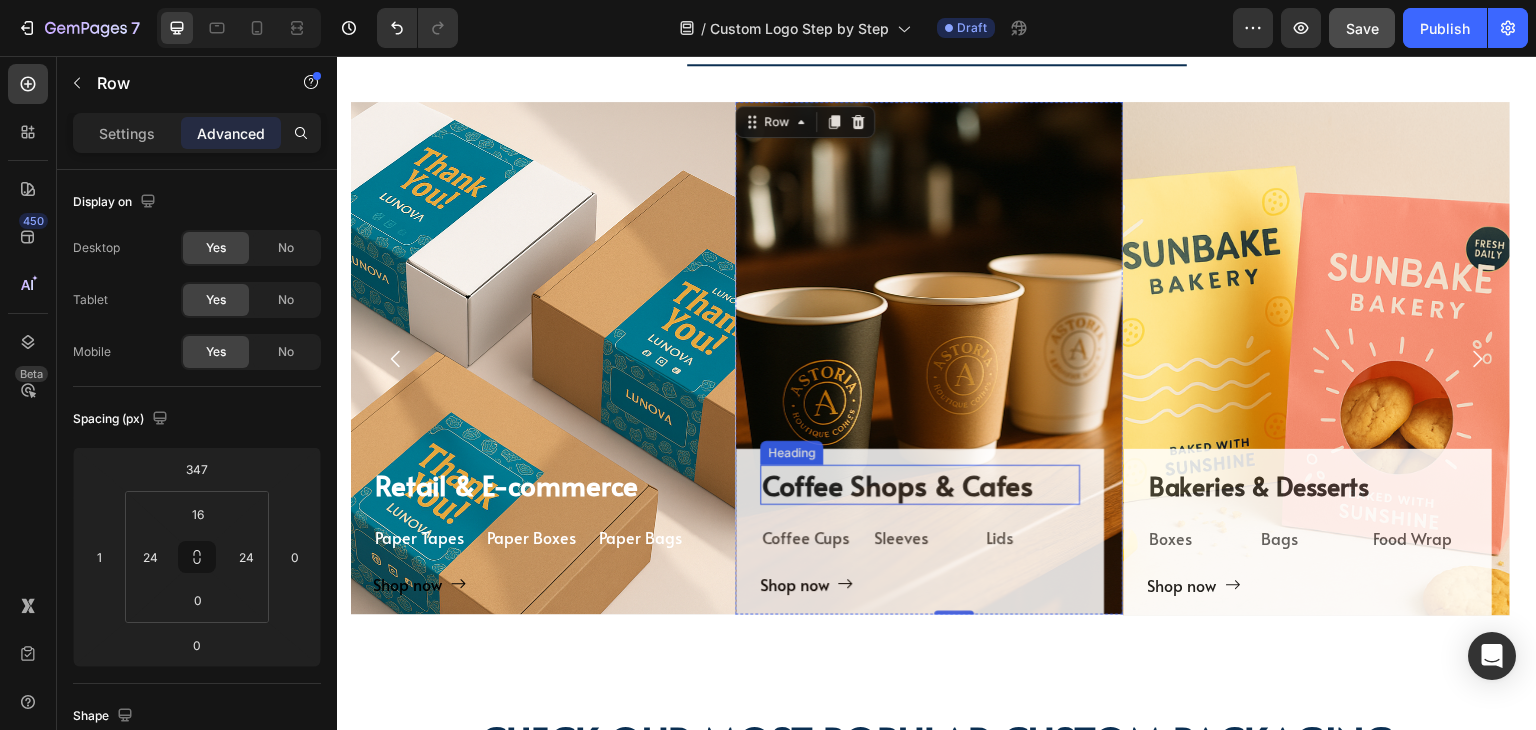 click on "Coffee Shops & Cafes" at bounding box center [921, 485] 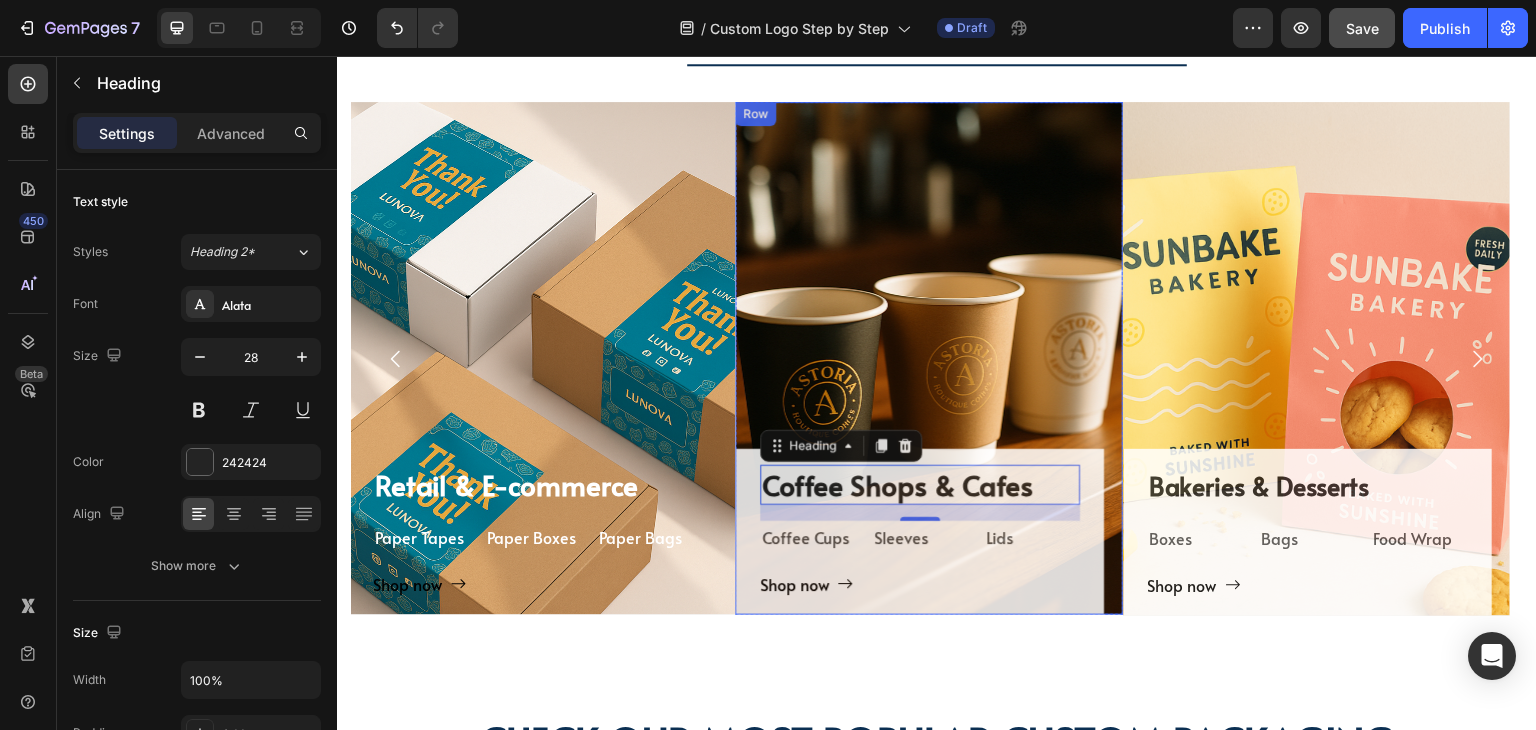 click on "Coffee Shops & Cafes Heading   16 Coffee Cups Text Block Sleeves Text Block Lids Text Block Row
Shop now Button Row" at bounding box center [921, 532] 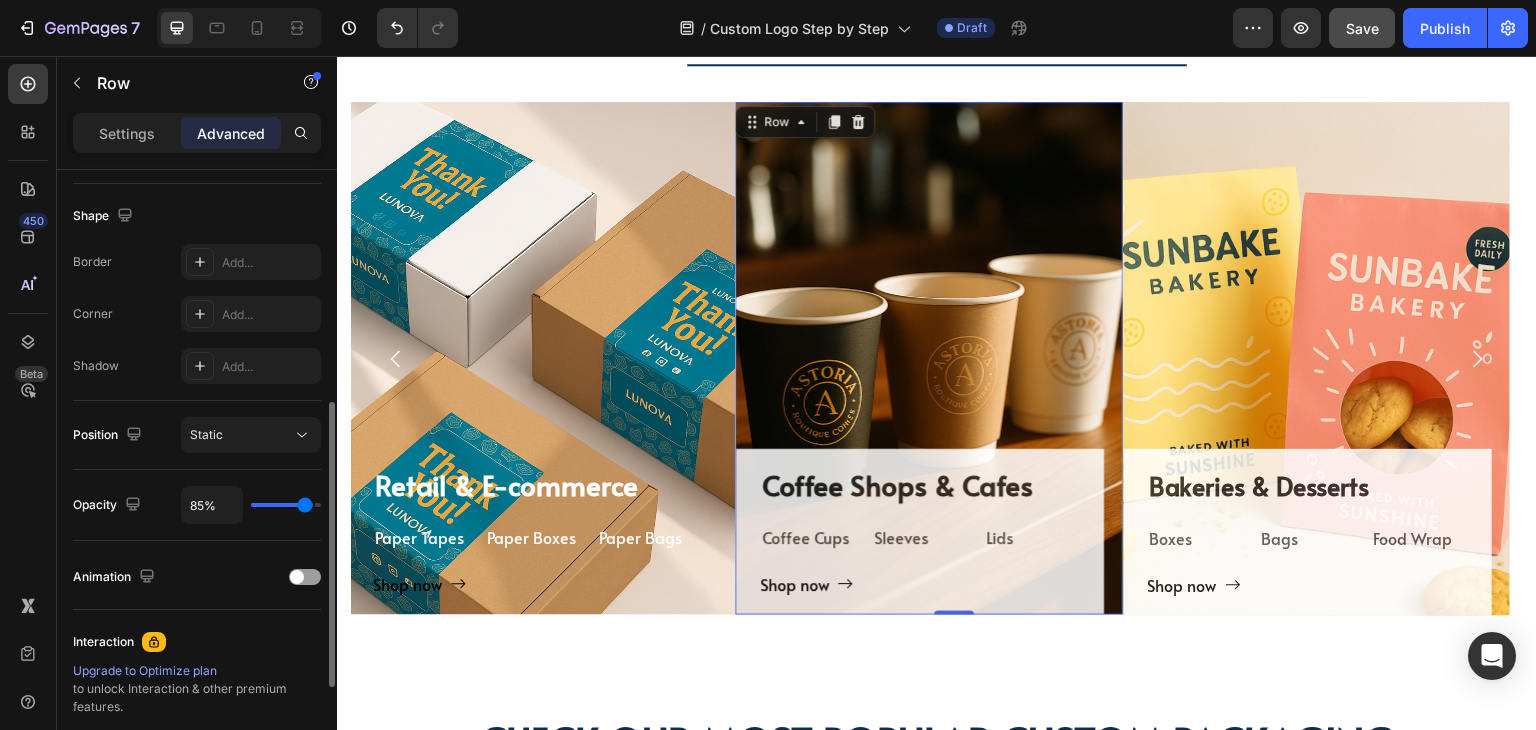 scroll, scrollTop: 715, scrollLeft: 0, axis: vertical 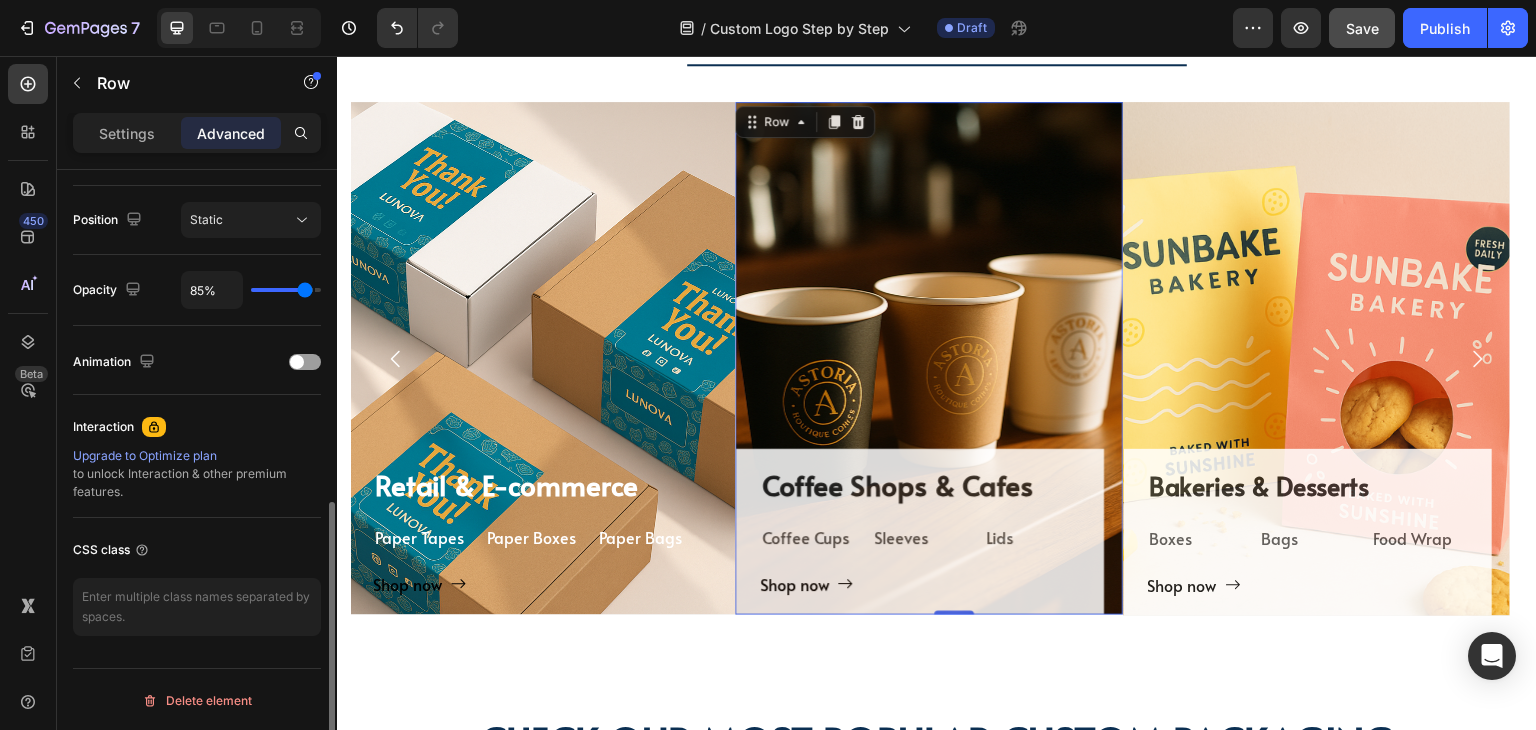 type on "100%" 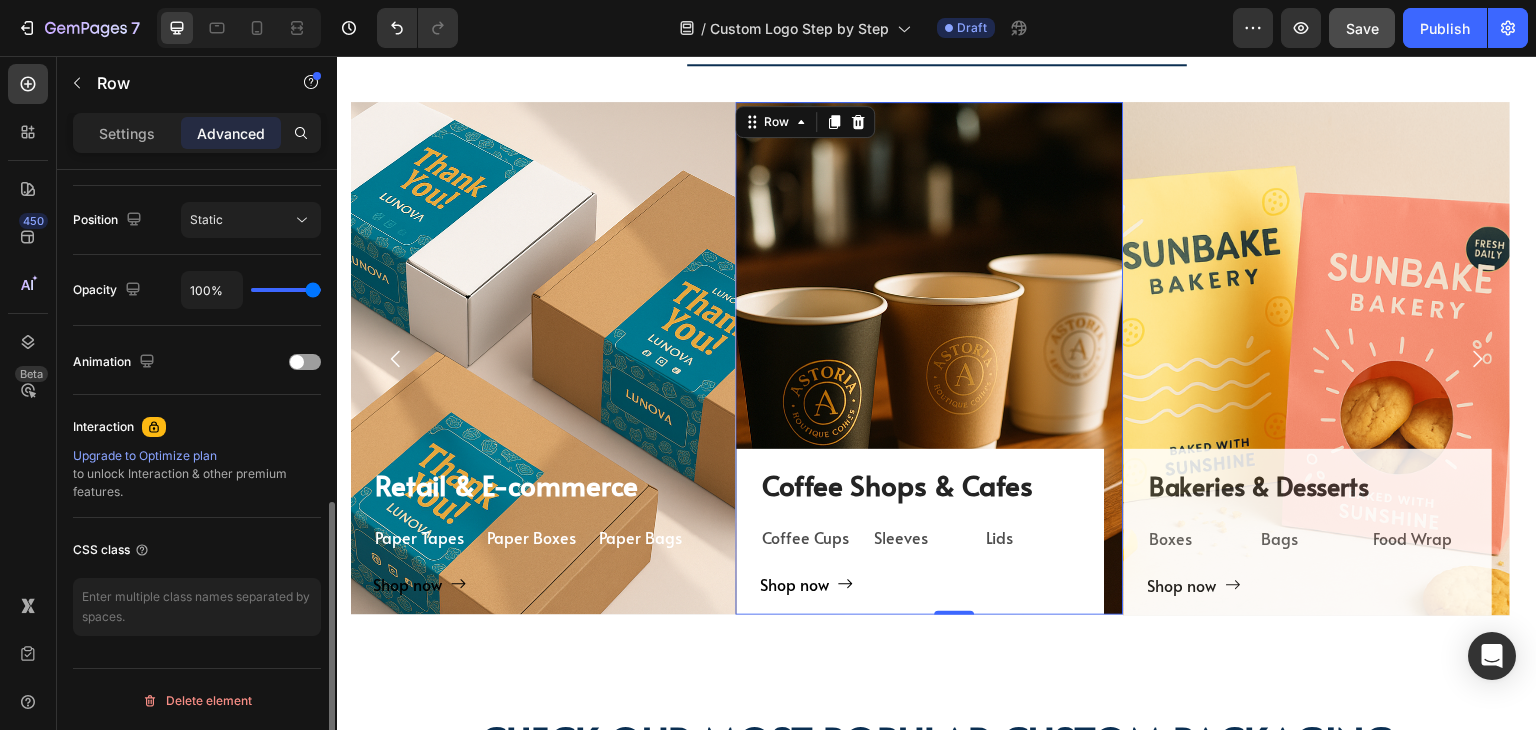 drag, startPoint x: 301, startPoint y: 289, endPoint x: 324, endPoint y: 292, distance: 23.194826 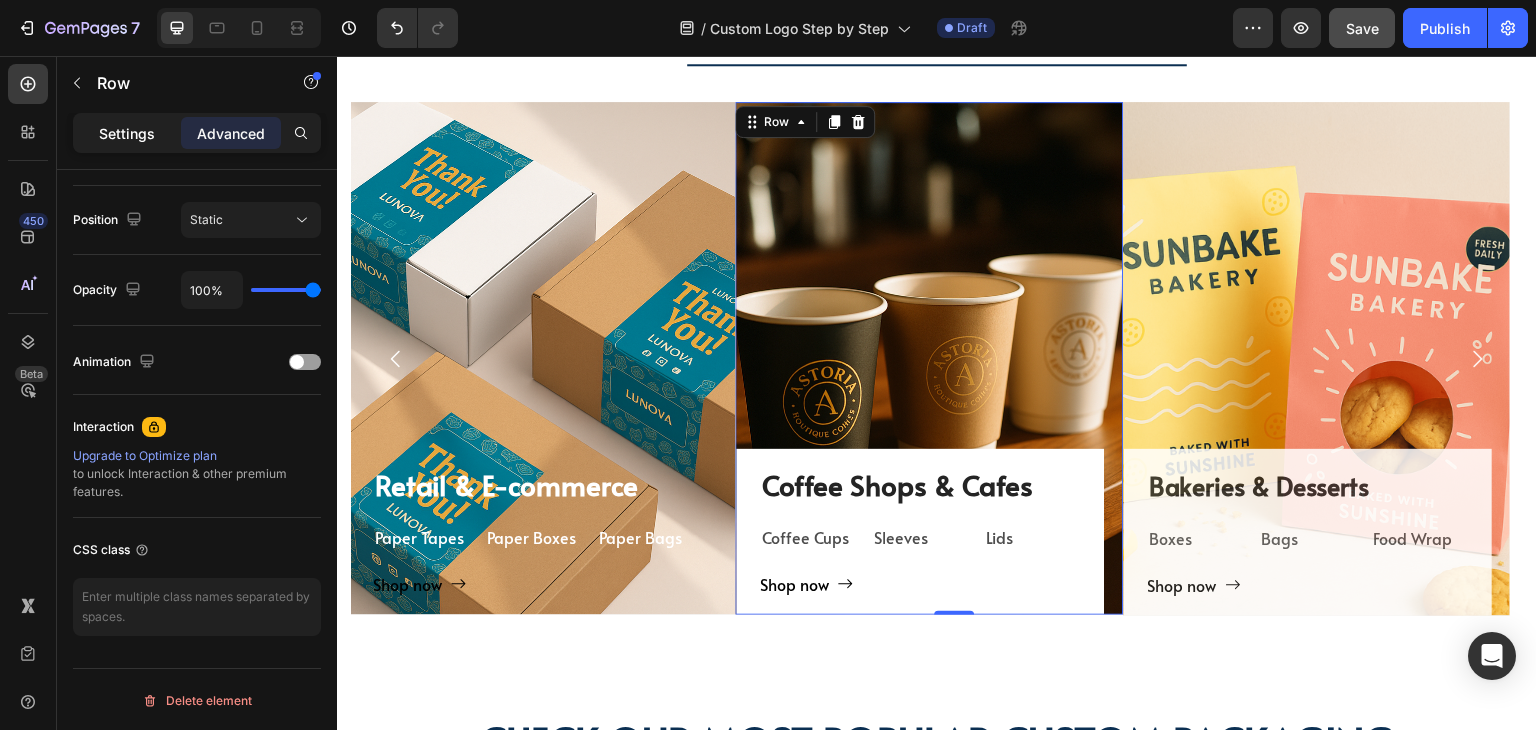 click on "Settings" at bounding box center (127, 133) 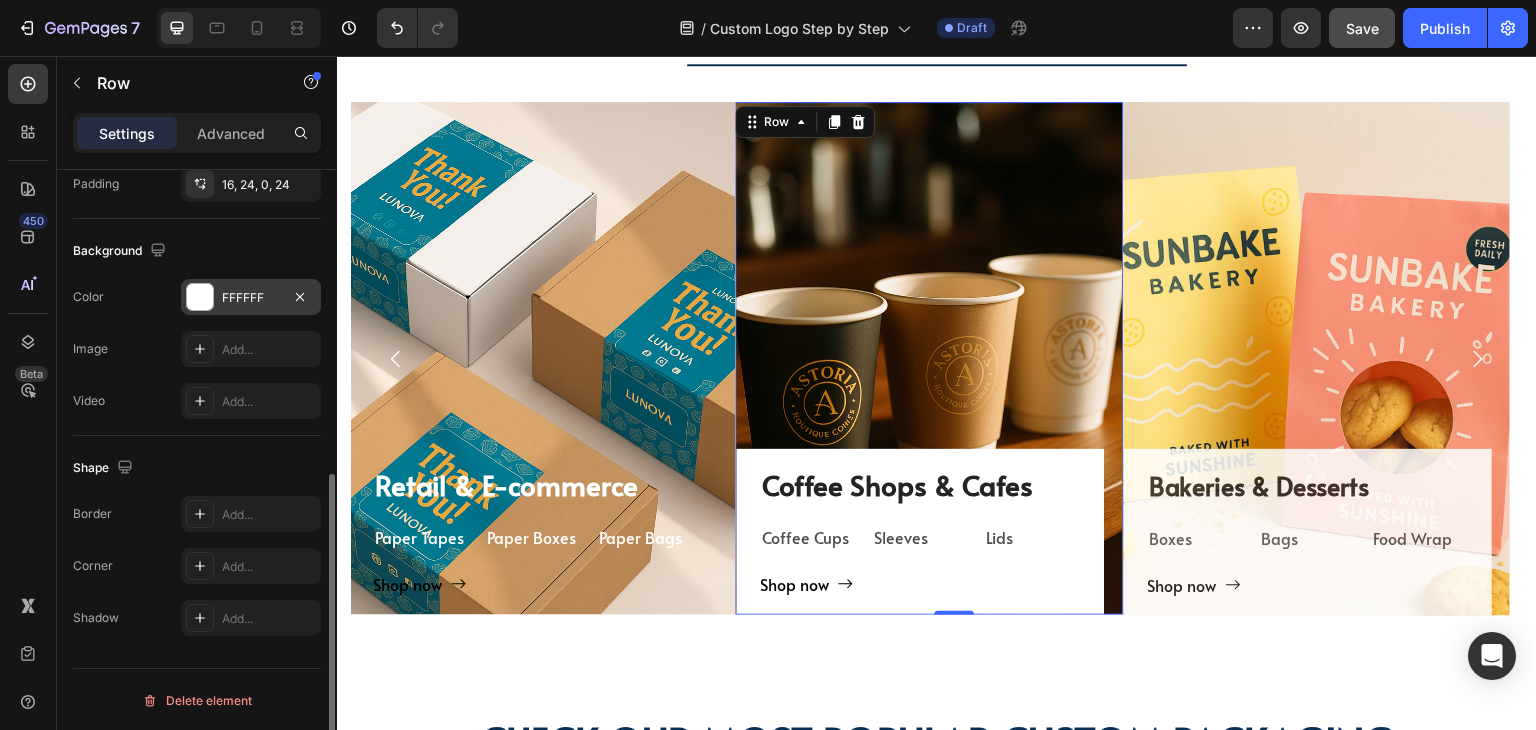 click at bounding box center [200, 297] 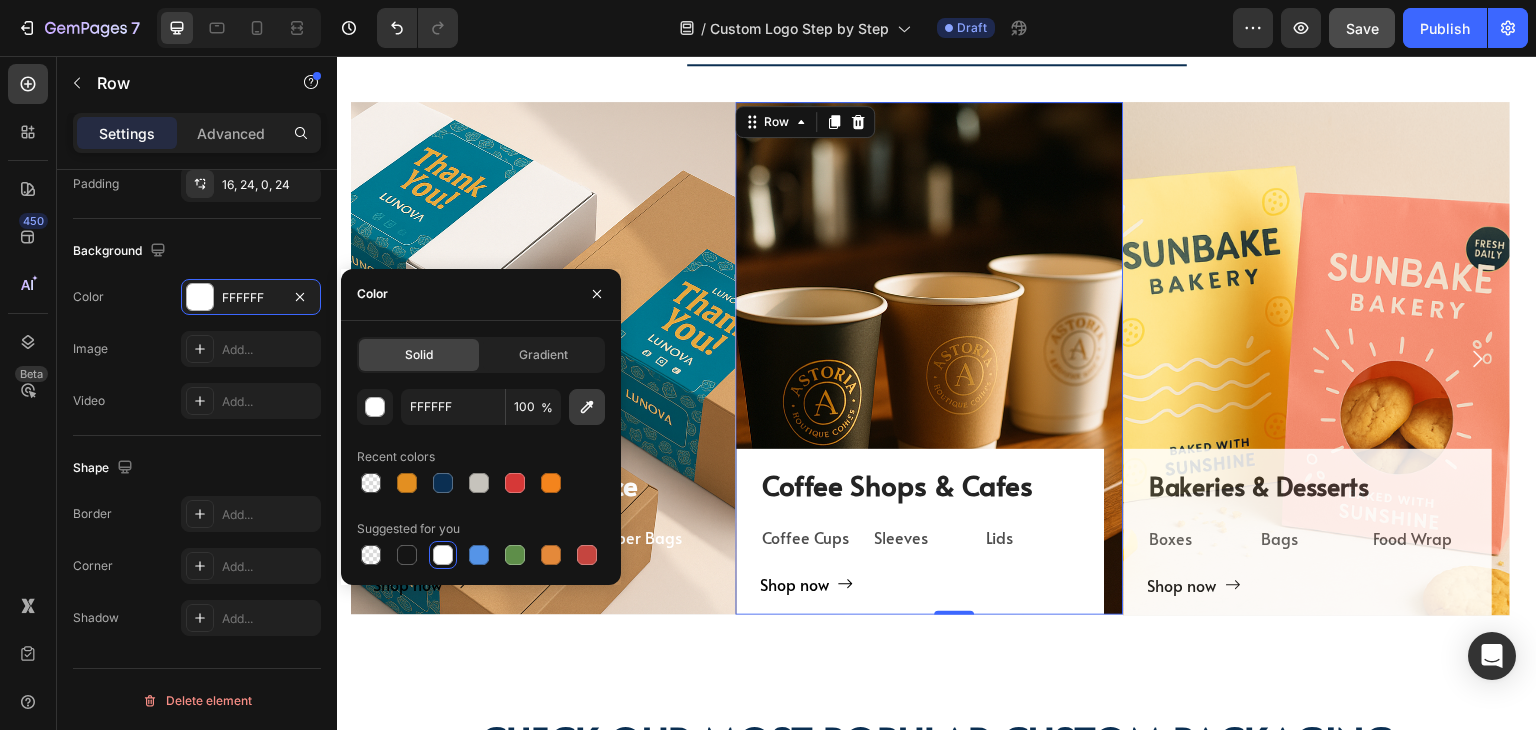 click 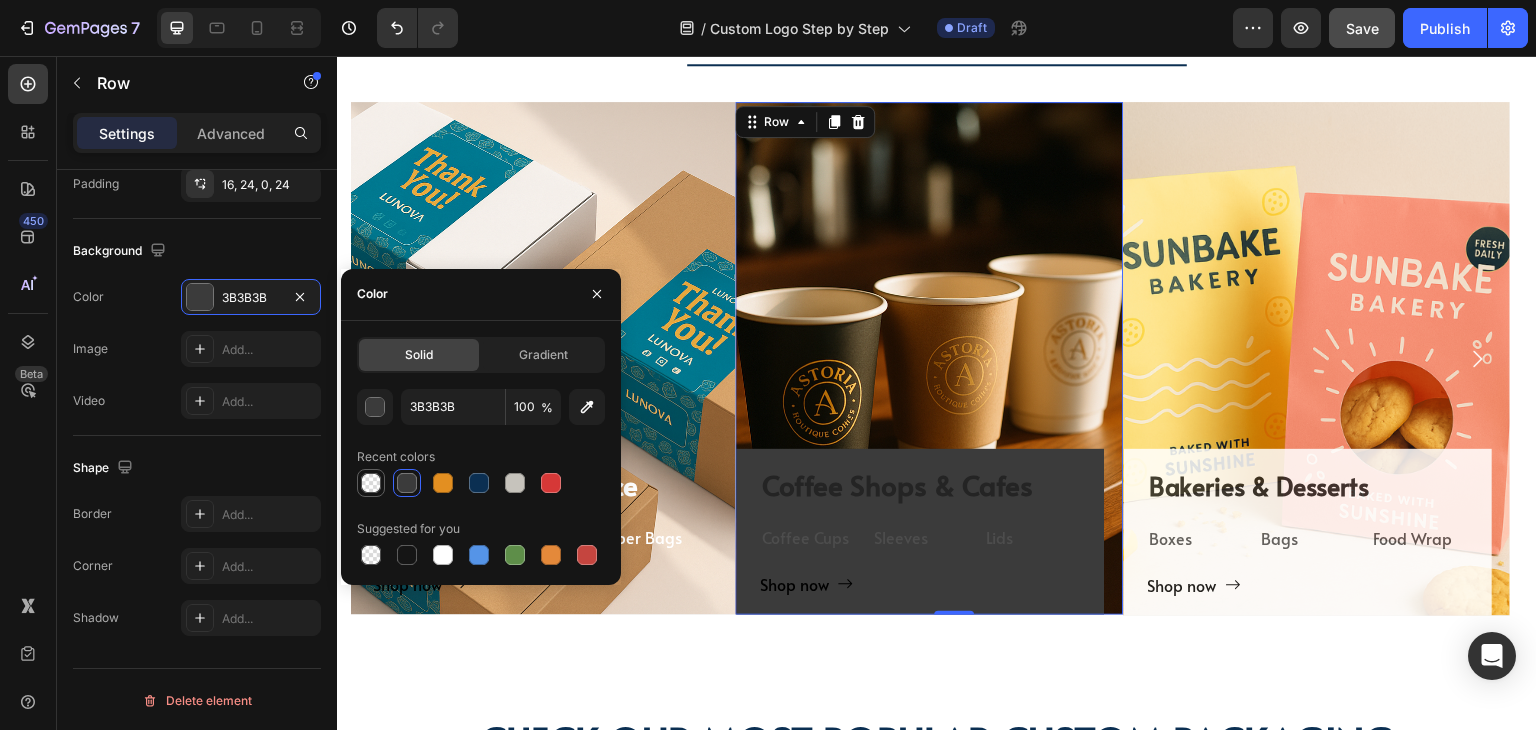 click at bounding box center (371, 483) 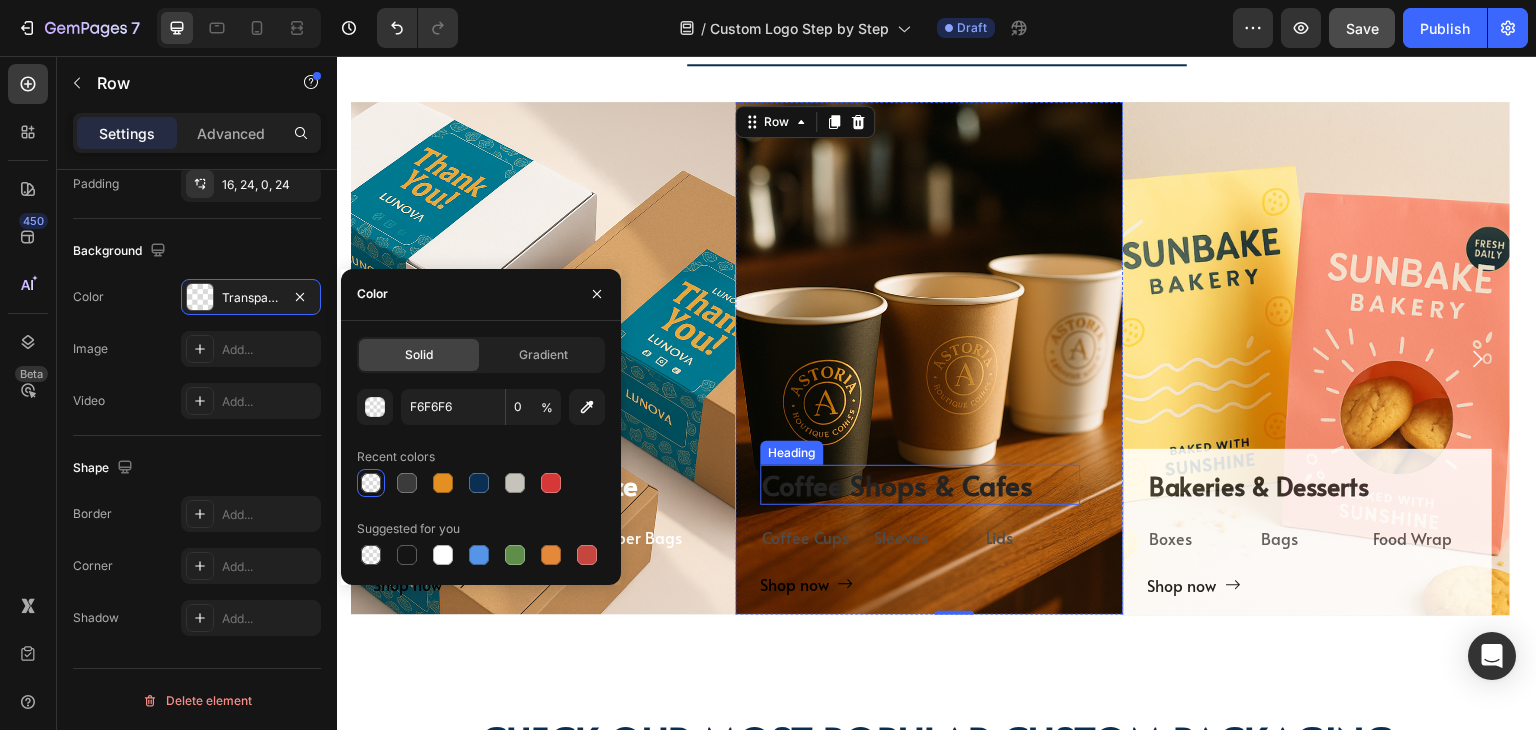 click on "Coffee Shops & Cafes" at bounding box center [921, 485] 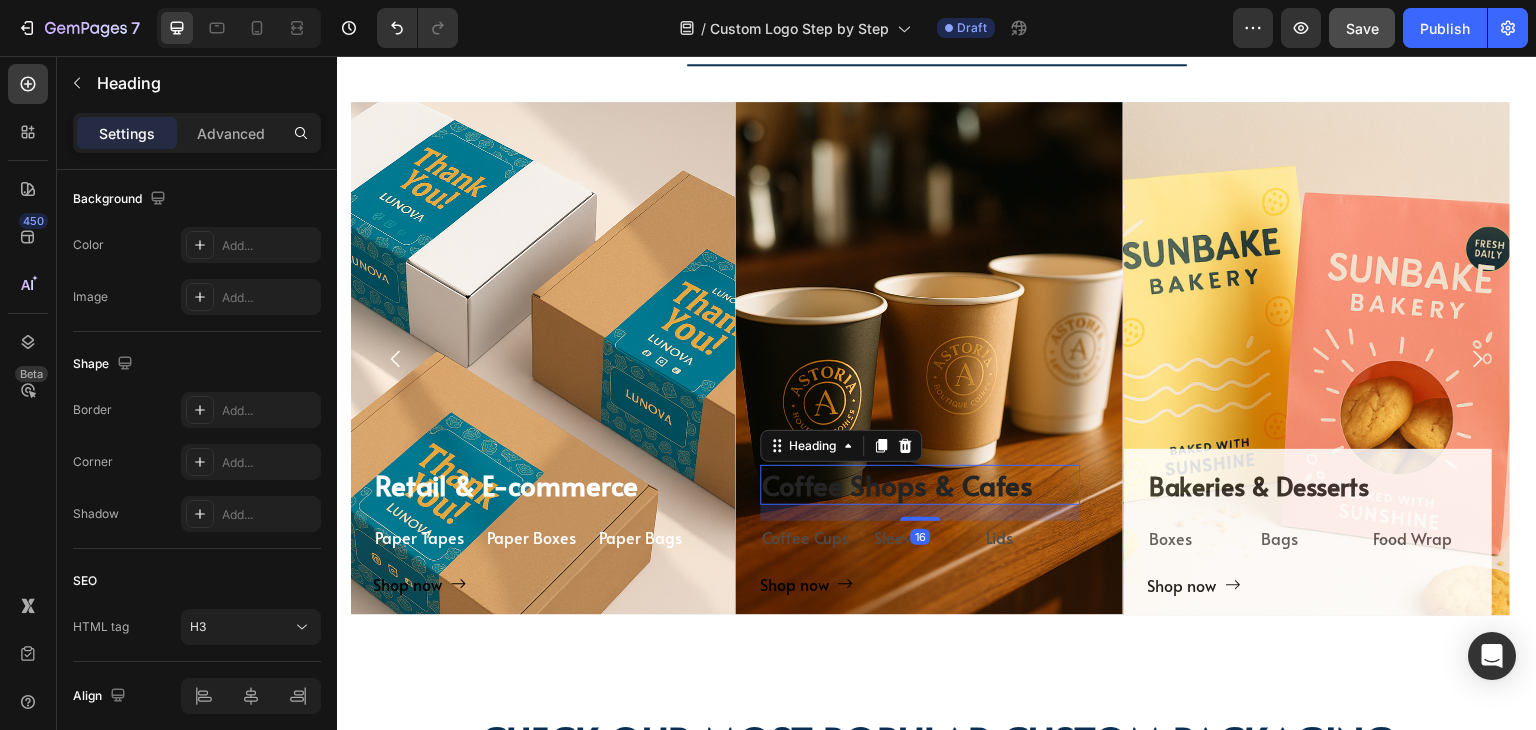 scroll, scrollTop: 0, scrollLeft: 0, axis: both 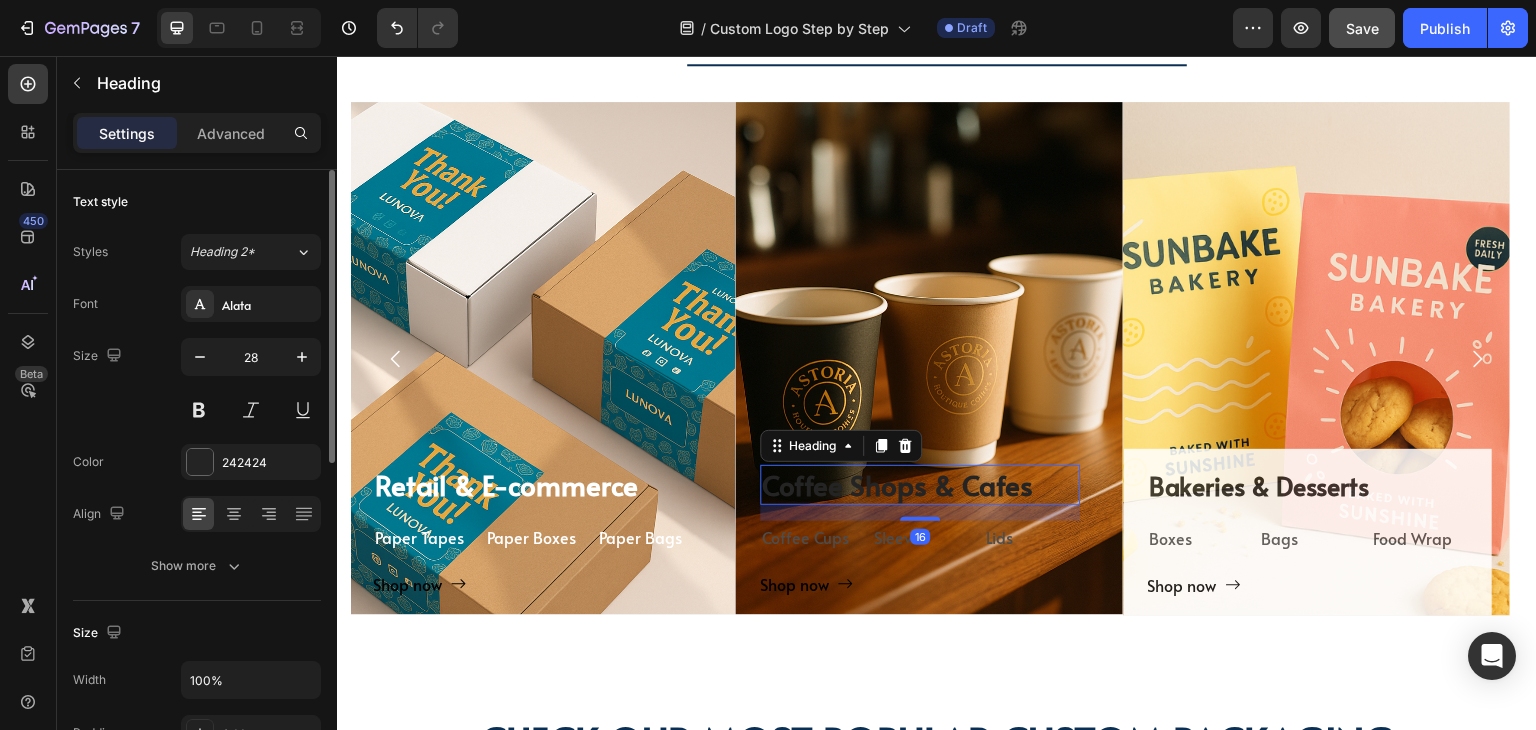 click on "Coffee Shops & Cafes" at bounding box center [921, 485] 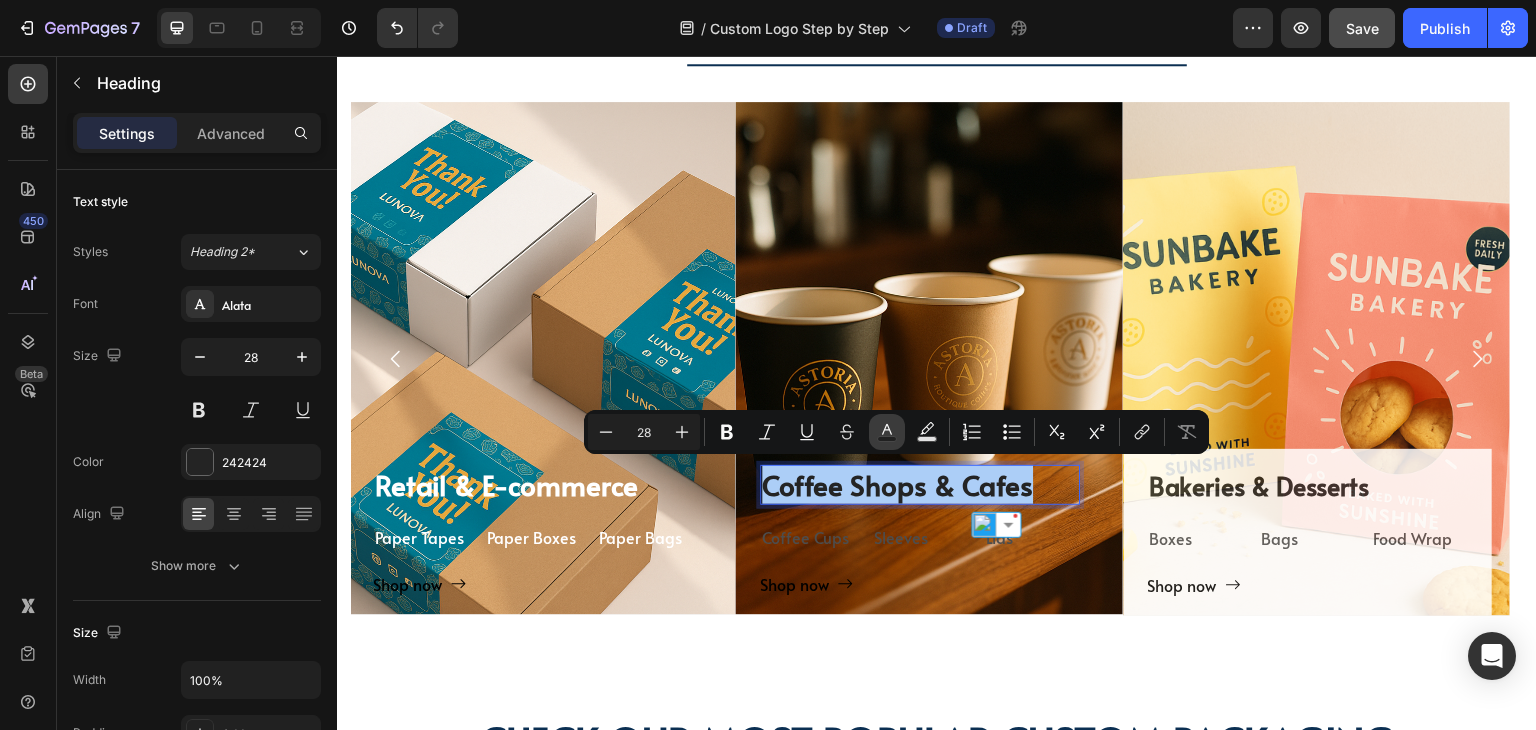 click on "Text Color" at bounding box center [887, 432] 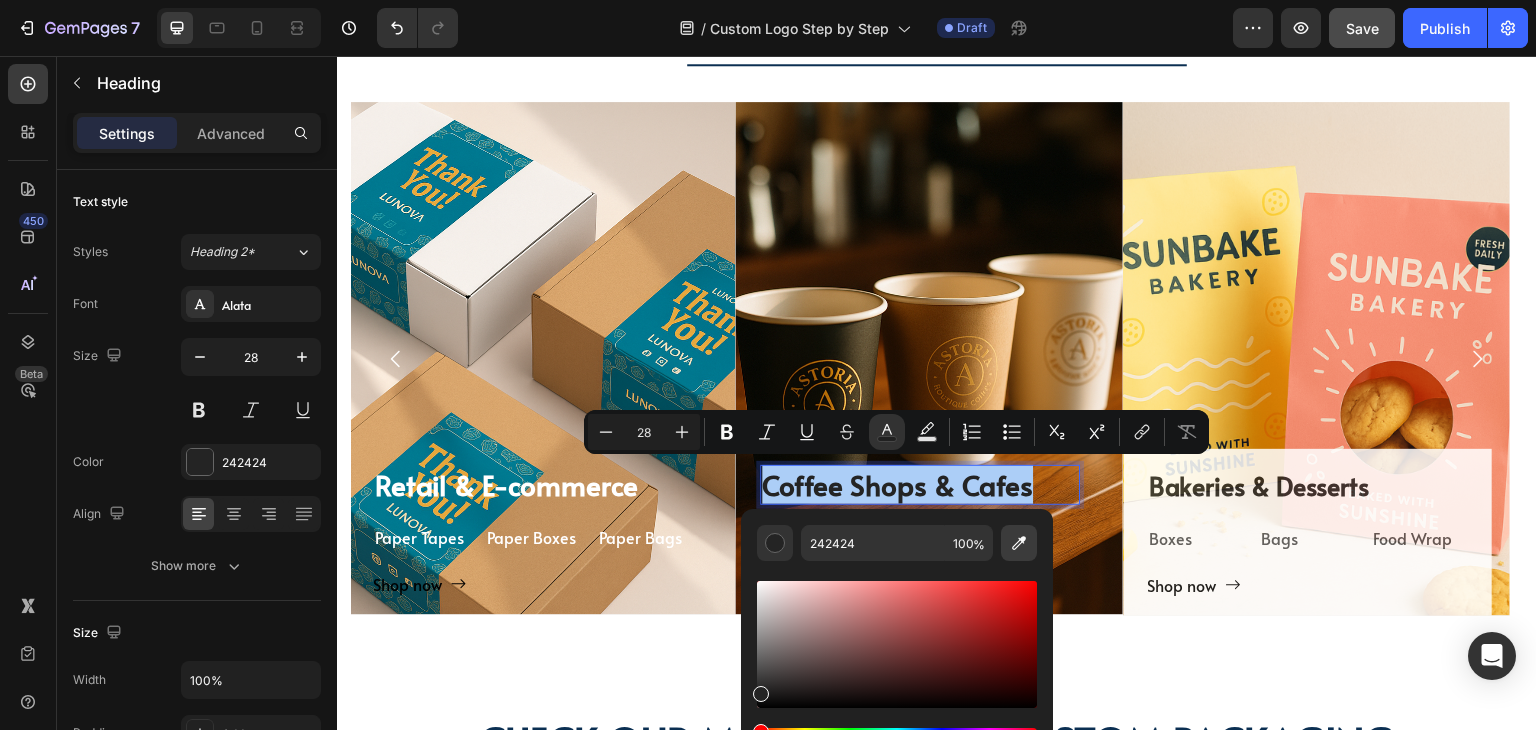 click 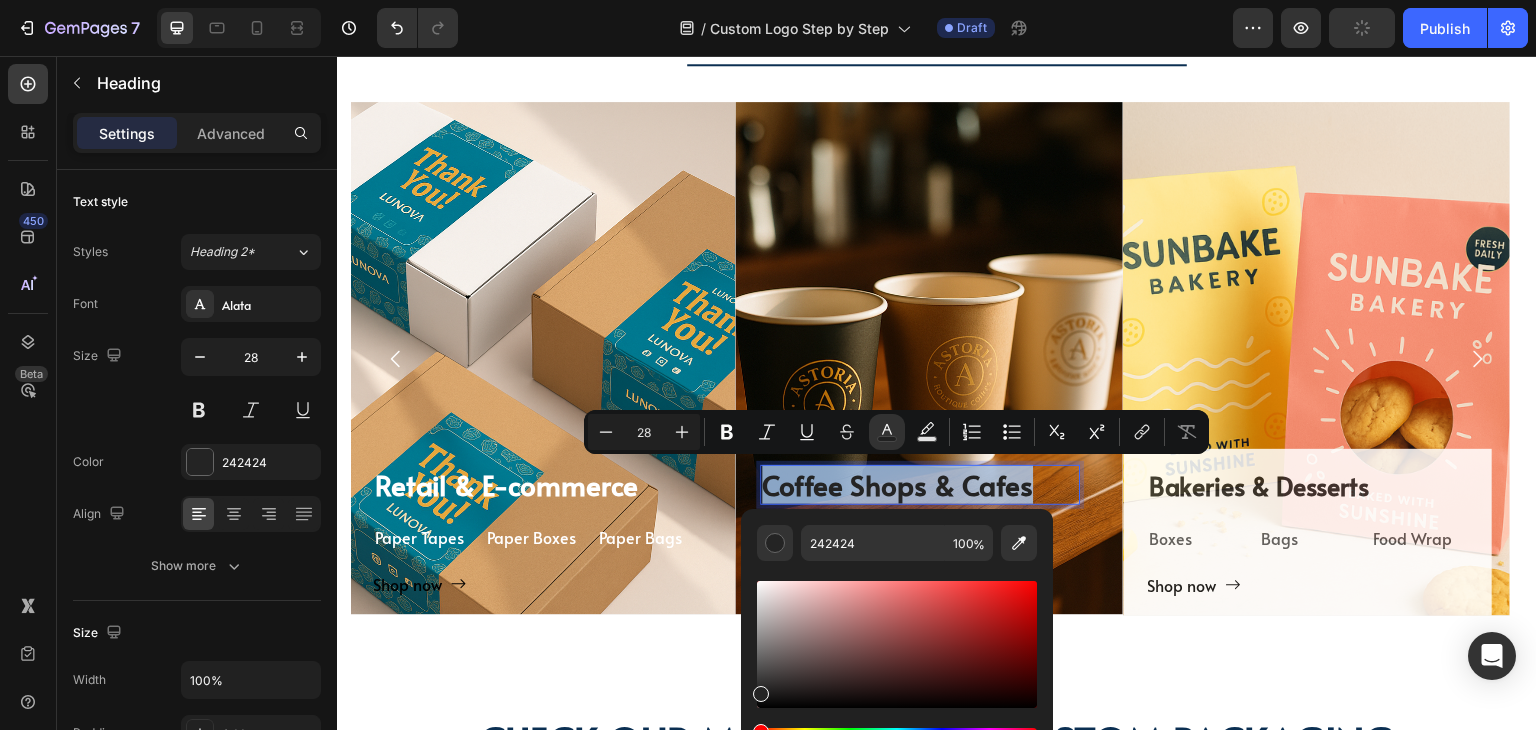 type on "FFFFFF" 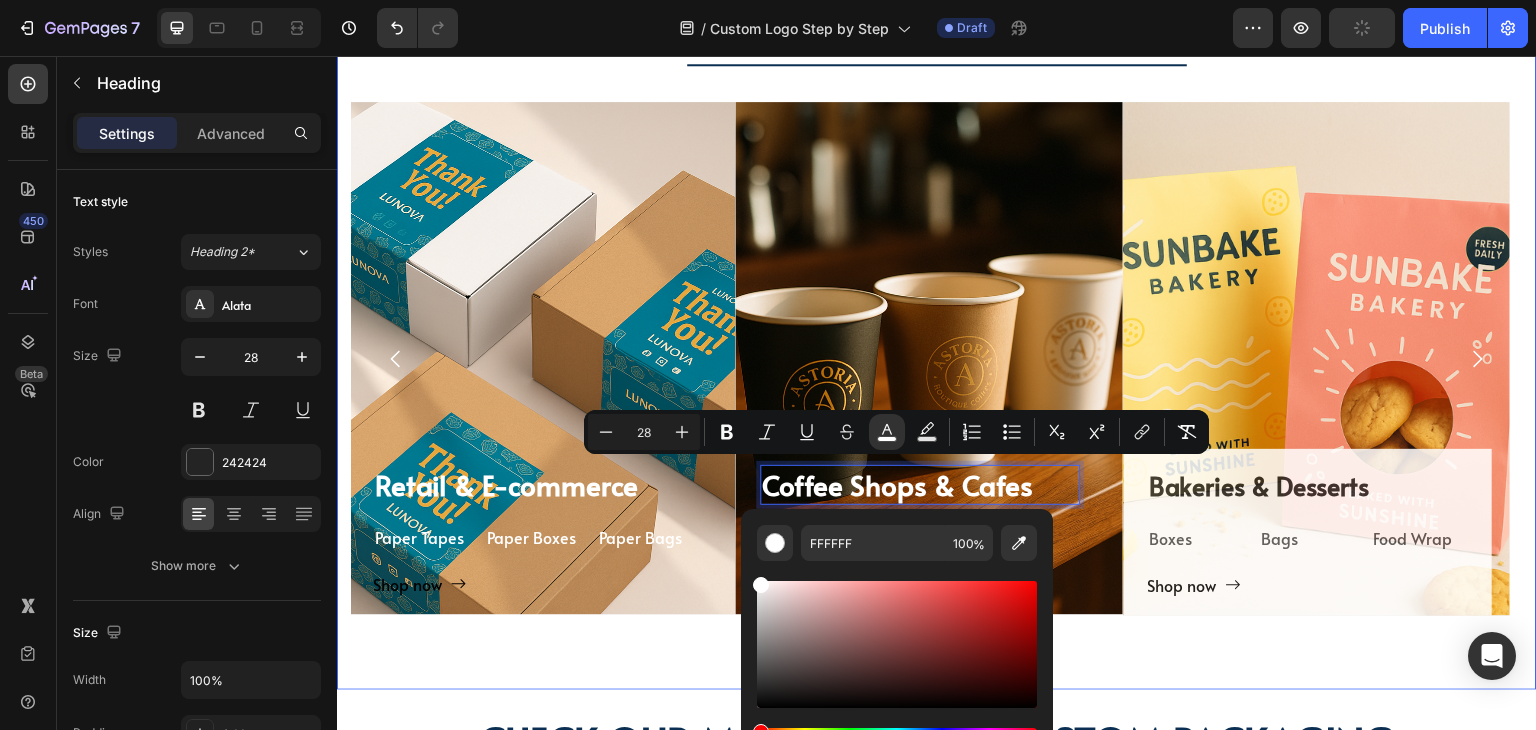 click on "TAILORED SOLUTIONS FOR YOUR INDUSTRY Heading TAILORED SOLUTIONS FOR YOUR INDUSTRY Heading Deep industry knowledge meets innovative packaging solutions. We understand your unique challenges and deliver results that matter! Text block                Title Line
Coffee Shops & Cafes Heading   16 Coffee Cups Text Block Sleeves Text Block Lids Text Block Row
Shop now Button Row Hero Banner Bakeries & Desserts Heading Boxes Text Block Bags Text Block Food Wrap Text Block Row
Shop now Button Row Hero Banner Bars & Breweries Heading Bottles Text Block Growlers Text Block Cans Text Block Row
Shop now Button Row Hero Banner Restaurant & Fine Dining Heading Boxes Text Block Napkins Text Block Cutting Board Text Block Row
Shop now Button Row Hero Banner Quick Restaurant Services Heading Boxes Text Block Napkins Text Block Paper Containers Text Block Row
Shop now Button Row Hero Banner ⁠⁠⁠⁠⁠⁠⁠ Retail & E-commerce Row" at bounding box center (937, 284) 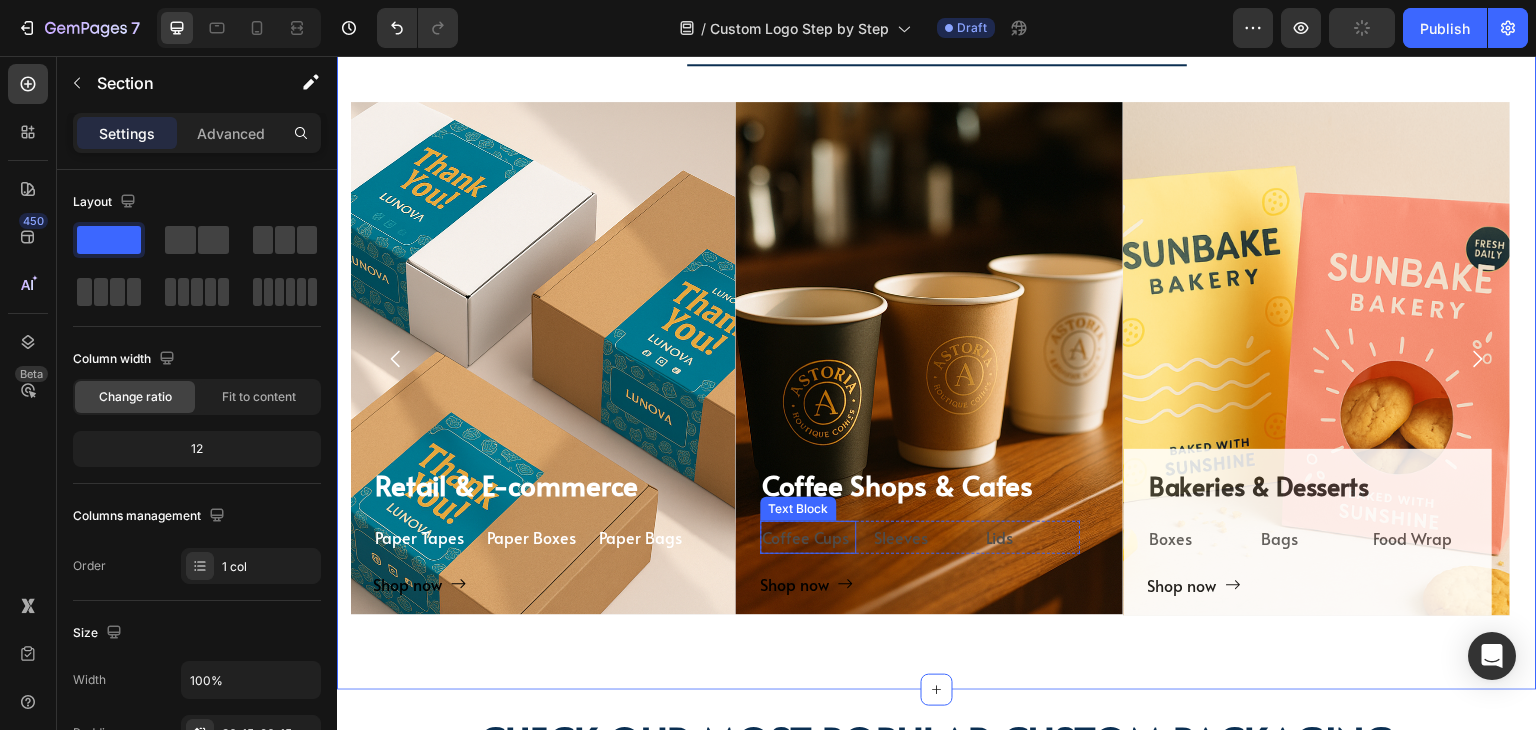 click on "Coffee Cups" at bounding box center (809, 537) 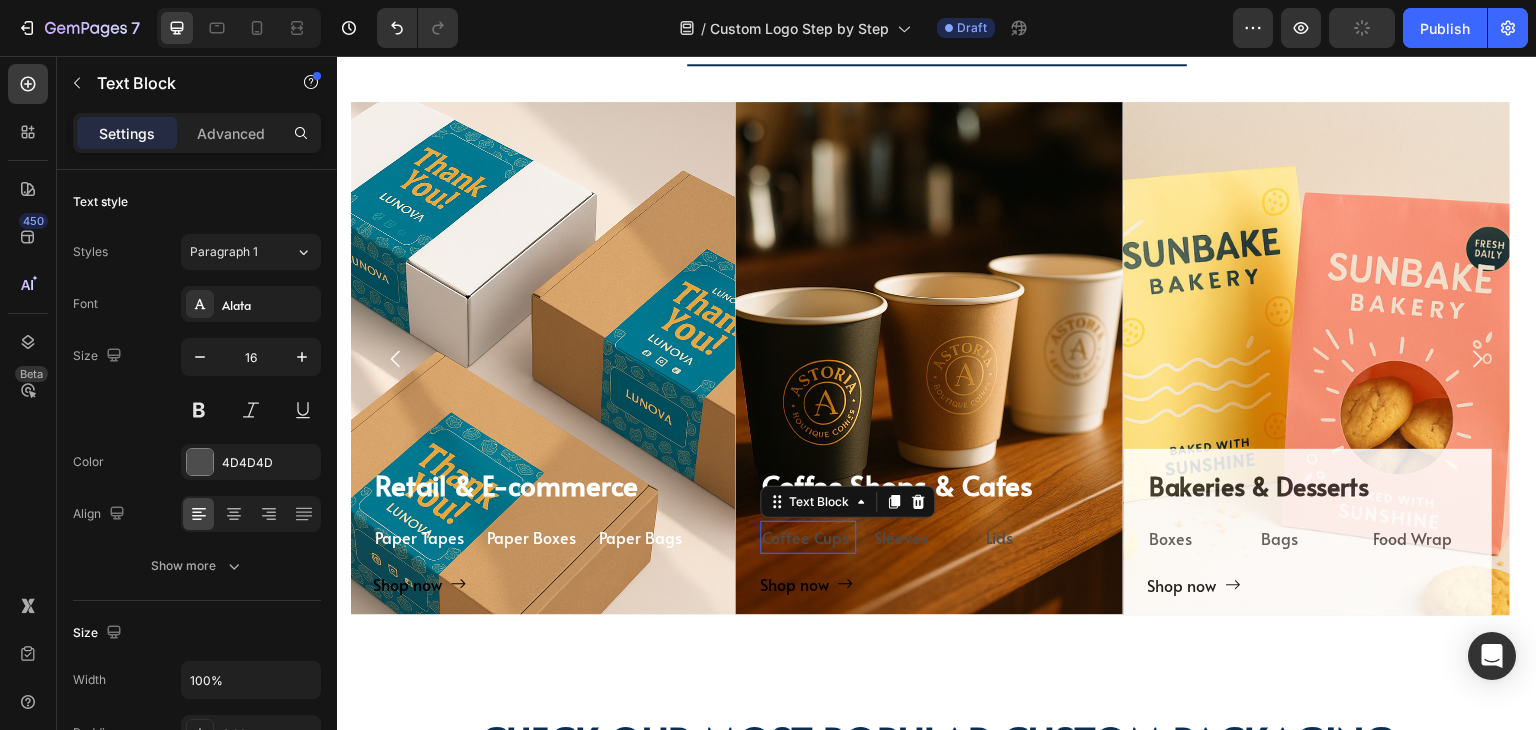 click on "Coffee Cups" at bounding box center [809, 537] 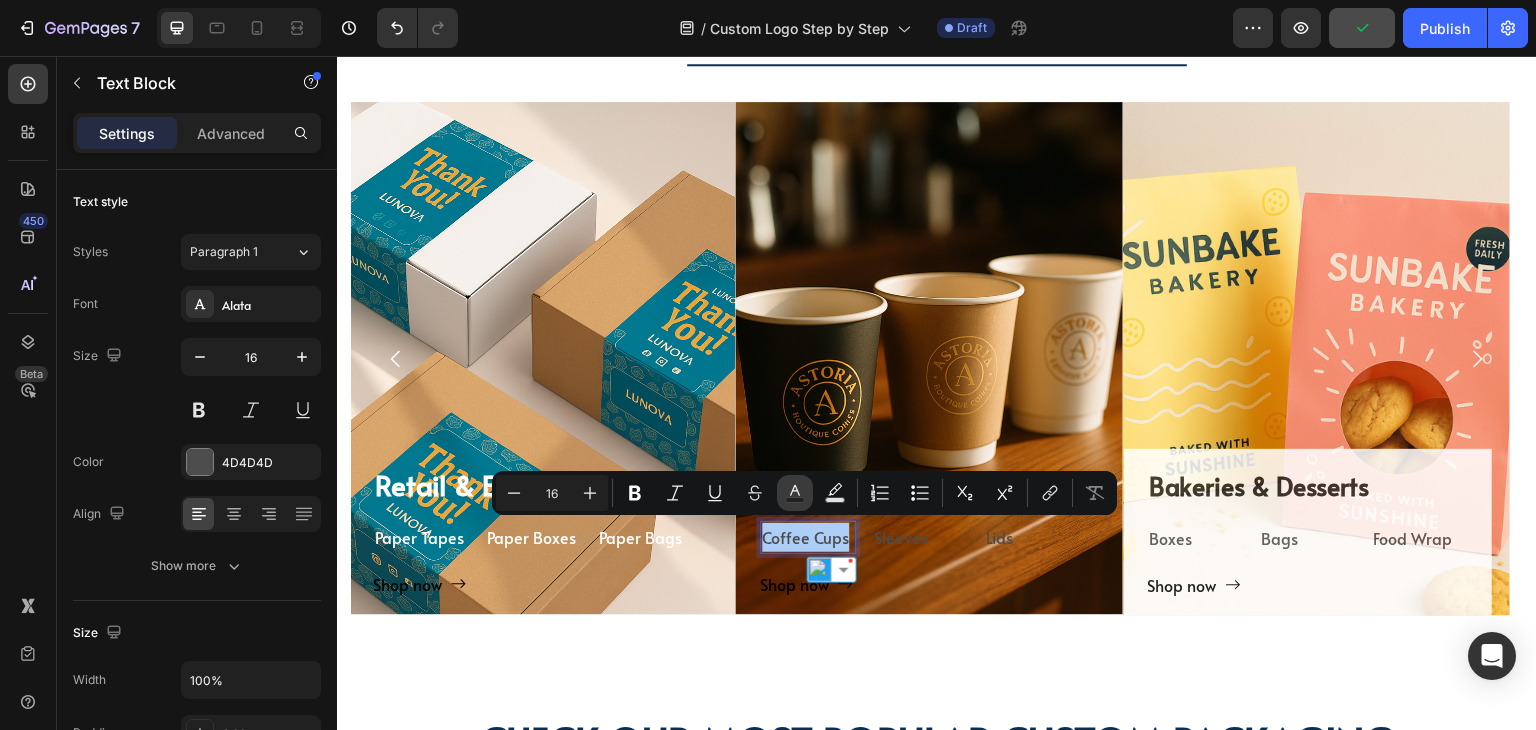 click on "Text Color" at bounding box center [795, 493] 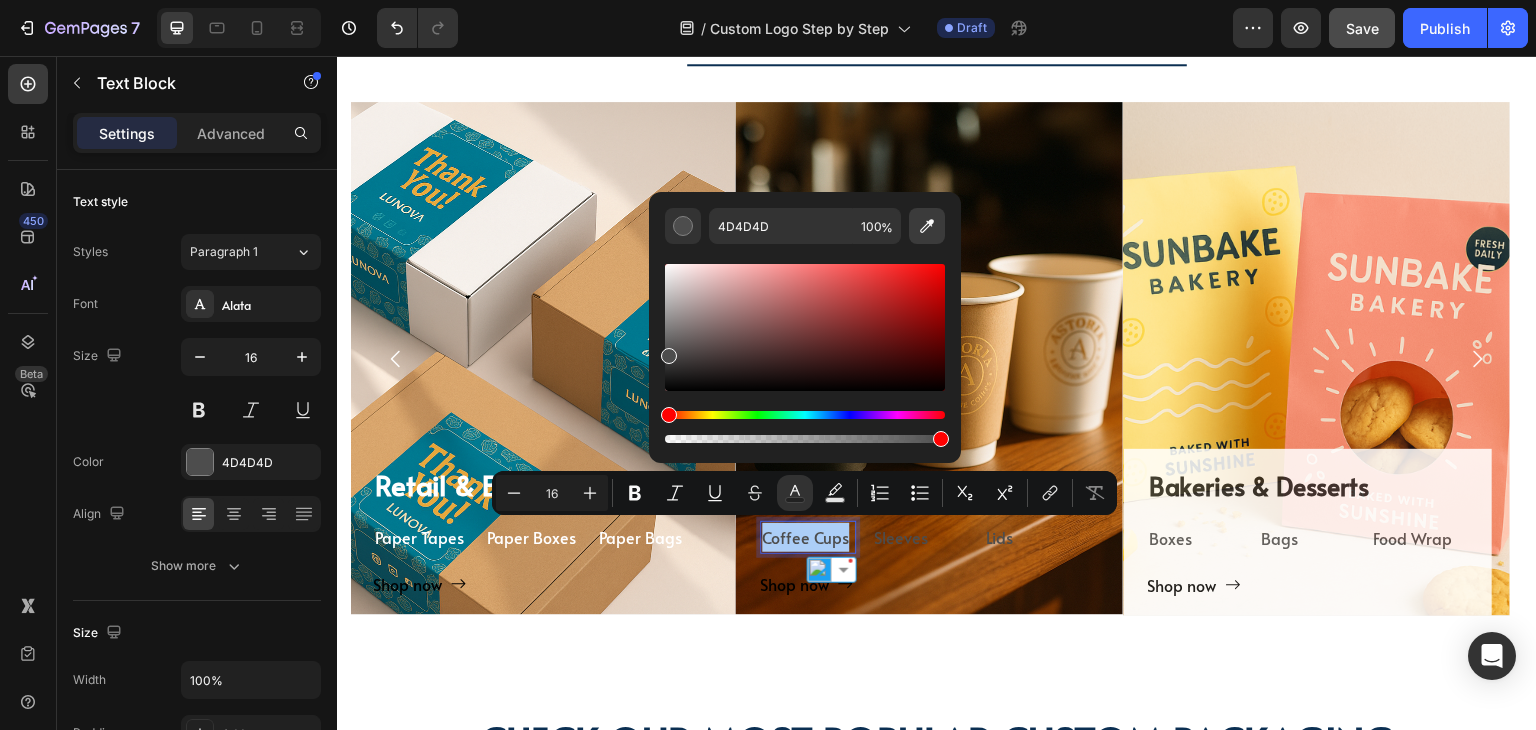 click 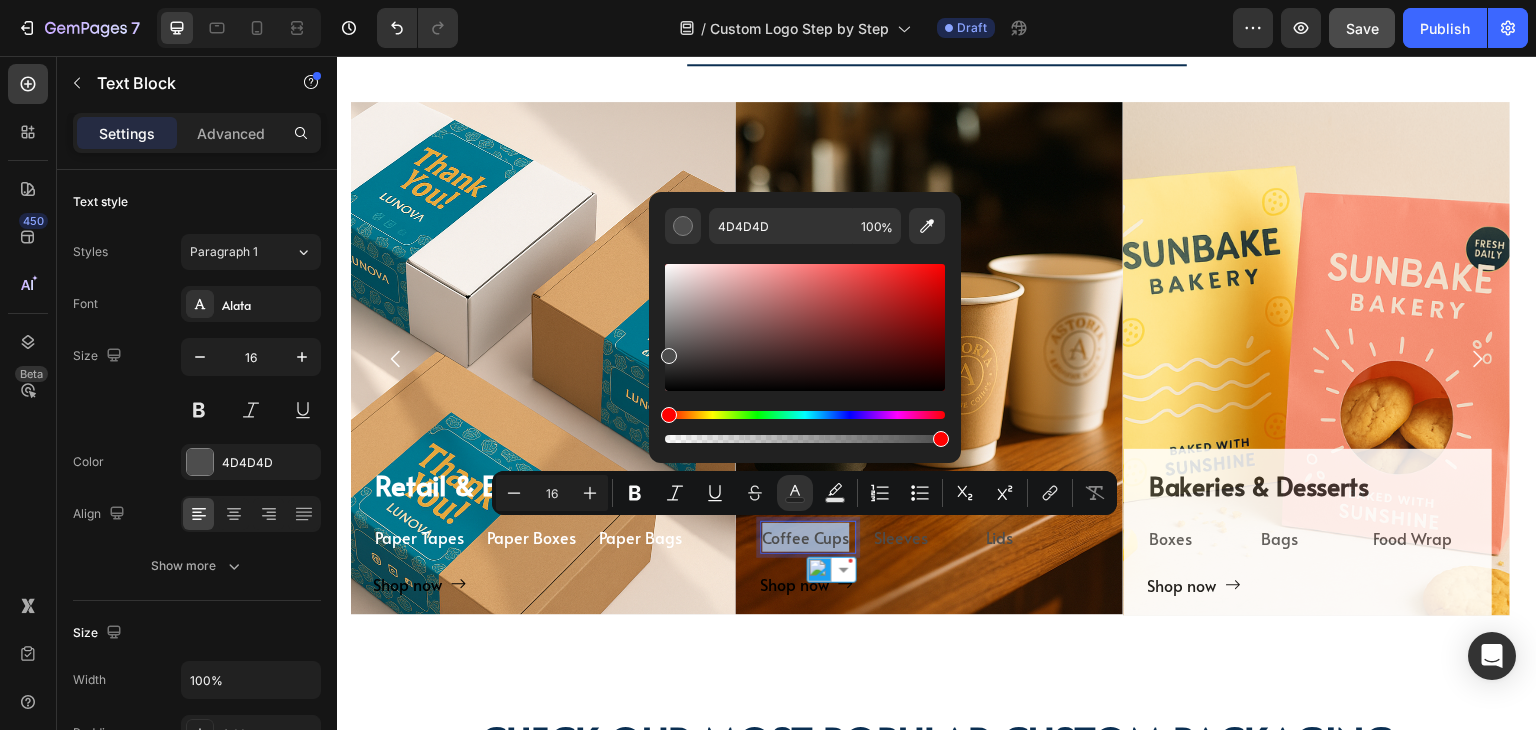 type on "FFFFFF" 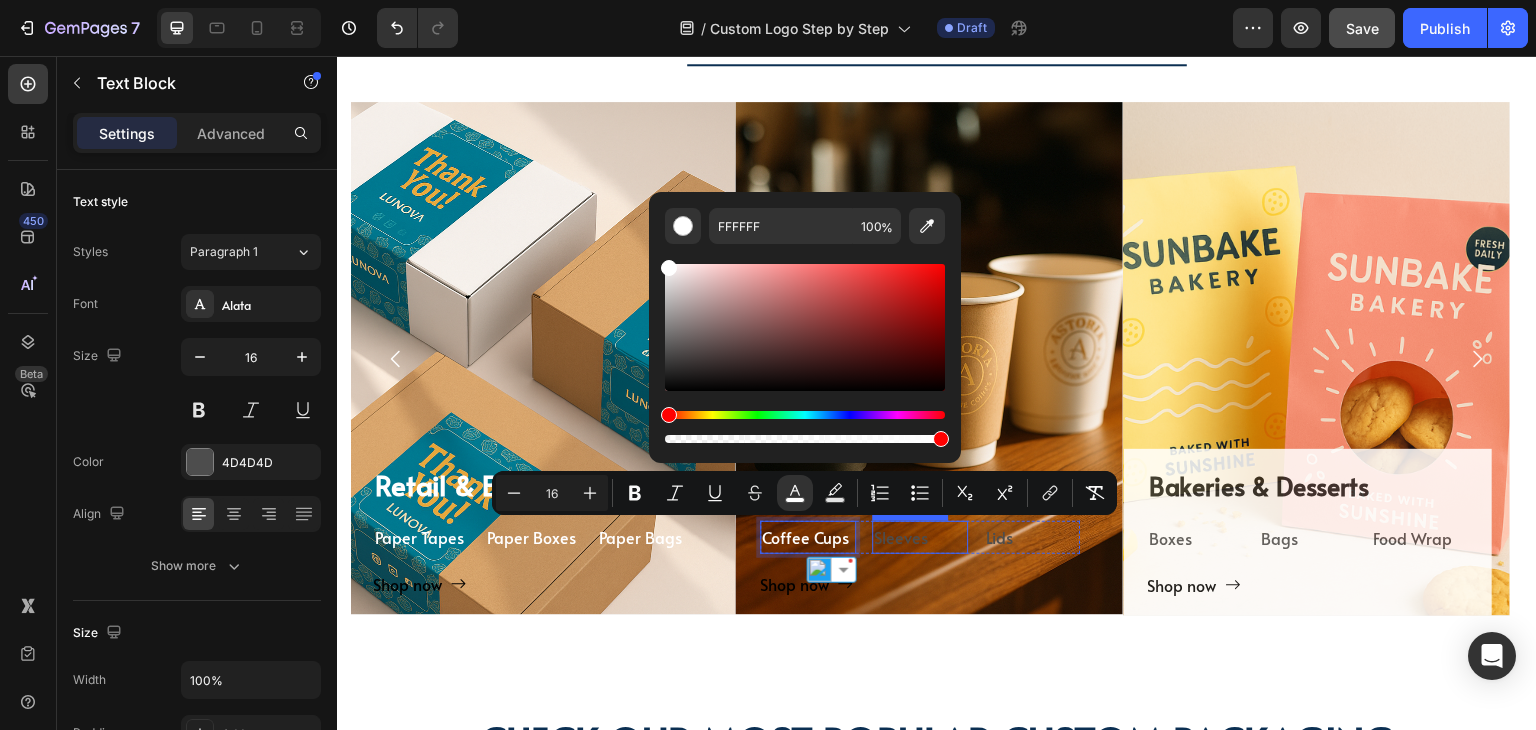 click on "Sleeves" at bounding box center (921, 537) 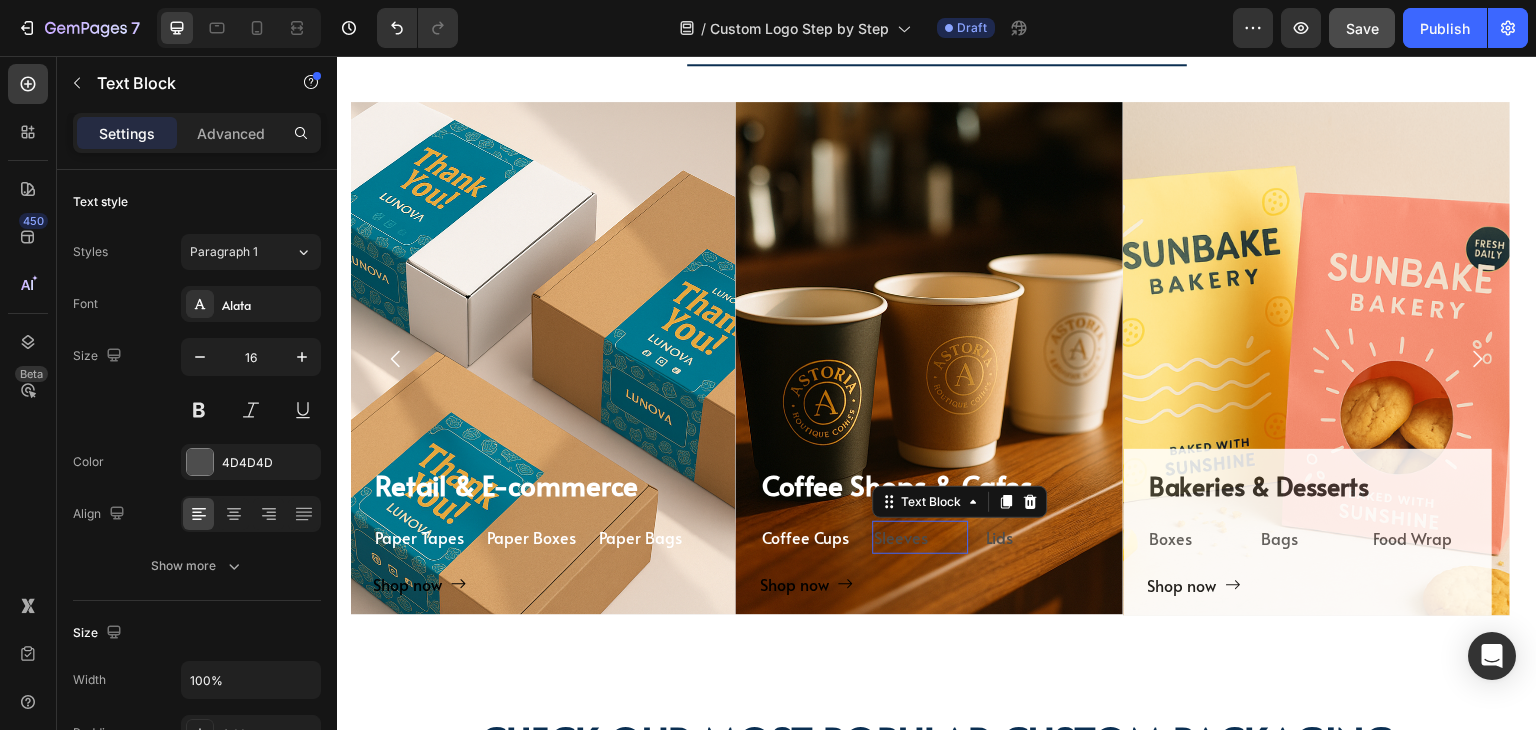 click on "Sleeves" at bounding box center [921, 537] 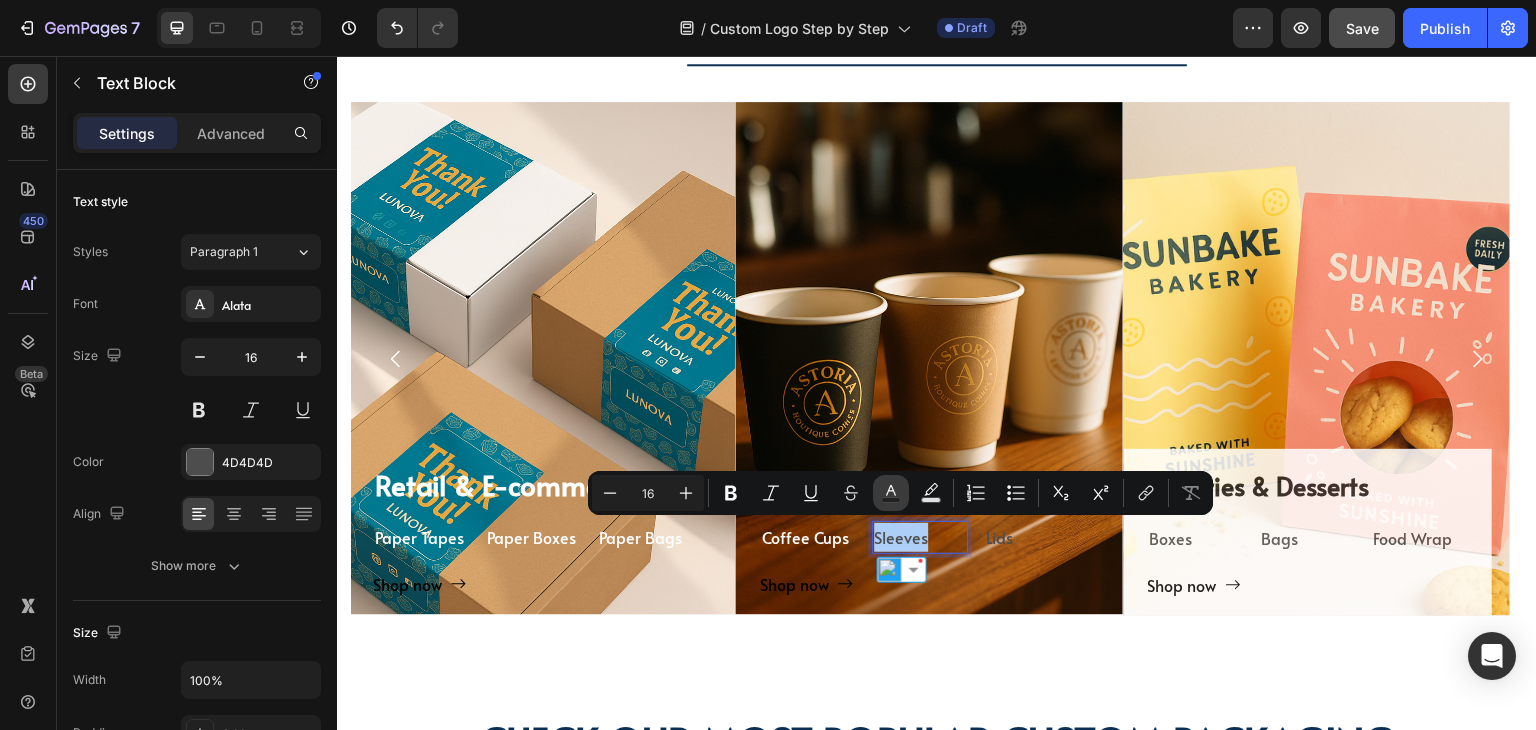 click 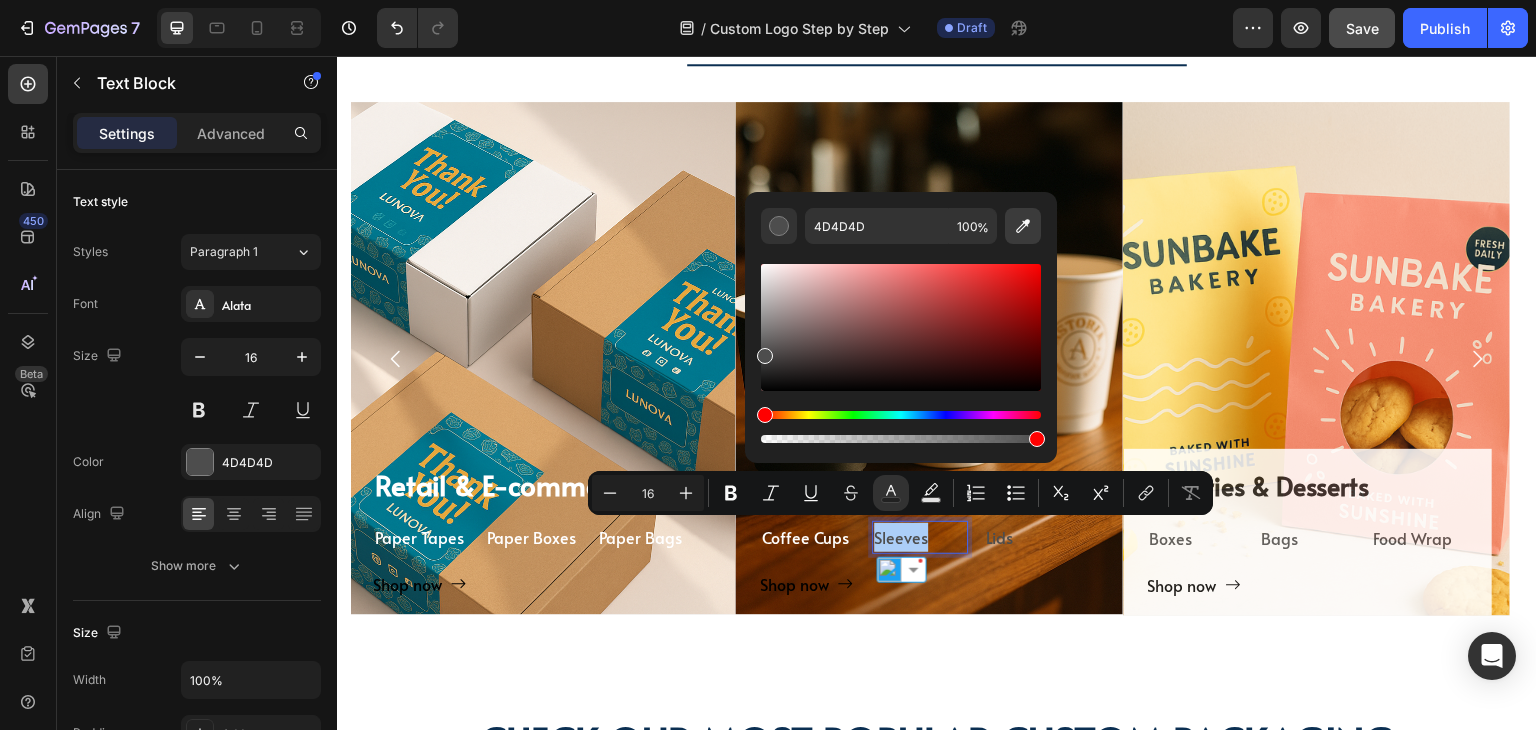 click 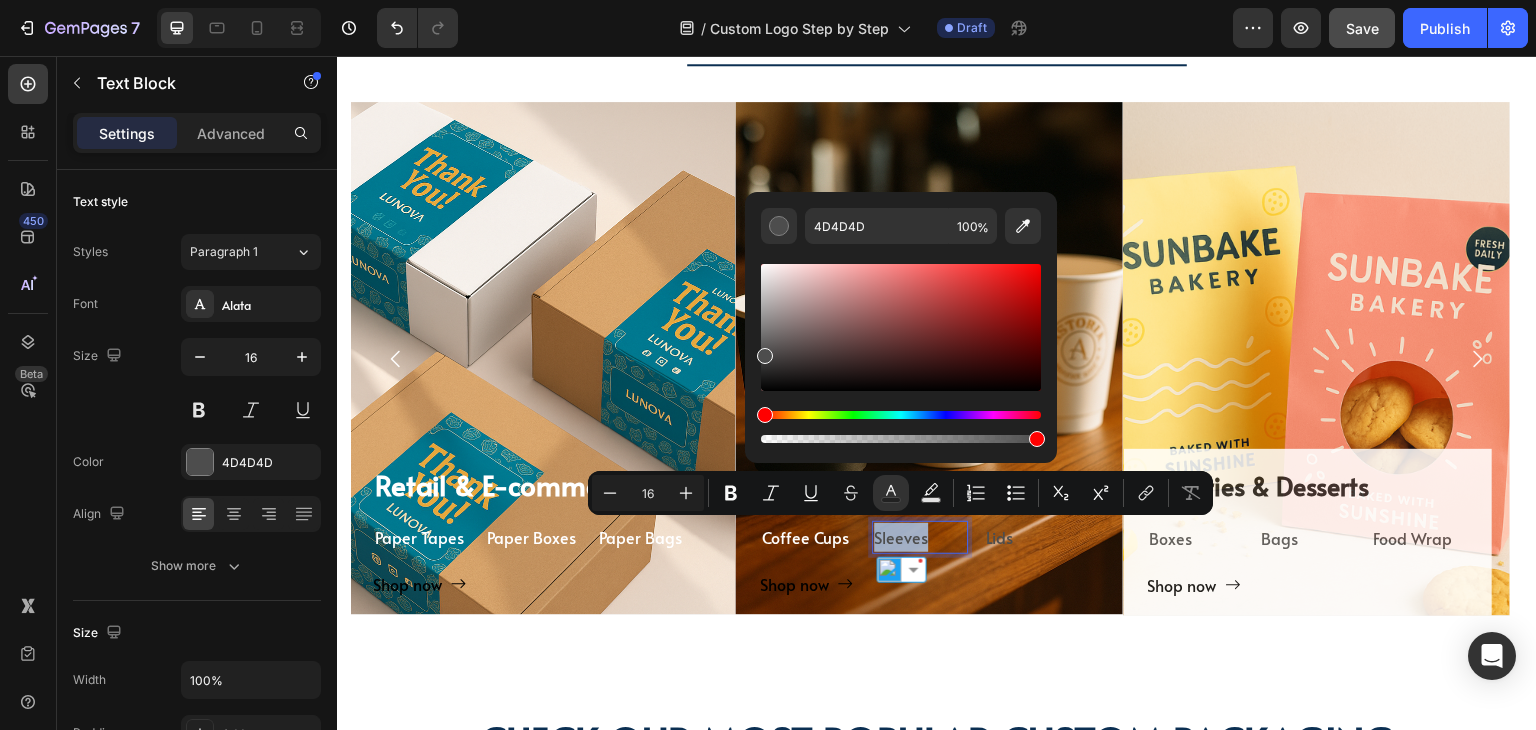 type on "FFFFFF" 